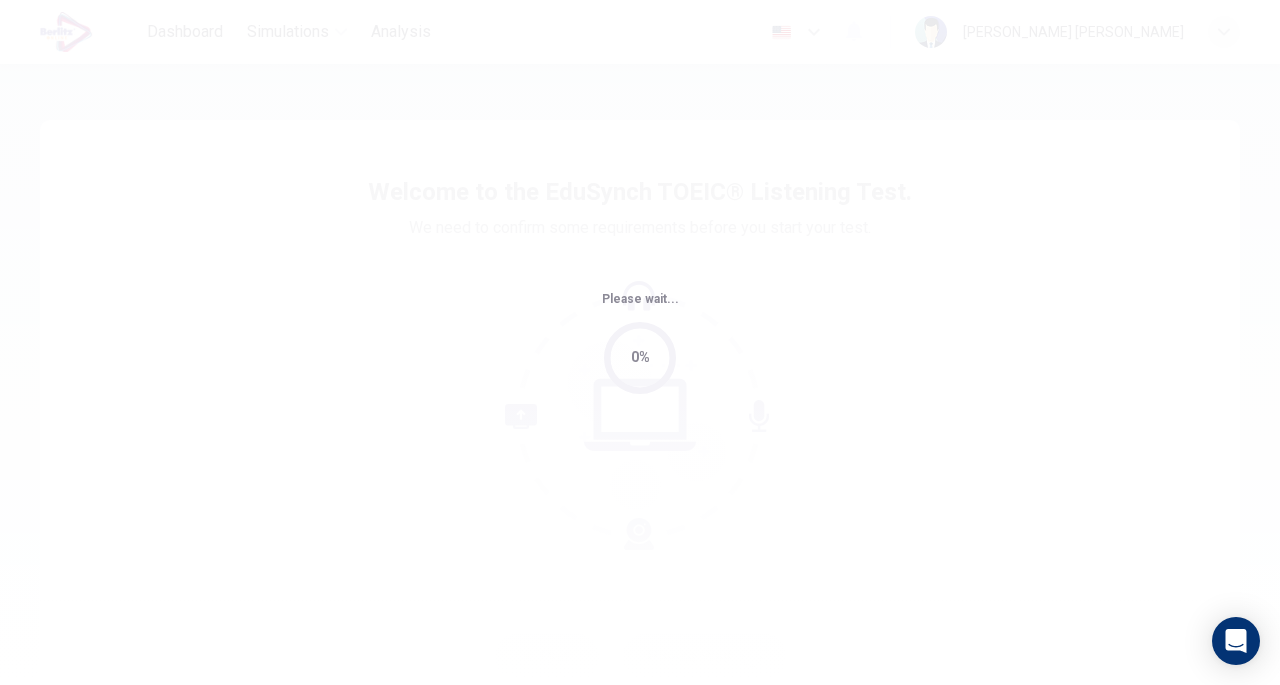 scroll, scrollTop: 0, scrollLeft: 0, axis: both 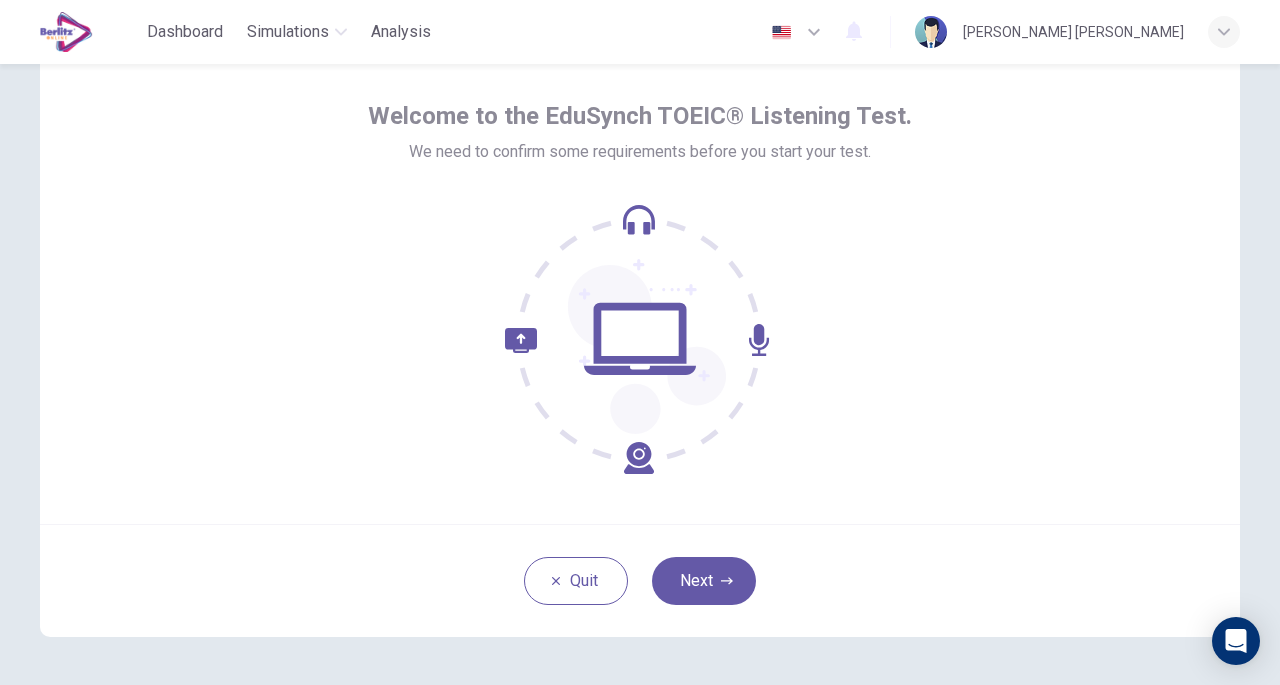 click on "Next" at bounding box center (704, 581) 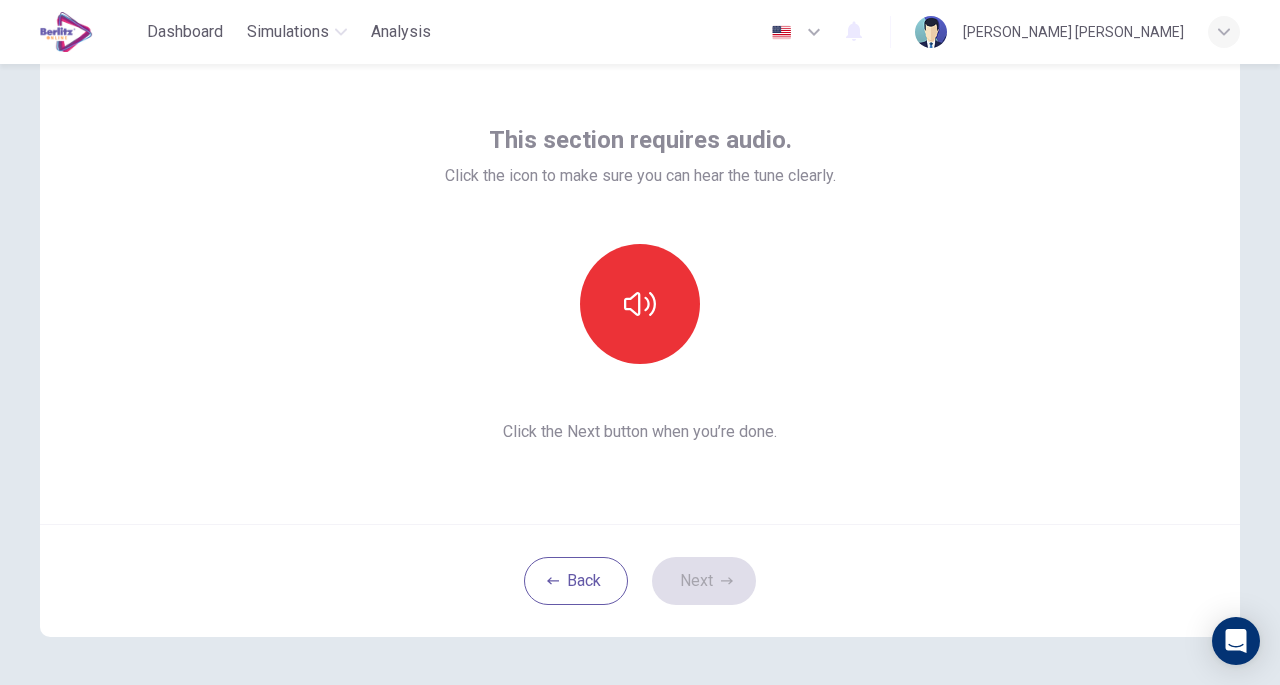 click at bounding box center (640, 304) 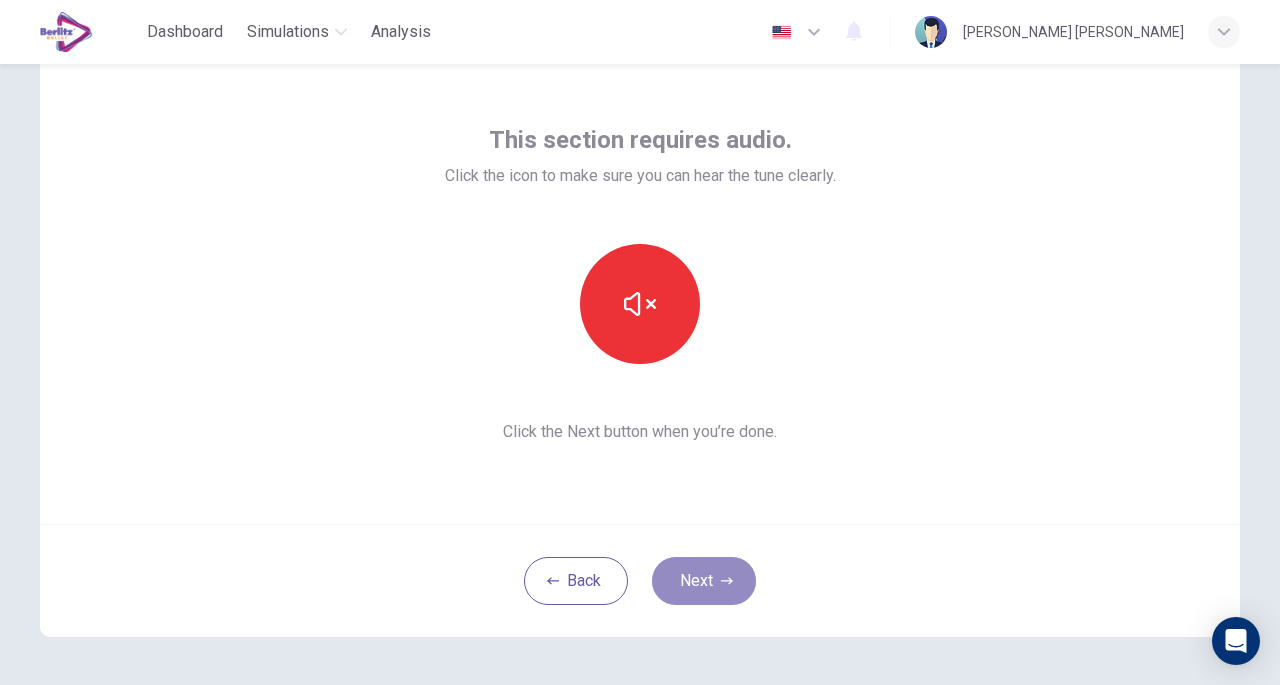 click on "Next" at bounding box center [704, 581] 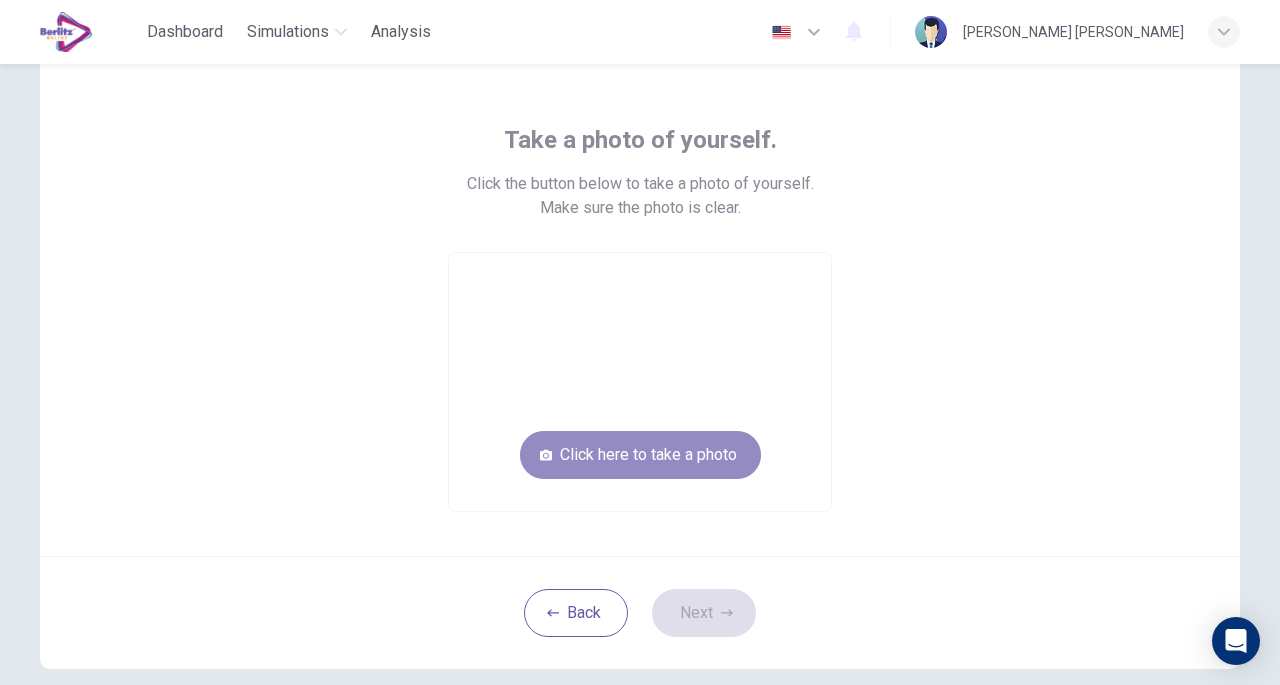 click on "Click here to take a photo" at bounding box center (640, 455) 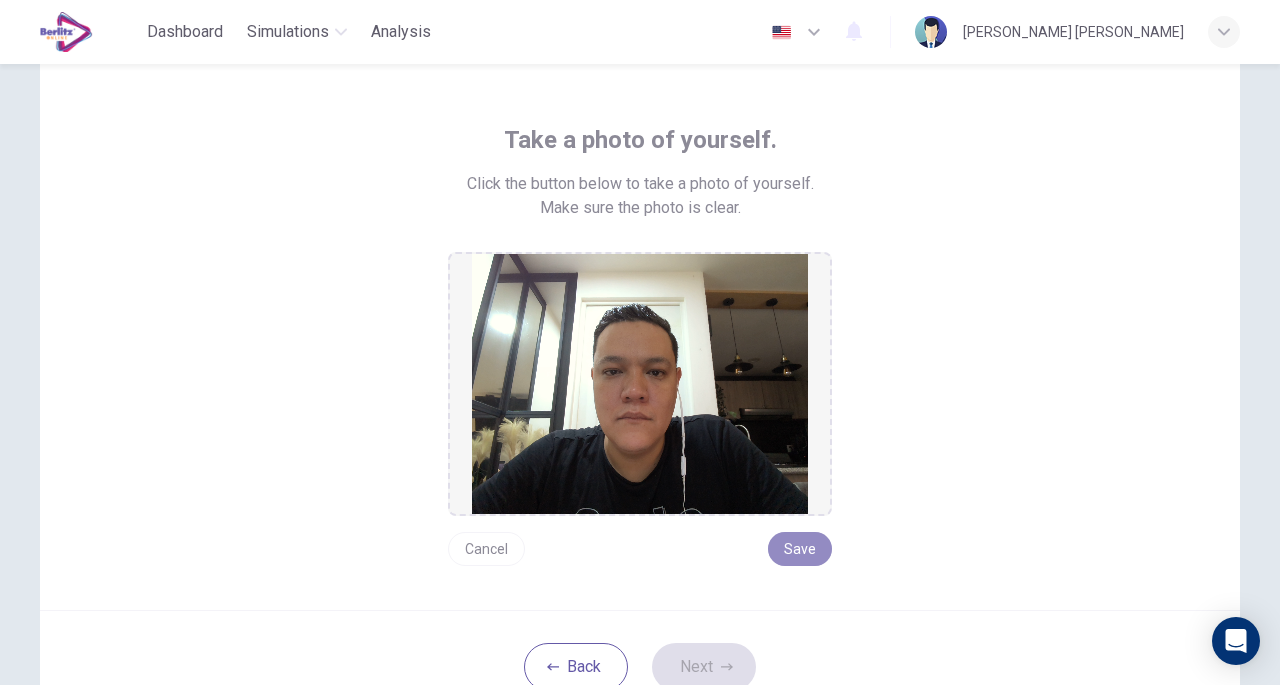 click on "Save" at bounding box center (800, 549) 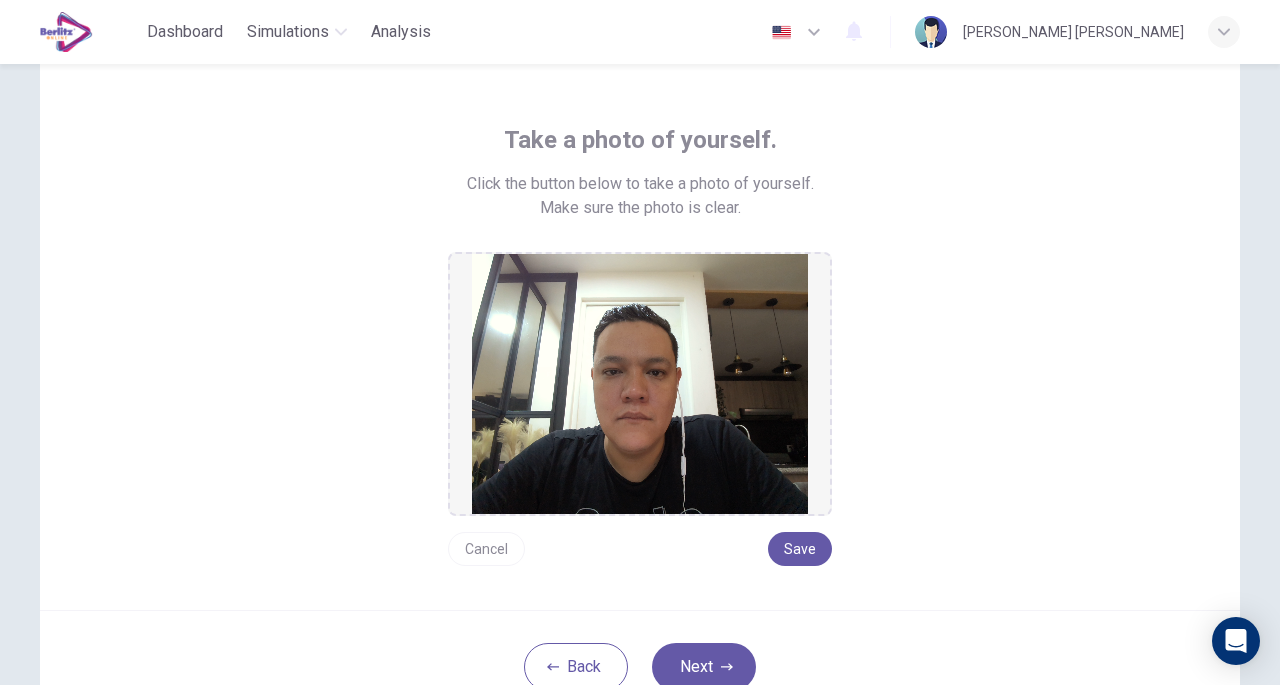 click on "Next" at bounding box center [704, 667] 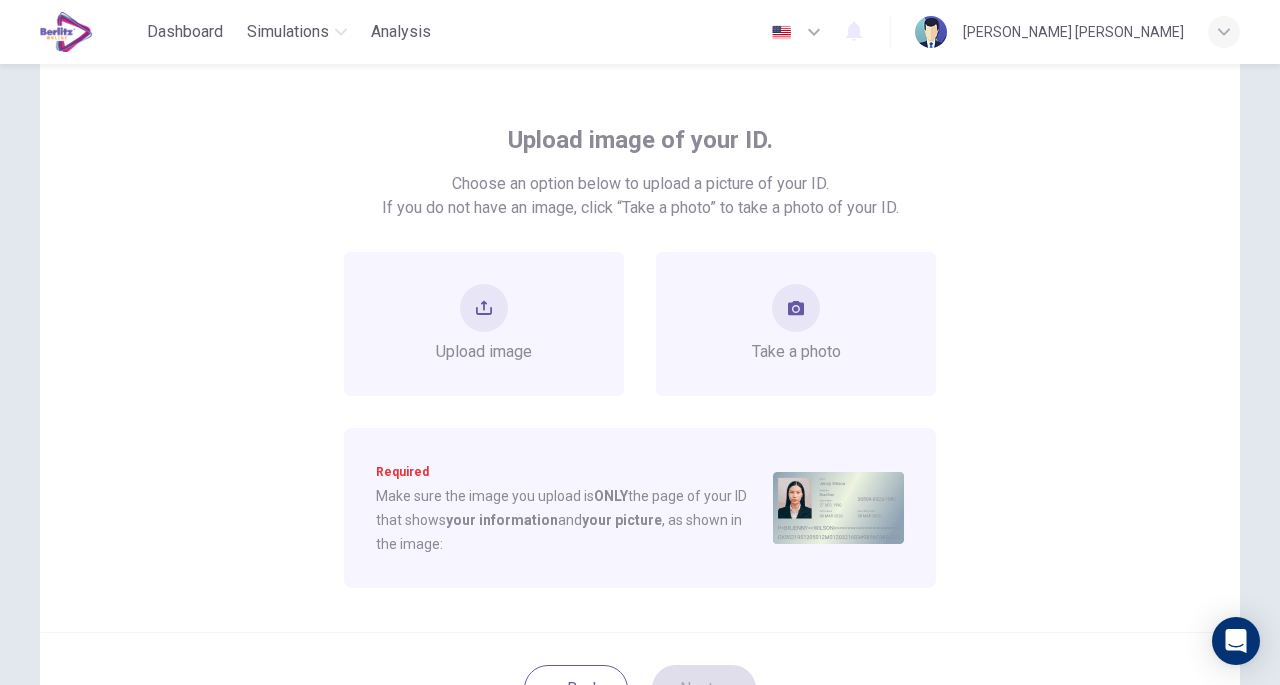 click on "Take a photo" at bounding box center [796, 324] 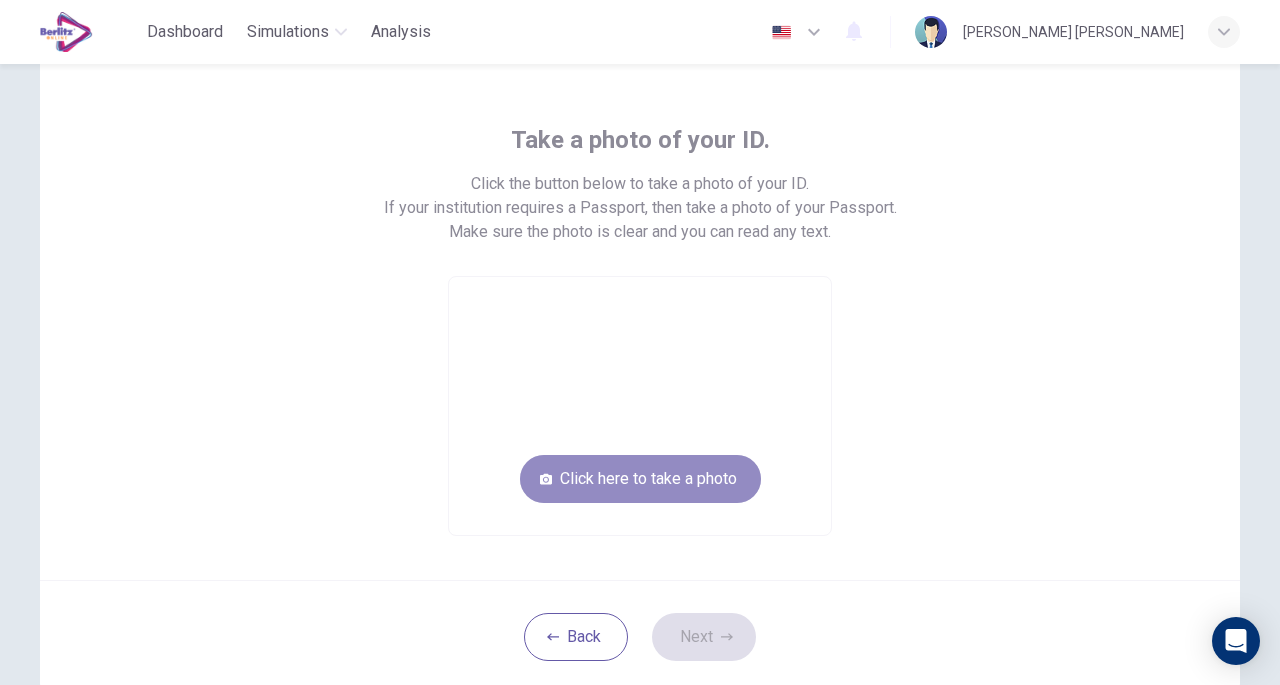click on "Click here to take a photo" at bounding box center [640, 479] 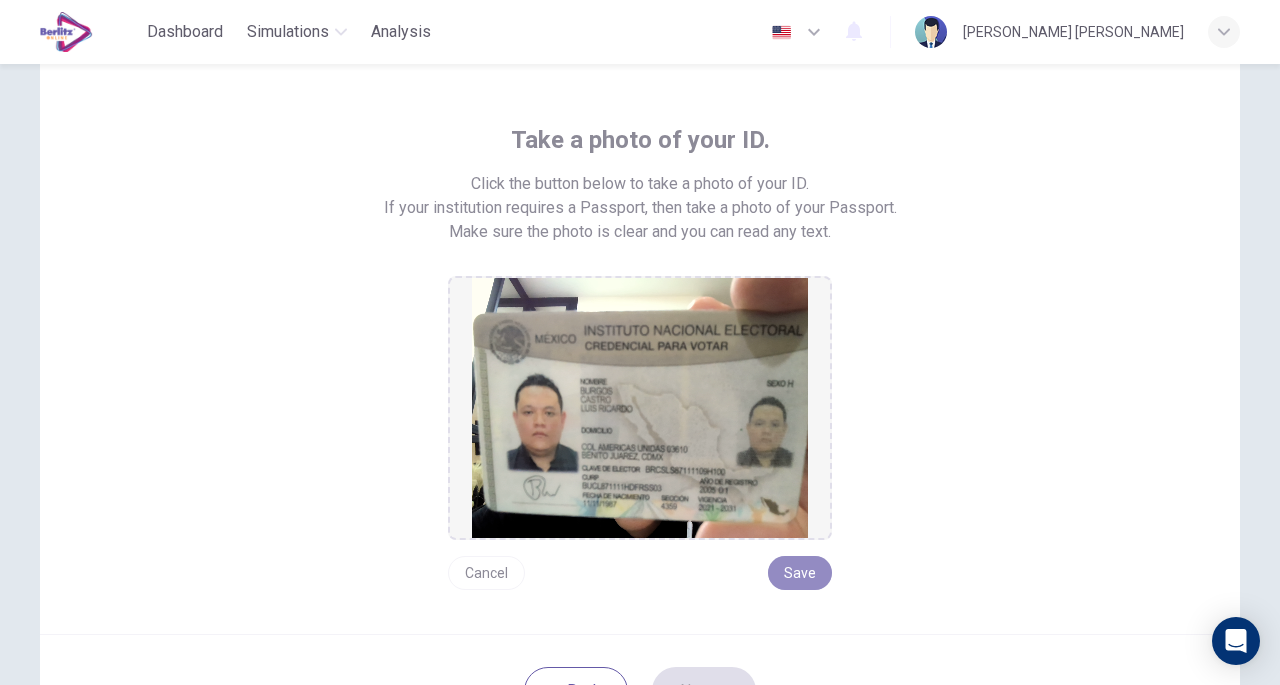 click on "Save" at bounding box center (800, 573) 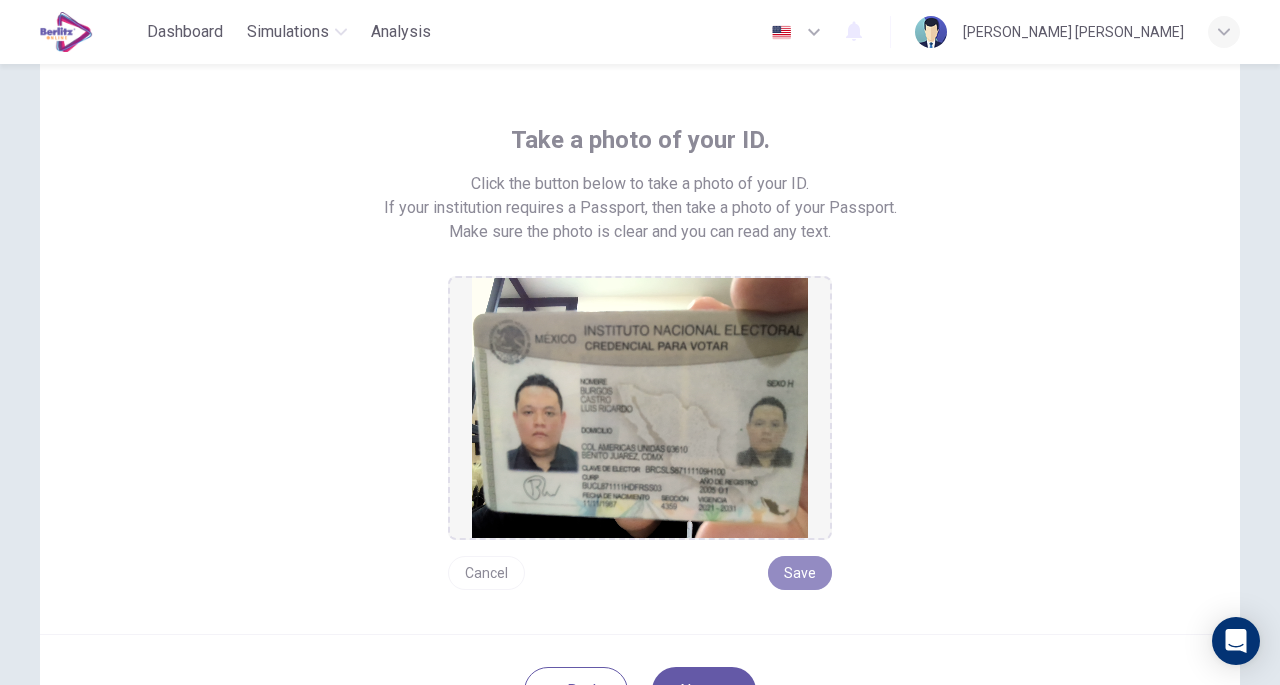 click on "Save" at bounding box center (800, 573) 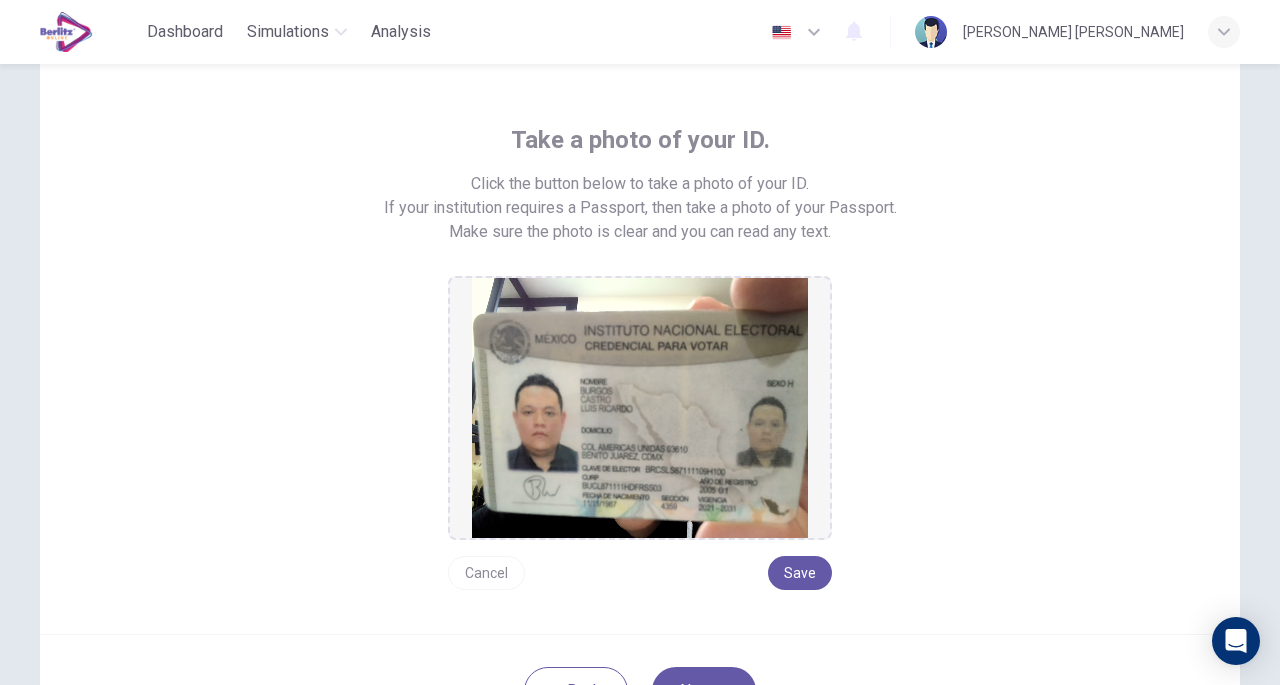 drag, startPoint x: 1269, startPoint y: 161, endPoint x: 1279, endPoint y: 358, distance: 197.25365 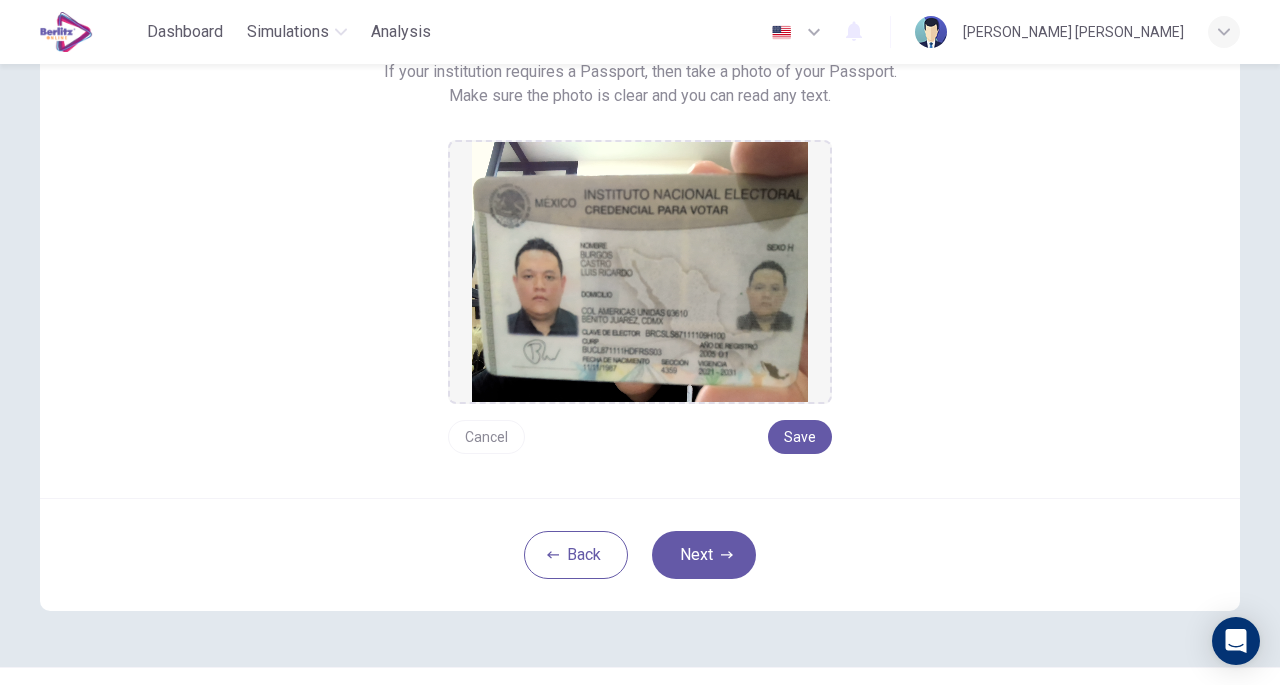 scroll, scrollTop: 256, scrollLeft: 0, axis: vertical 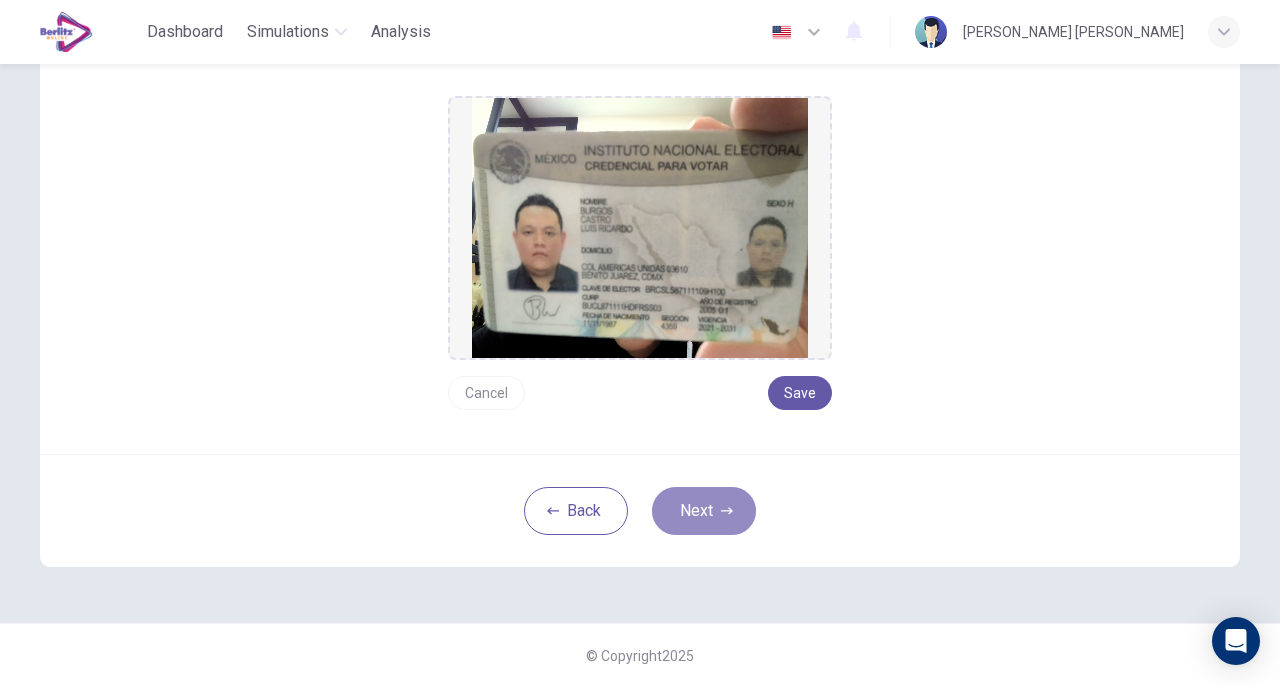 click on "Next" at bounding box center [704, 511] 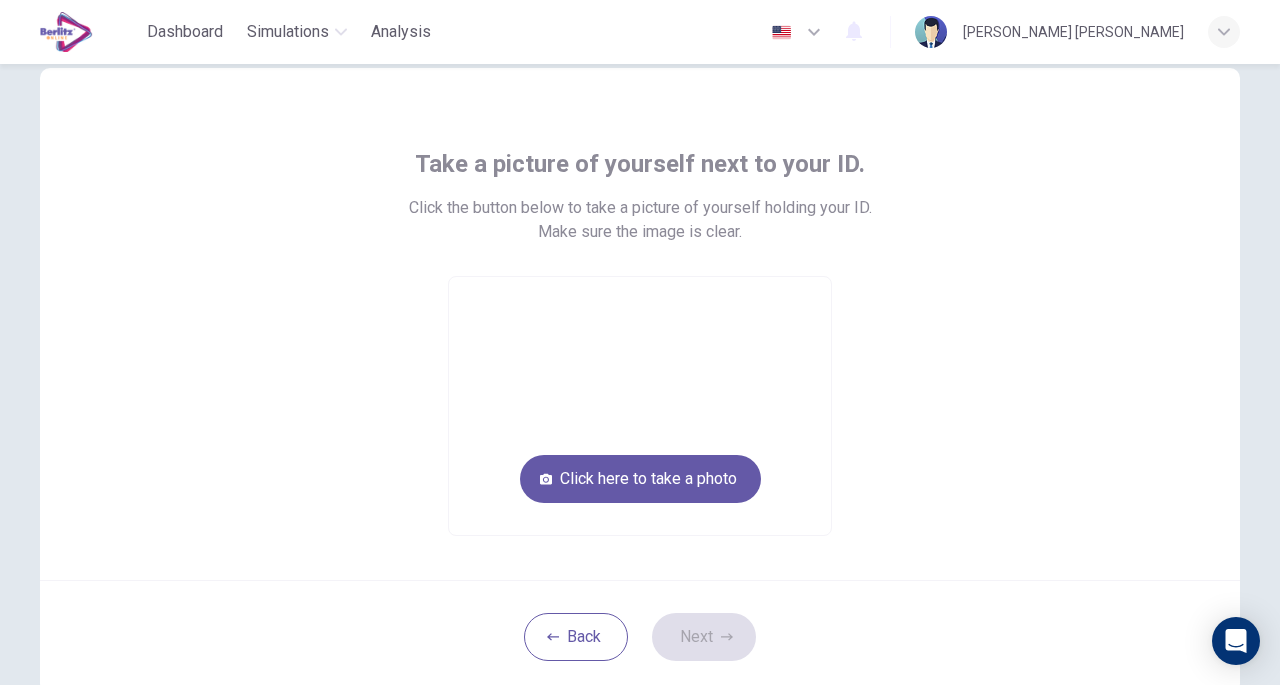 scroll, scrollTop: 53, scrollLeft: 0, axis: vertical 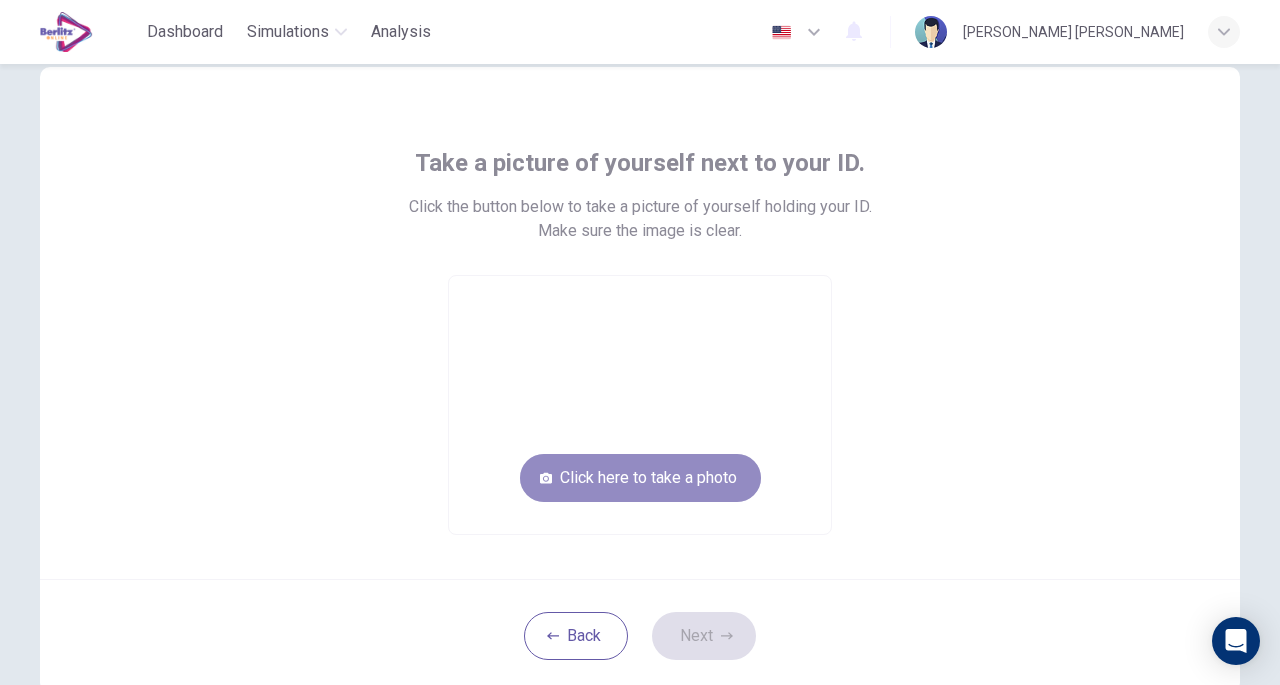 click on "Click here to take a photo" at bounding box center [640, 478] 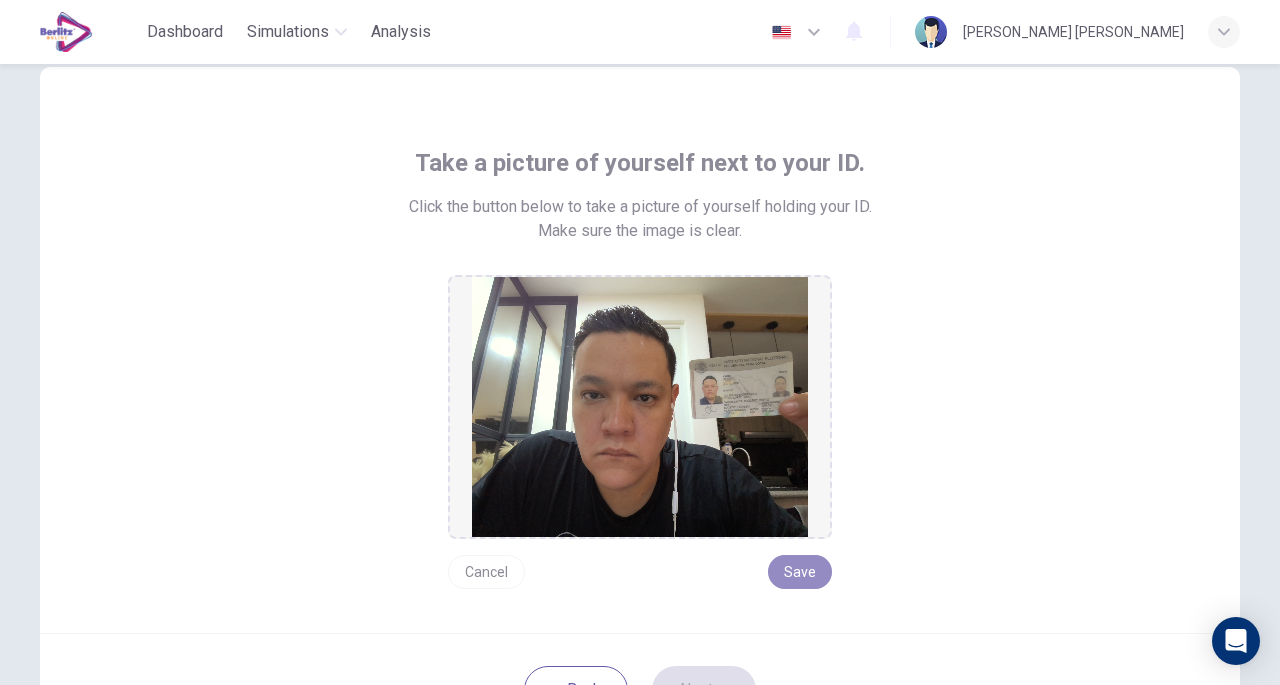 click on "Save" at bounding box center [800, 572] 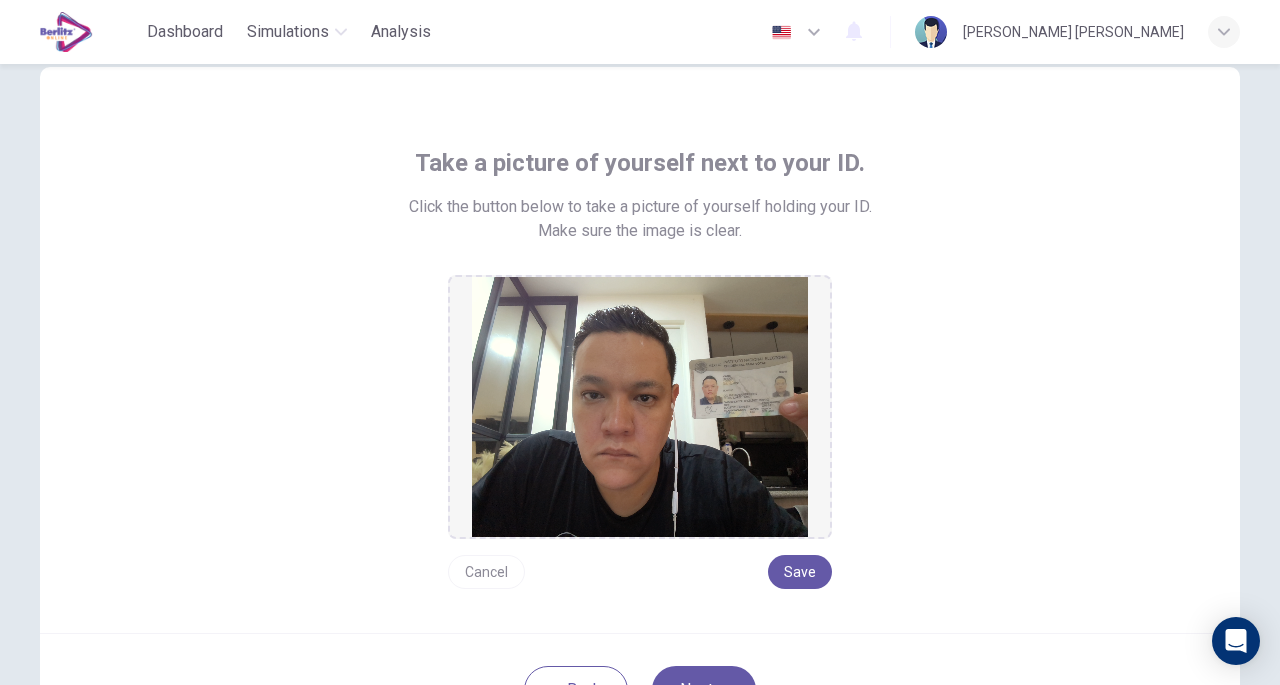 drag, startPoint x: 1268, startPoint y: 197, endPoint x: 1276, endPoint y: 282, distance: 85.37564 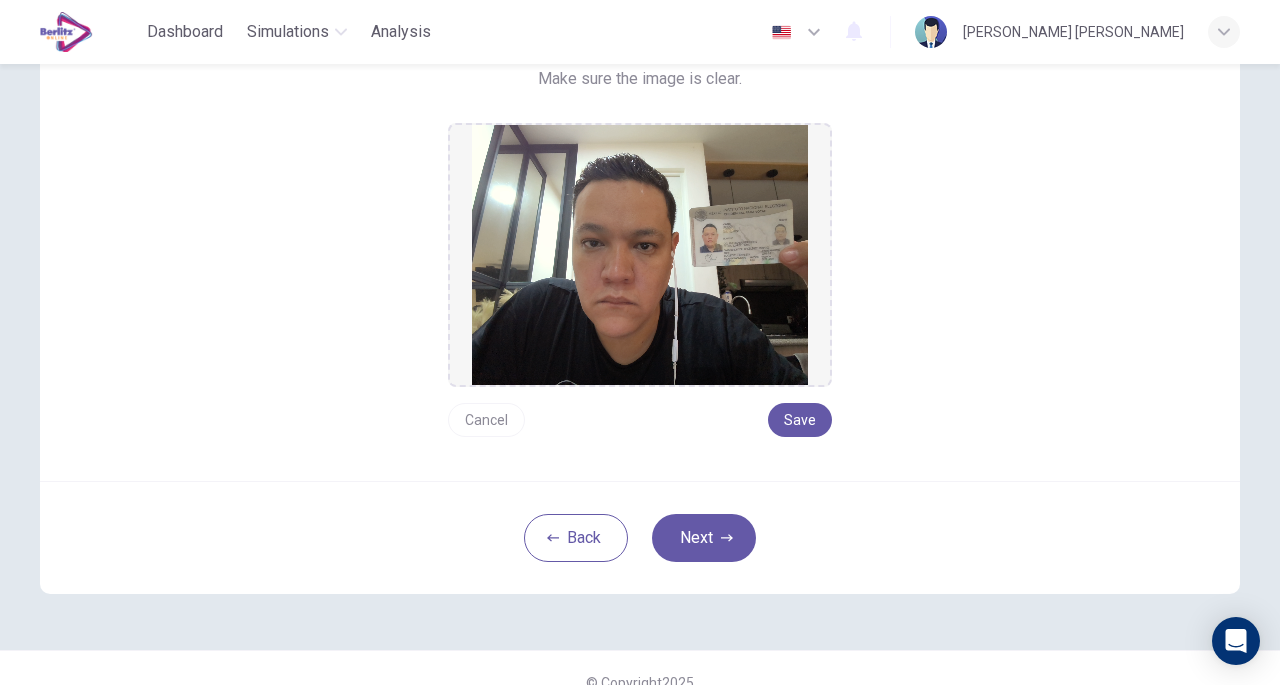 scroll, scrollTop: 207, scrollLeft: 0, axis: vertical 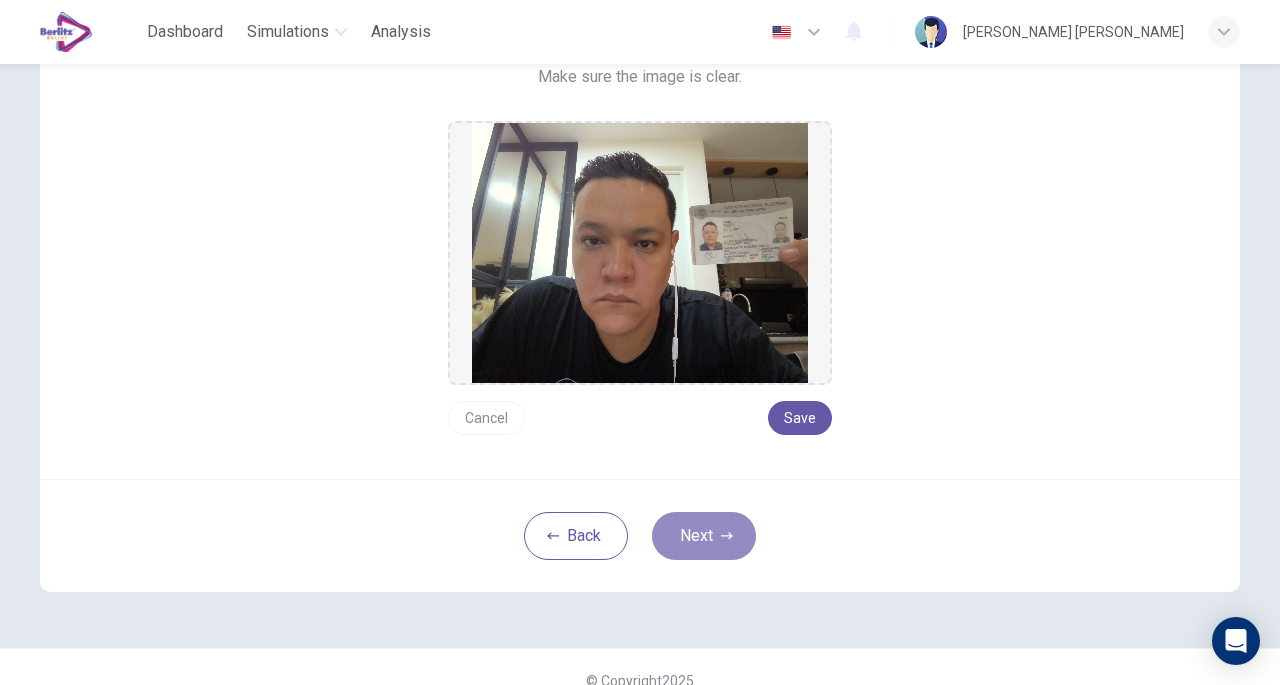click on "Next" at bounding box center (704, 536) 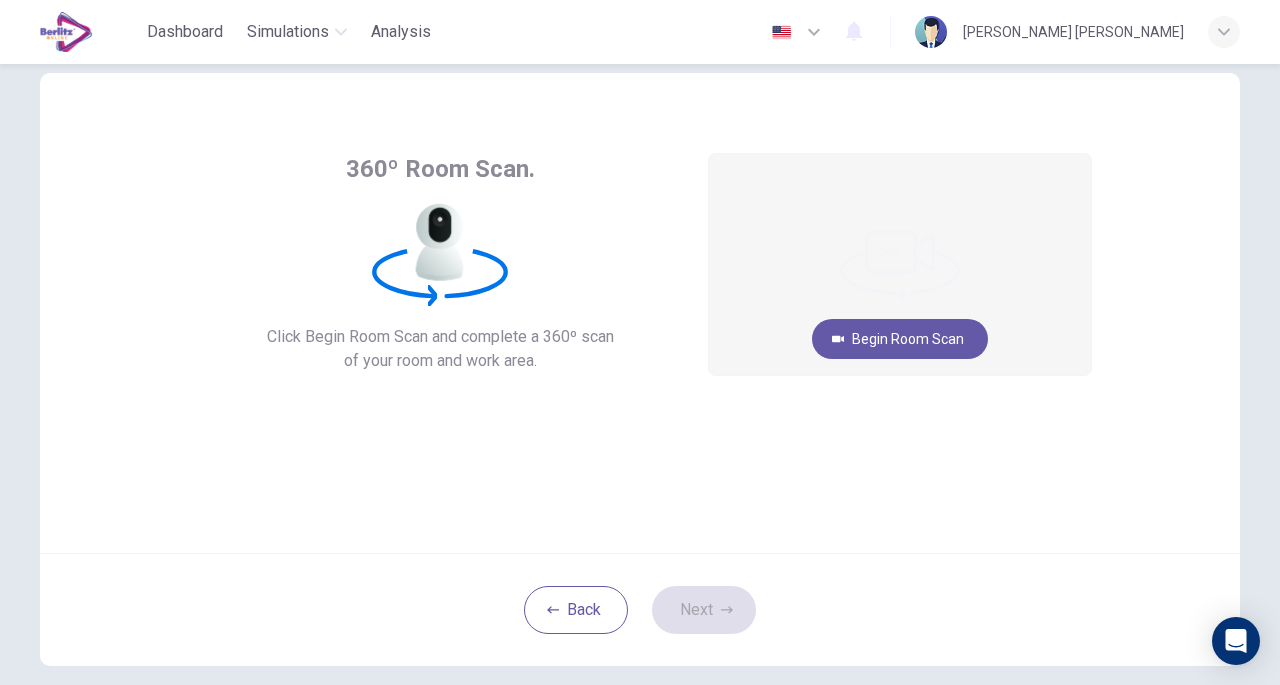 scroll, scrollTop: 50, scrollLeft: 0, axis: vertical 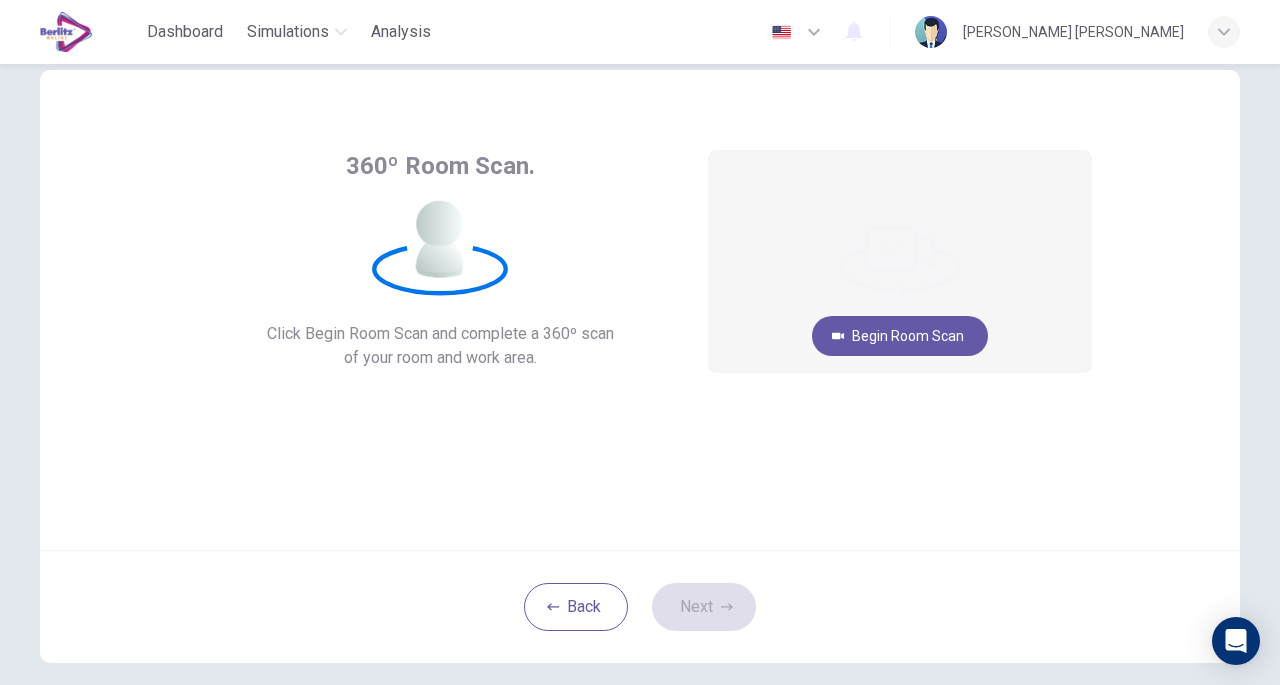 click on "Begin Room Scan" at bounding box center (900, 336) 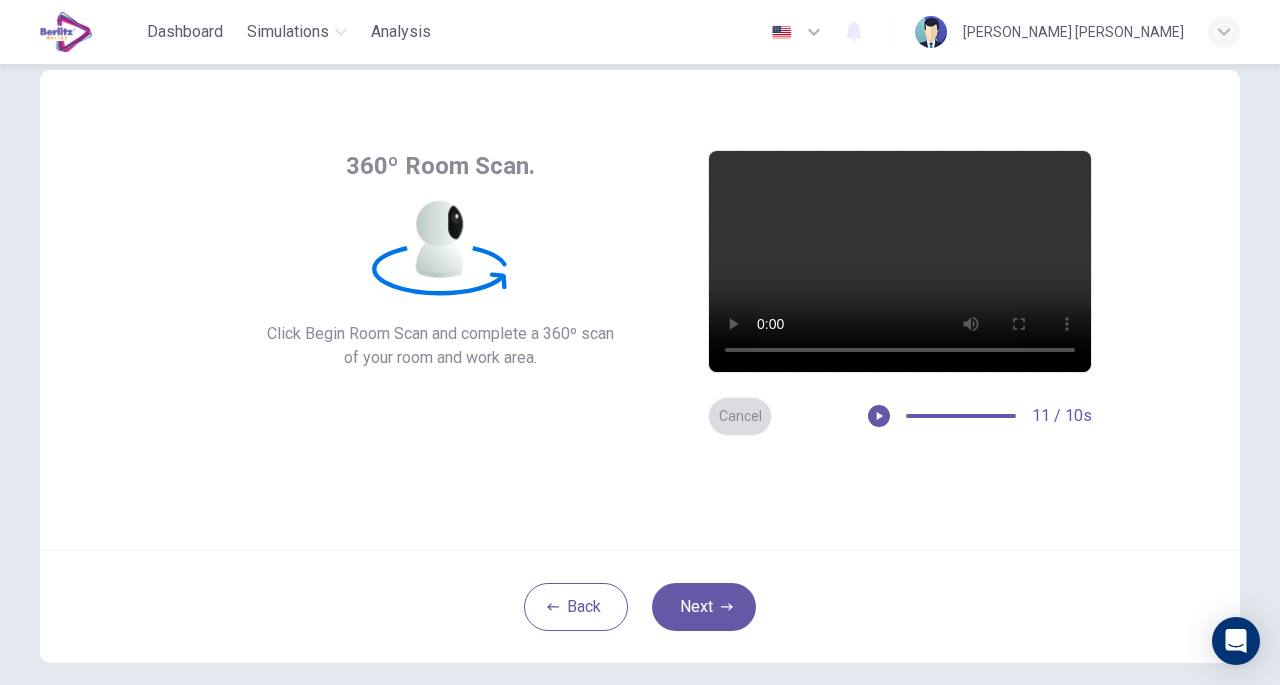 click on "Cancel" at bounding box center (740, 416) 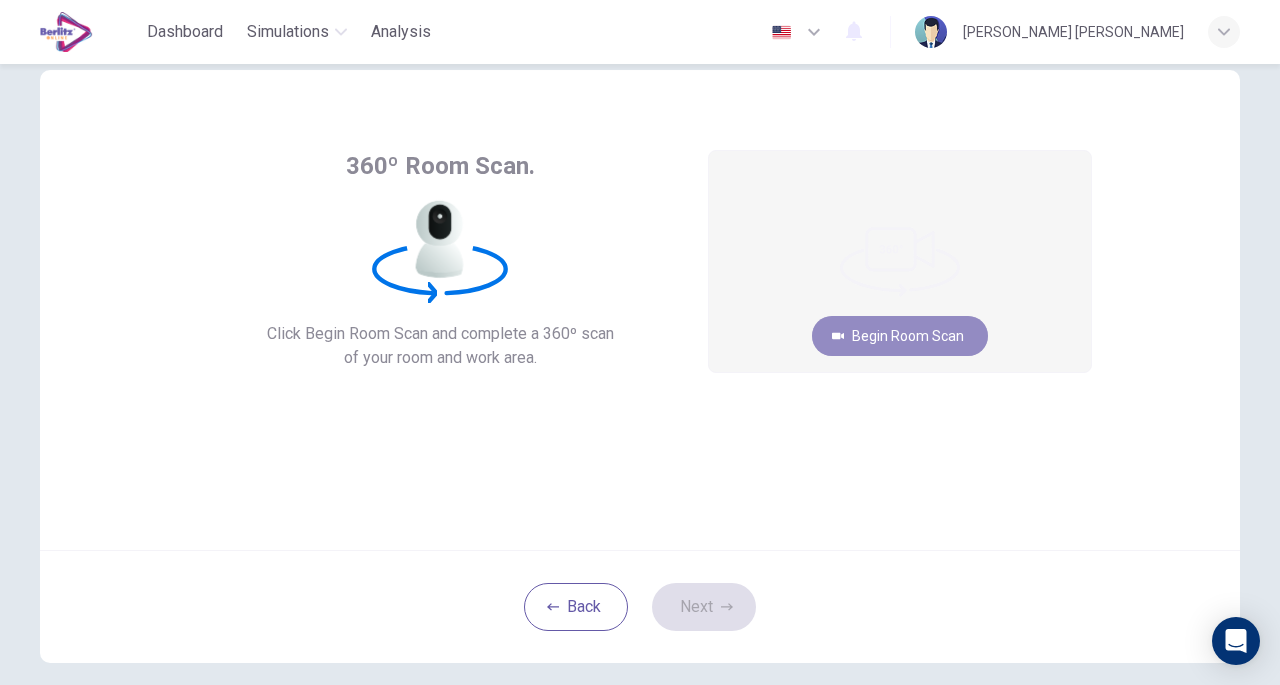 click on "Begin Room Scan" at bounding box center (900, 336) 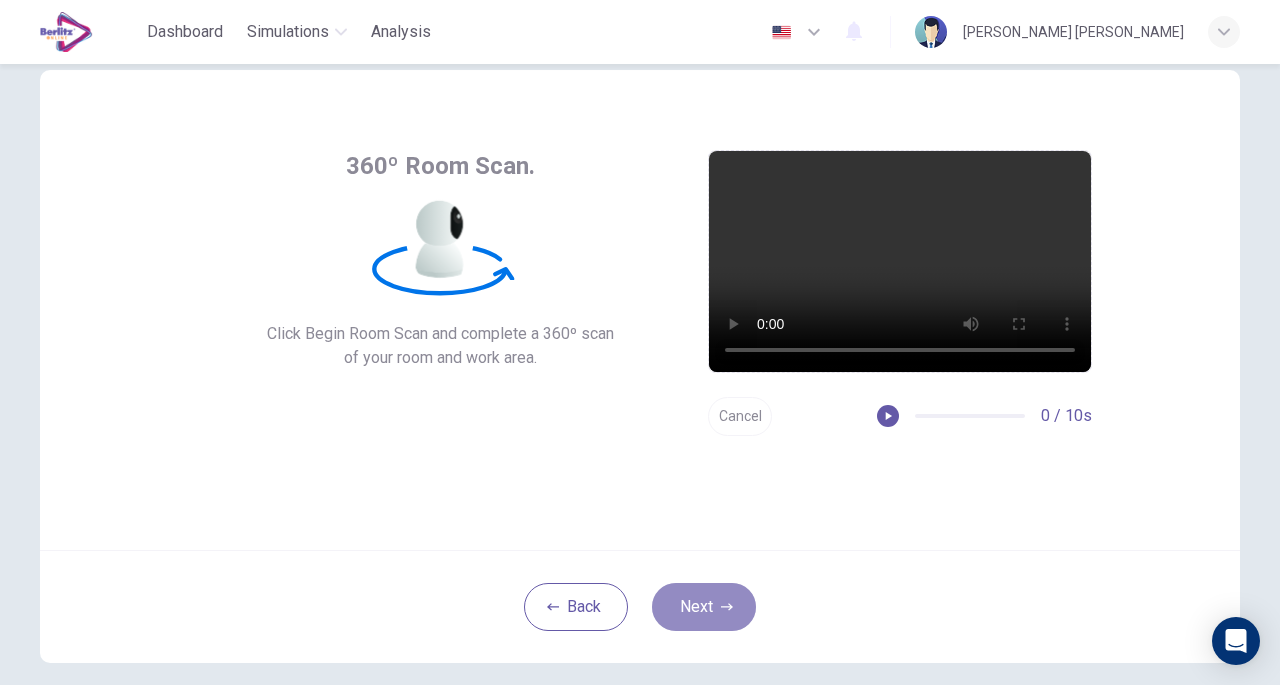 click on "Next" at bounding box center (704, 607) 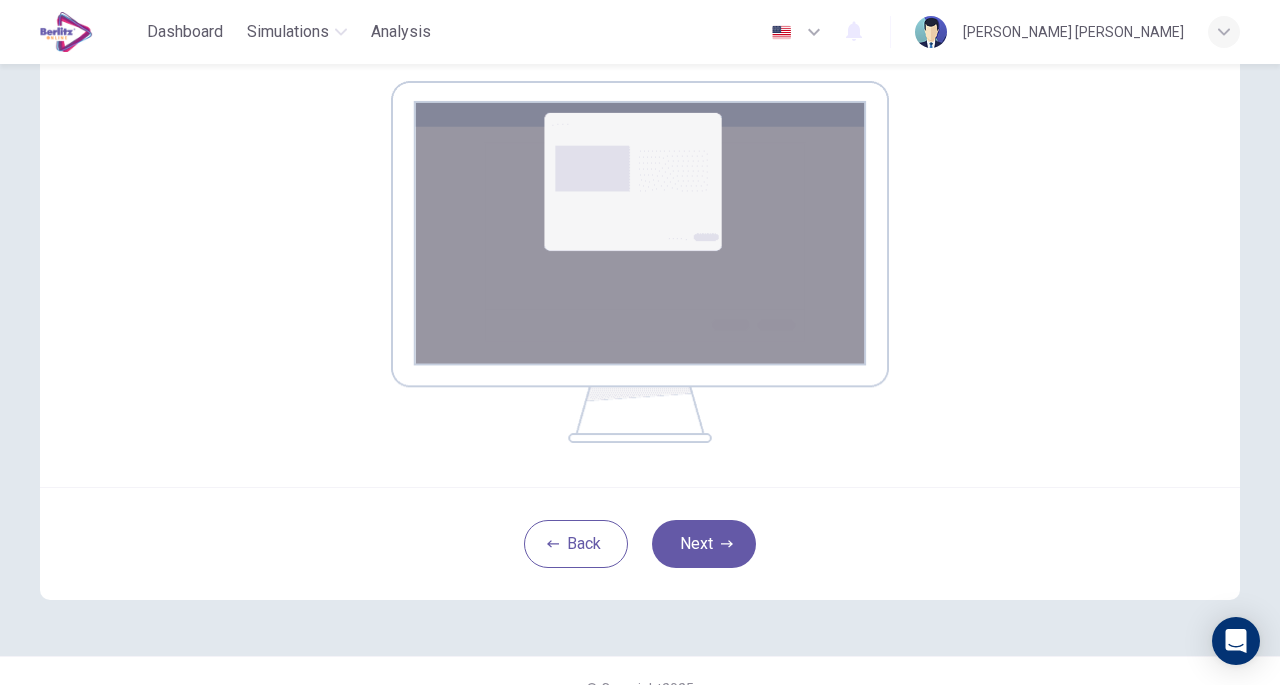 scroll, scrollTop: 324, scrollLeft: 0, axis: vertical 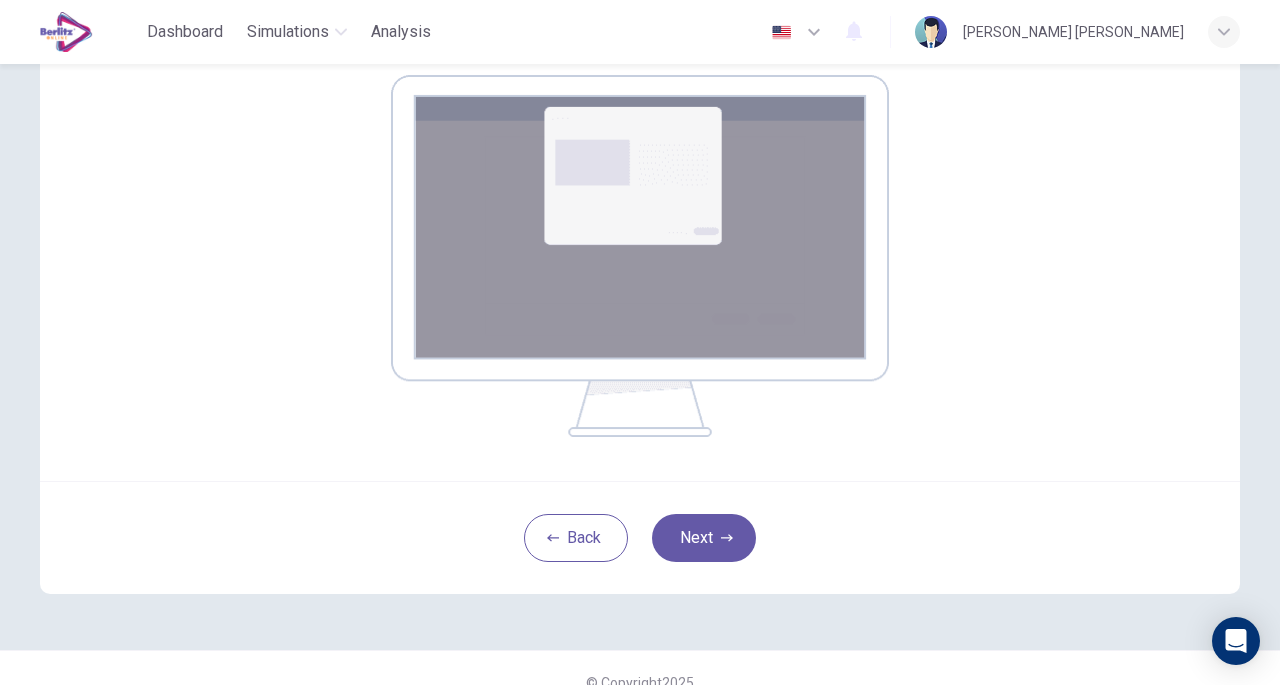 click on "Next" at bounding box center [704, 538] 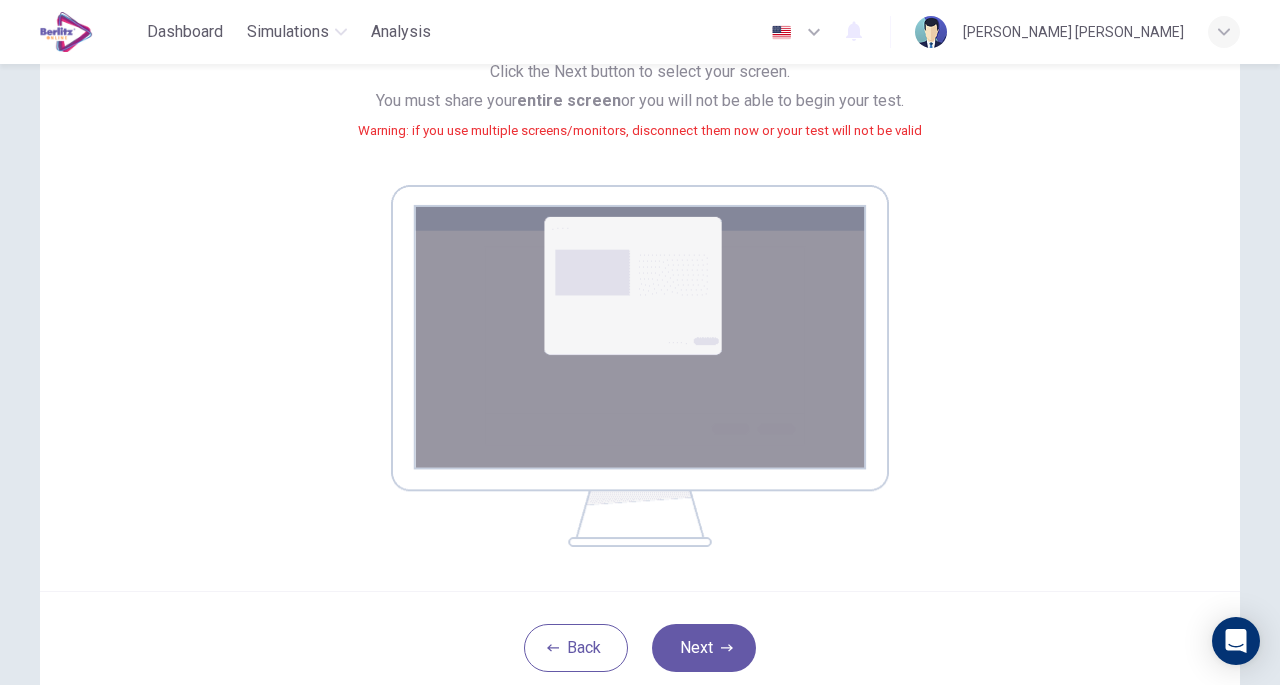 scroll, scrollTop: 255, scrollLeft: 0, axis: vertical 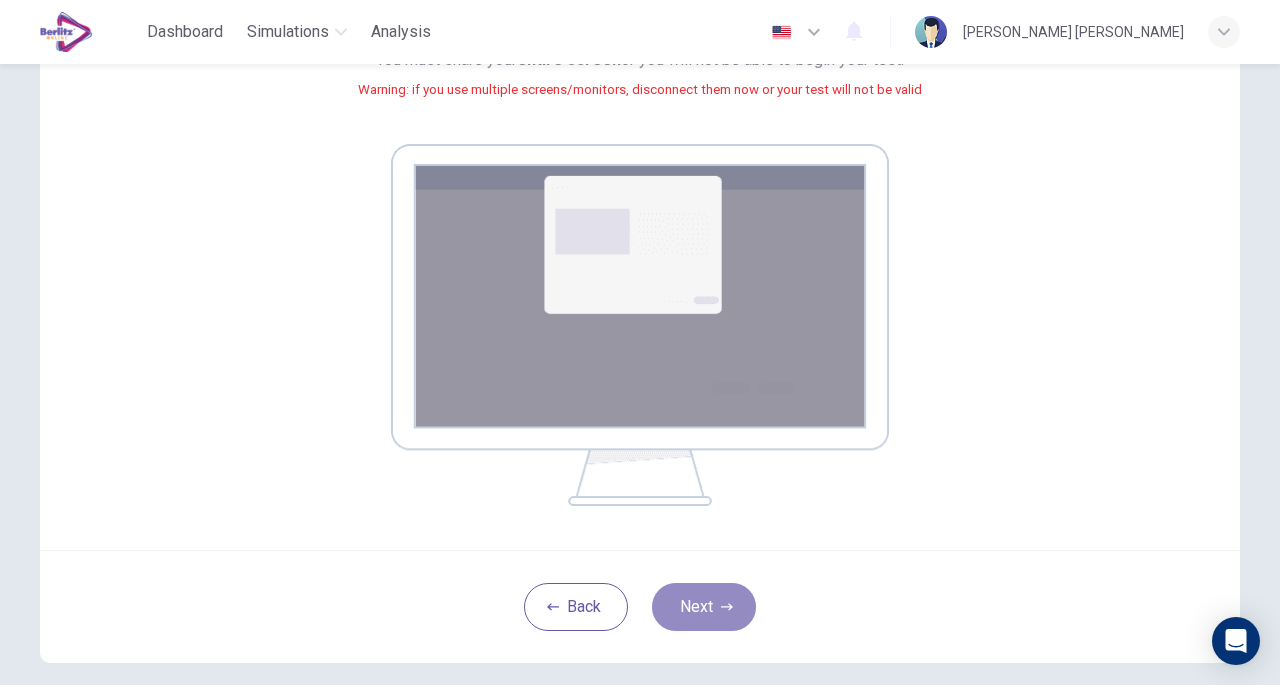 click on "Next" at bounding box center [704, 607] 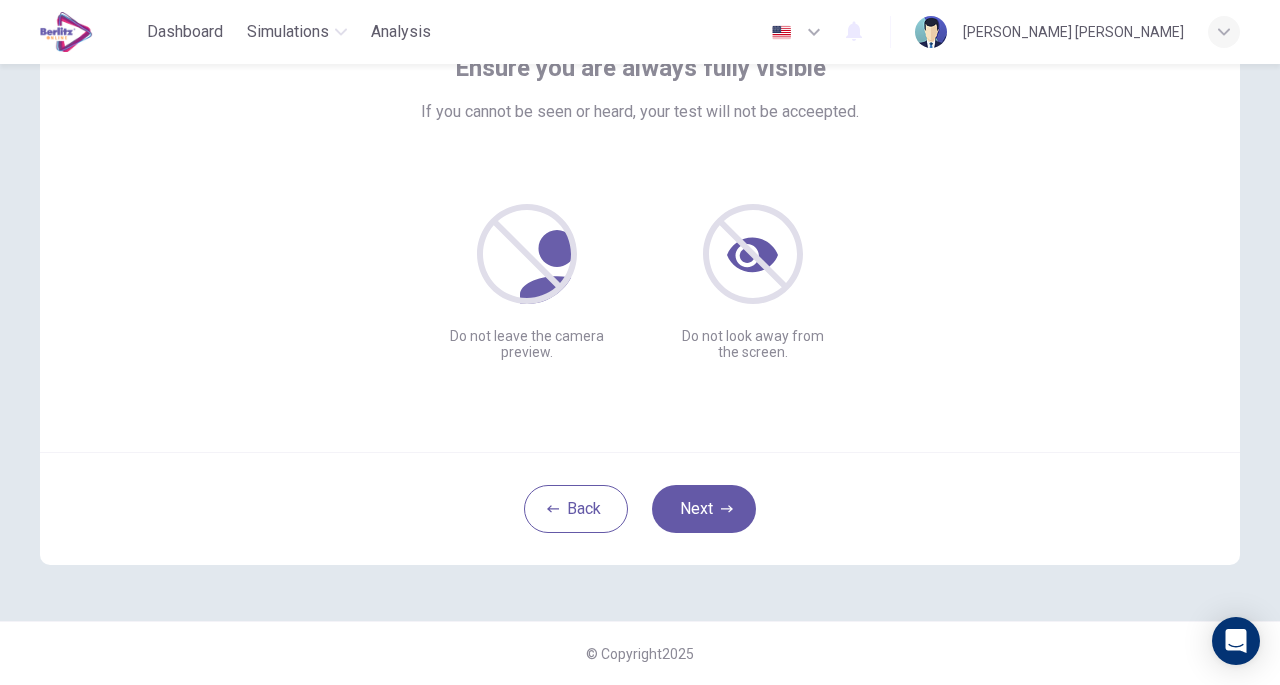scroll, scrollTop: 147, scrollLeft: 0, axis: vertical 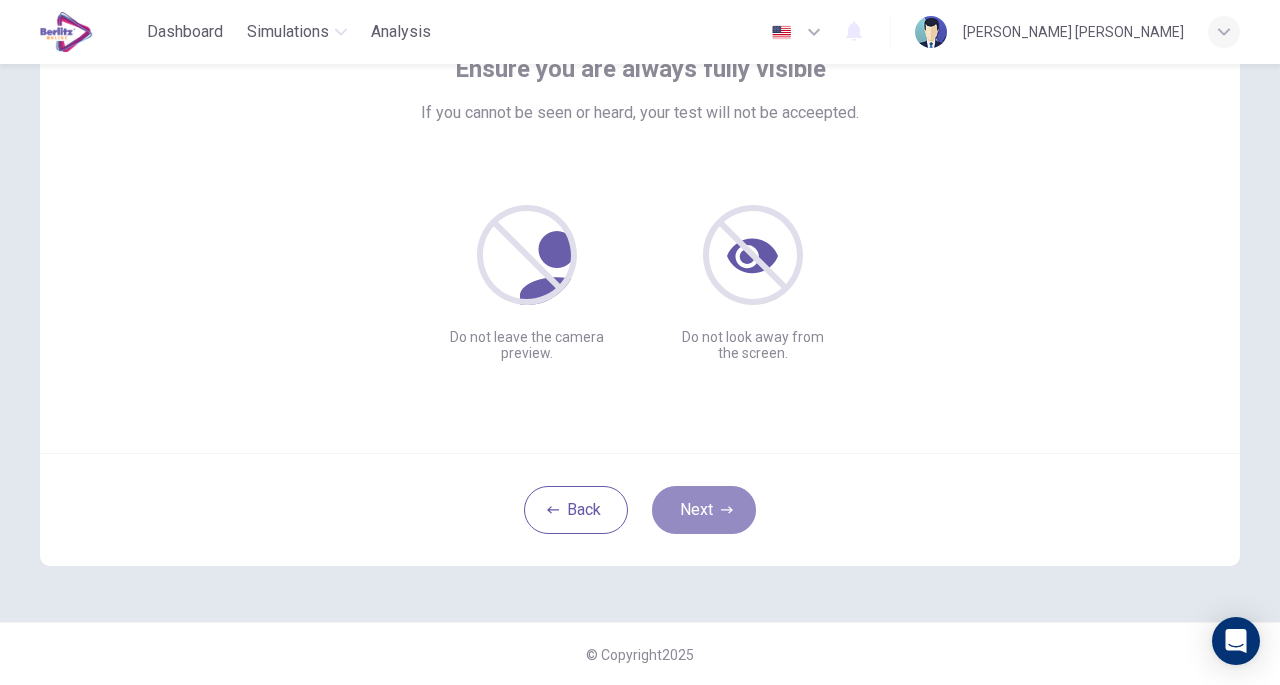 click on "Next" at bounding box center [704, 510] 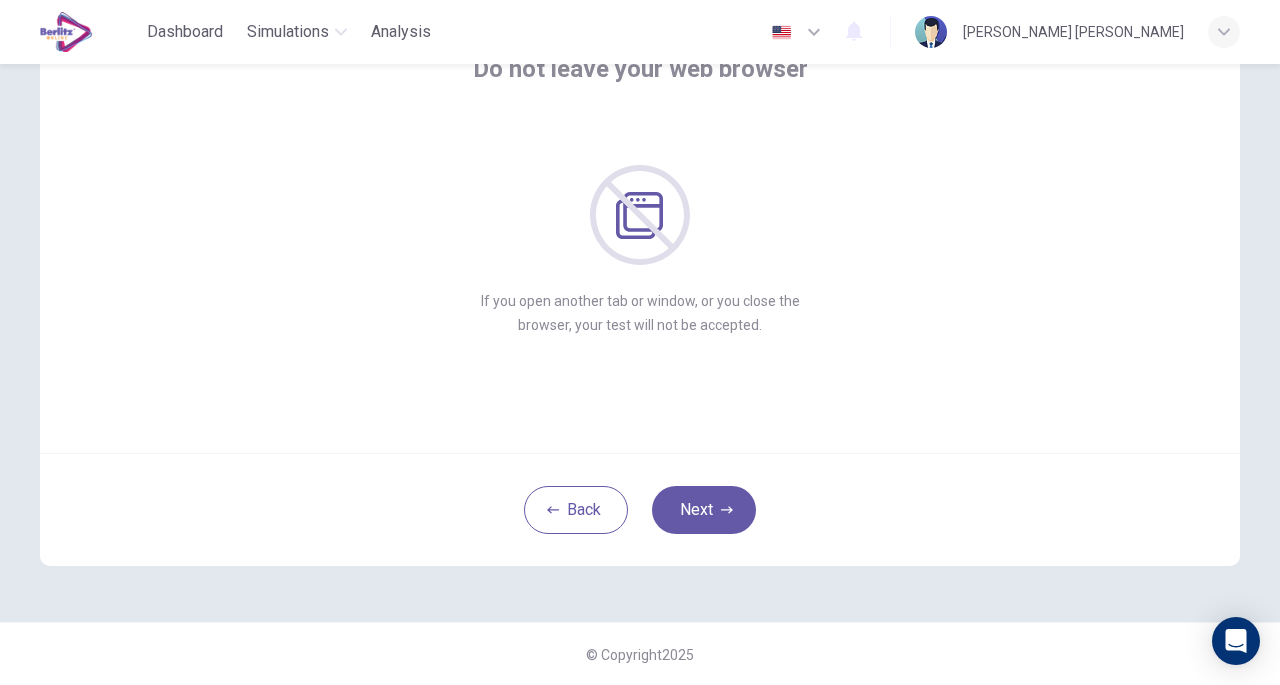 click on "Next" at bounding box center (704, 510) 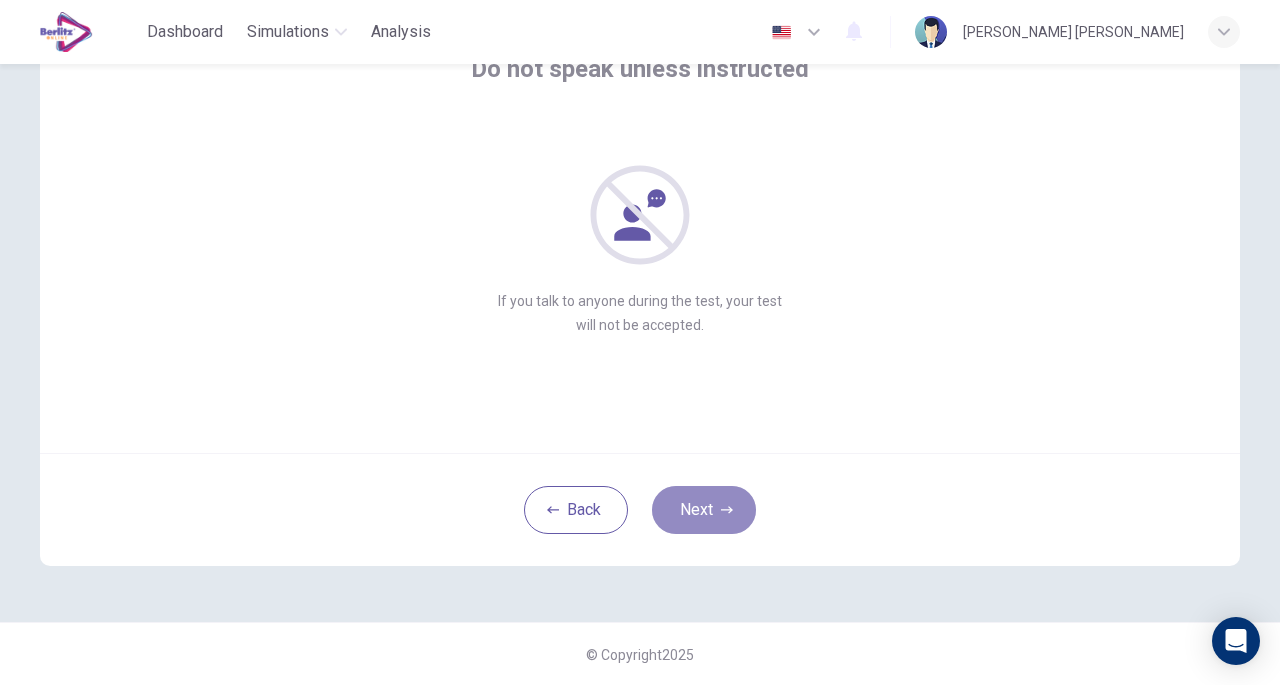 click on "Next" at bounding box center [704, 510] 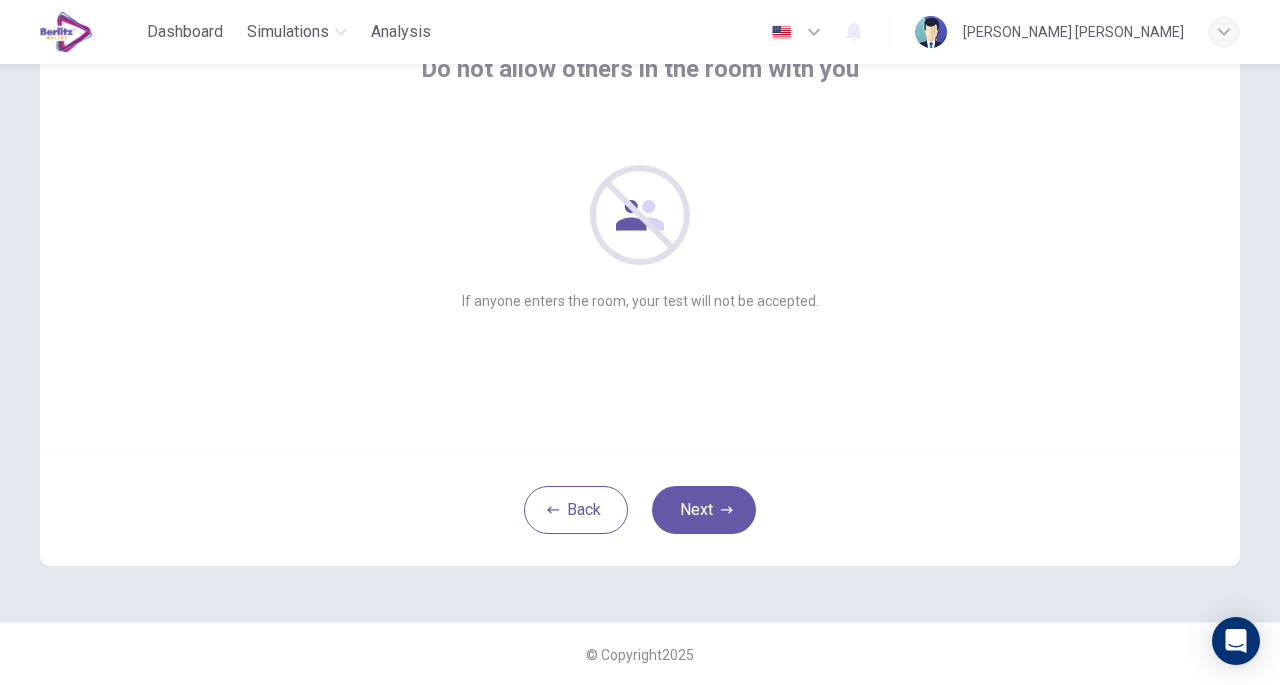click on "Next" at bounding box center (704, 510) 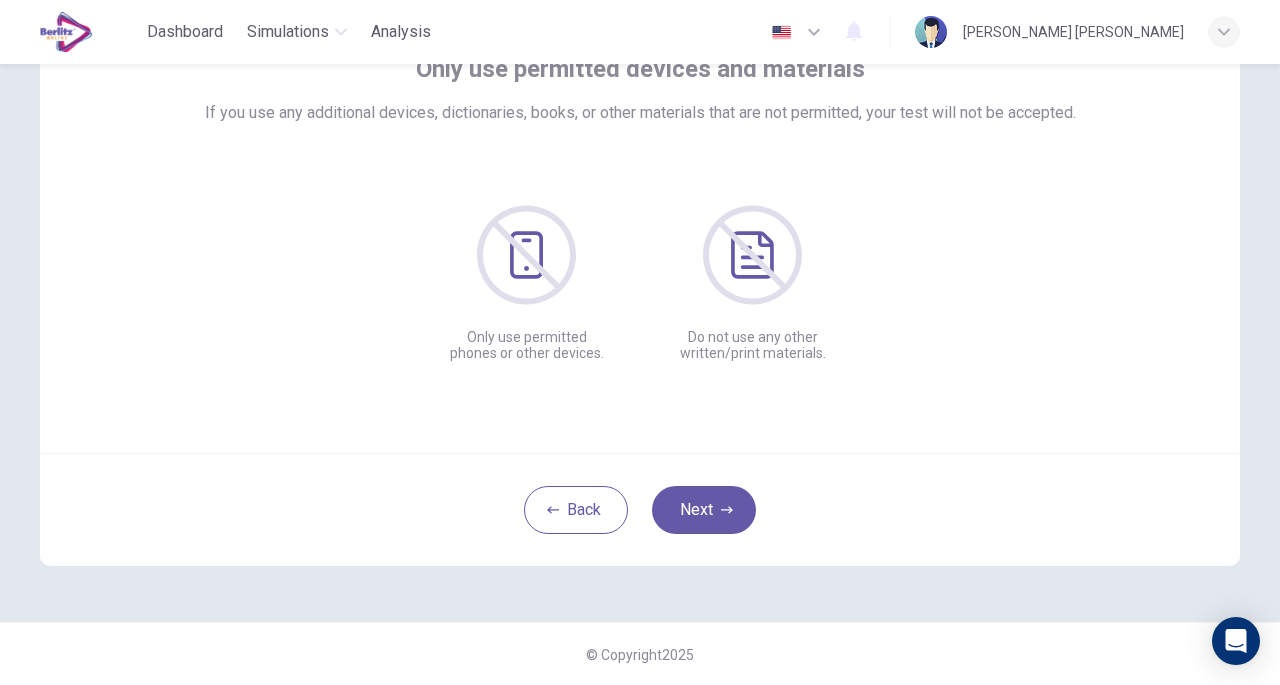 click on "Next" at bounding box center [704, 510] 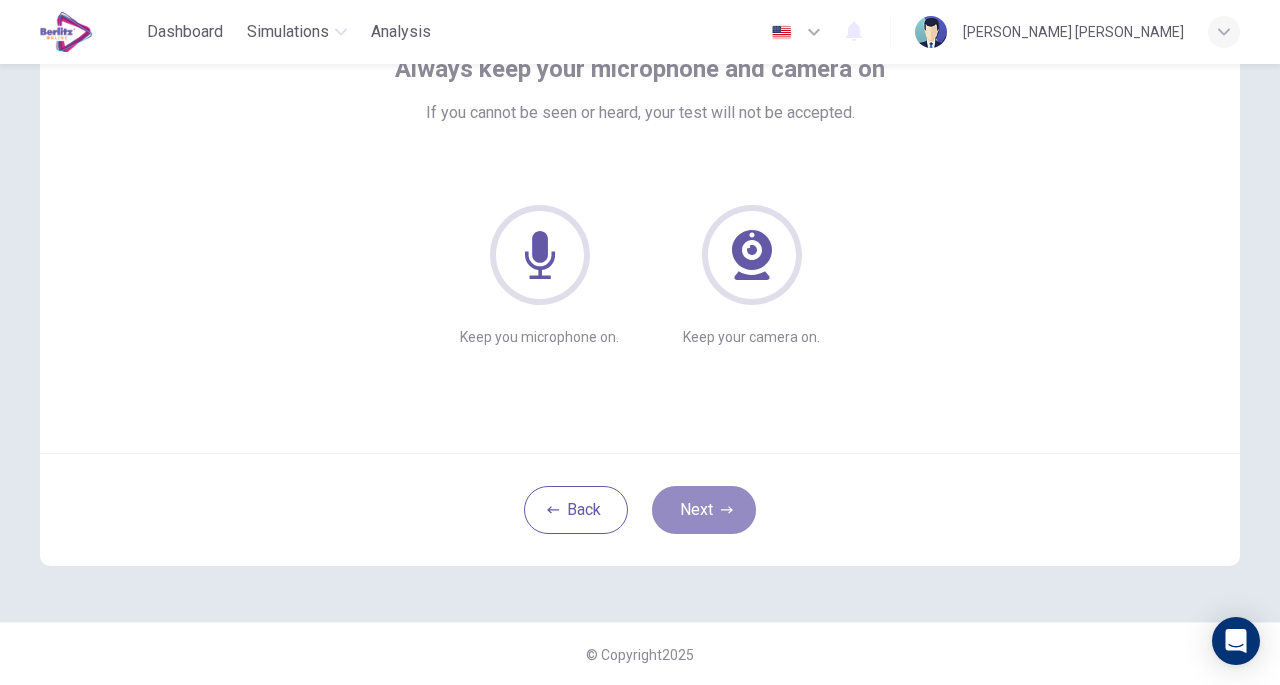 click on "Next" at bounding box center (704, 510) 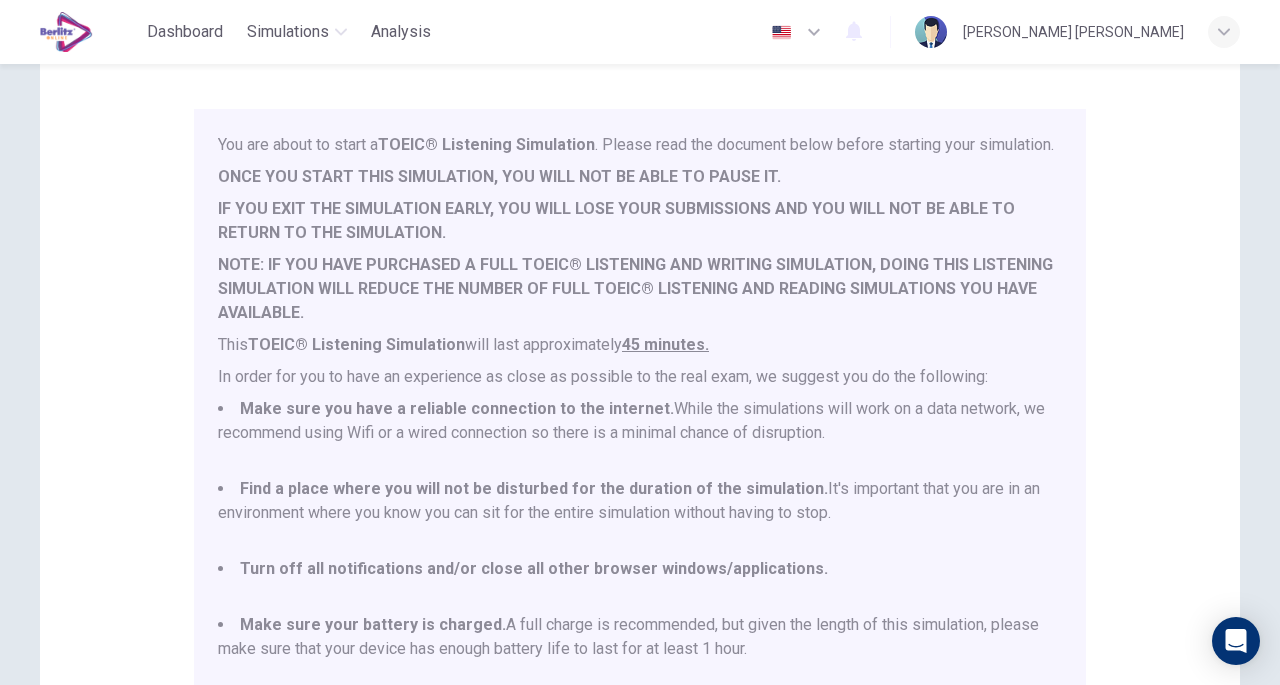 scroll, scrollTop: 52, scrollLeft: 0, axis: vertical 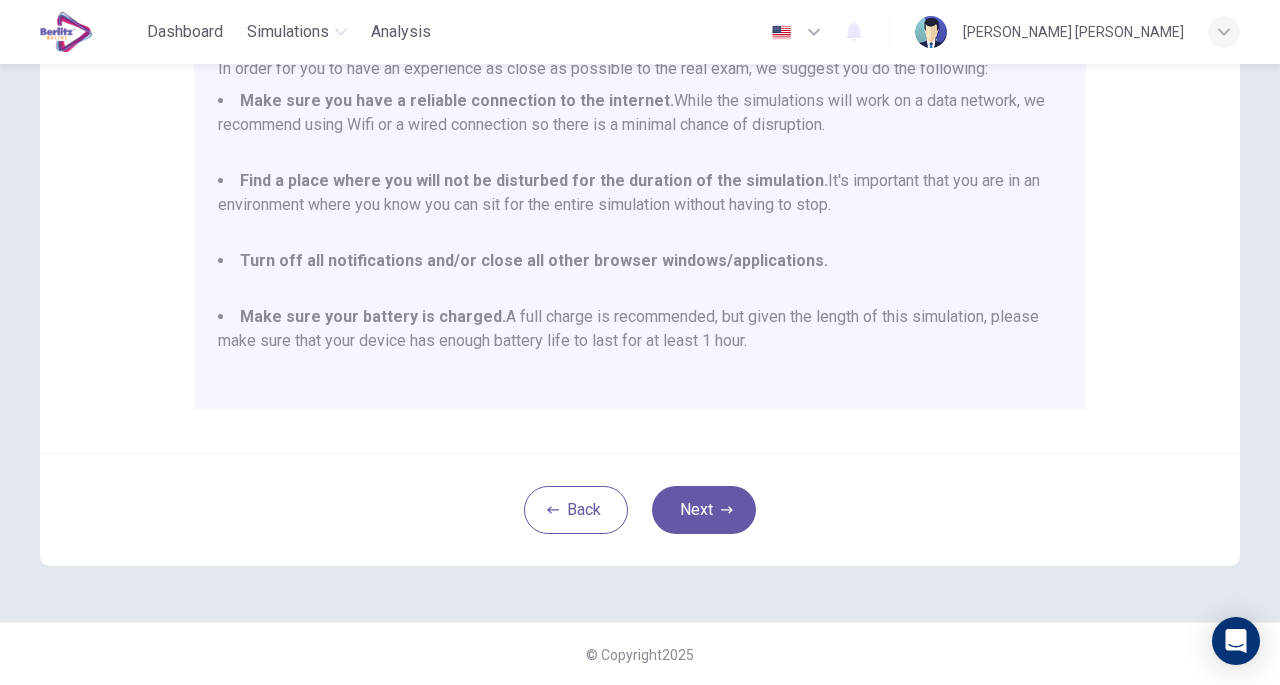 click on "Next" at bounding box center (704, 510) 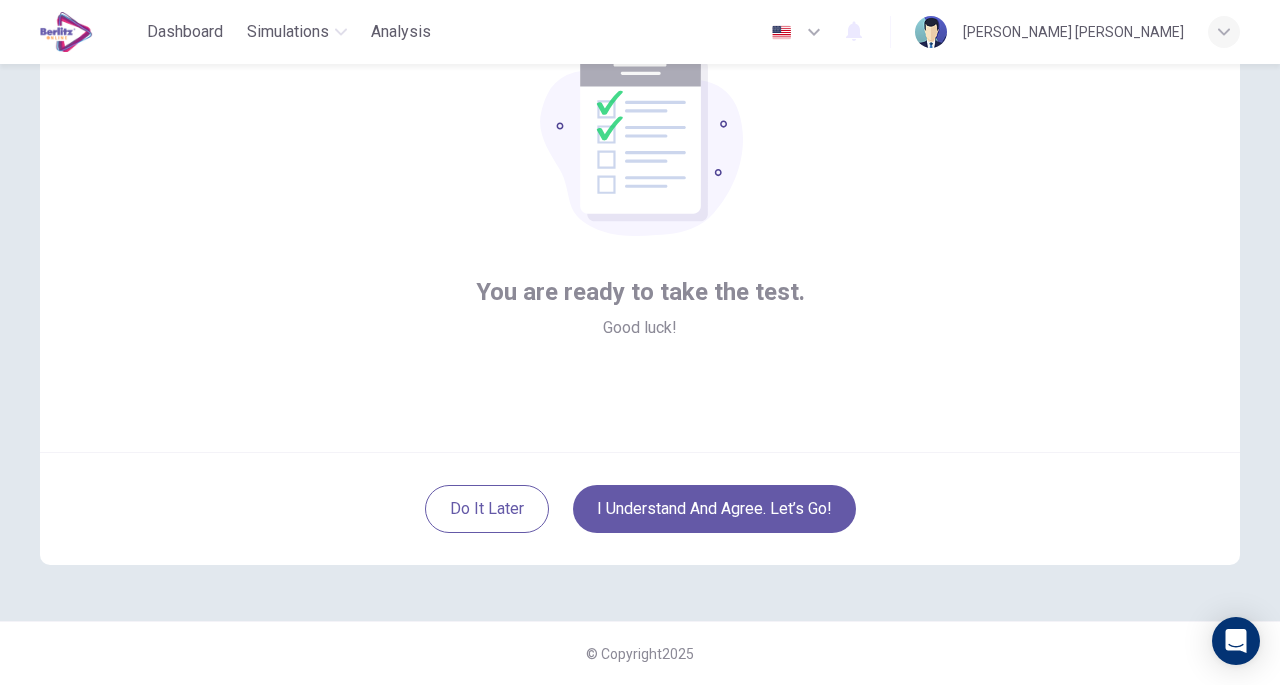 scroll, scrollTop: 147, scrollLeft: 0, axis: vertical 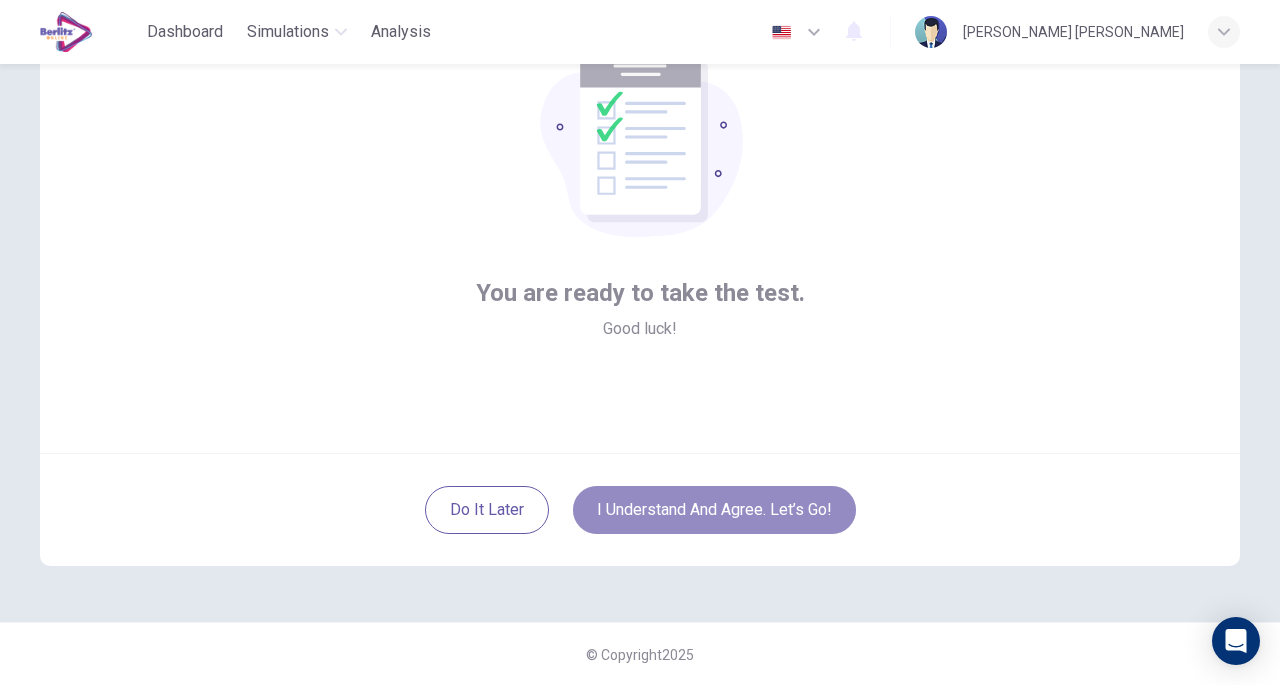 click on "I understand and agree. Let’s go!" at bounding box center [714, 510] 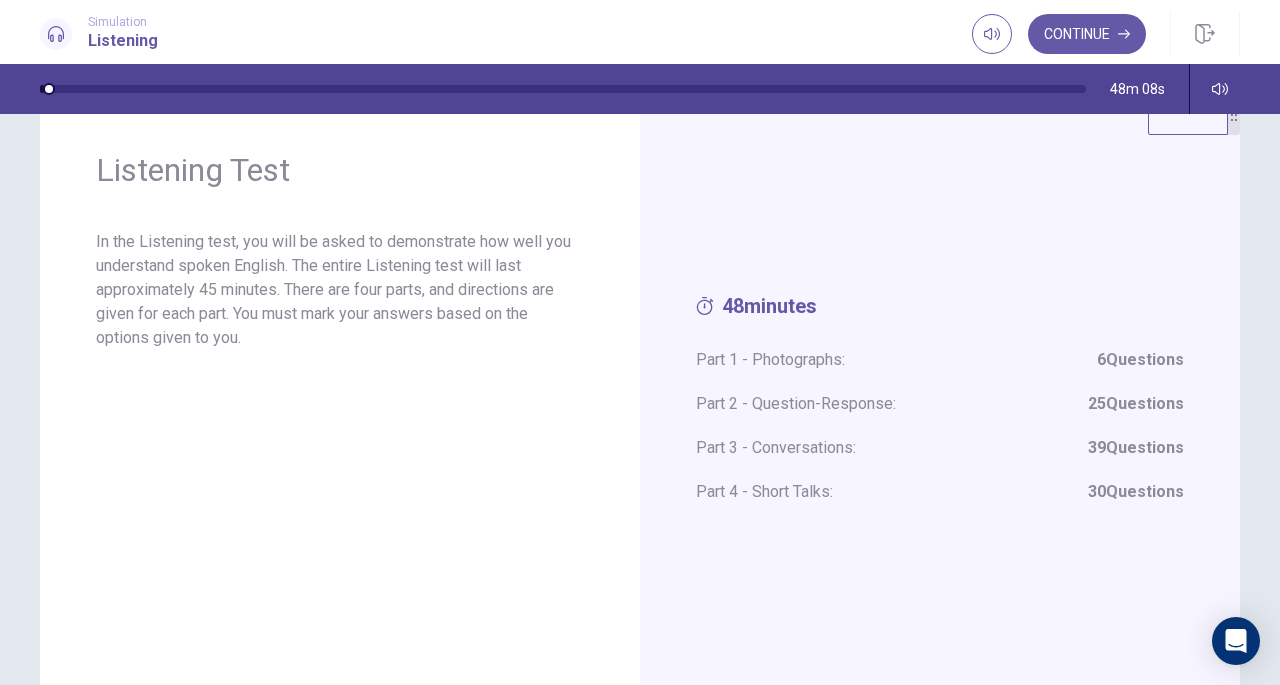 scroll, scrollTop: 60, scrollLeft: 0, axis: vertical 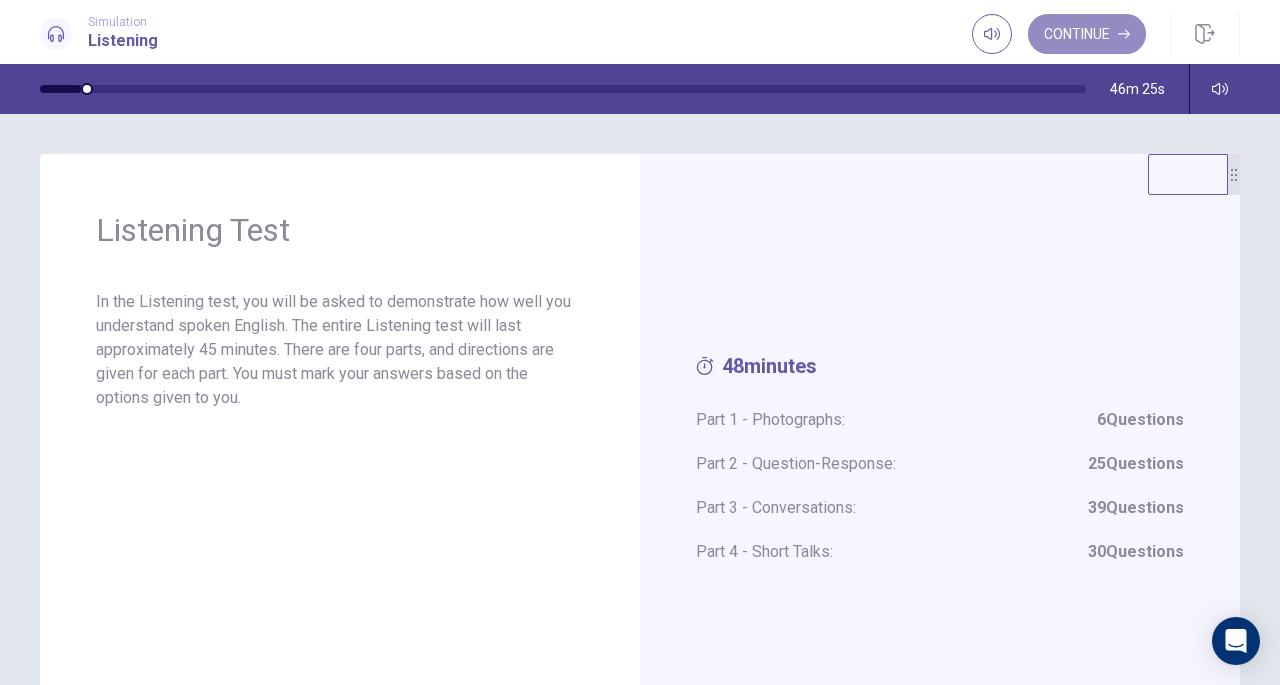 click on "Continue" at bounding box center [1087, 34] 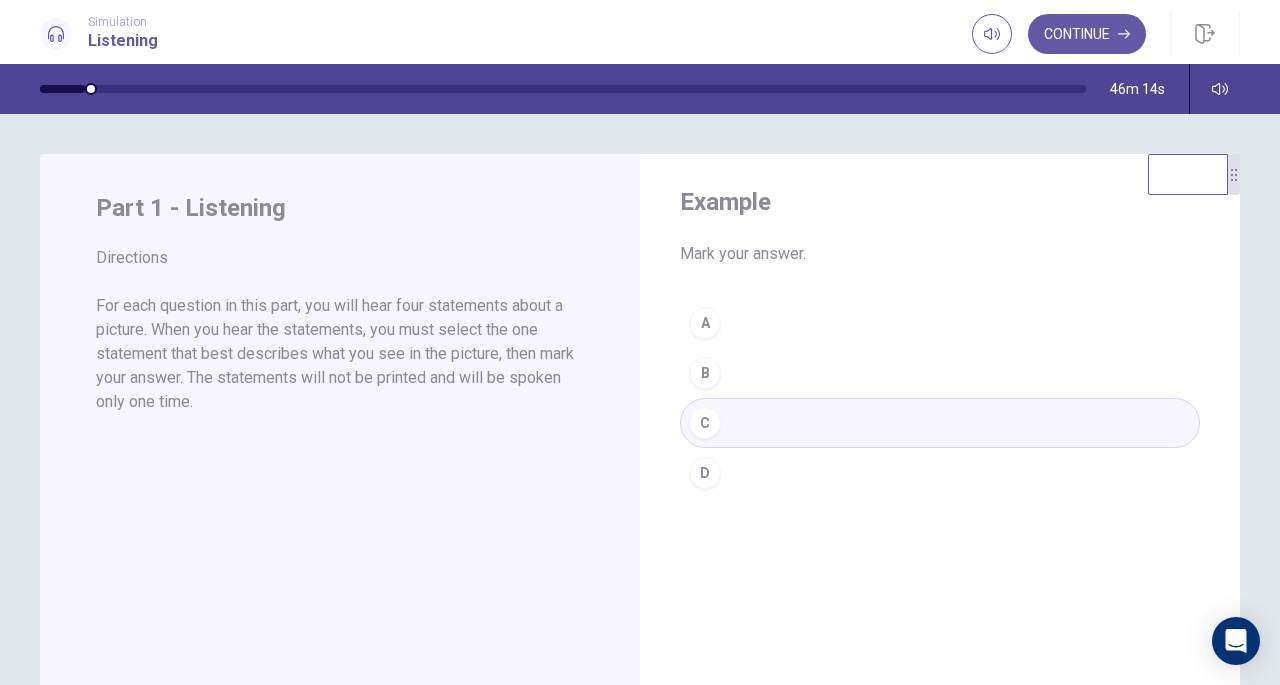 click on "A B C D" at bounding box center [940, 398] 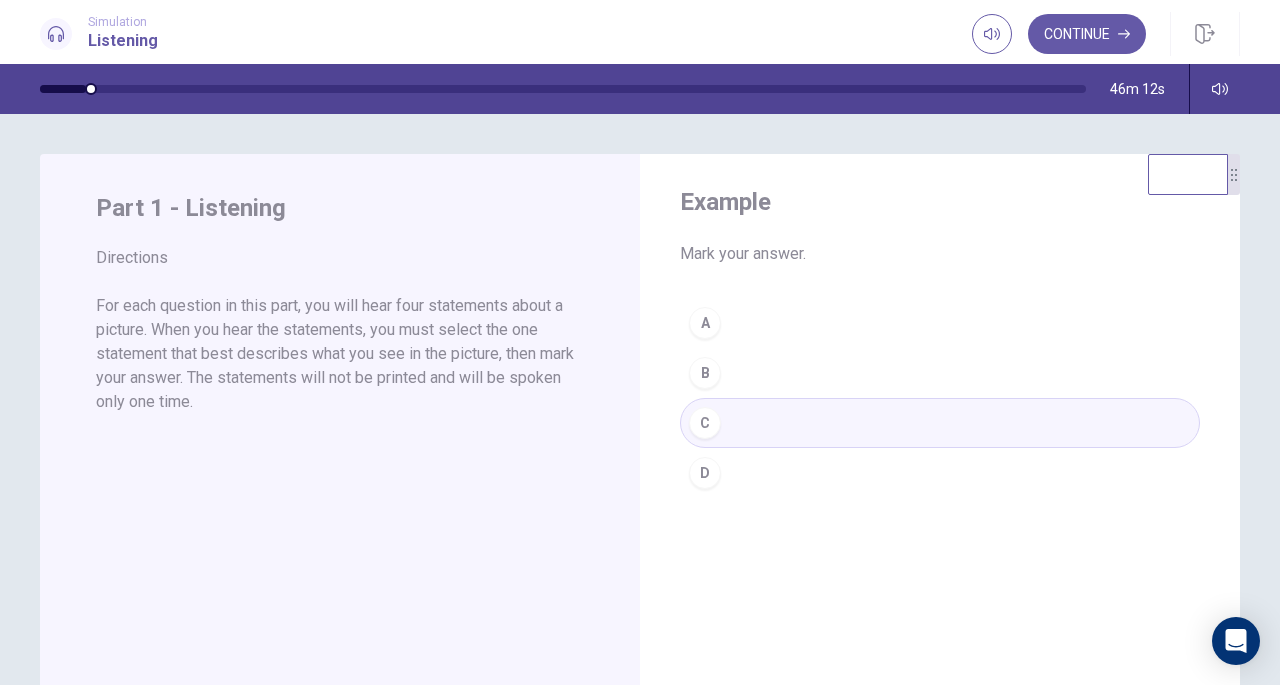click on "A B C D" at bounding box center [940, 398] 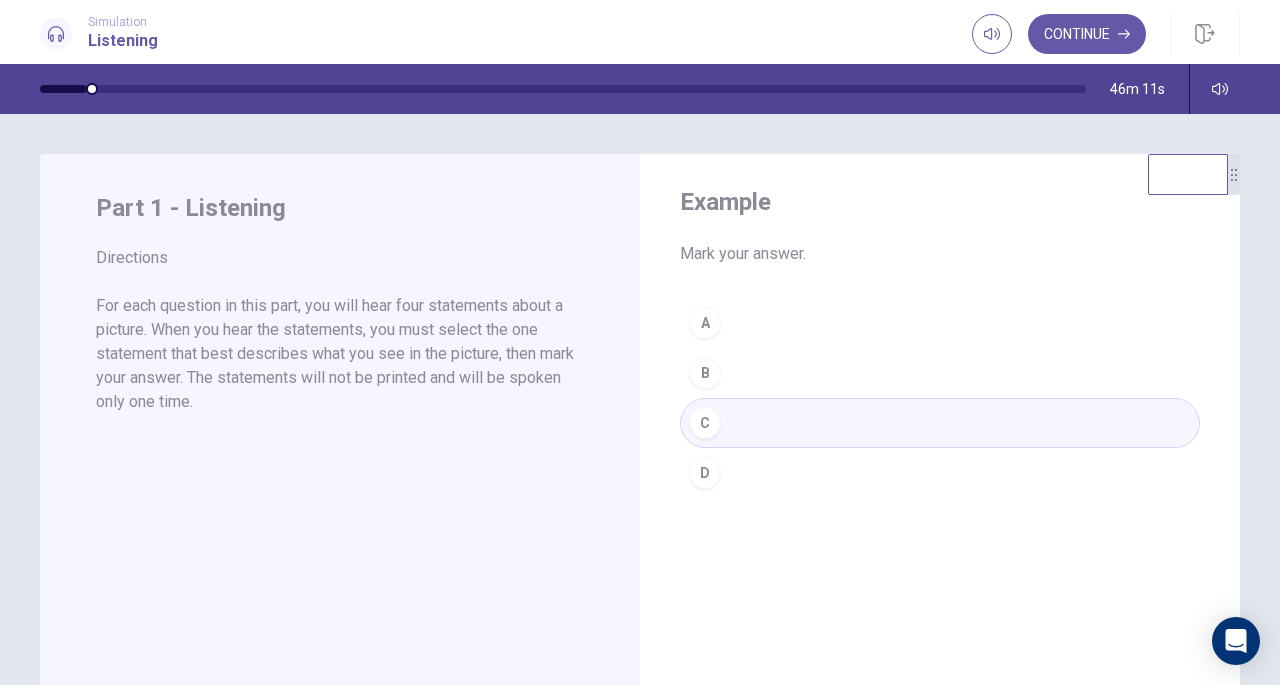 click on "A B C D" at bounding box center [940, 398] 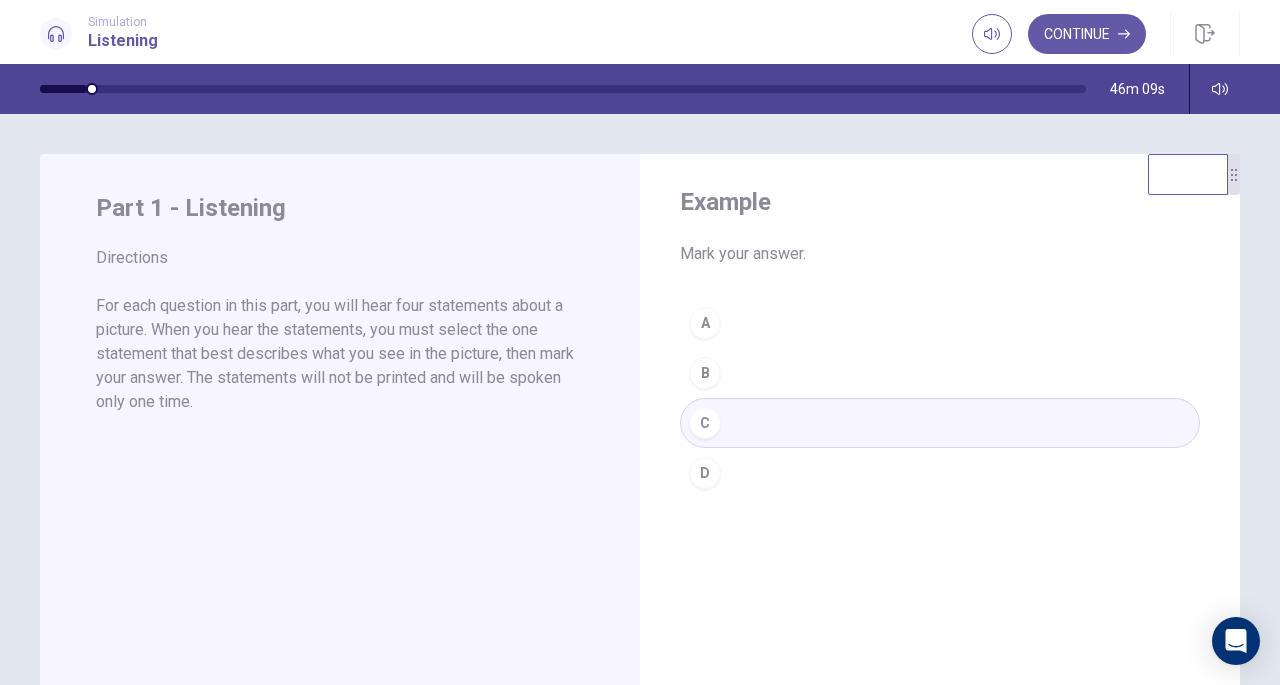 click on "A B C D" at bounding box center (940, 398) 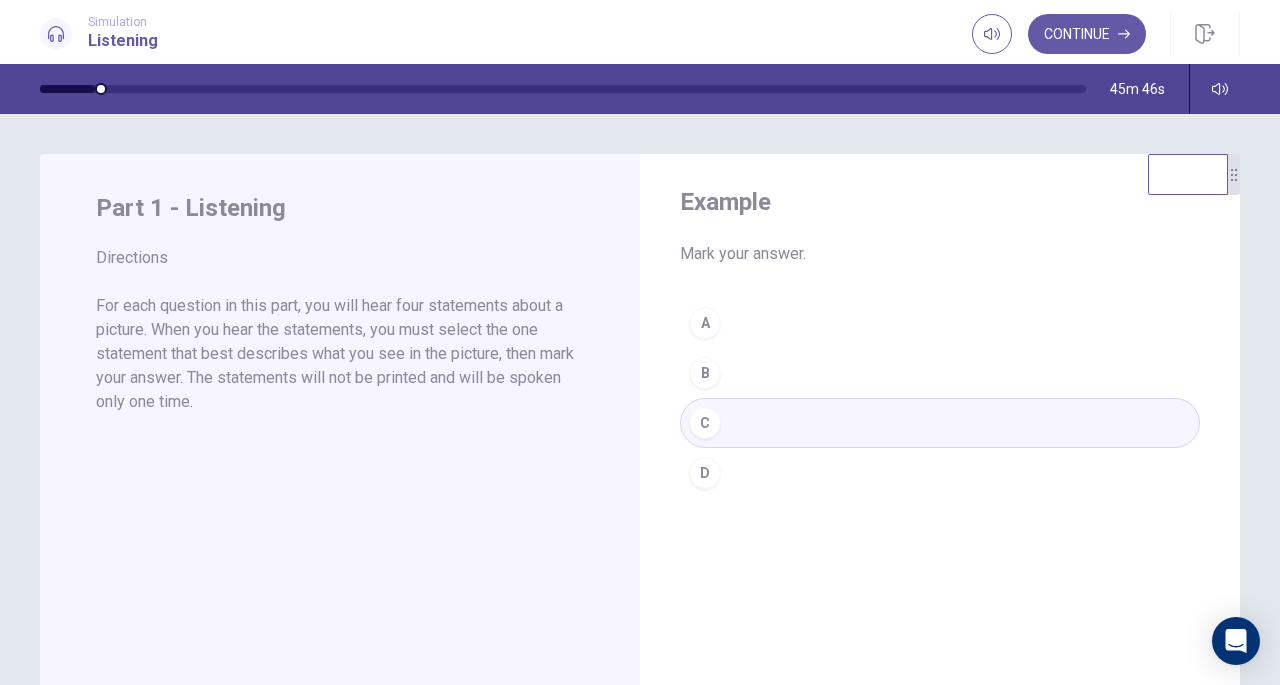 click on "A B C D" at bounding box center [940, 398] 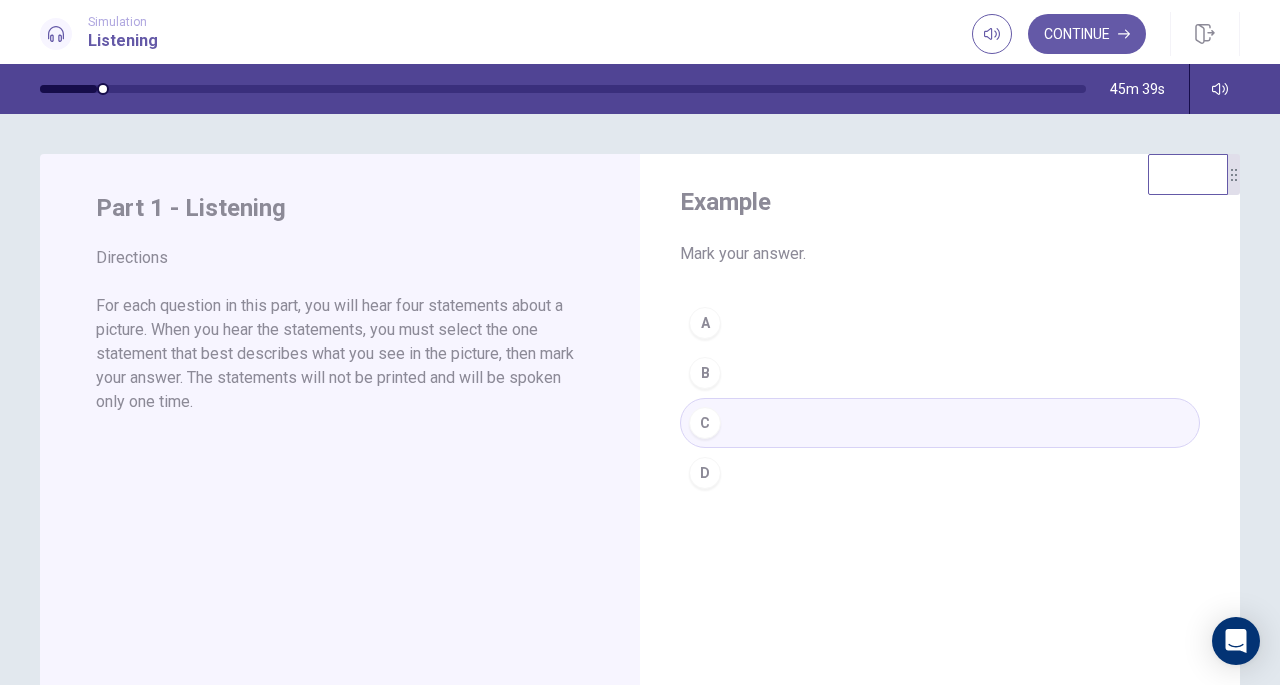 click on "A B C D" at bounding box center (940, 398) 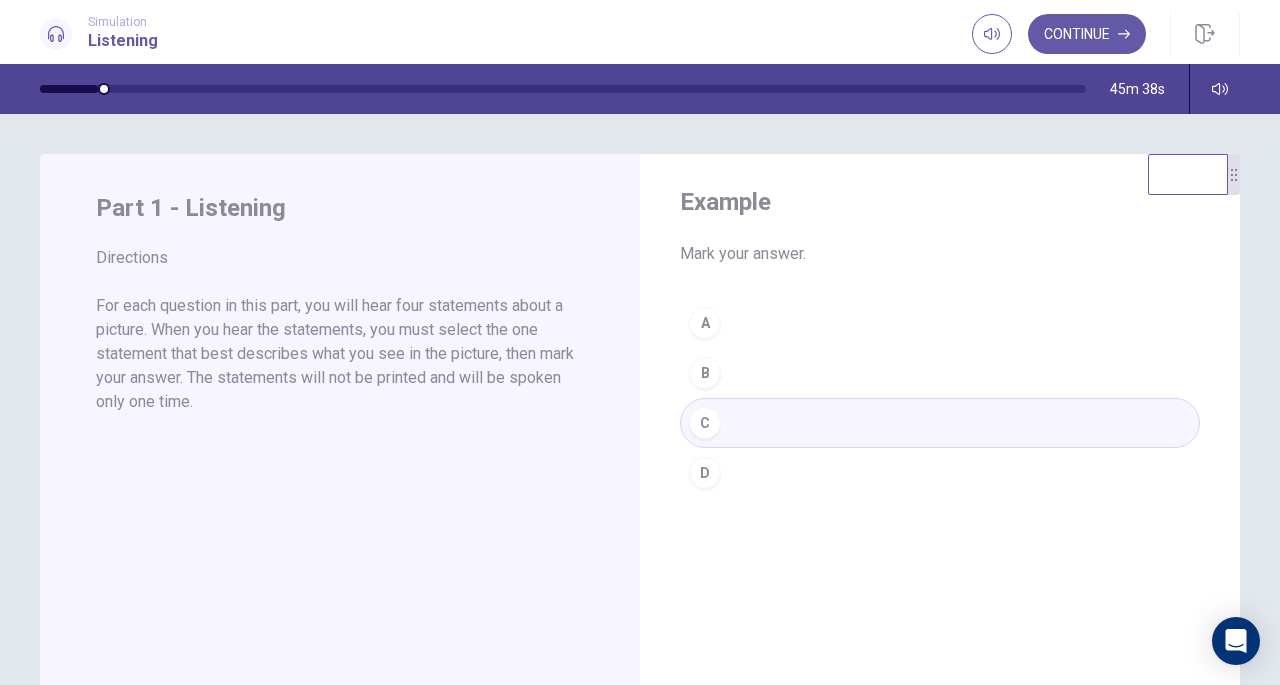 click on "A B C D" at bounding box center [940, 398] 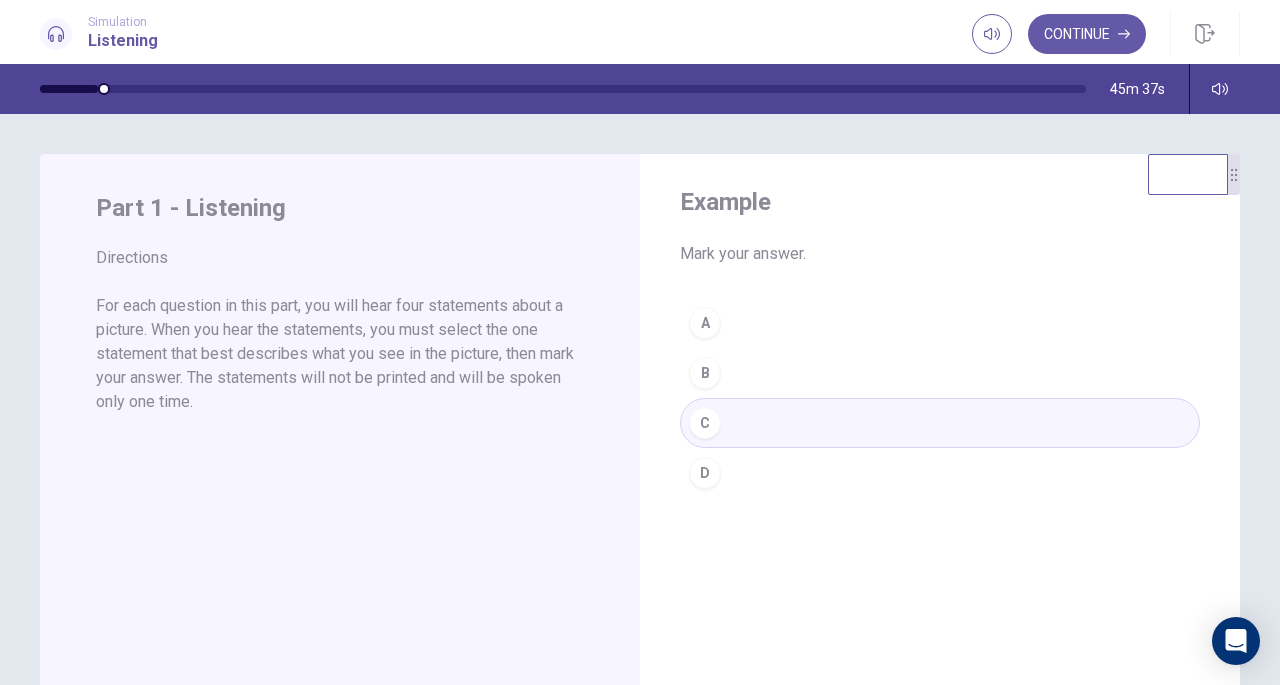 click on "A B C D" at bounding box center (940, 398) 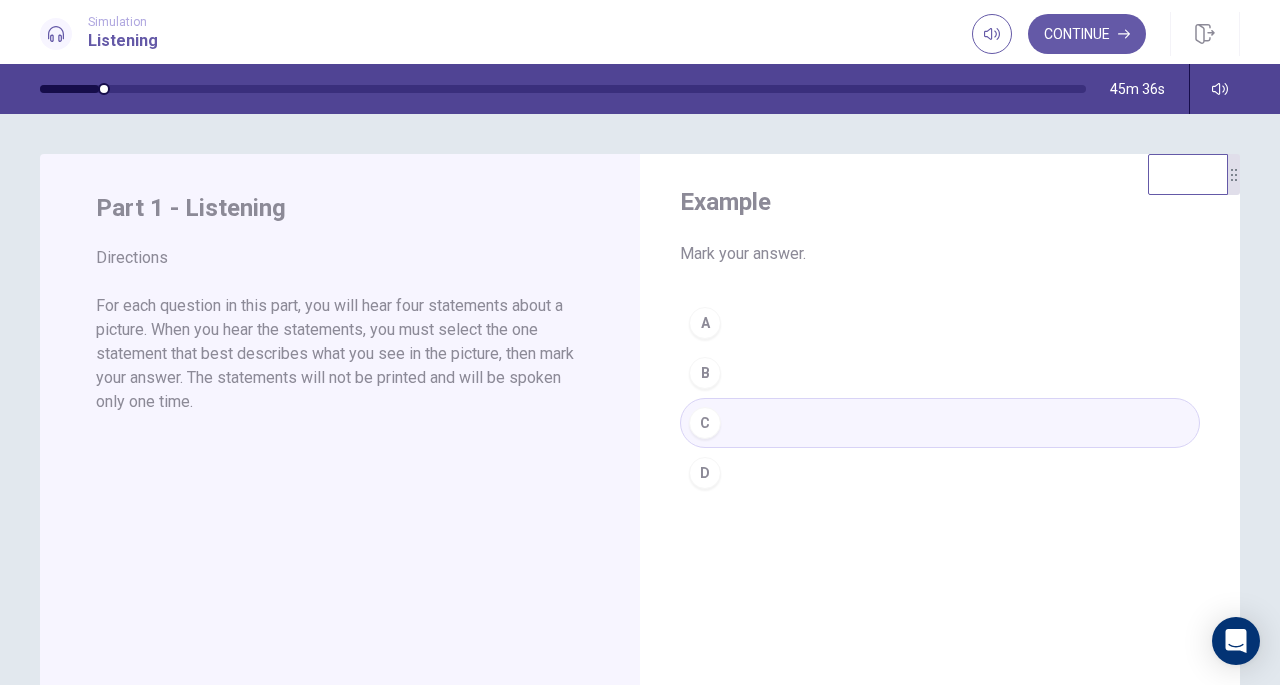 click on "A B C D" at bounding box center (940, 398) 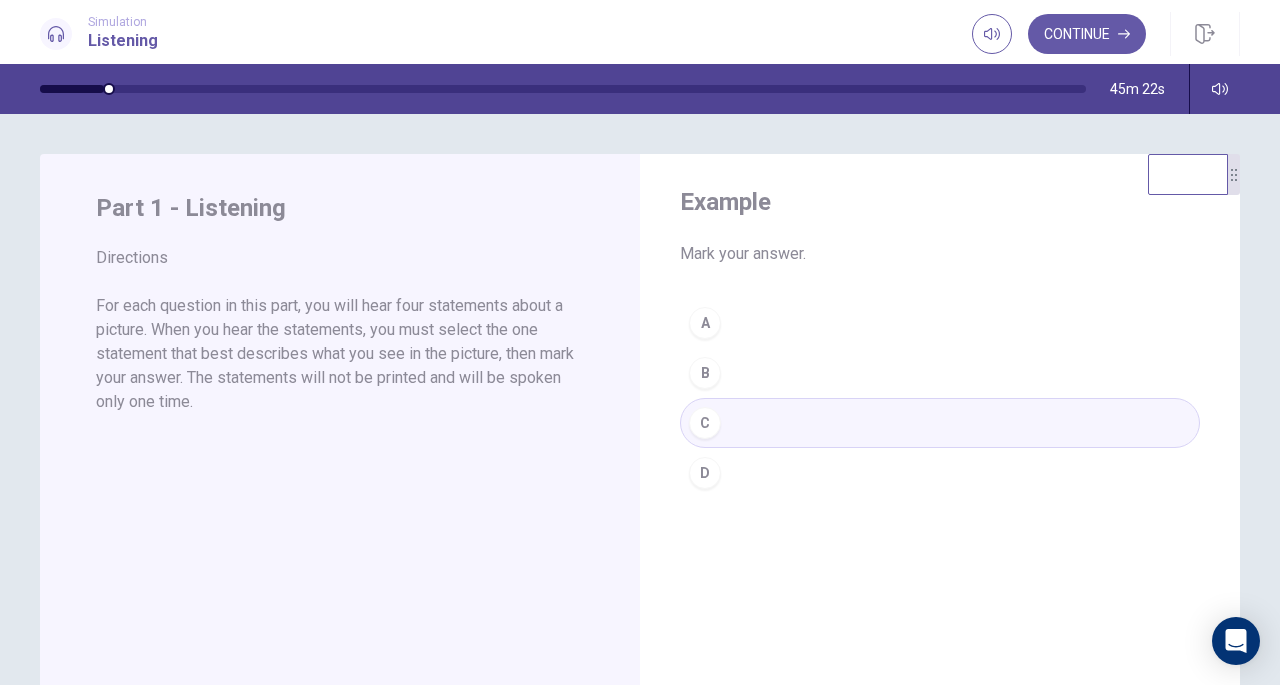 click on "A B C D" at bounding box center (940, 398) 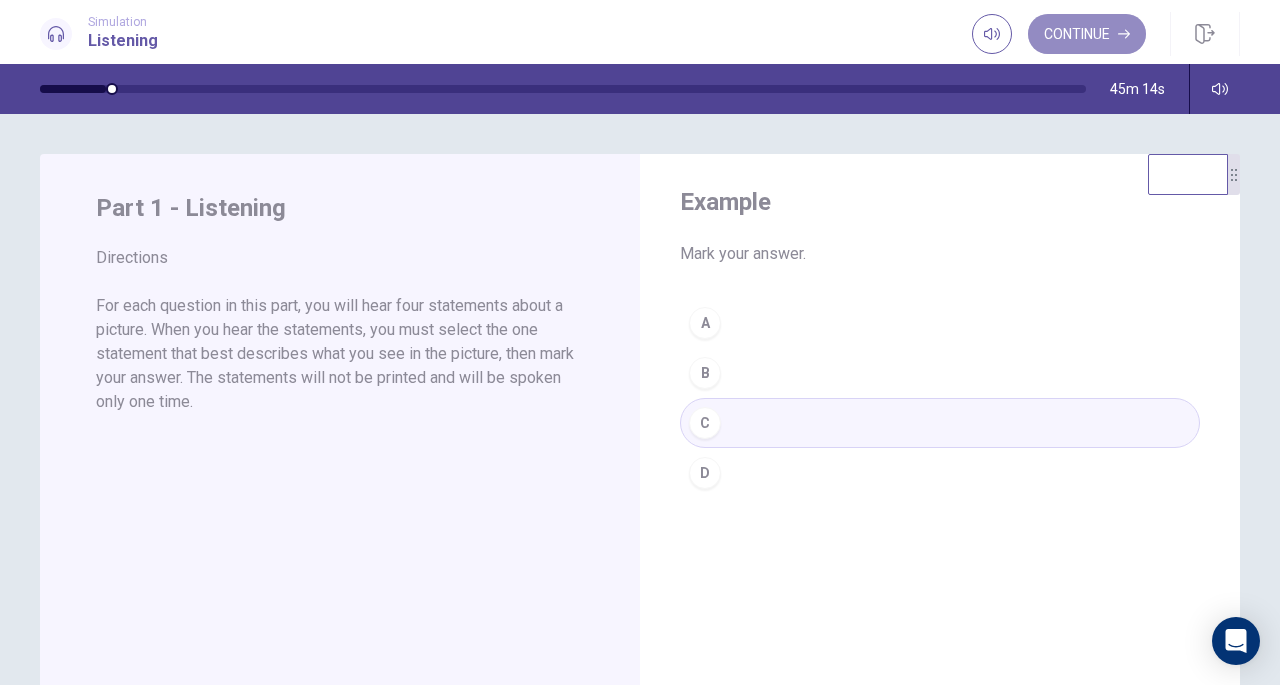 click on "Continue" at bounding box center (1087, 34) 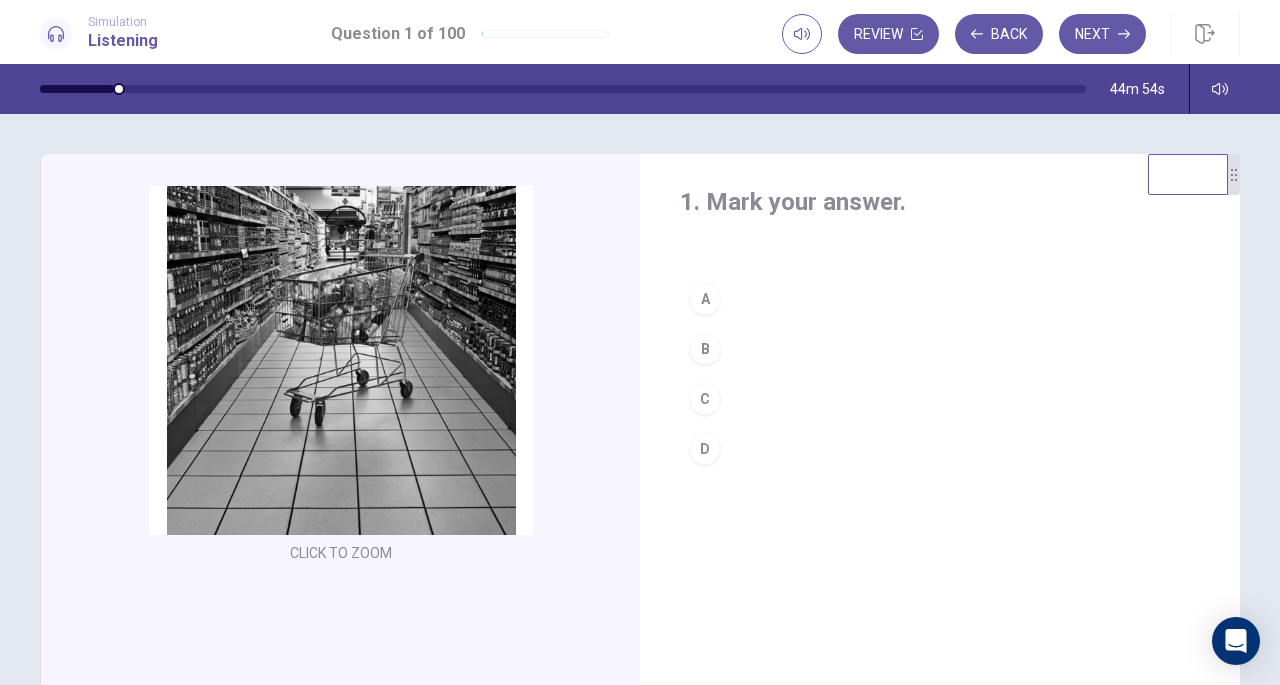 click on "C" at bounding box center (705, 399) 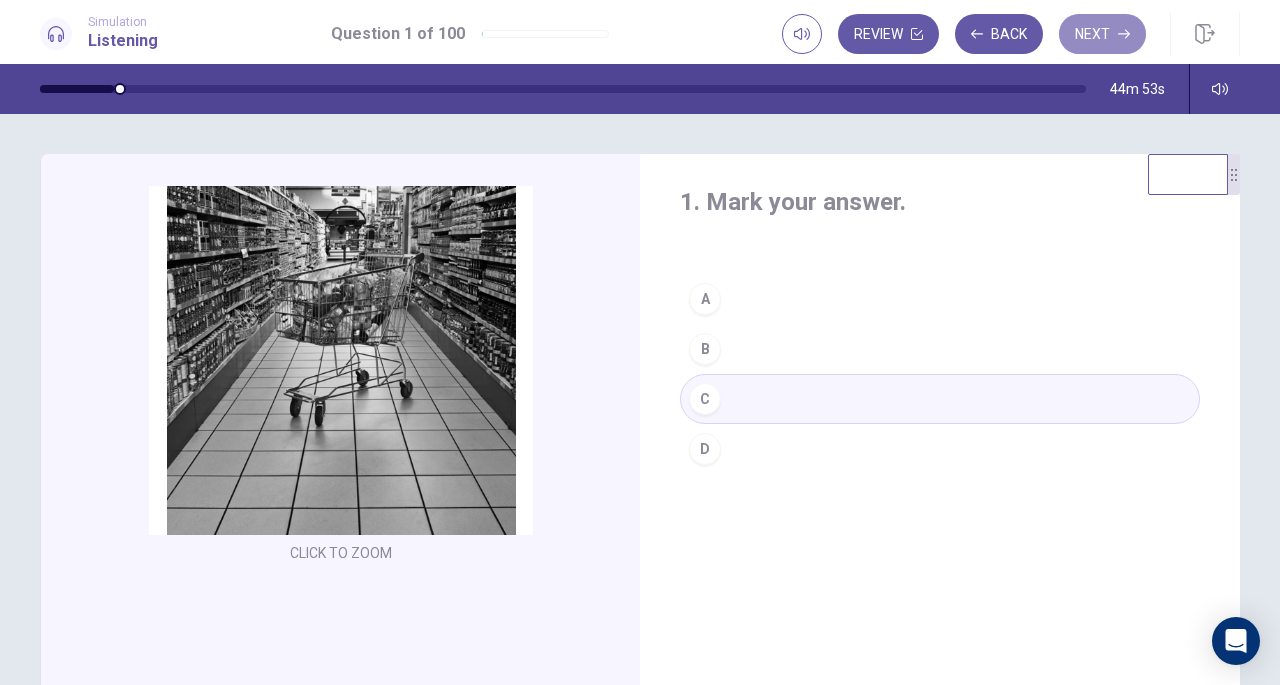 click on "Next" at bounding box center [1102, 34] 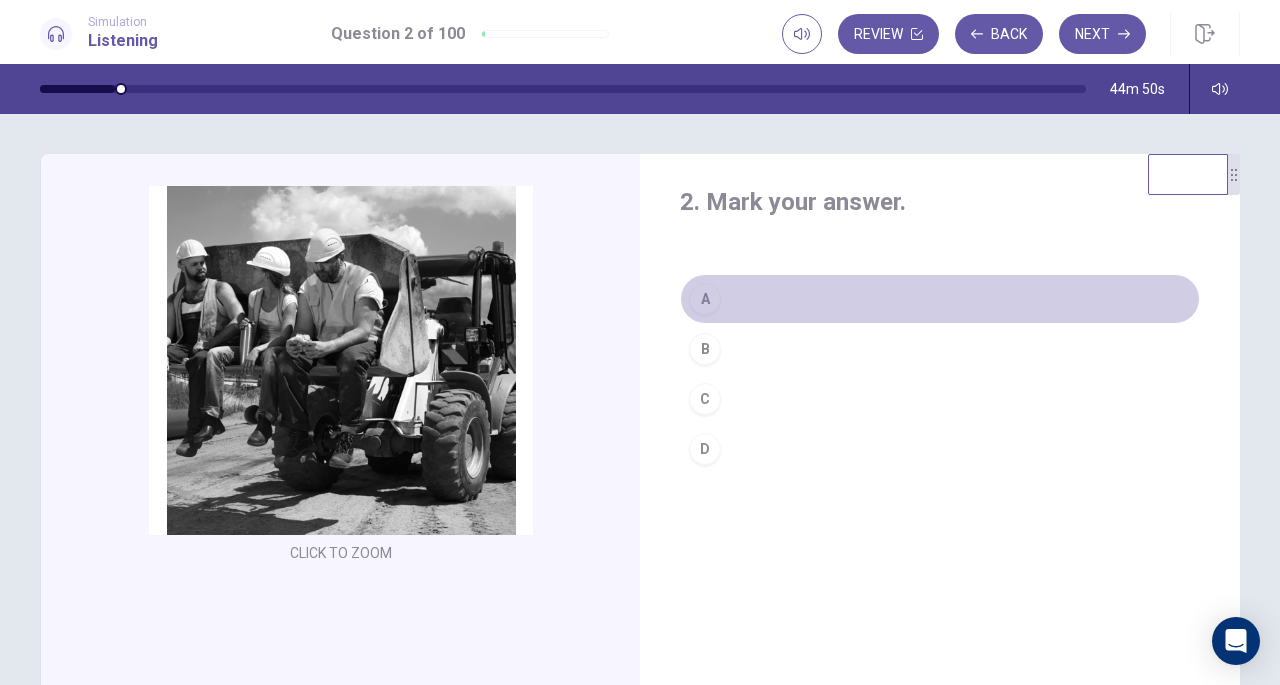 click on "A" at bounding box center (940, 299) 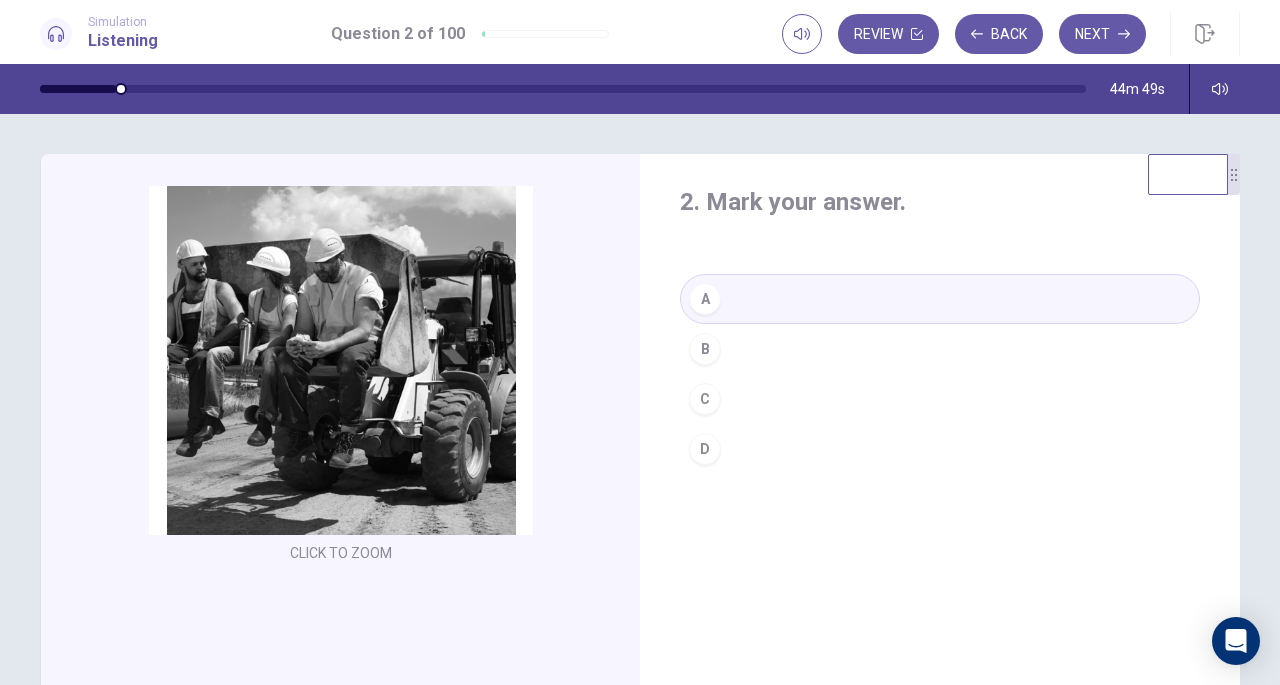 click on "Next" at bounding box center [1102, 34] 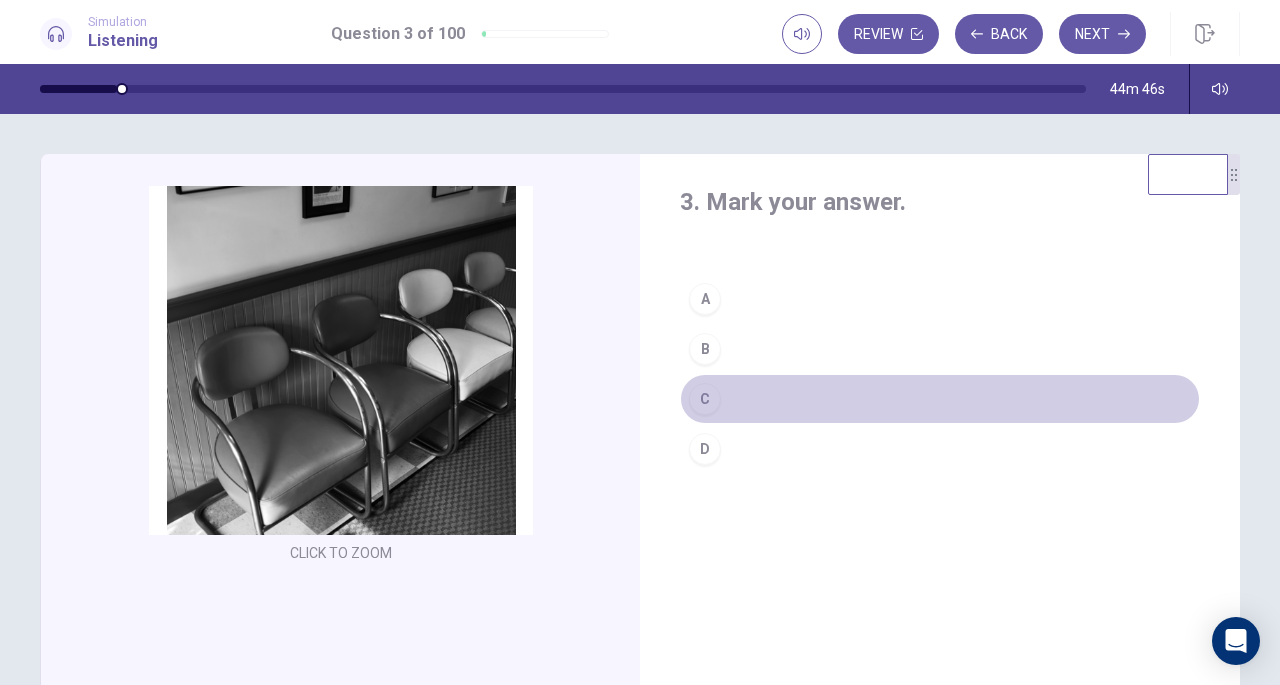 click on "C" at bounding box center (940, 399) 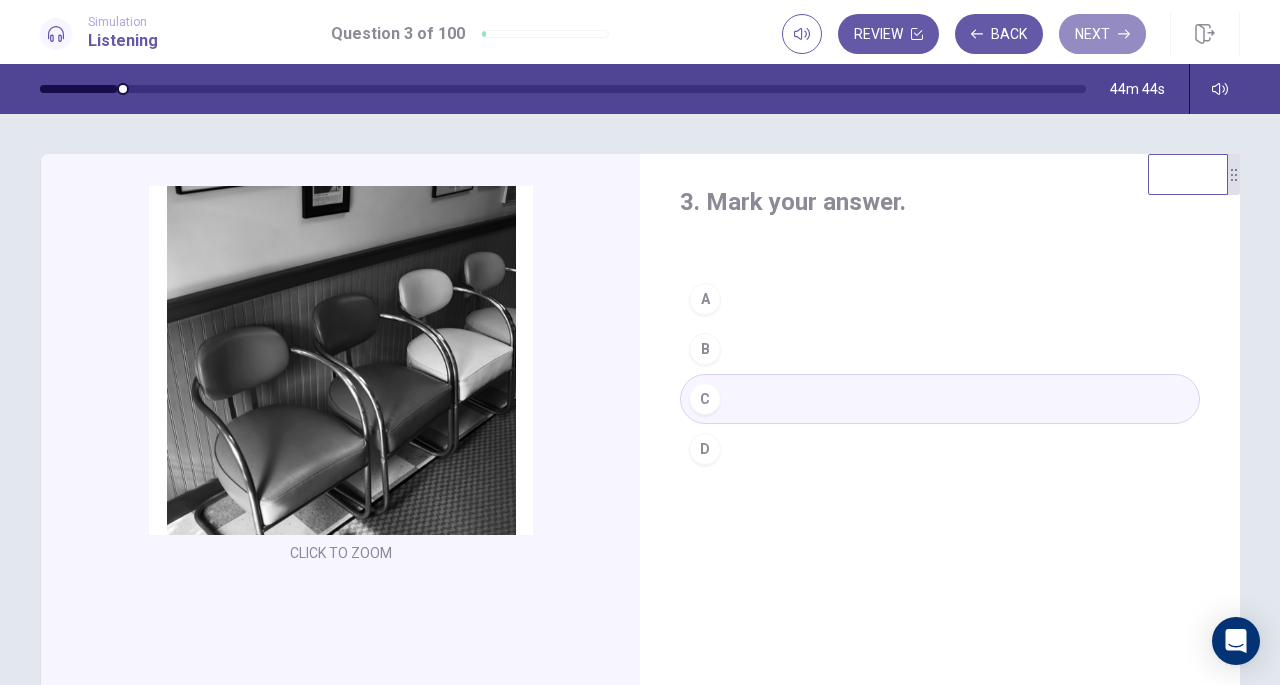 click on "Next" at bounding box center [1102, 34] 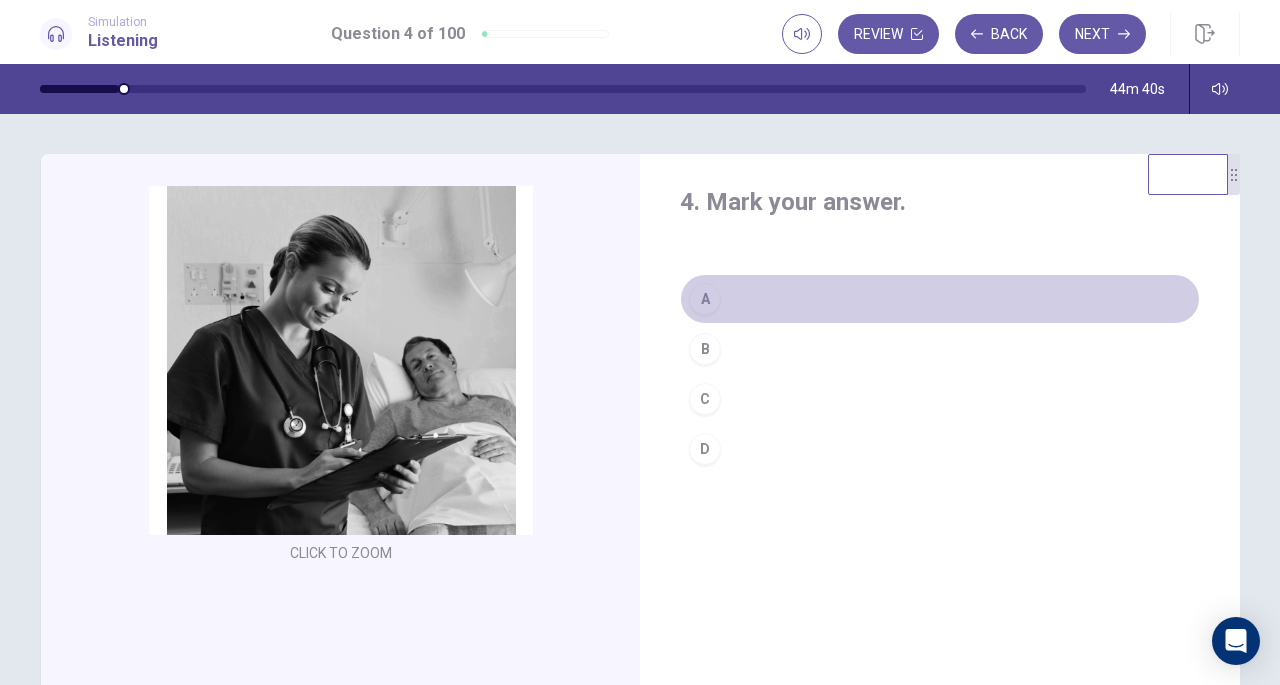 click on "A" at bounding box center [940, 299] 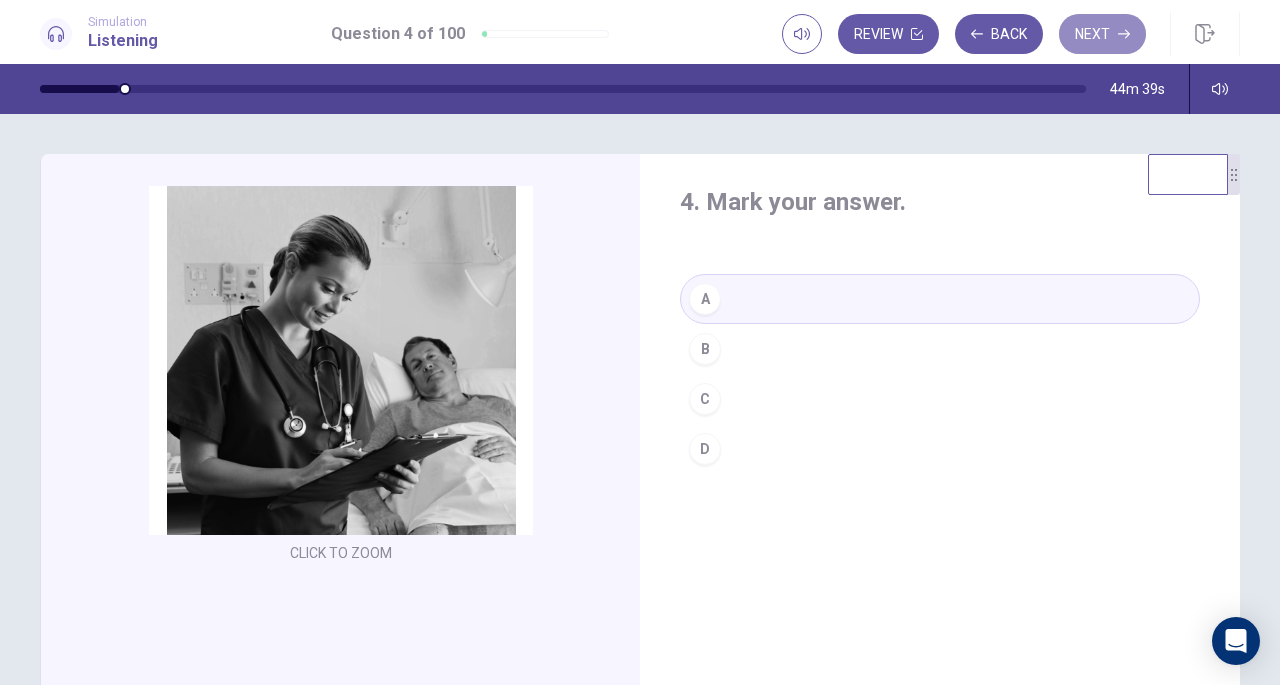 click 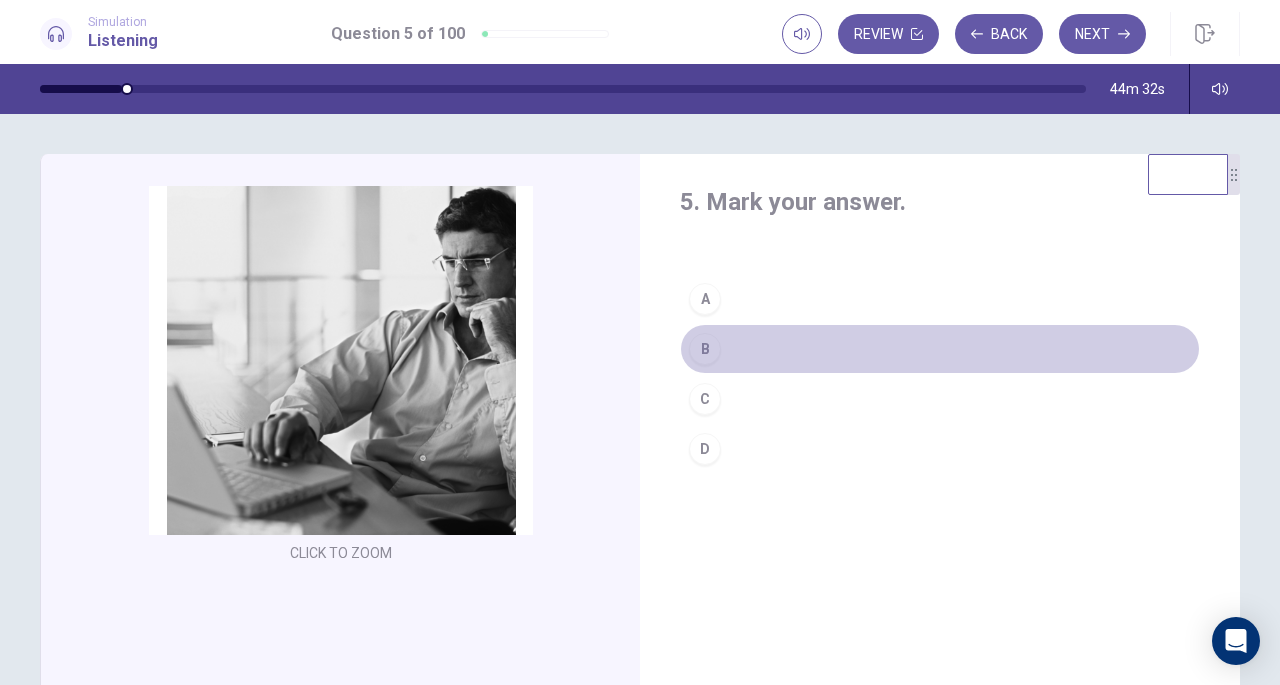 click on "B" at bounding box center [940, 349] 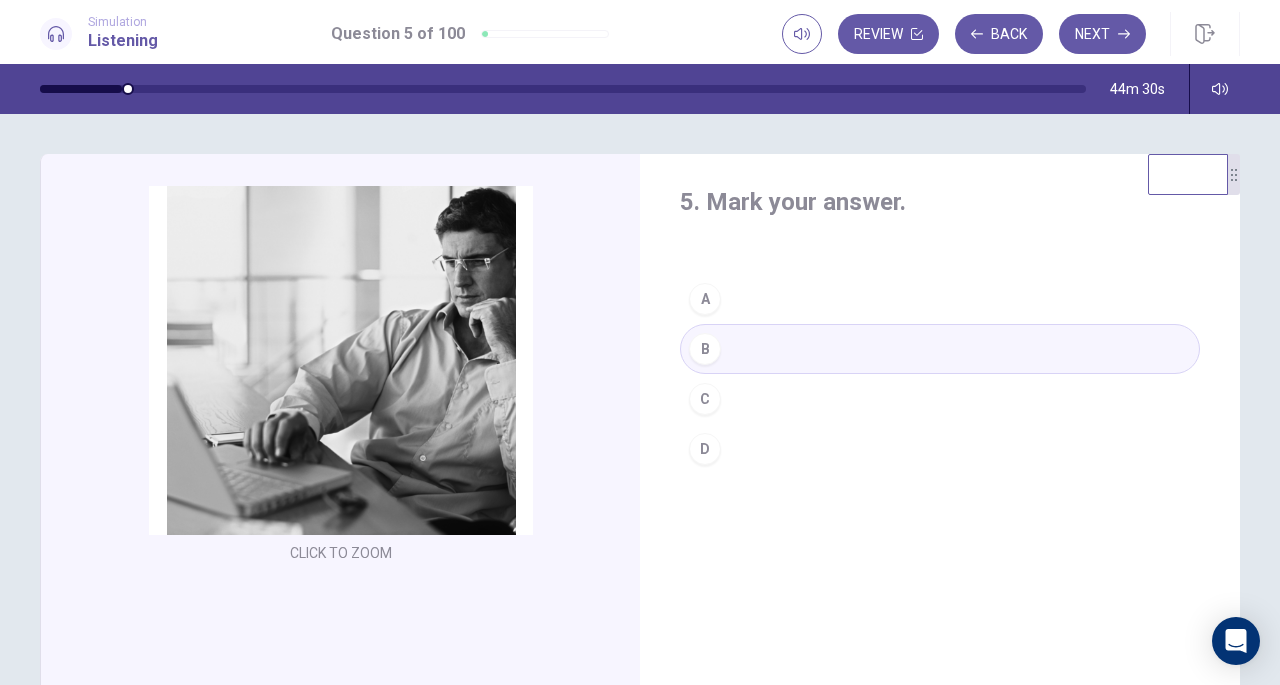 click on "Next" at bounding box center (1102, 34) 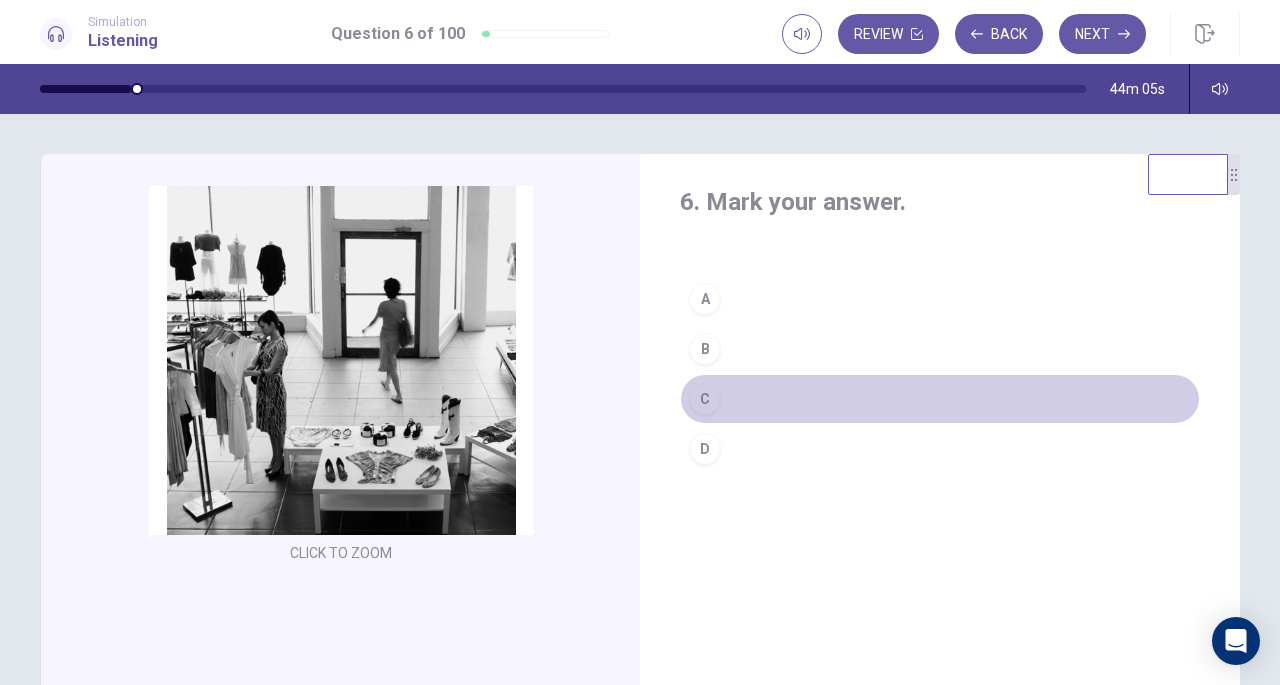click on "C" at bounding box center [940, 399] 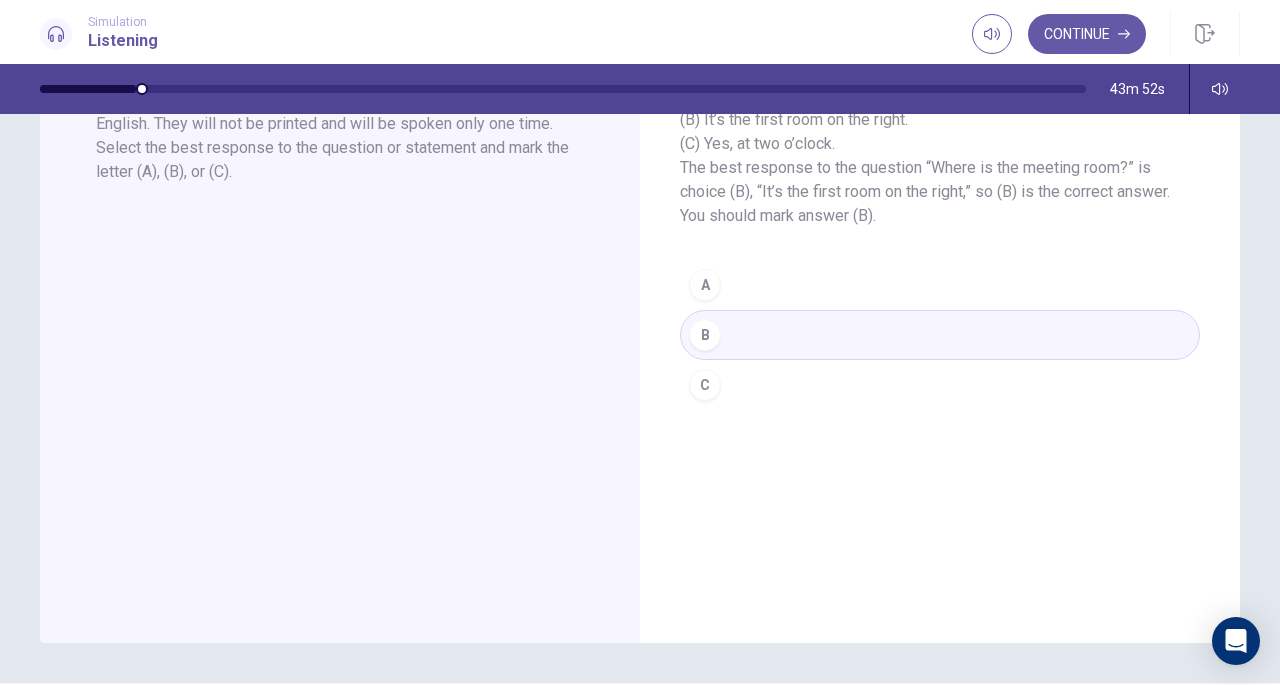 scroll, scrollTop: 0, scrollLeft: 0, axis: both 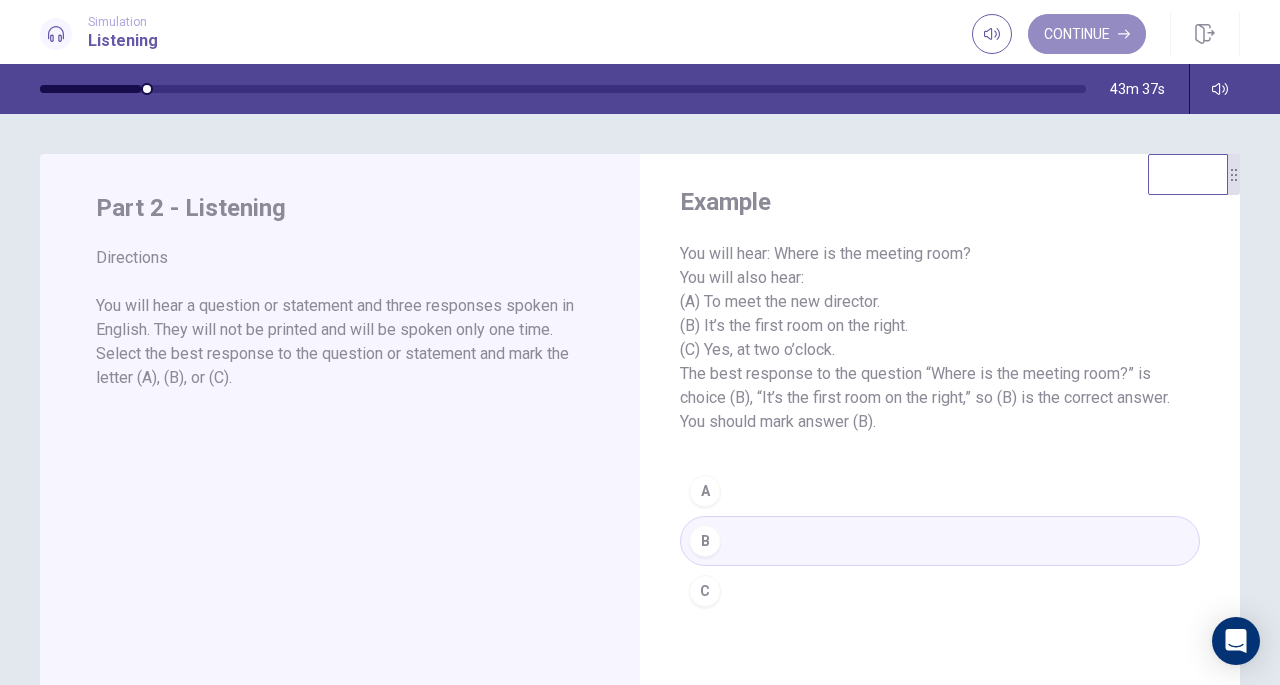 click on "Continue" at bounding box center [1087, 34] 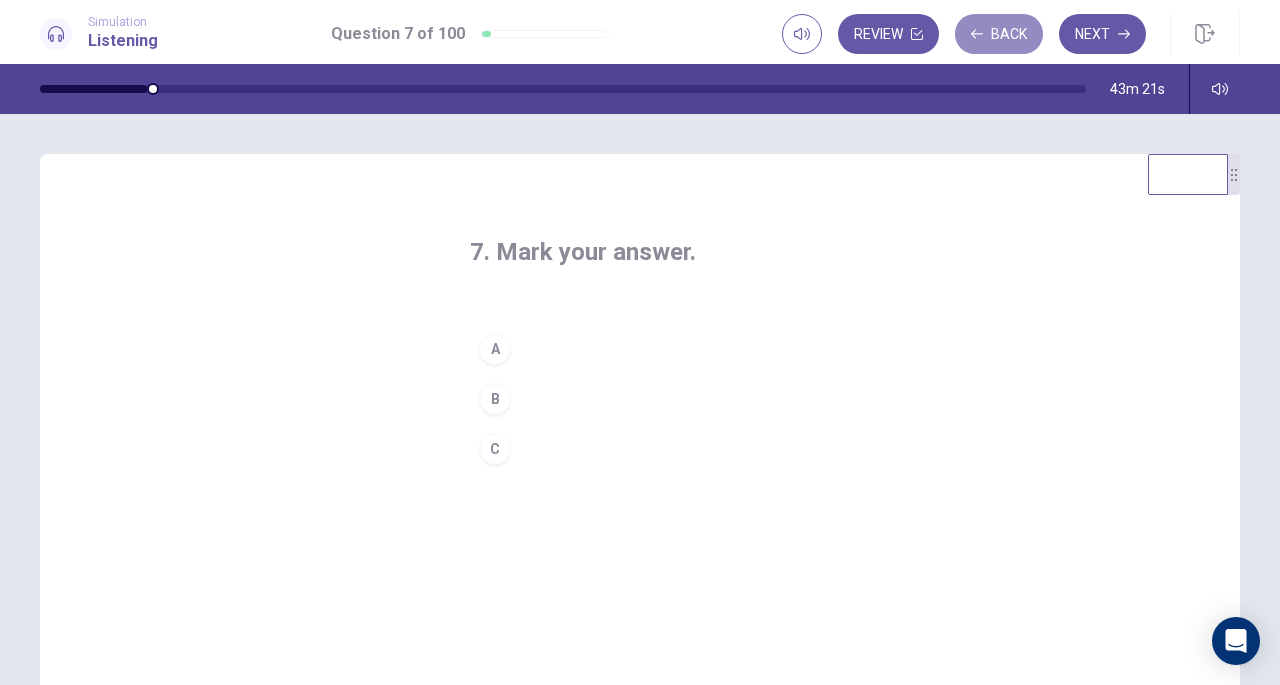 click 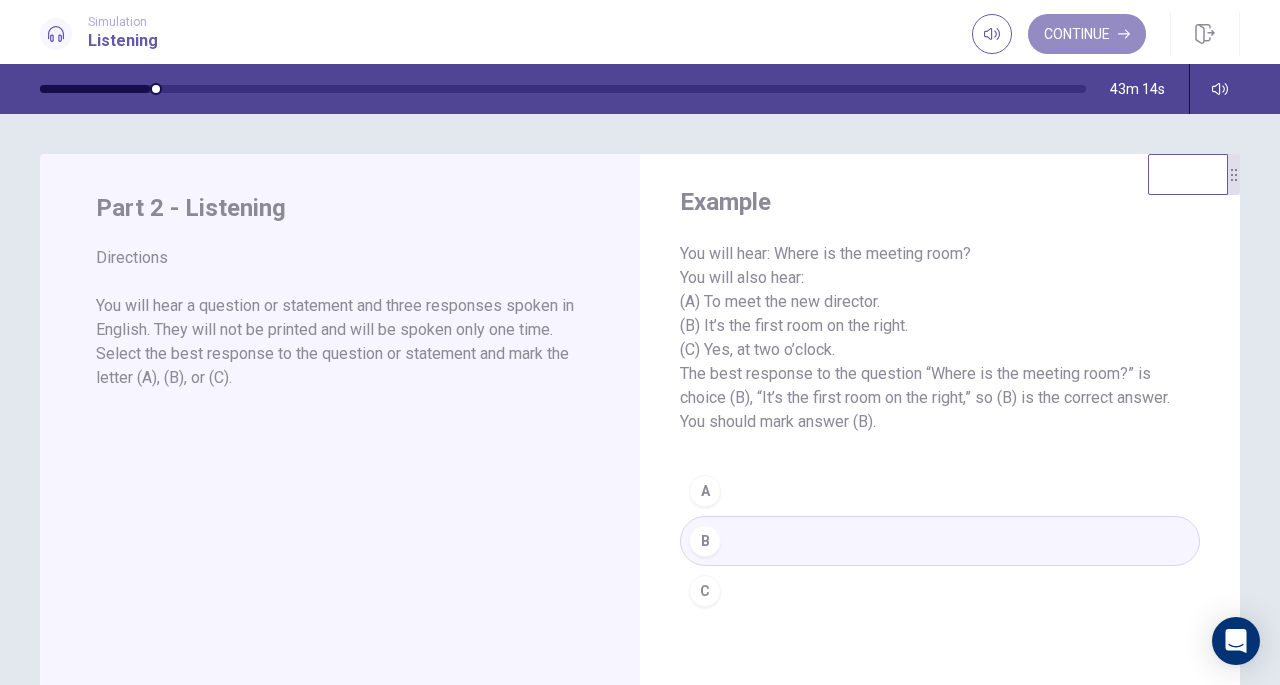 click on "Continue" at bounding box center (1087, 34) 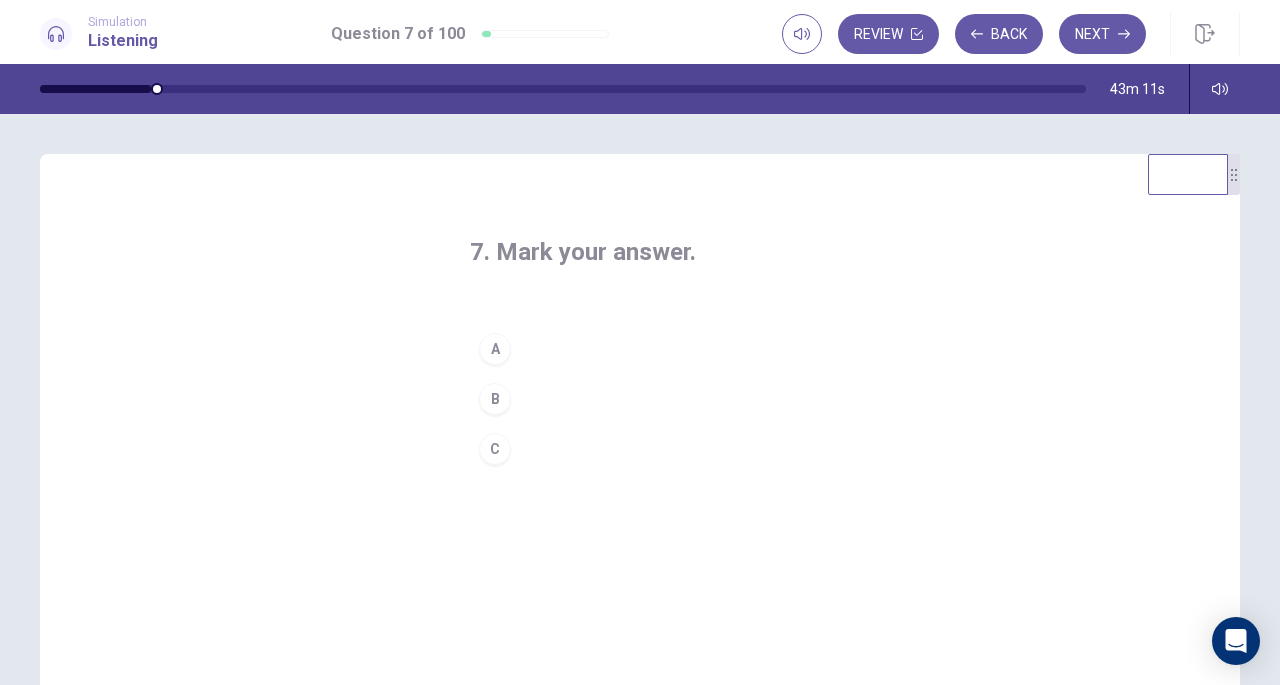 click on "C" at bounding box center [640, 449] 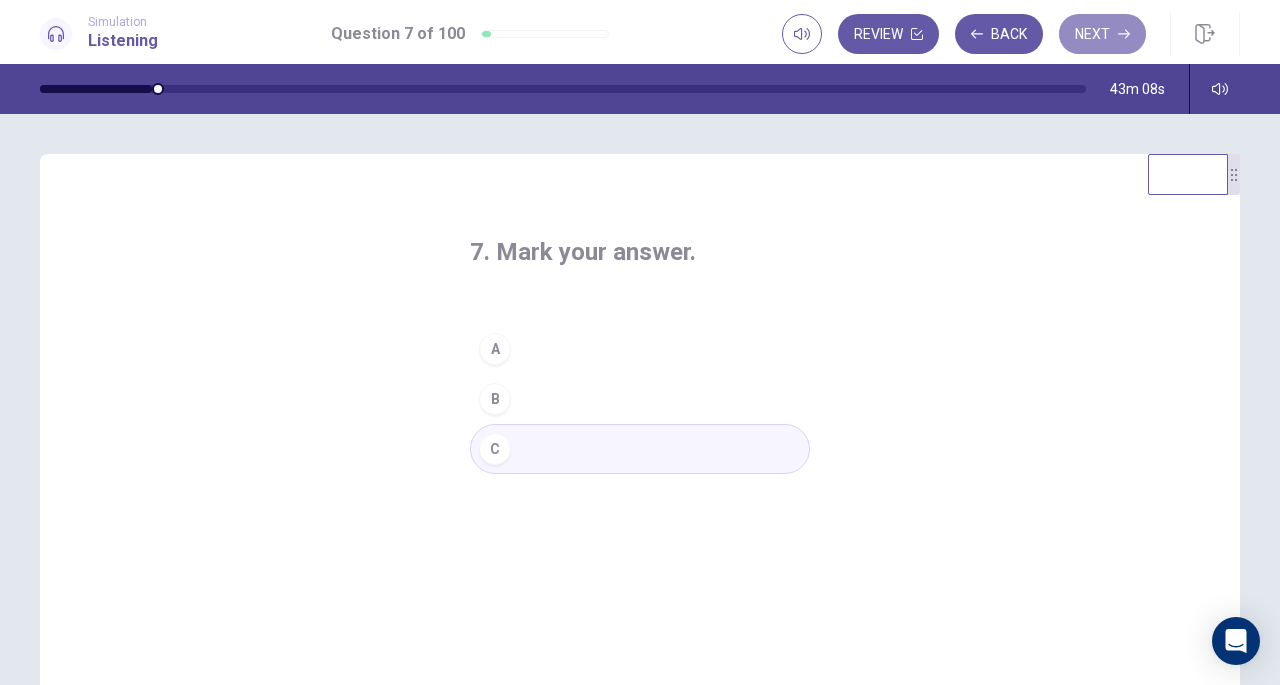 click on "Next" at bounding box center (1102, 34) 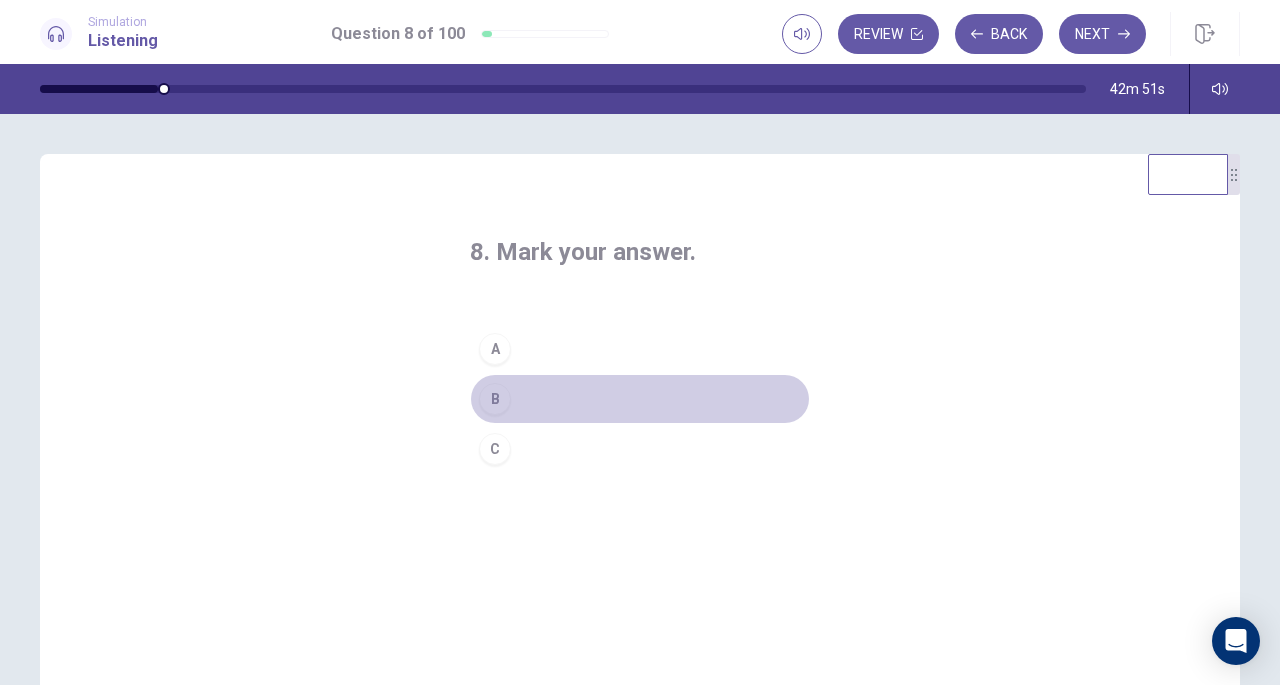 click on "B" at bounding box center (495, 399) 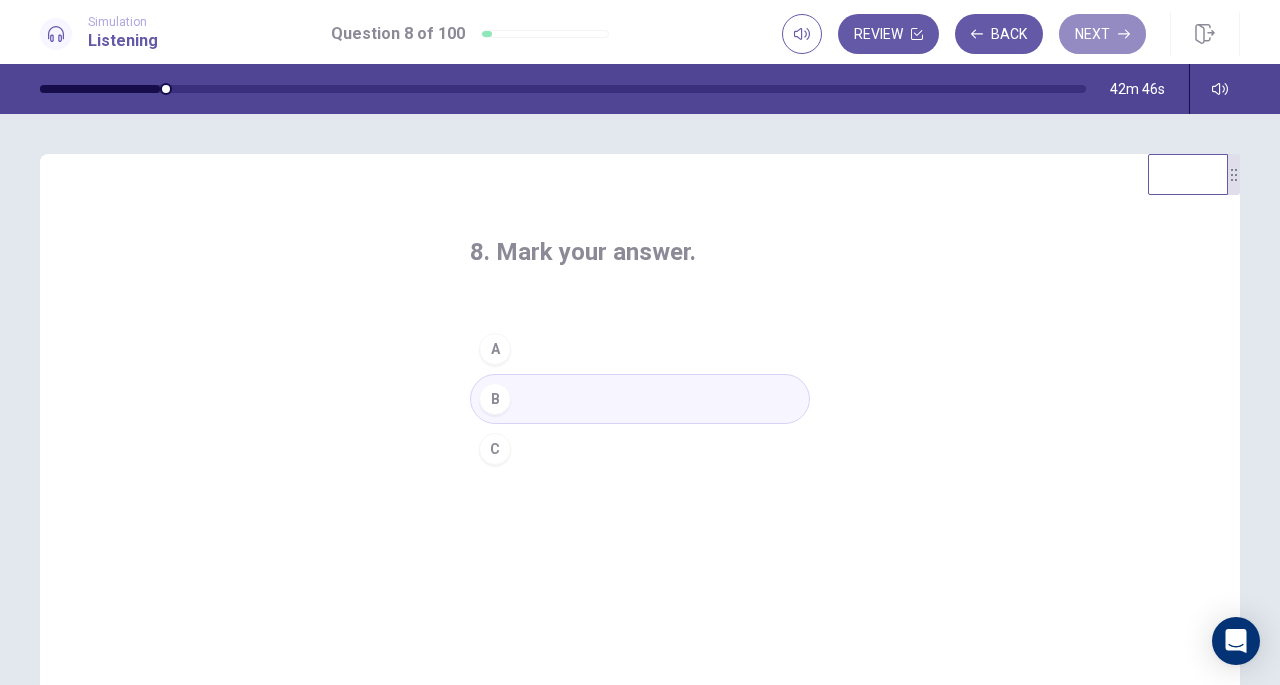click on "Next" at bounding box center (1102, 34) 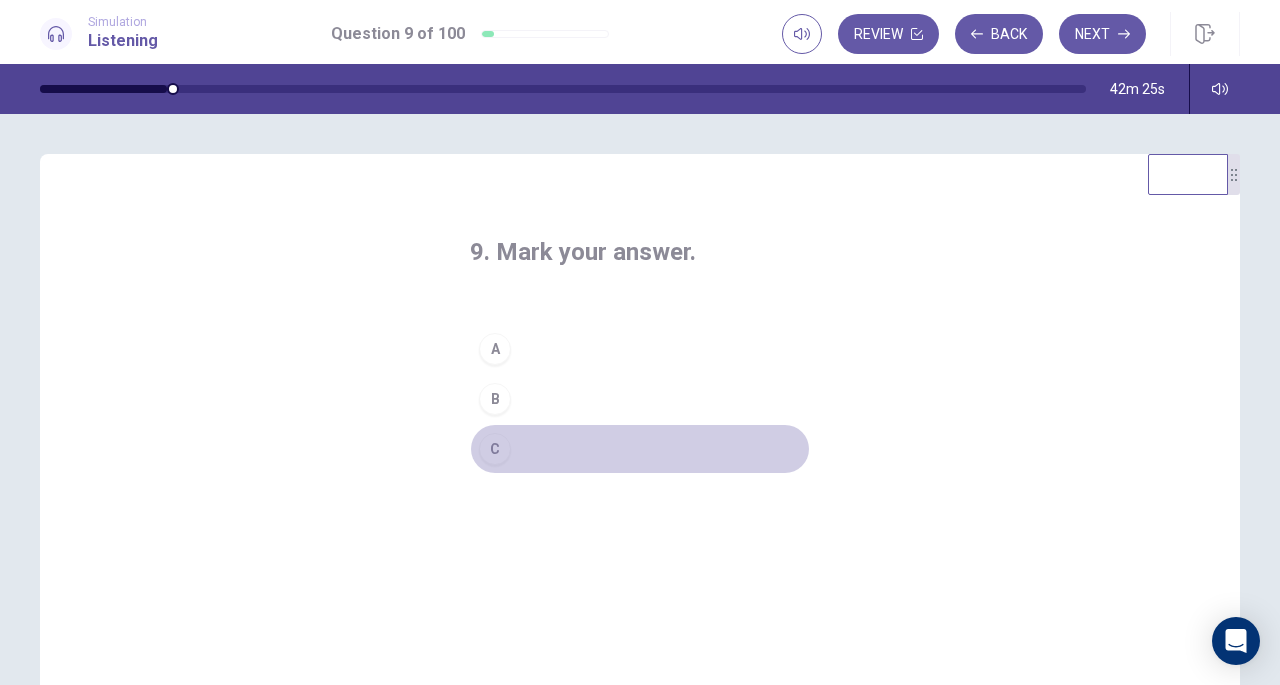 click on "C" at bounding box center [640, 449] 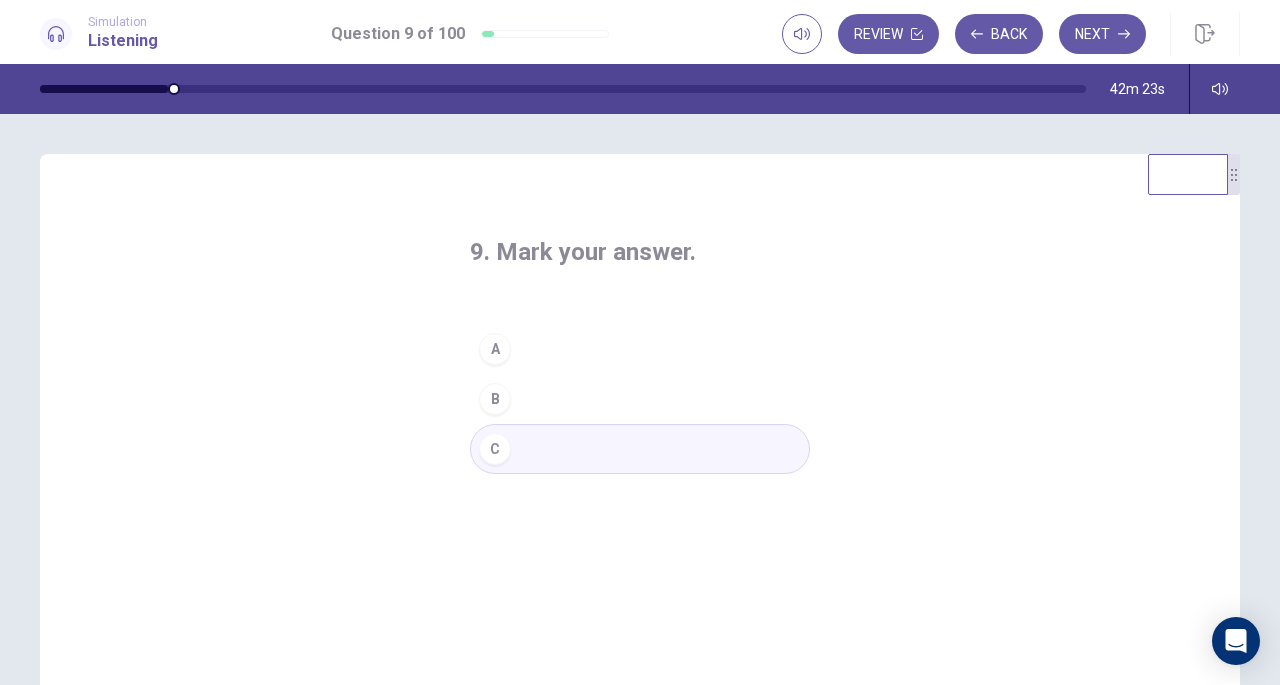 click on "Next" at bounding box center (1102, 34) 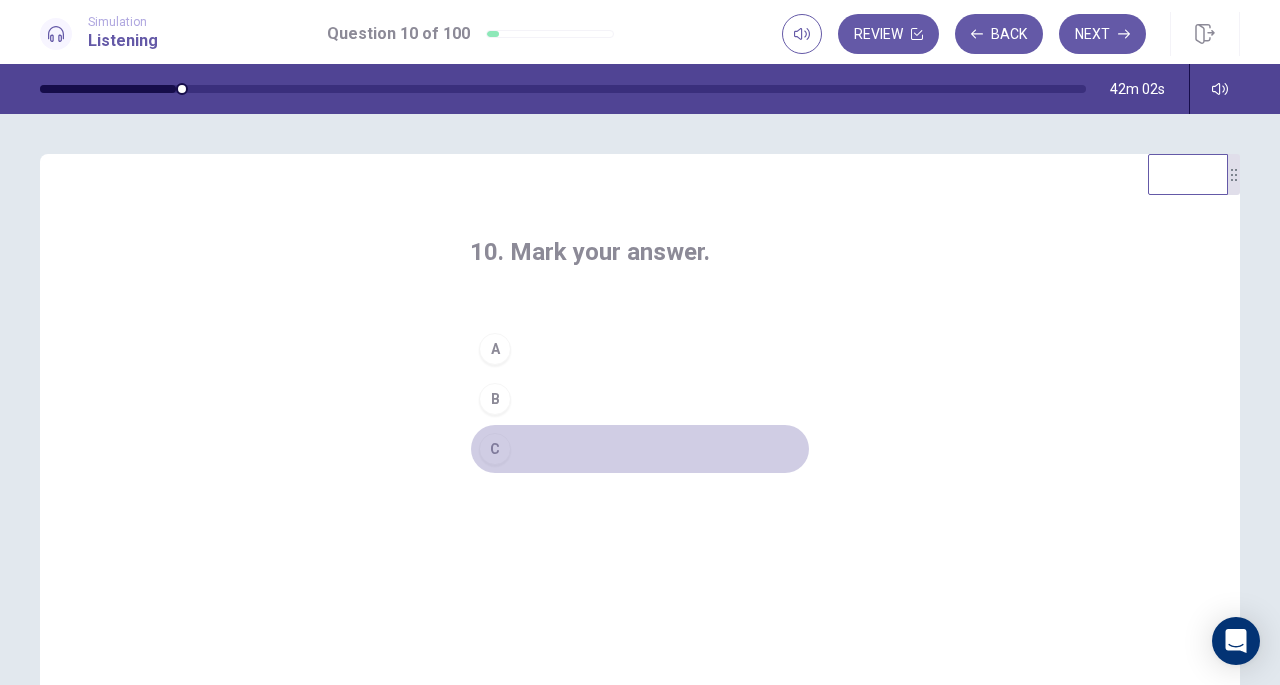 click on "C" at bounding box center [640, 449] 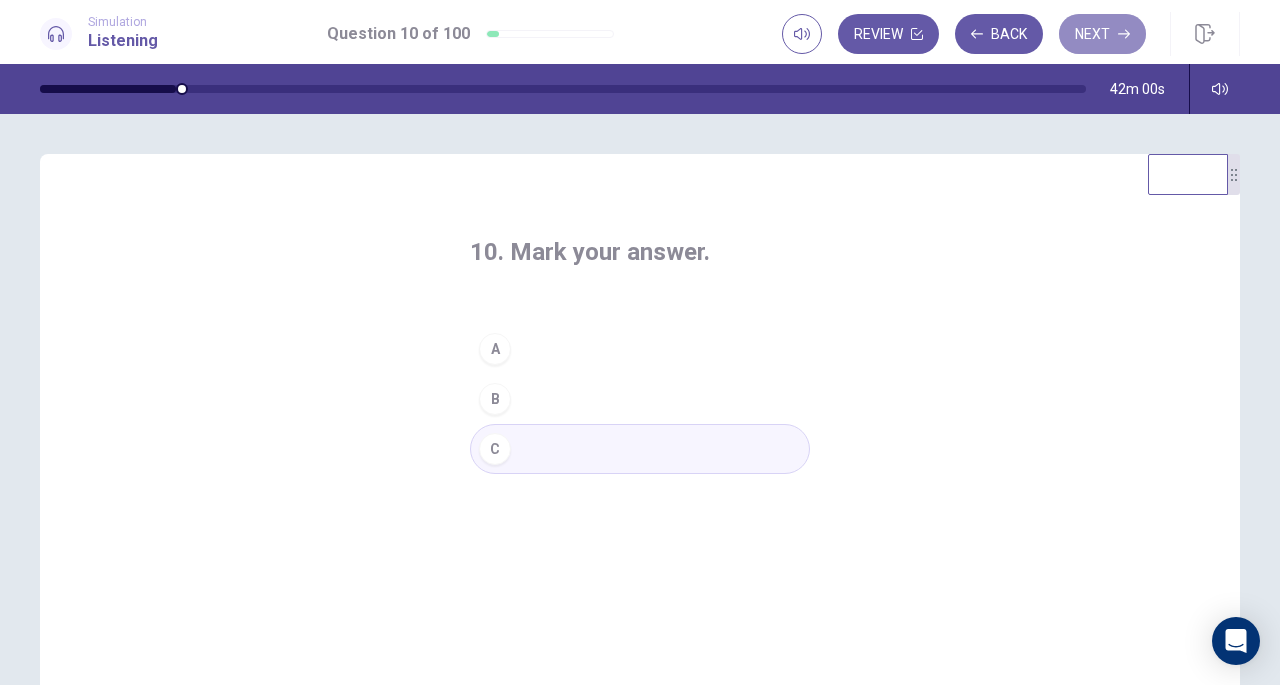 click on "Next" at bounding box center (1102, 34) 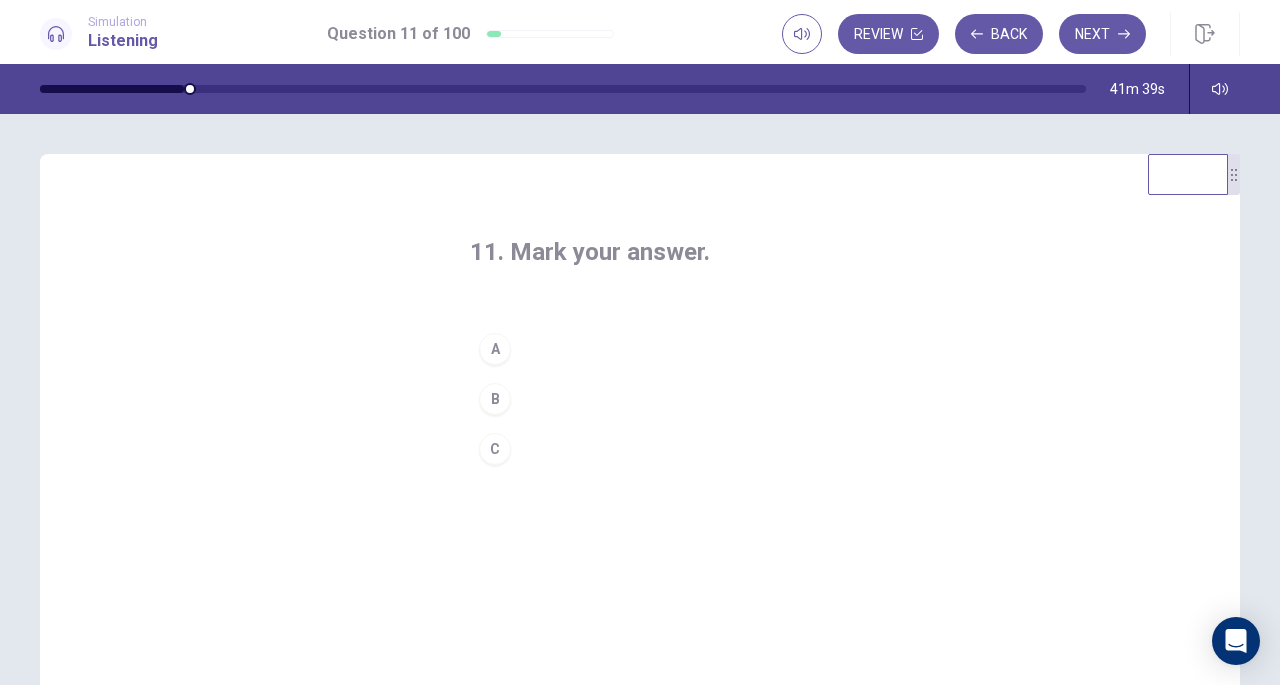 click on "A" at bounding box center (640, 349) 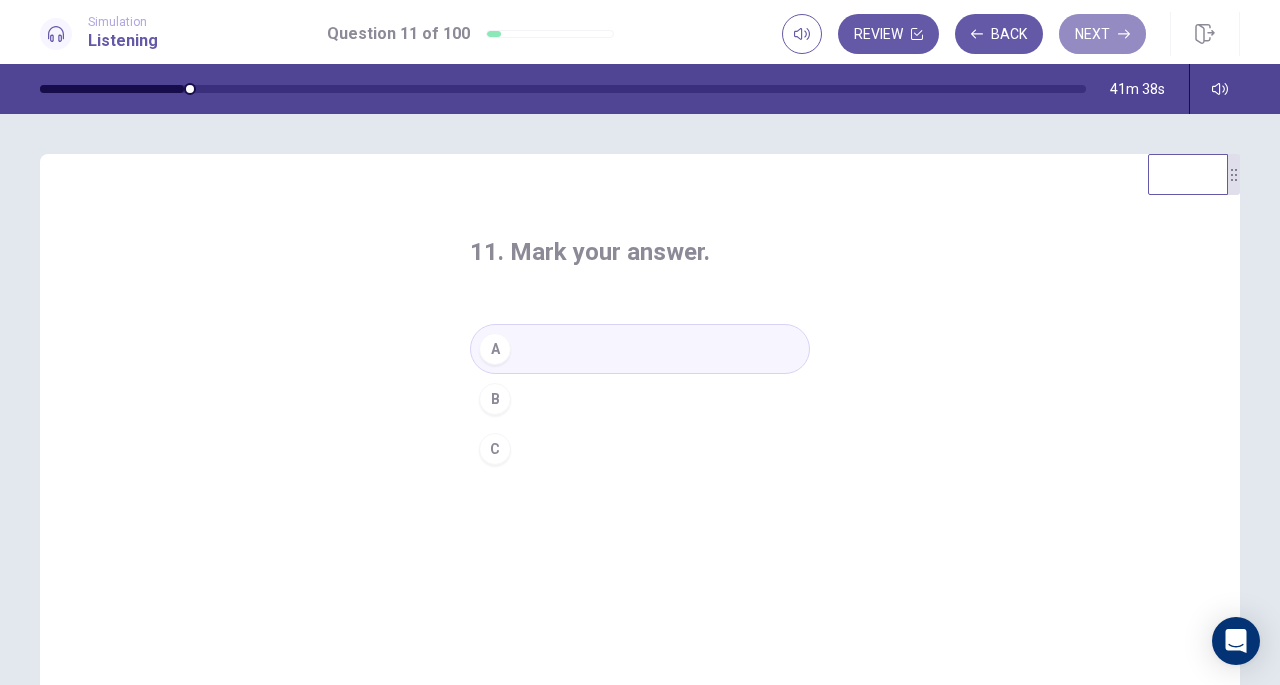 click on "Next" at bounding box center (1102, 34) 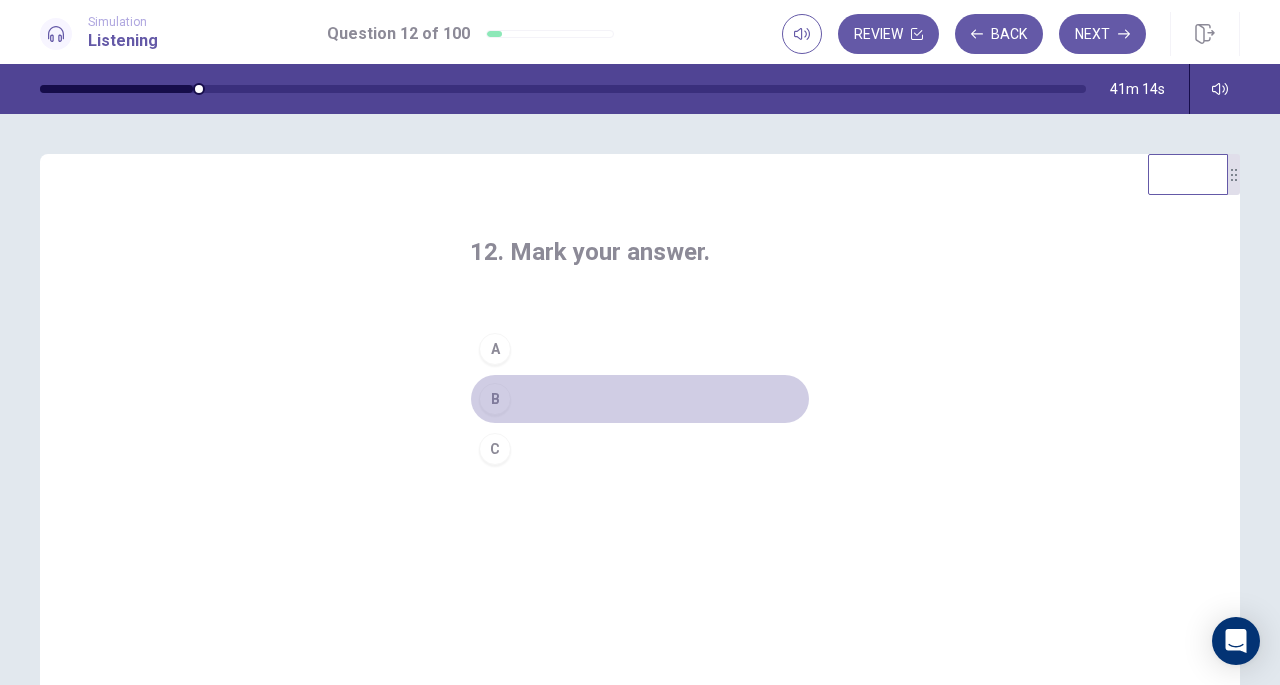 click on "B" at bounding box center [495, 399] 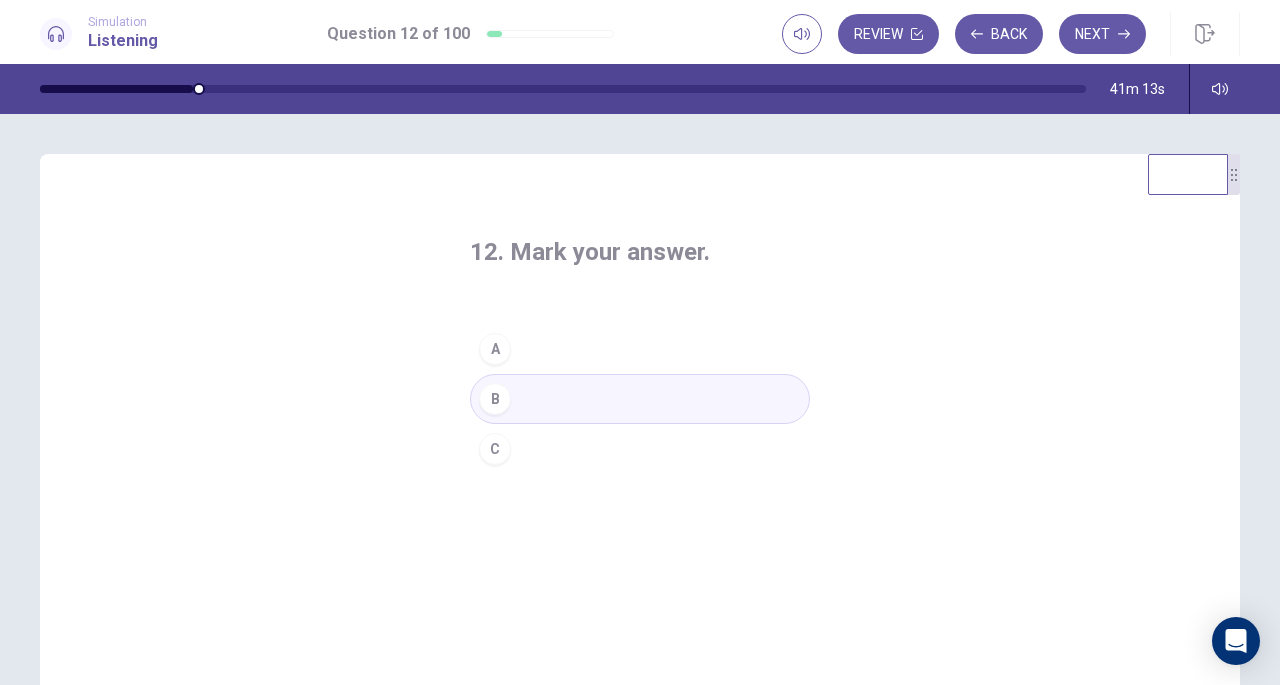 click on "Next" at bounding box center (1102, 34) 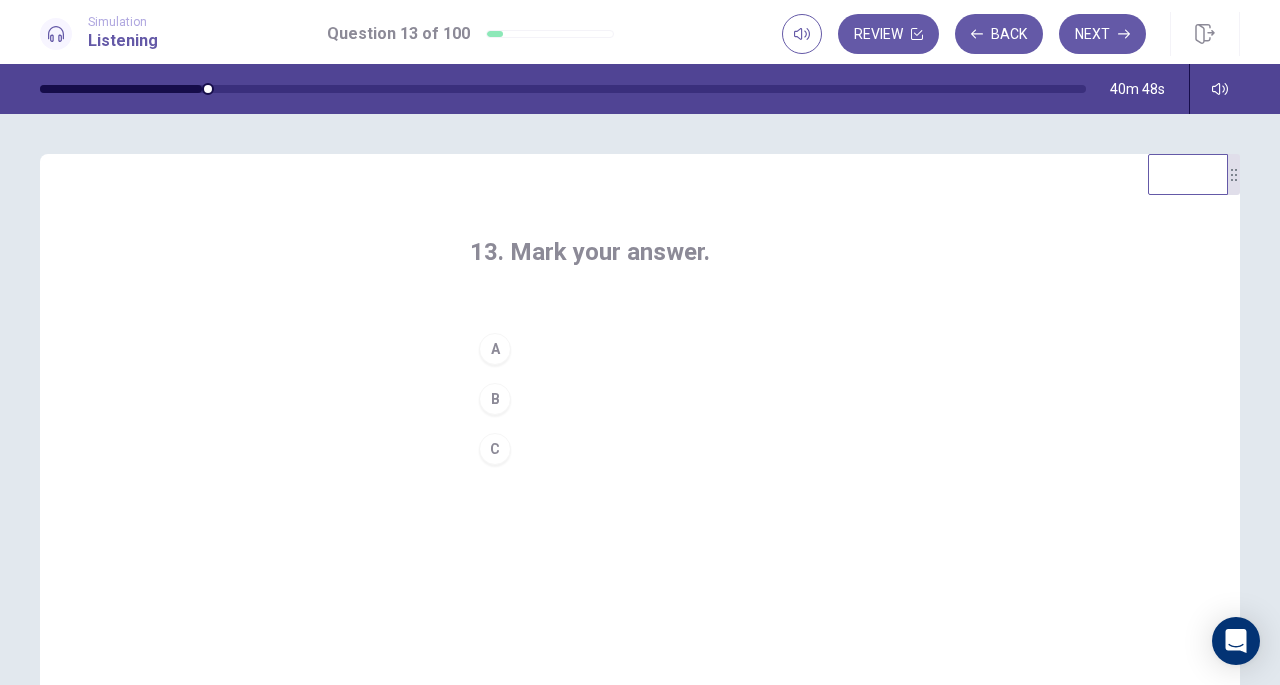 click on "C" at bounding box center [495, 449] 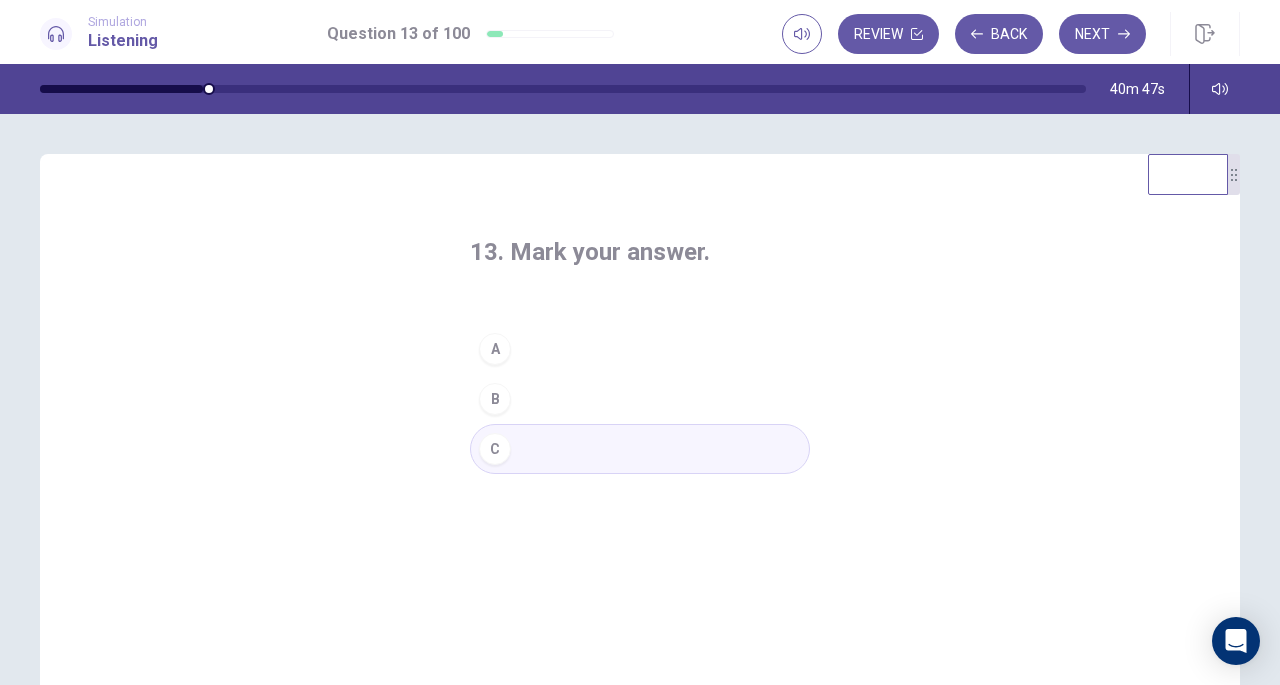click on "Next" at bounding box center [1102, 34] 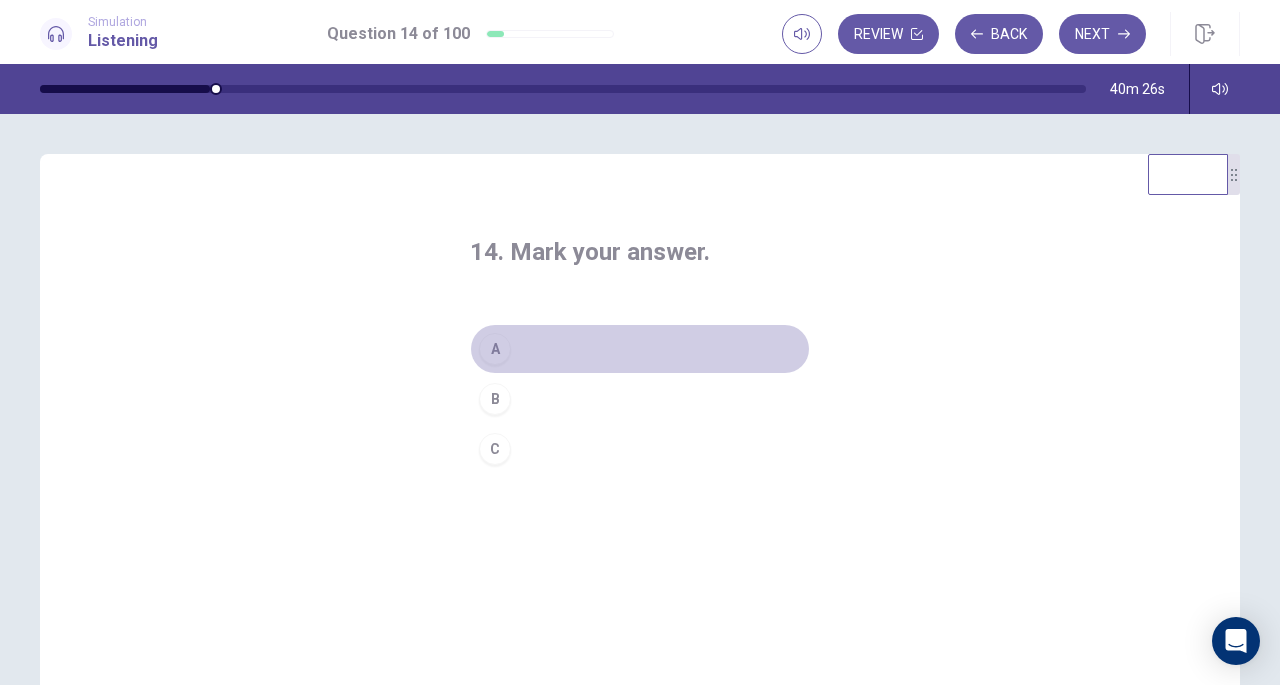 click on "A" at bounding box center (495, 349) 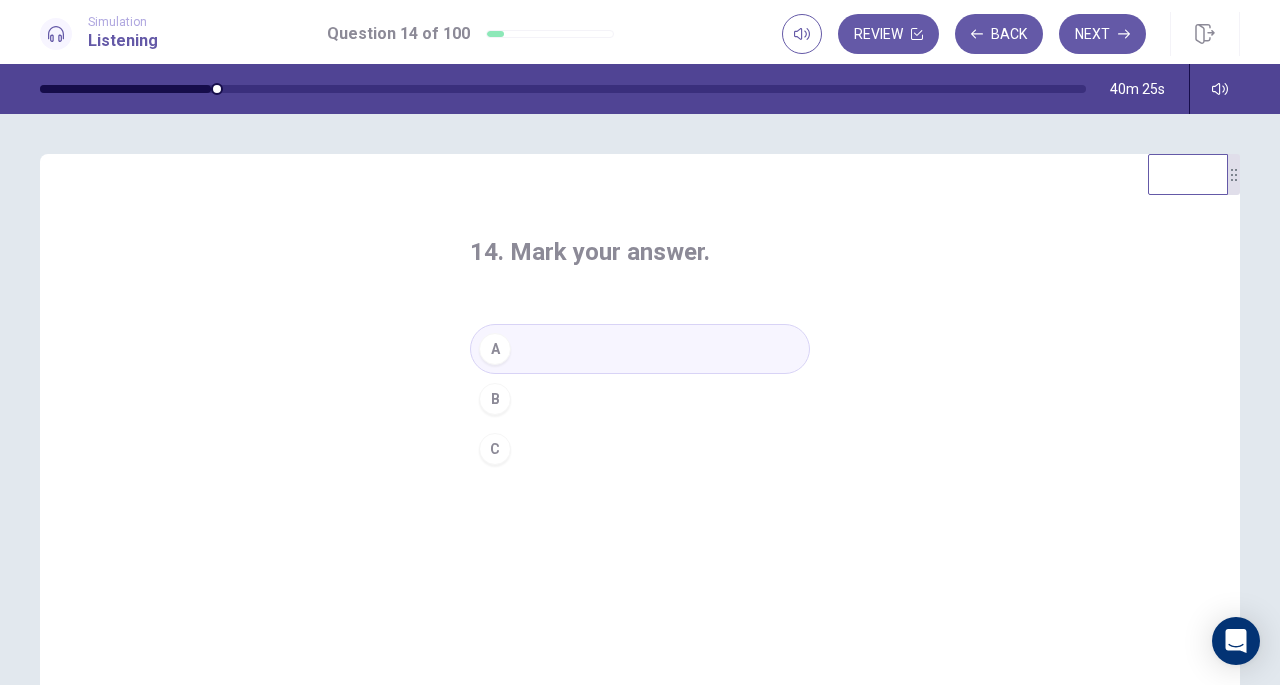 click on "Next" at bounding box center [1102, 34] 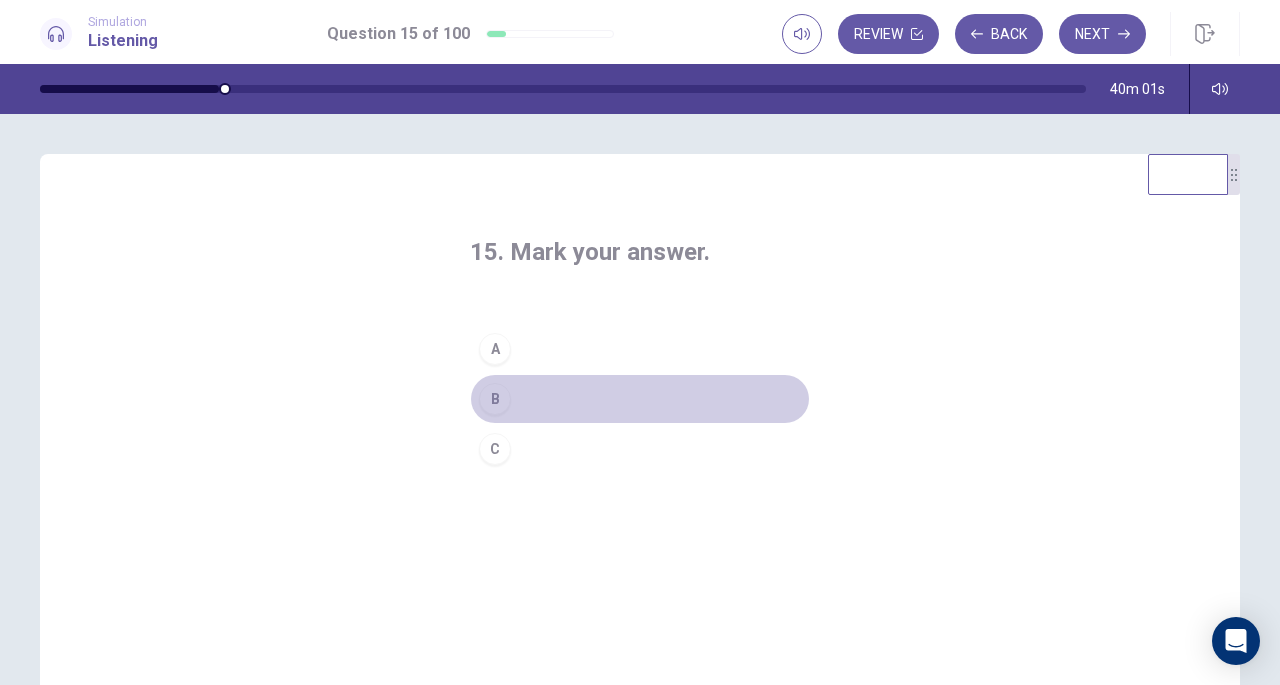 click on "B" at bounding box center (640, 399) 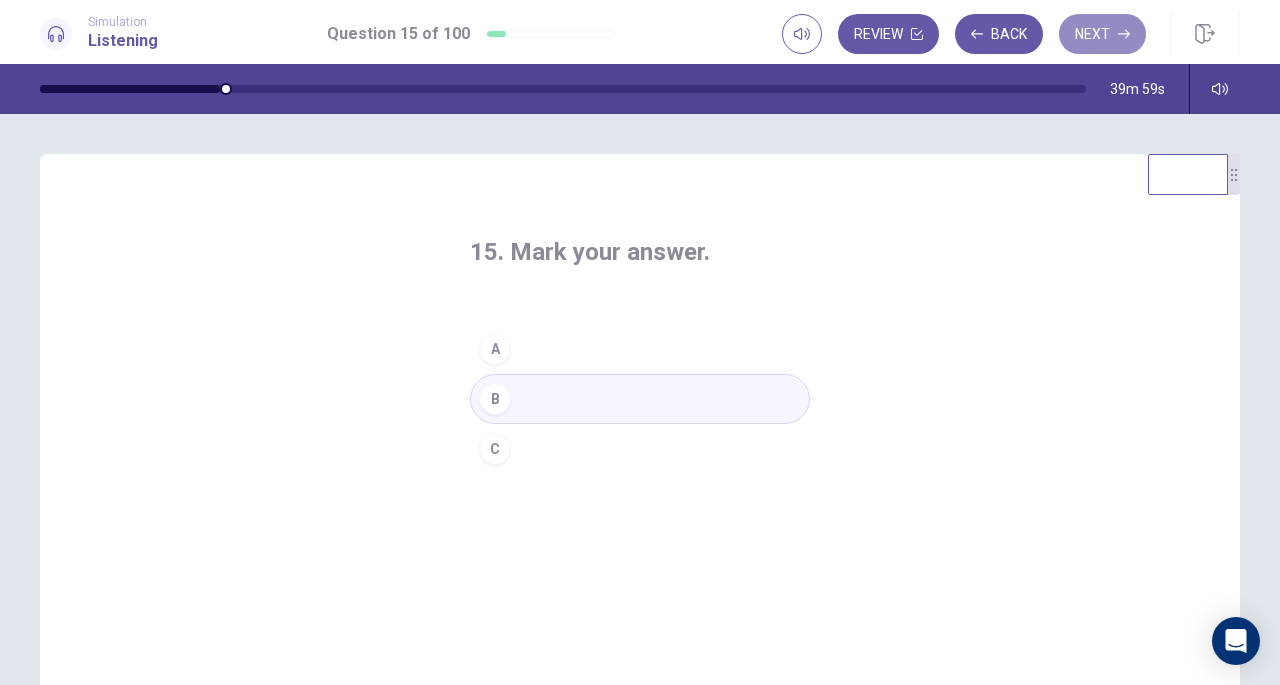 click on "Next" at bounding box center (1102, 34) 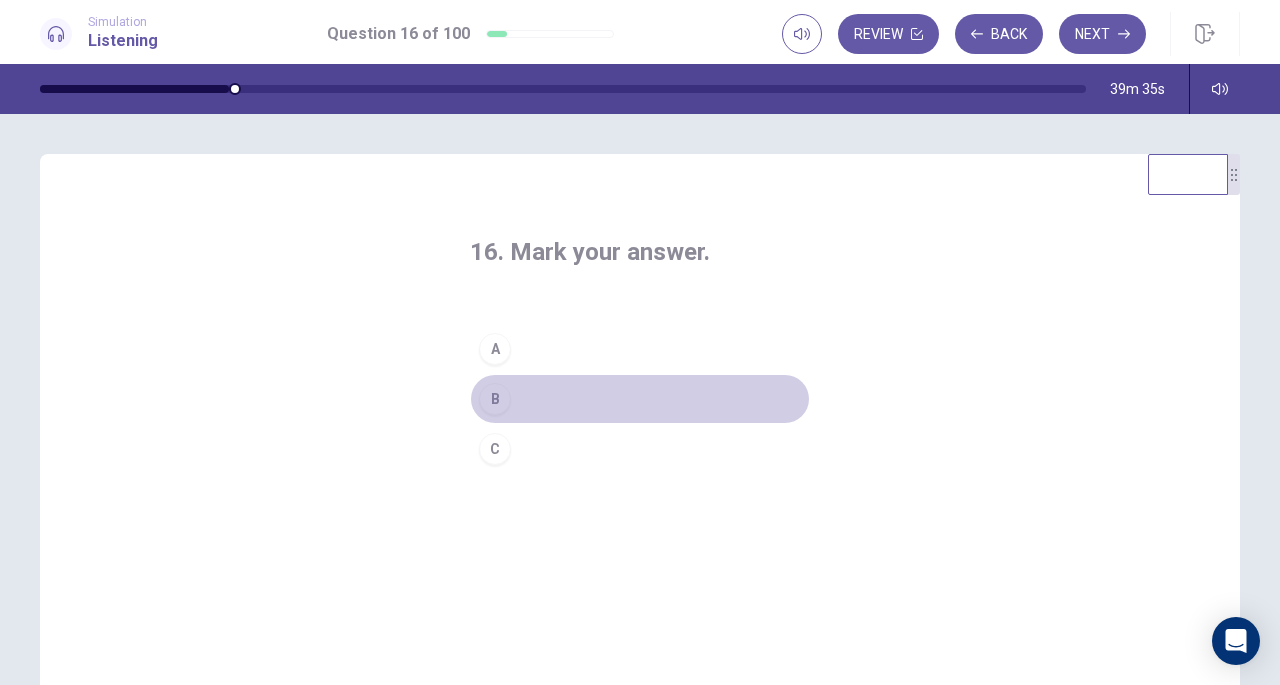 click on "B" at bounding box center [640, 399] 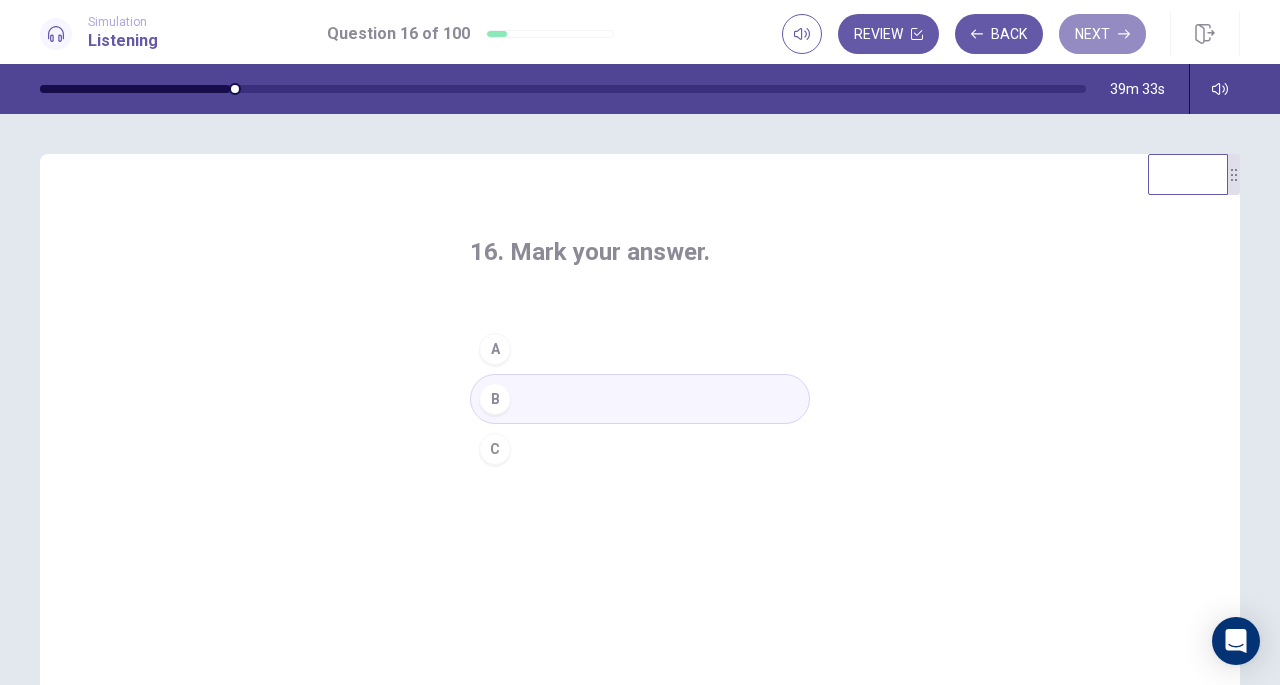 click on "Next" at bounding box center (1102, 34) 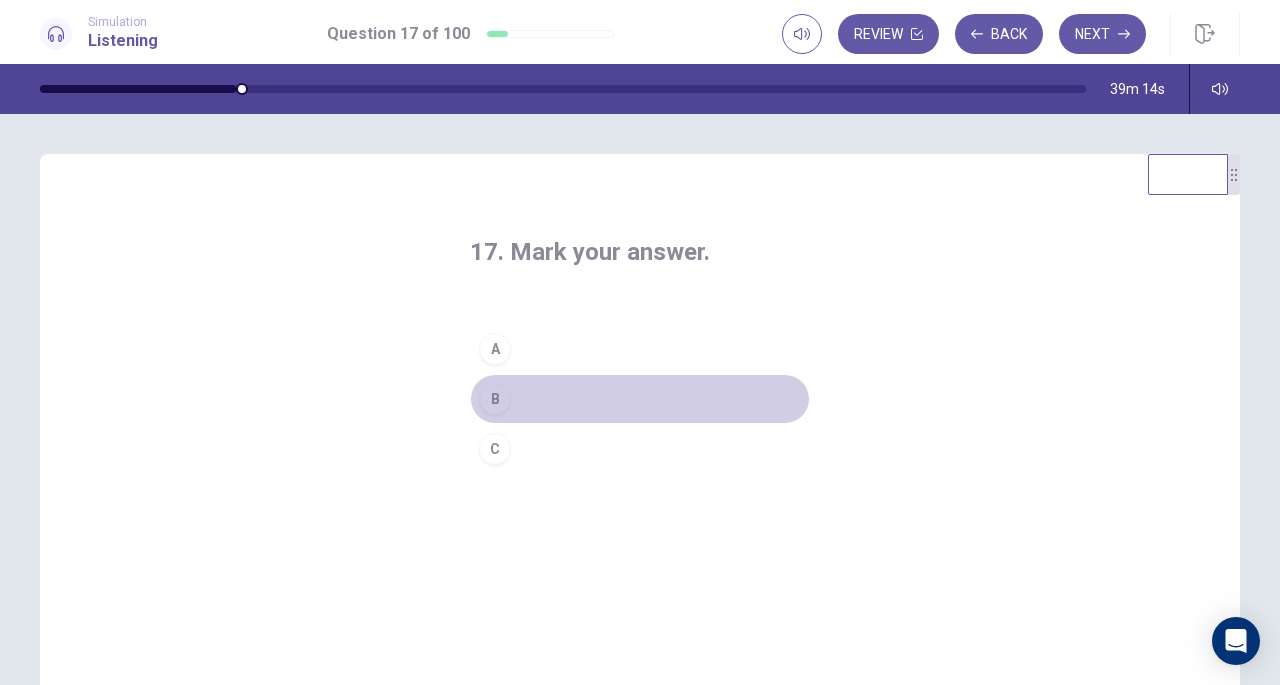 click on "B" at bounding box center (640, 399) 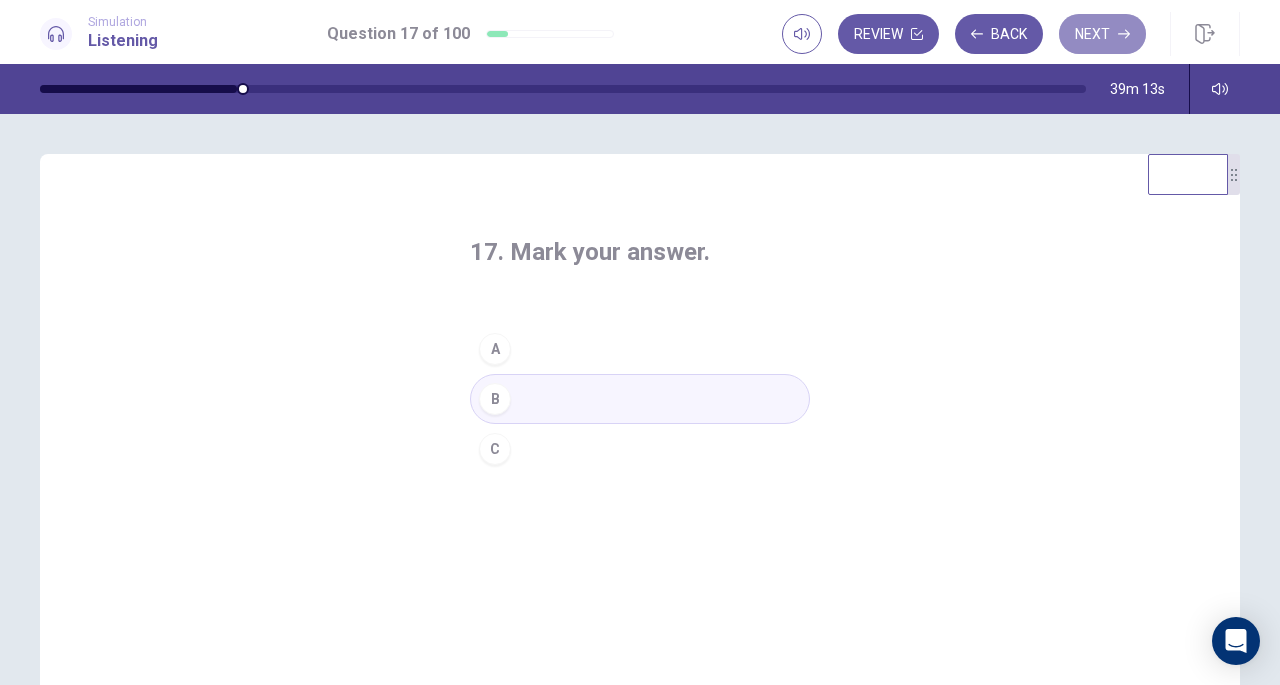 click on "Next" at bounding box center (1102, 34) 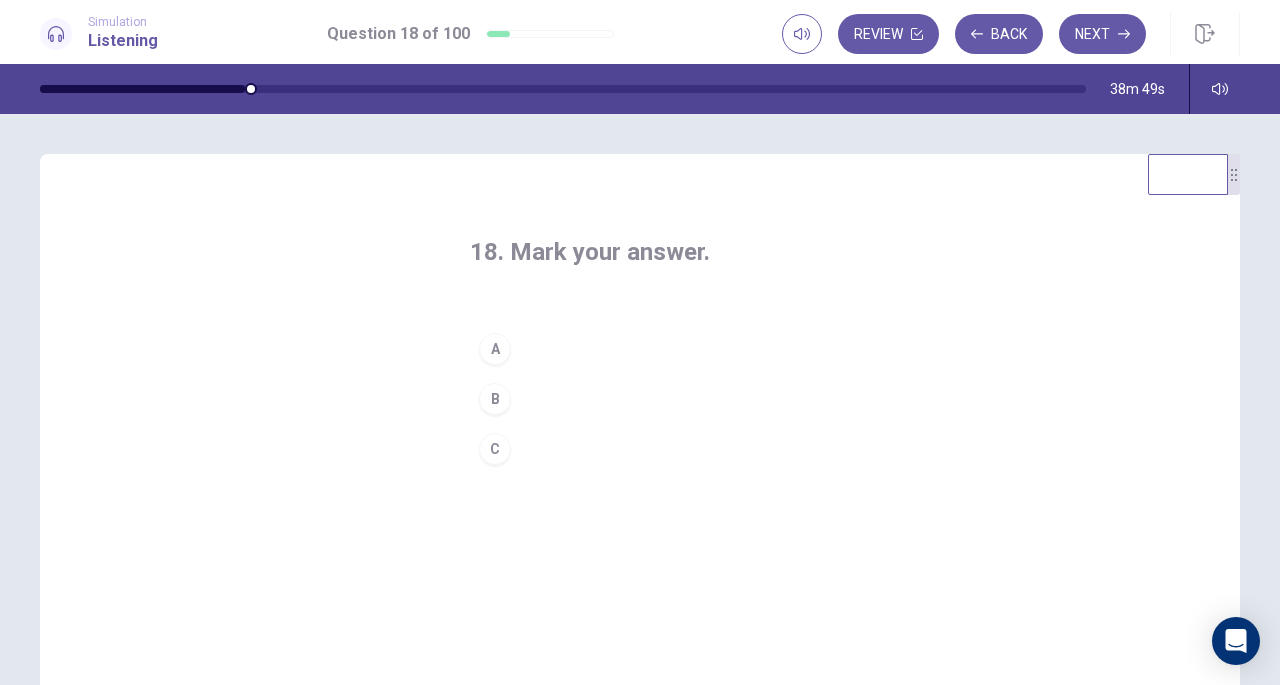 click on "C" at bounding box center [640, 449] 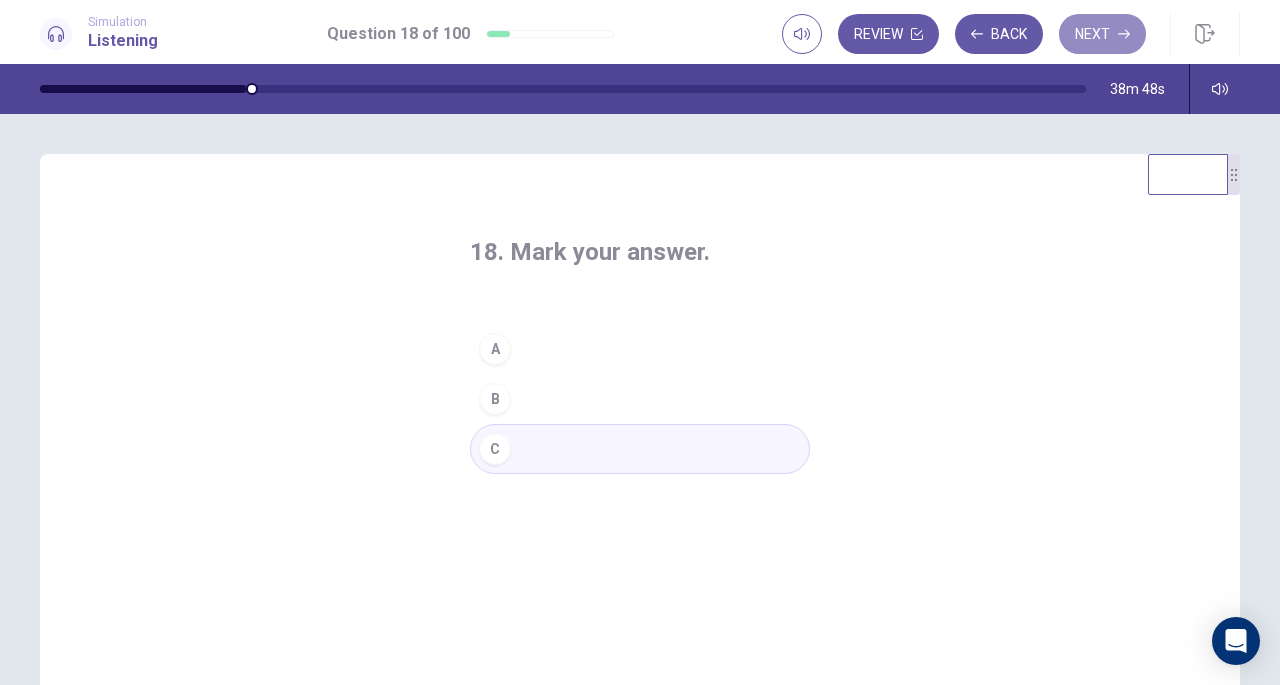 click on "Next" at bounding box center [1102, 34] 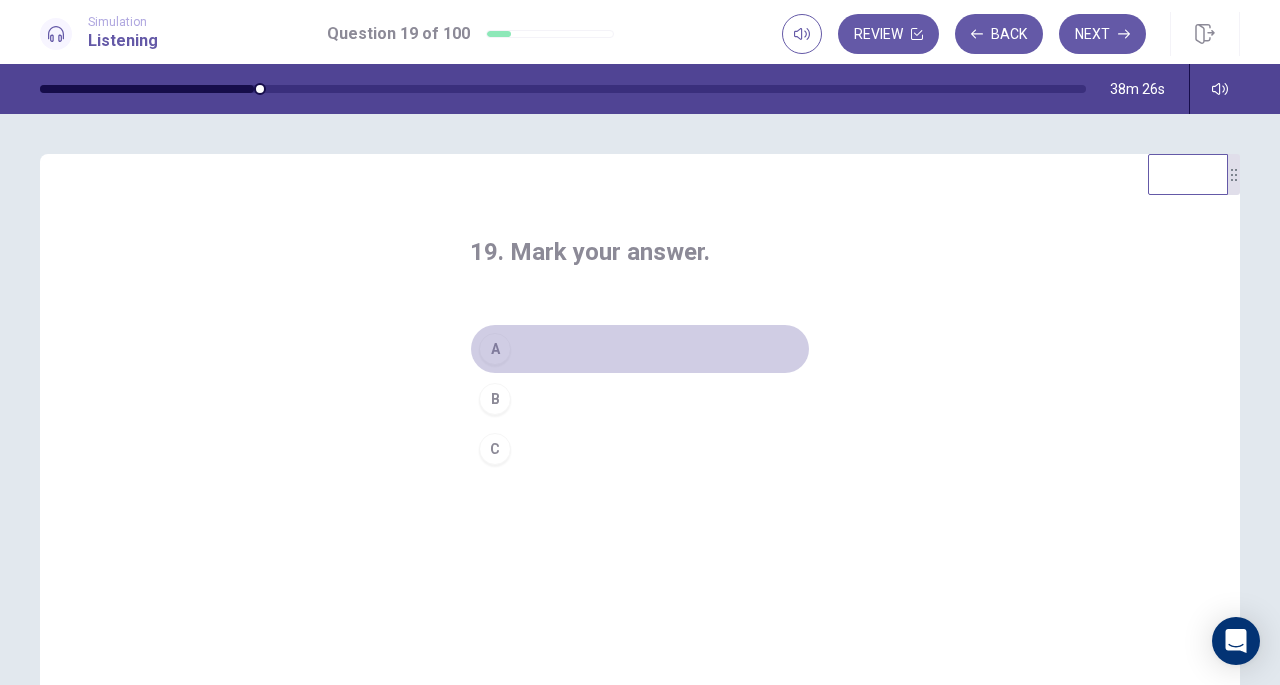 click on "A" at bounding box center (640, 349) 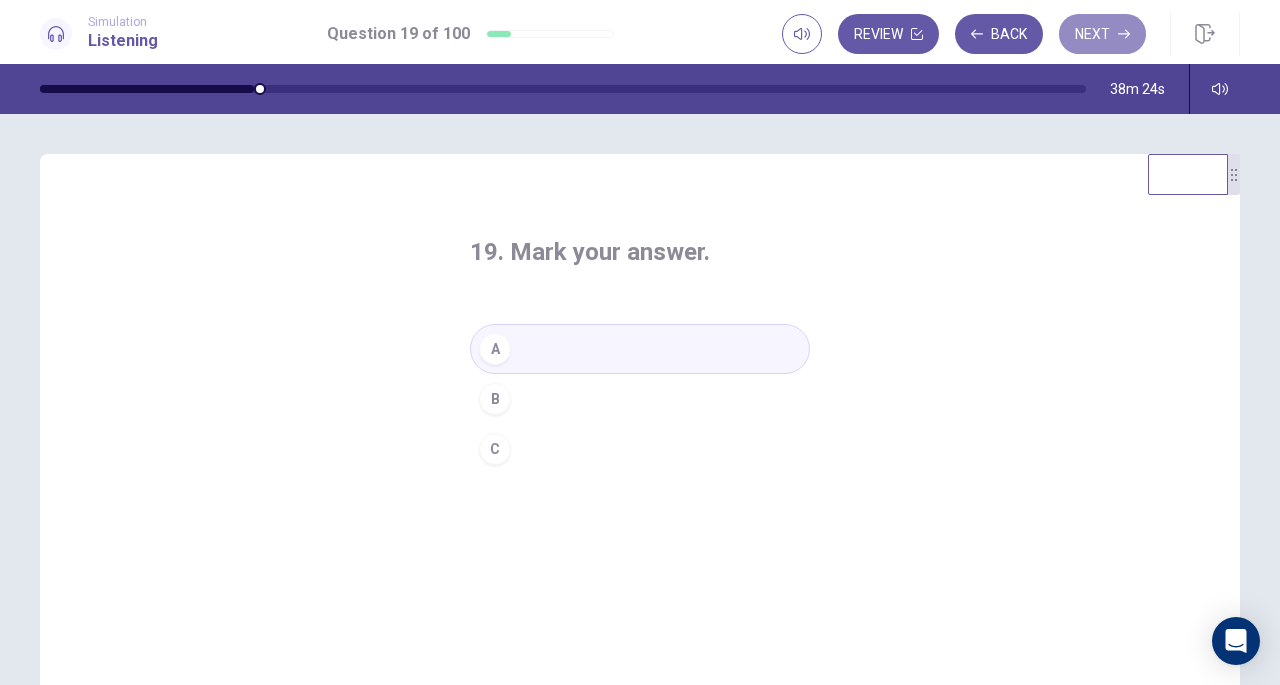 click 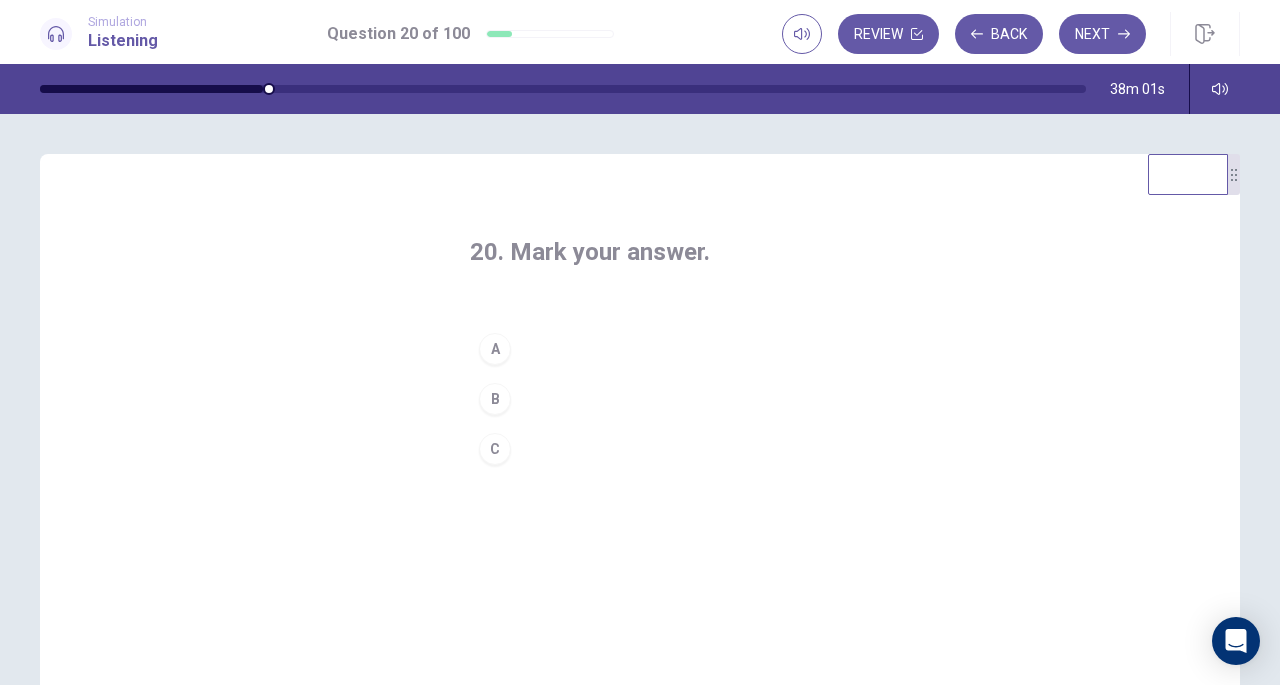 click on "C" at bounding box center [495, 449] 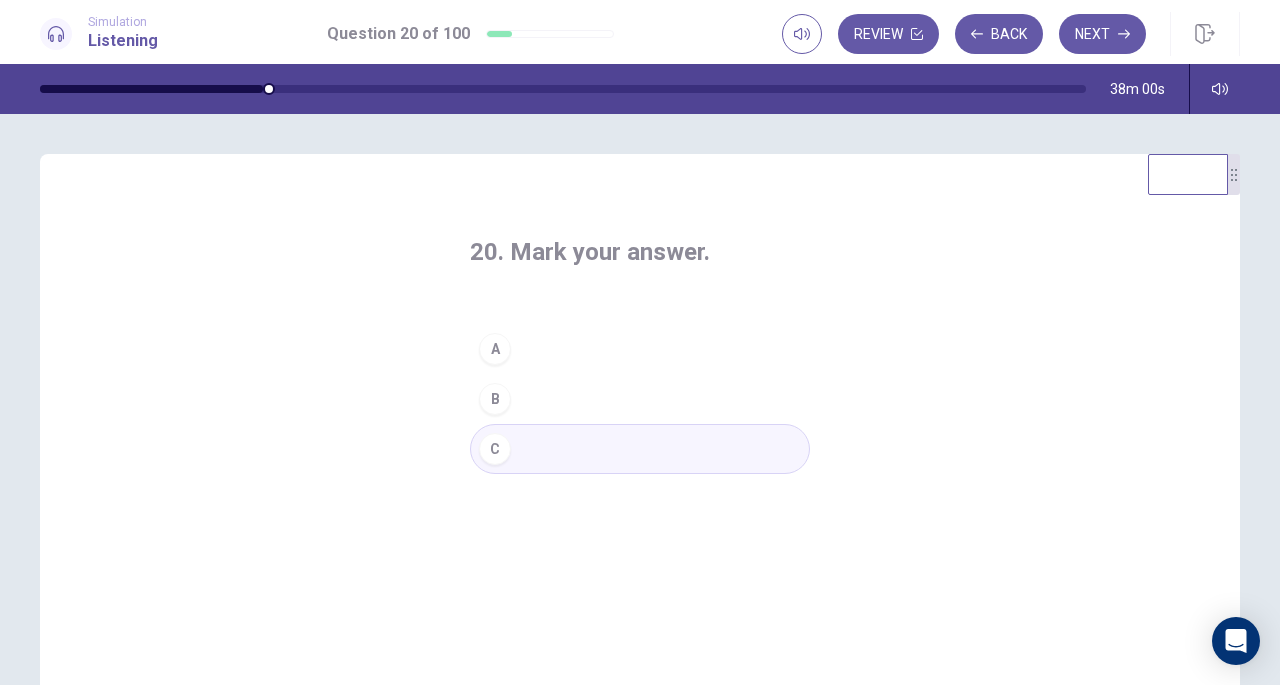 click on "Next" at bounding box center [1102, 34] 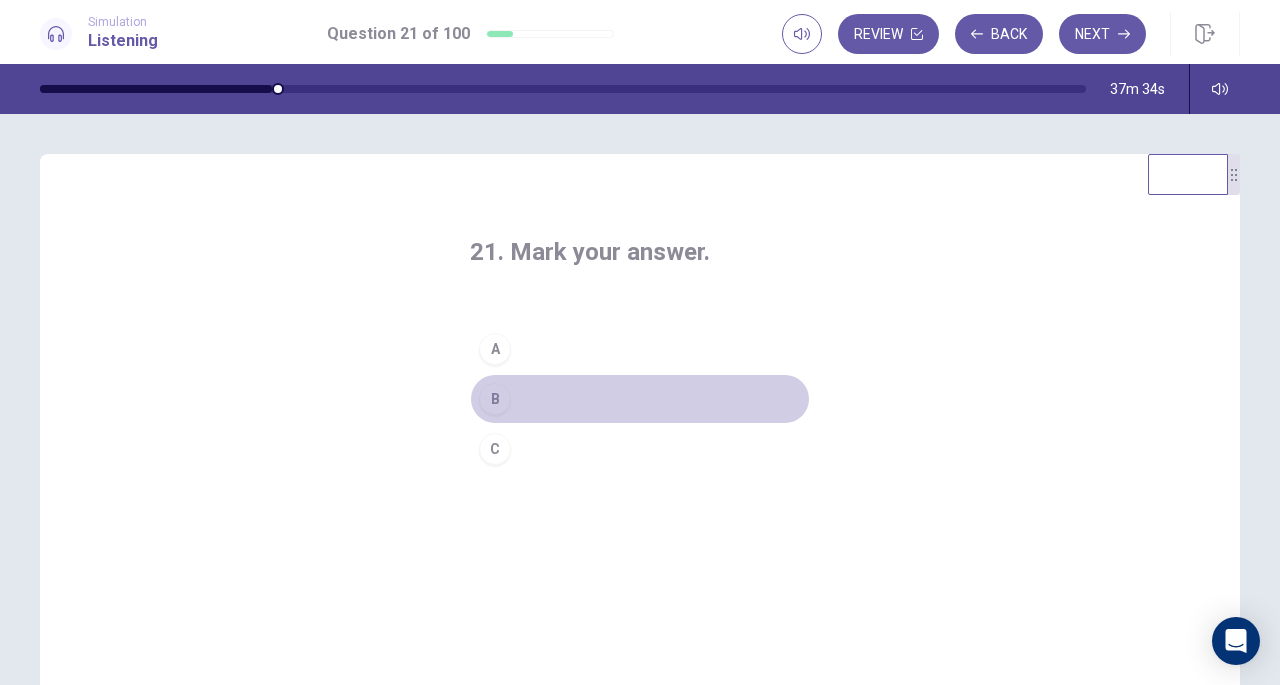 click on "B" at bounding box center [640, 399] 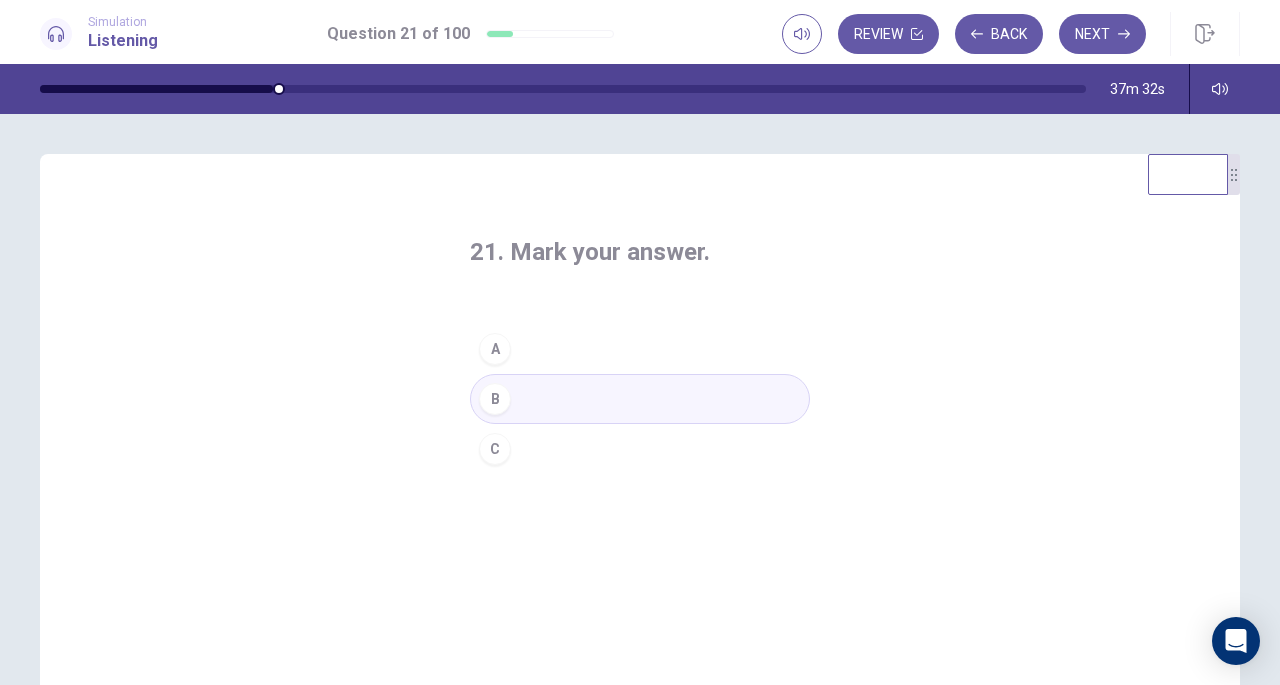 click 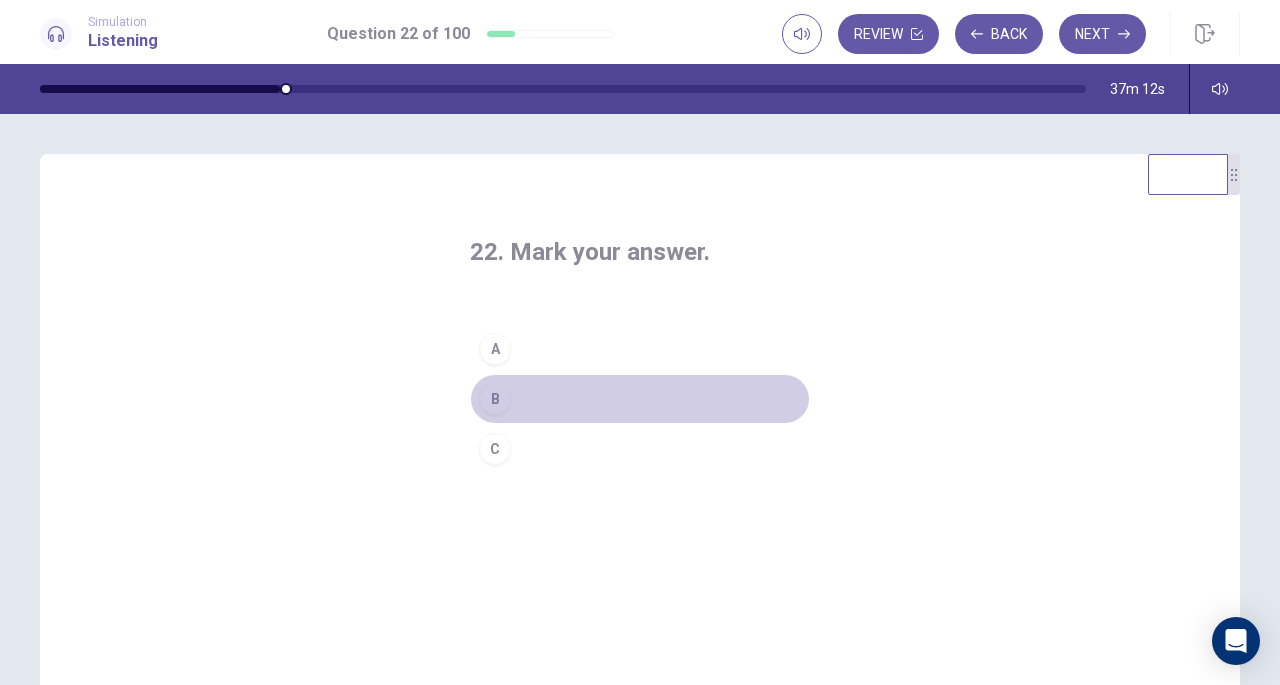 click on "B" at bounding box center (640, 399) 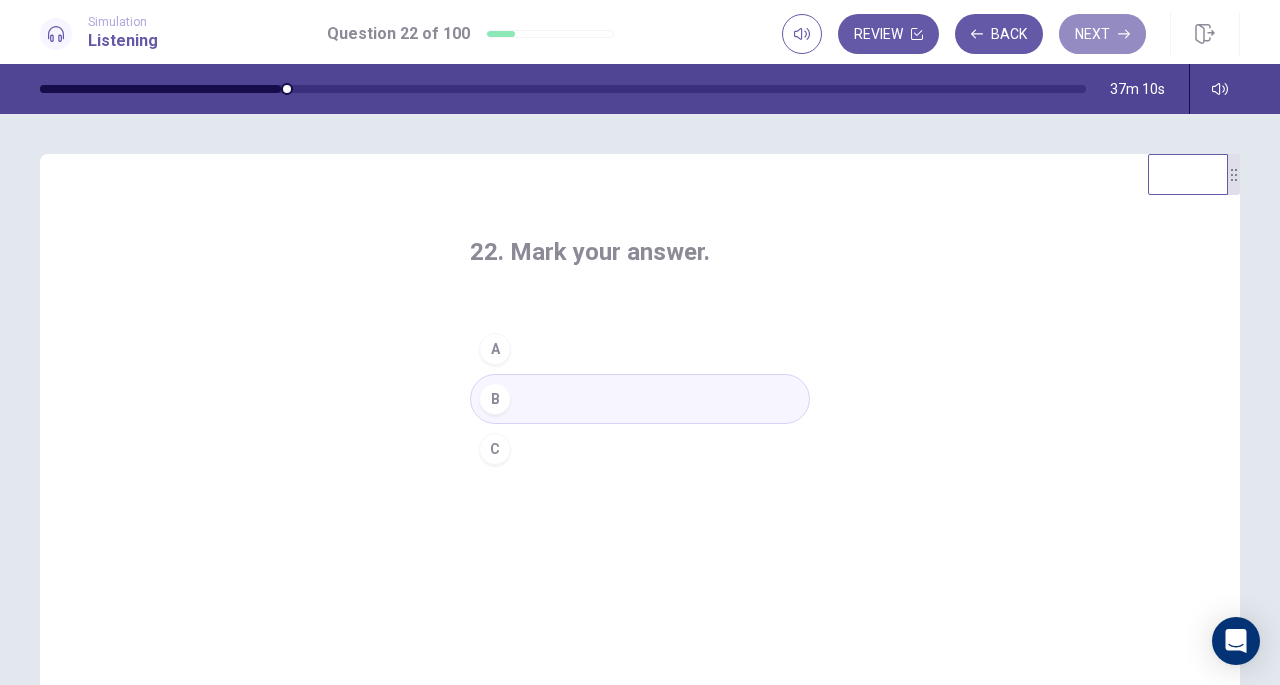click 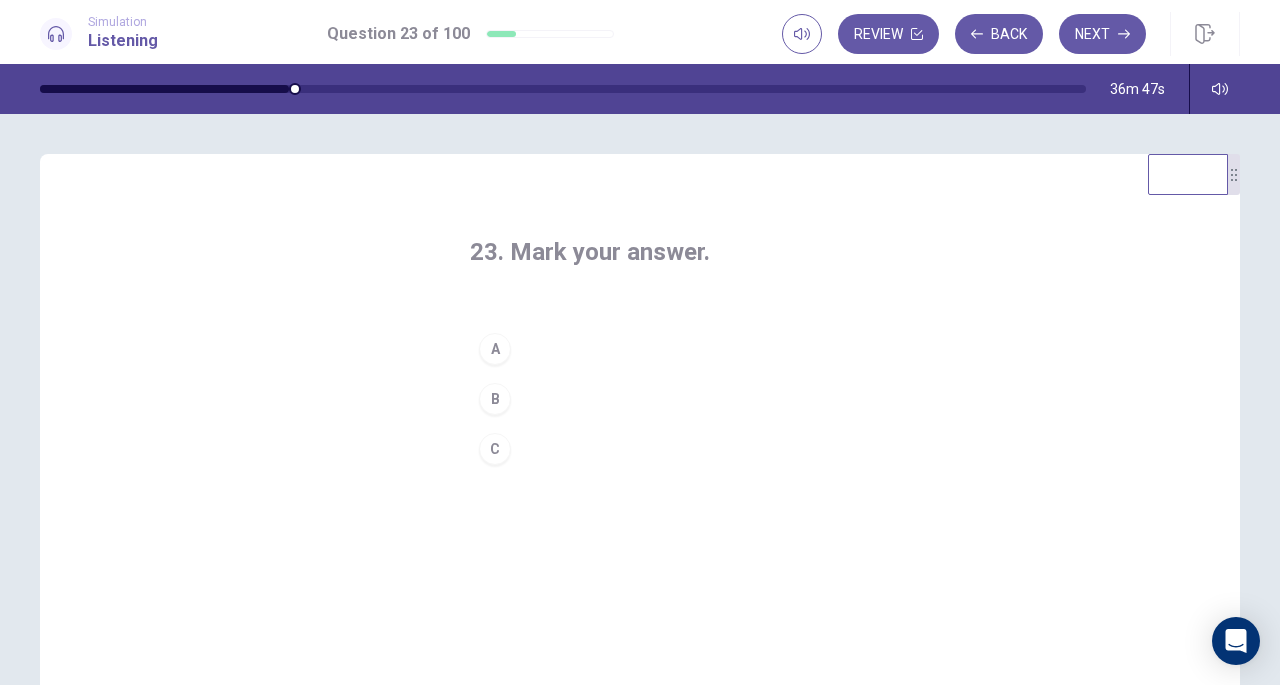click on "A" at bounding box center [640, 349] 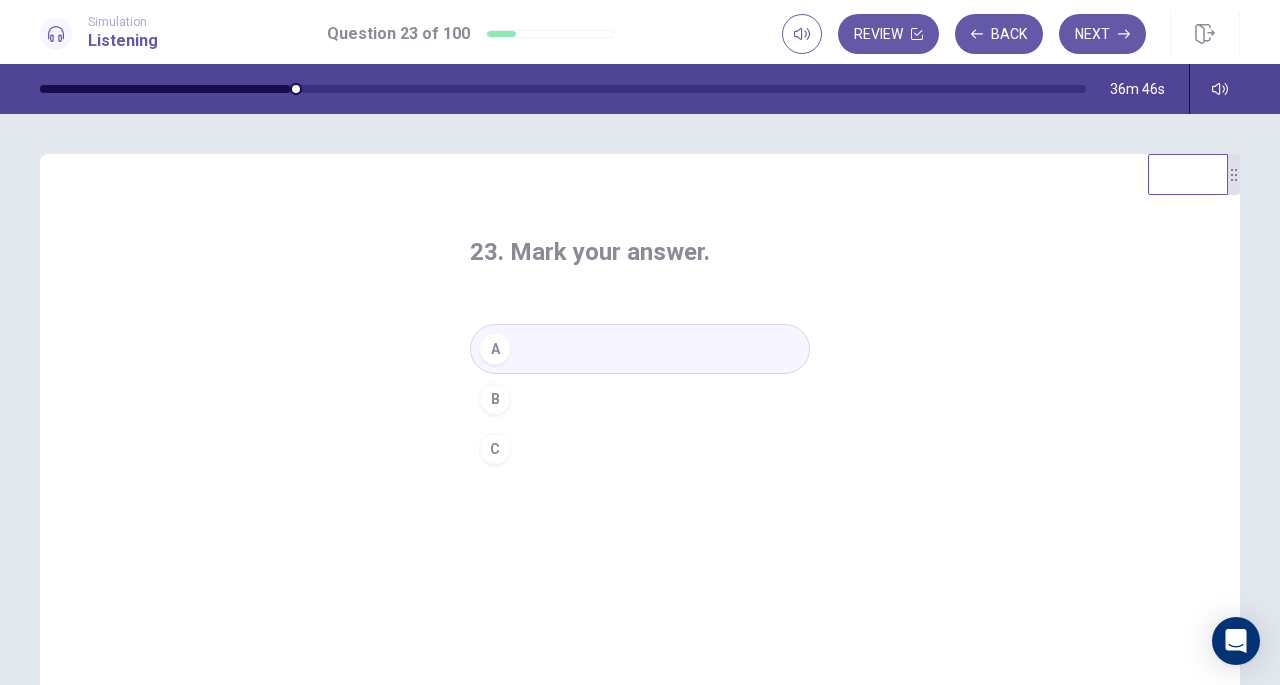 click on "Next" at bounding box center [1102, 34] 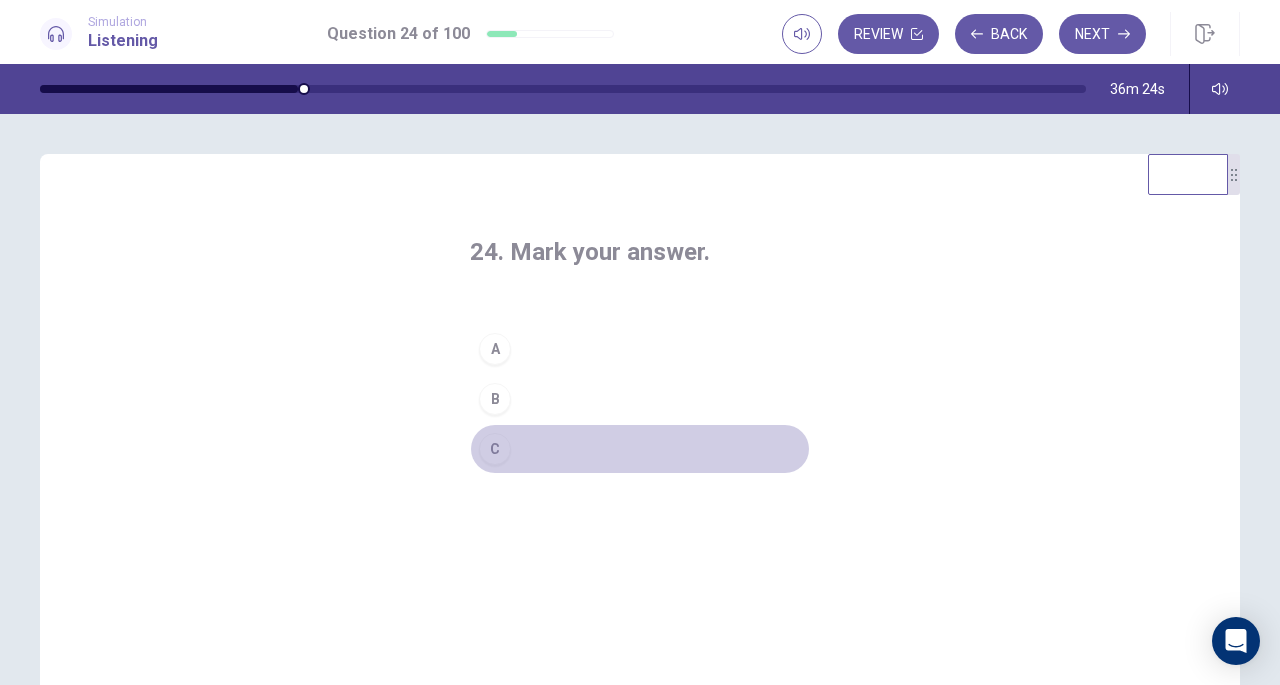 click on "C" at bounding box center (640, 449) 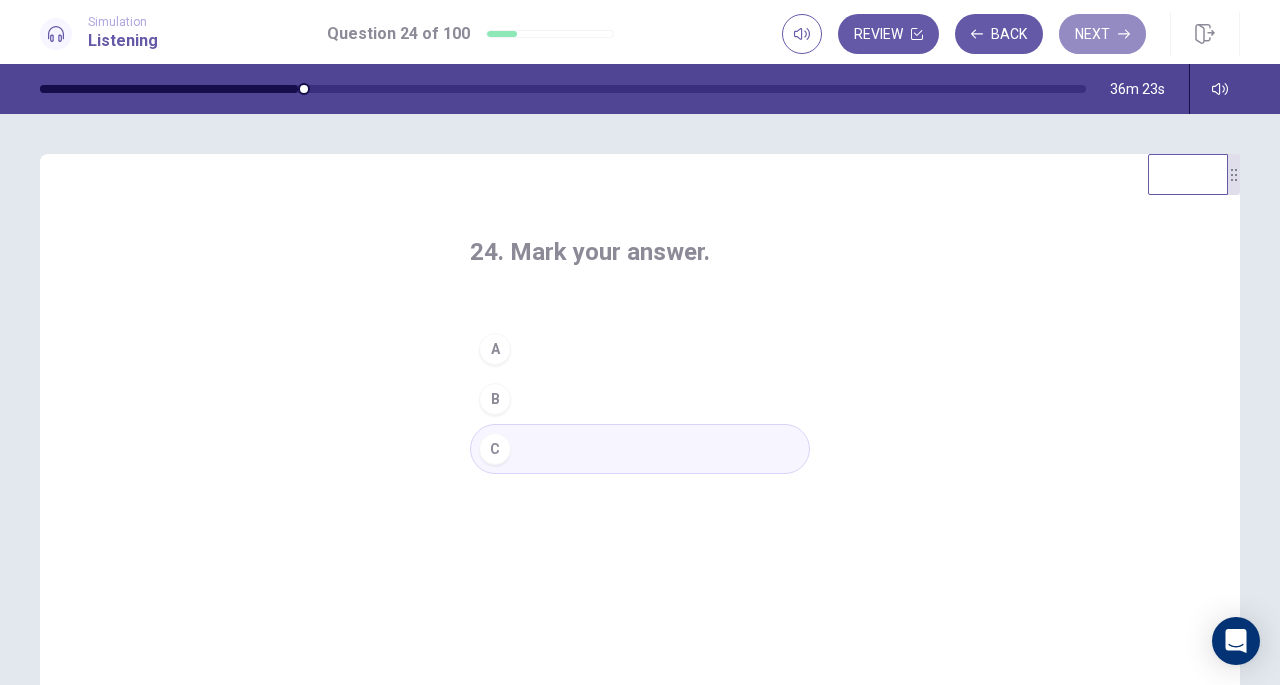 click on "Next" at bounding box center [1102, 34] 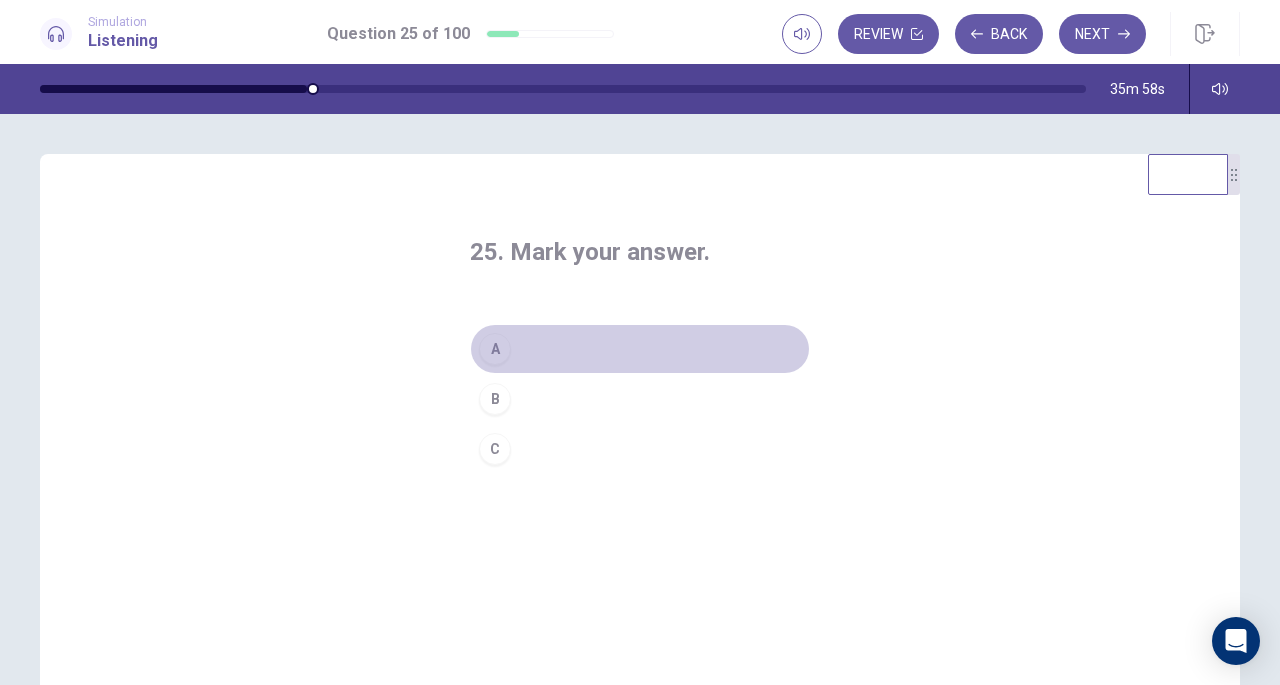 click on "A" at bounding box center (640, 349) 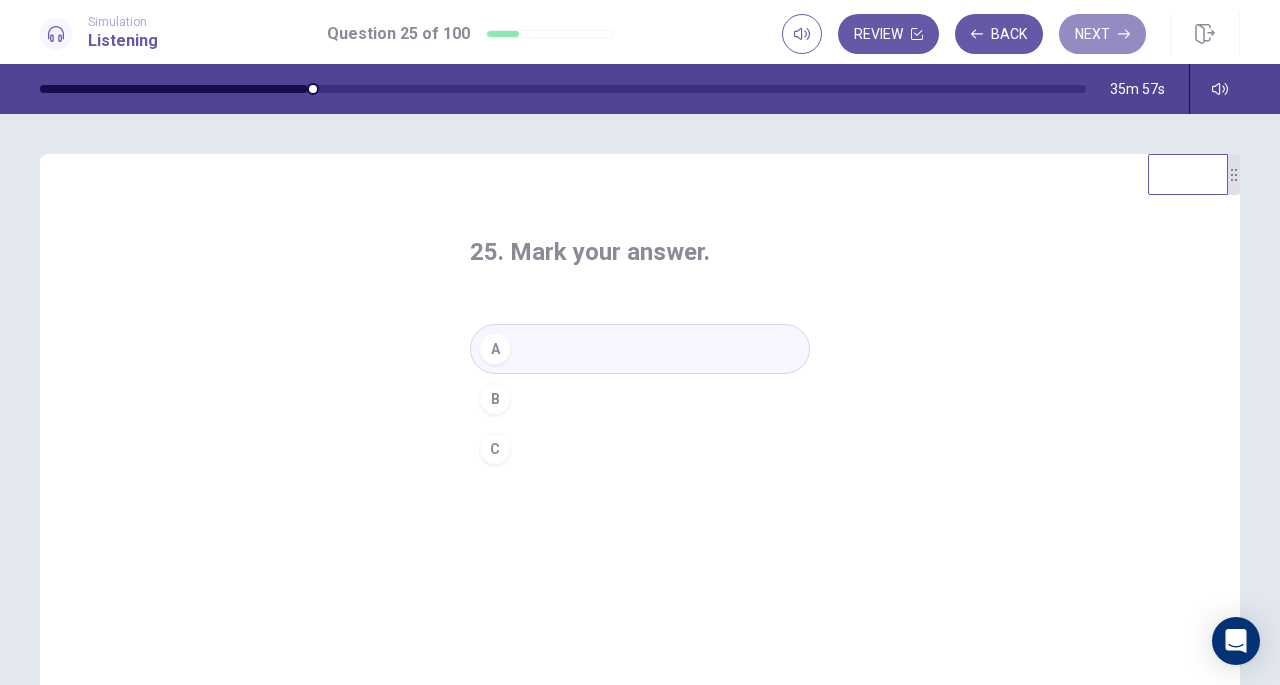 click on "Next" at bounding box center [1102, 34] 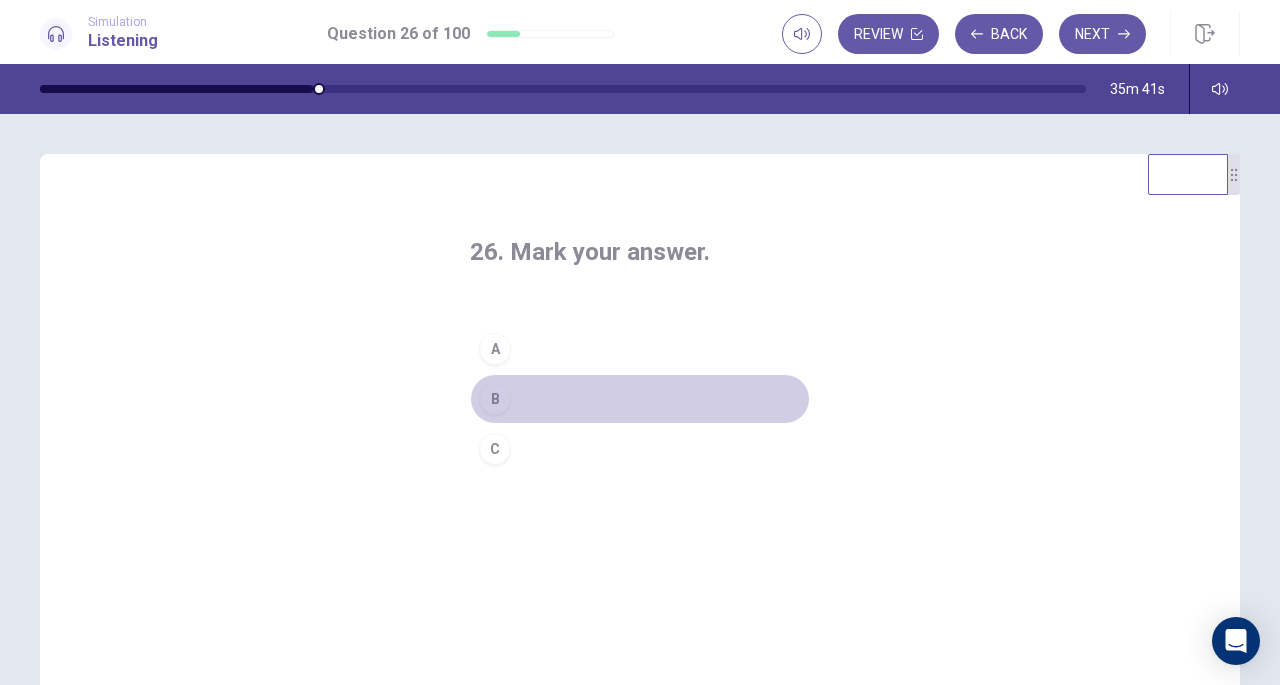 click on "B" at bounding box center (640, 399) 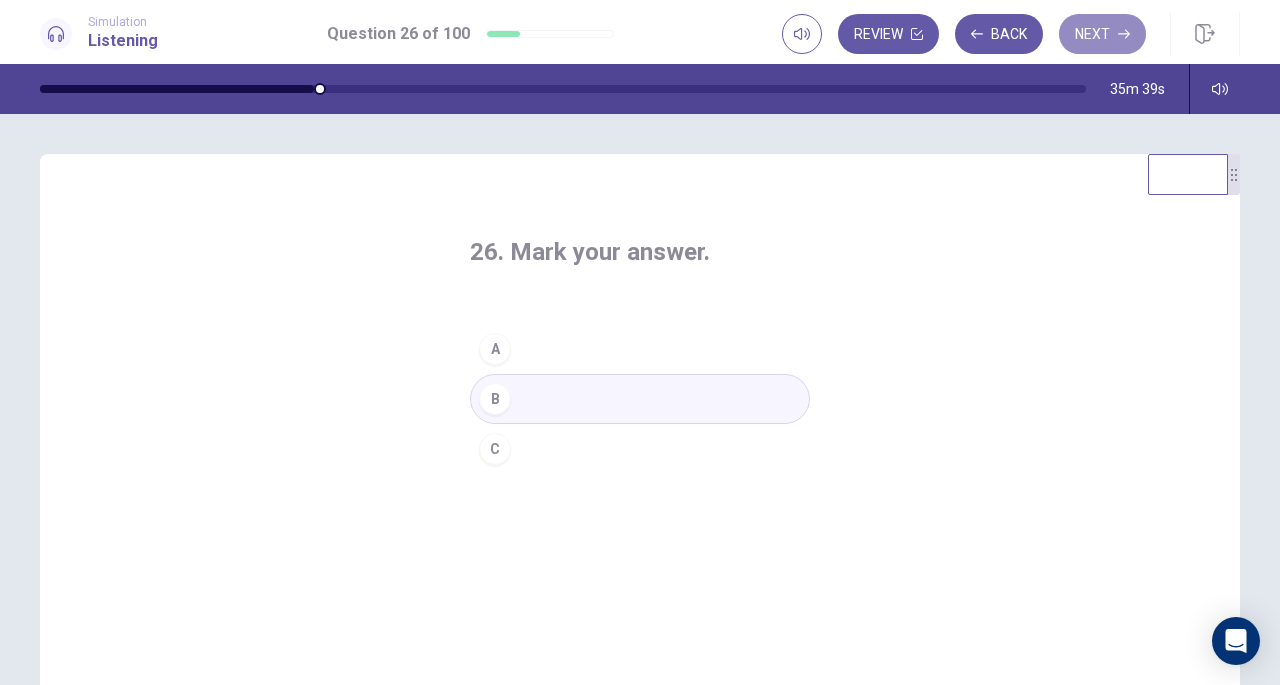 click on "Next" at bounding box center (1102, 34) 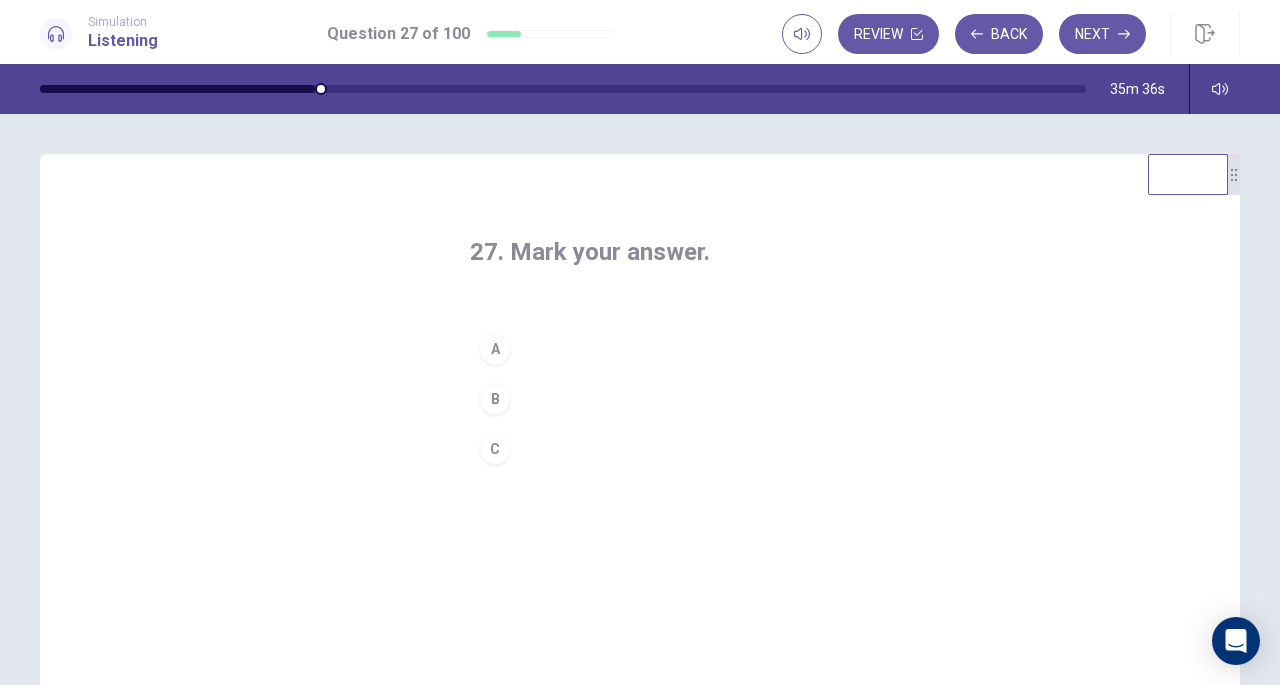 click on "Back" at bounding box center (999, 34) 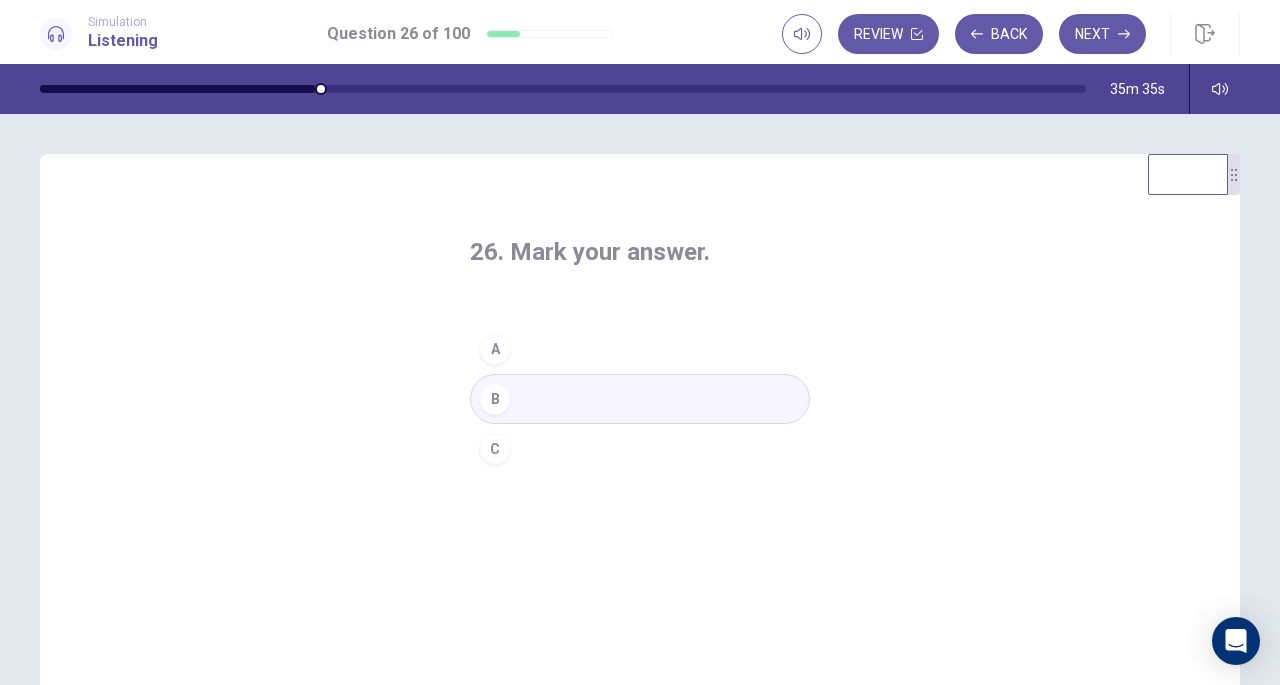 click on "26. Mark your answer. A B C" at bounding box center (640, 355) 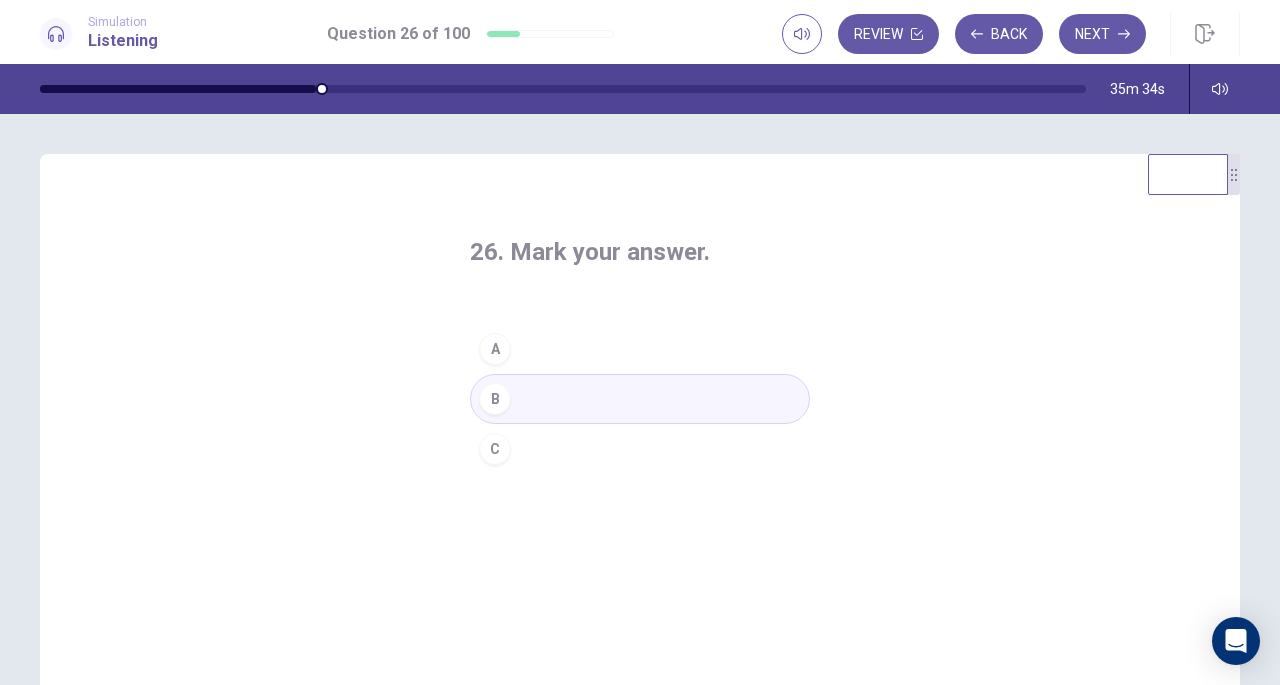 click on "C" at bounding box center (640, 449) 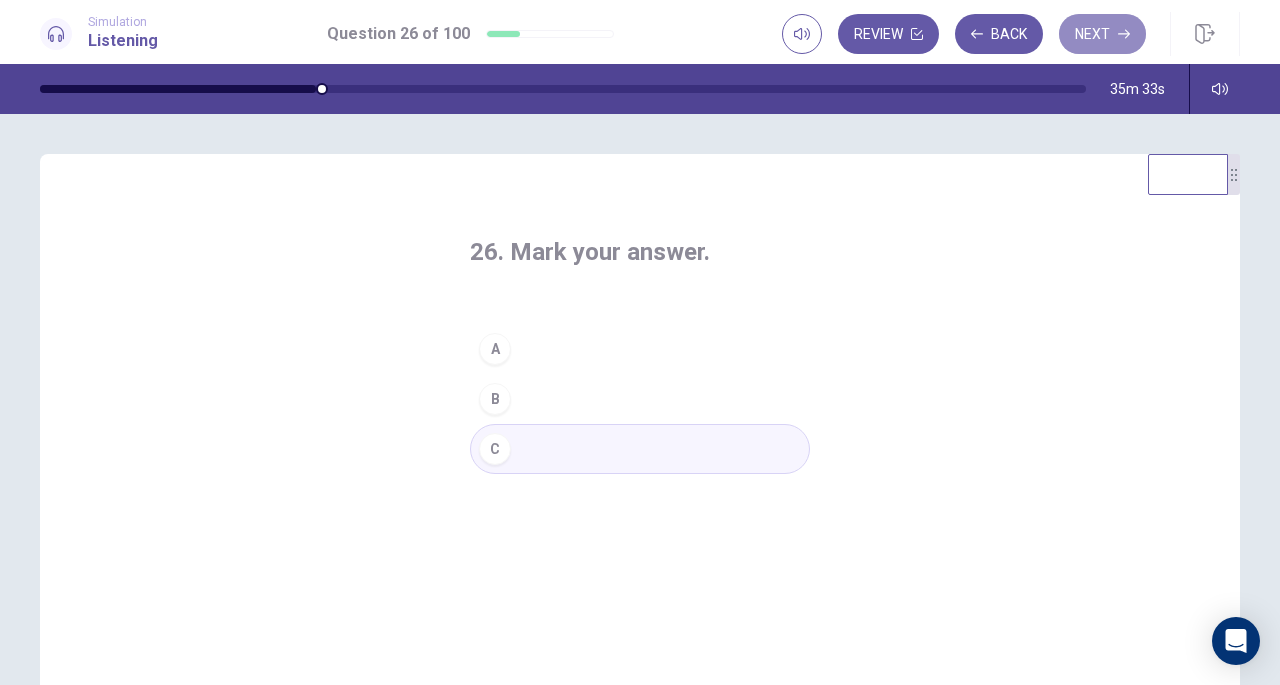 click on "Next" at bounding box center (1102, 34) 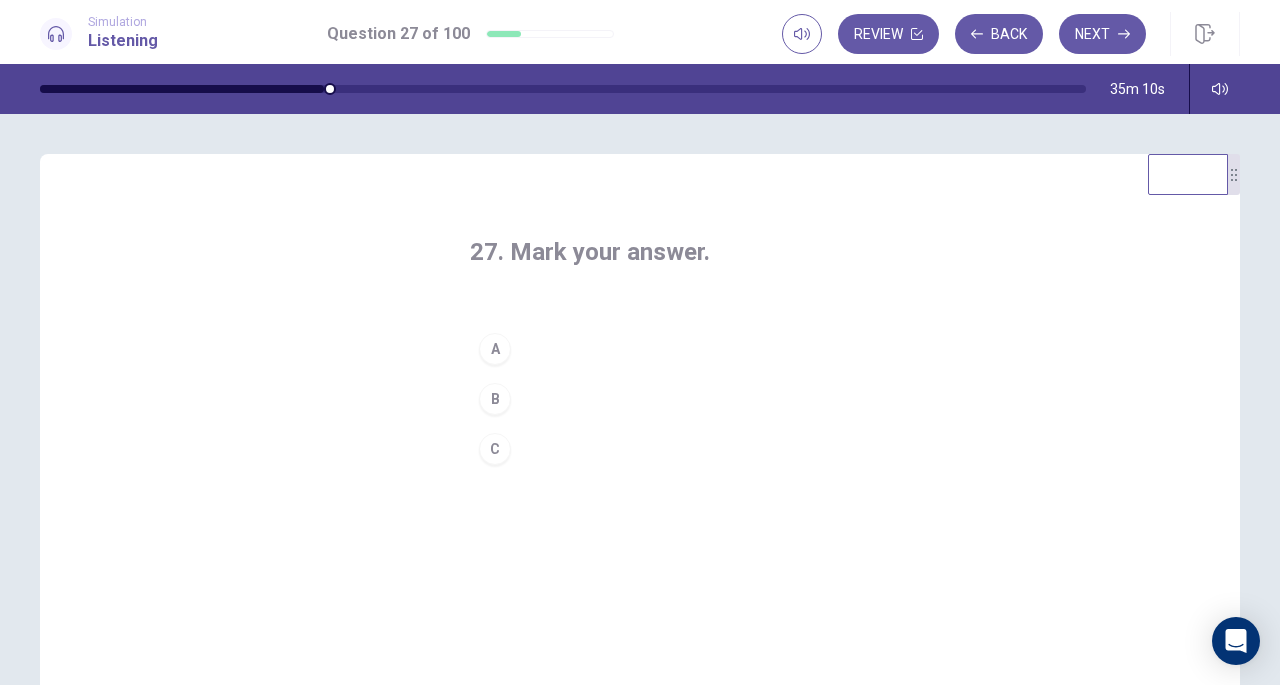 click on "Back" at bounding box center (999, 34) 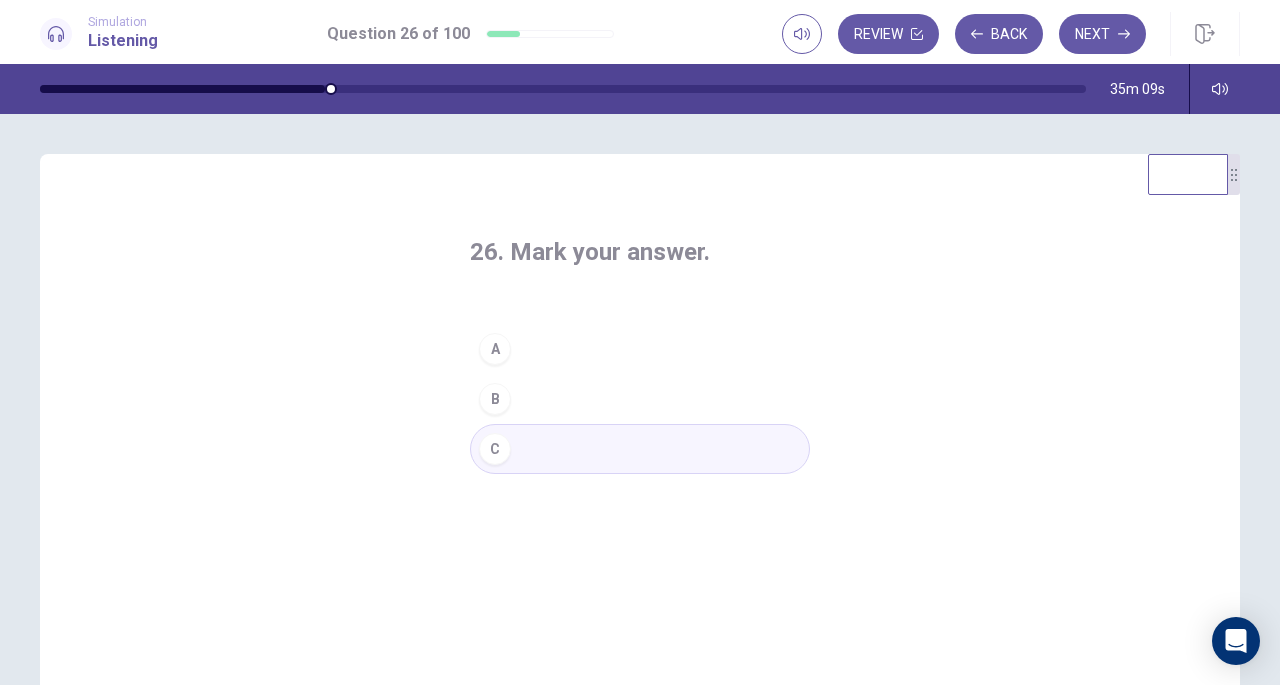 click on "Next" at bounding box center (1102, 34) 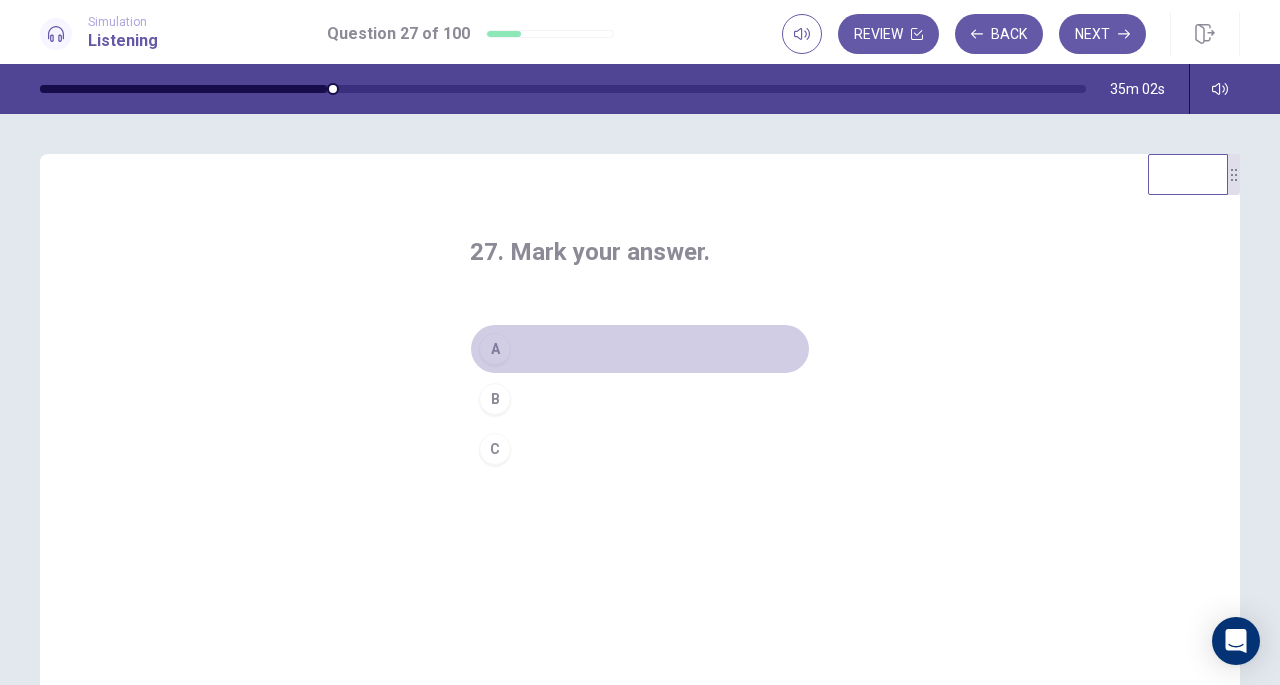 click on "A" at bounding box center (640, 349) 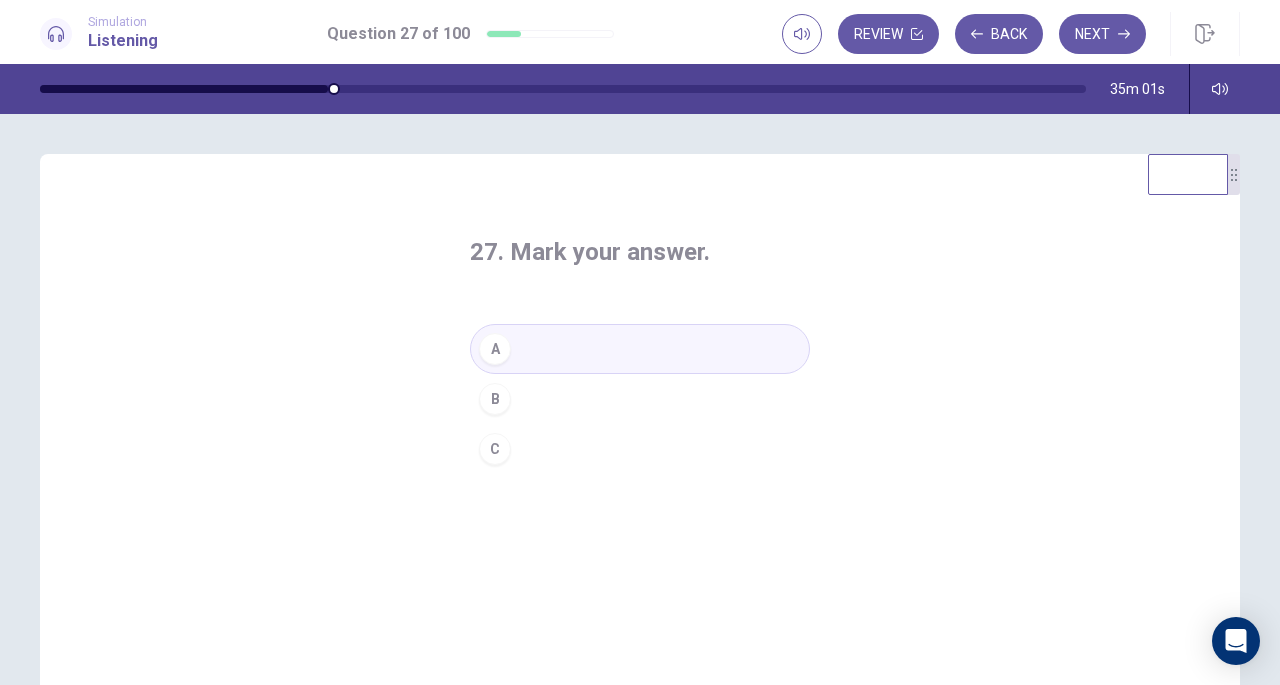 click on "Next" at bounding box center (1102, 34) 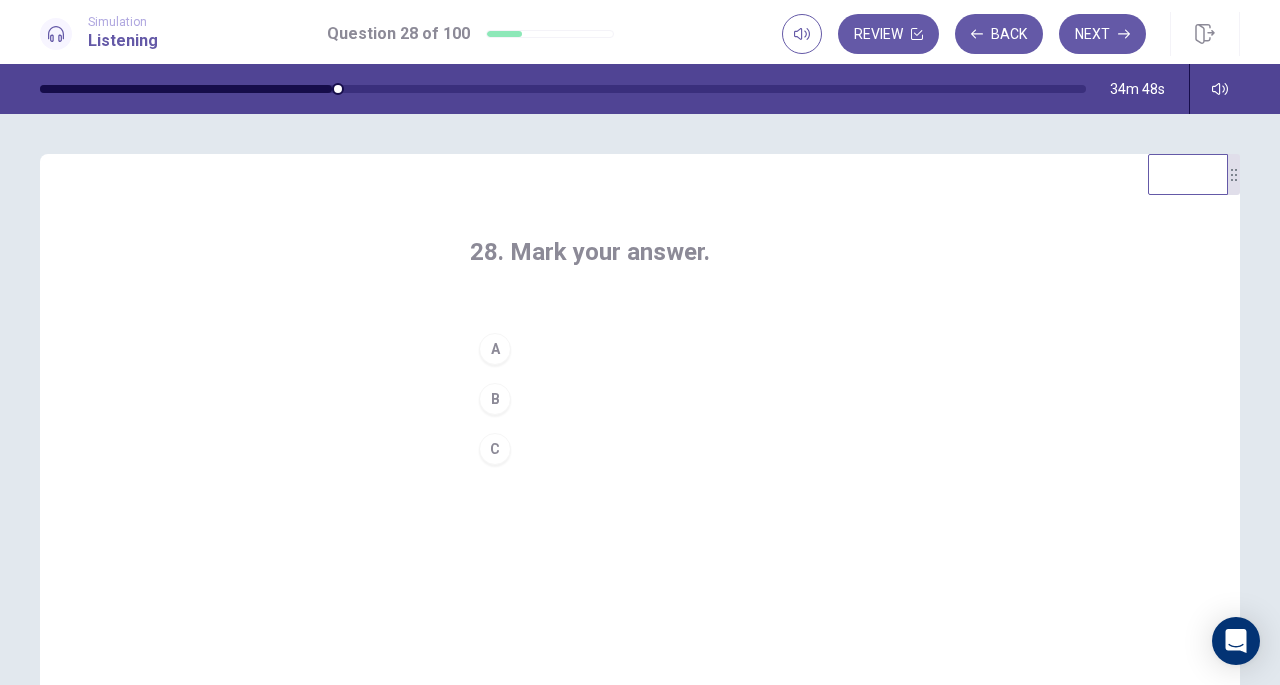 click on "B" at bounding box center (640, 399) 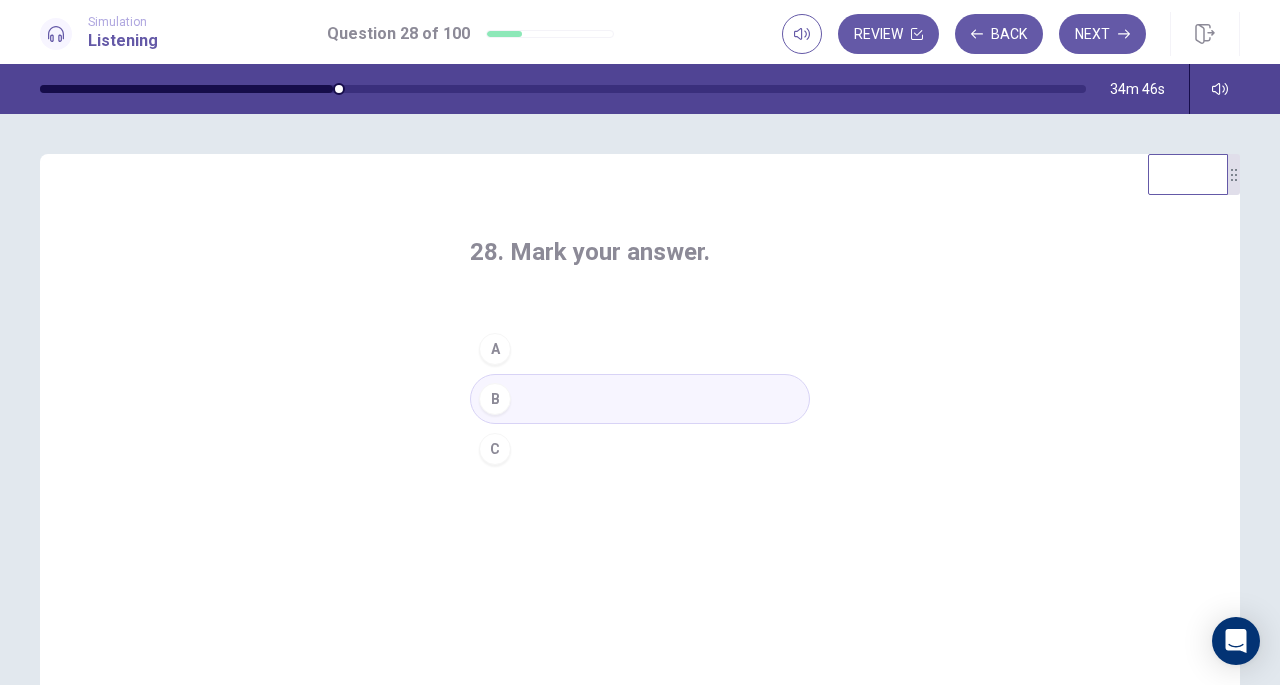click on "Next" at bounding box center (1102, 34) 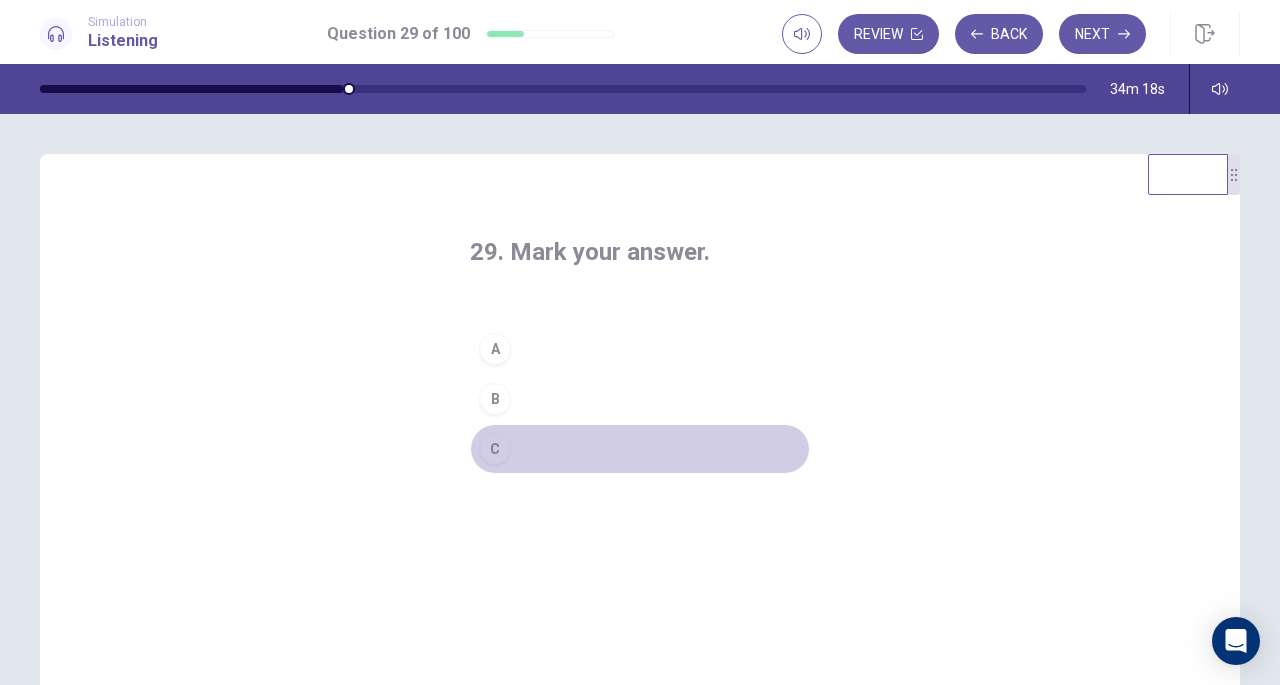 click on "C" at bounding box center [640, 449] 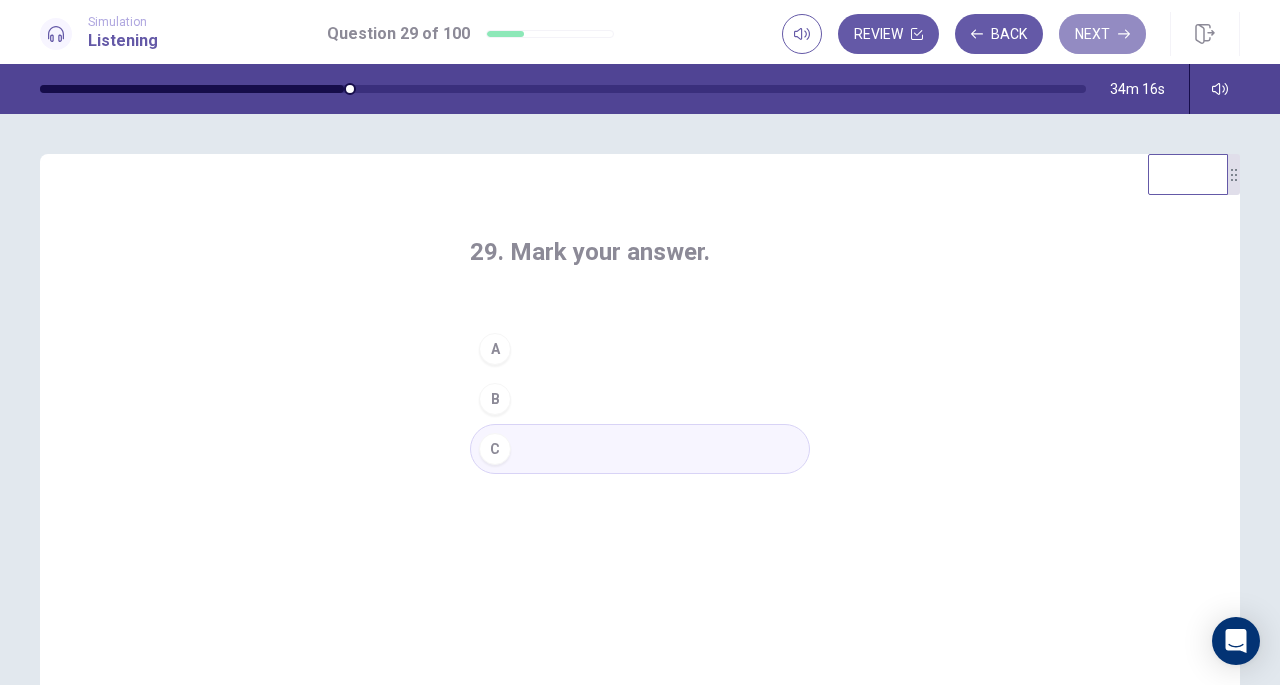 click on "Next" at bounding box center (1102, 34) 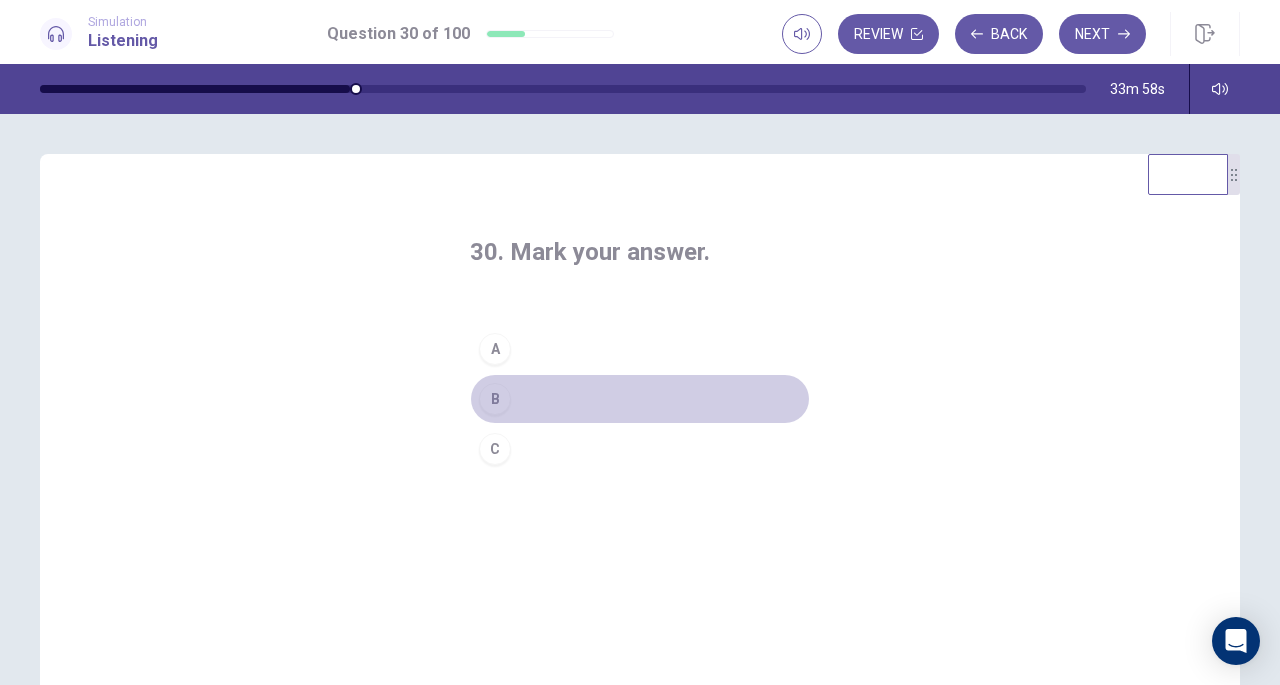 click on "B" at bounding box center (640, 399) 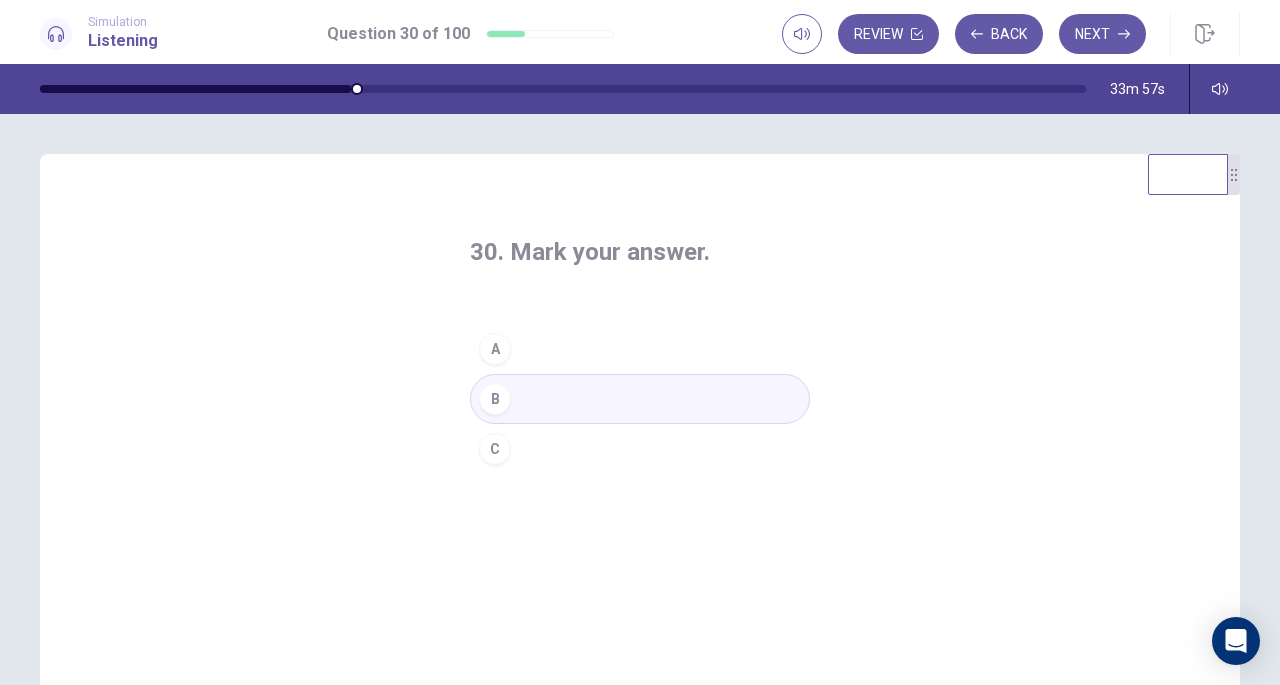 click on "Next" at bounding box center [1102, 34] 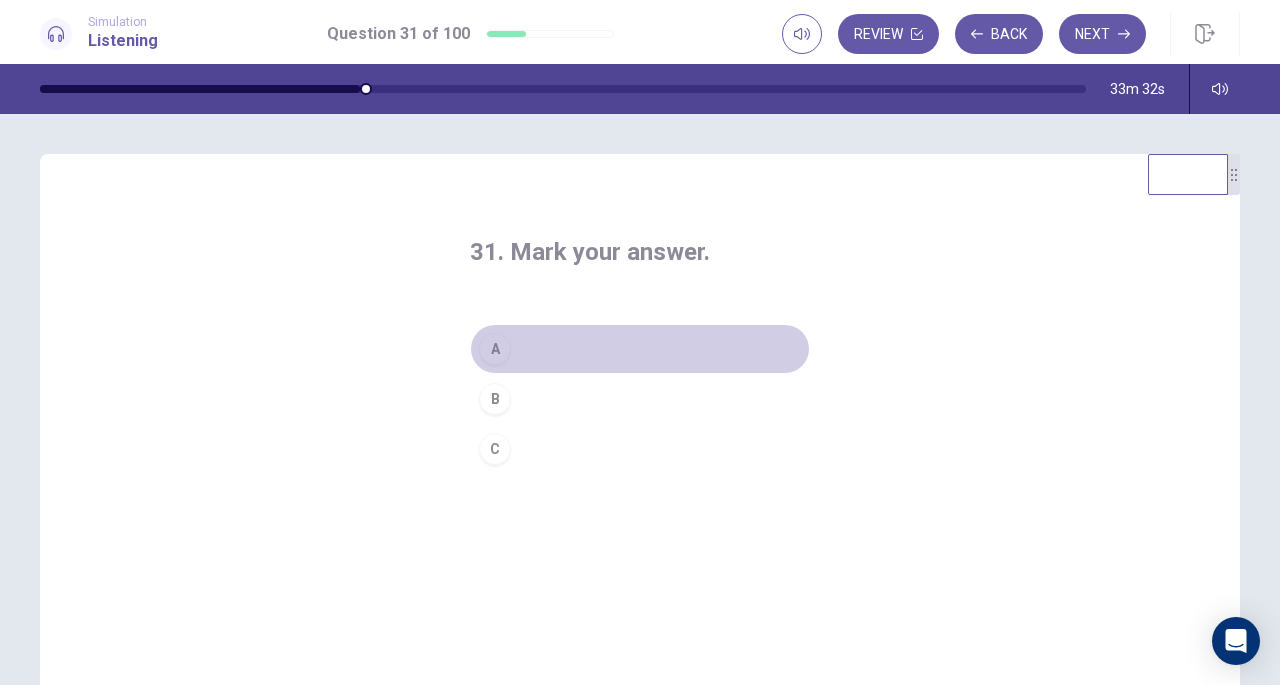 click on "A" at bounding box center (640, 349) 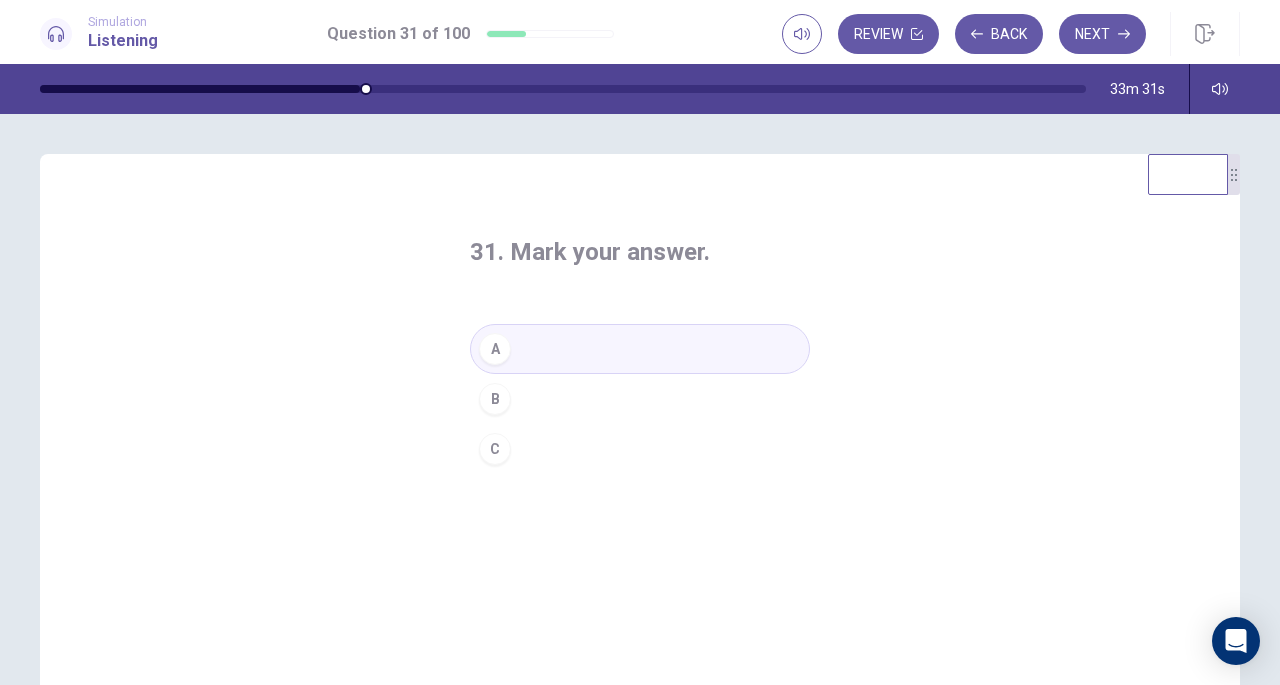 click on "Next" at bounding box center [1102, 34] 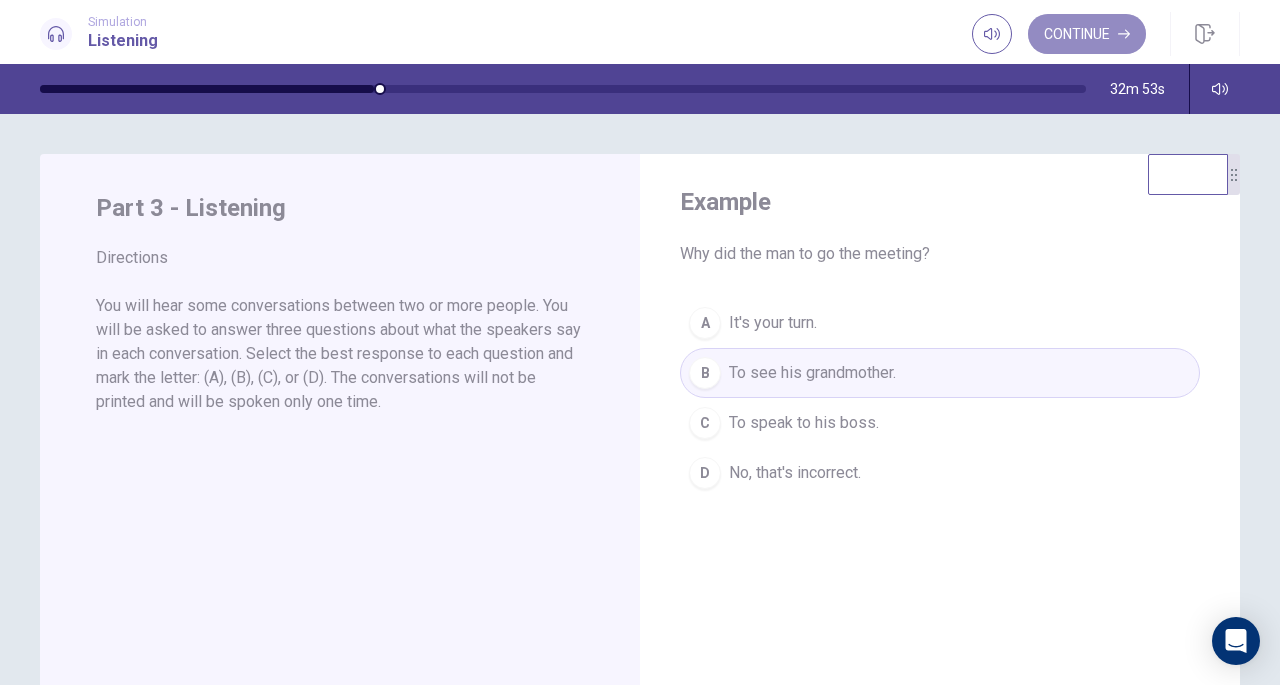 click on "Continue" at bounding box center (1087, 34) 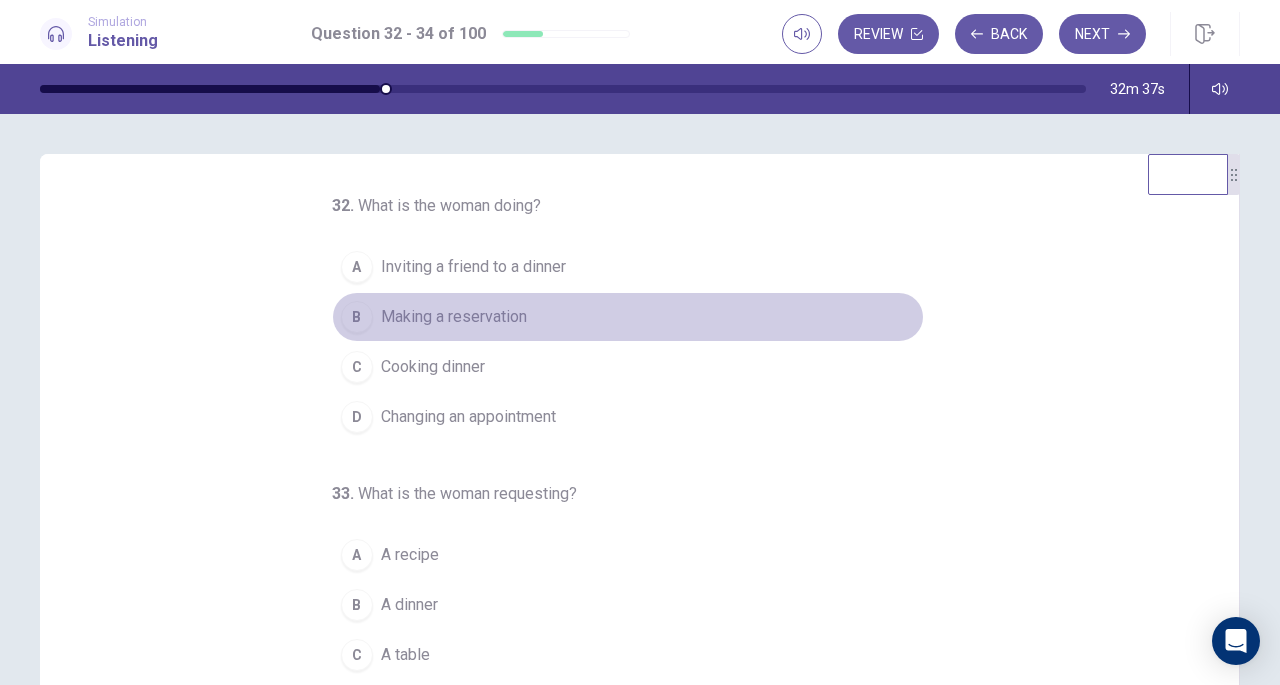 click on "B" at bounding box center [357, 317] 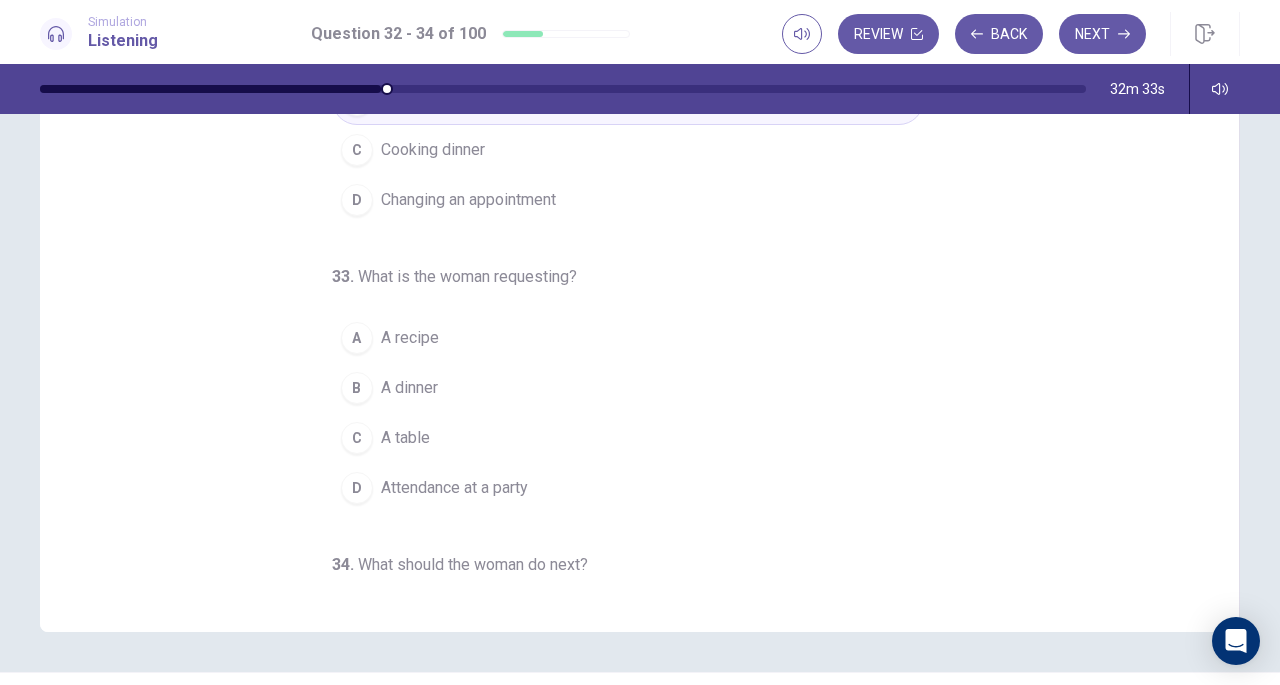 scroll, scrollTop: 216, scrollLeft: 0, axis: vertical 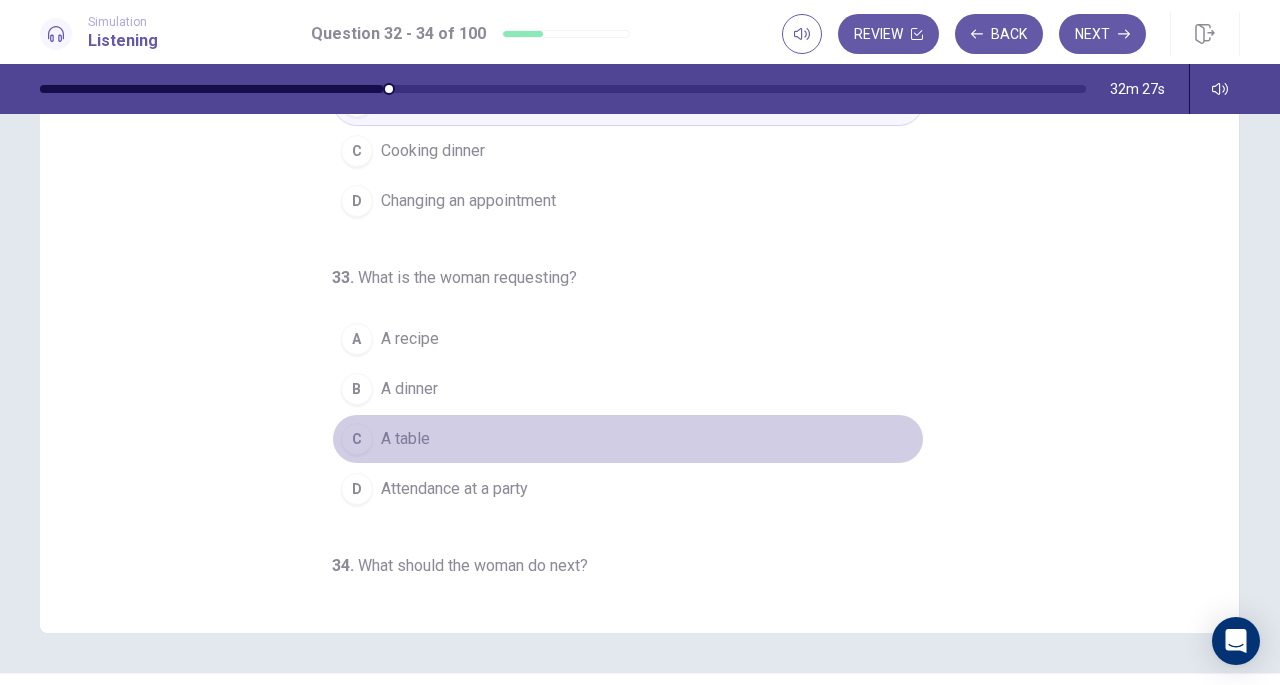 click on "C" at bounding box center (357, 439) 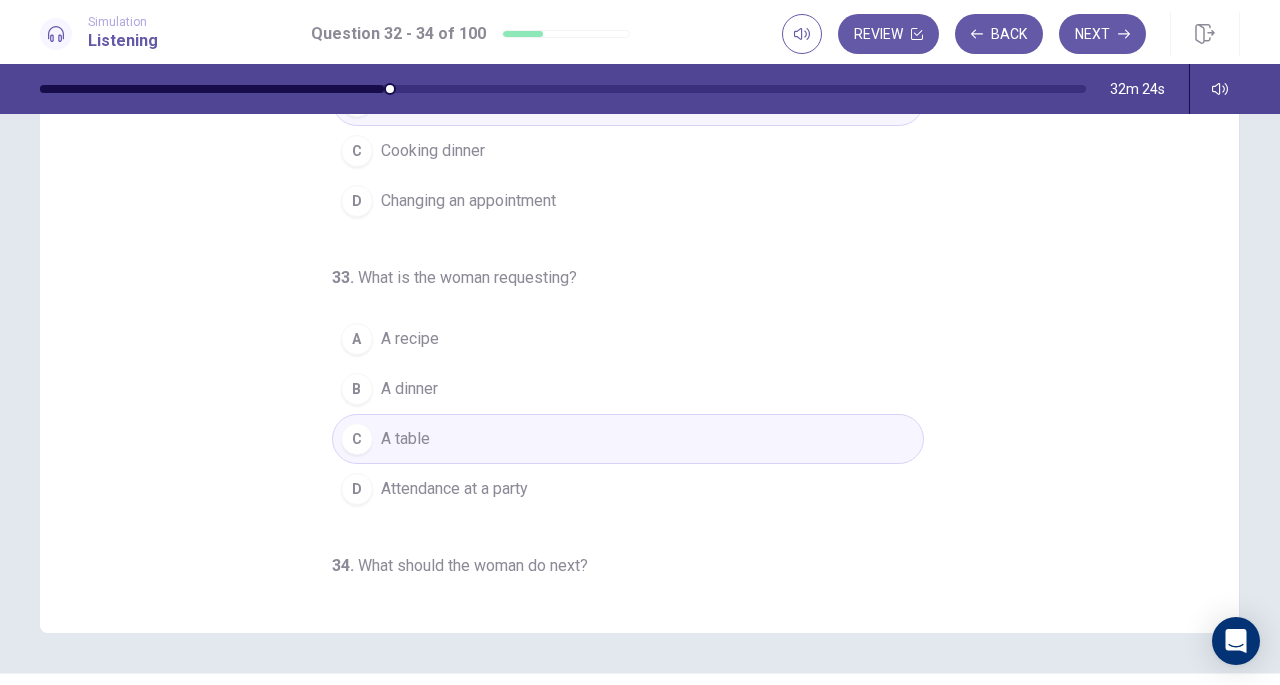 drag, startPoint x: 1222, startPoint y: 182, endPoint x: 1214, endPoint y: 269, distance: 87.36704 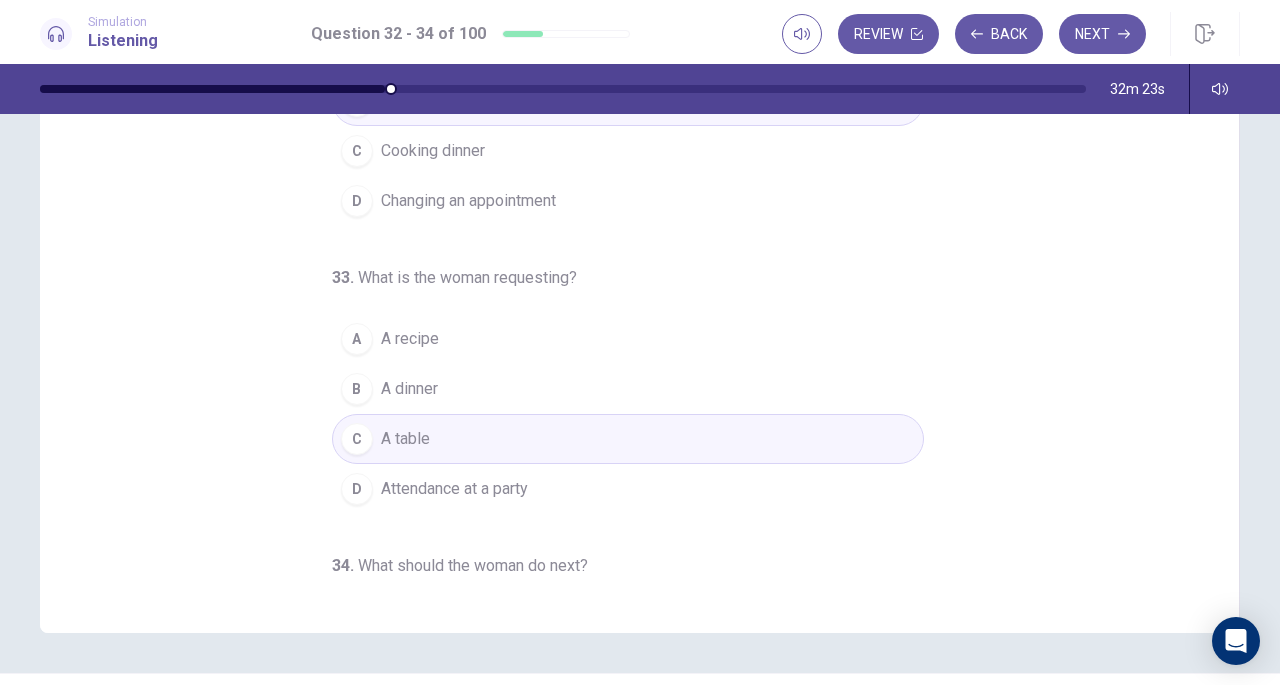 scroll, scrollTop: 200, scrollLeft: 0, axis: vertical 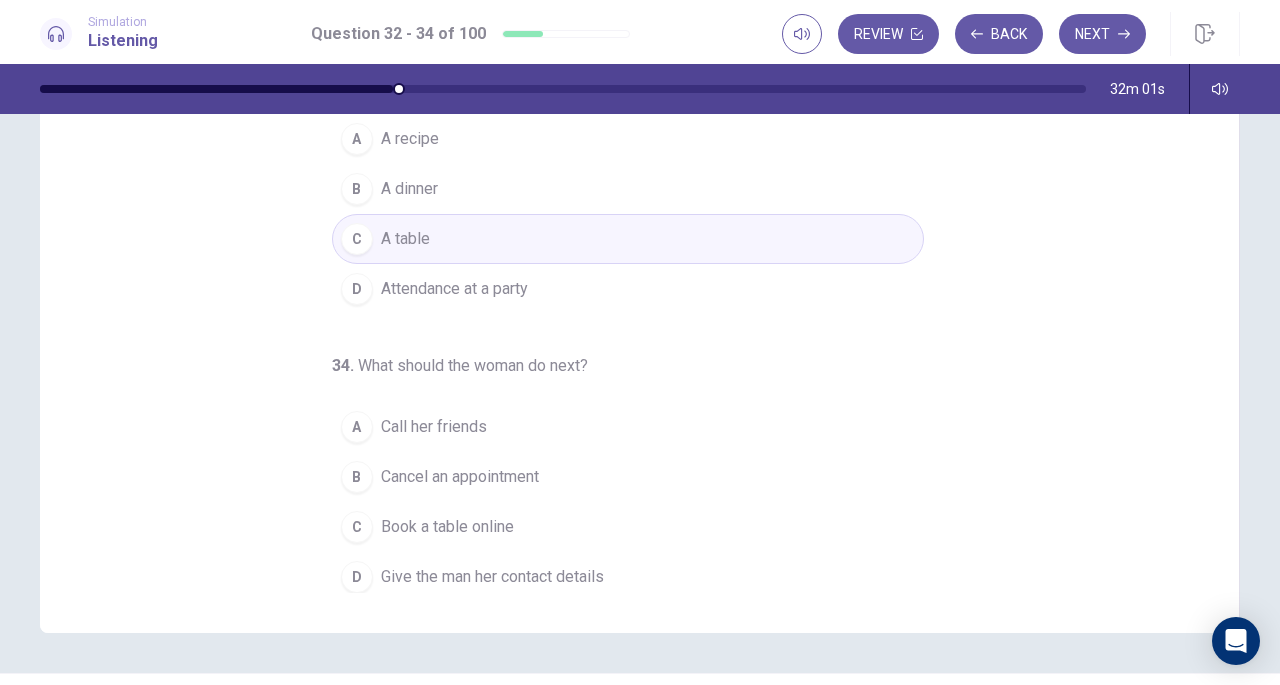 click on "C" at bounding box center [357, 527] 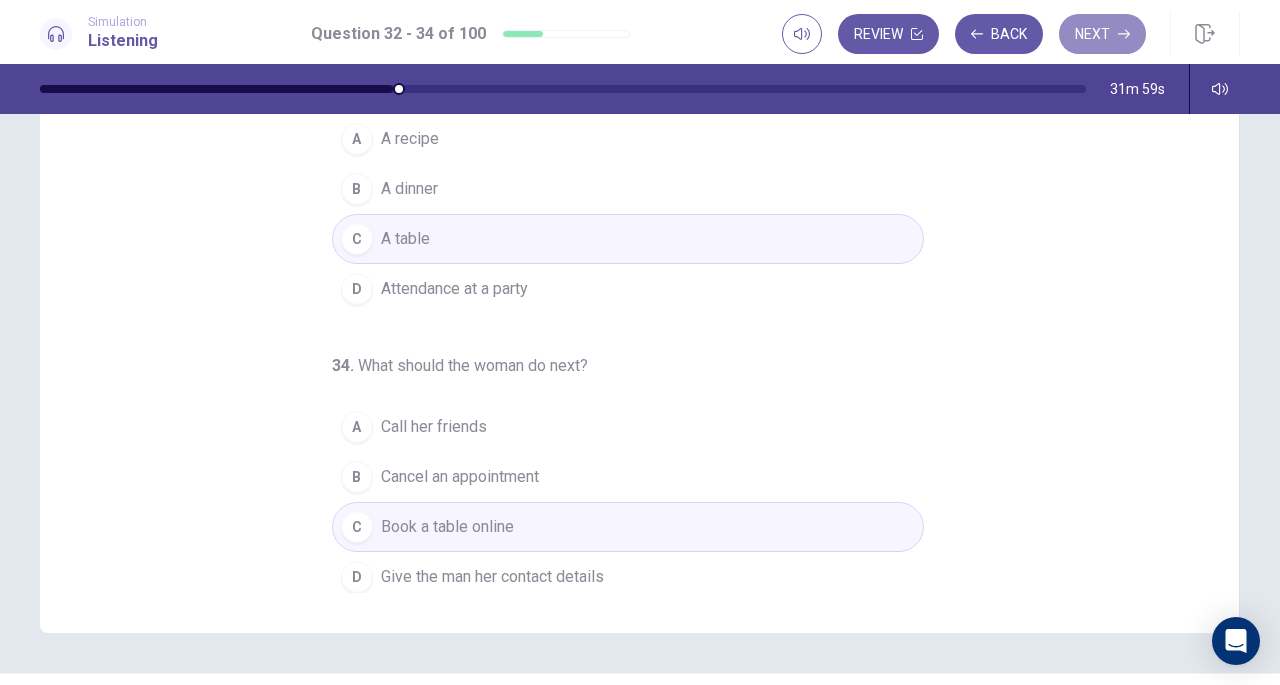 click on "Next" at bounding box center [1102, 34] 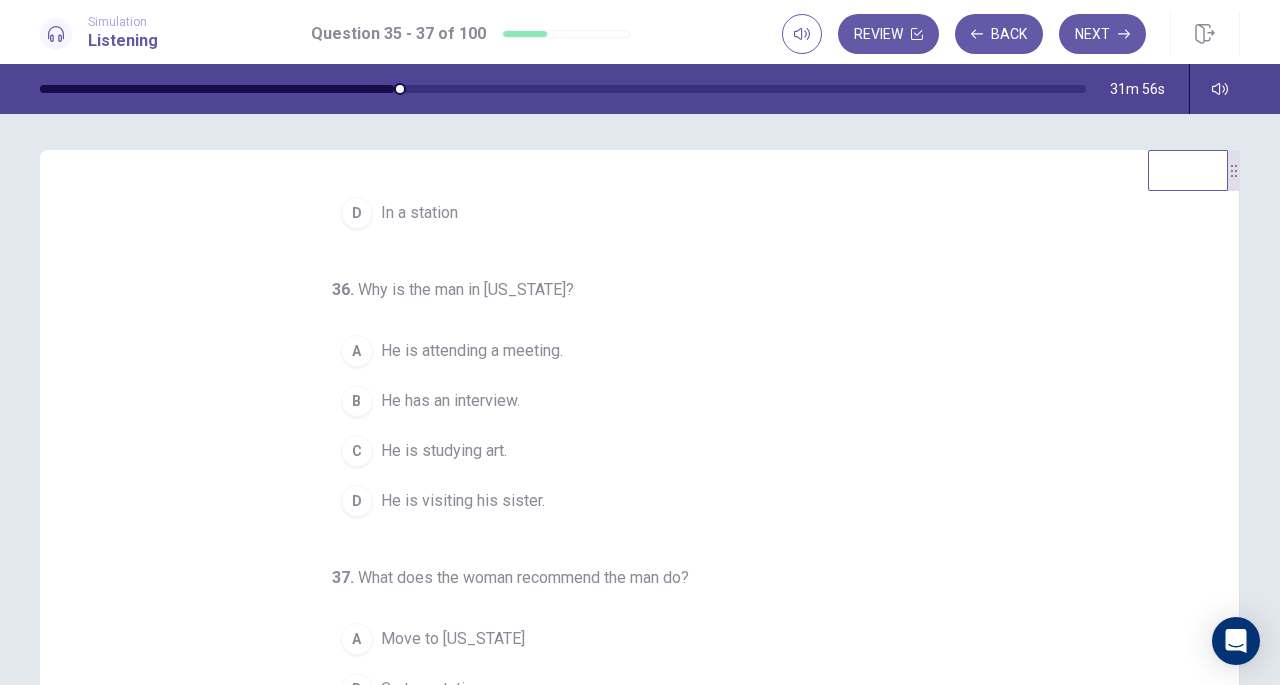 scroll, scrollTop: 0, scrollLeft: 0, axis: both 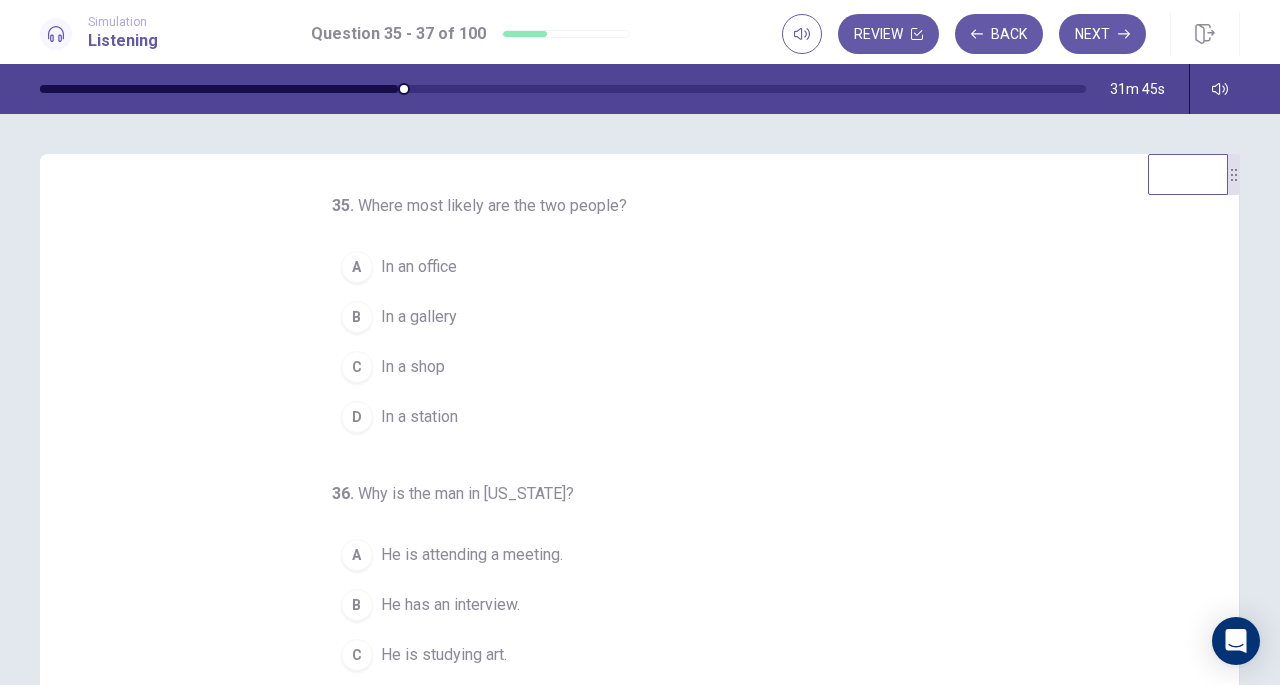 click on "Back" at bounding box center (999, 34) 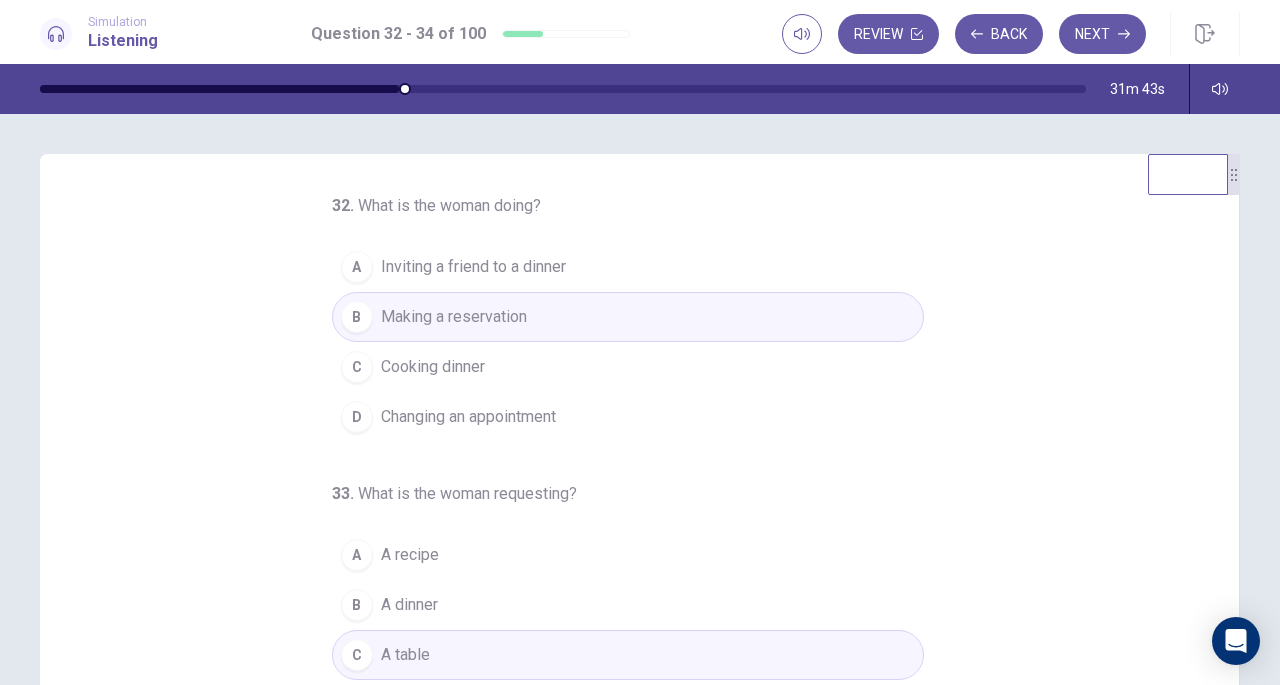 scroll, scrollTop: 268, scrollLeft: 0, axis: vertical 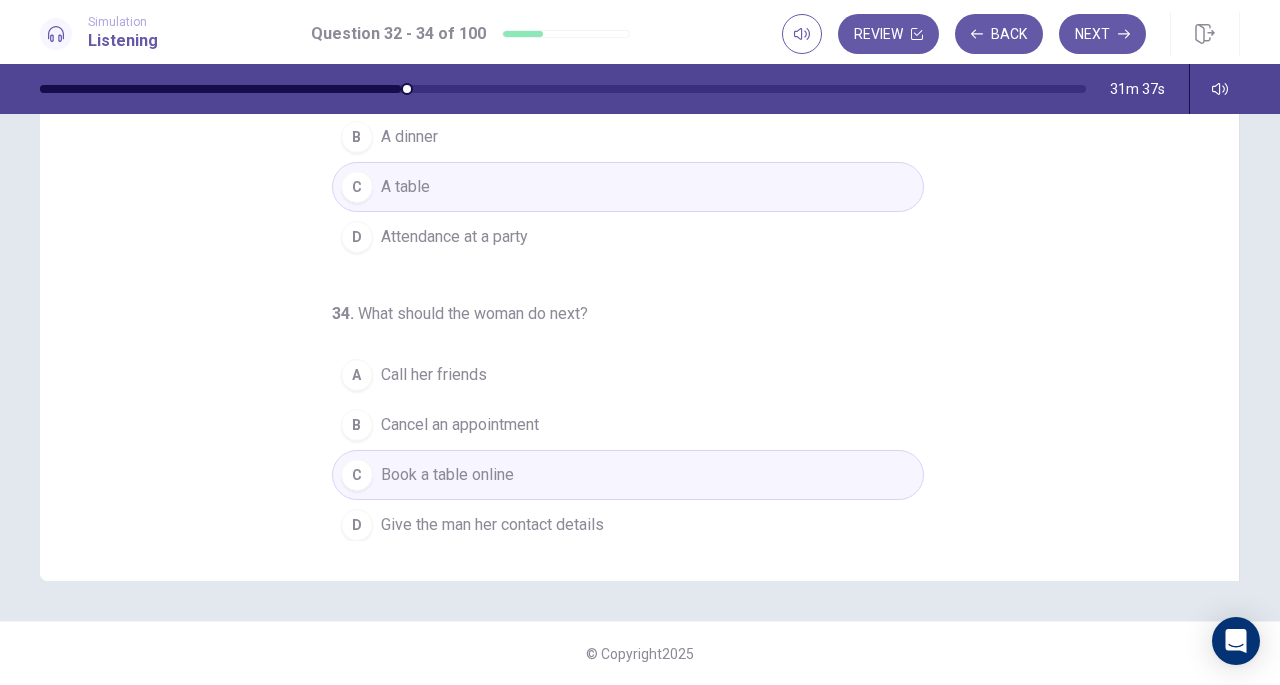 click on "Call her friends" at bounding box center [434, 375] 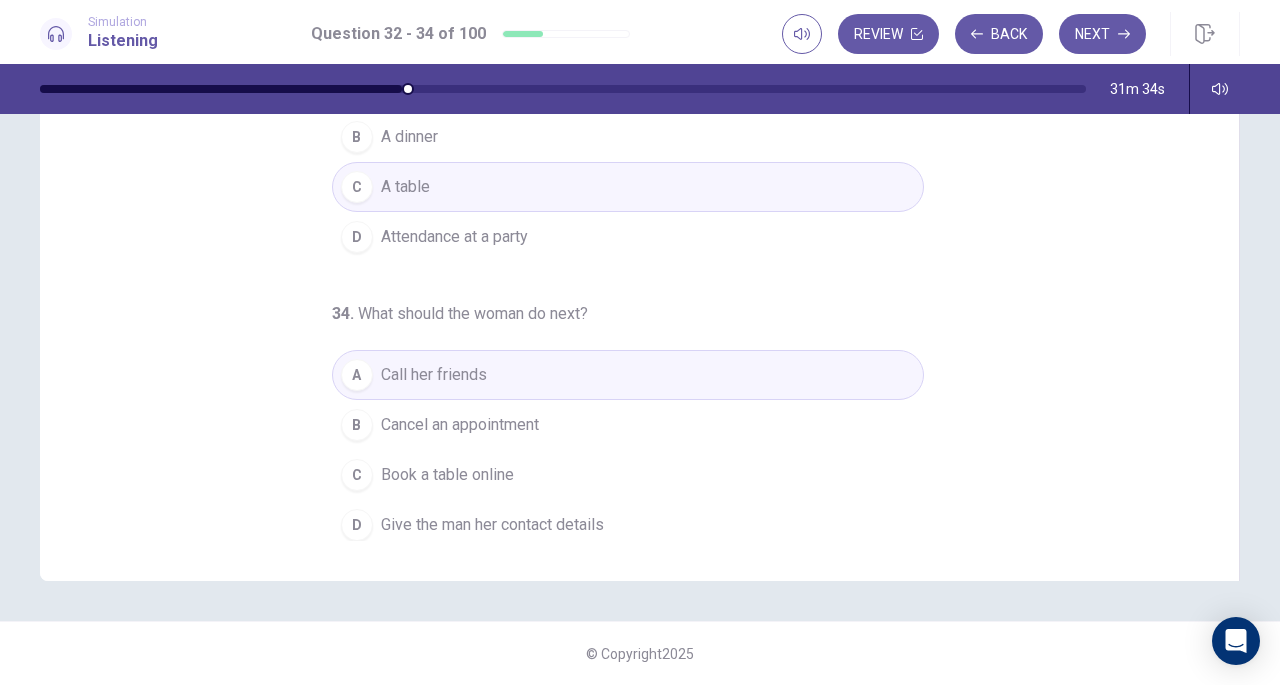 click on "Next" at bounding box center [1102, 34] 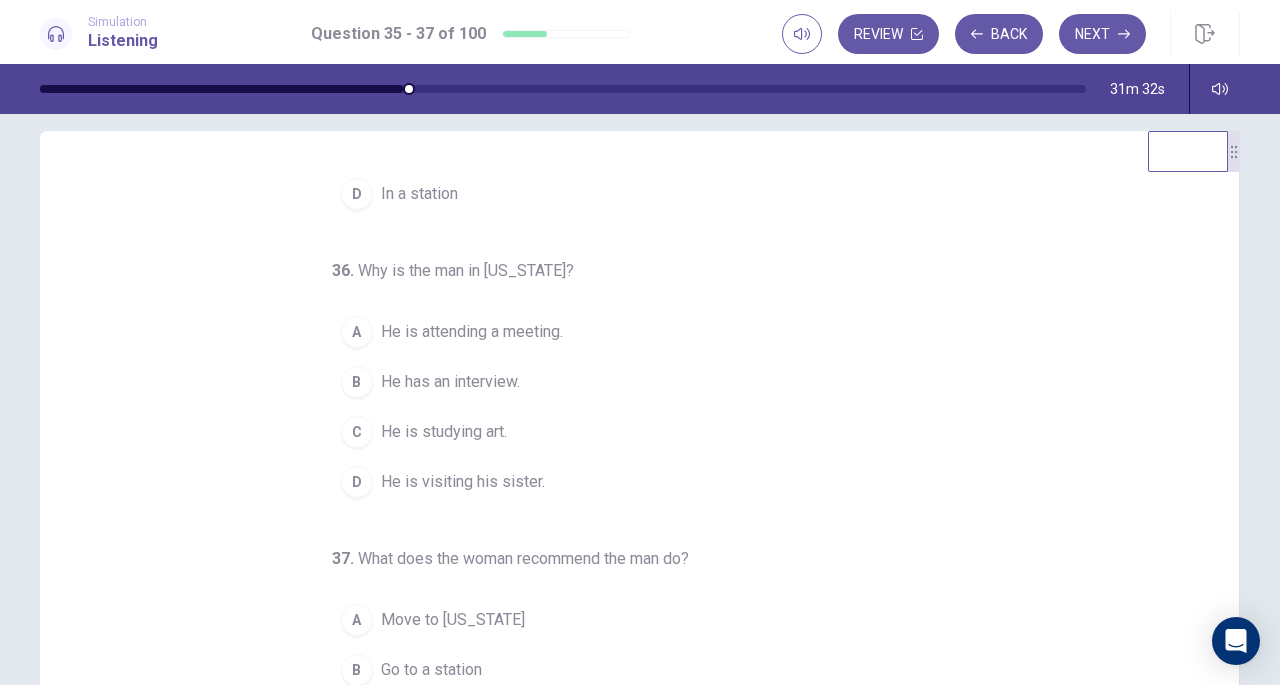 scroll, scrollTop: 0, scrollLeft: 0, axis: both 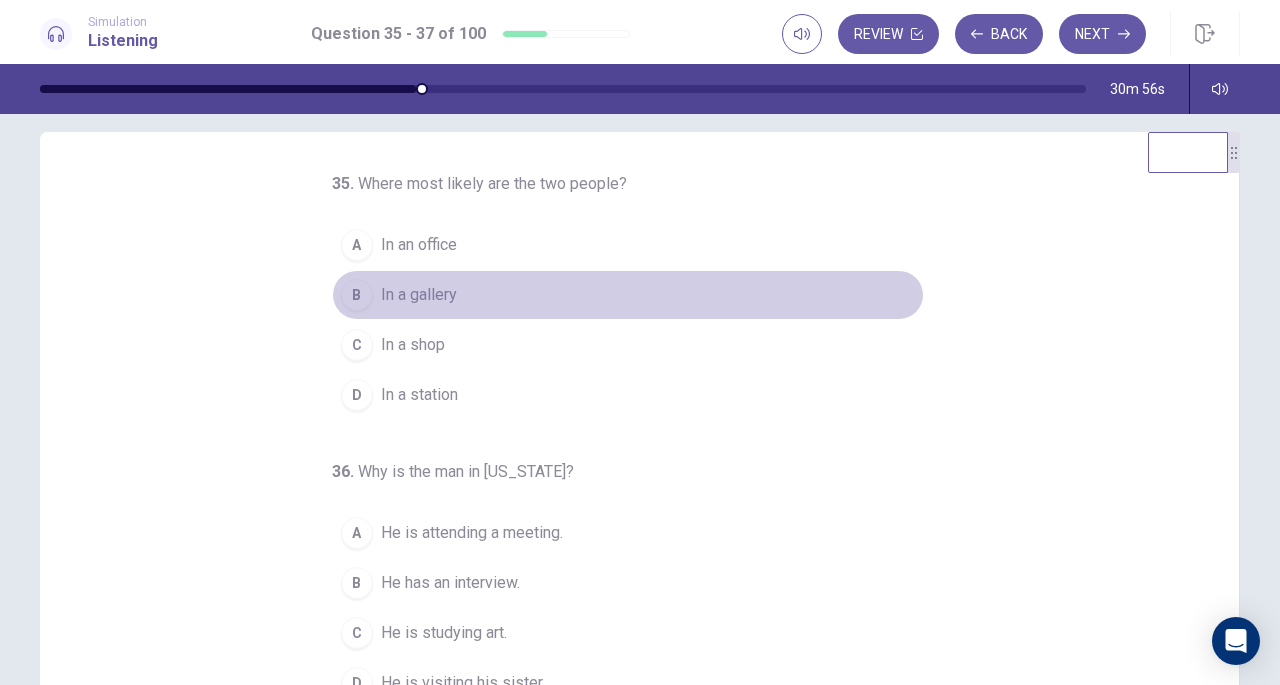 click on "B" at bounding box center (357, 295) 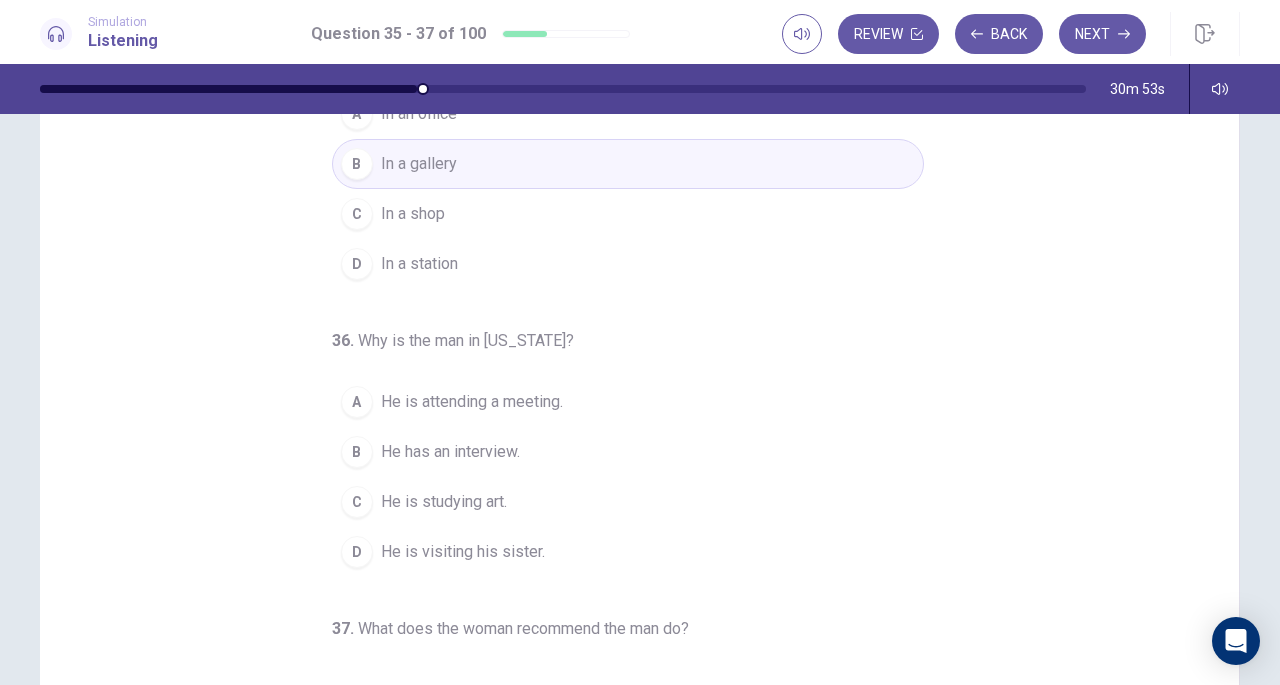 scroll, scrollTop: 161, scrollLeft: 0, axis: vertical 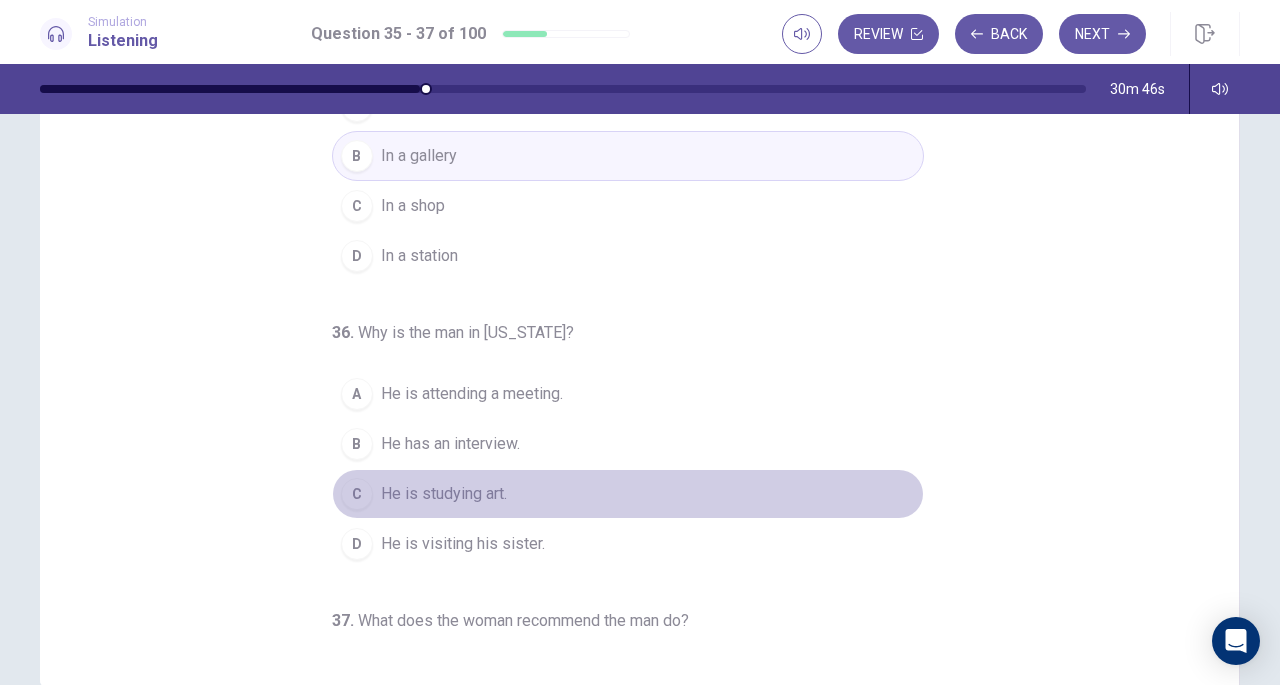click on "C" at bounding box center [357, 494] 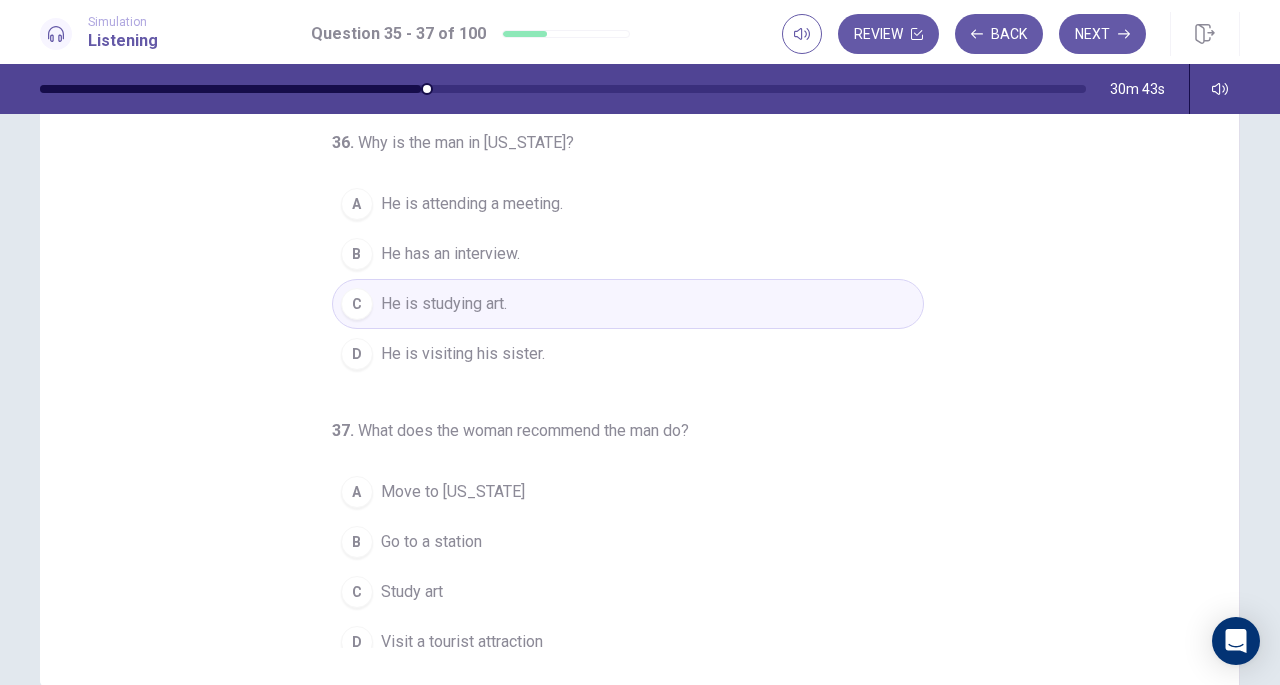scroll, scrollTop: 200, scrollLeft: 0, axis: vertical 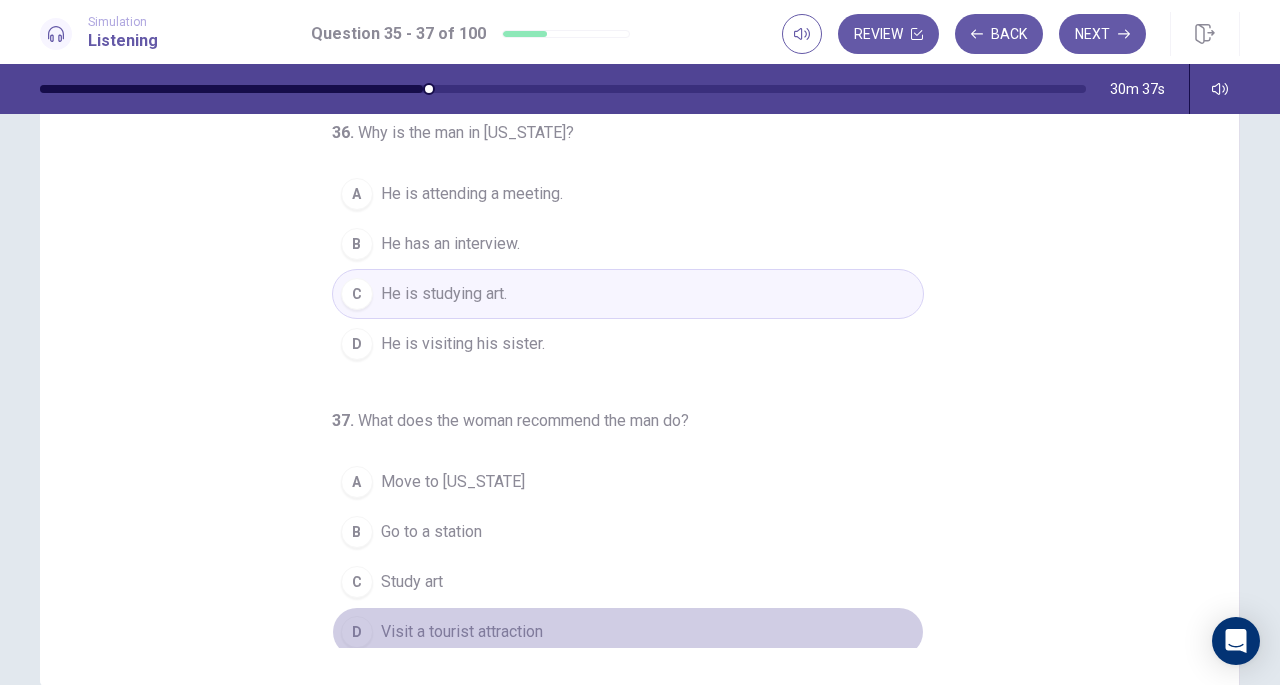click on "D" at bounding box center [357, 632] 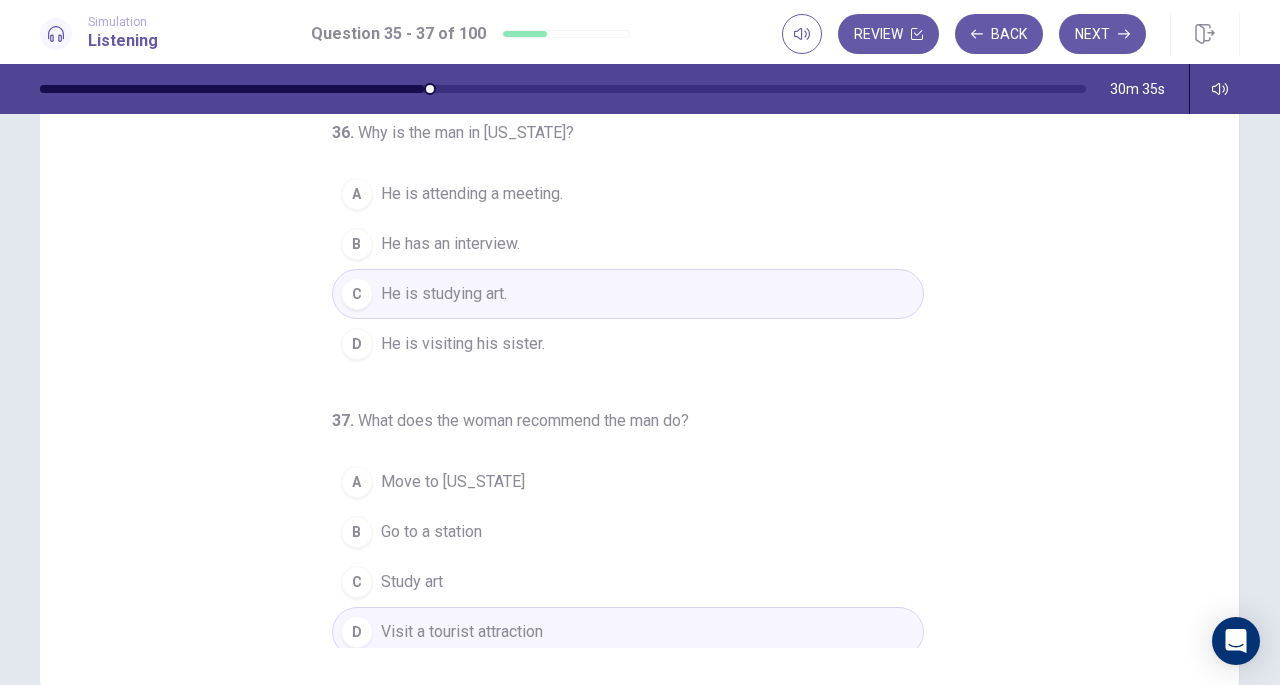click on "Next" at bounding box center (1102, 34) 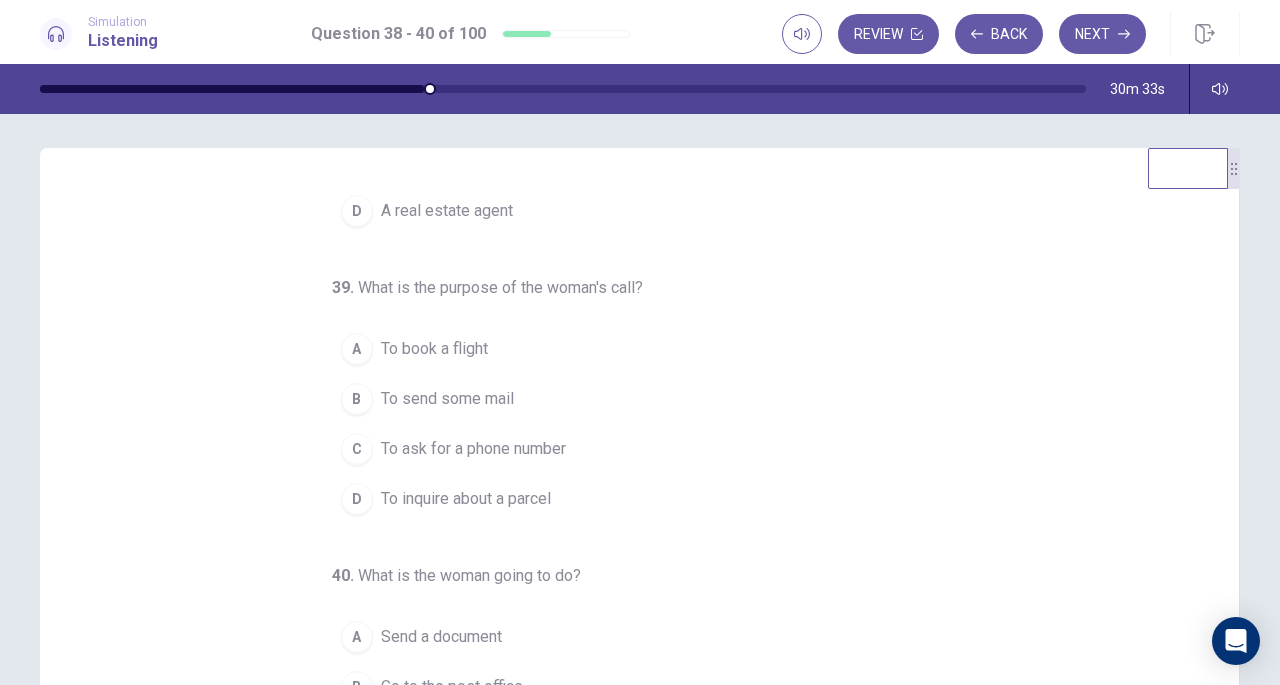 scroll, scrollTop: 0, scrollLeft: 0, axis: both 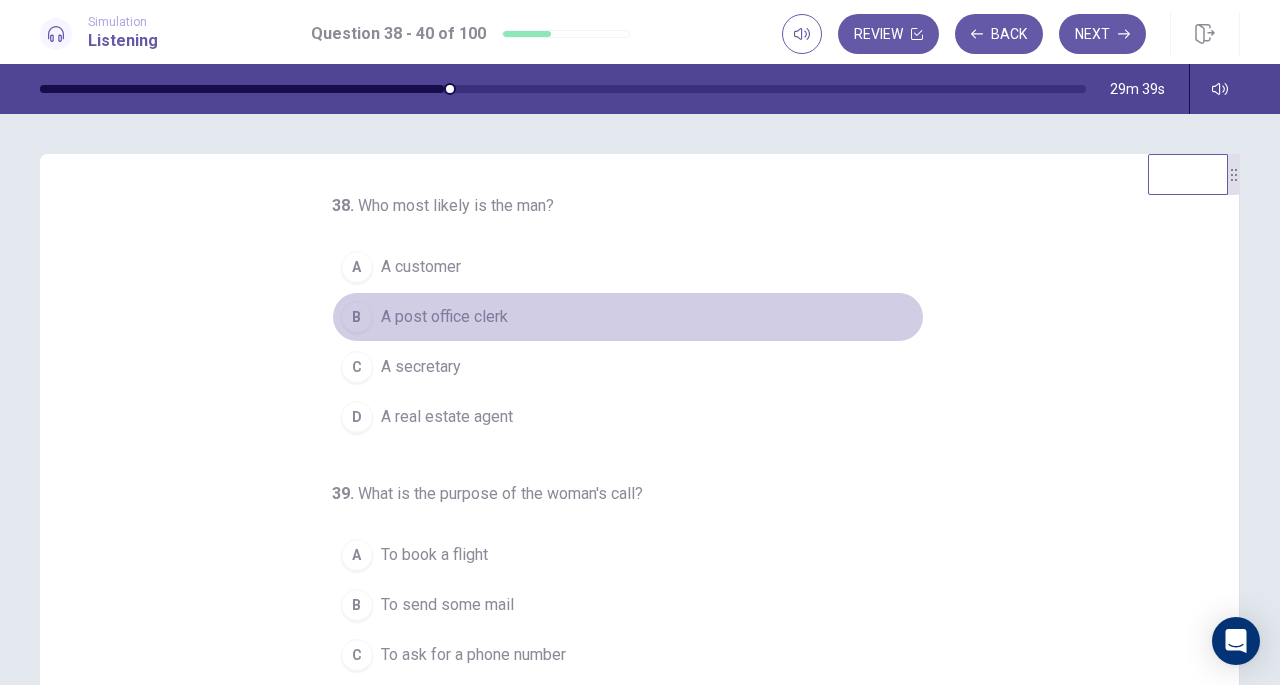 click on "B" at bounding box center (357, 317) 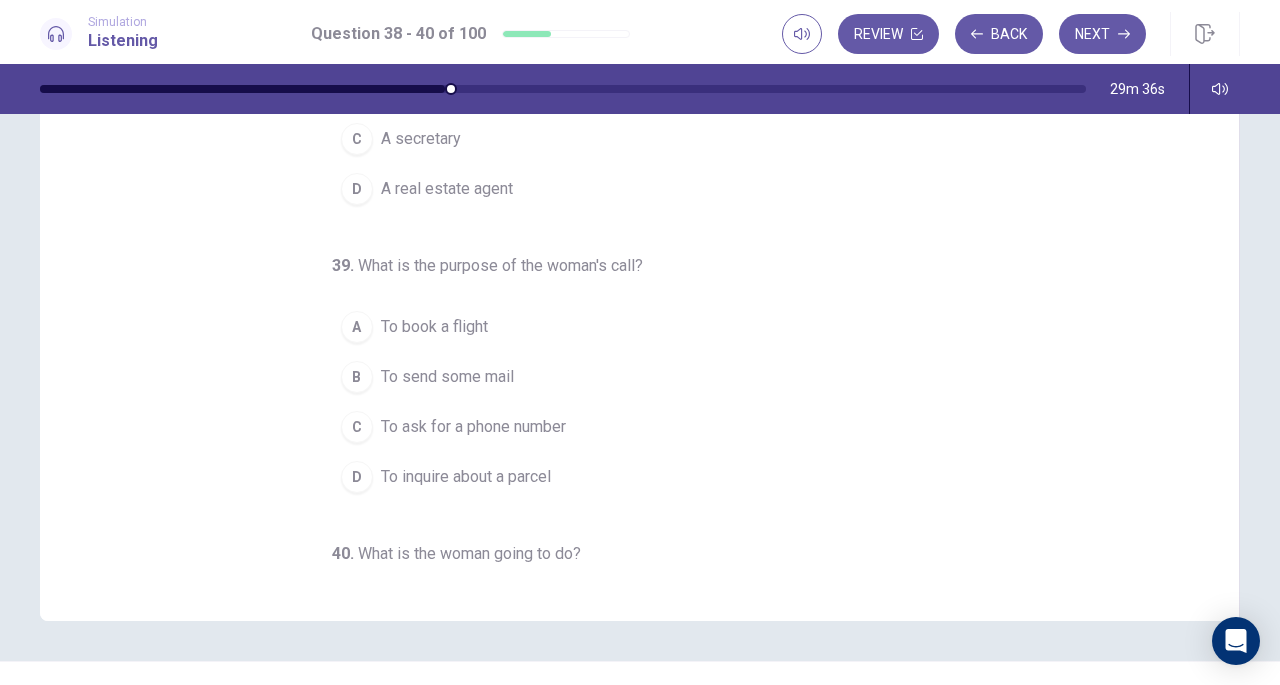 scroll, scrollTop: 229, scrollLeft: 0, axis: vertical 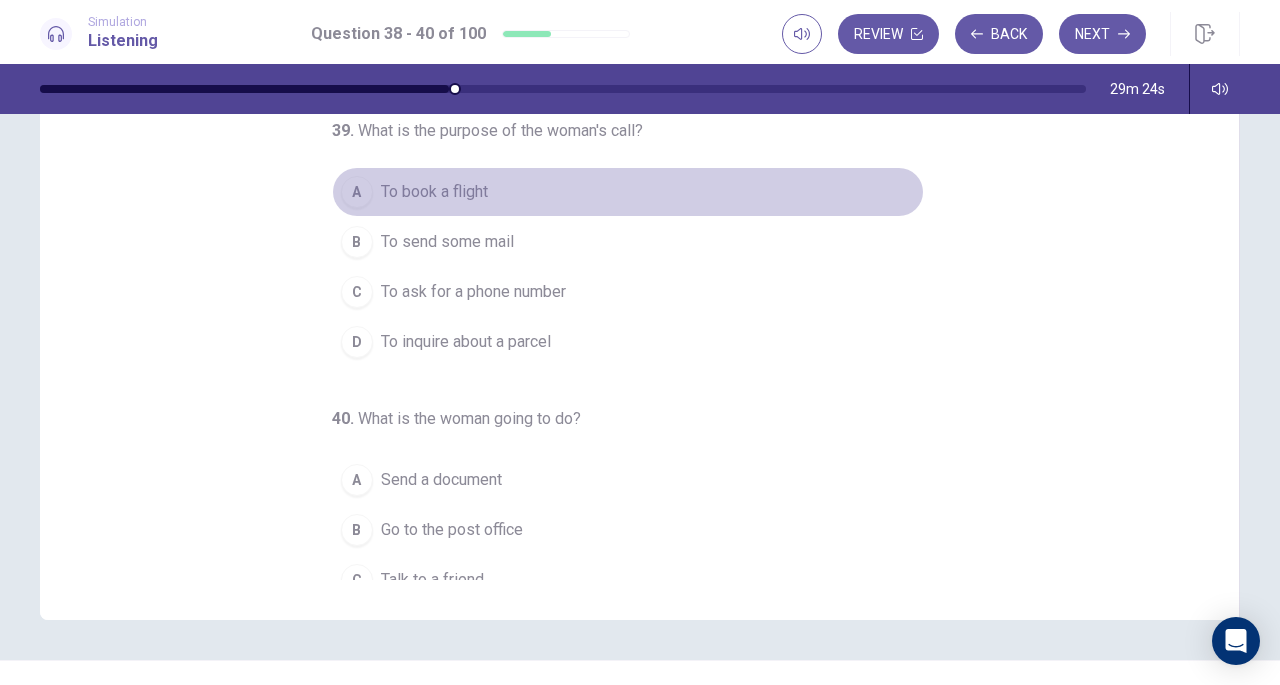 click on "A" at bounding box center [357, 192] 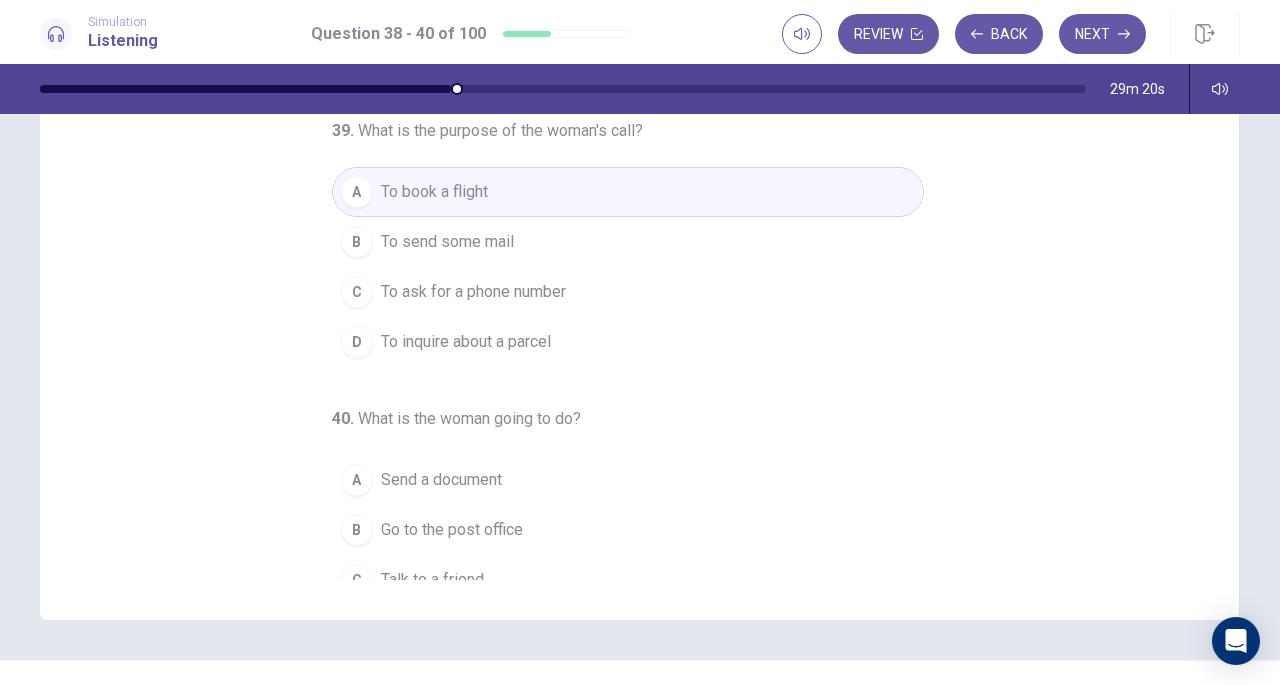 scroll, scrollTop: 200, scrollLeft: 0, axis: vertical 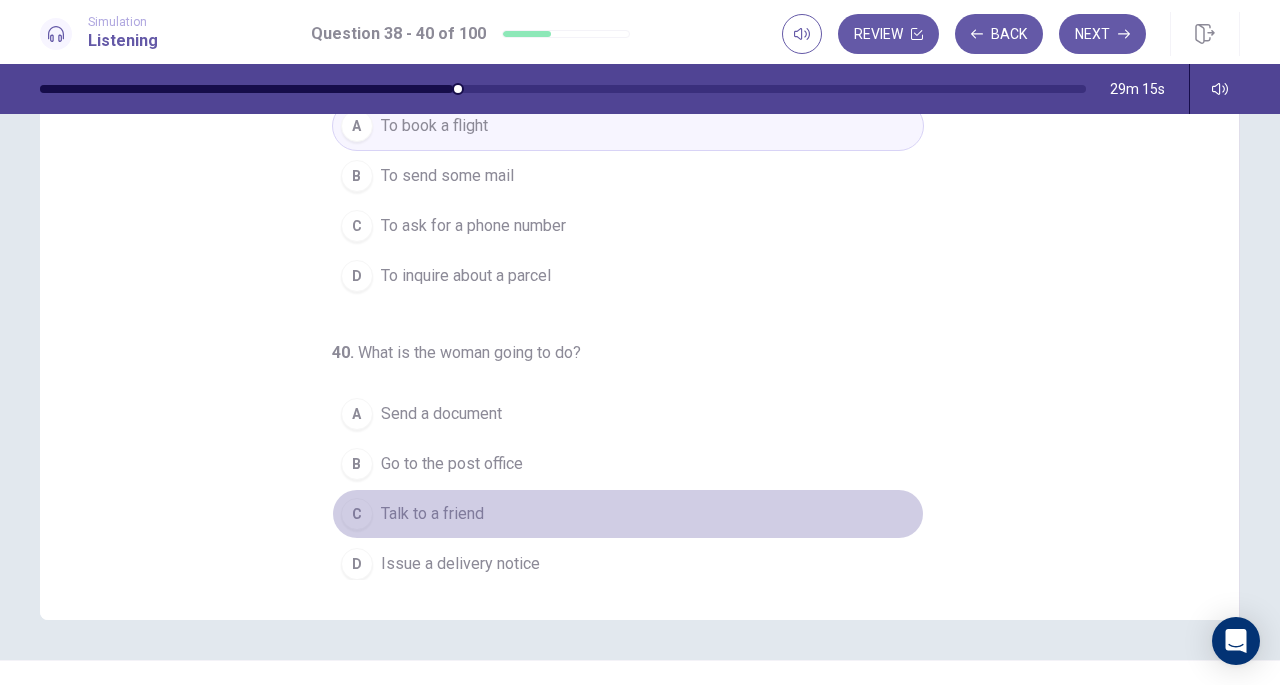 click on "C" at bounding box center (357, 514) 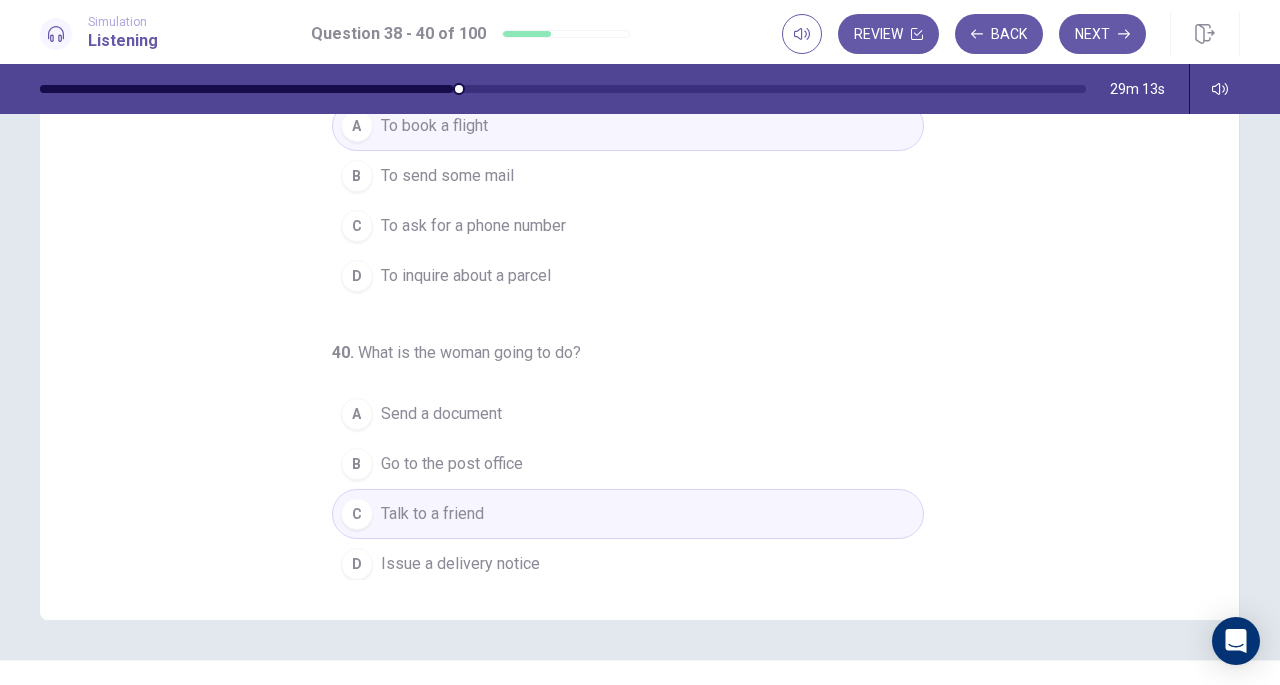 click on "Next" at bounding box center [1102, 34] 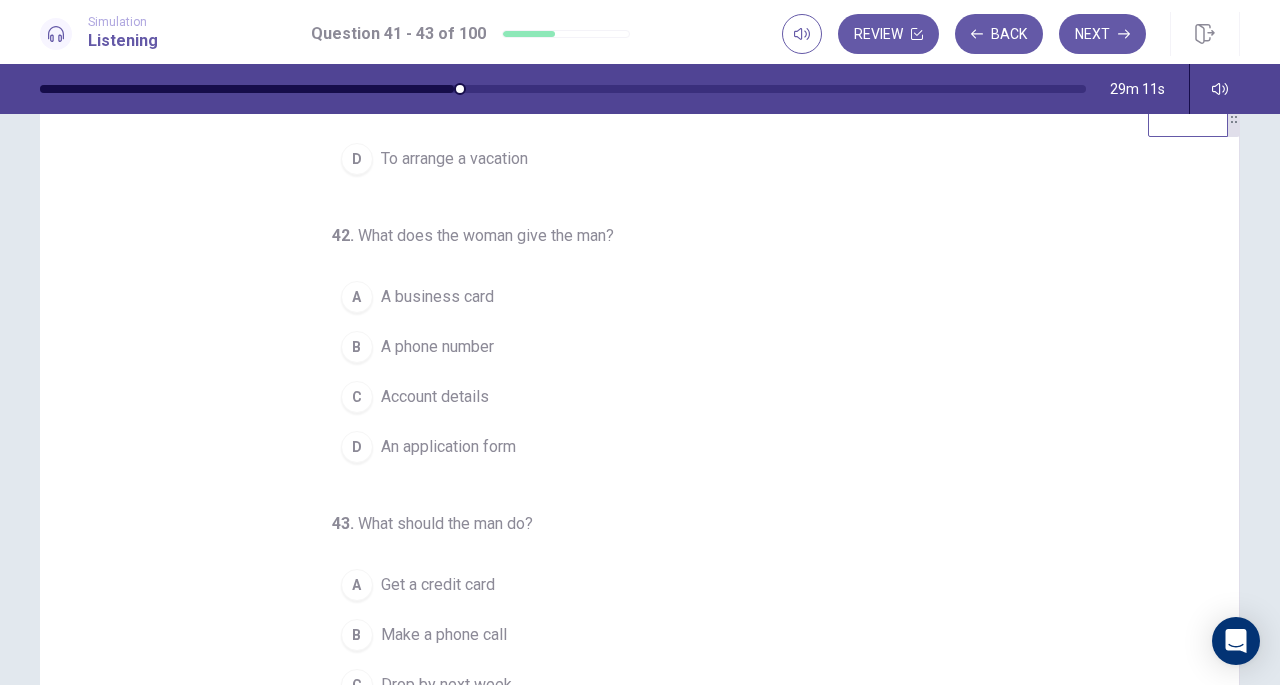 scroll, scrollTop: 2, scrollLeft: 0, axis: vertical 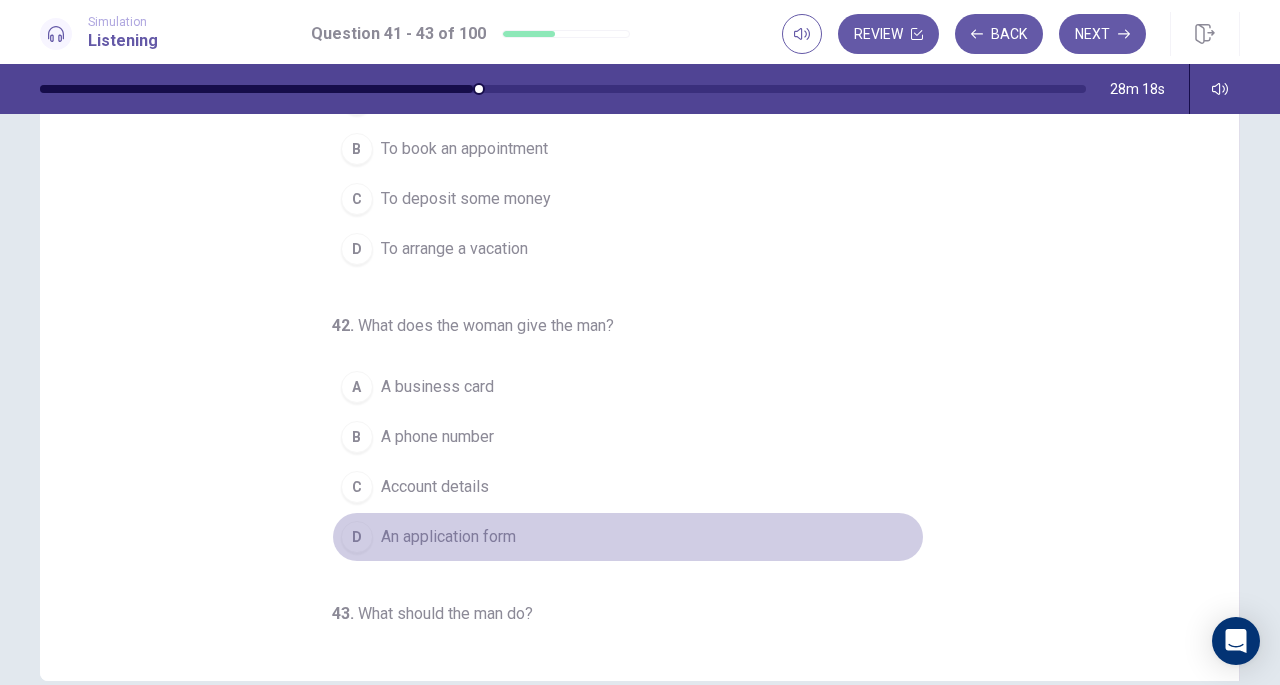 click on "D" at bounding box center [357, 537] 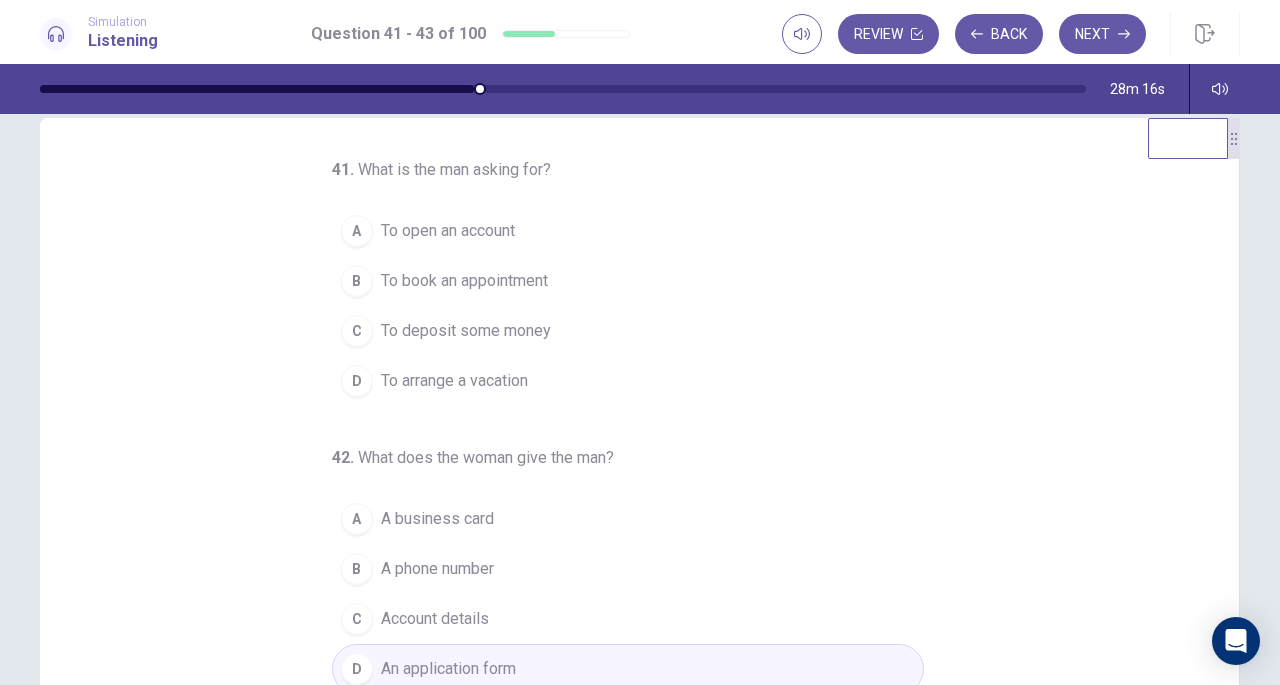 scroll, scrollTop: 42, scrollLeft: 0, axis: vertical 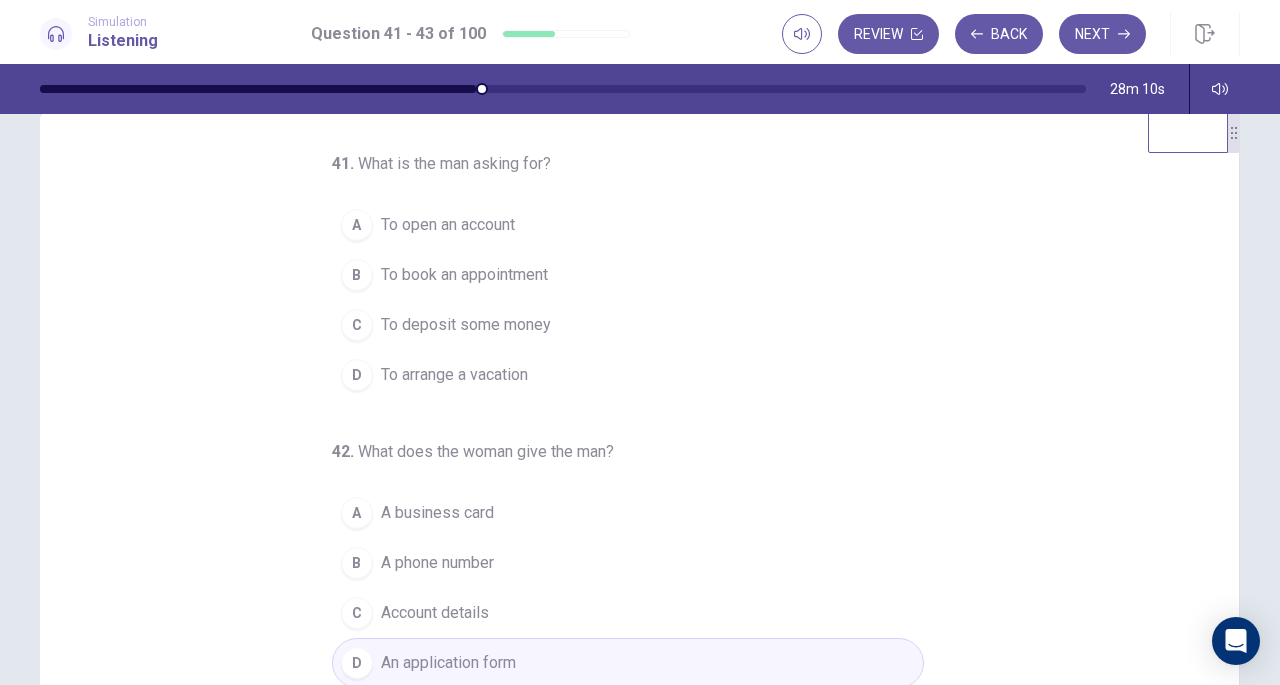 click on "To open an account" at bounding box center (448, 225) 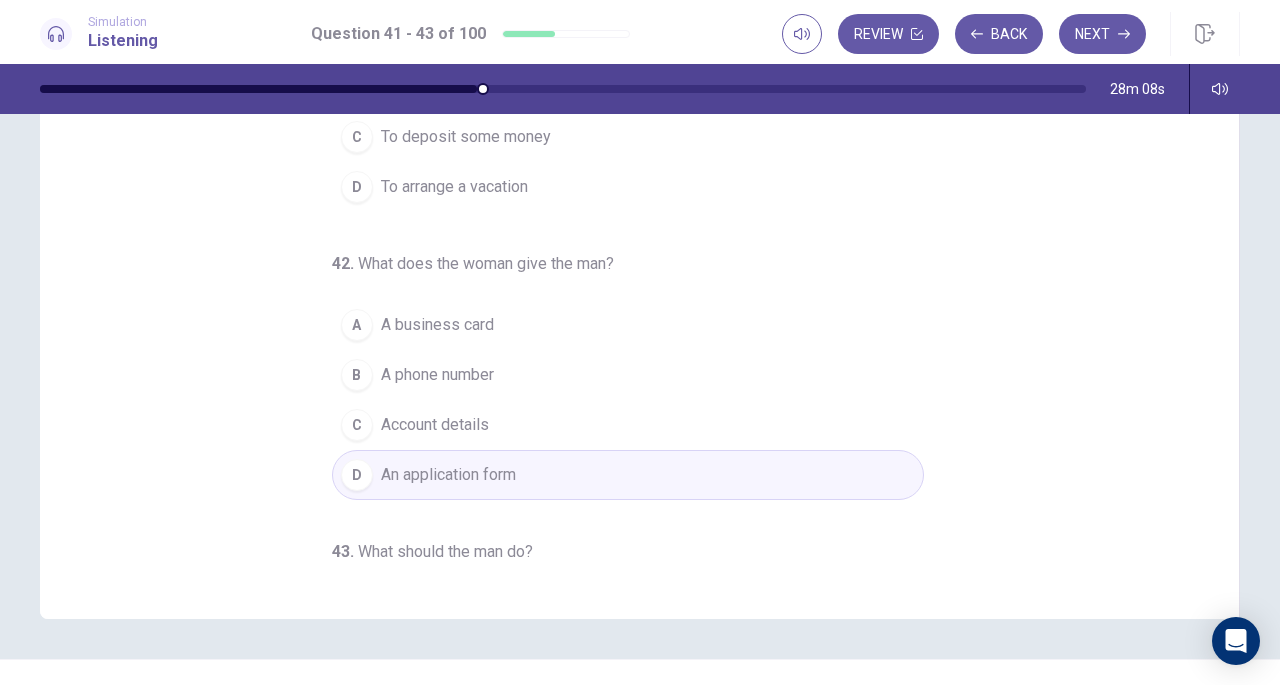 scroll, scrollTop: 267, scrollLeft: 0, axis: vertical 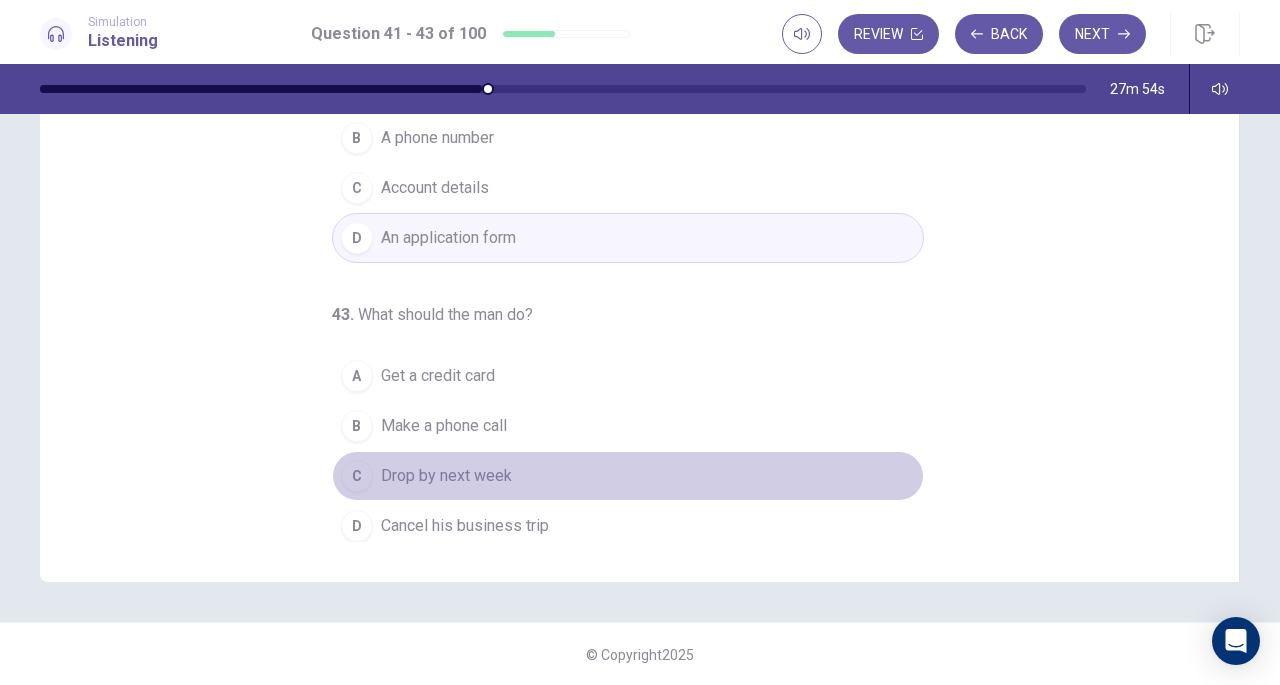 click on "C" at bounding box center (357, 476) 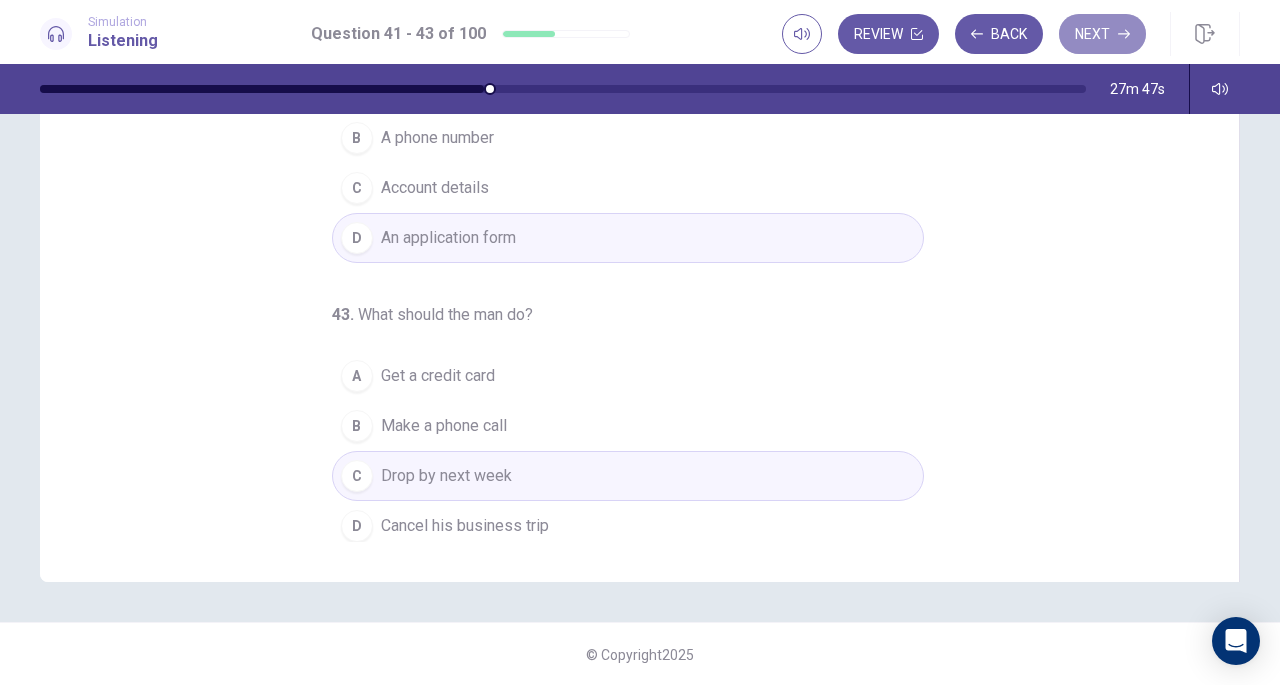 click on "Next" at bounding box center [1102, 34] 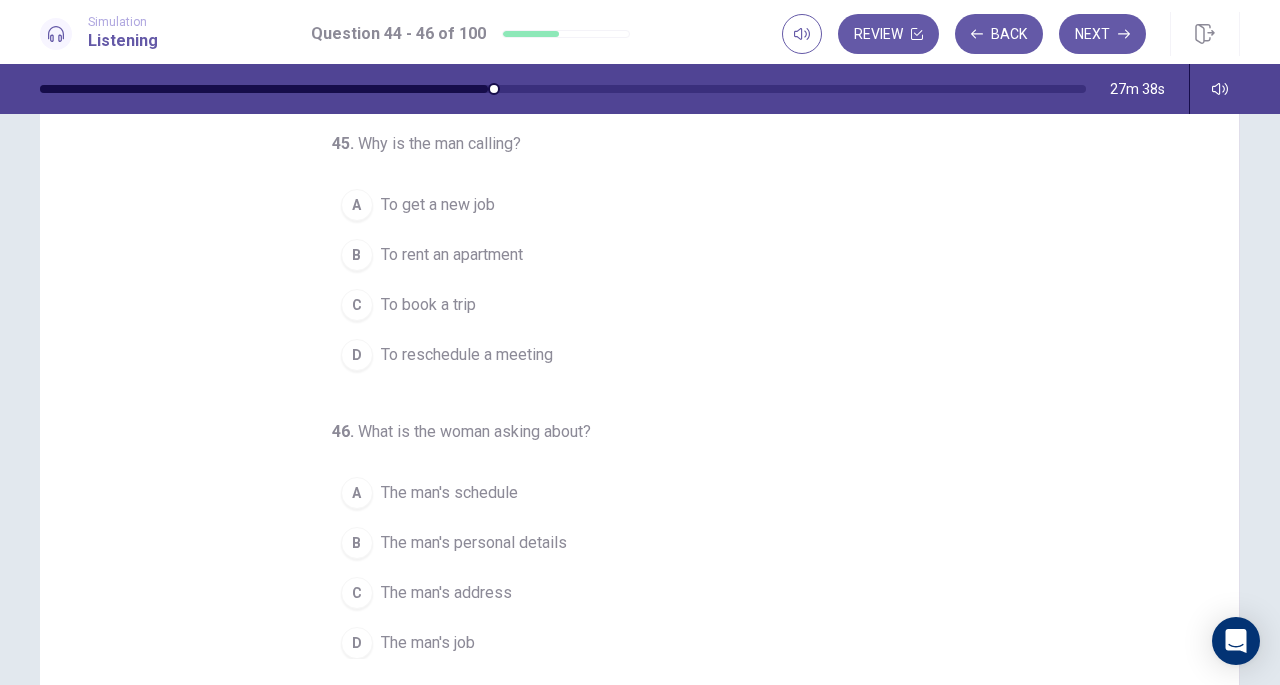scroll, scrollTop: 0, scrollLeft: 0, axis: both 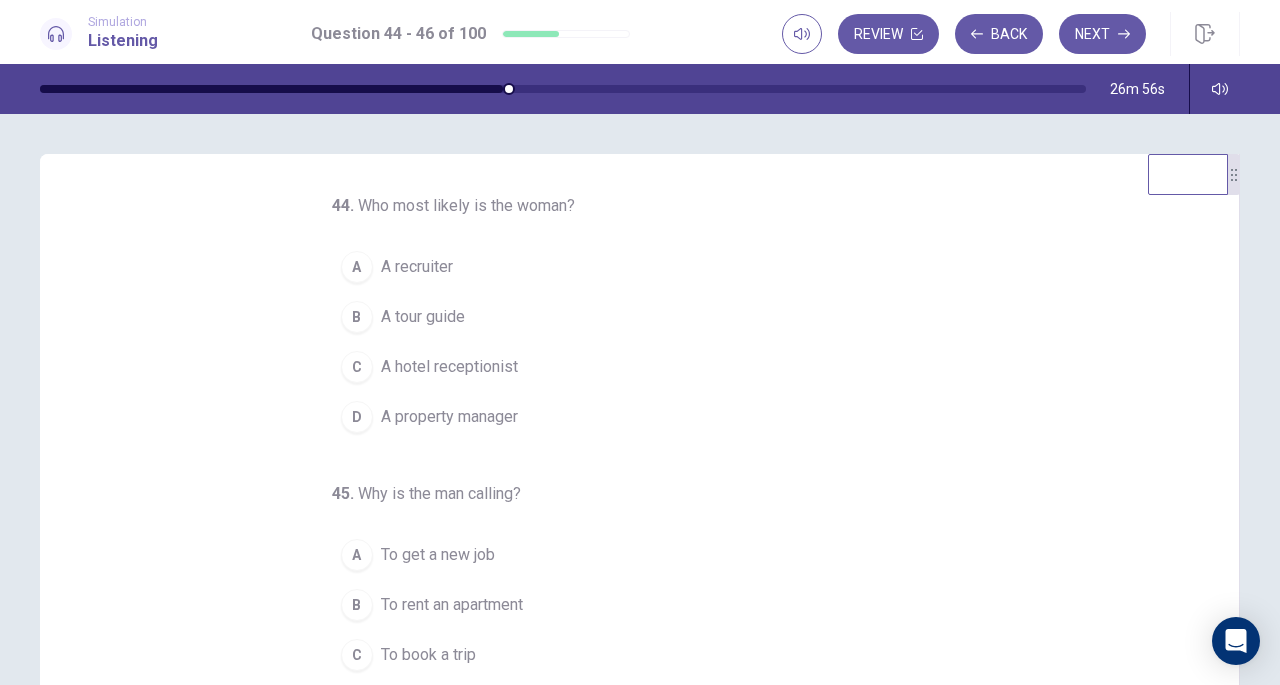 click on "A" at bounding box center (357, 267) 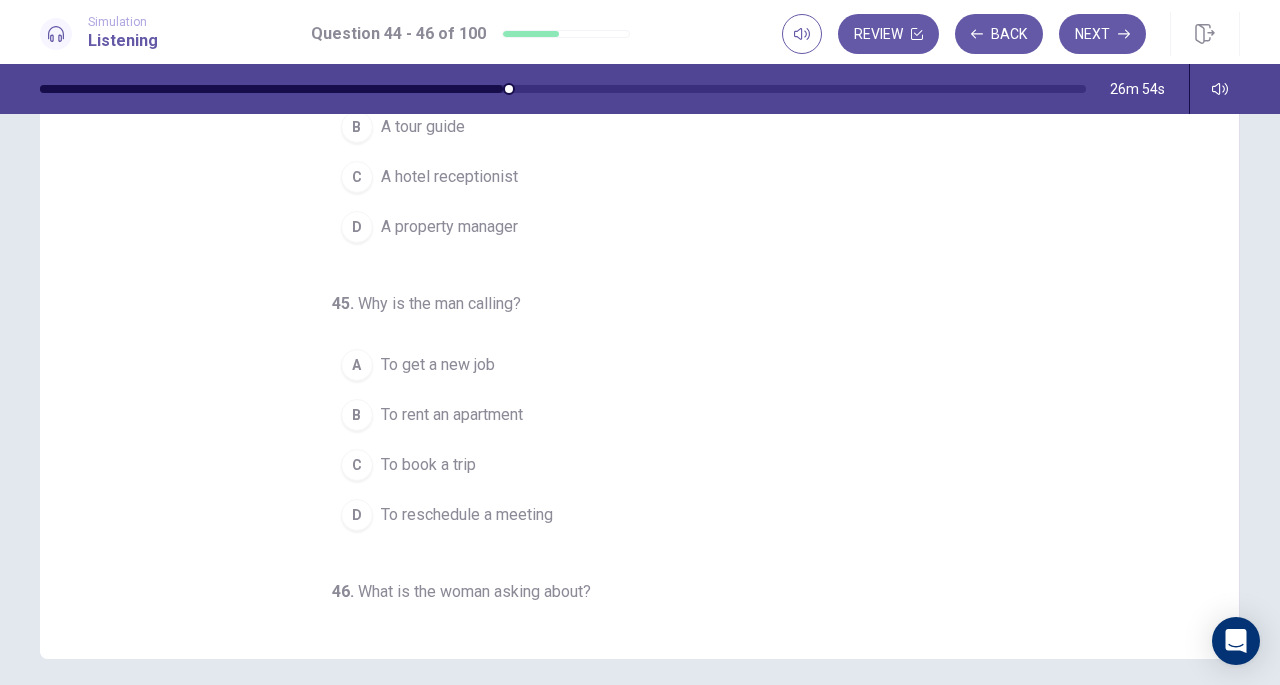 scroll, scrollTop: 246, scrollLeft: 0, axis: vertical 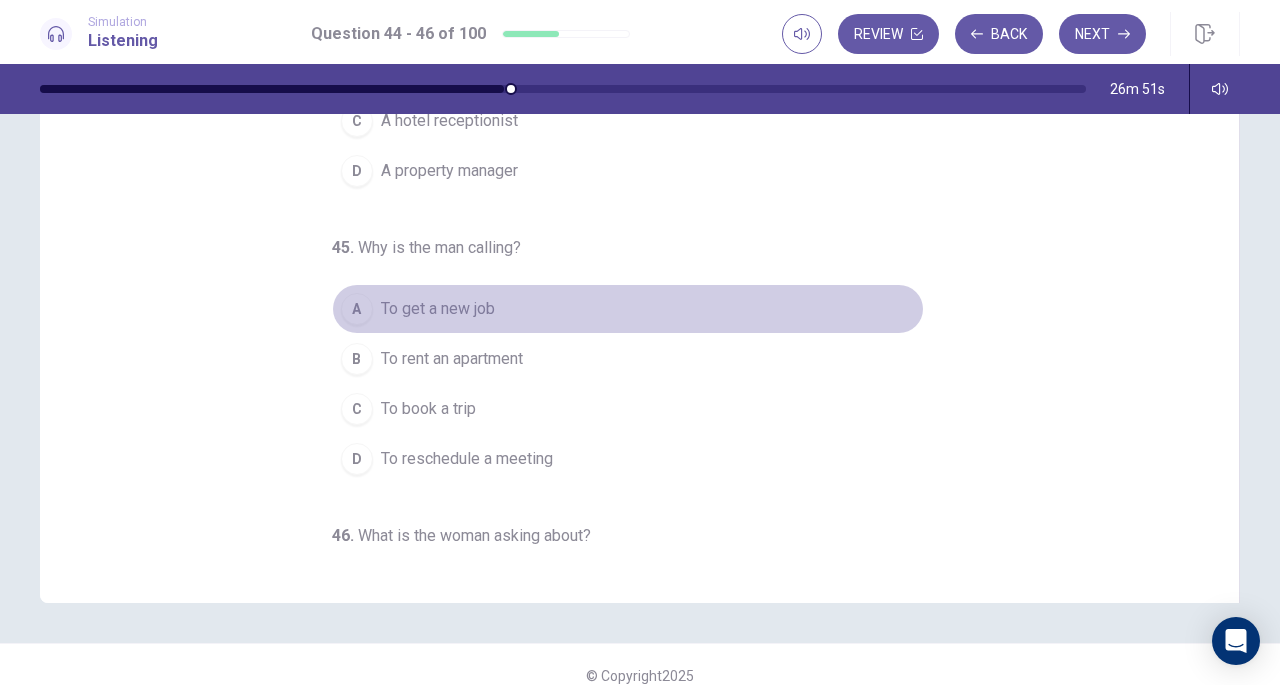 click on "A" at bounding box center (357, 309) 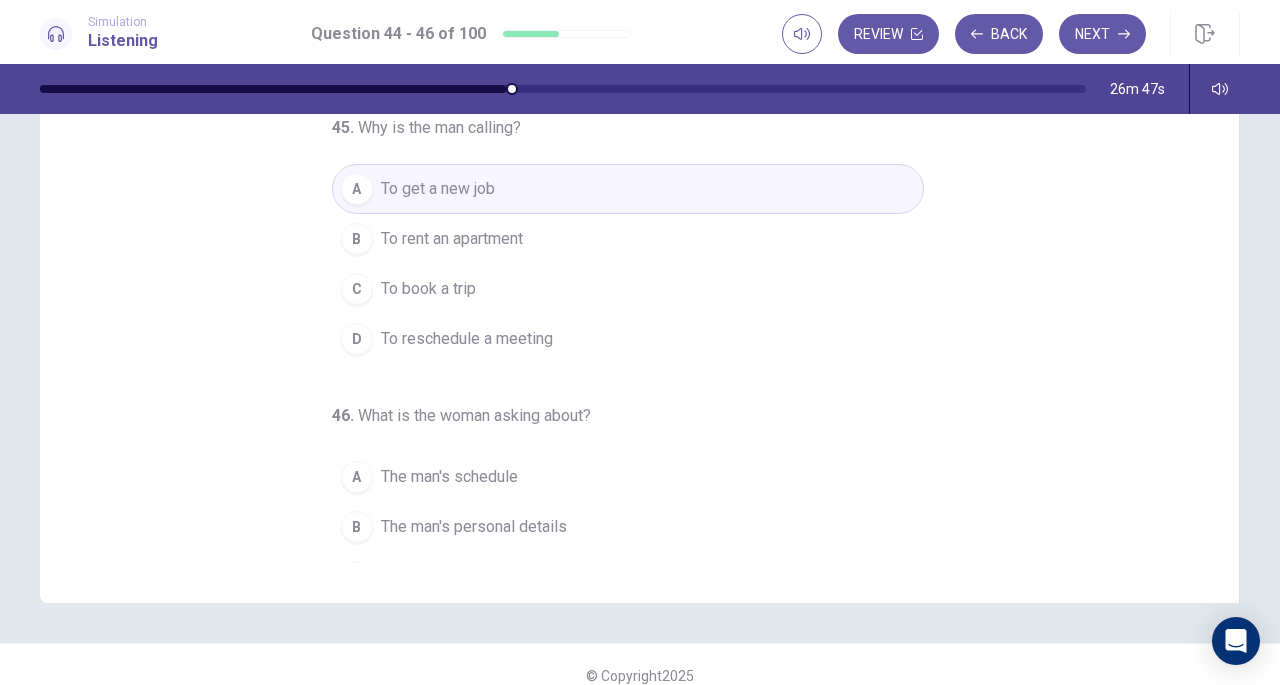 scroll, scrollTop: 0, scrollLeft: 0, axis: both 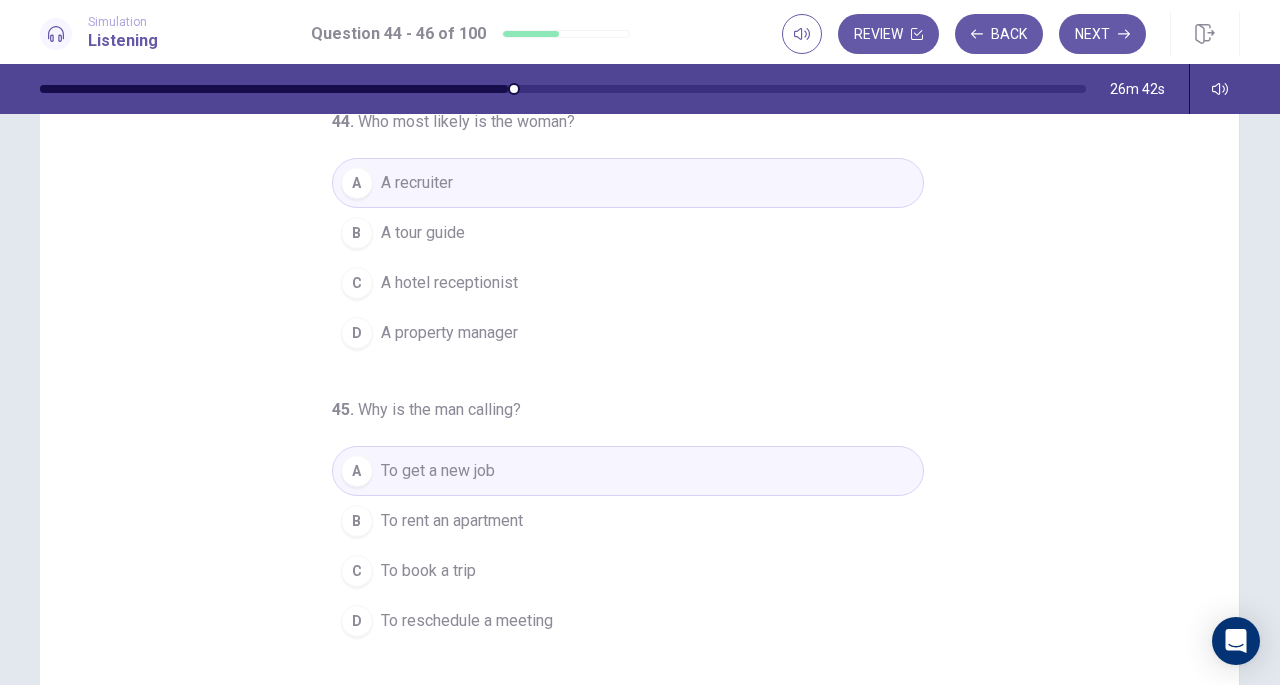 click on "D" at bounding box center (357, 333) 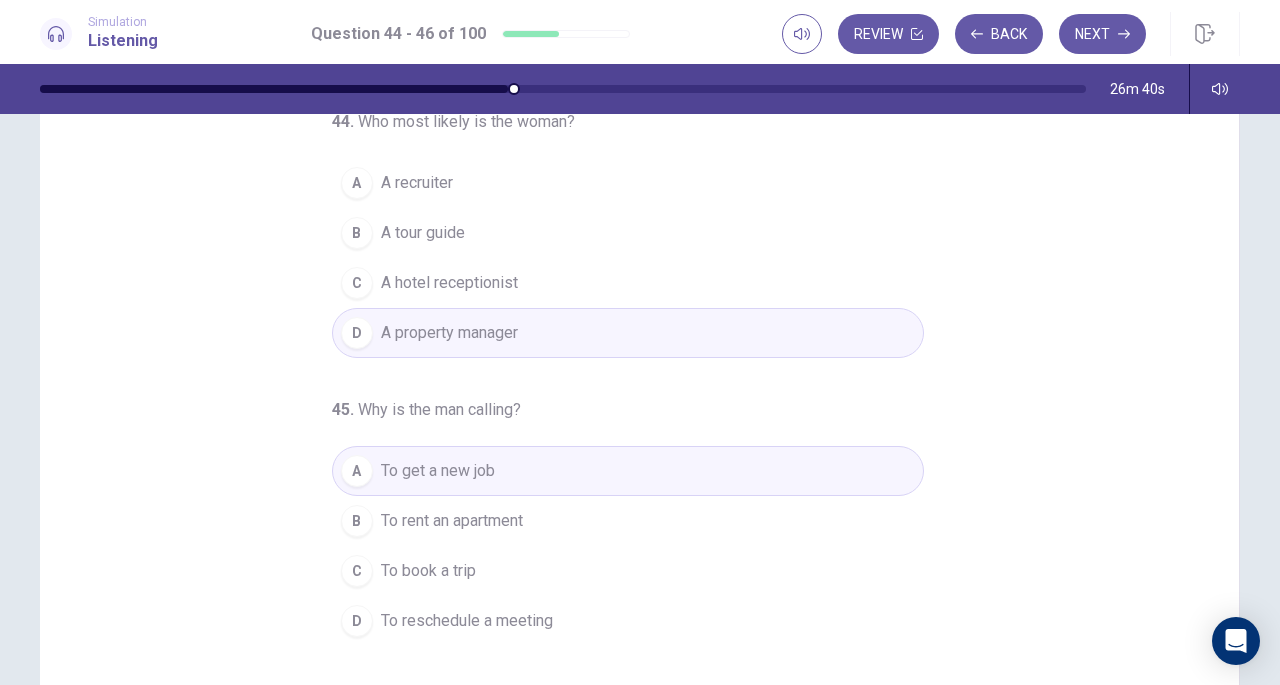 drag, startPoint x: 1198, startPoint y: 198, endPoint x: 1197, endPoint y: 280, distance: 82.006096 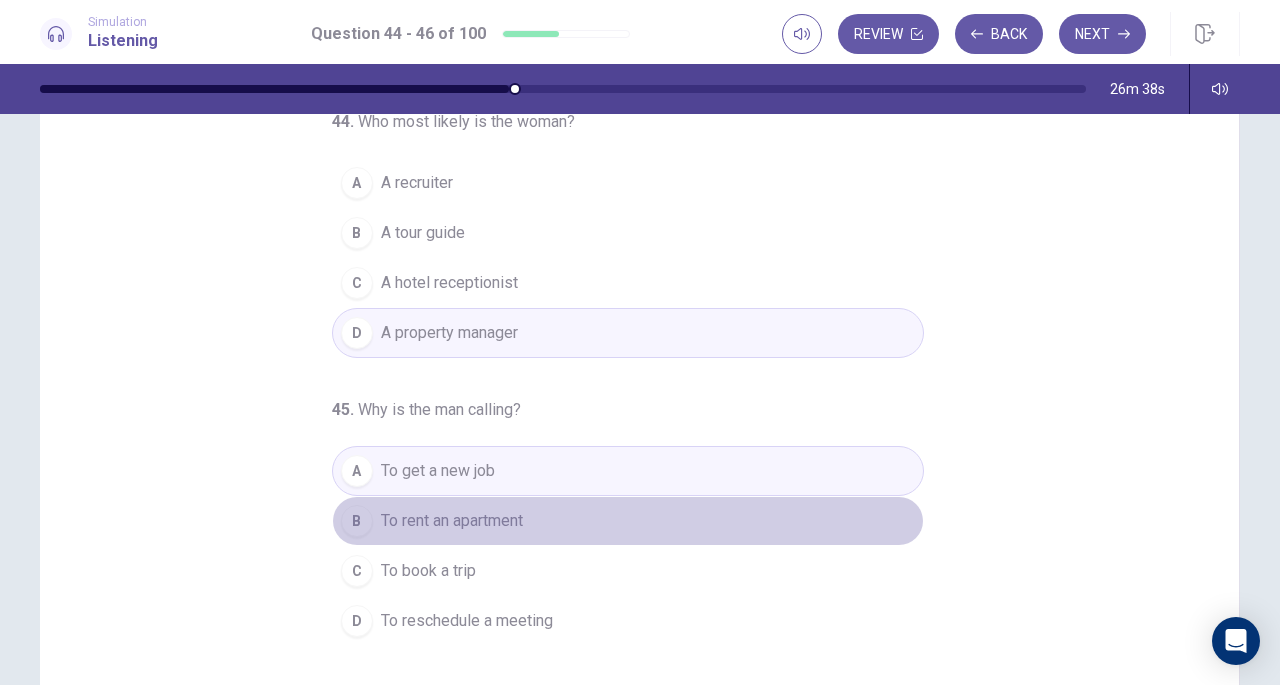 click on "To rent an apartment" at bounding box center [452, 521] 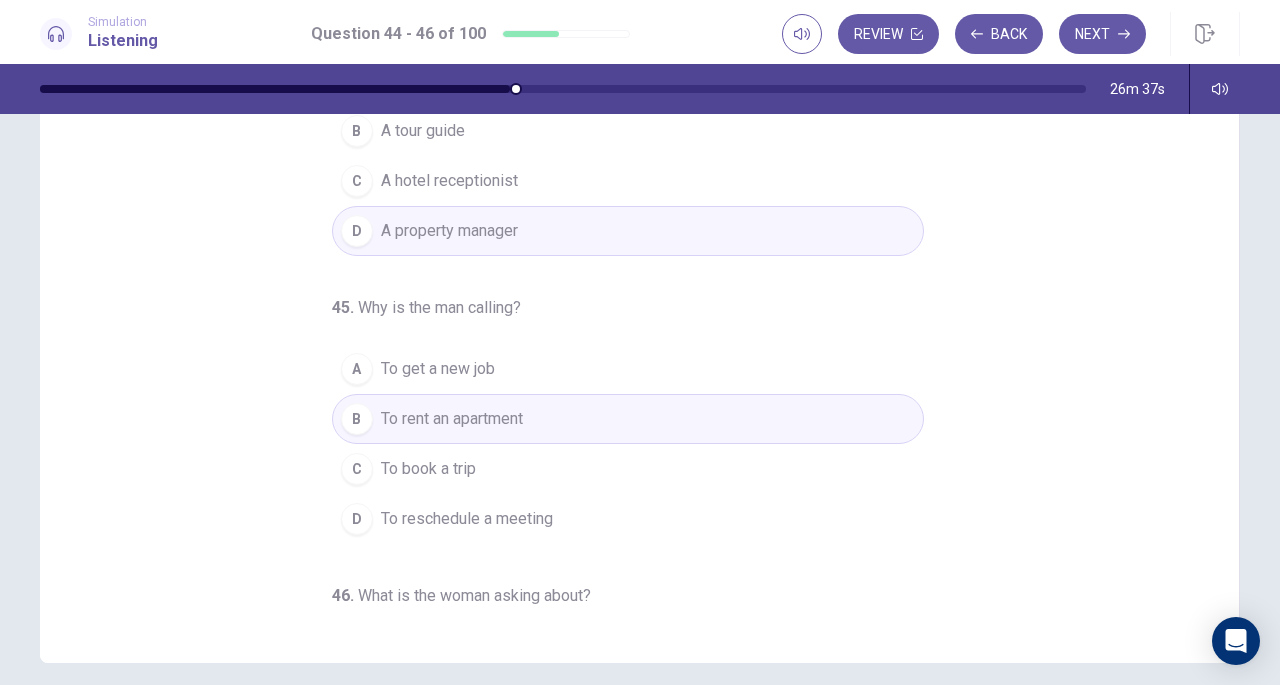 scroll, scrollTop: 268, scrollLeft: 0, axis: vertical 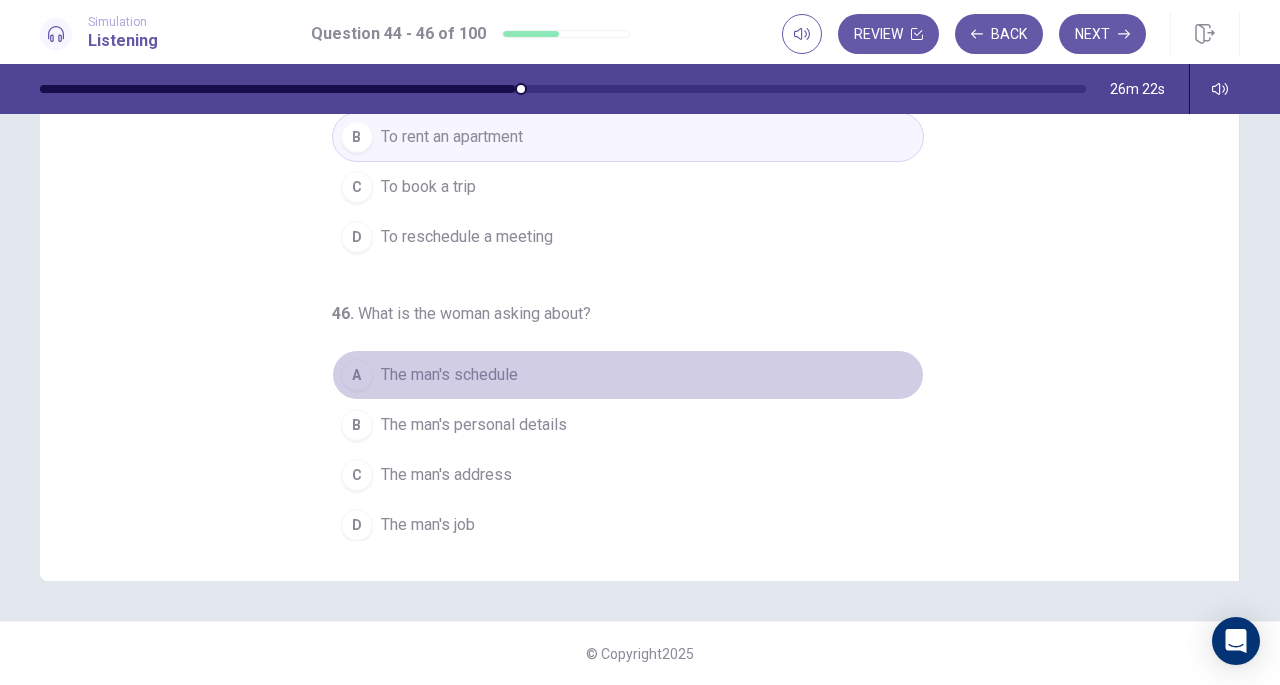 click on "A" at bounding box center [357, 375] 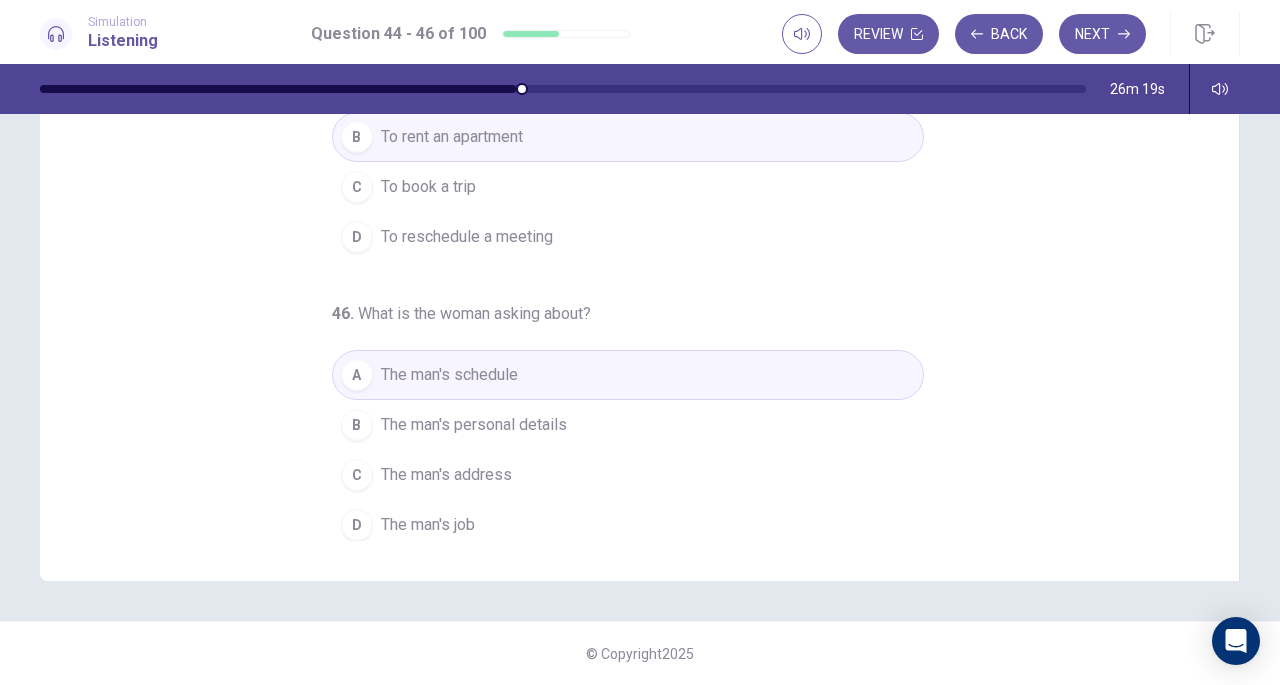 scroll, scrollTop: 0, scrollLeft: 0, axis: both 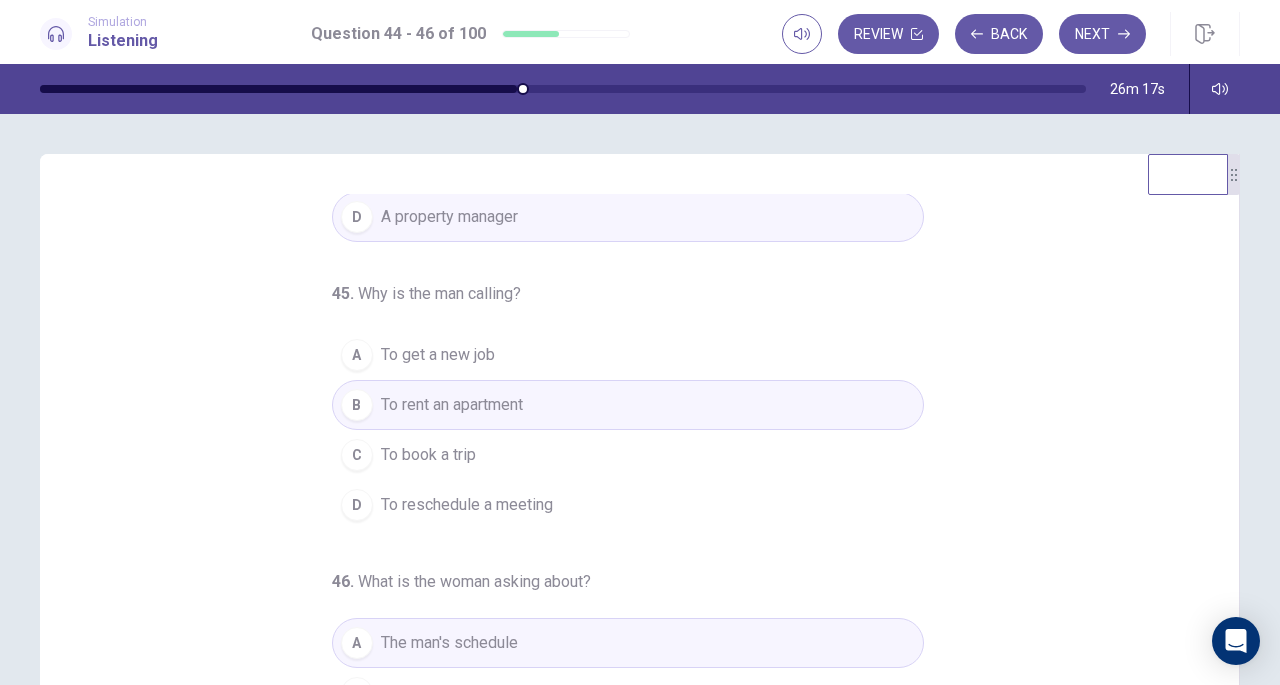 click on "Next" at bounding box center (1102, 34) 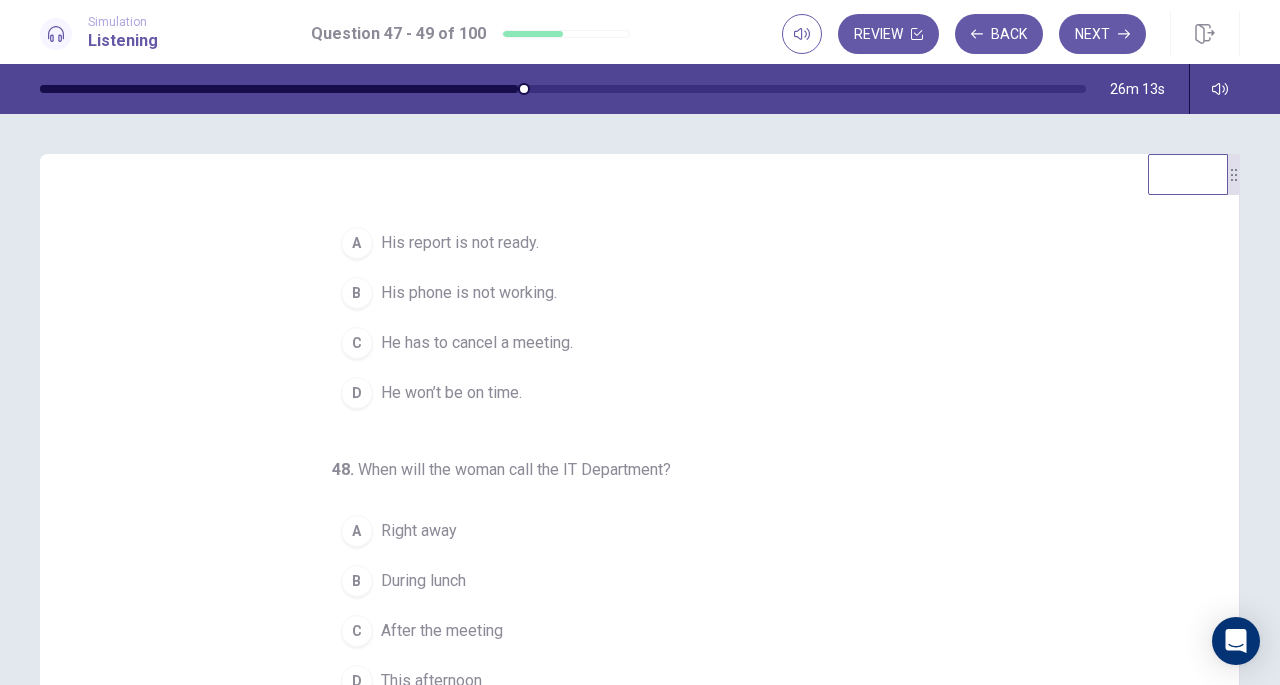 scroll, scrollTop: 0, scrollLeft: 0, axis: both 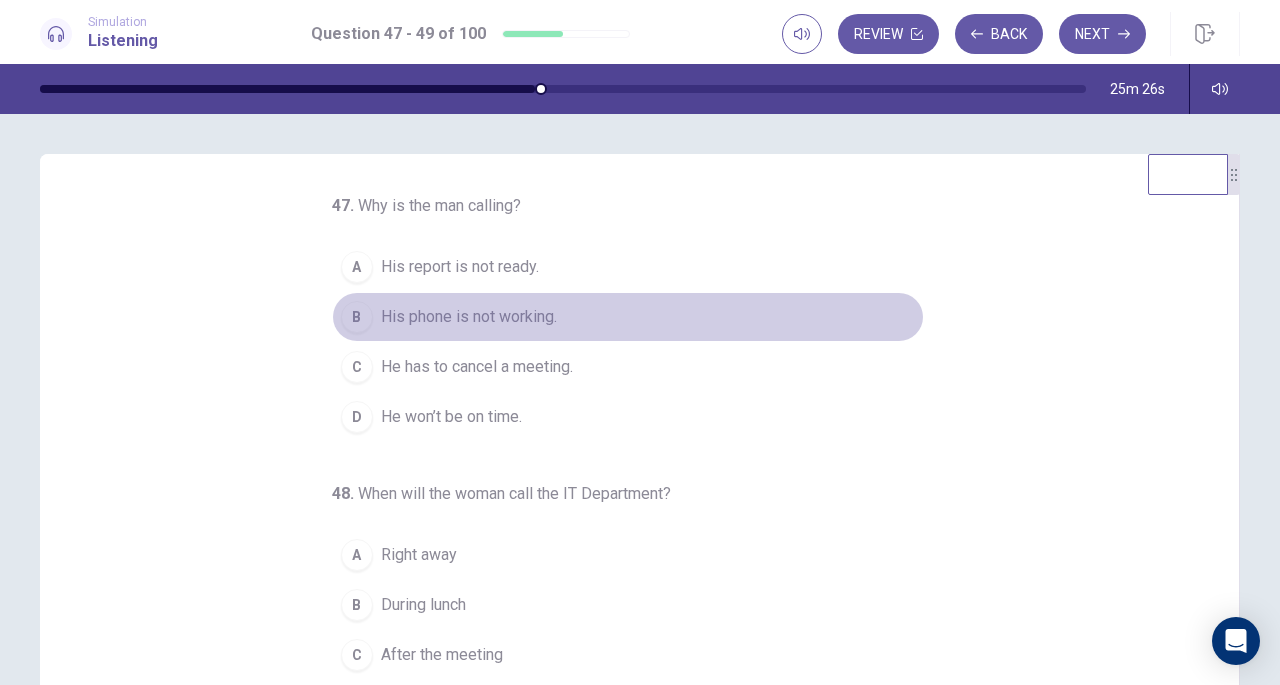 click on "His phone is not working." at bounding box center [469, 317] 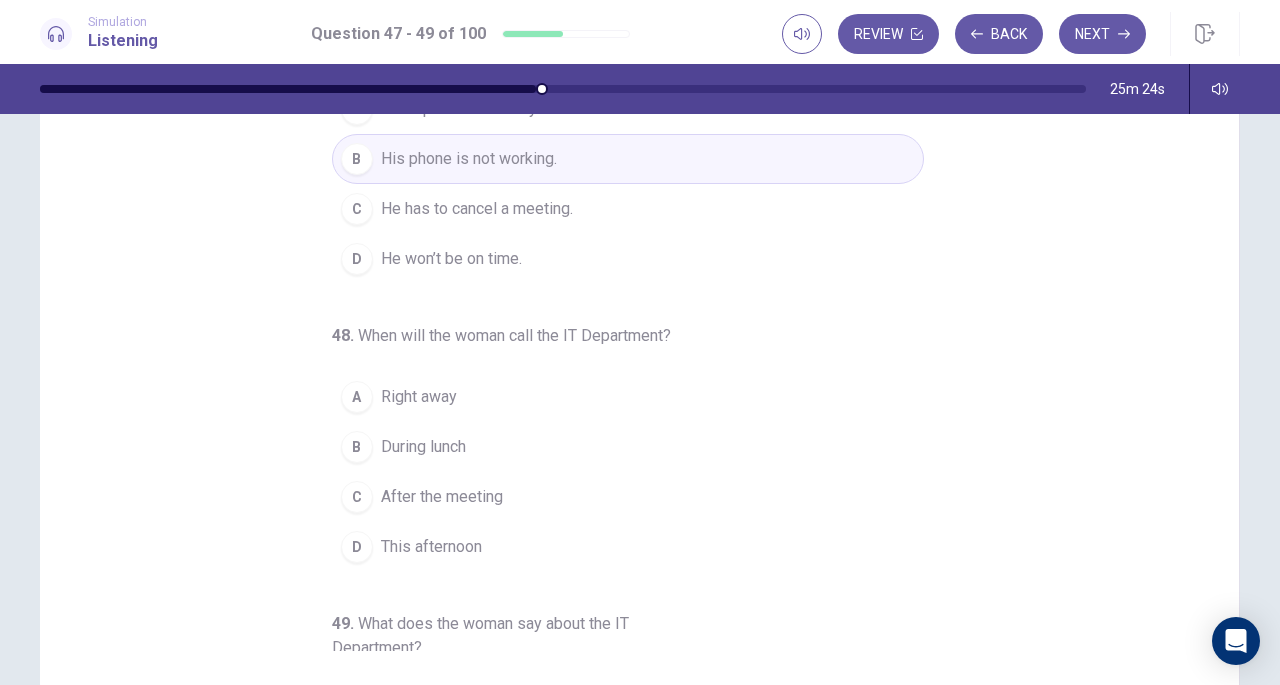 scroll, scrollTop: 164, scrollLeft: 0, axis: vertical 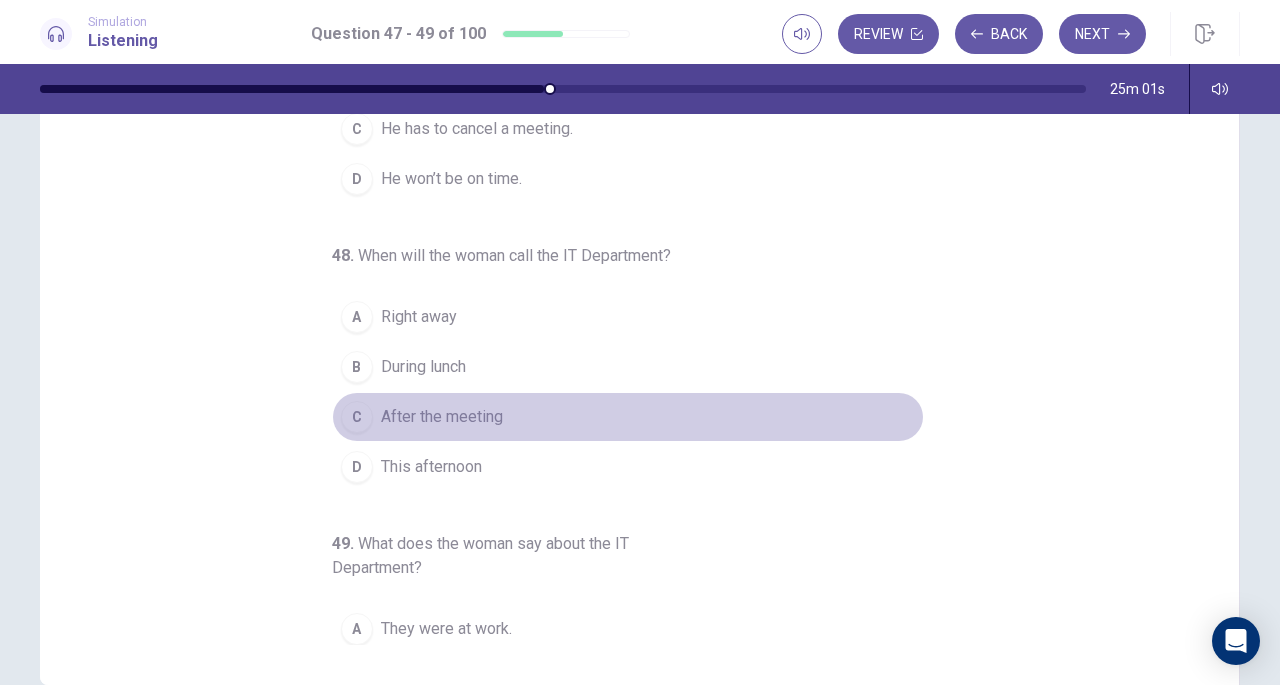 click on "C After the meeting" at bounding box center (628, 417) 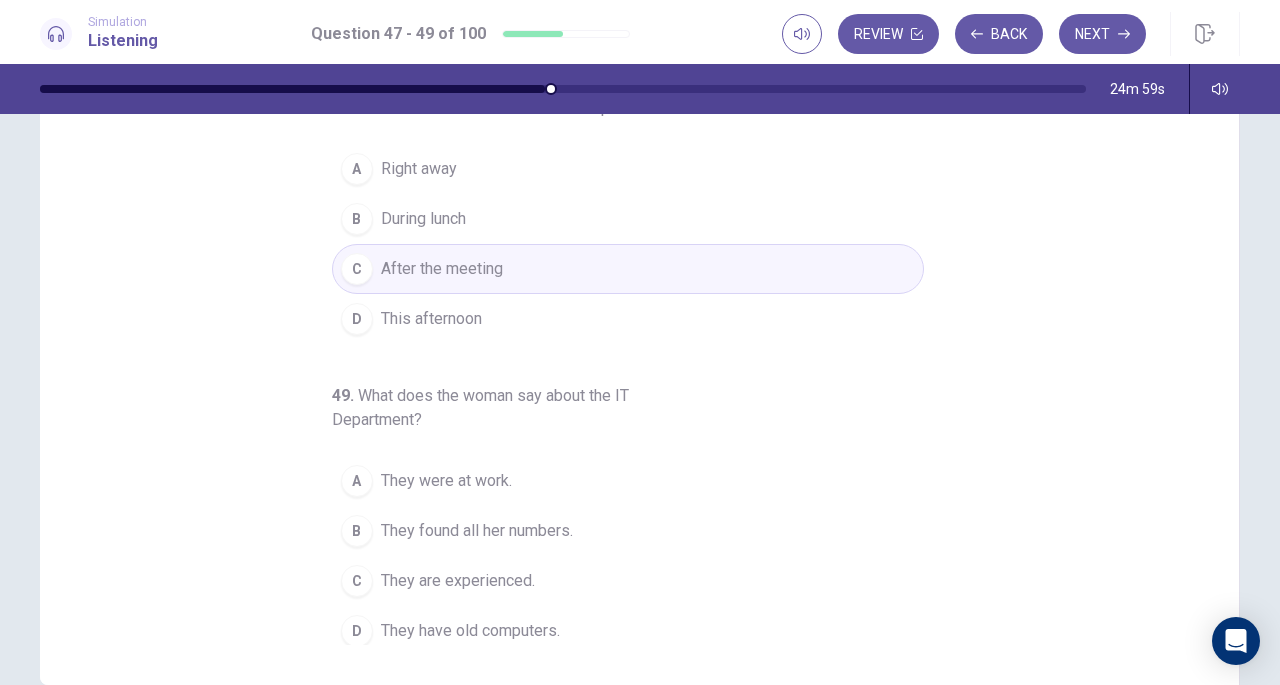 scroll, scrollTop: 224, scrollLeft: 0, axis: vertical 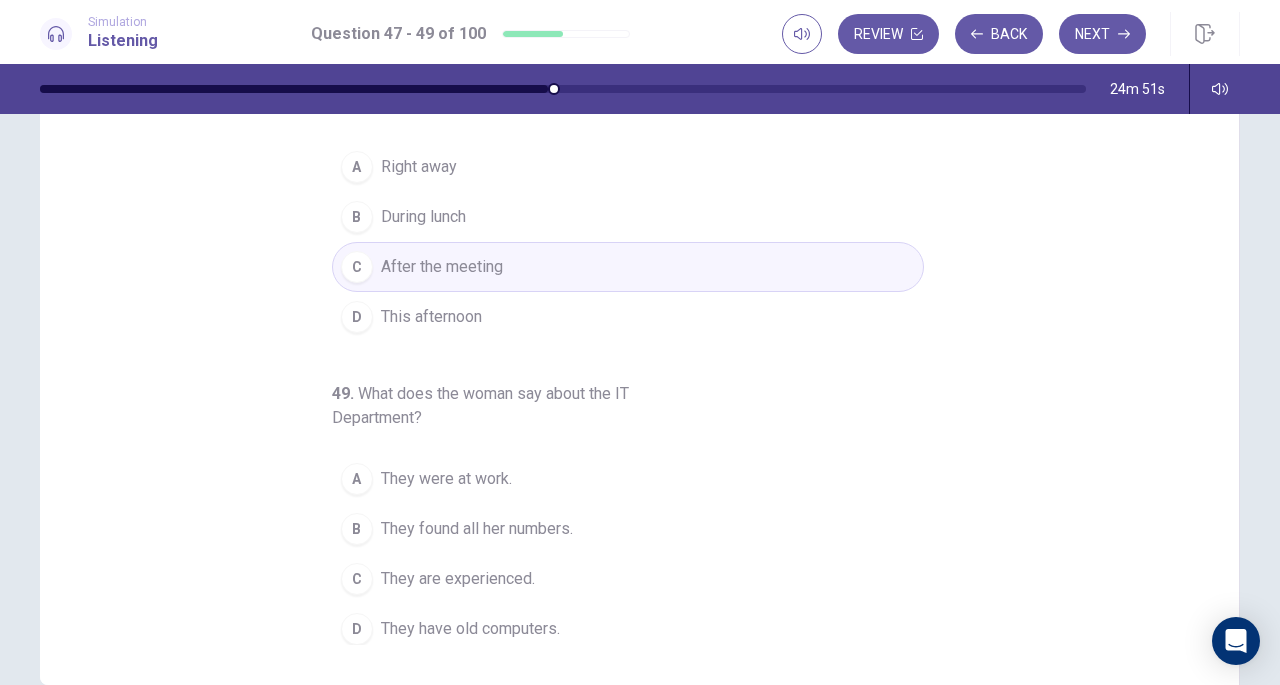 click on "They found all her numbers." at bounding box center (477, 529) 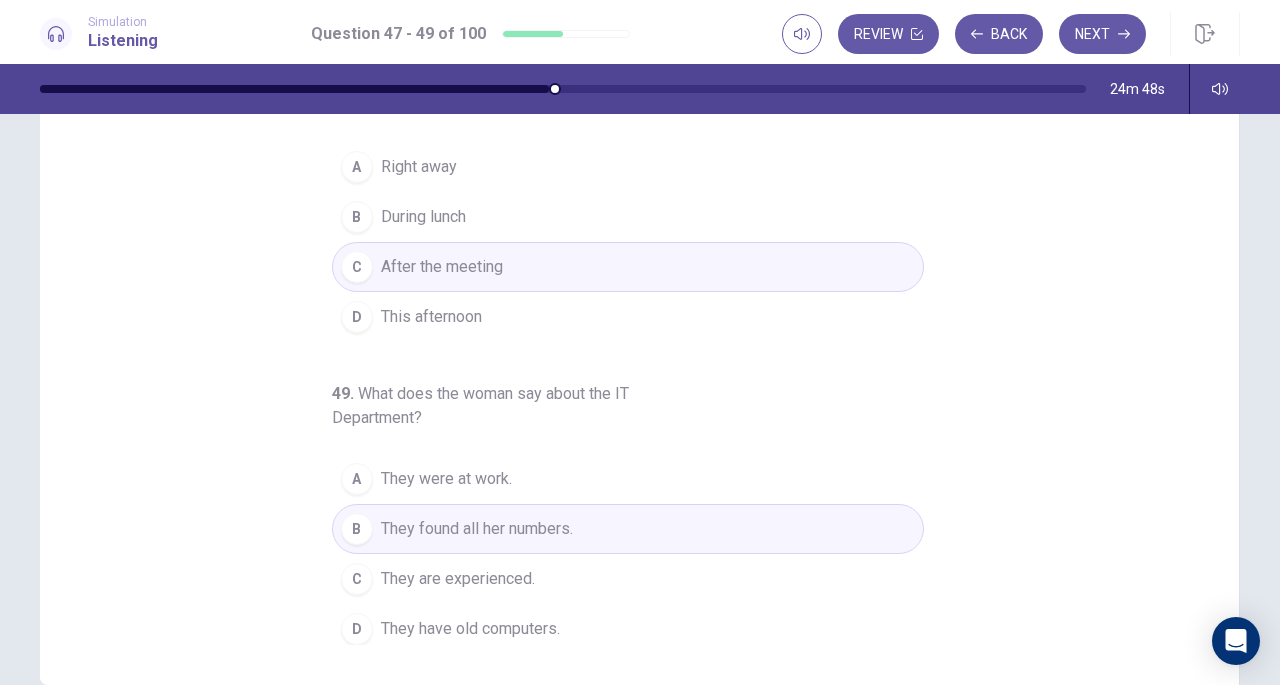 click on "Next" at bounding box center (1102, 34) 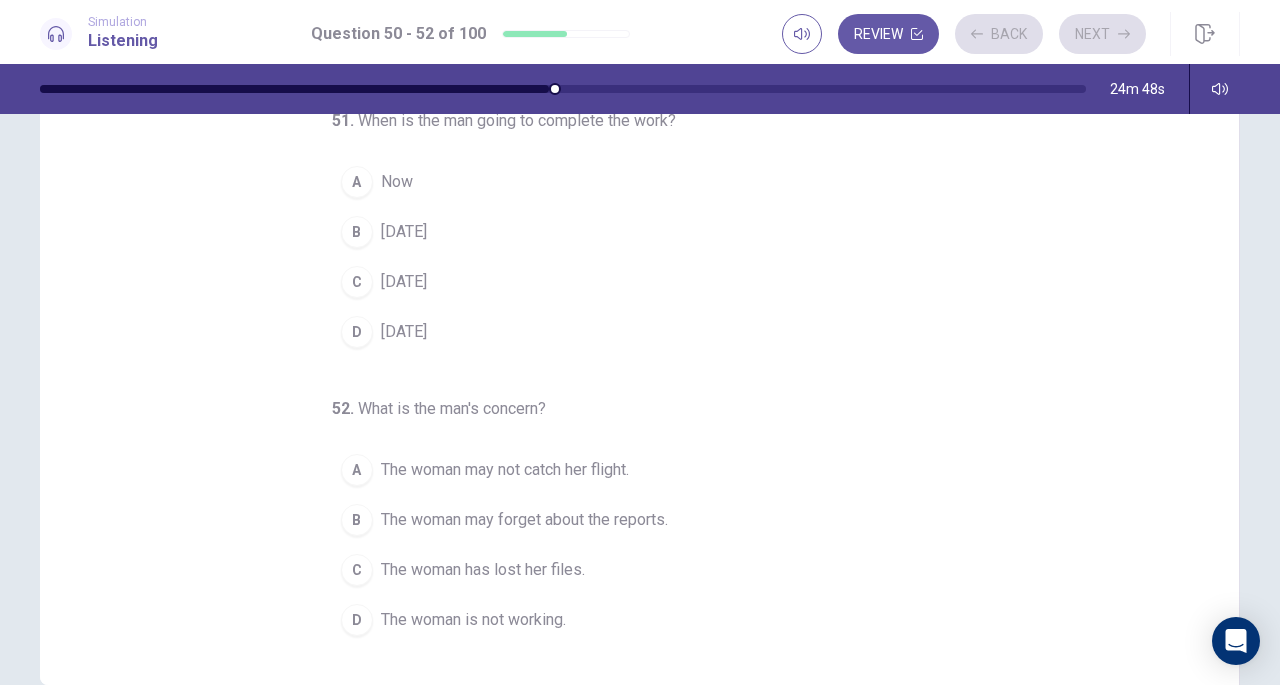 scroll, scrollTop: 200, scrollLeft: 0, axis: vertical 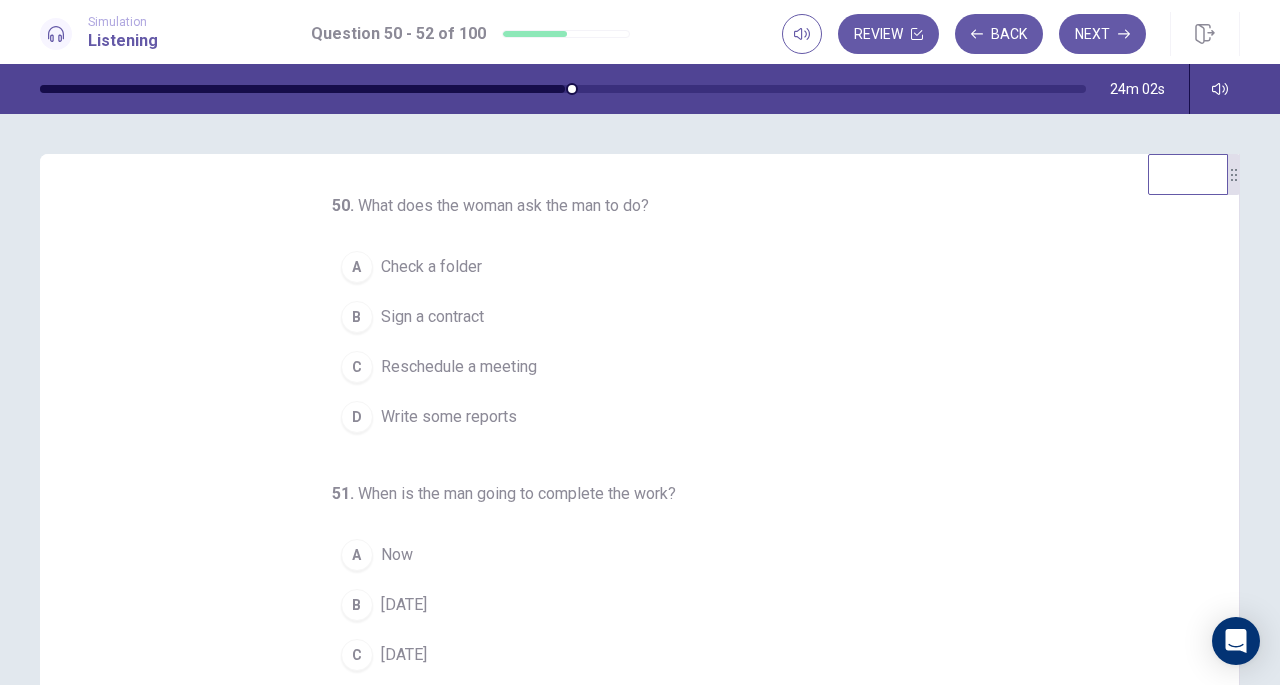 click on "D" at bounding box center (357, 417) 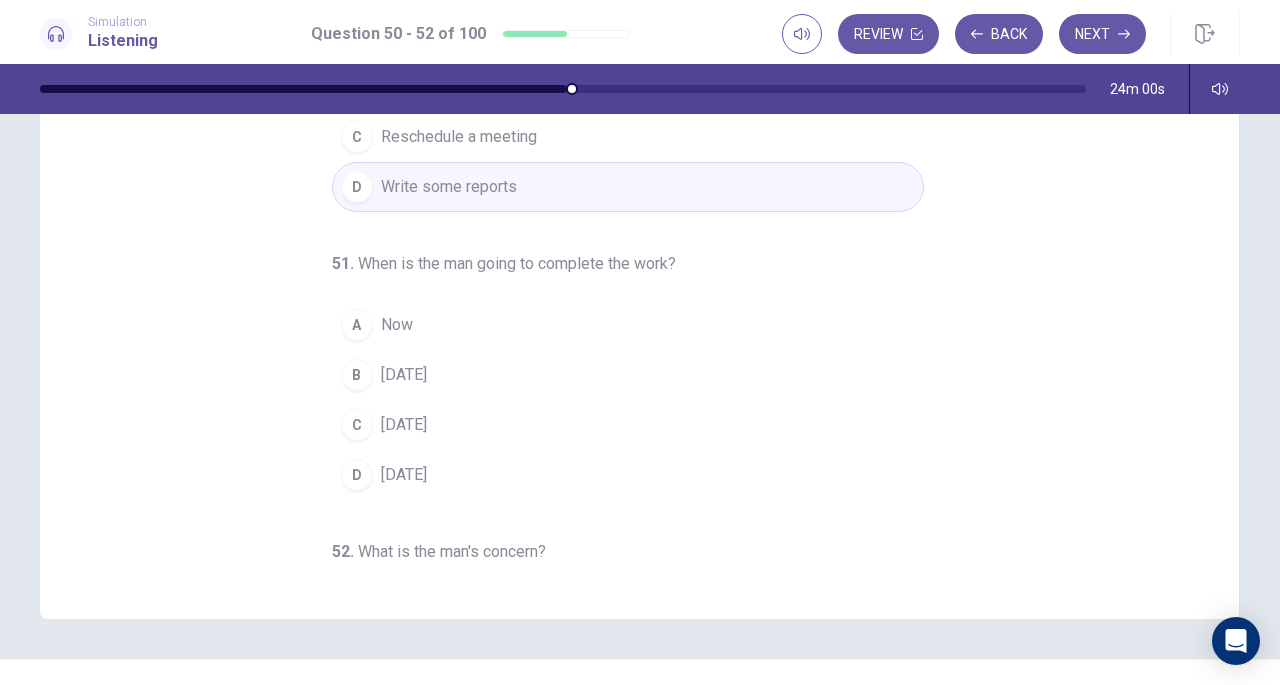 scroll, scrollTop: 232, scrollLeft: 0, axis: vertical 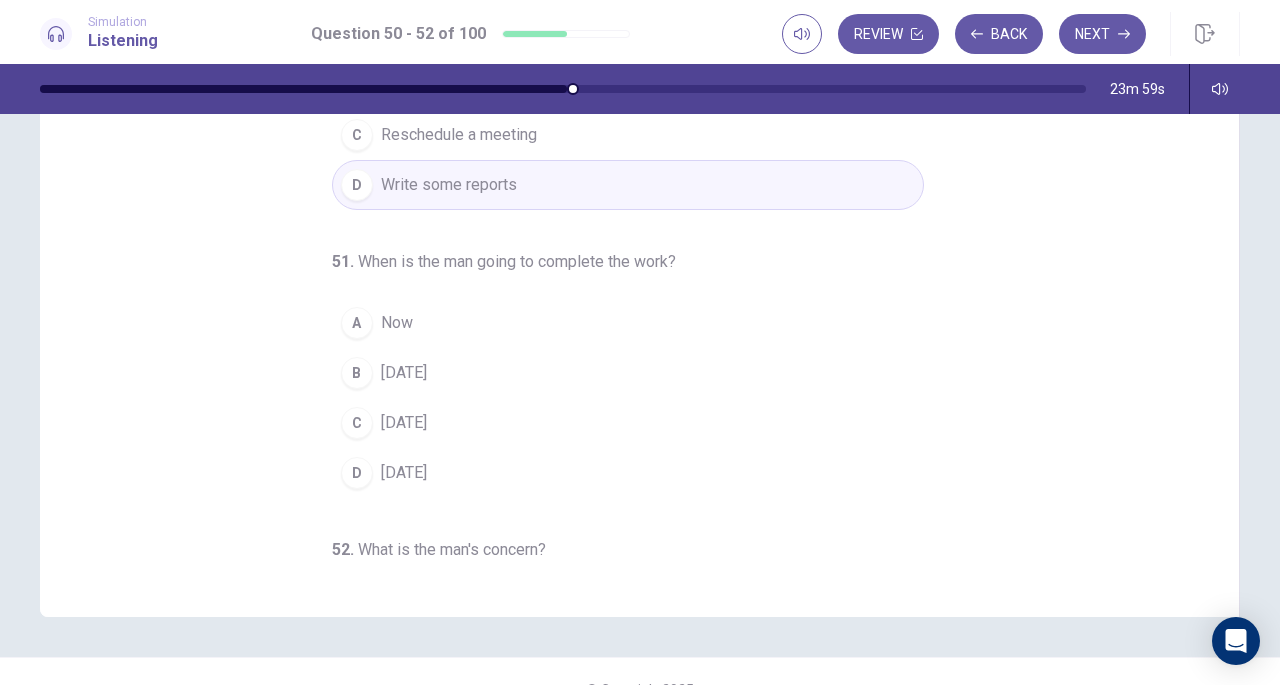 click on "[DATE]" at bounding box center (404, 423) 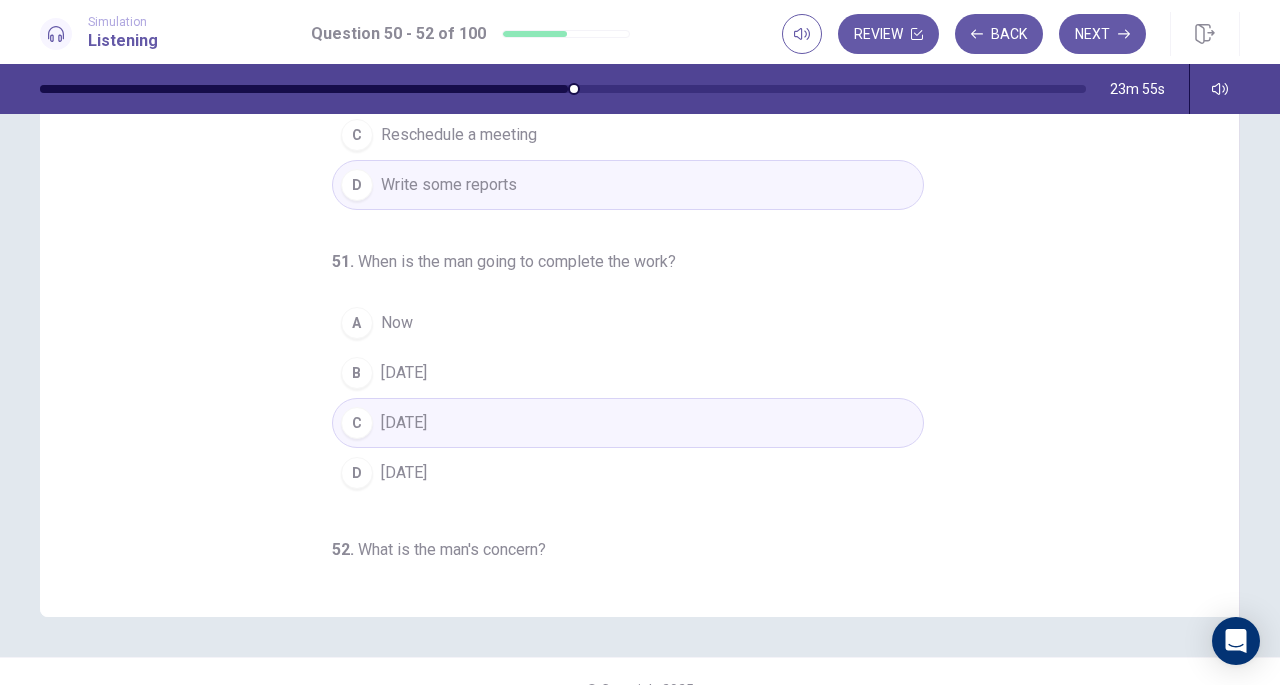 click on "[DATE]" at bounding box center [404, 373] 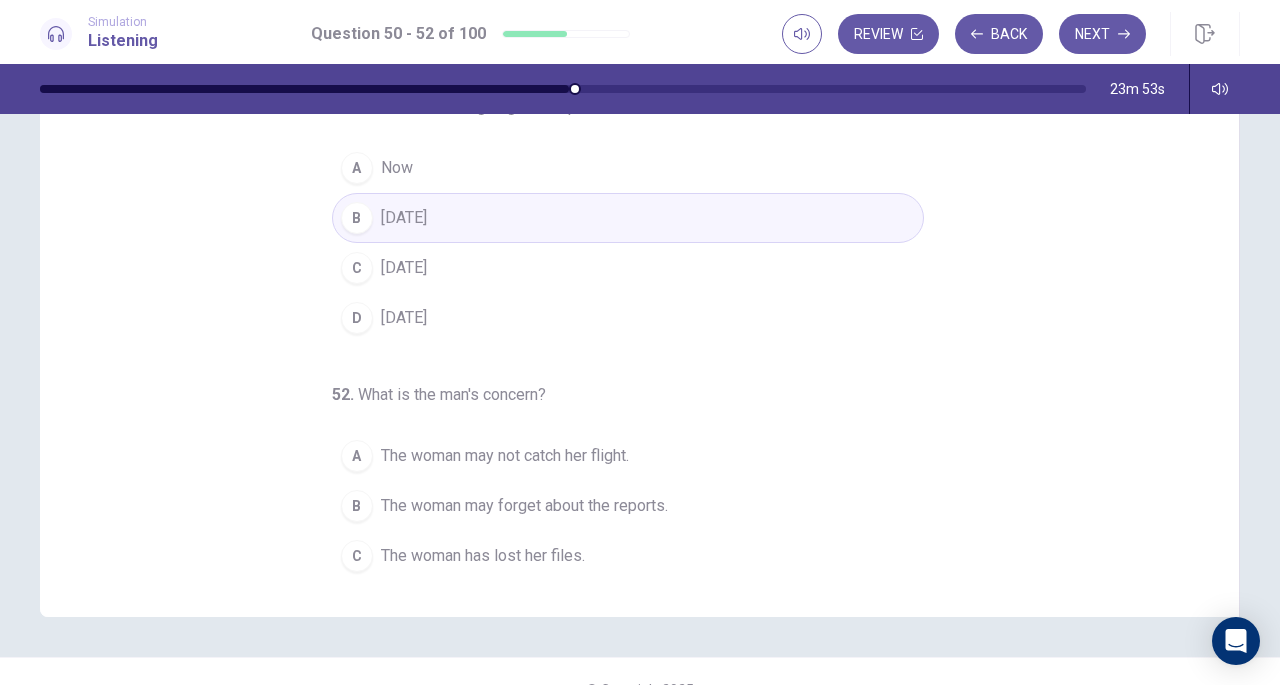 scroll, scrollTop: 200, scrollLeft: 0, axis: vertical 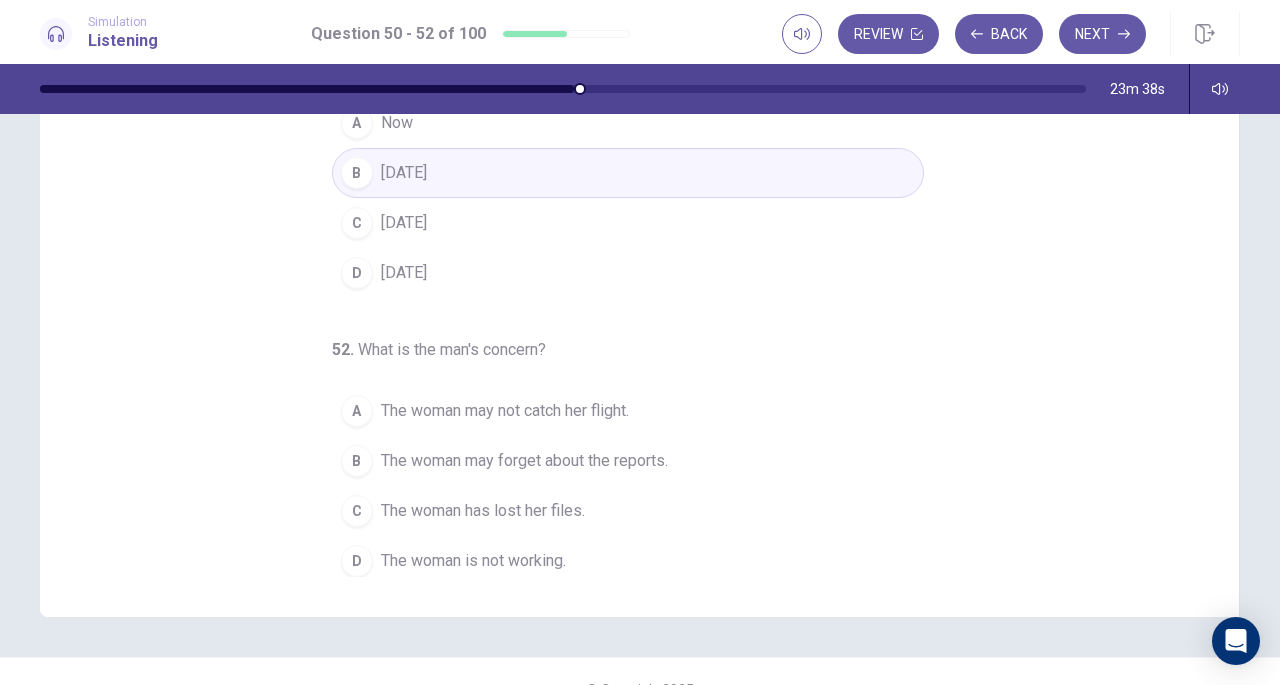 click on "A The woman may not catch her flight." at bounding box center (628, 411) 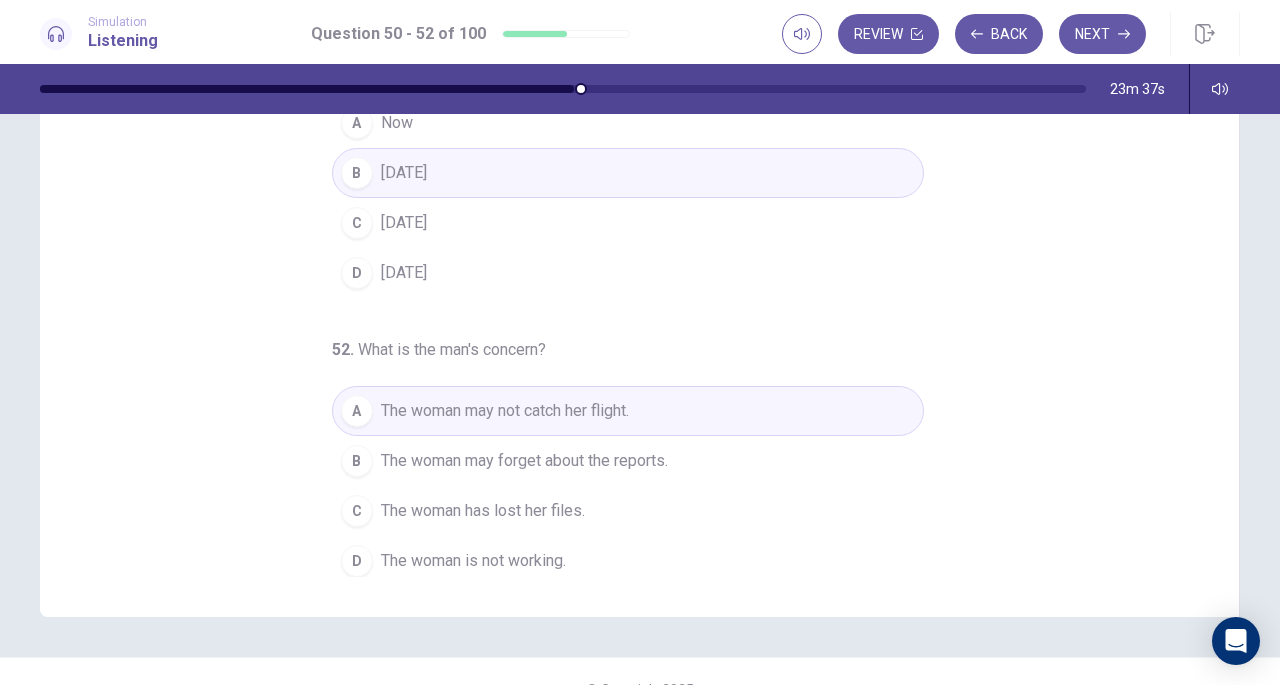 scroll, scrollTop: 0, scrollLeft: 0, axis: both 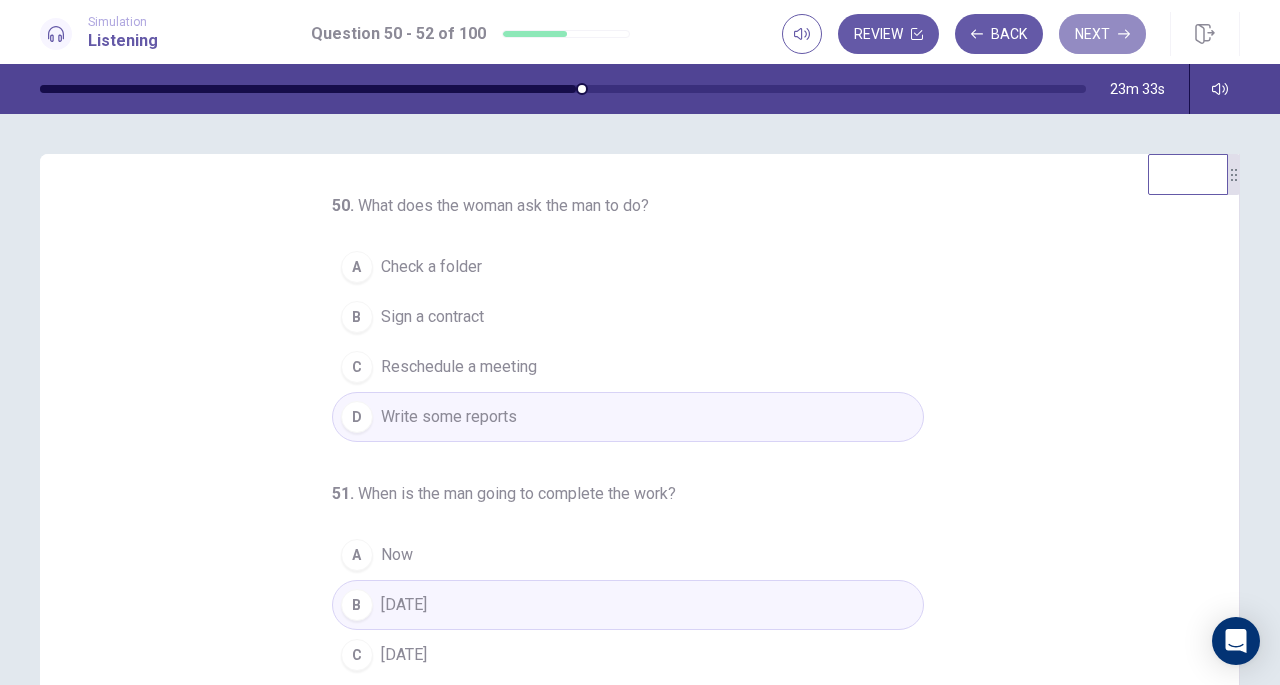 click on "Next" at bounding box center (1102, 34) 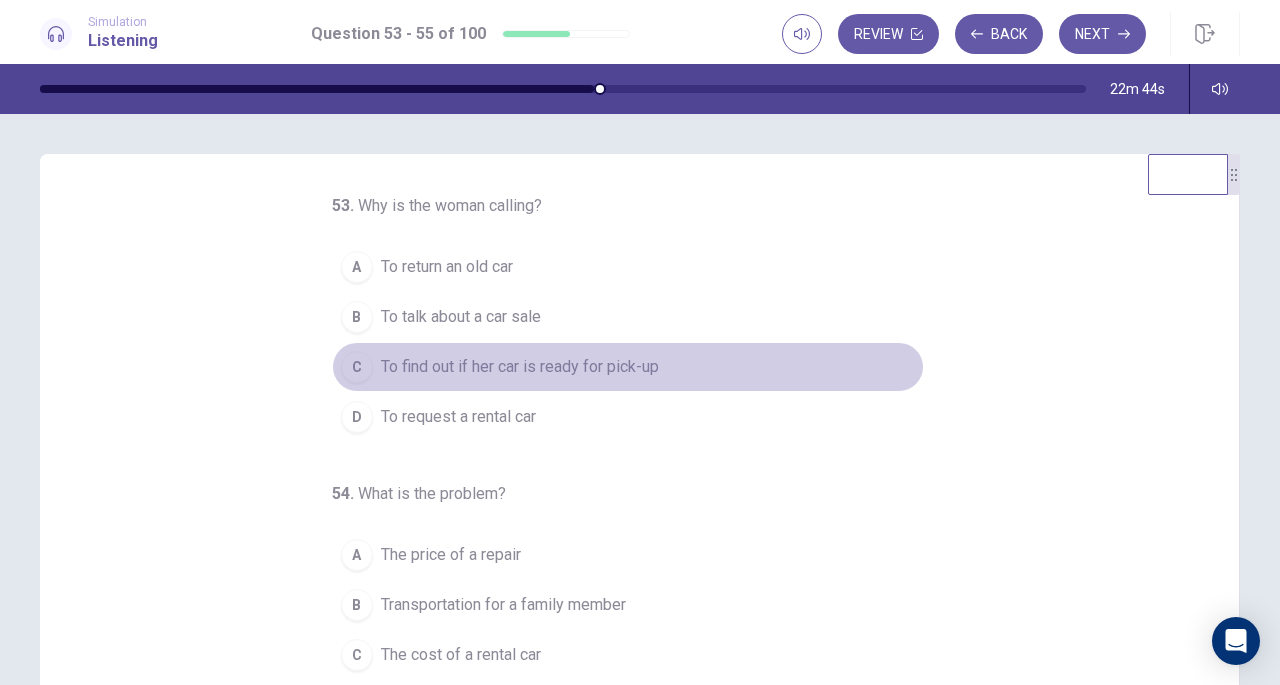click on "C" at bounding box center (357, 367) 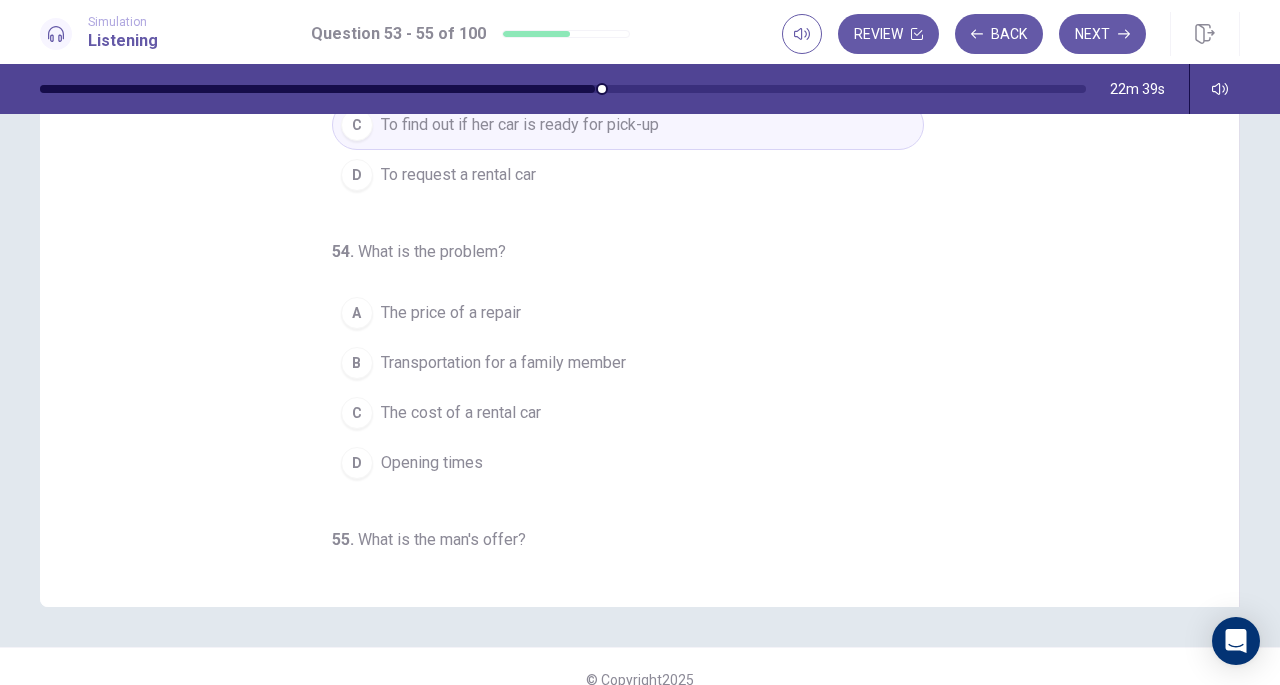 scroll, scrollTop: 249, scrollLeft: 0, axis: vertical 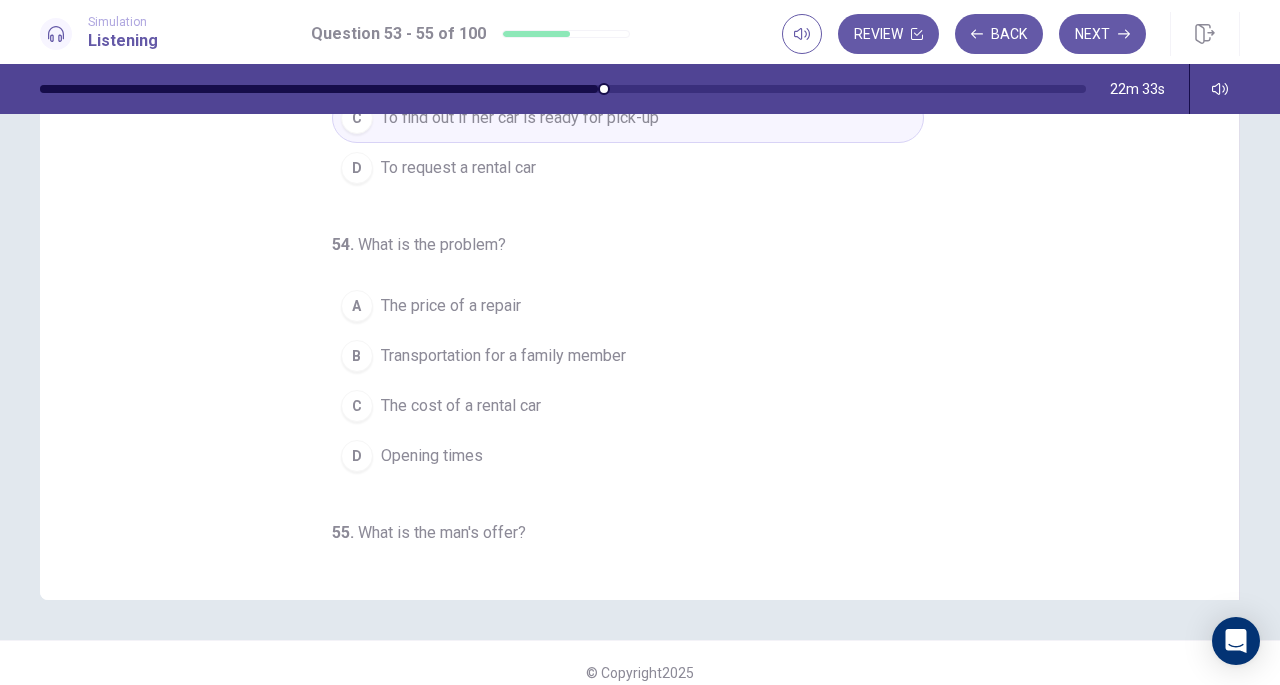 drag, startPoint x: 1218, startPoint y: 142, endPoint x: 1228, endPoint y: 207, distance: 65.76473 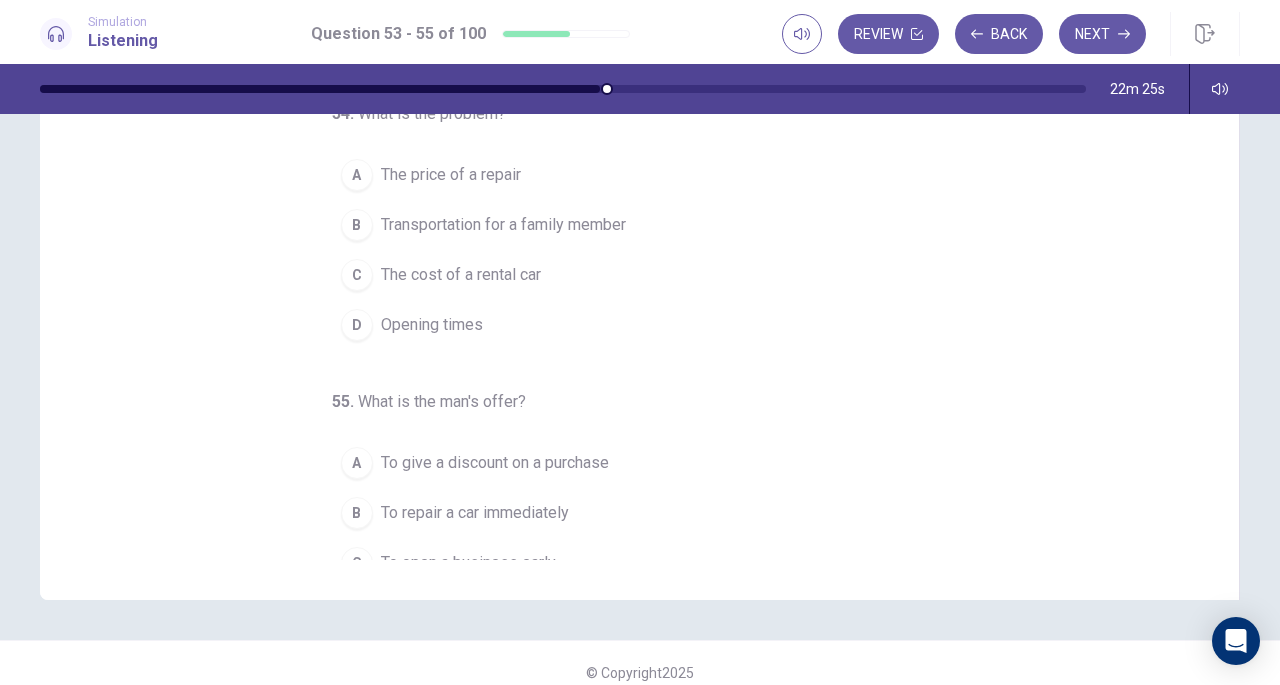 scroll, scrollTop: 200, scrollLeft: 0, axis: vertical 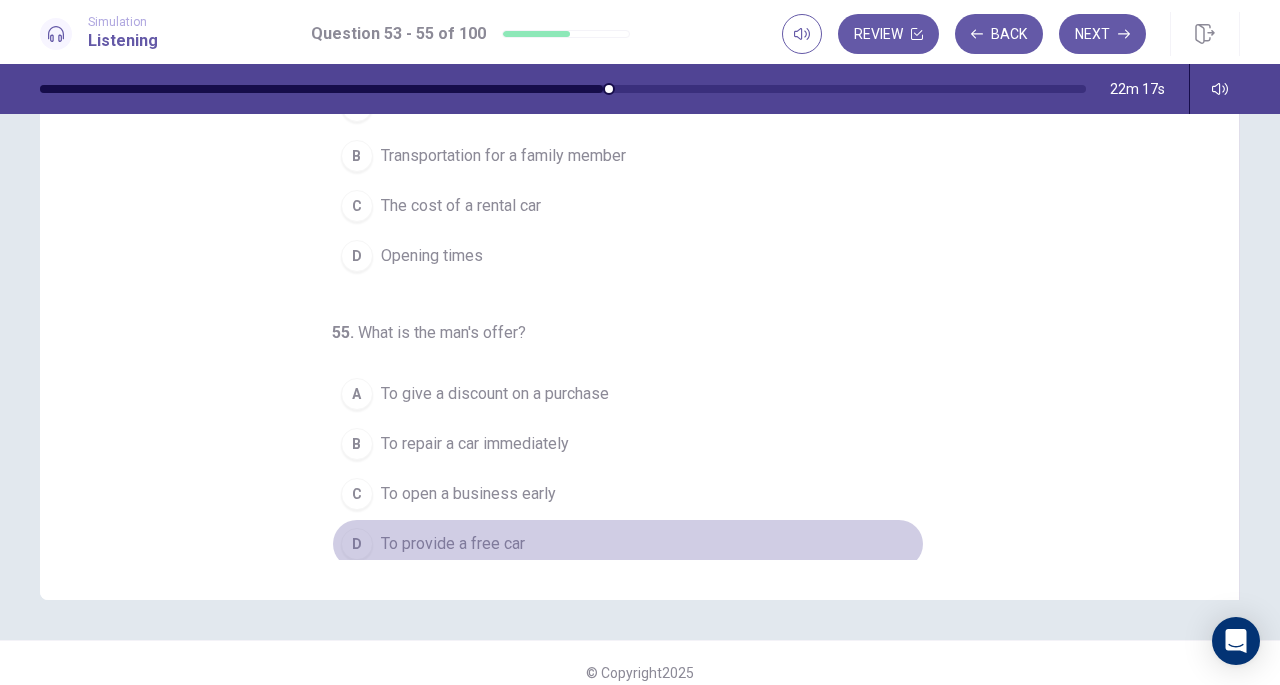 click on "D" at bounding box center (357, 544) 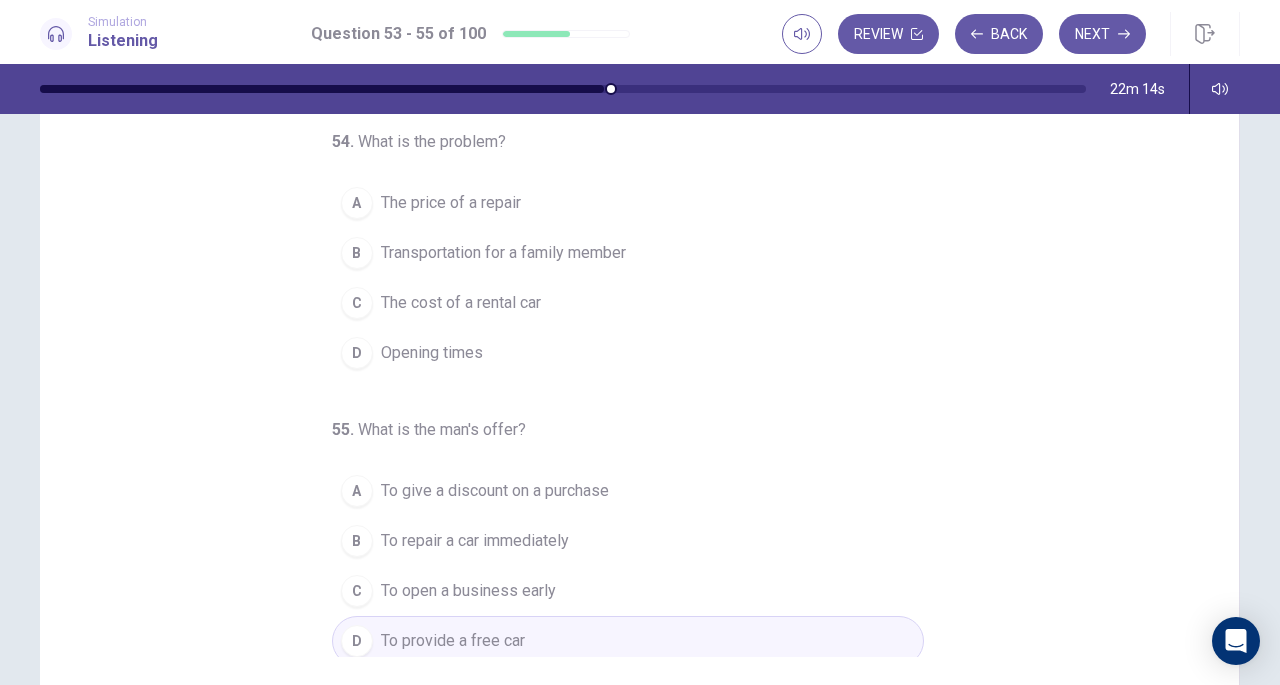 scroll, scrollTop: 140, scrollLeft: 0, axis: vertical 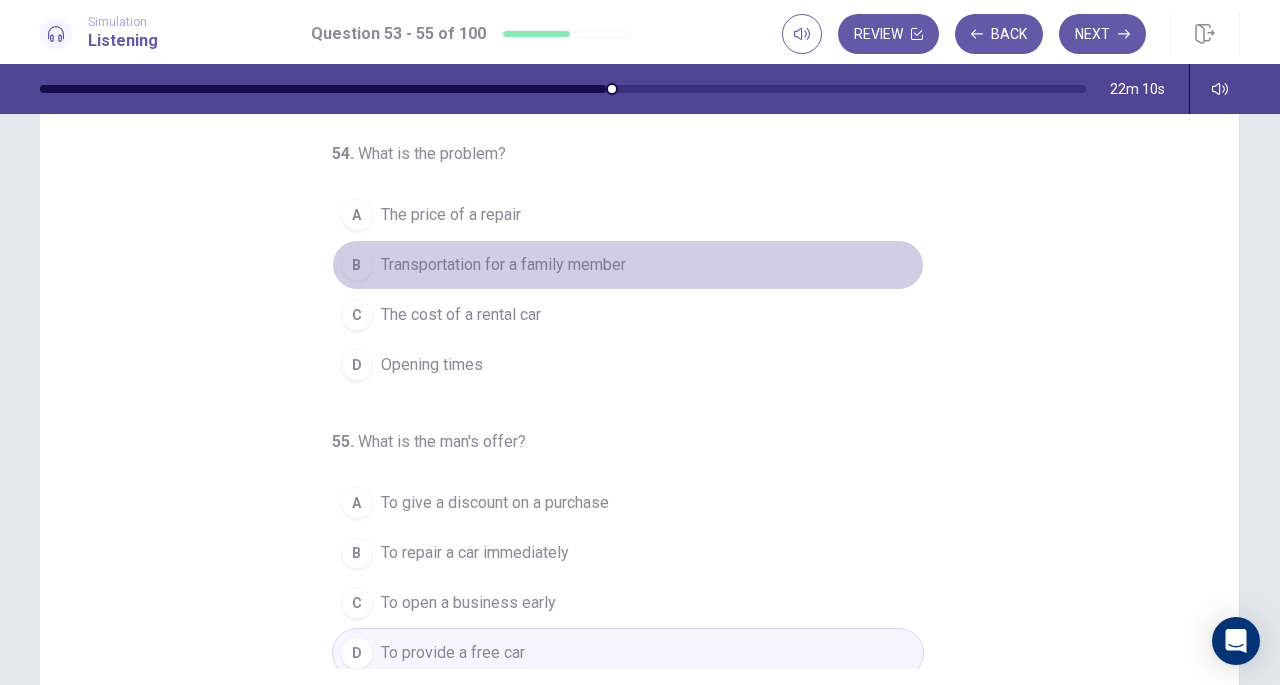 click on "B" at bounding box center [357, 265] 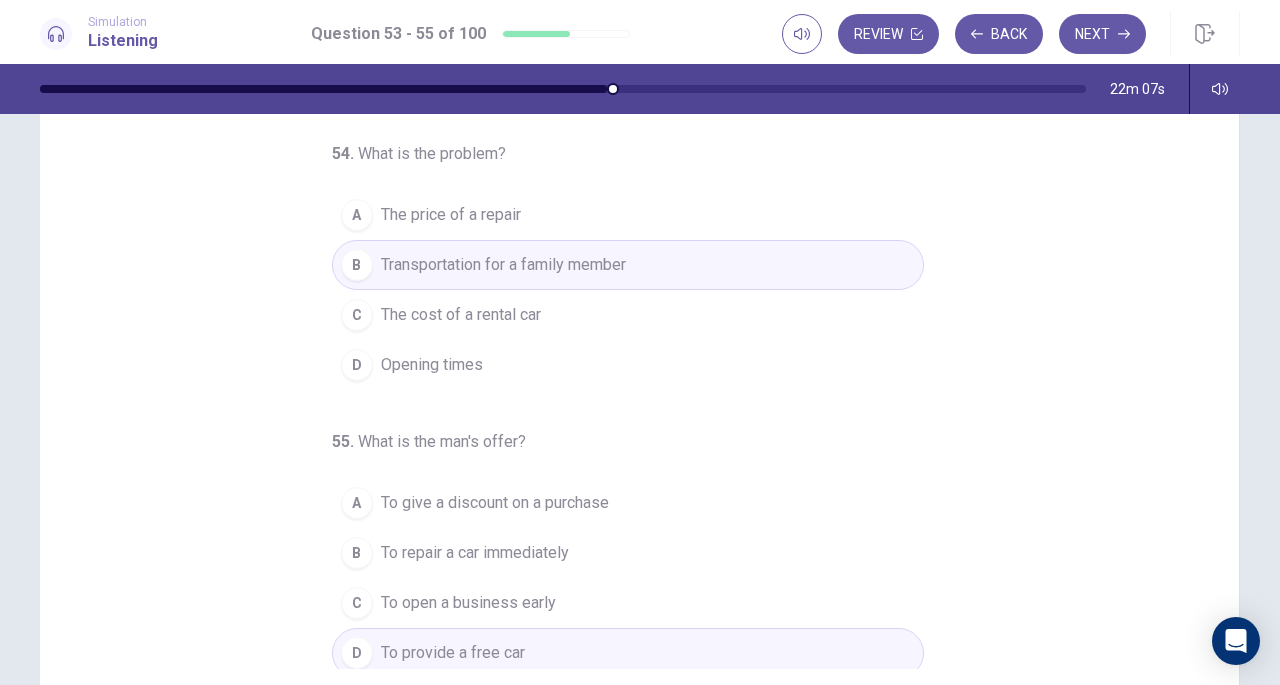 click on "Next" at bounding box center (1102, 34) 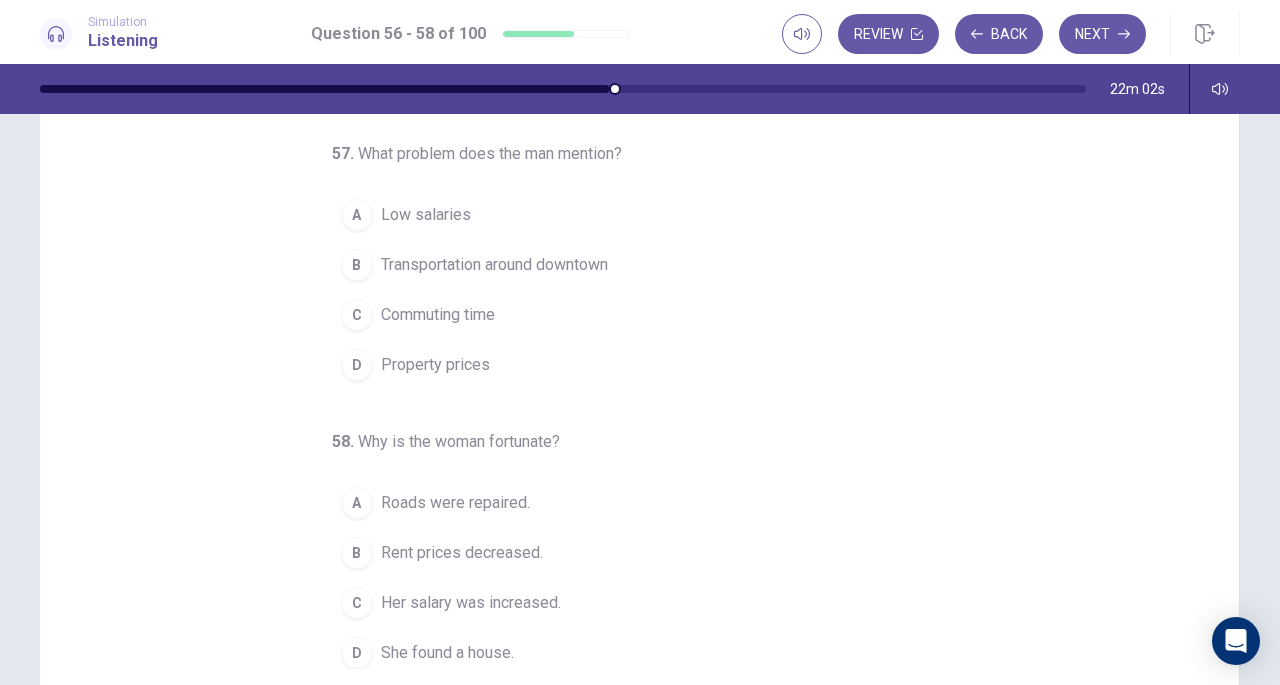 scroll, scrollTop: 0, scrollLeft: 0, axis: both 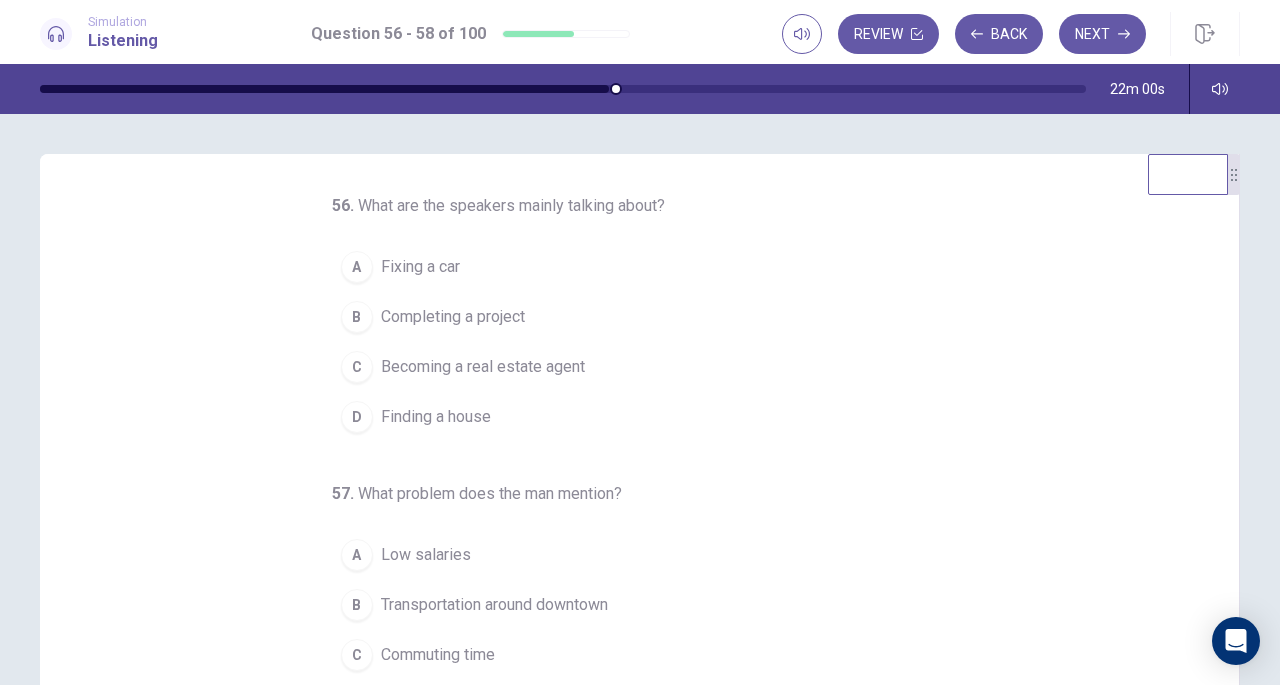 click on "56 .   What are the speakers mainly talking about? A Fixing a car B Completing a project C Becoming a real estate agent D Finding a house 57 .   What problem does the man mention? A Low salaries B Transportation around downtown C Commuting time D Property prices 58 .   Why is the woman fortunate? A Roads were repaired. B Rent prices decreased. C Her salary was increased. D She found a house." at bounding box center (647, 501) 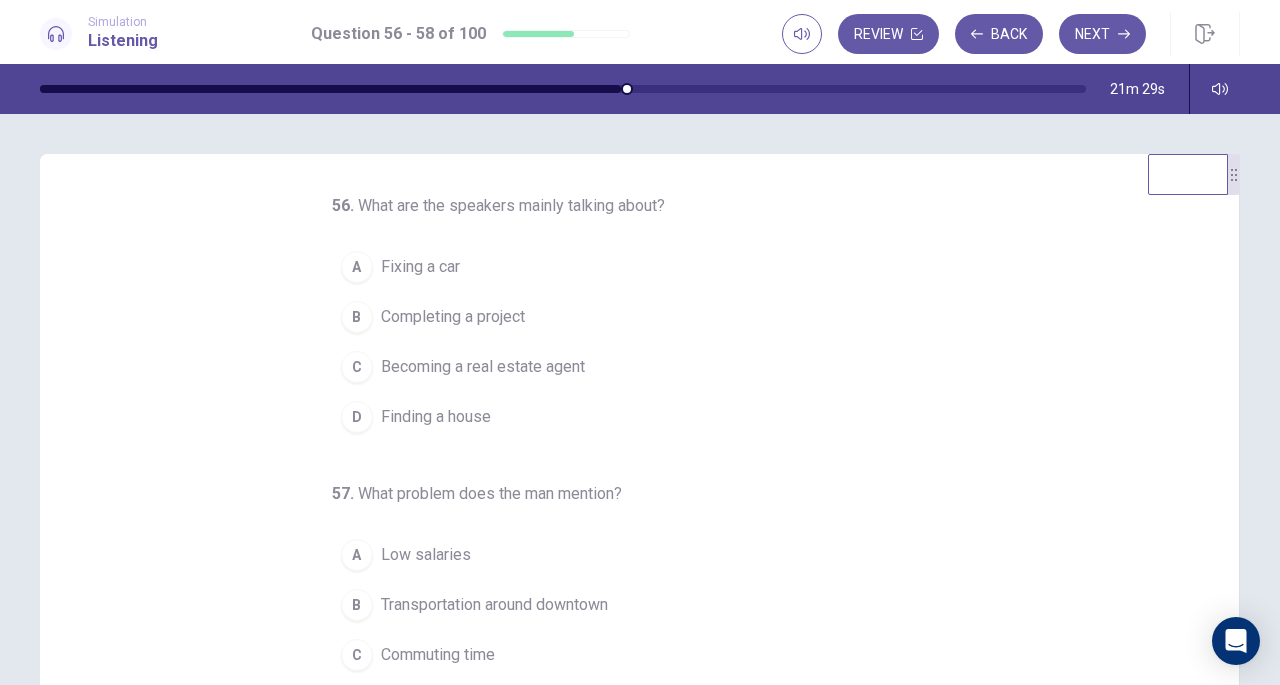 click on "D Finding a house" at bounding box center (628, 417) 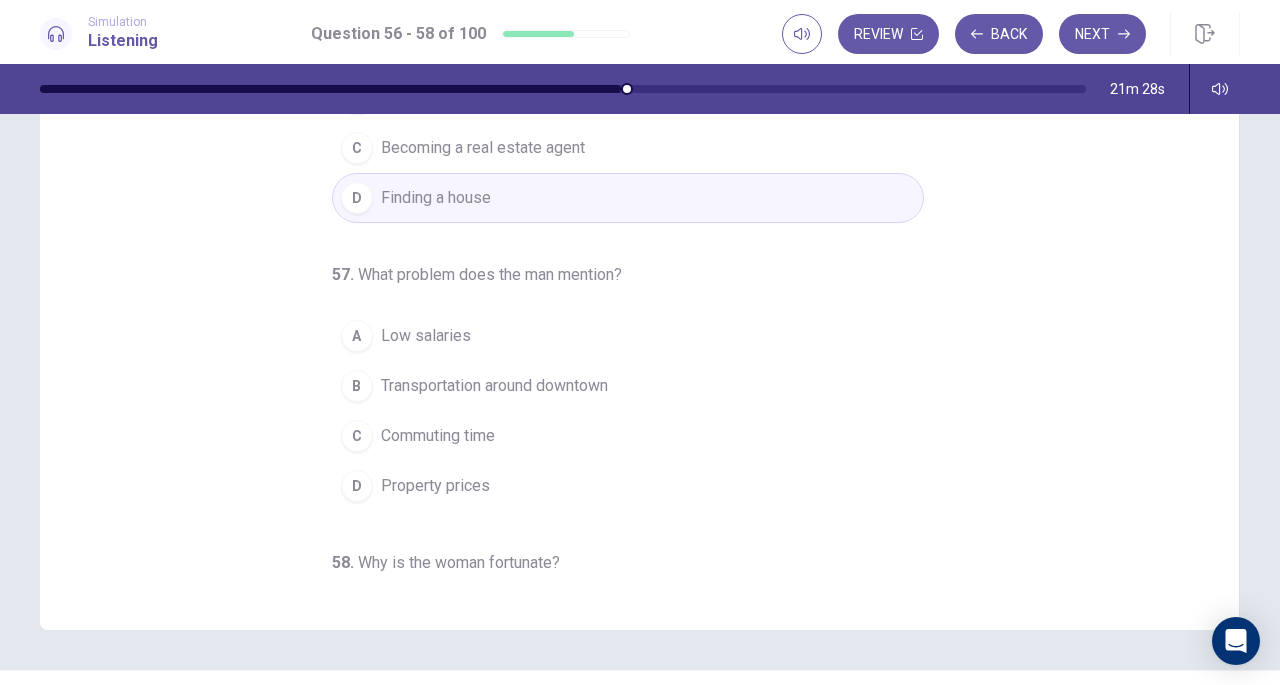 scroll, scrollTop: 221, scrollLeft: 0, axis: vertical 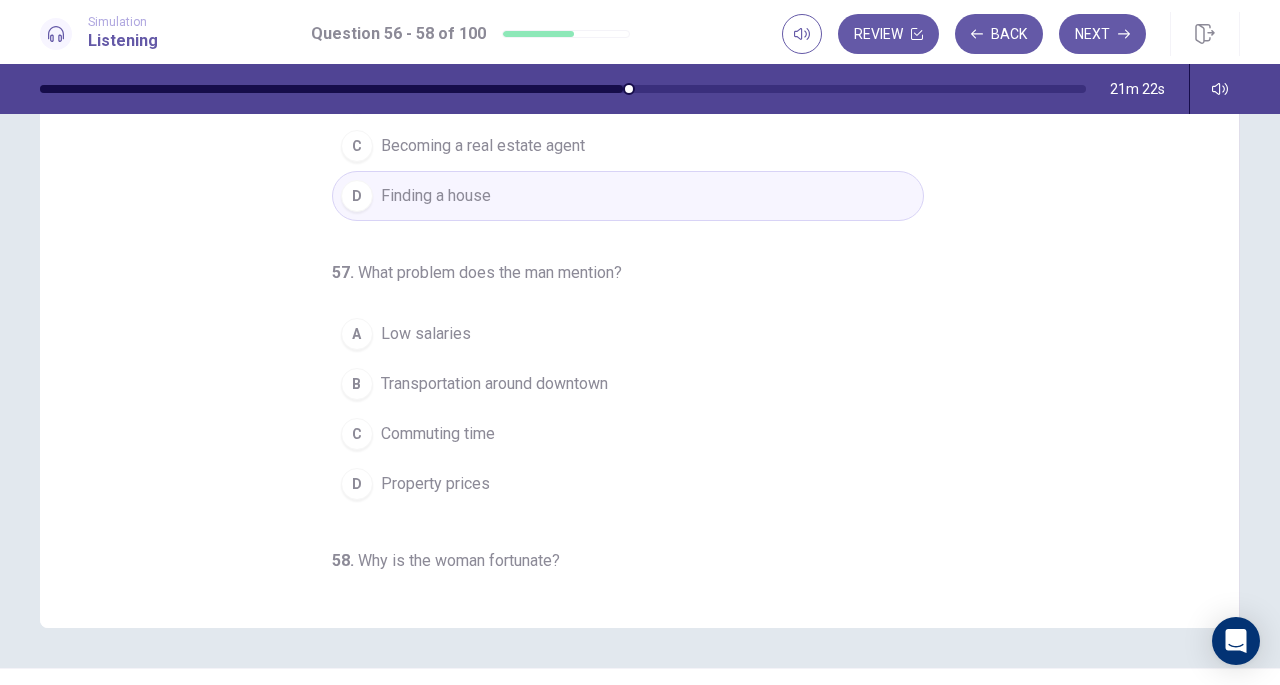 drag, startPoint x: 1198, startPoint y: 173, endPoint x: 1202, endPoint y: 200, distance: 27.294687 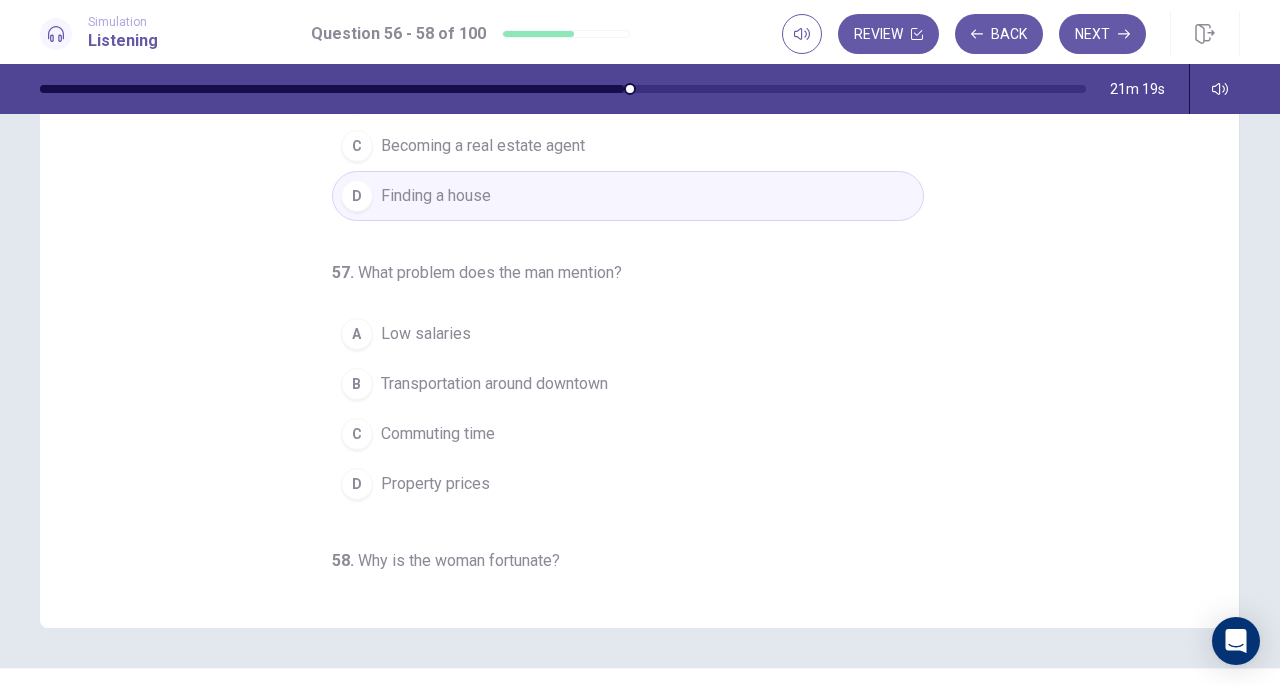 drag, startPoint x: 1219, startPoint y: 191, endPoint x: 1222, endPoint y: 351, distance: 160.02812 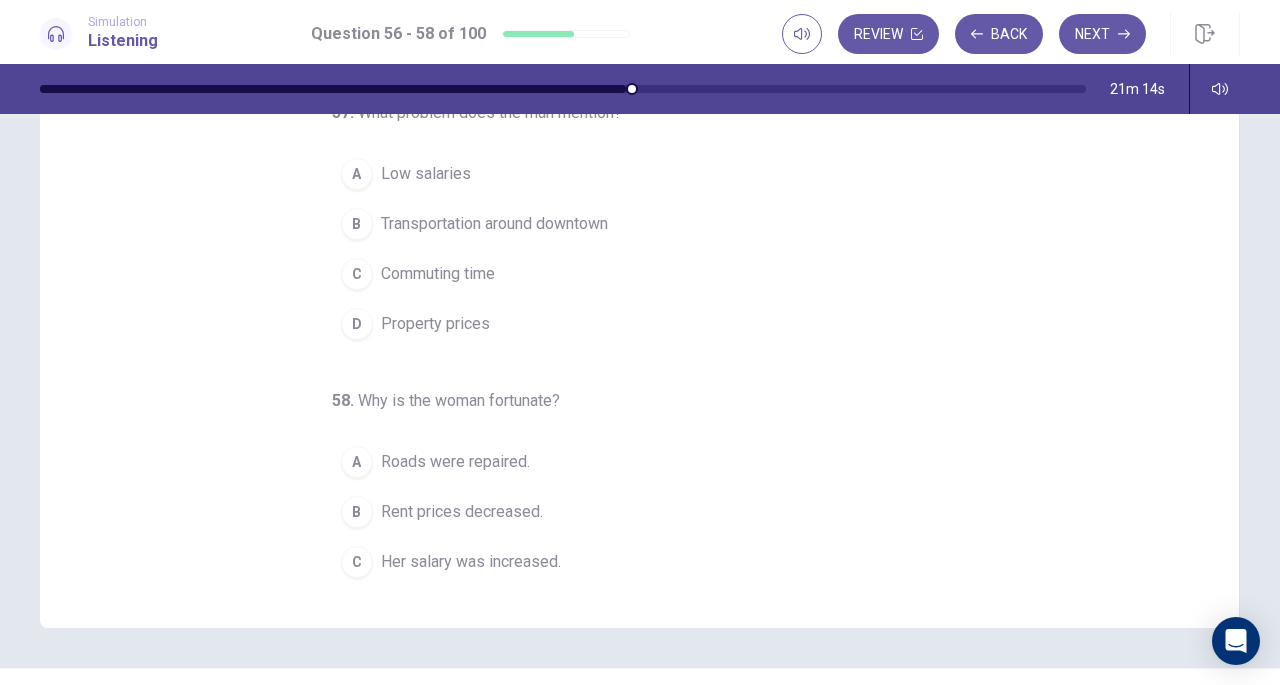 scroll, scrollTop: 200, scrollLeft: 0, axis: vertical 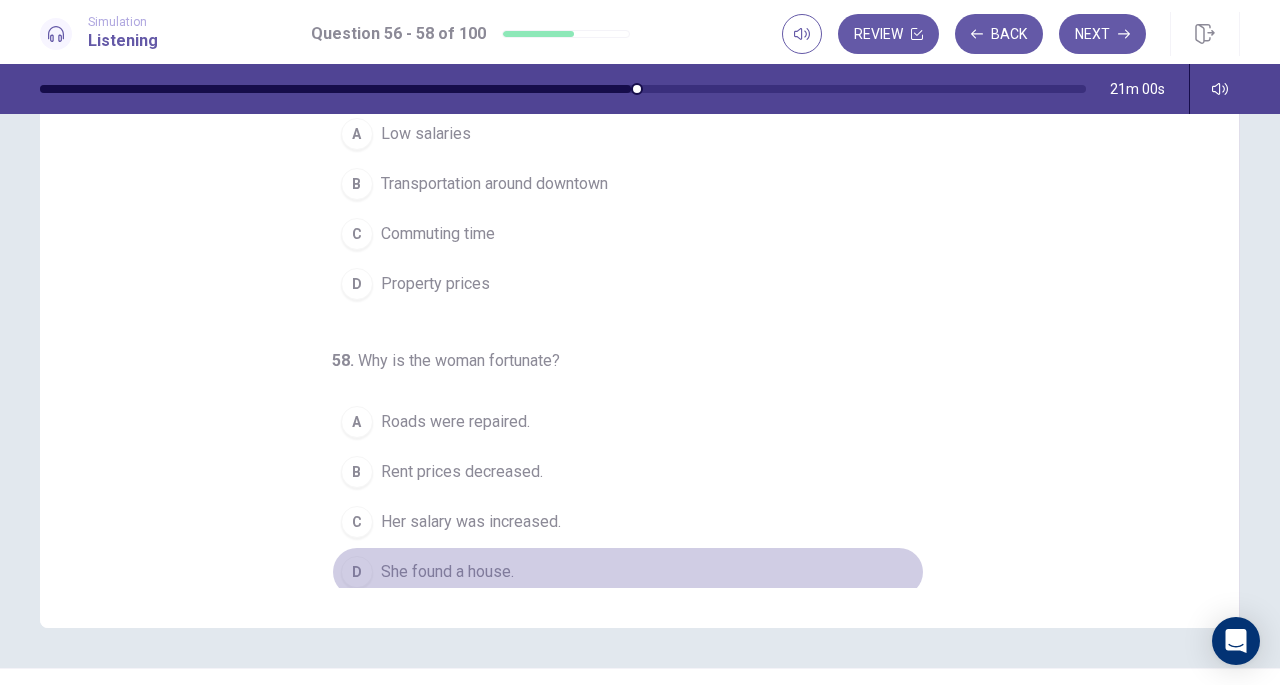 click on "D" at bounding box center [357, 572] 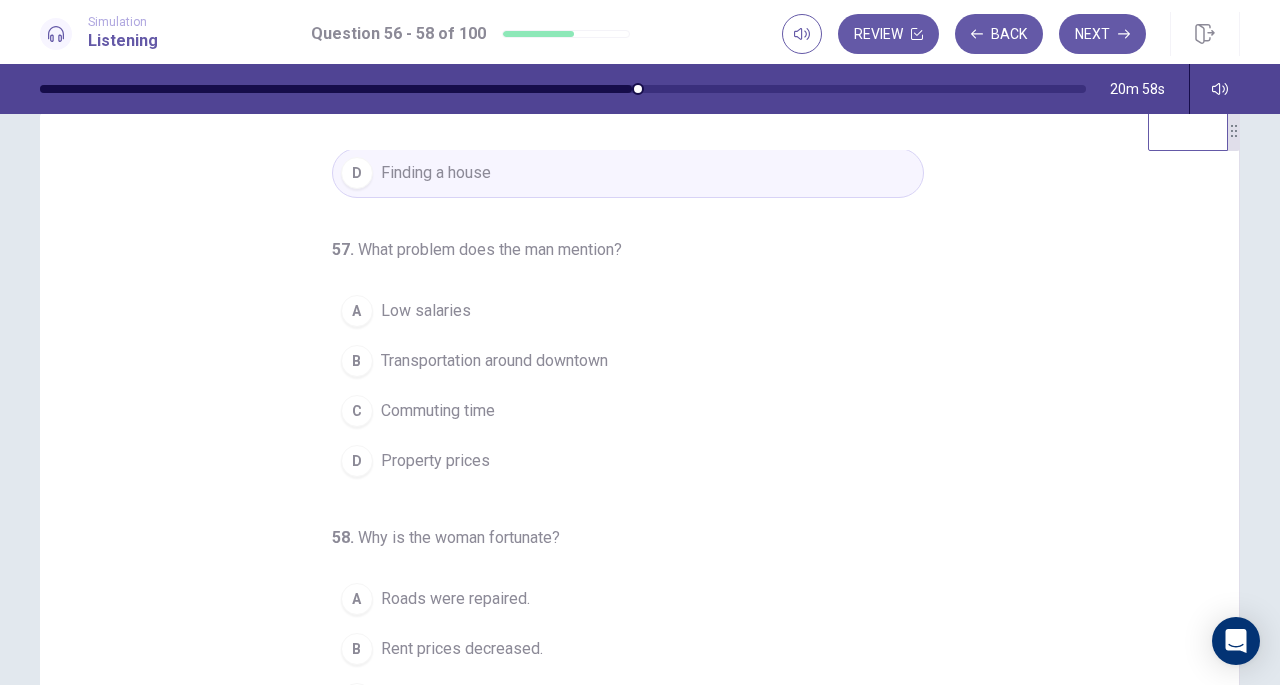 scroll, scrollTop: 42, scrollLeft: 0, axis: vertical 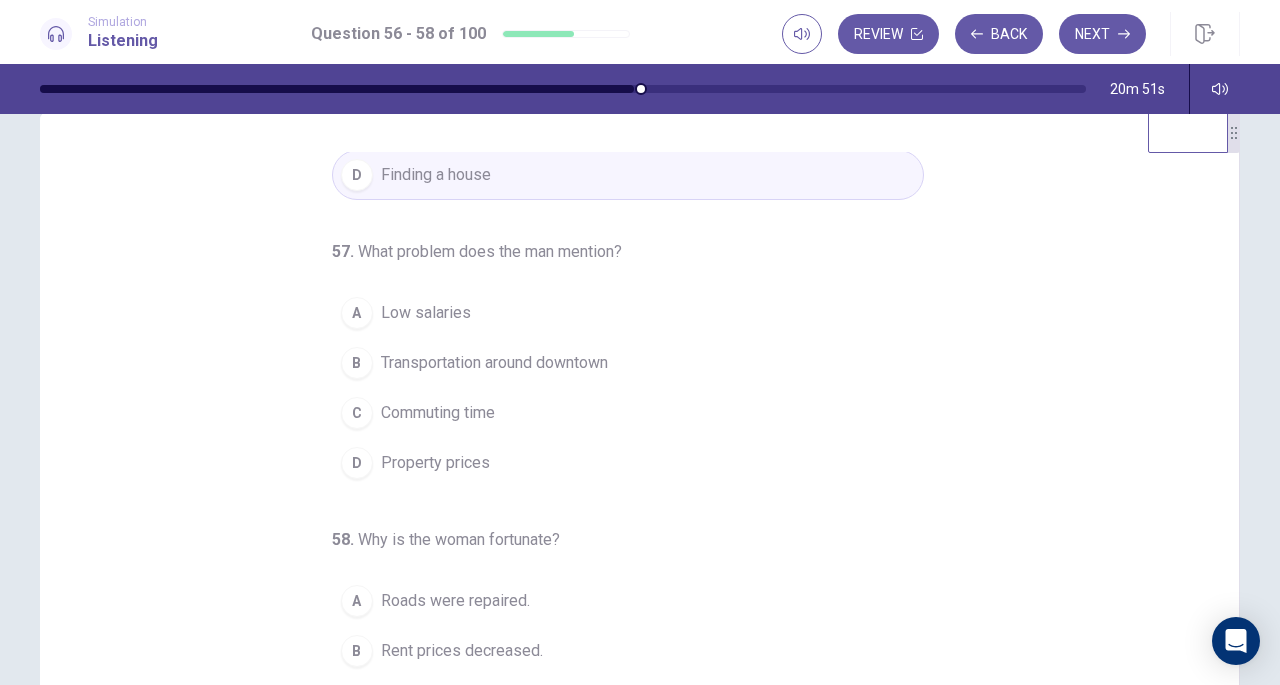 click on "D" at bounding box center (357, 463) 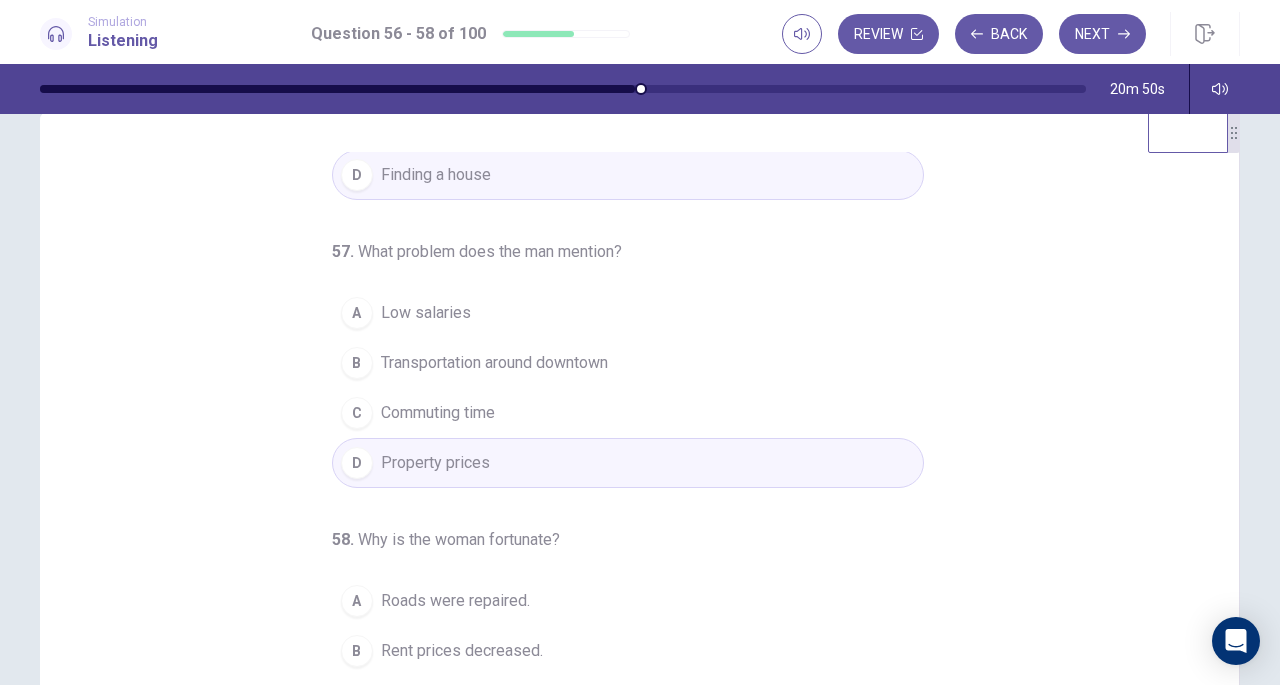 scroll, scrollTop: 268, scrollLeft: 0, axis: vertical 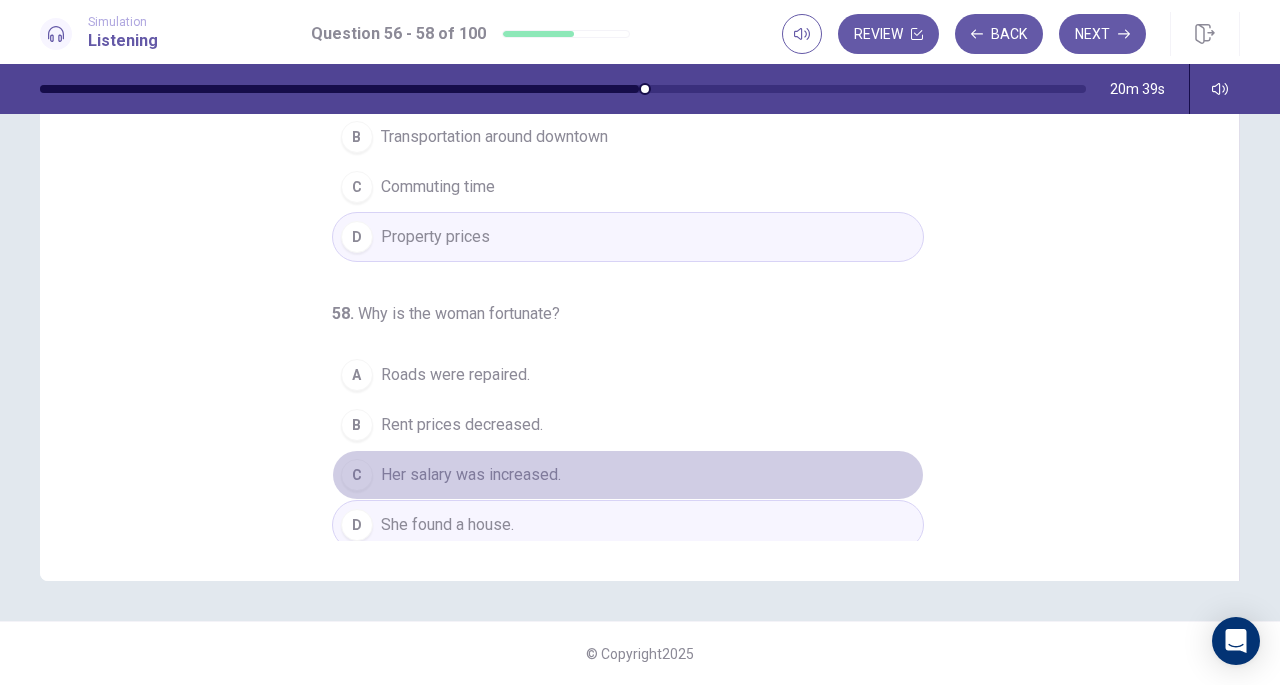 click on "C" at bounding box center (357, 475) 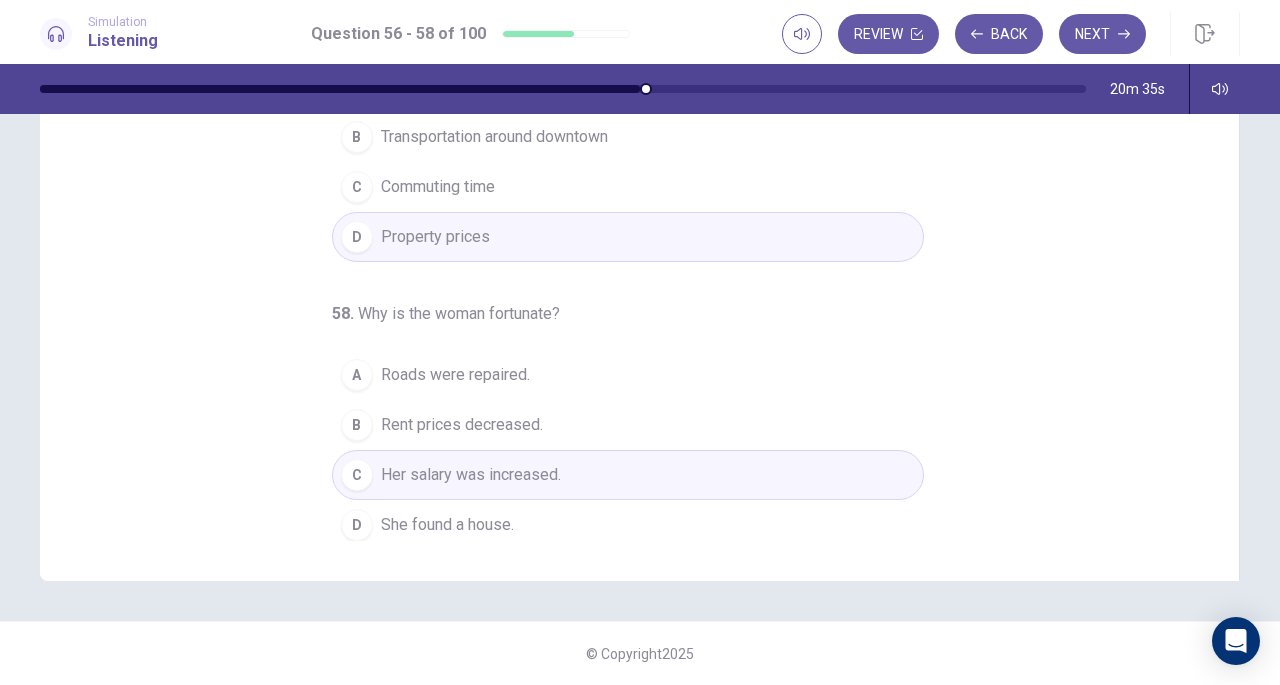 click on "B" at bounding box center [357, 425] 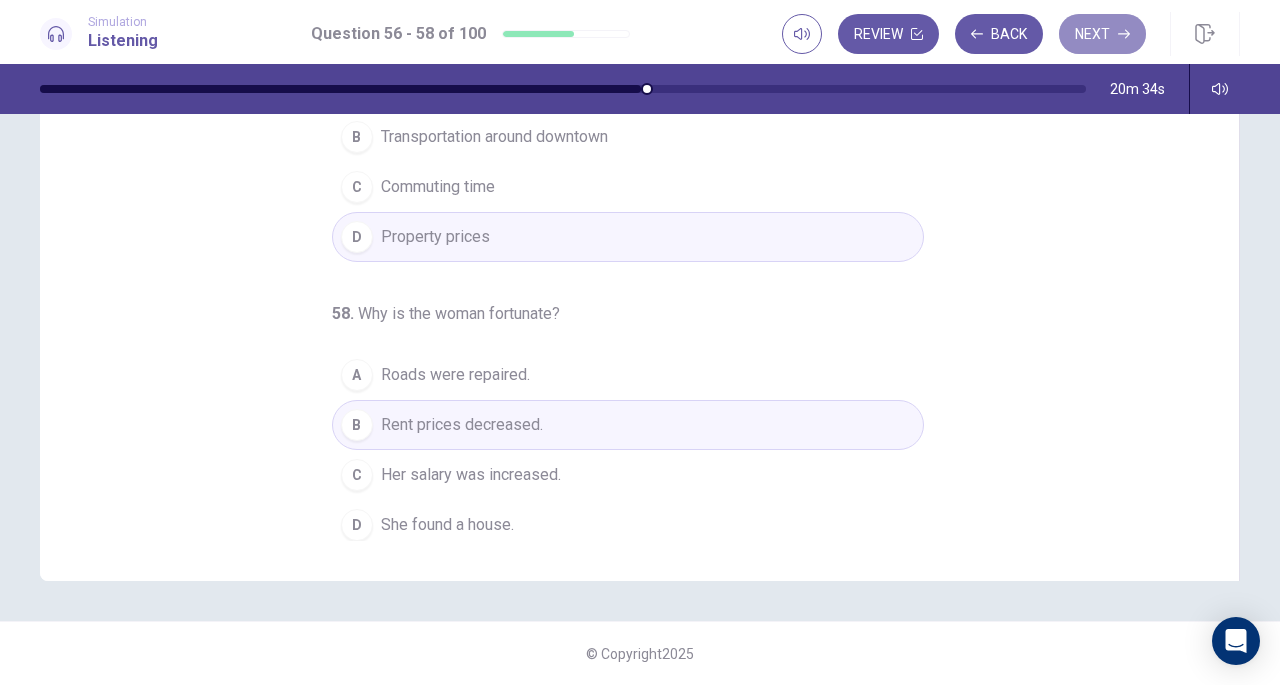 click 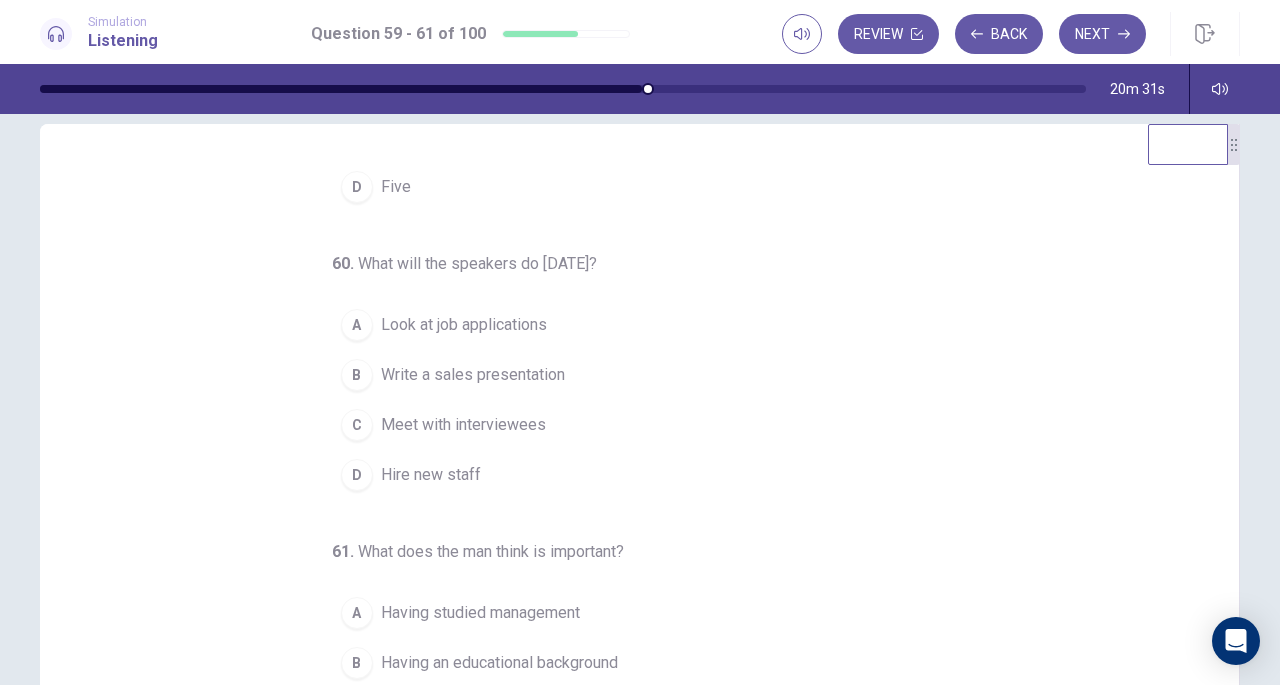 scroll, scrollTop: 0, scrollLeft: 0, axis: both 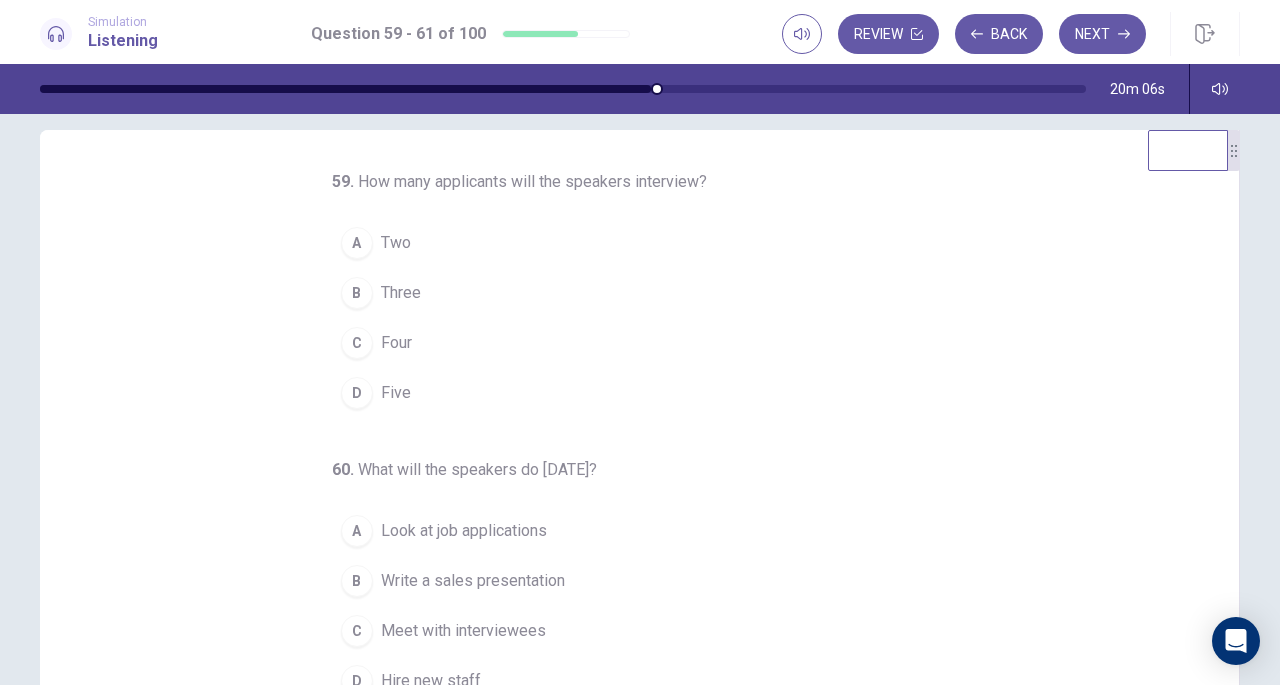 click on "D Five" at bounding box center (628, 393) 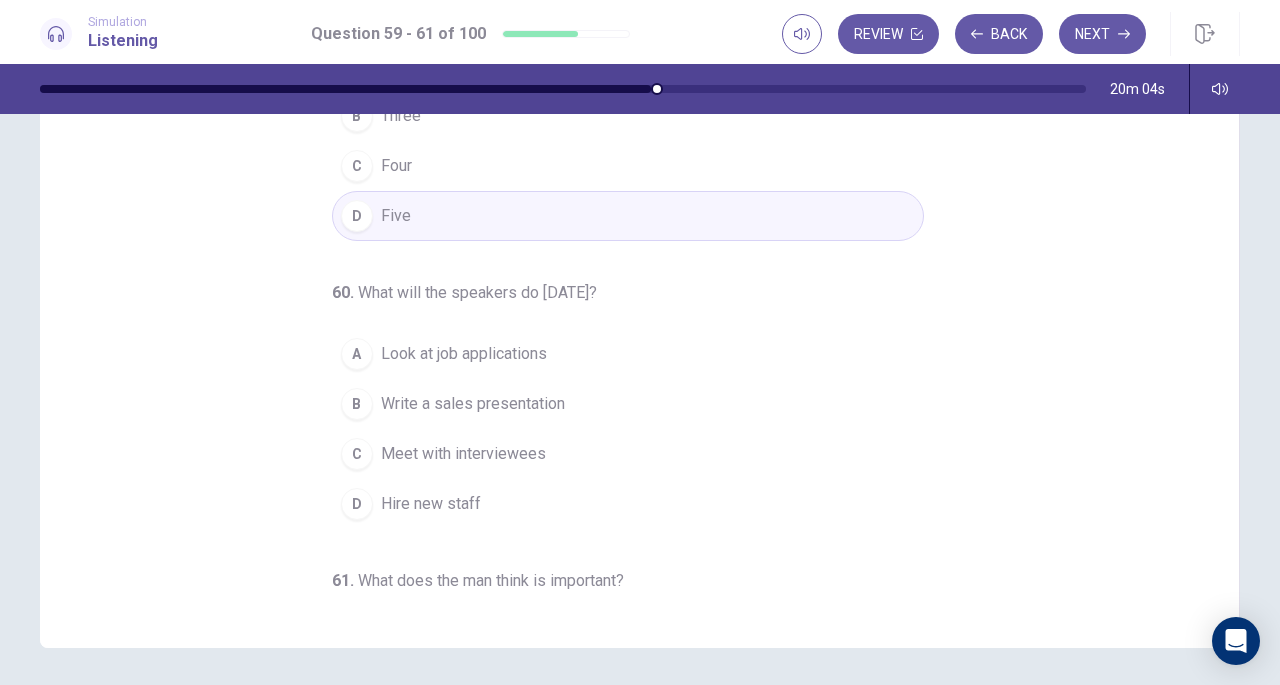 scroll, scrollTop: 203, scrollLeft: 0, axis: vertical 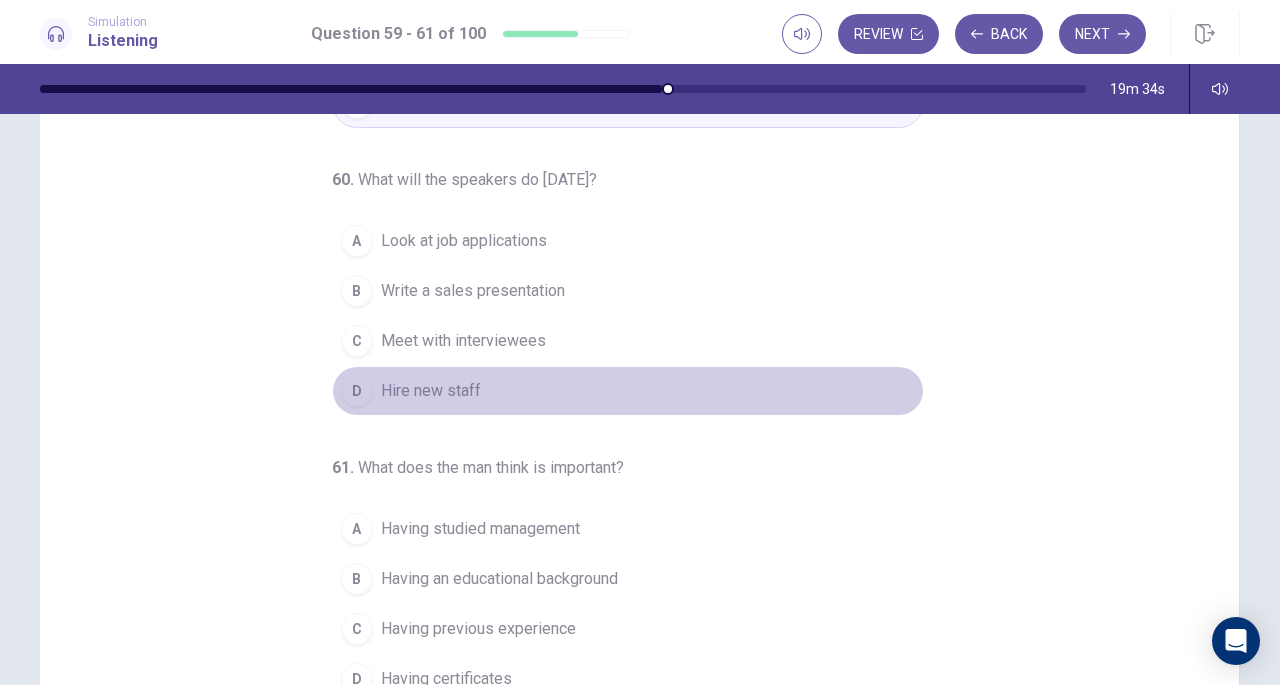 click on "D" at bounding box center (357, 391) 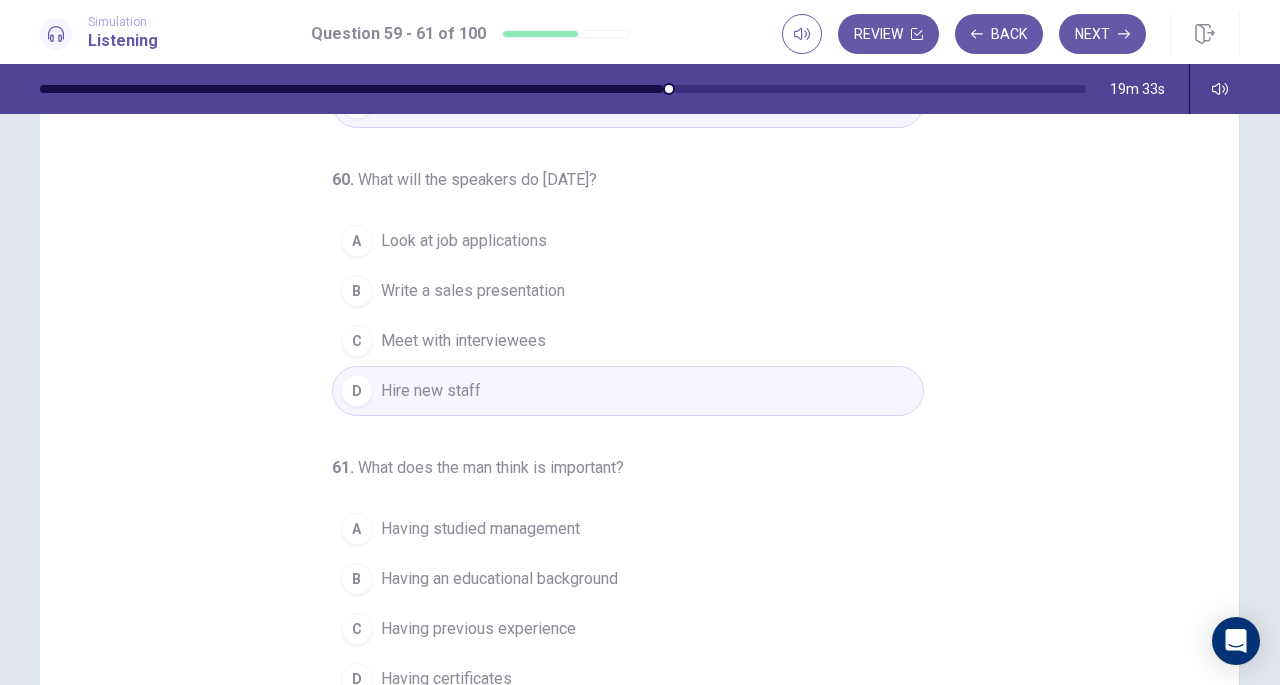 scroll, scrollTop: 0, scrollLeft: 0, axis: both 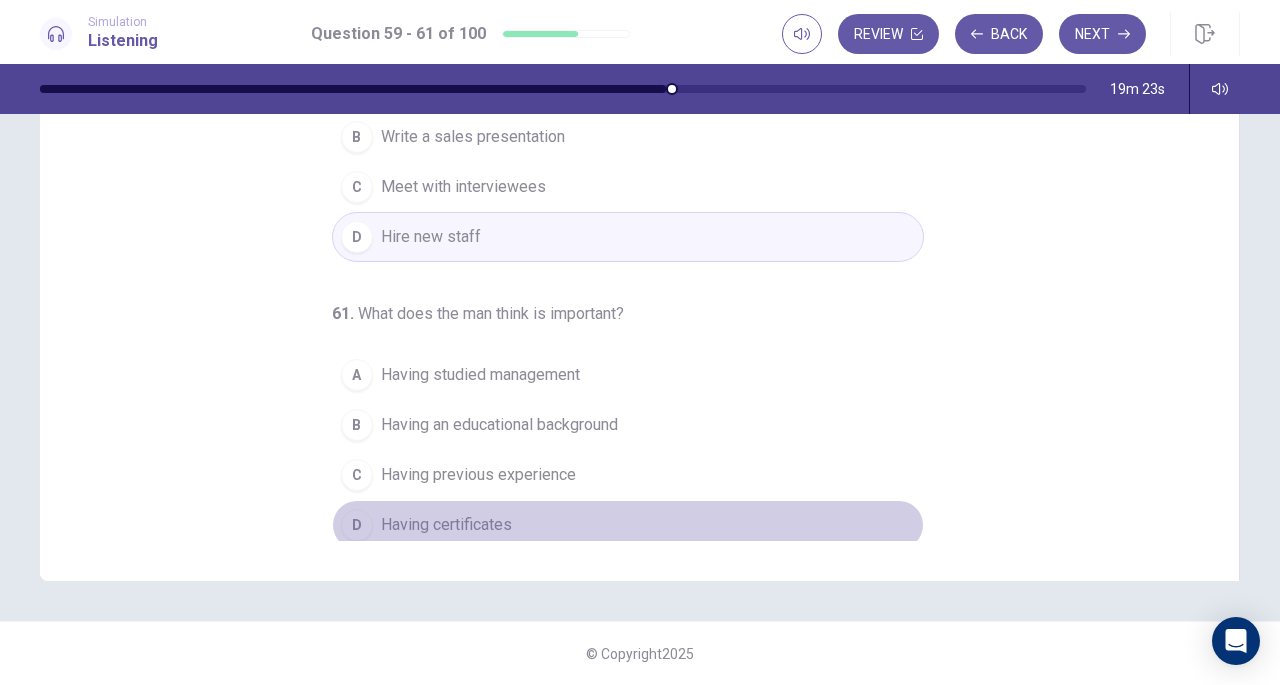 click on "D" at bounding box center (357, 525) 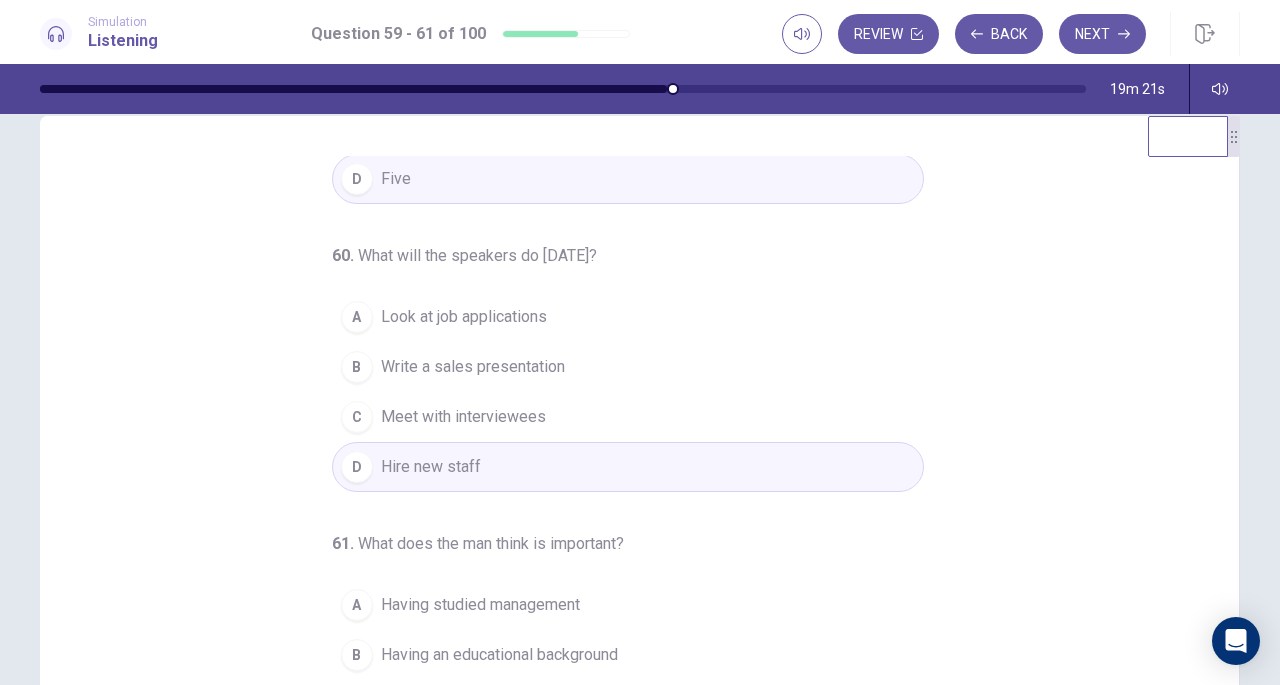 scroll, scrollTop: 0, scrollLeft: 0, axis: both 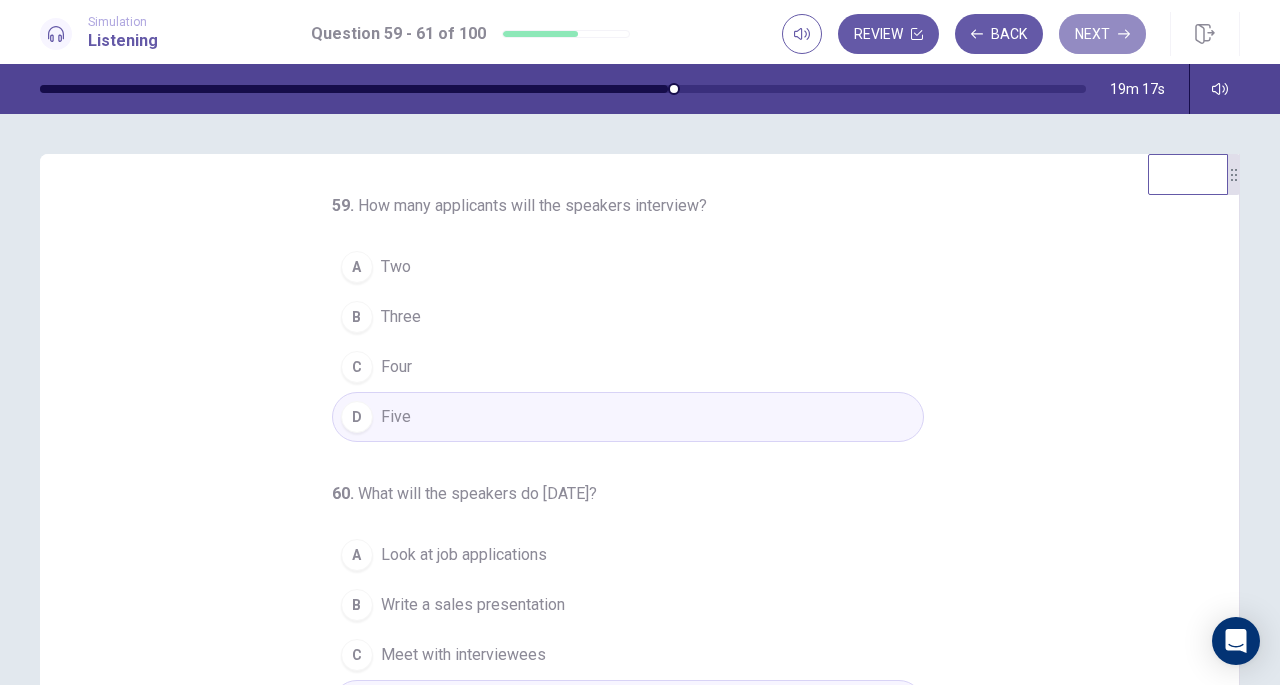 click on "Next" at bounding box center [1102, 34] 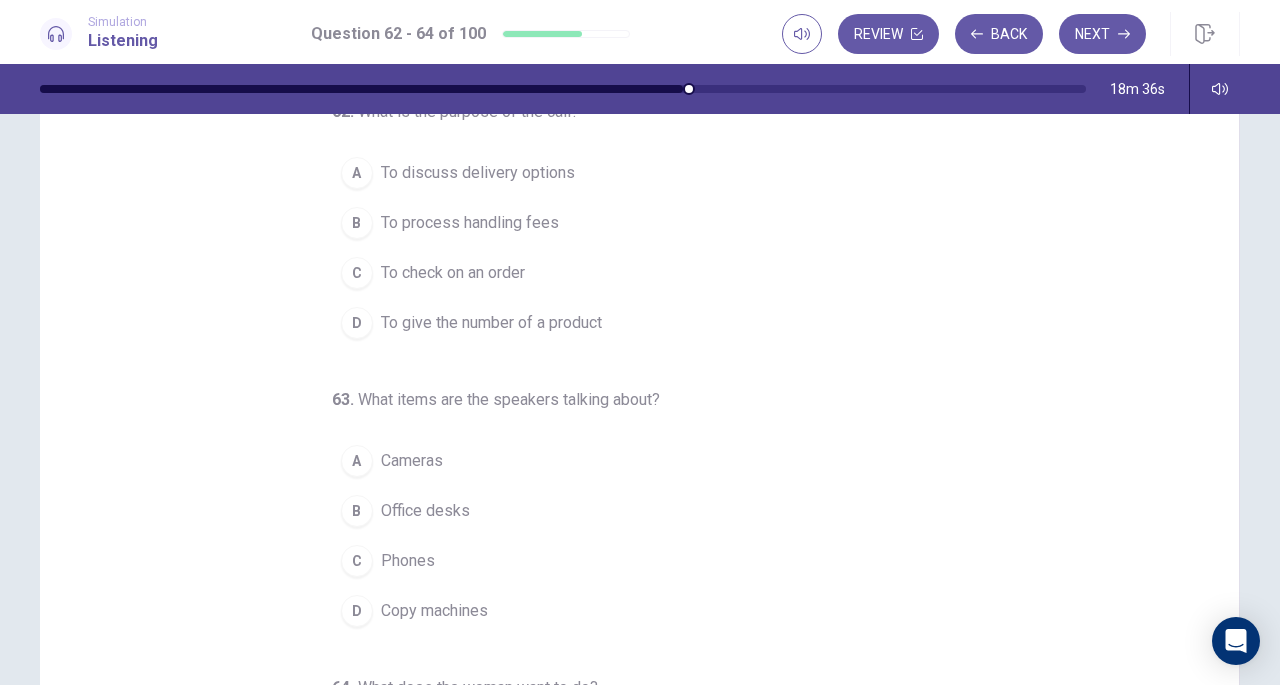 scroll, scrollTop: 102, scrollLeft: 0, axis: vertical 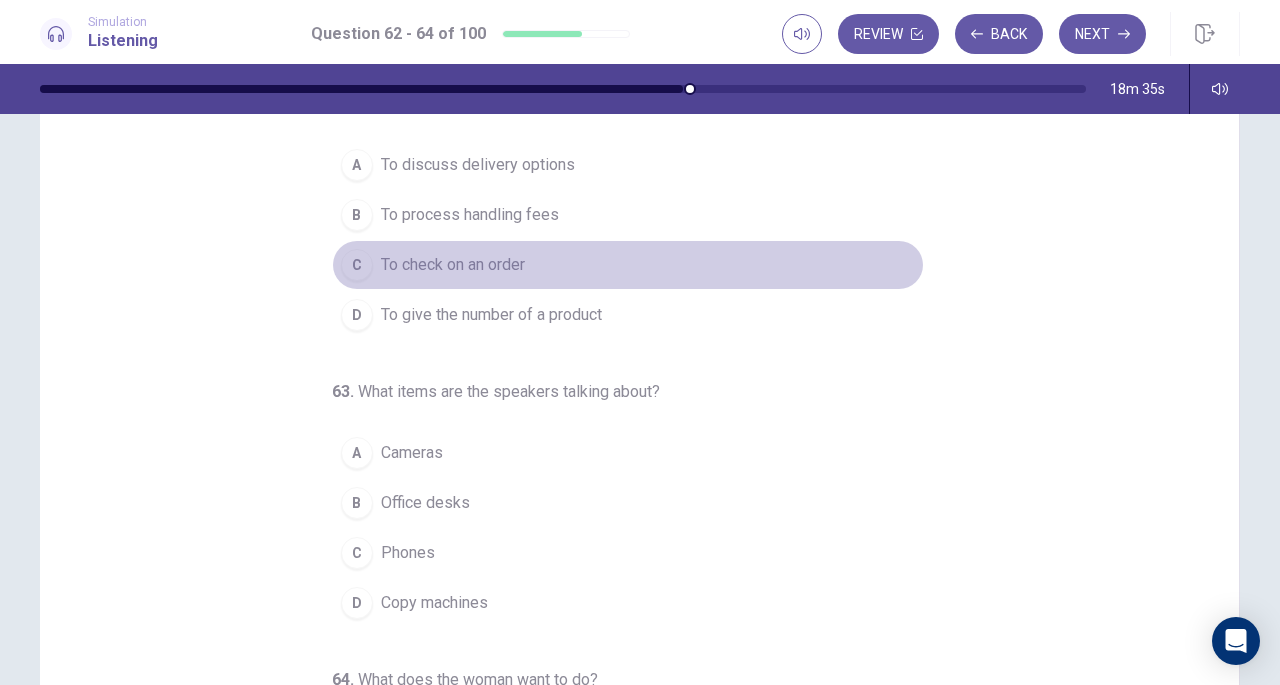 click on "To check on an order" at bounding box center (453, 265) 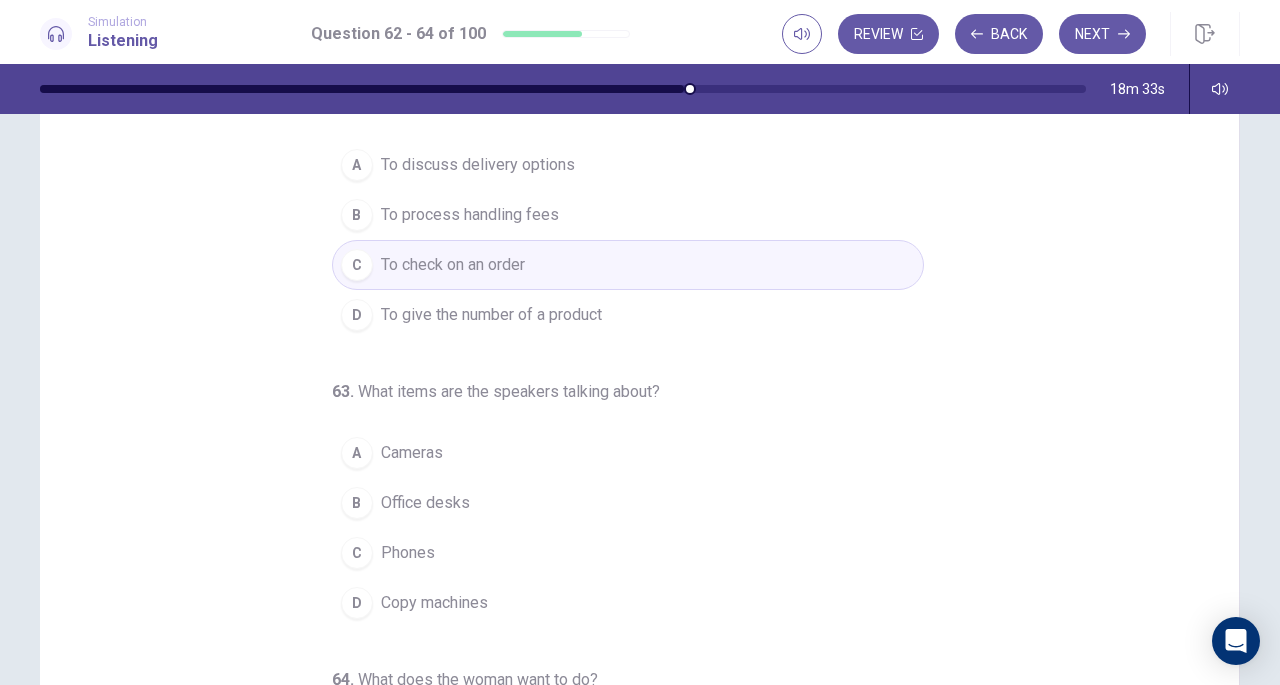 scroll, scrollTop: 200, scrollLeft: 0, axis: vertical 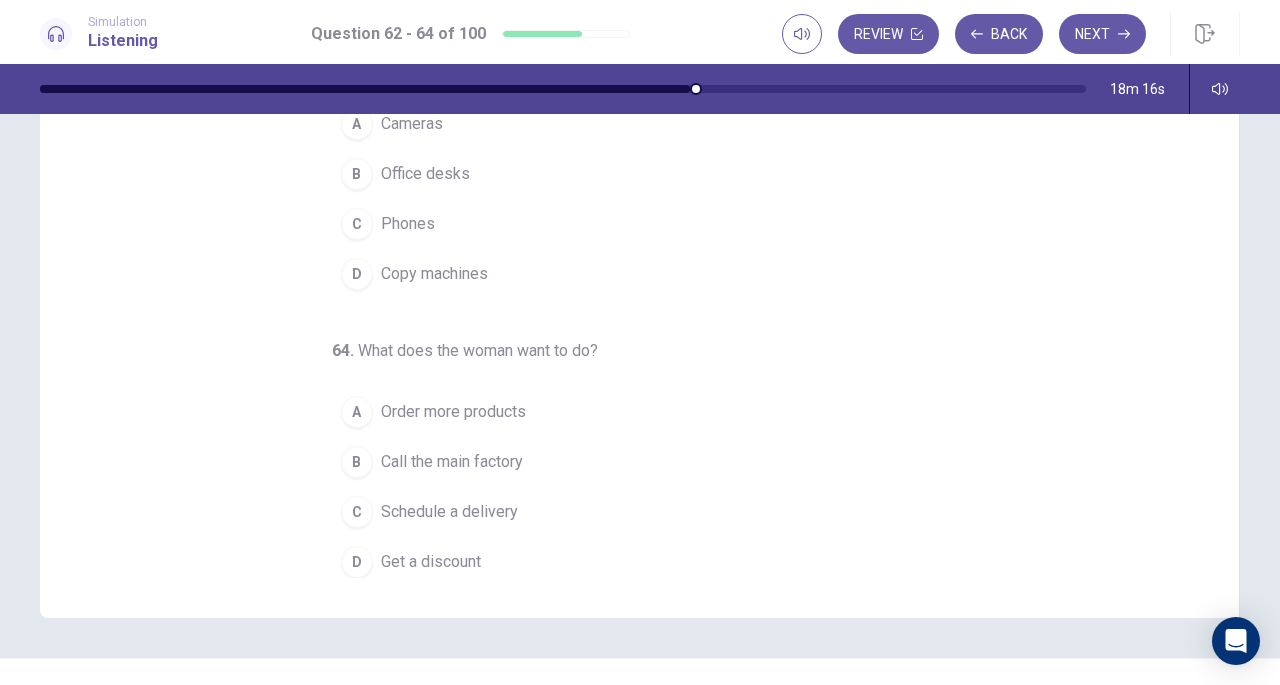 click on "A" at bounding box center (357, 412) 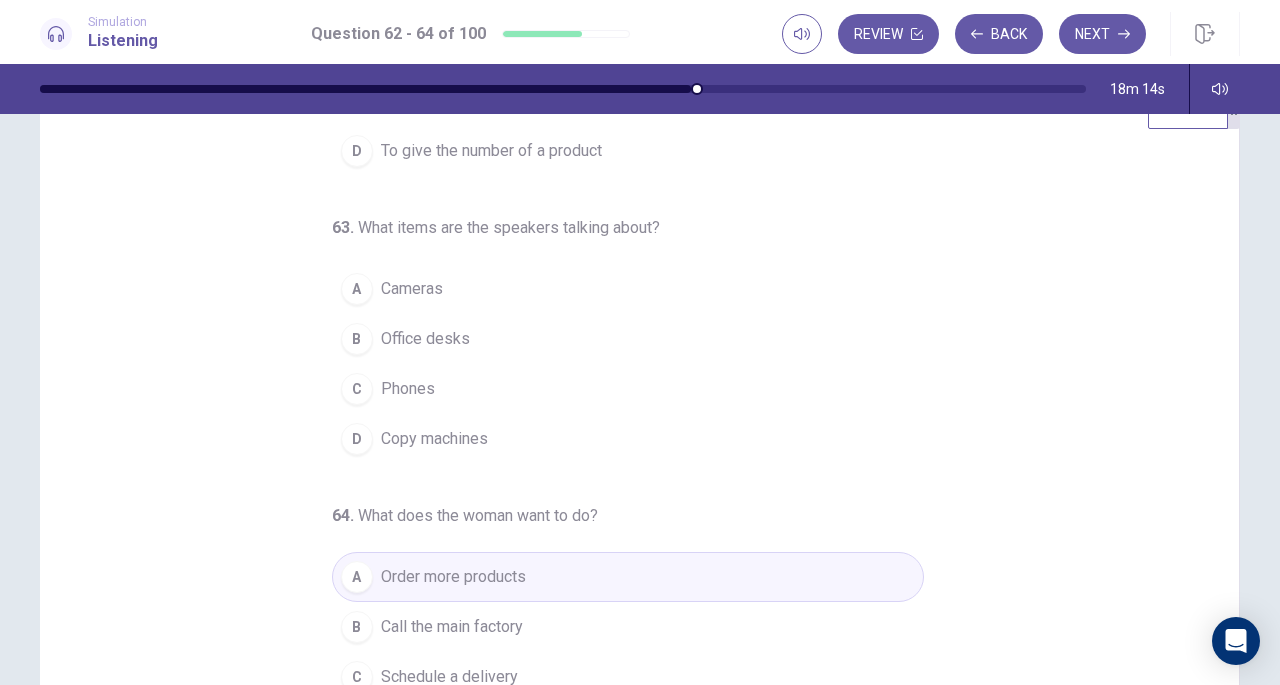 scroll, scrollTop: 53, scrollLeft: 0, axis: vertical 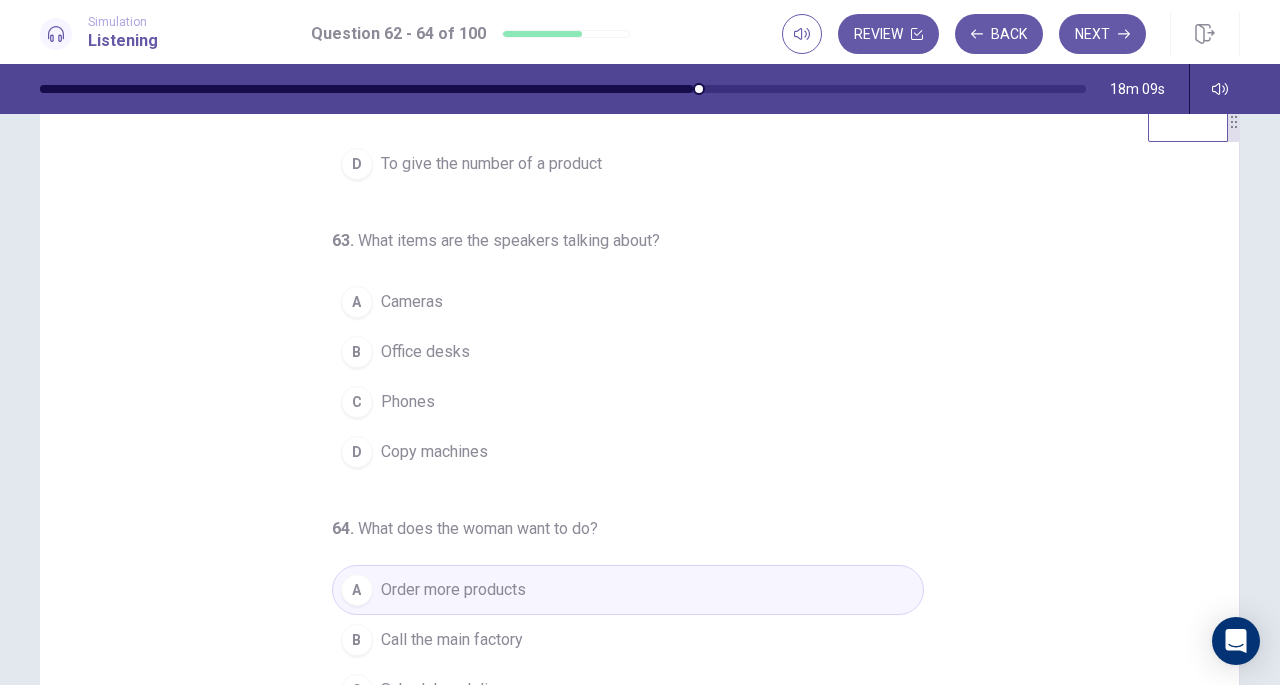 click on "Copy machines" at bounding box center (434, 452) 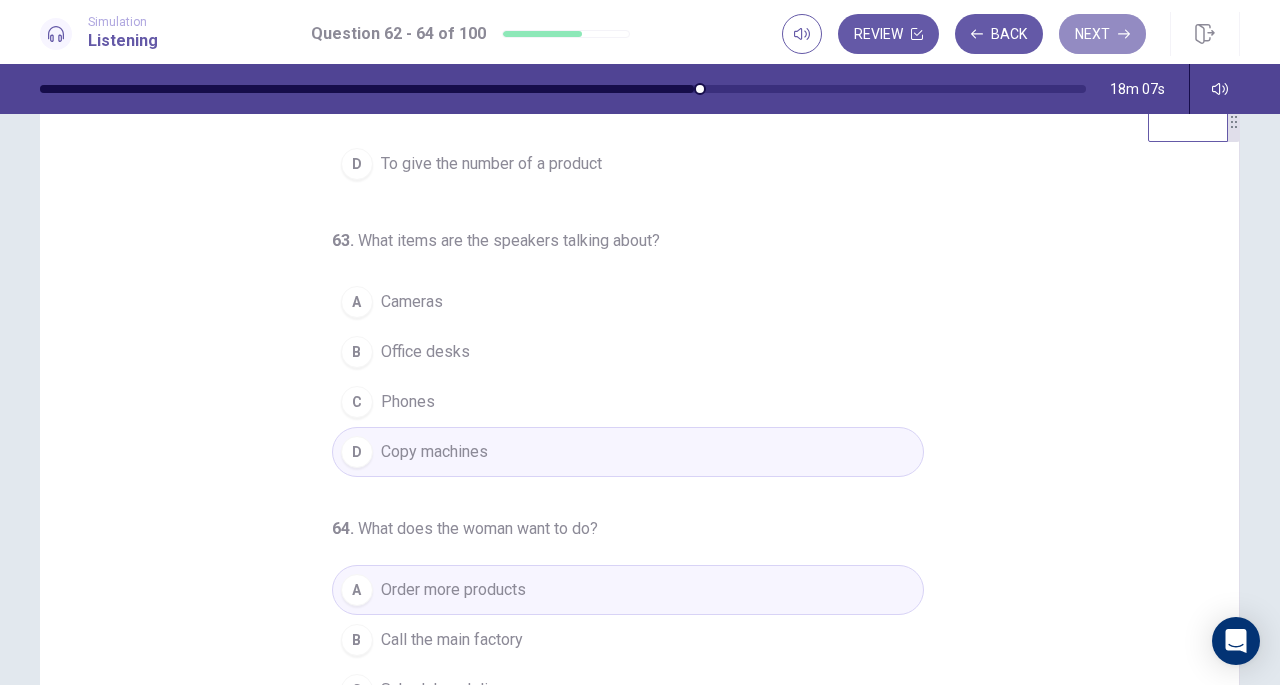 click on "Next" at bounding box center (1102, 34) 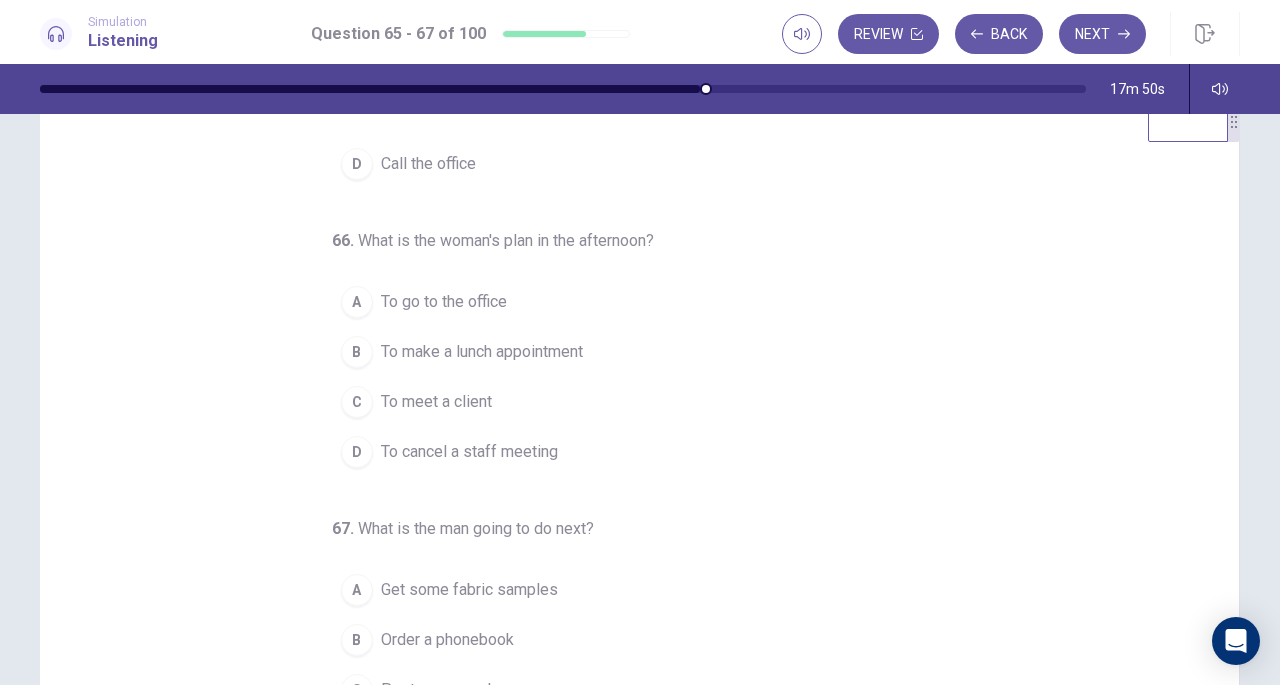 scroll, scrollTop: 0, scrollLeft: 0, axis: both 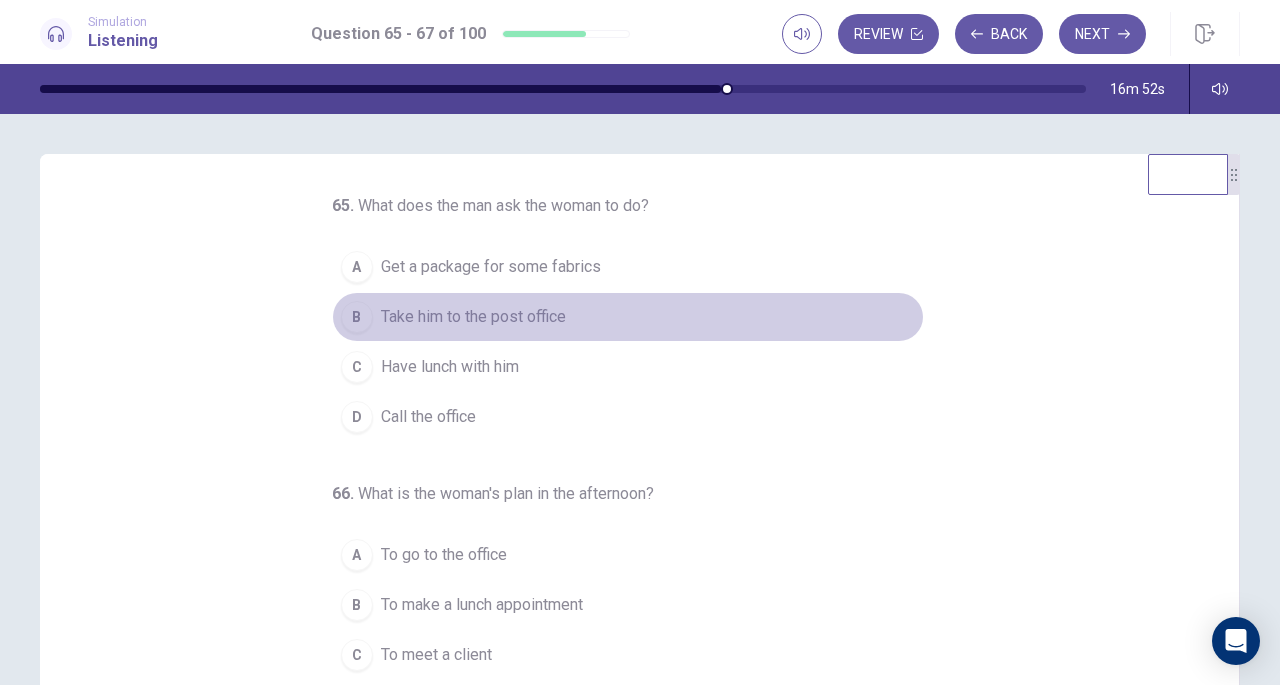 click on "B" at bounding box center [357, 317] 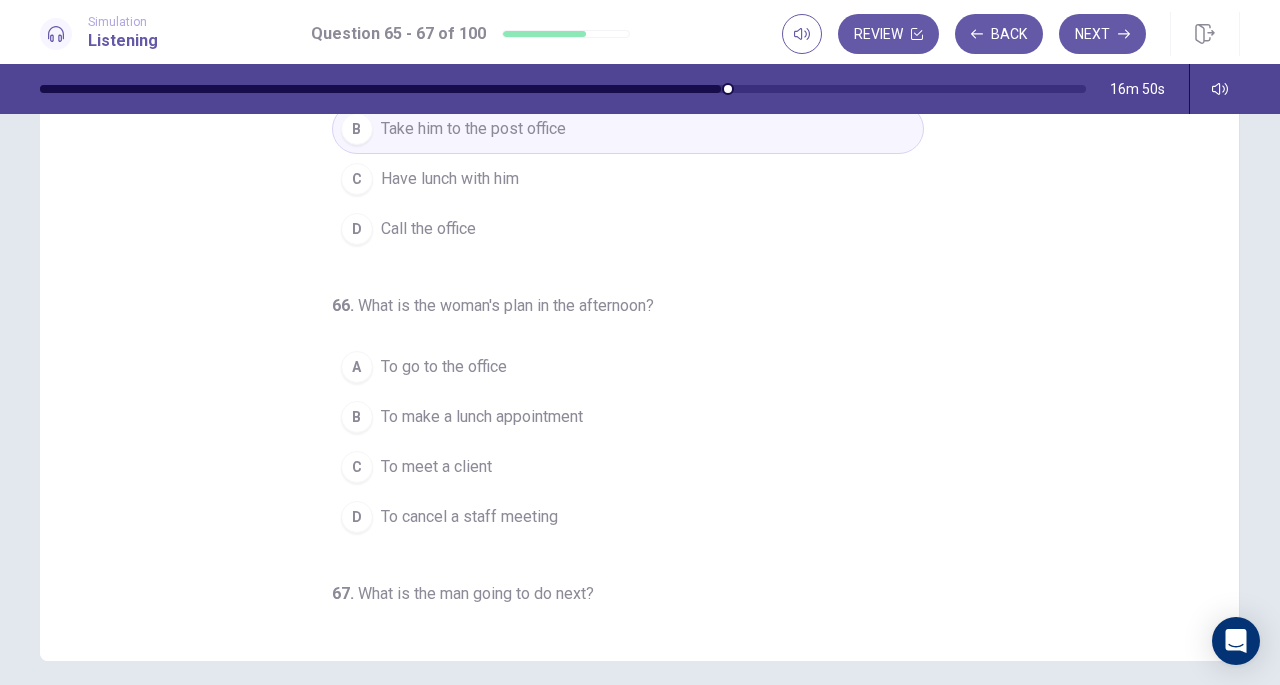 scroll, scrollTop: 198, scrollLeft: 0, axis: vertical 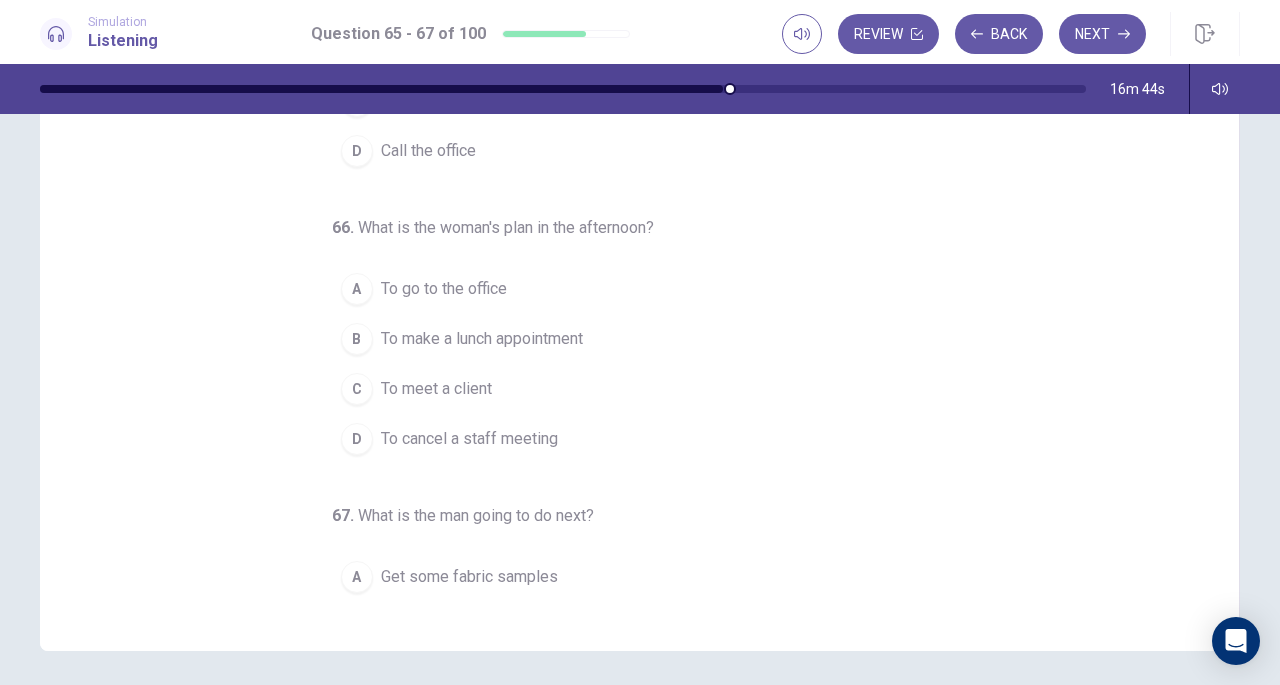click on "To make a lunch appointment" at bounding box center (482, 339) 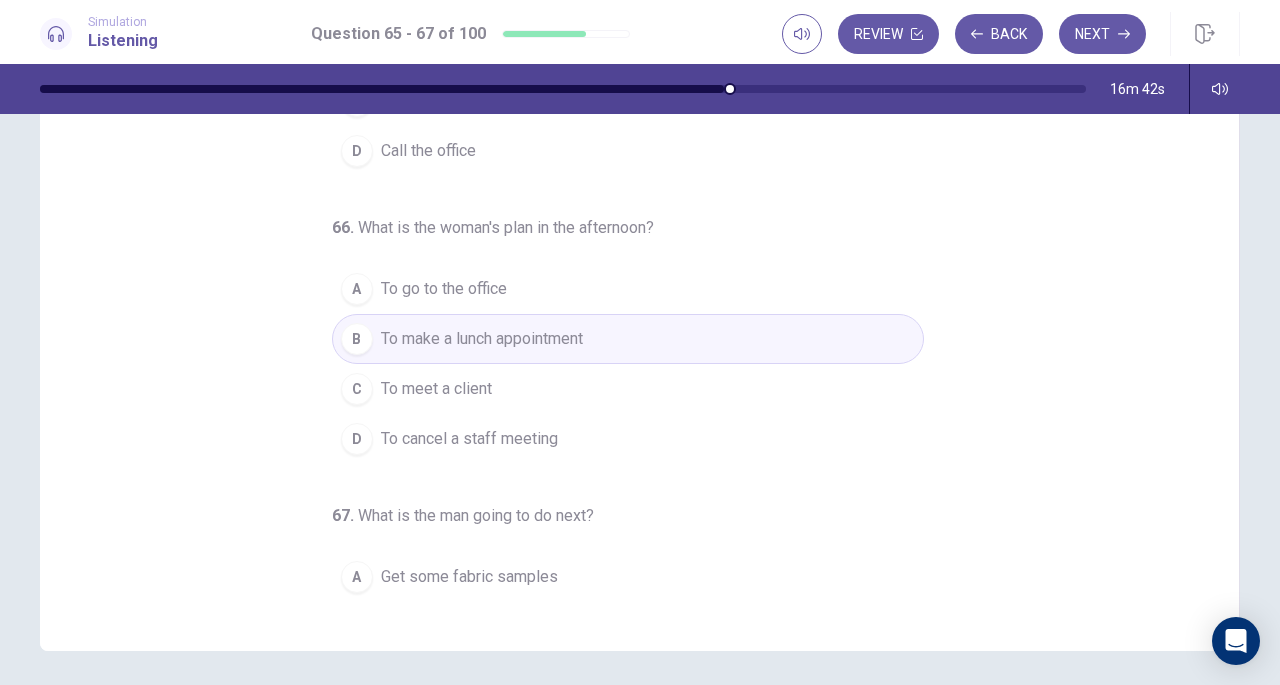 scroll, scrollTop: 200, scrollLeft: 0, axis: vertical 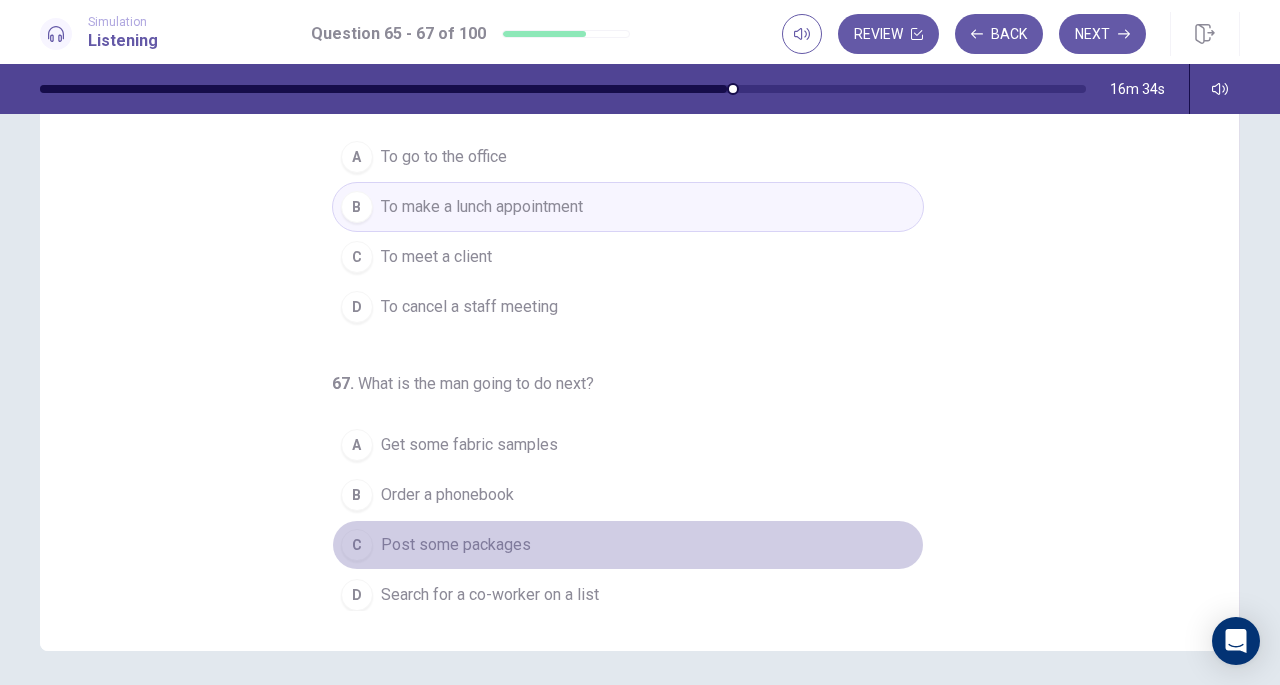 click on "C" at bounding box center [357, 545] 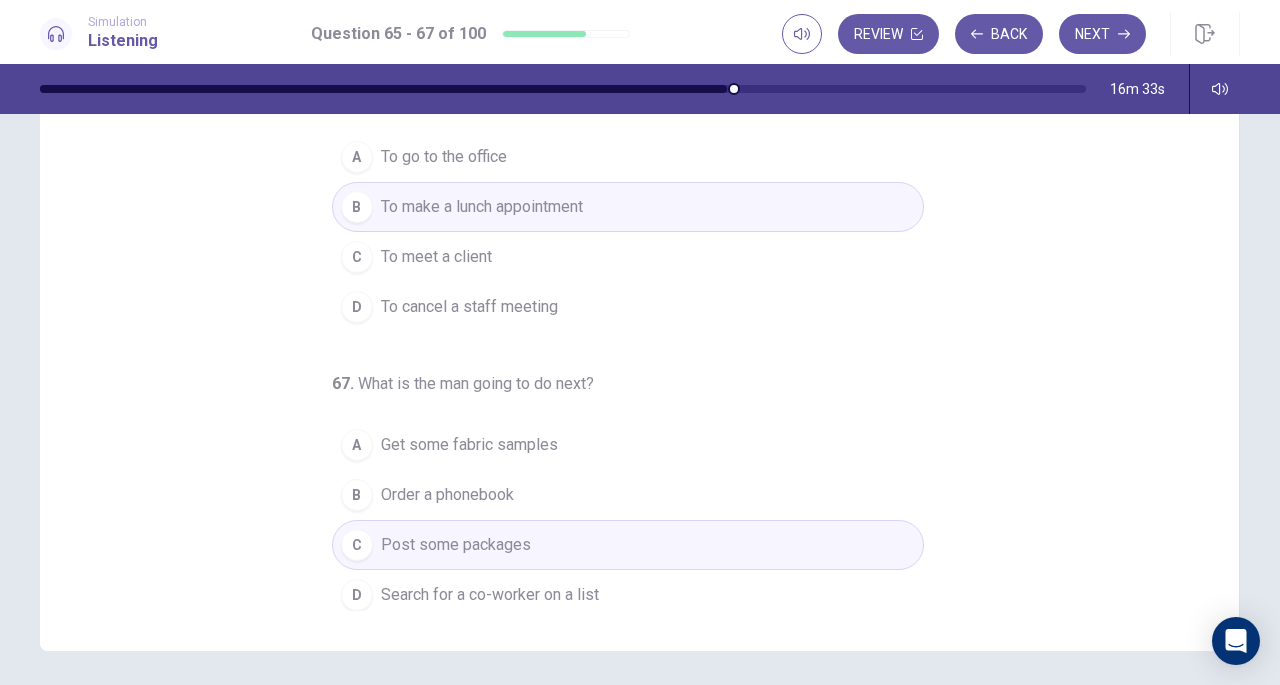 click on "Next" at bounding box center [1102, 34] 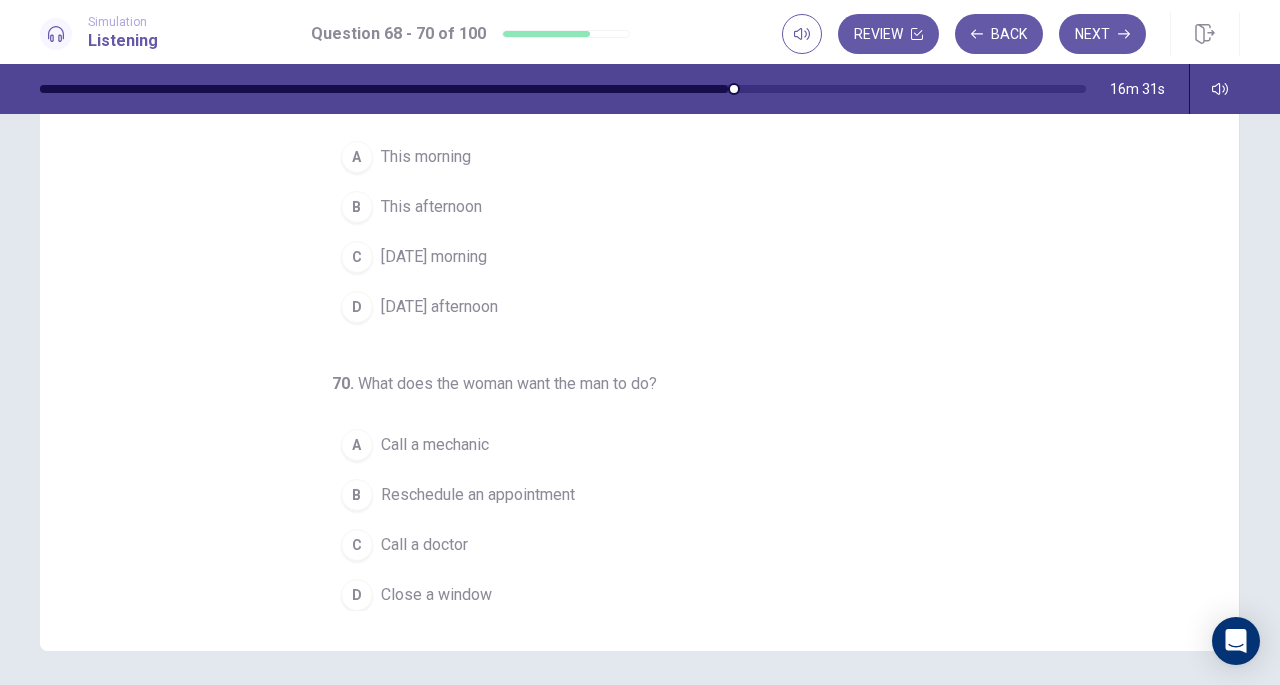 scroll, scrollTop: 0, scrollLeft: 0, axis: both 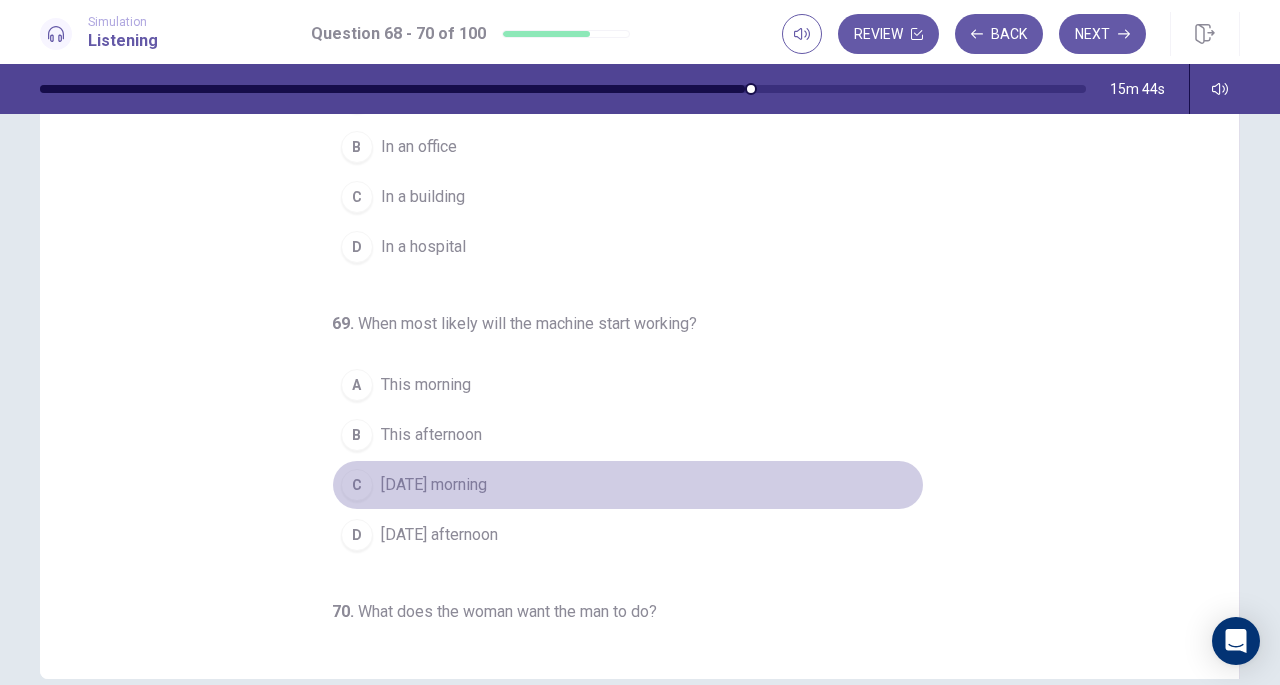 click on "[DATE] morning" at bounding box center (434, 485) 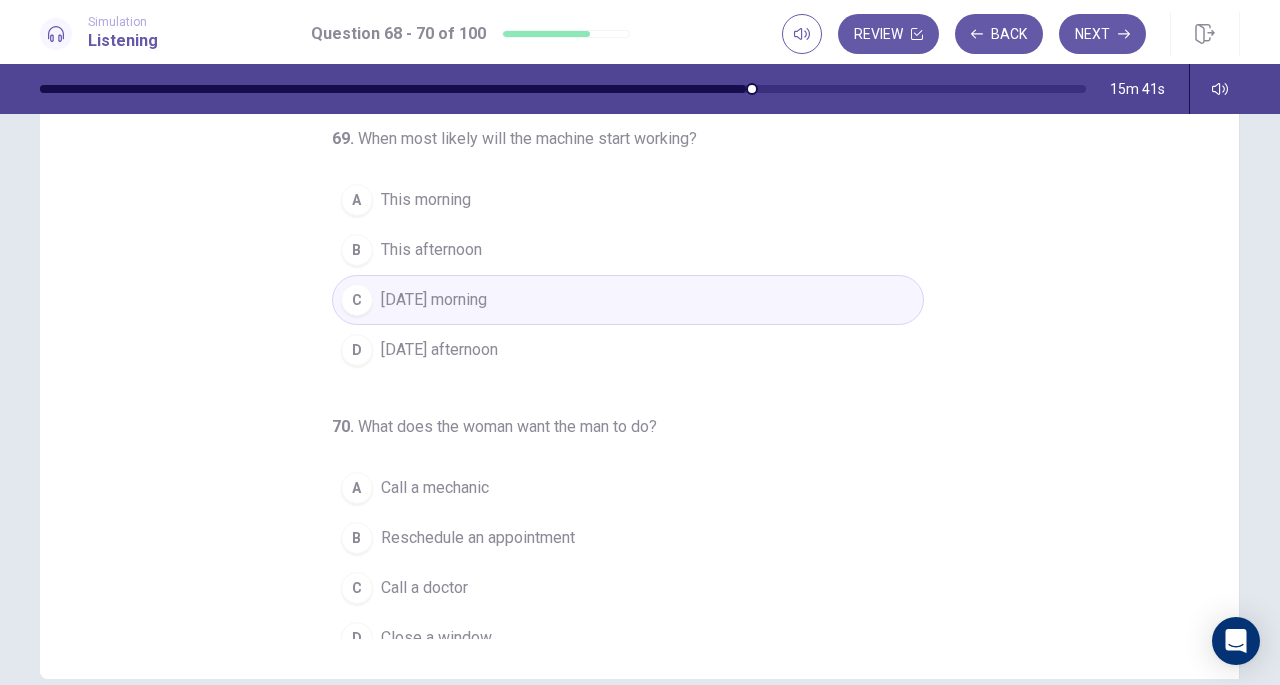 scroll, scrollTop: 200, scrollLeft: 0, axis: vertical 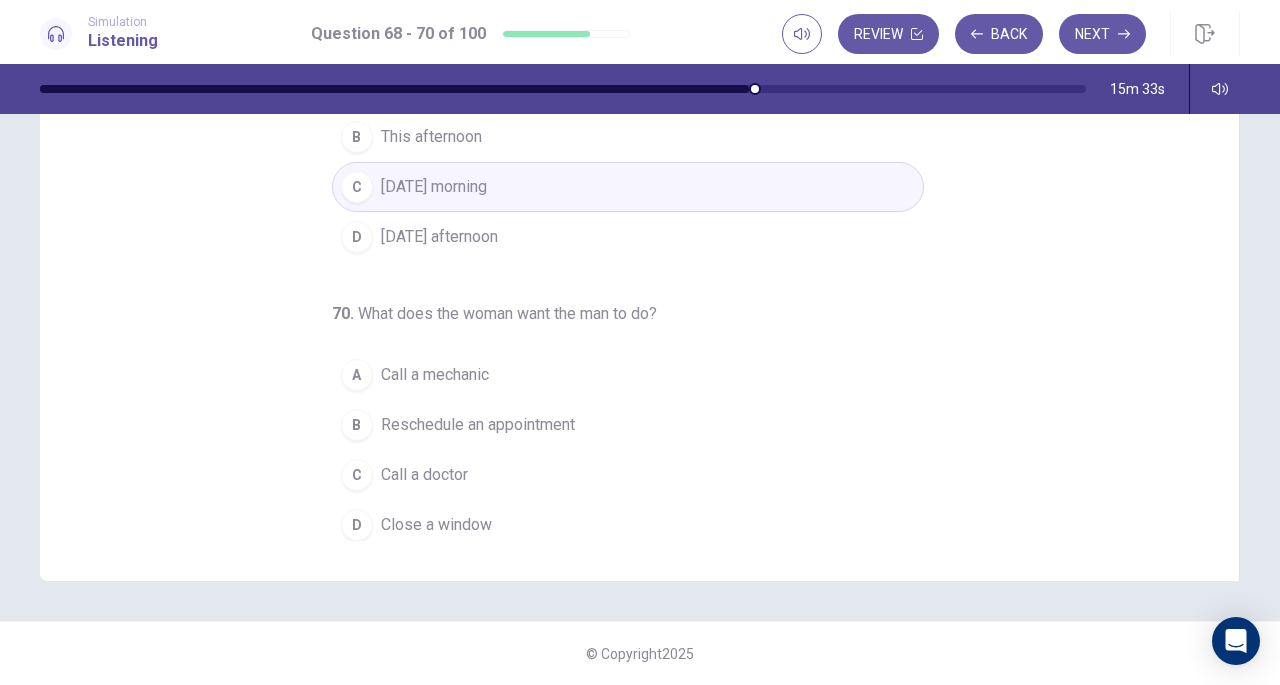 click on "D" at bounding box center [357, 525] 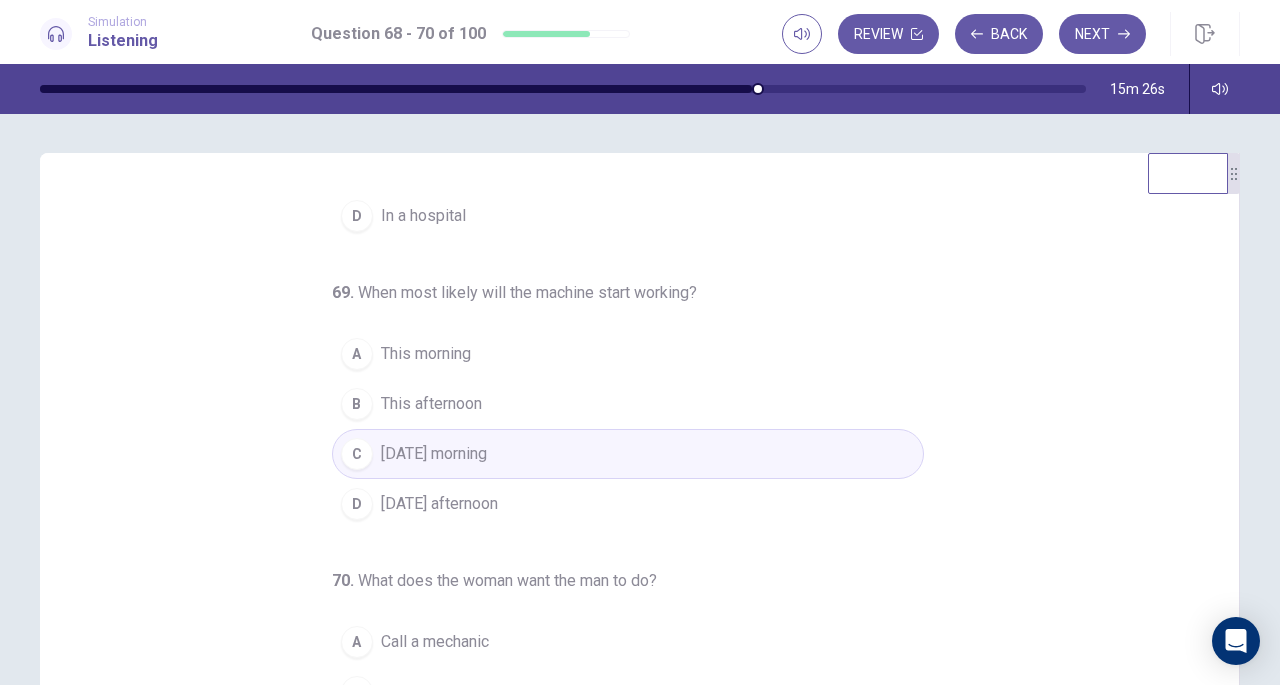 scroll, scrollTop: 0, scrollLeft: 0, axis: both 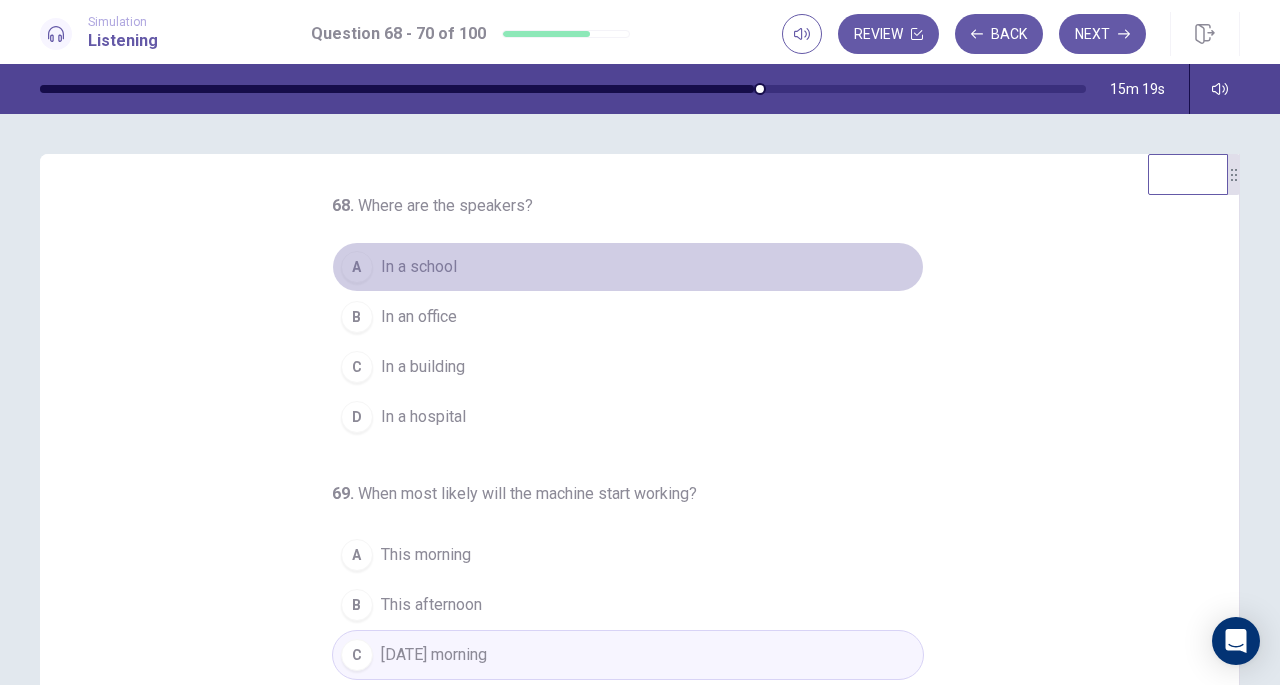 click on "A In a school" at bounding box center [628, 267] 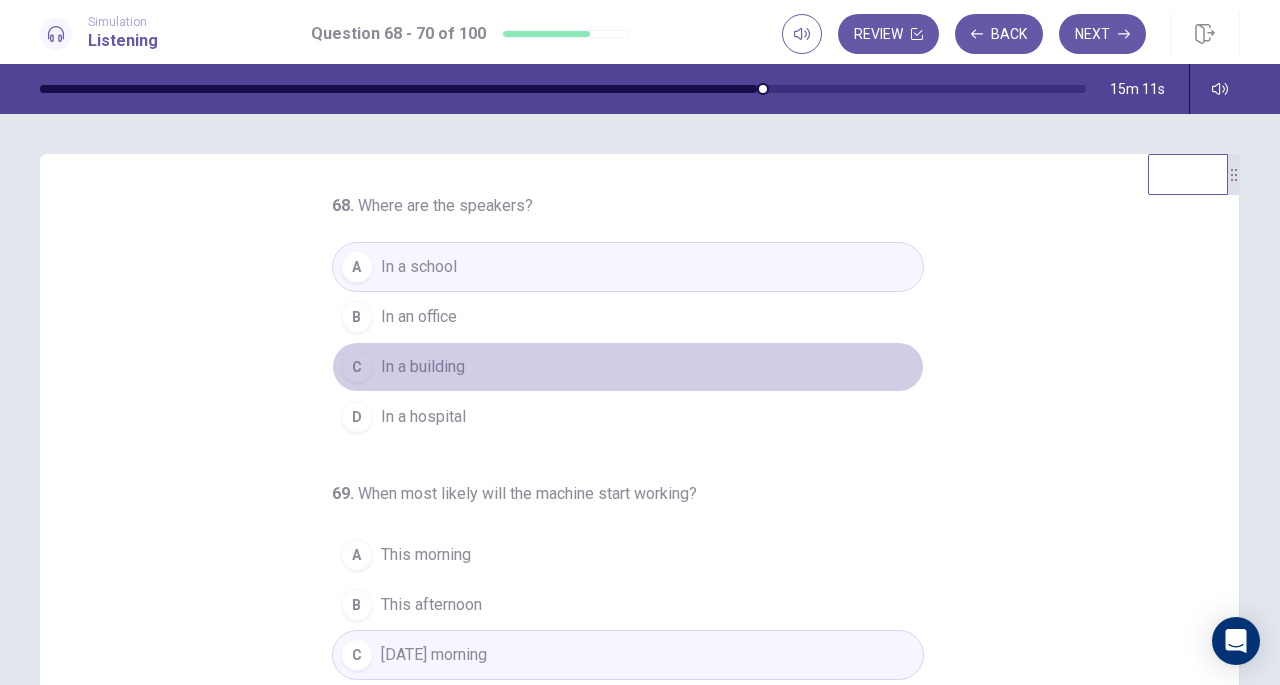 click on "C In a building" at bounding box center [628, 367] 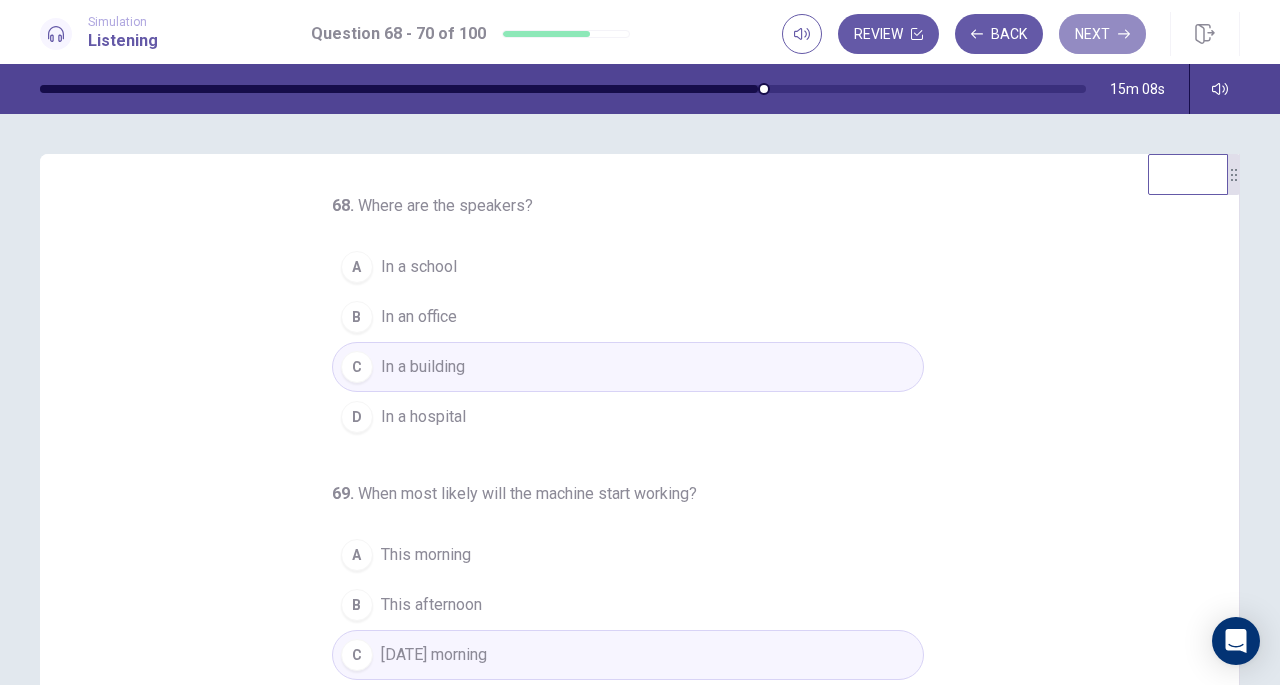 click on "Next" at bounding box center (1102, 34) 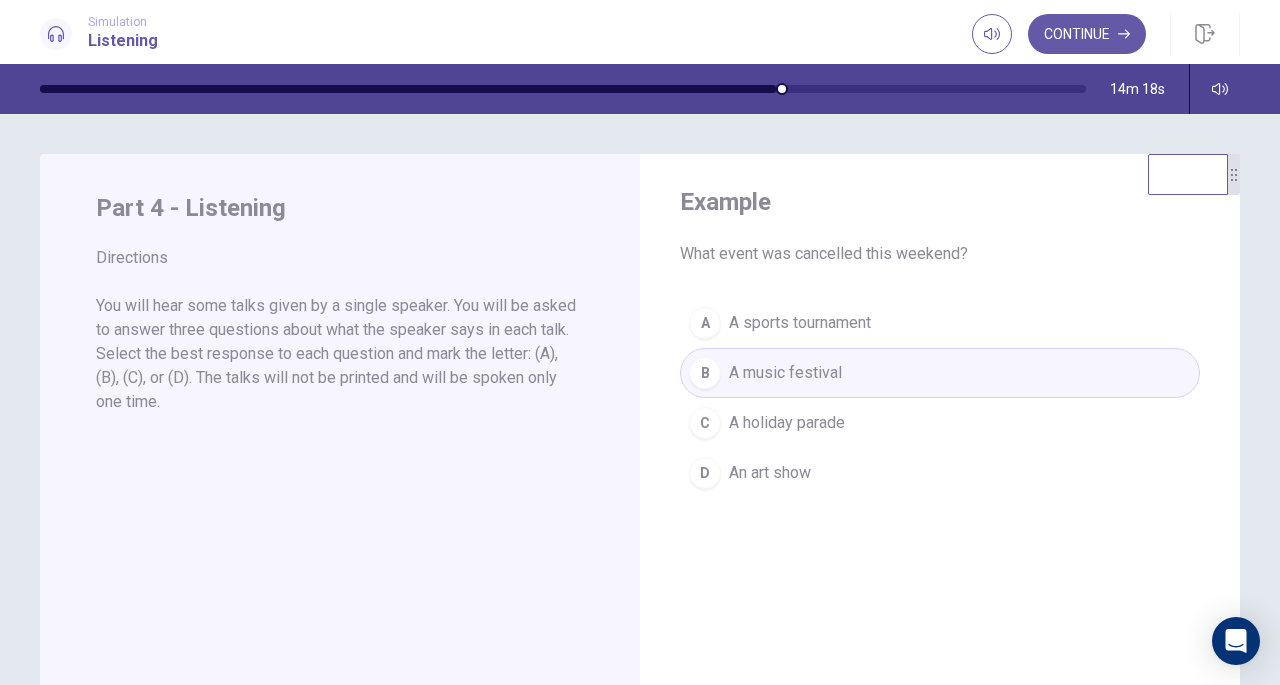 click on "Continue" at bounding box center (1087, 34) 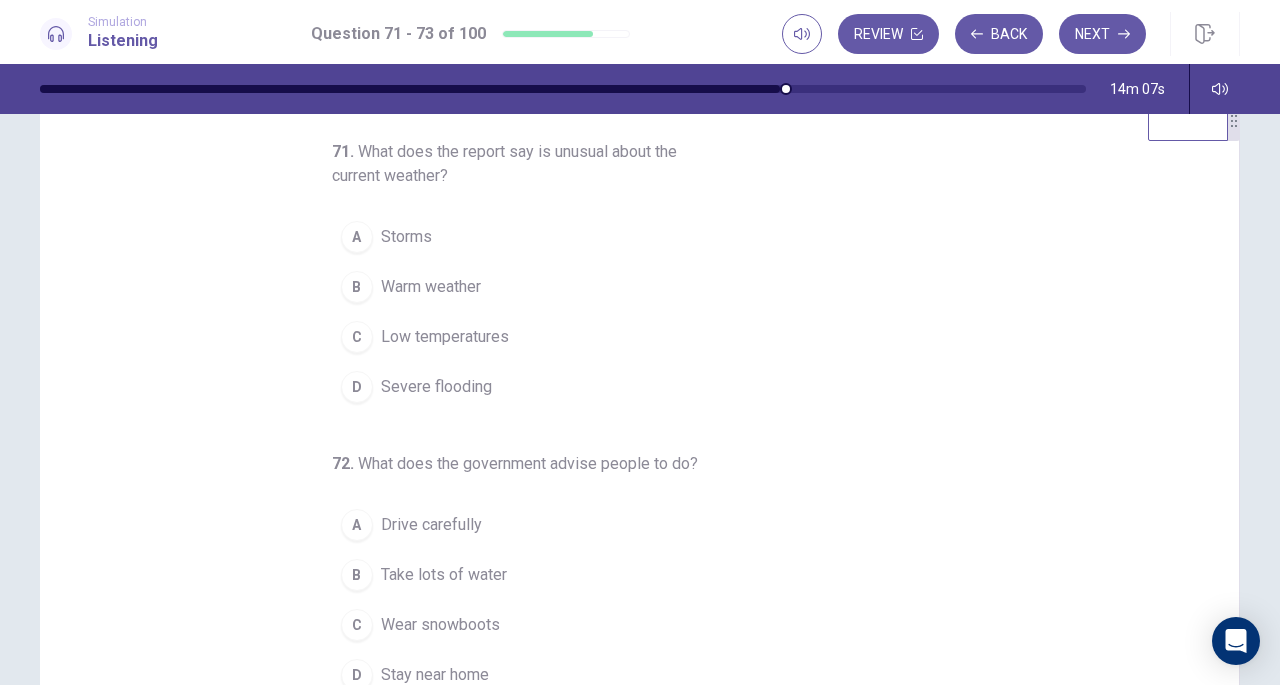scroll, scrollTop: 54, scrollLeft: 0, axis: vertical 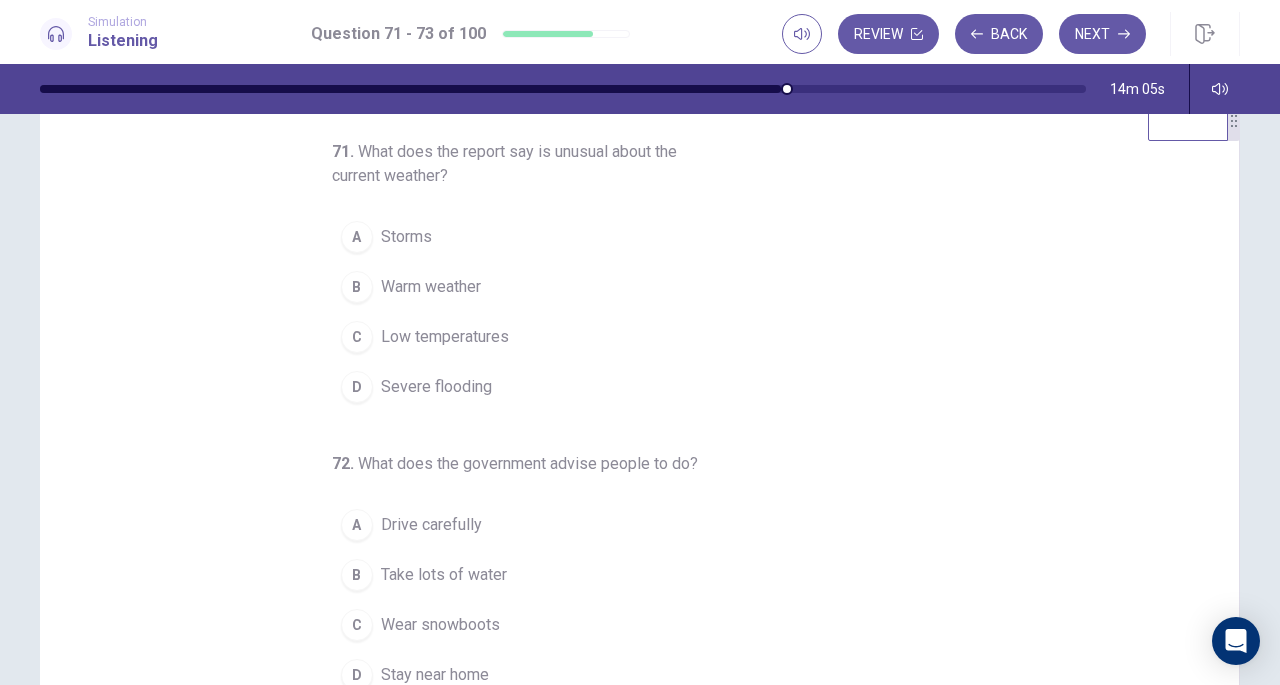click on "Low temperatures" at bounding box center [445, 337] 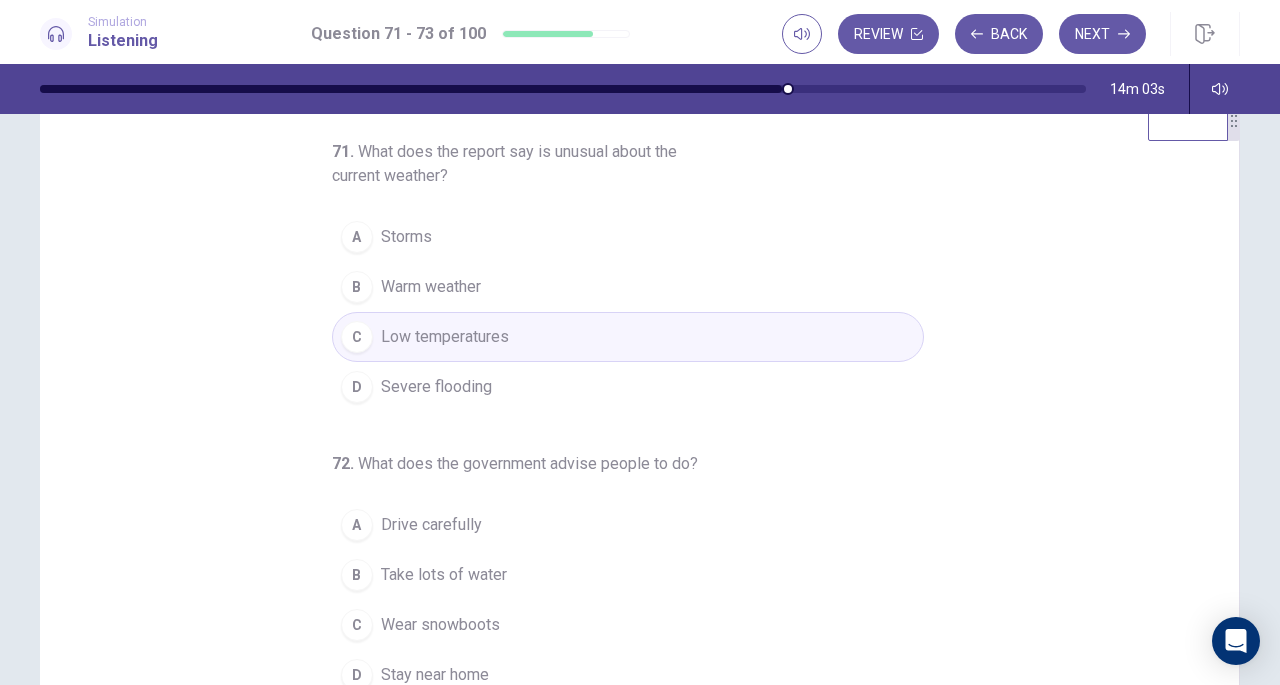 scroll, scrollTop: 135, scrollLeft: 0, axis: vertical 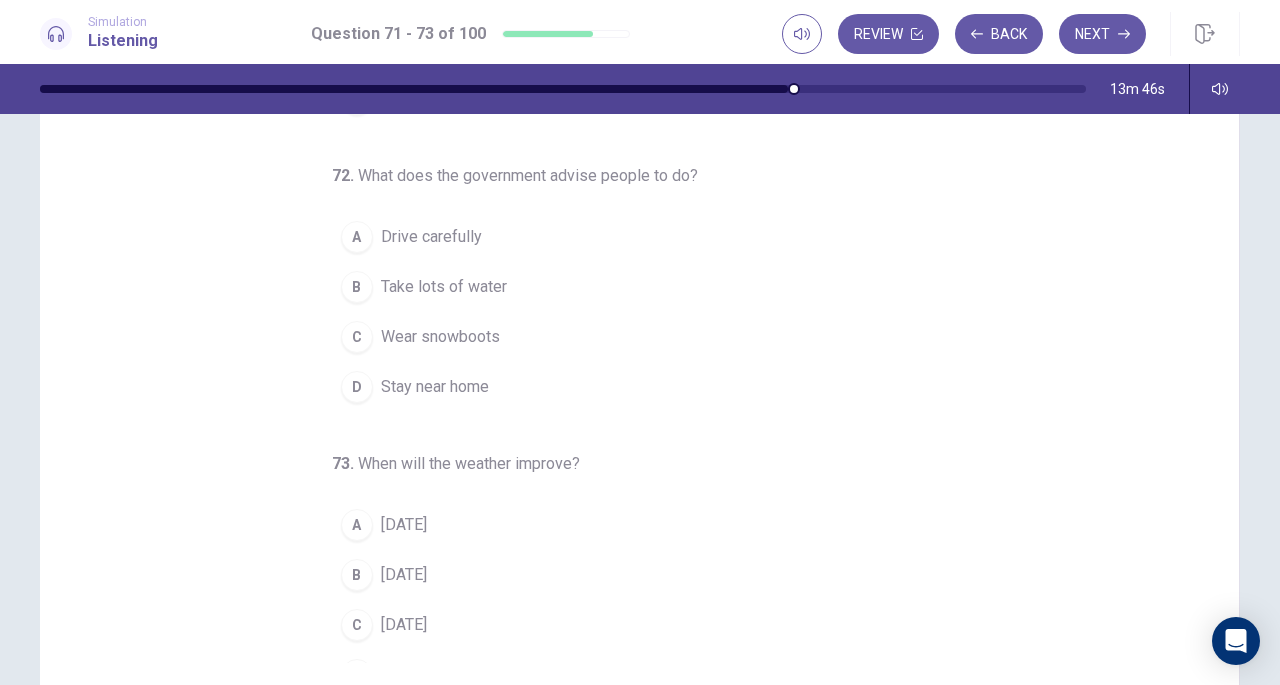 click on "D" at bounding box center (357, 387) 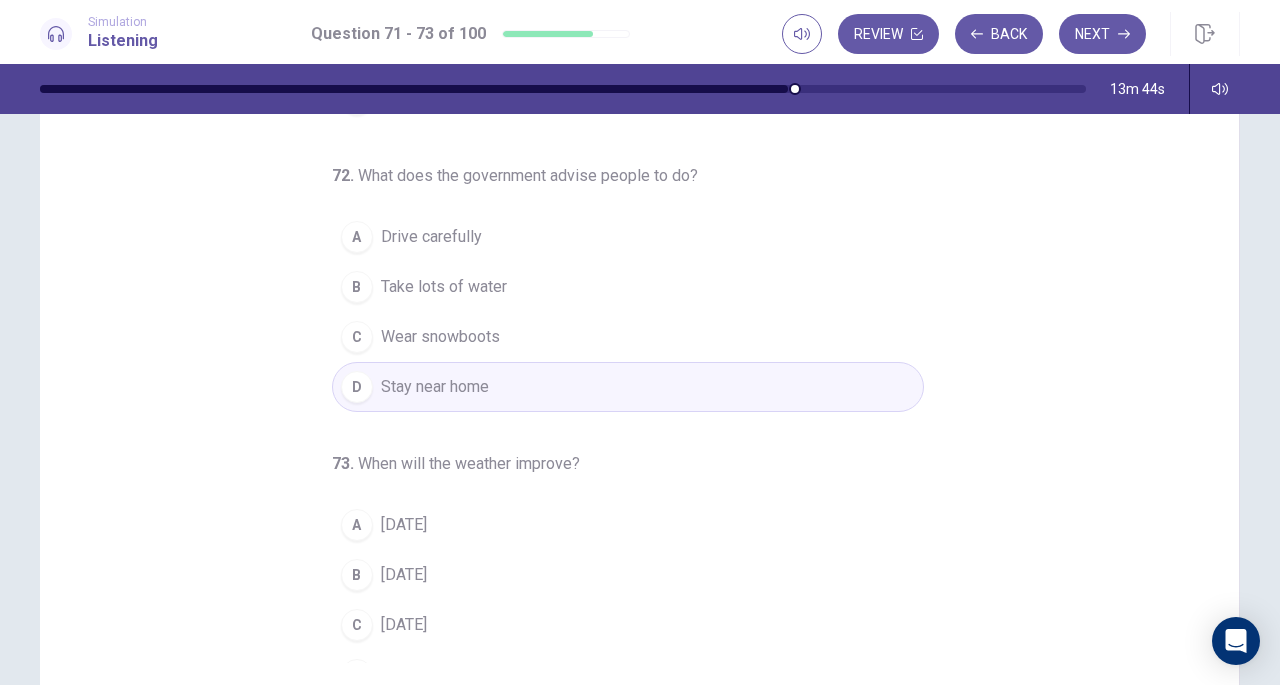 scroll, scrollTop: 268, scrollLeft: 0, axis: vertical 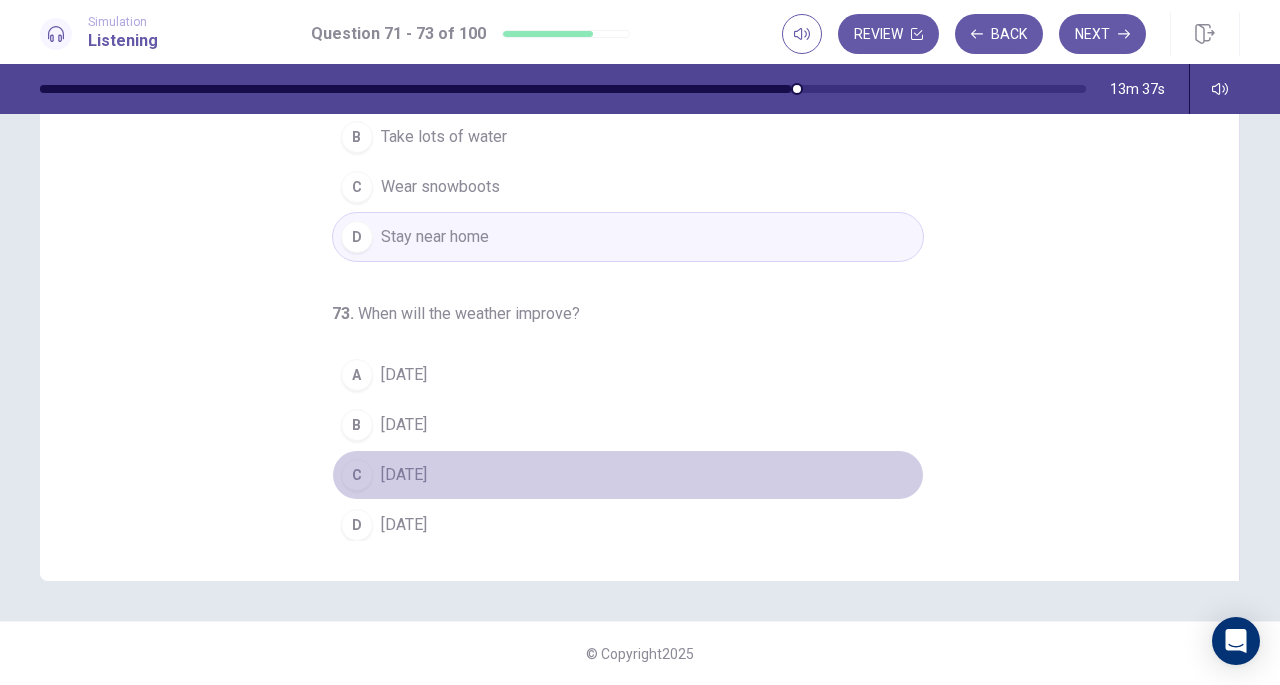 click on "C" at bounding box center [357, 475] 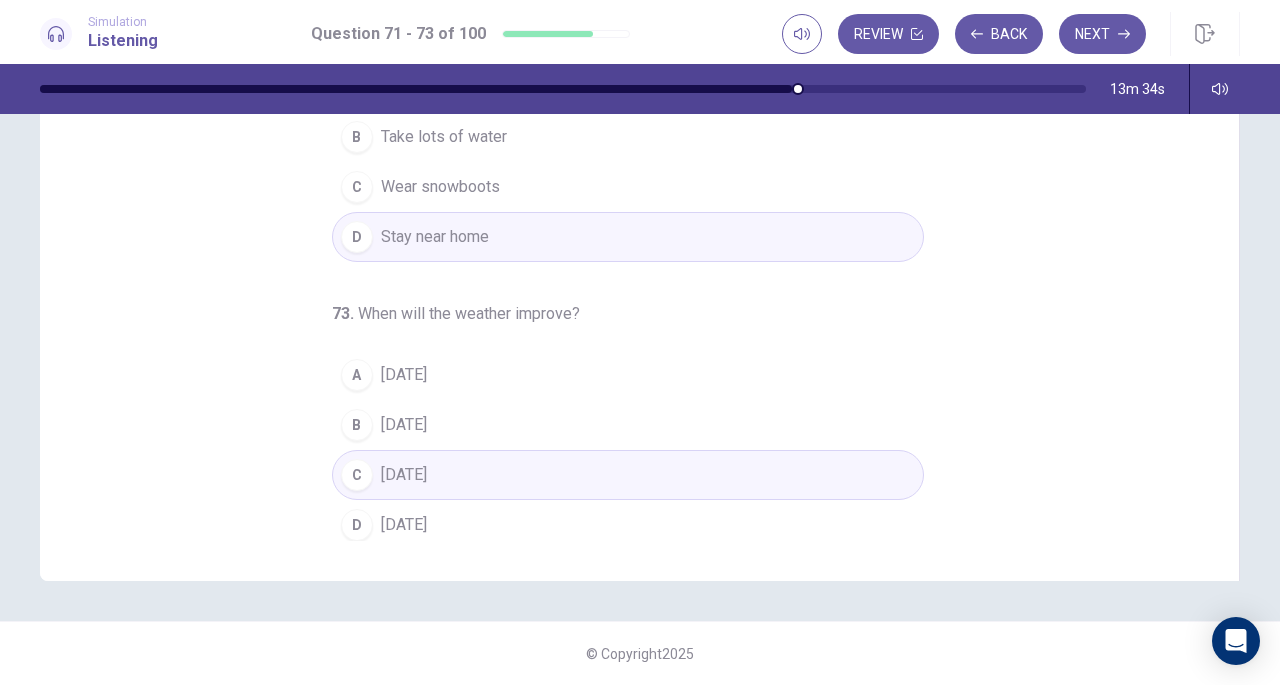 scroll, scrollTop: 0, scrollLeft: 0, axis: both 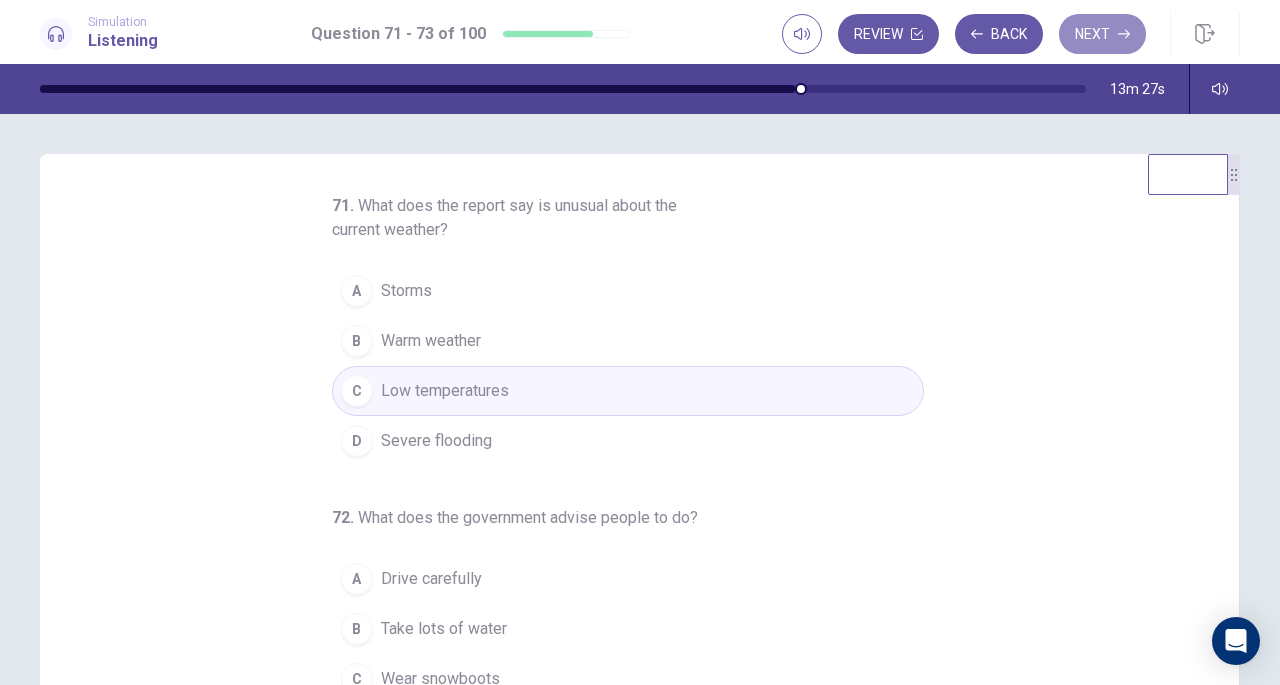 click on "Next" at bounding box center (1102, 34) 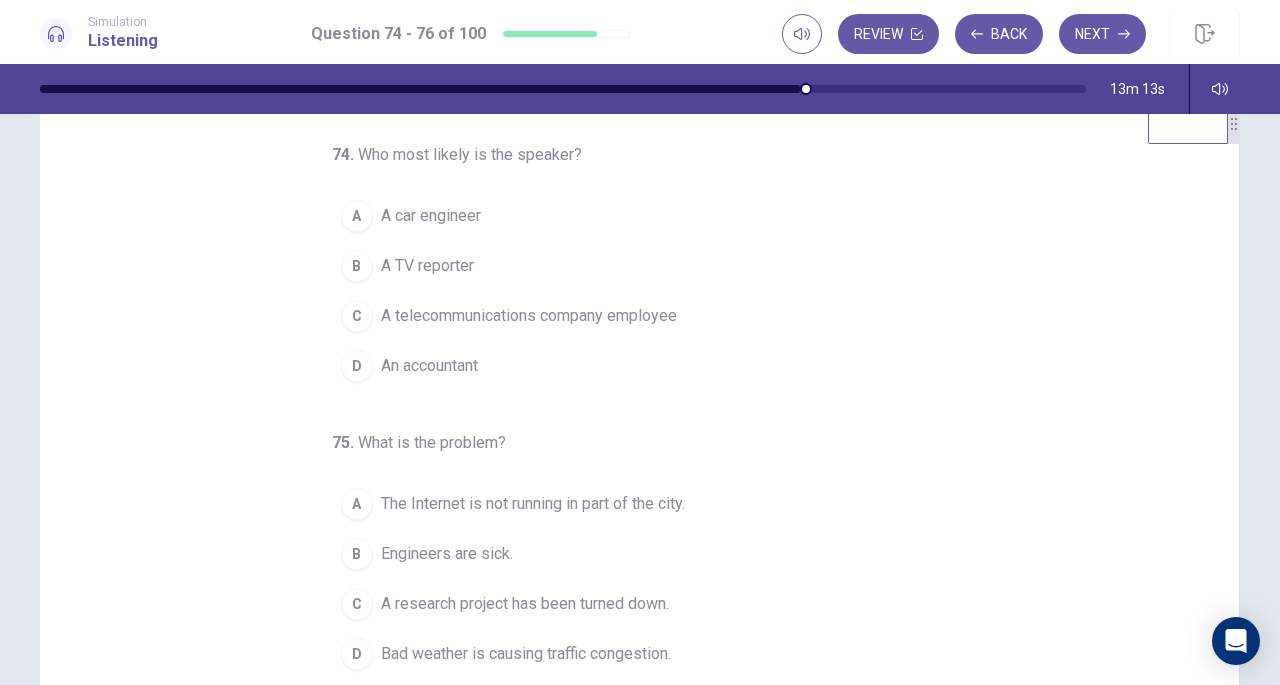 scroll, scrollTop: 56, scrollLeft: 0, axis: vertical 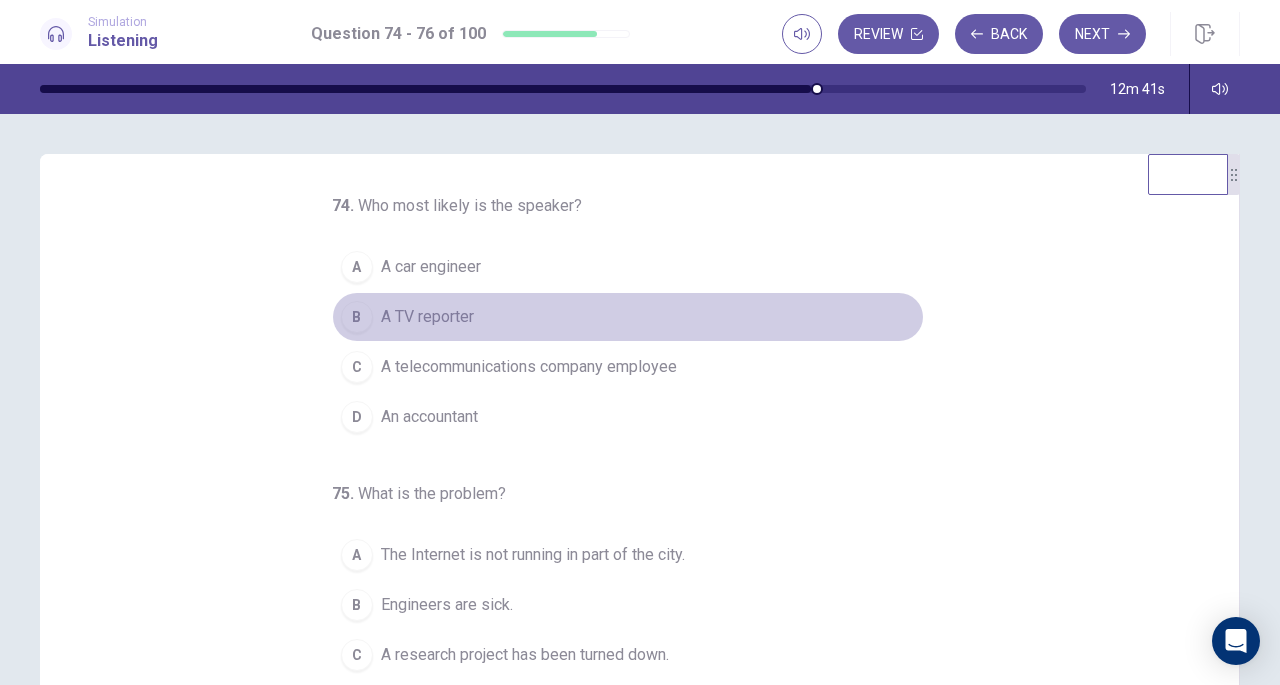 click on "A TV reporter" at bounding box center [427, 317] 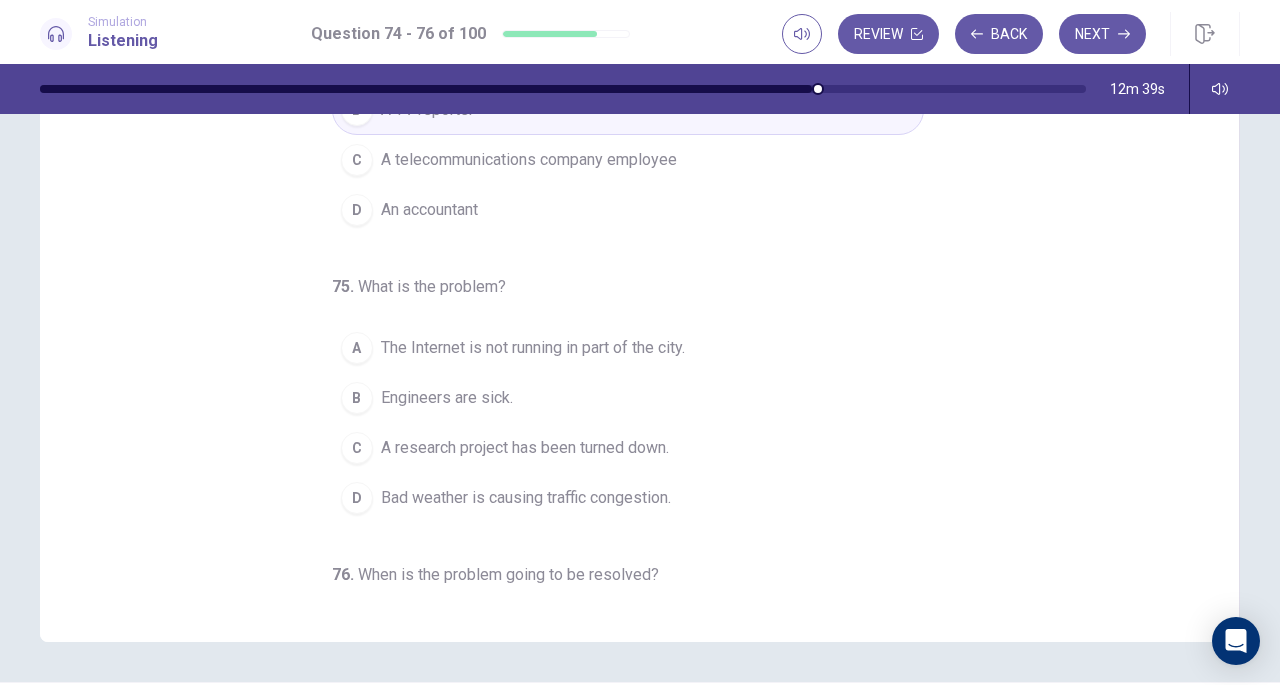 scroll, scrollTop: 208, scrollLeft: 0, axis: vertical 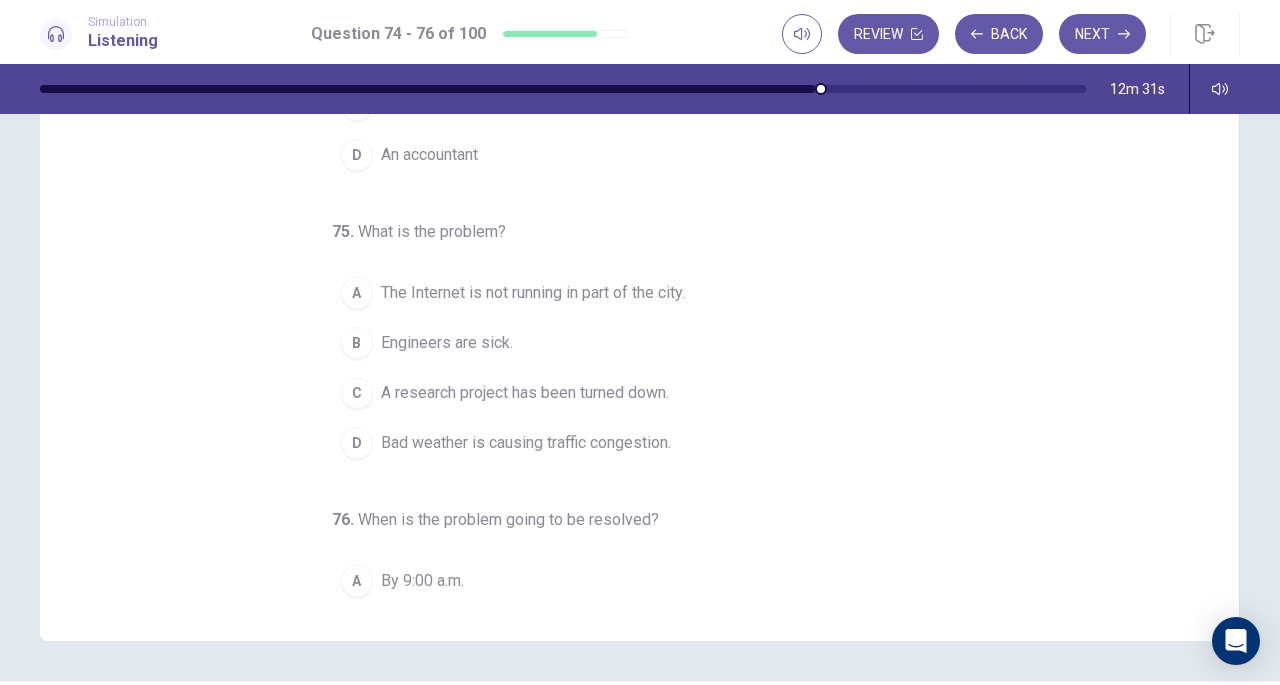 click on "The Internet is not running in part of the city." at bounding box center (533, 293) 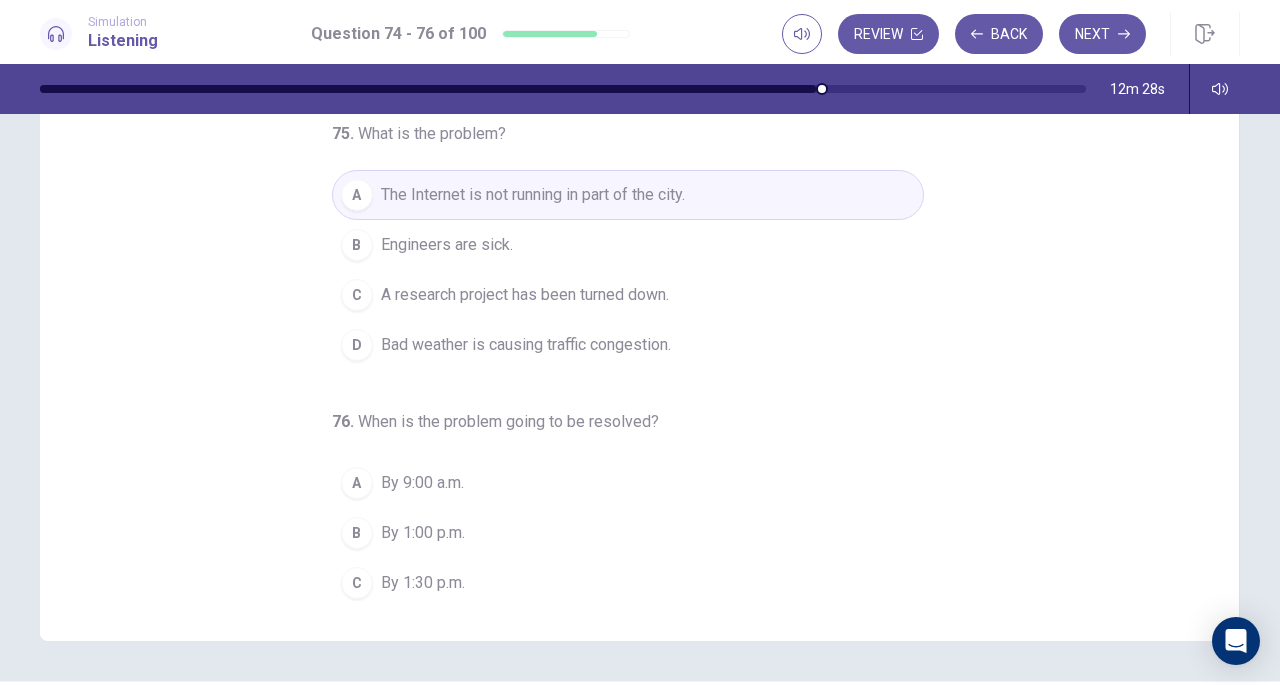 scroll, scrollTop: 200, scrollLeft: 0, axis: vertical 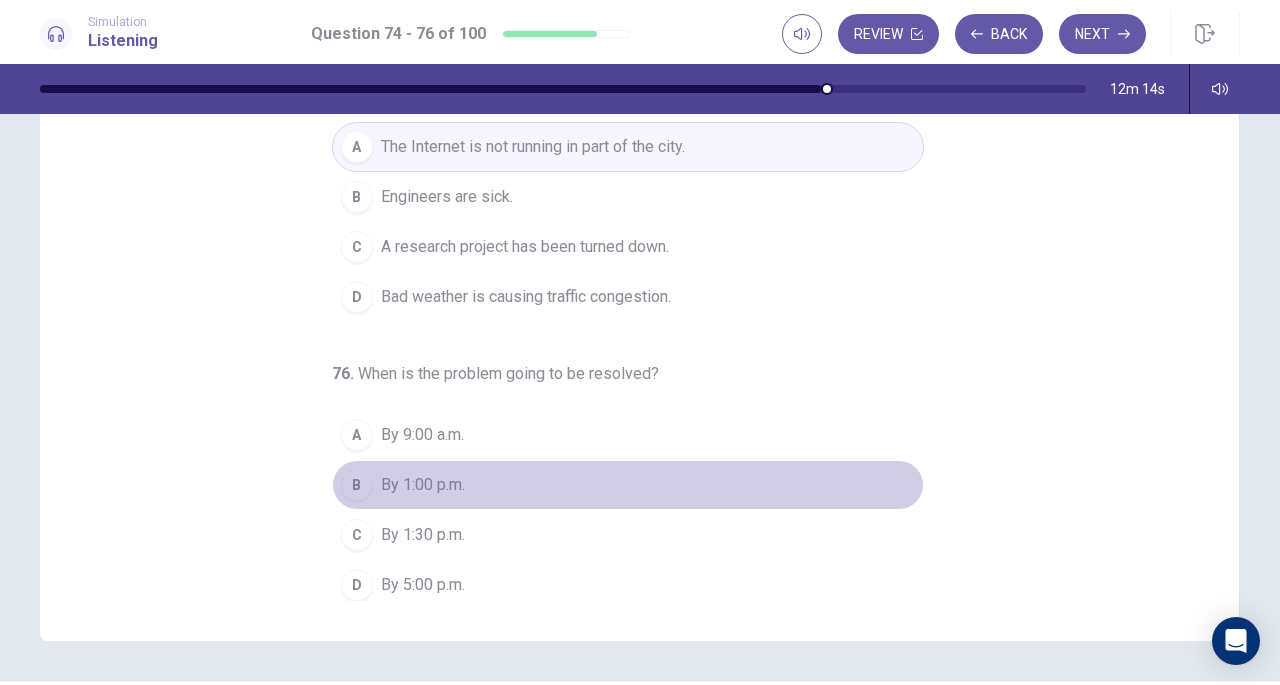 click on "B" at bounding box center (357, 485) 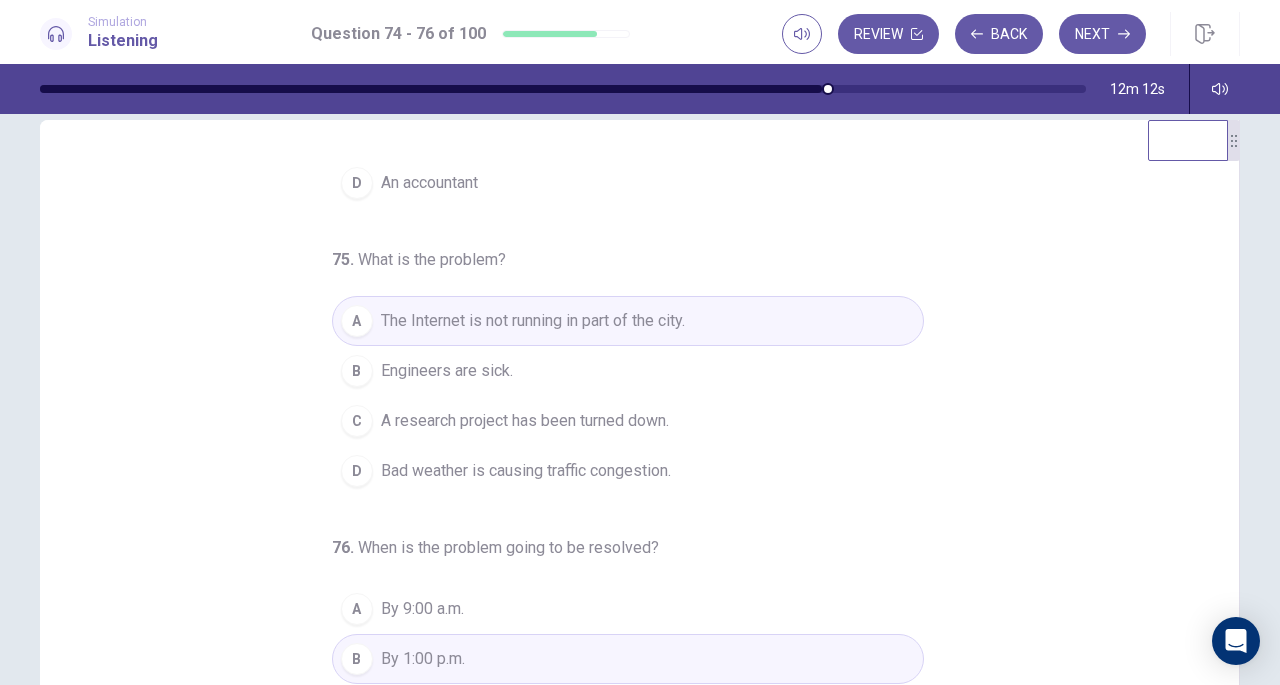 scroll, scrollTop: 0, scrollLeft: 0, axis: both 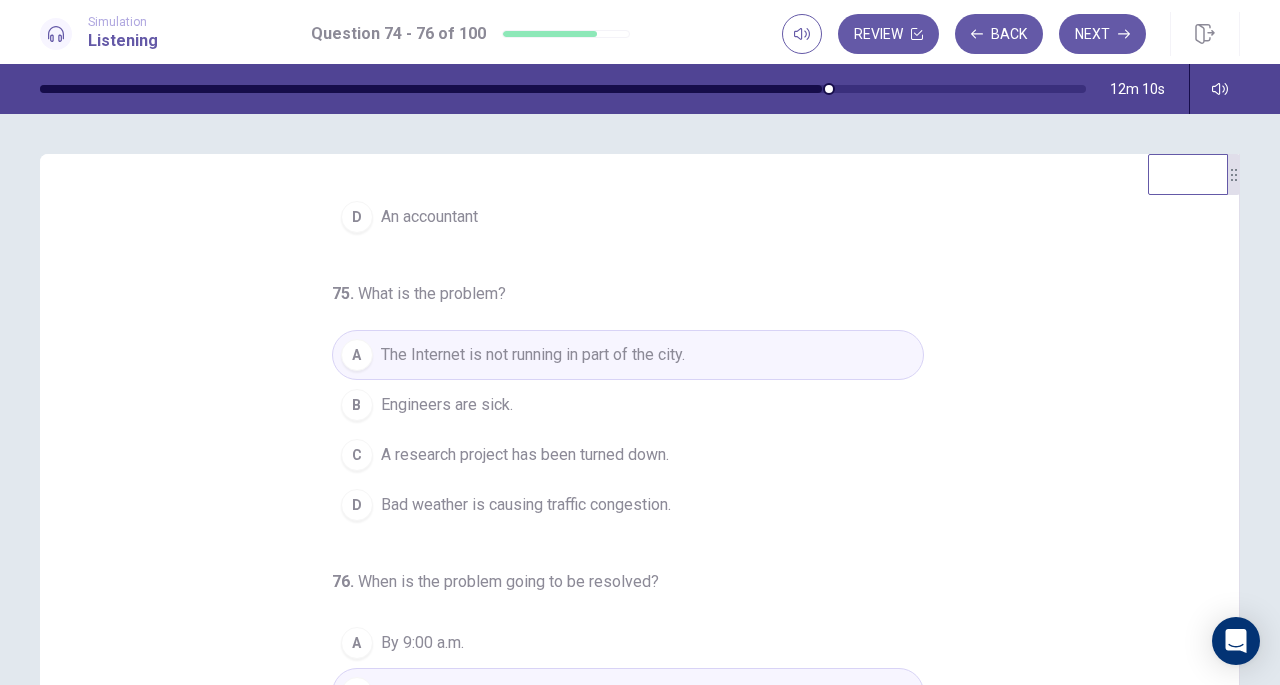 click on "Next" at bounding box center [1102, 34] 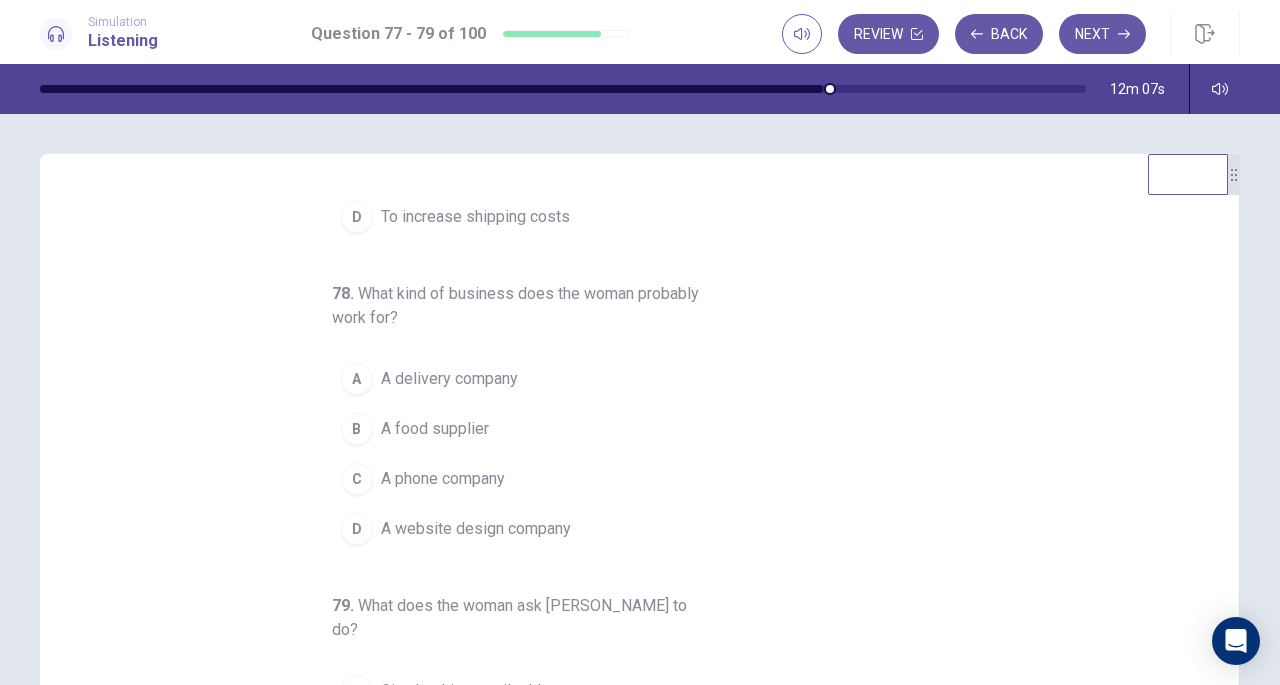 scroll, scrollTop: 0, scrollLeft: 0, axis: both 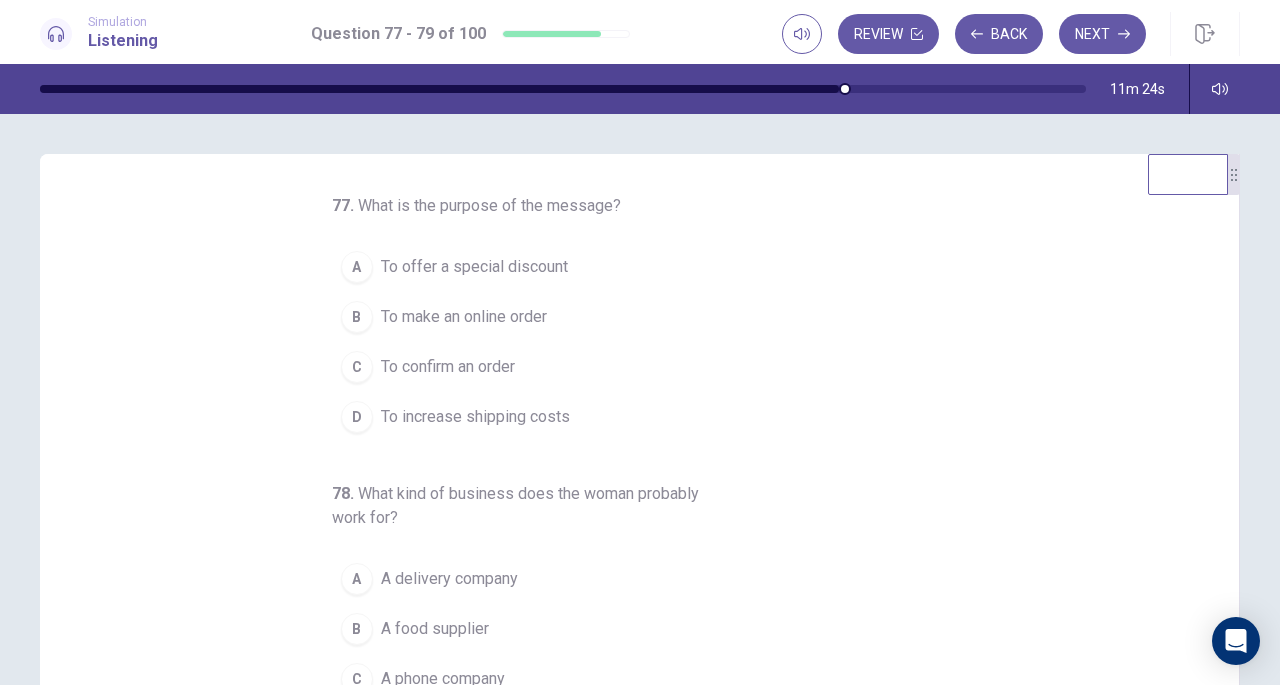 drag, startPoint x: 1272, startPoint y: 39, endPoint x: 1272, endPoint y: 70, distance: 31 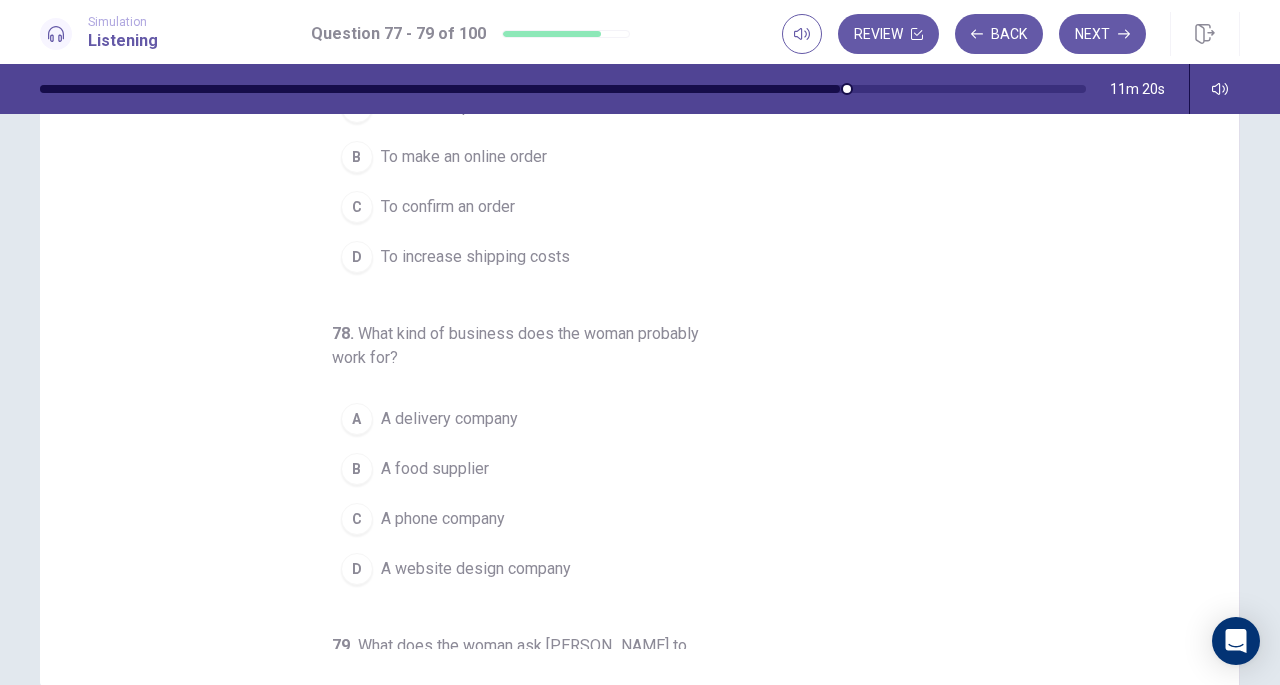 scroll, scrollTop: 166, scrollLeft: 0, axis: vertical 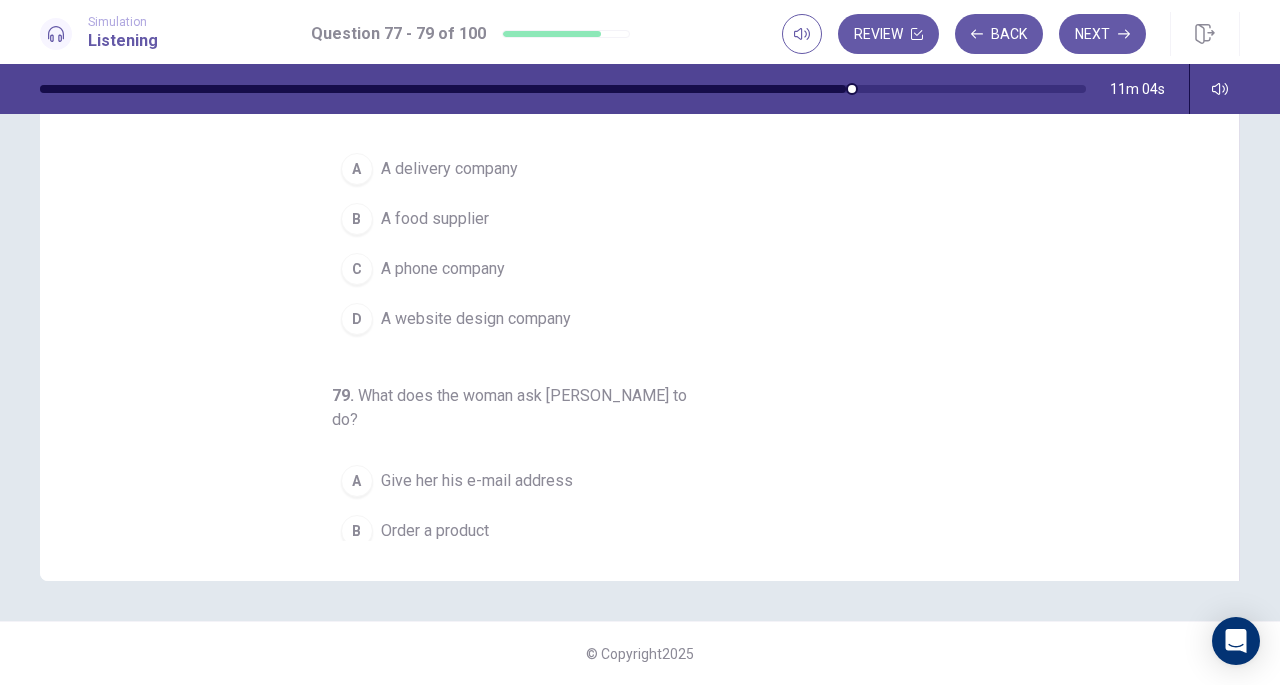 drag, startPoint x: 1204, startPoint y: 231, endPoint x: 1203, endPoint y: 308, distance: 77.00649 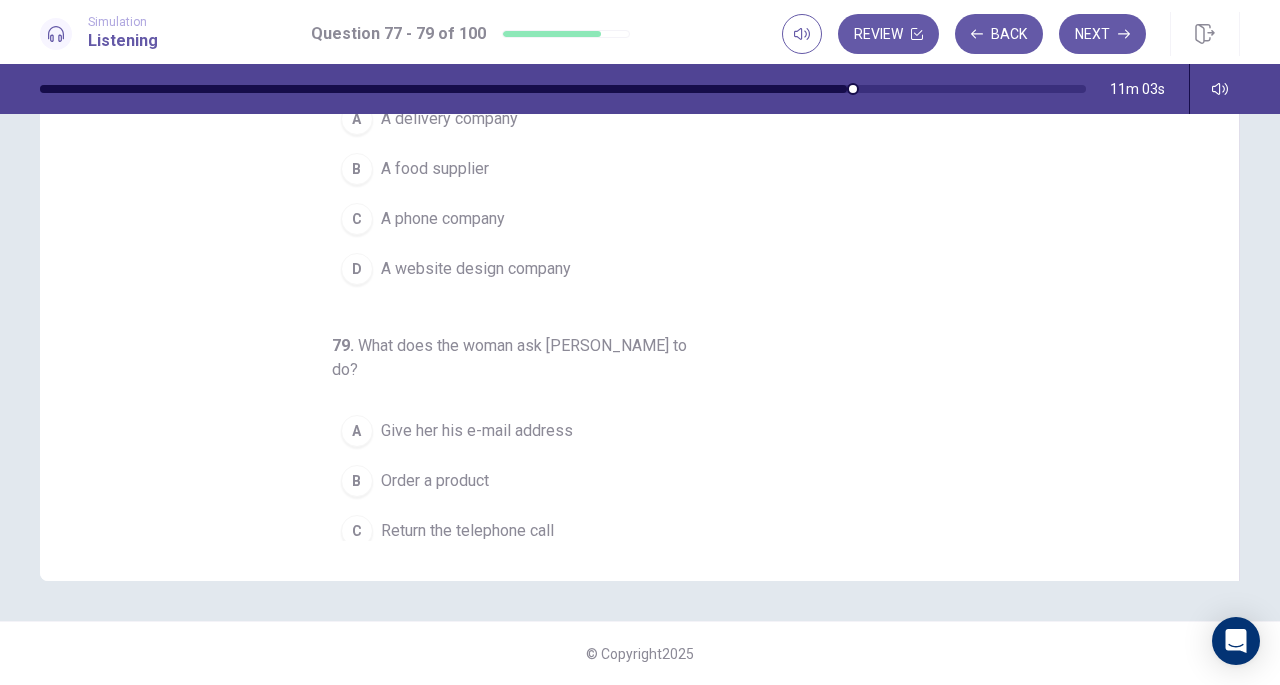 scroll, scrollTop: 224, scrollLeft: 0, axis: vertical 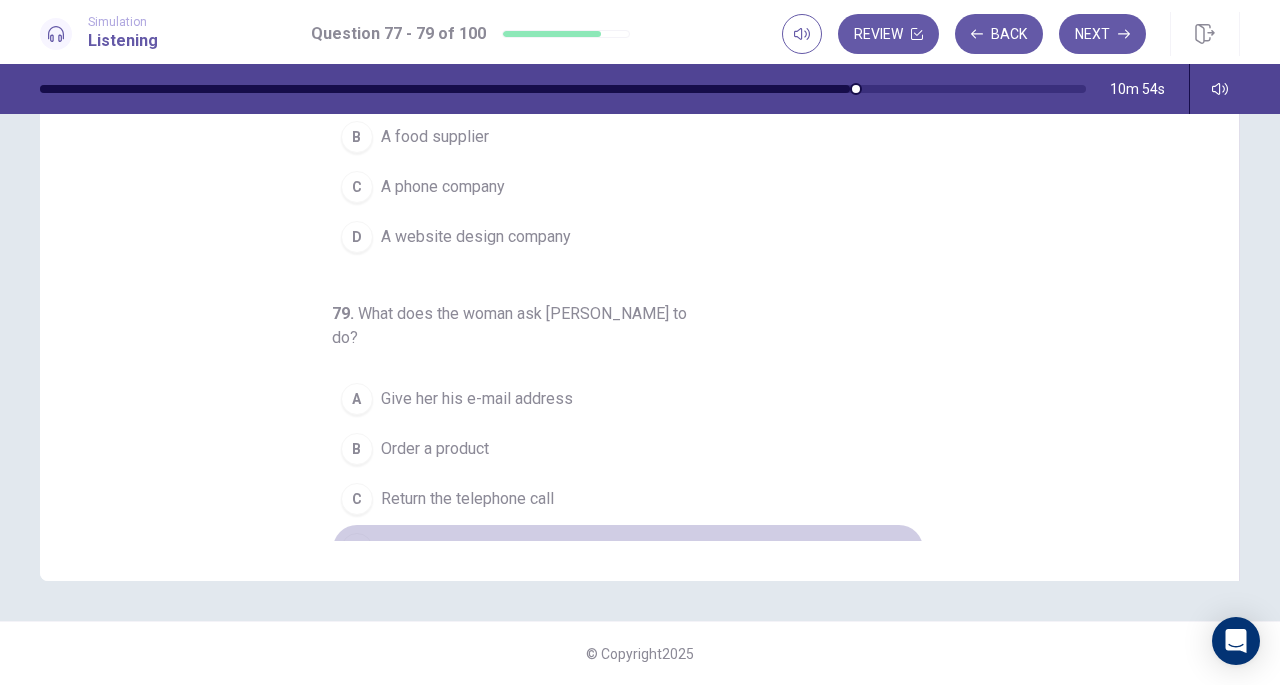 click on "Place an online order" at bounding box center (454, 549) 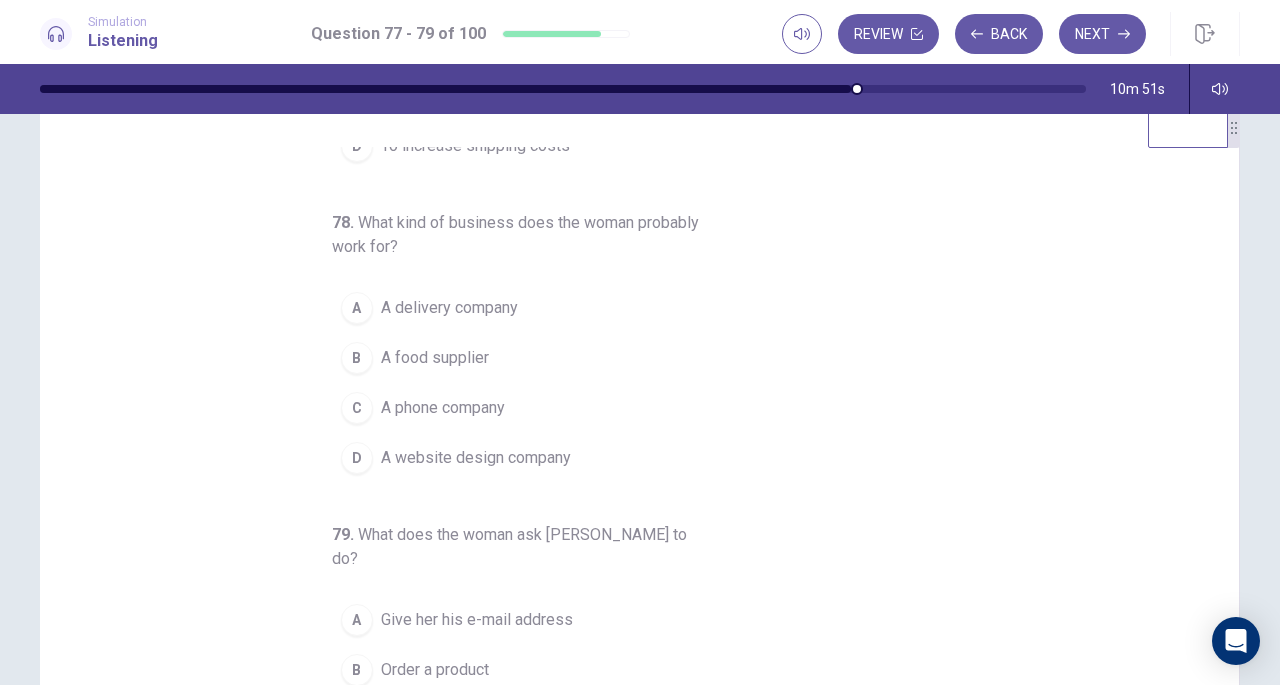 scroll, scrollTop: 46, scrollLeft: 0, axis: vertical 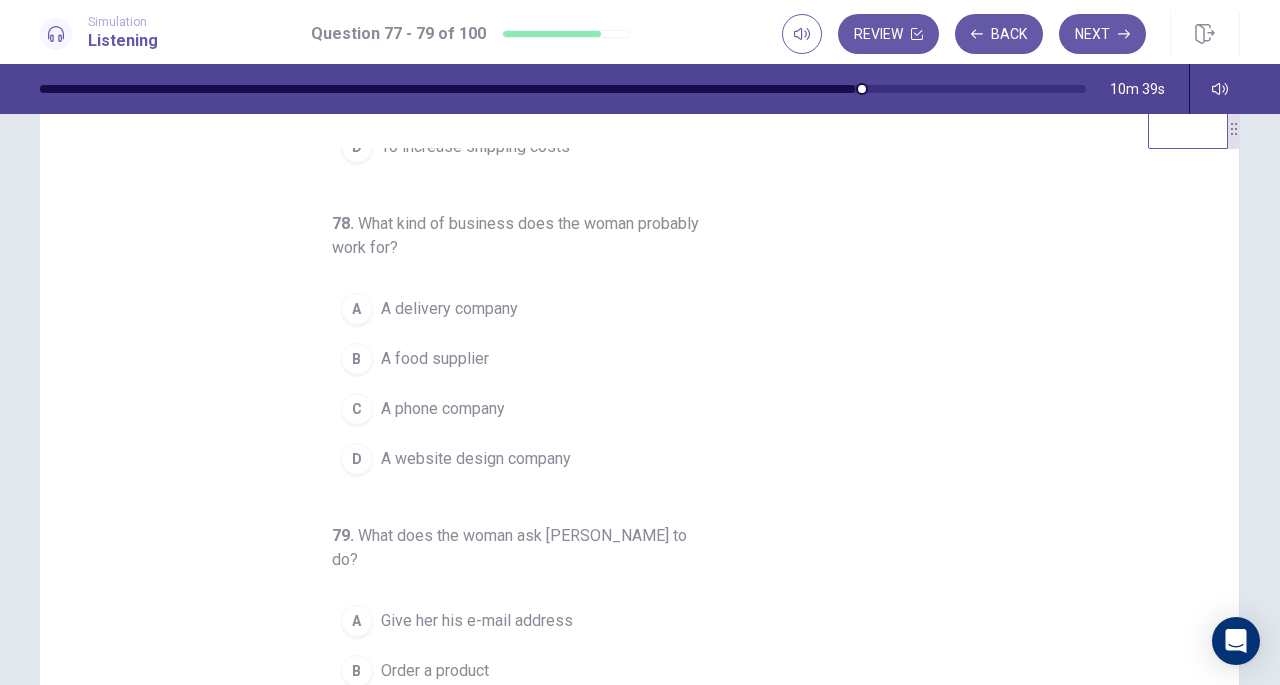 click on "A delivery company" at bounding box center [449, 309] 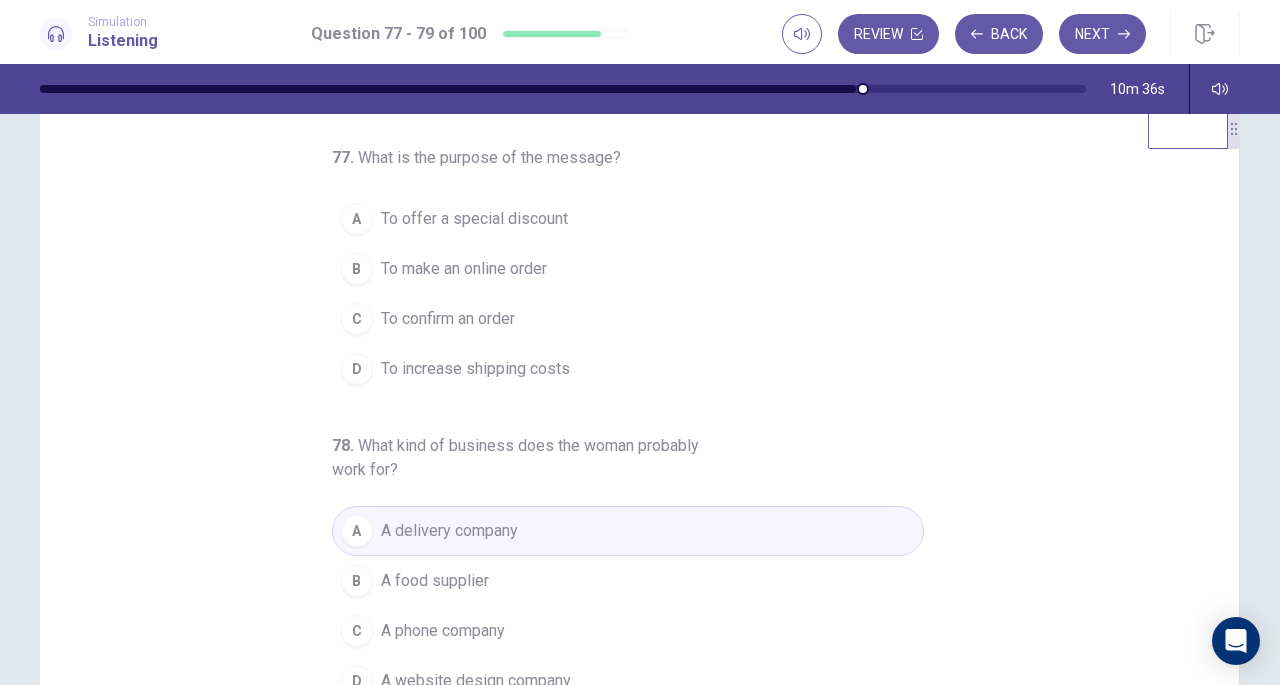 scroll, scrollTop: 0, scrollLeft: 0, axis: both 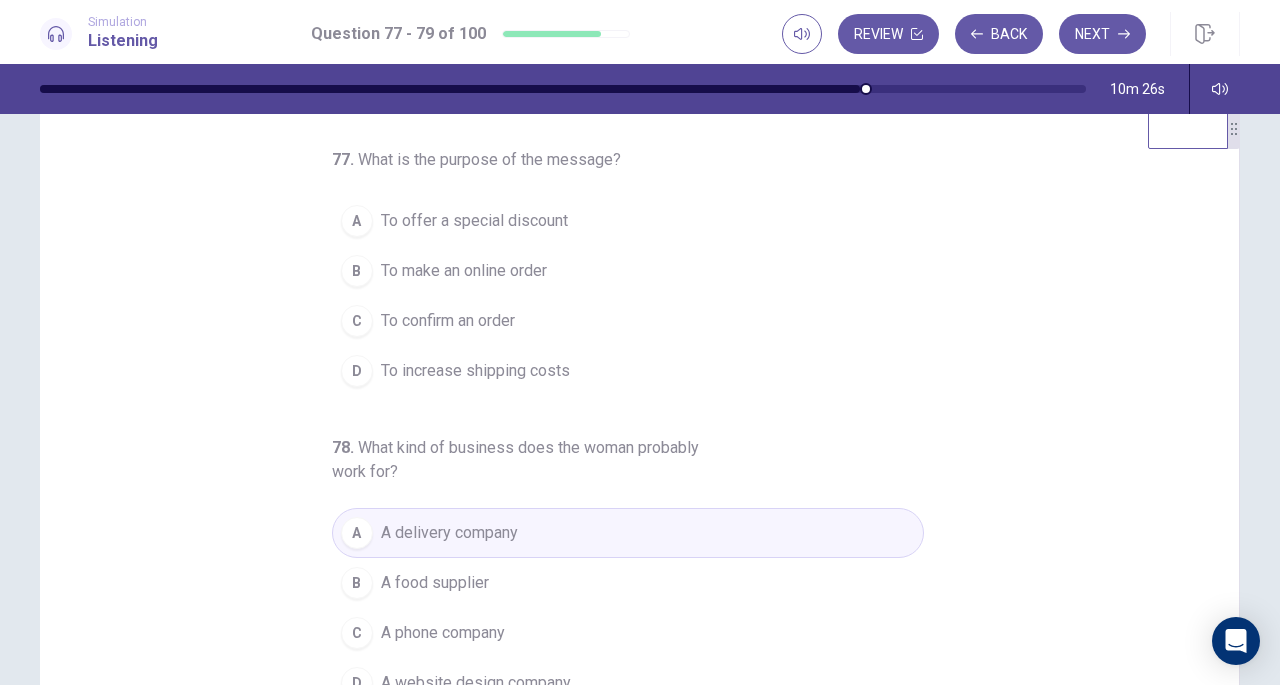 click on "C" at bounding box center (357, 321) 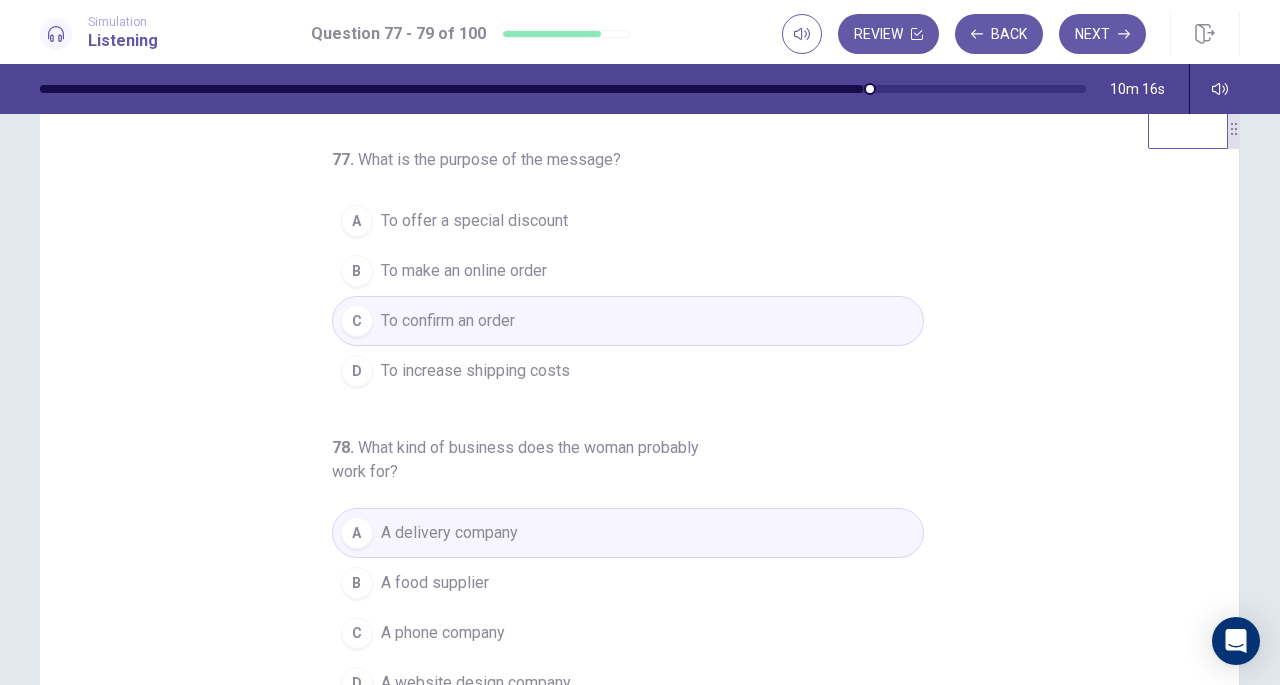 click on "Next" at bounding box center [1102, 34] 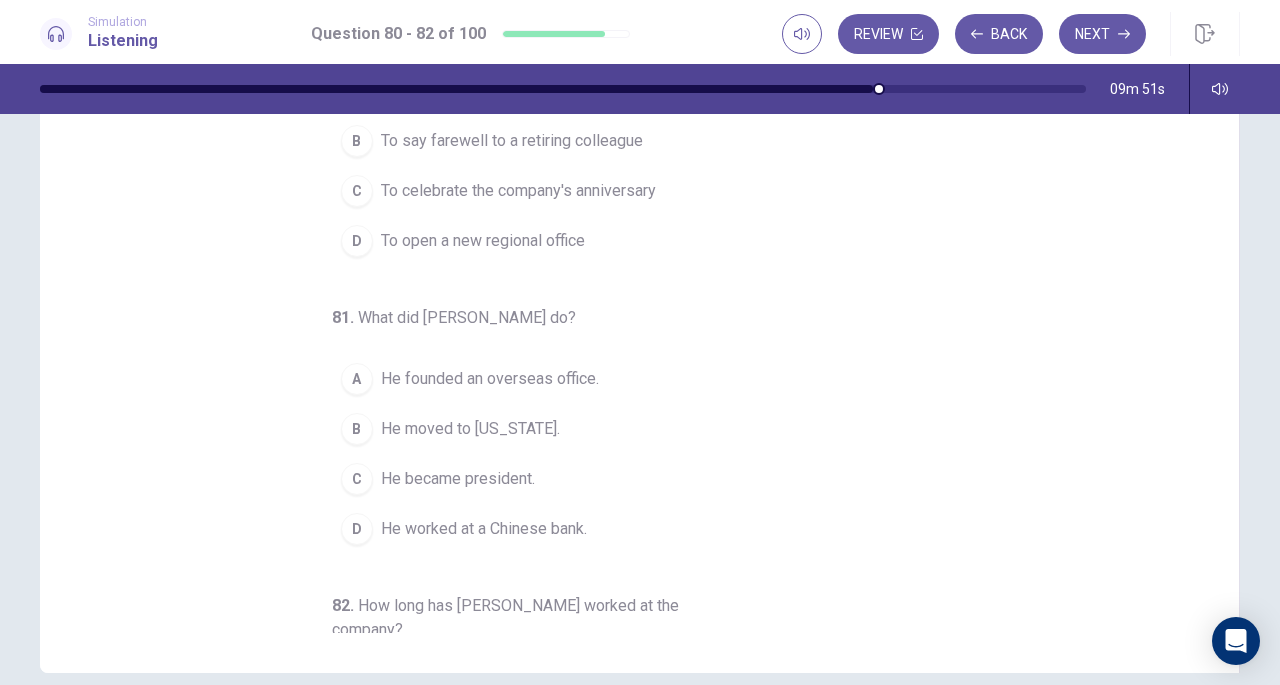 scroll, scrollTop: 181, scrollLeft: 0, axis: vertical 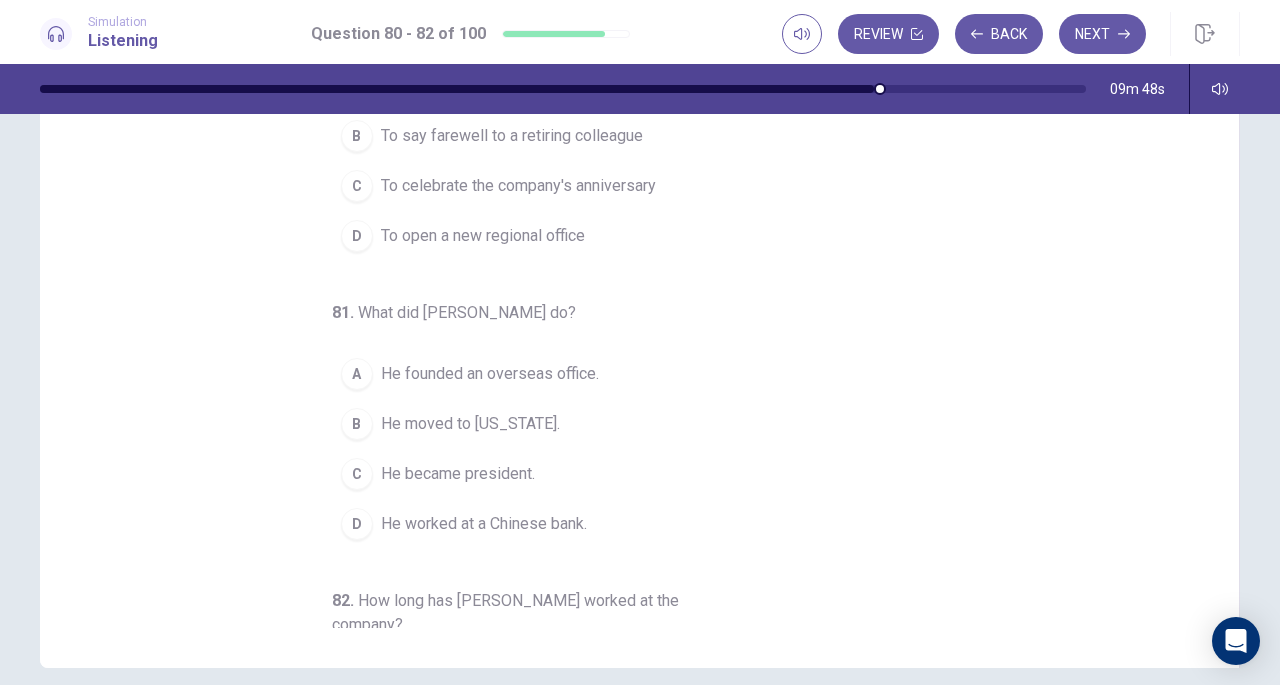 drag, startPoint x: 1205, startPoint y: 237, endPoint x: 1204, endPoint y: 271, distance: 34.0147 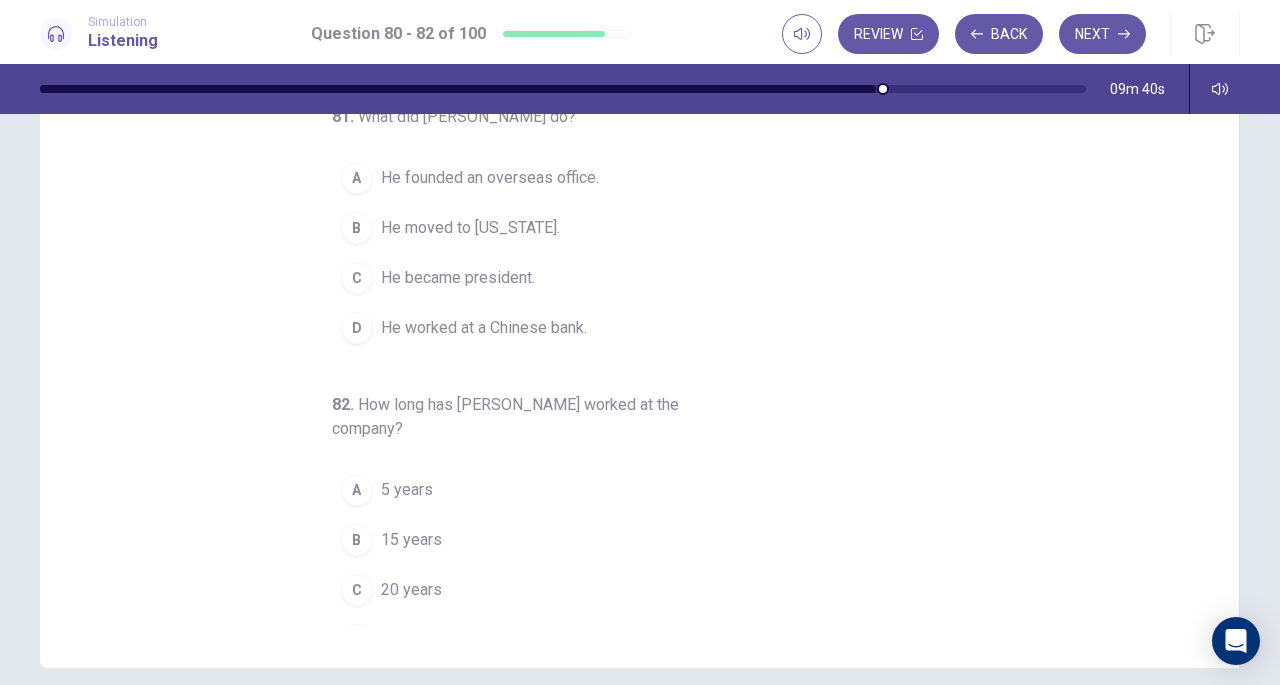 scroll, scrollTop: 224, scrollLeft: 0, axis: vertical 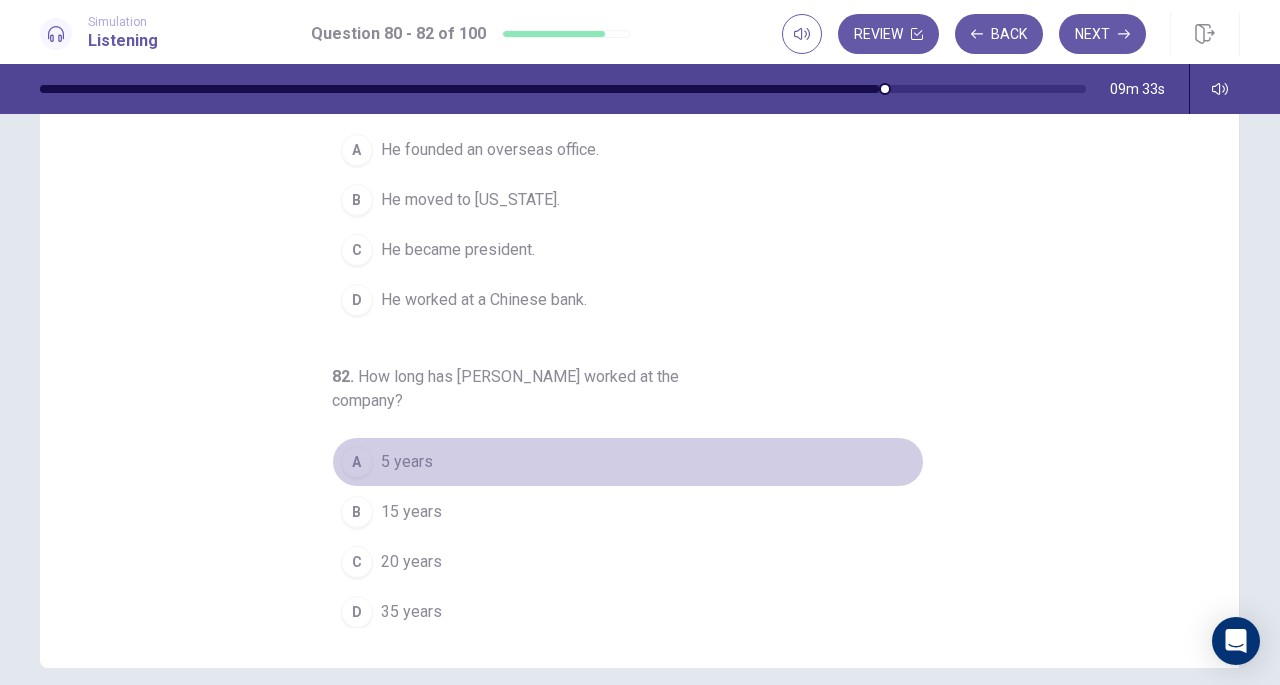 click on "5 years" at bounding box center [407, 462] 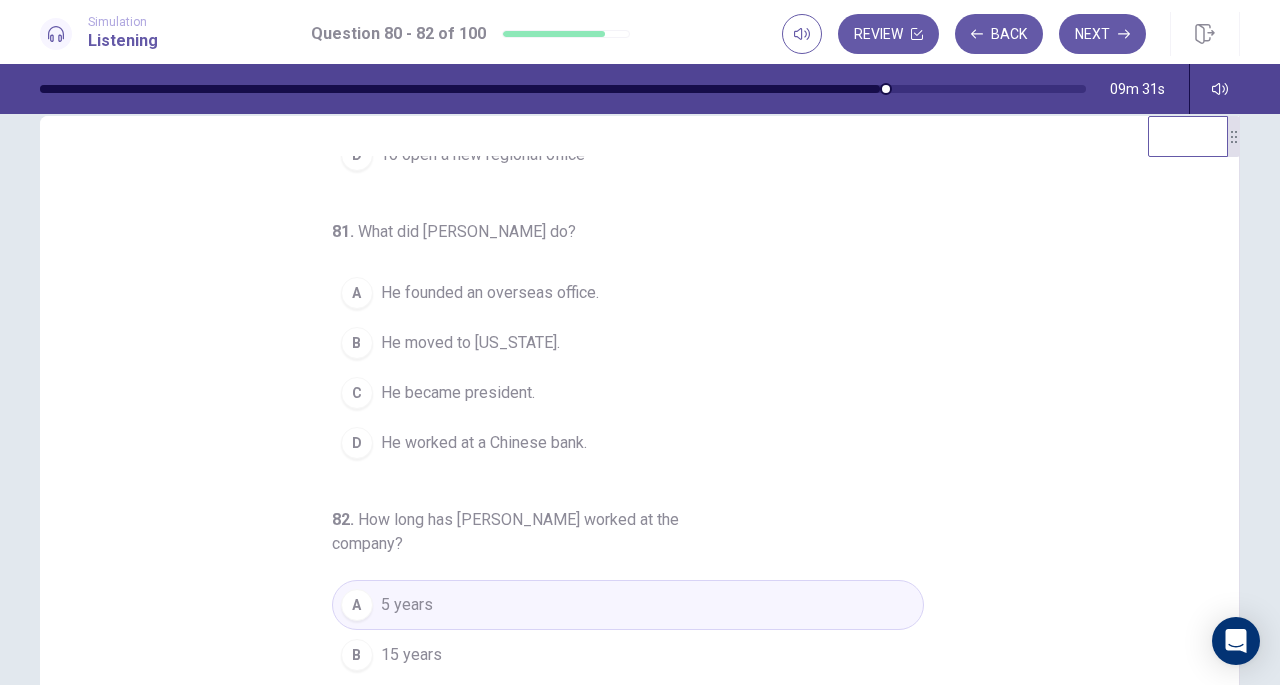 scroll, scrollTop: 33, scrollLeft: 0, axis: vertical 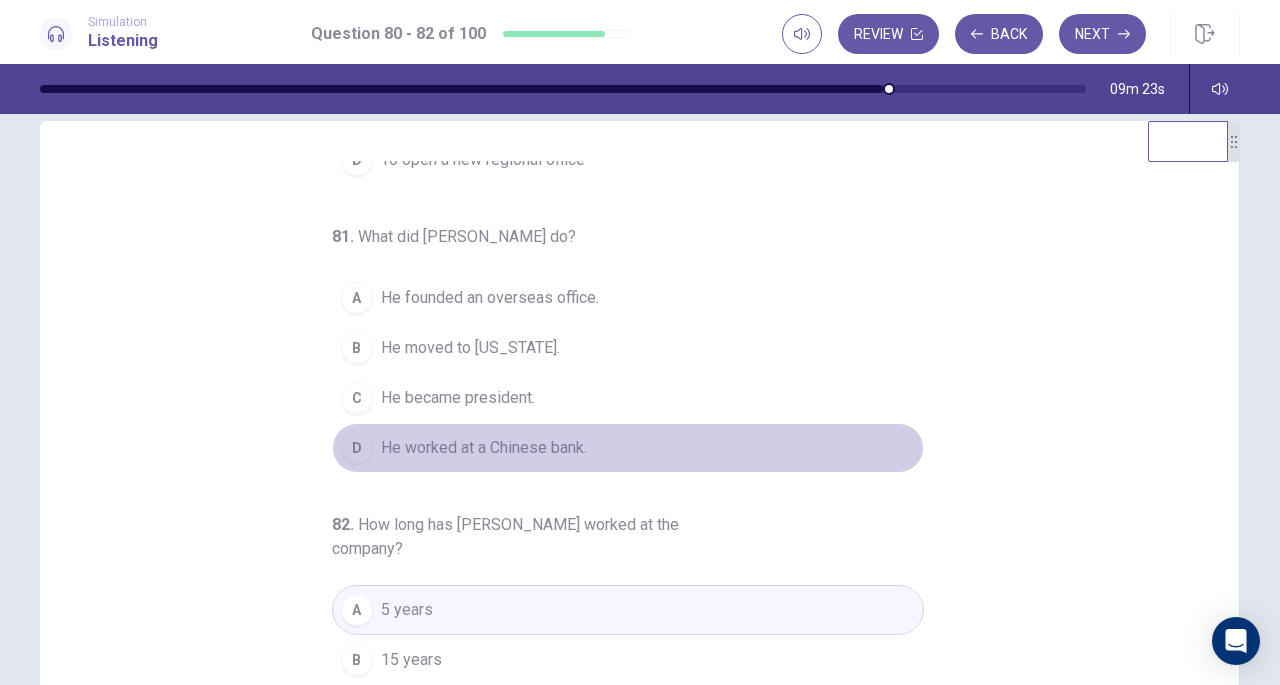 click on "He worked at a Chinese bank." at bounding box center (484, 448) 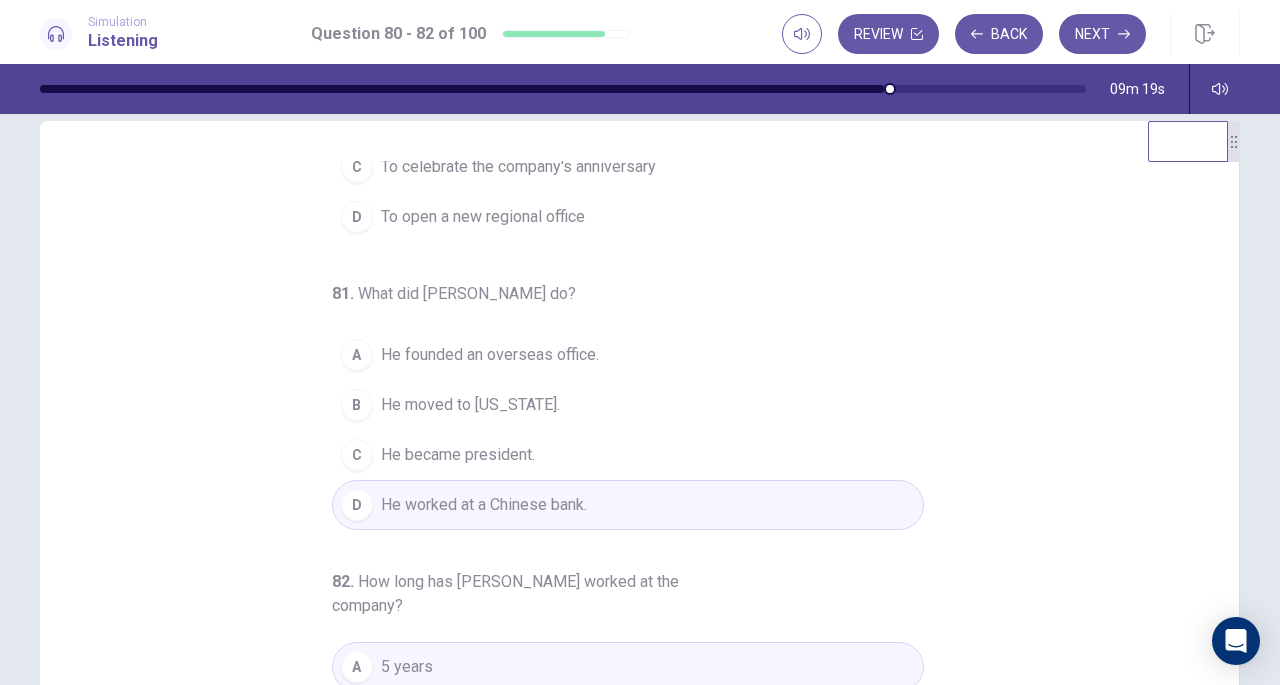 scroll, scrollTop: 0, scrollLeft: 0, axis: both 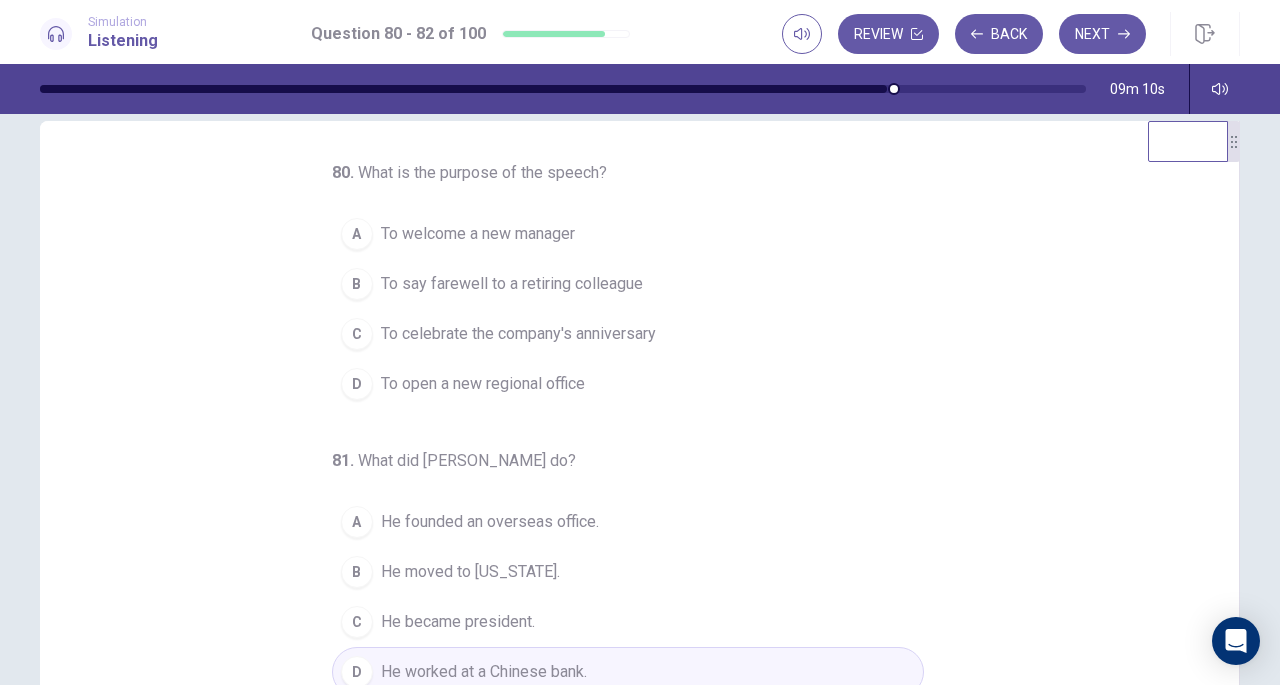 click on "D To open a new regional office" at bounding box center [628, 384] 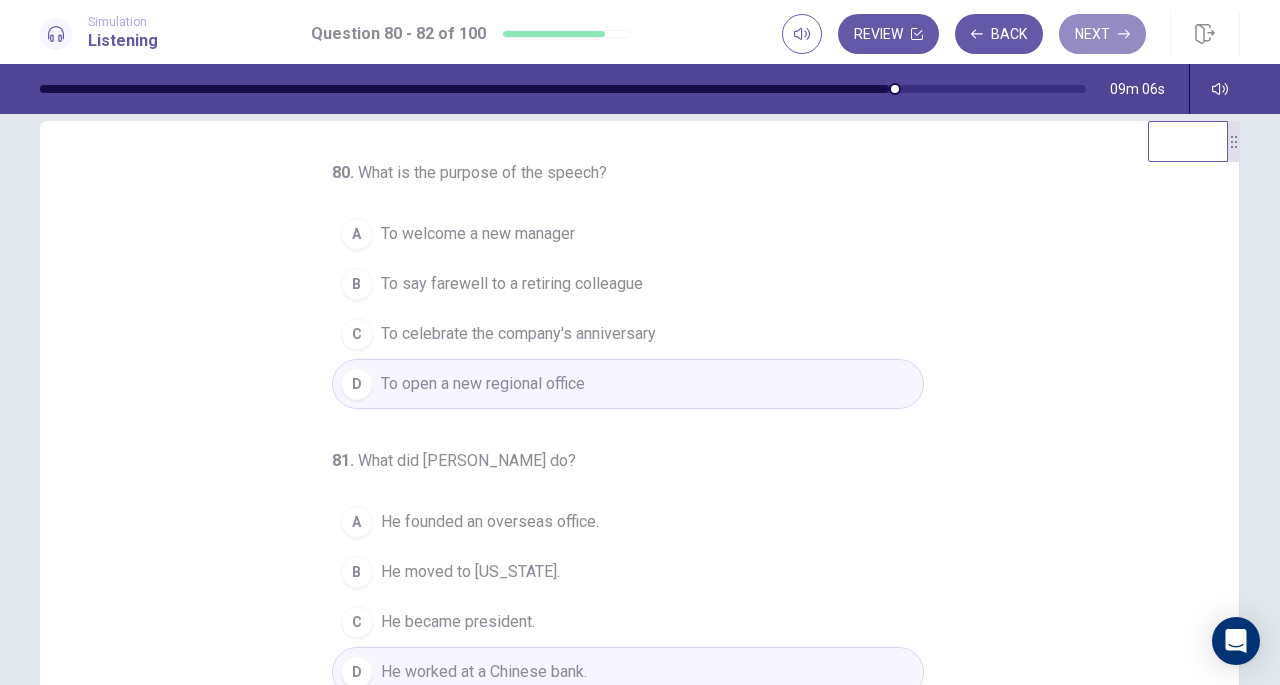 click on "Next" at bounding box center (1102, 34) 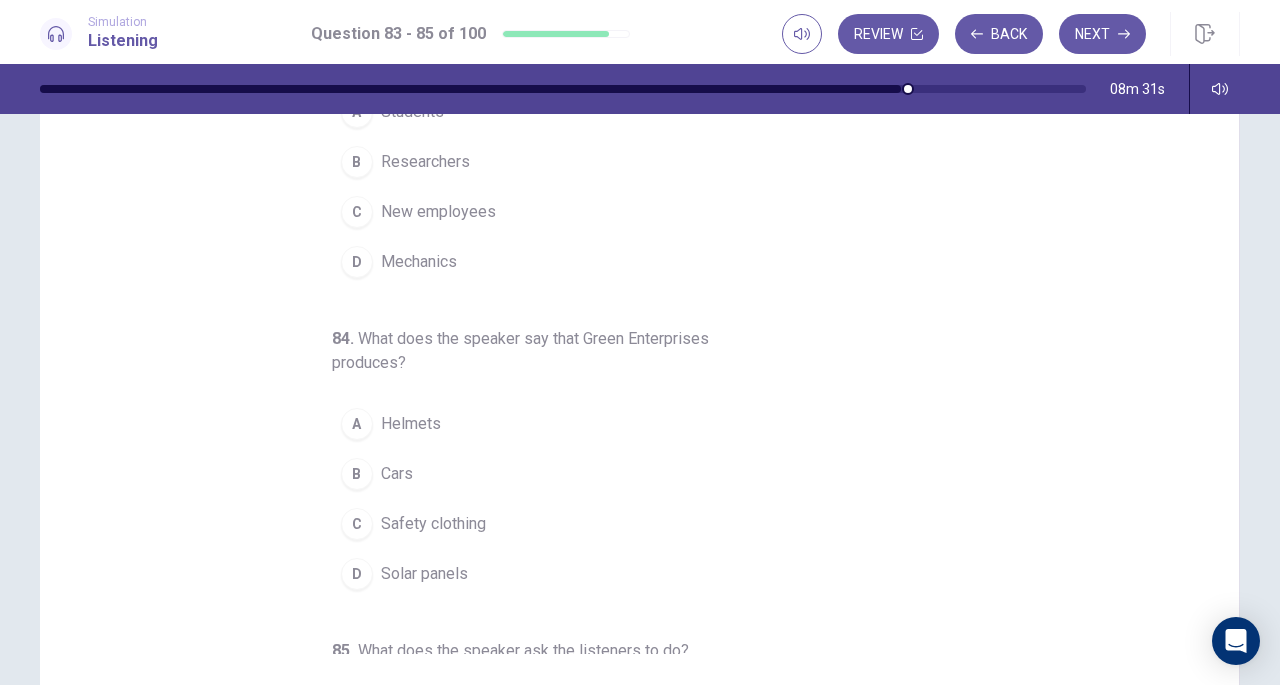 scroll, scrollTop: 154, scrollLeft: 0, axis: vertical 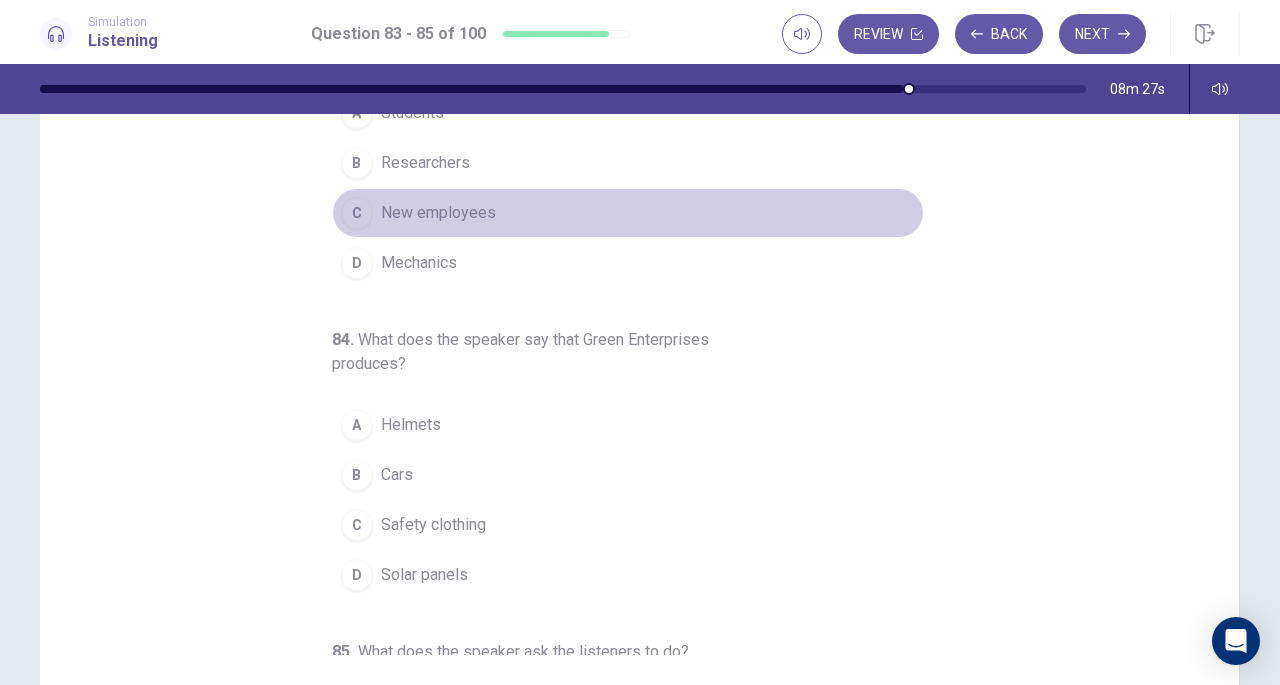click on "C" at bounding box center [357, 213] 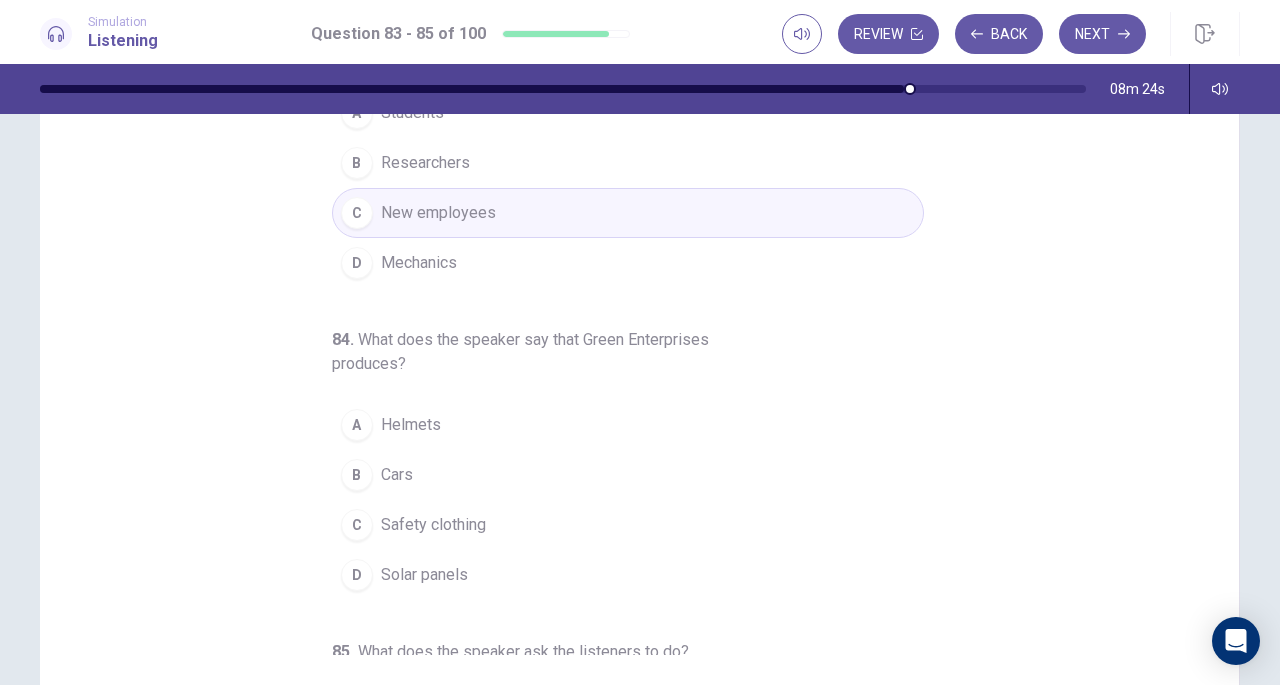 drag, startPoint x: 1220, startPoint y: 210, endPoint x: 1220, endPoint y: 317, distance: 107 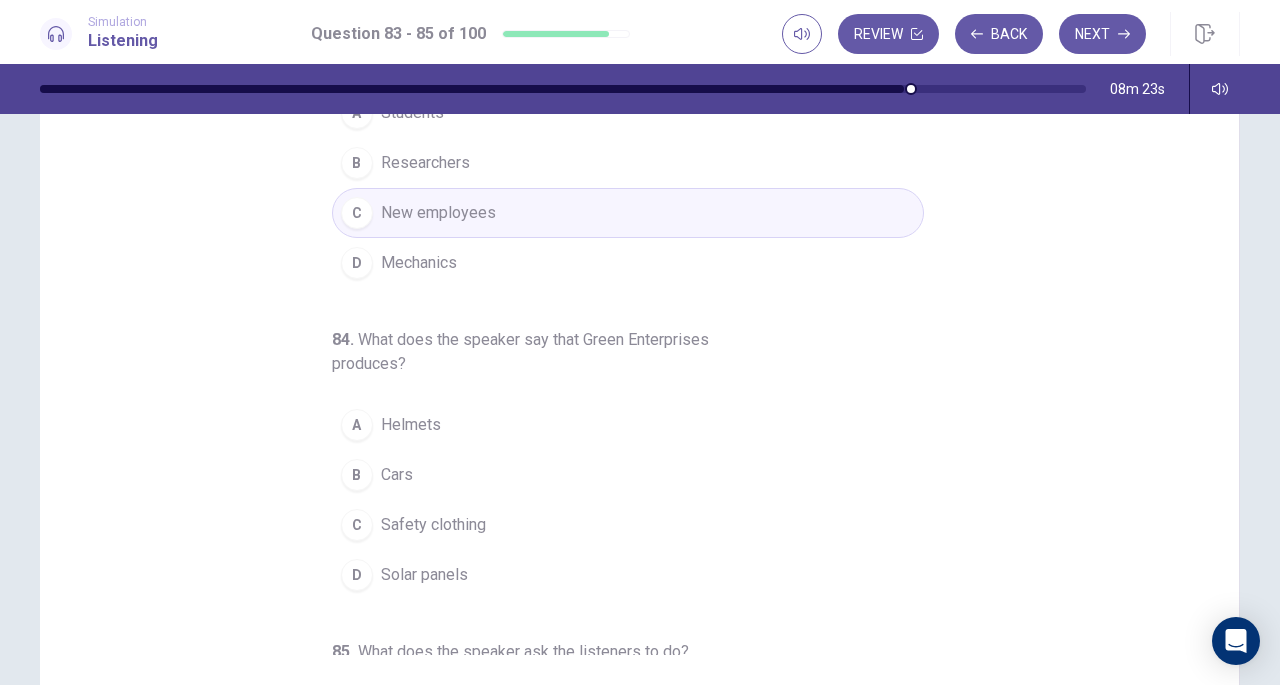 drag, startPoint x: 1226, startPoint y: 315, endPoint x: 1230, endPoint y: 387, distance: 72.11102 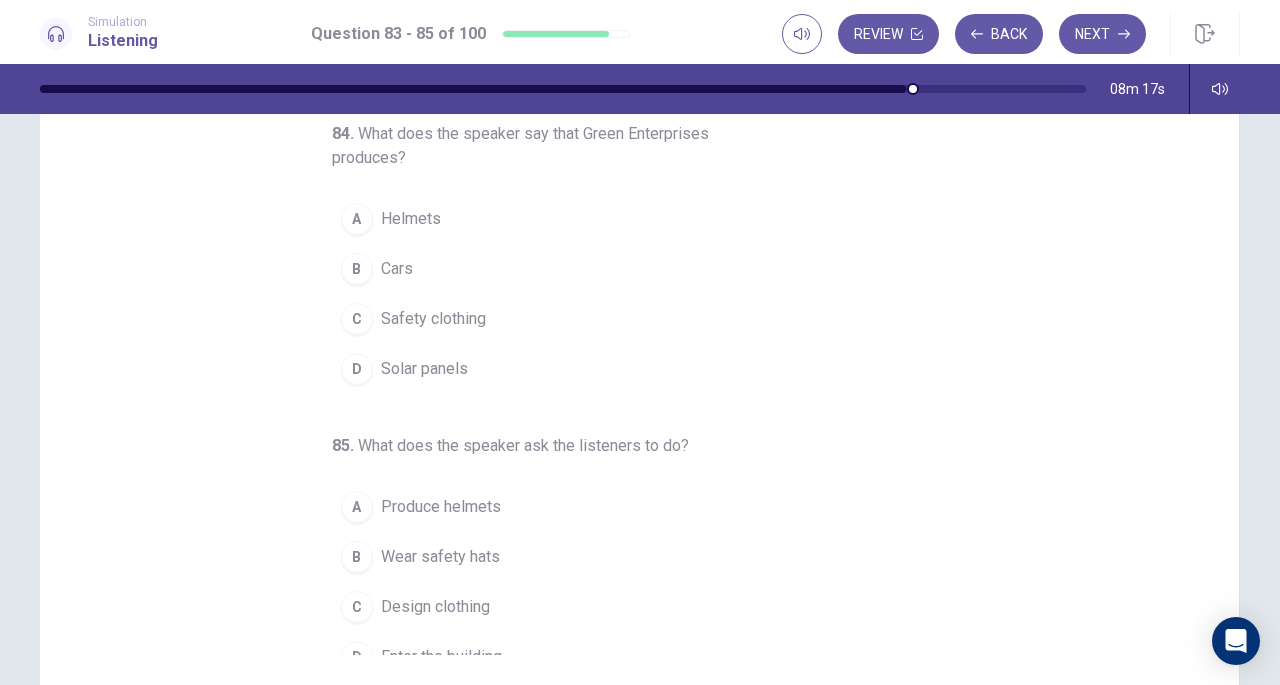 scroll, scrollTop: 224, scrollLeft: 0, axis: vertical 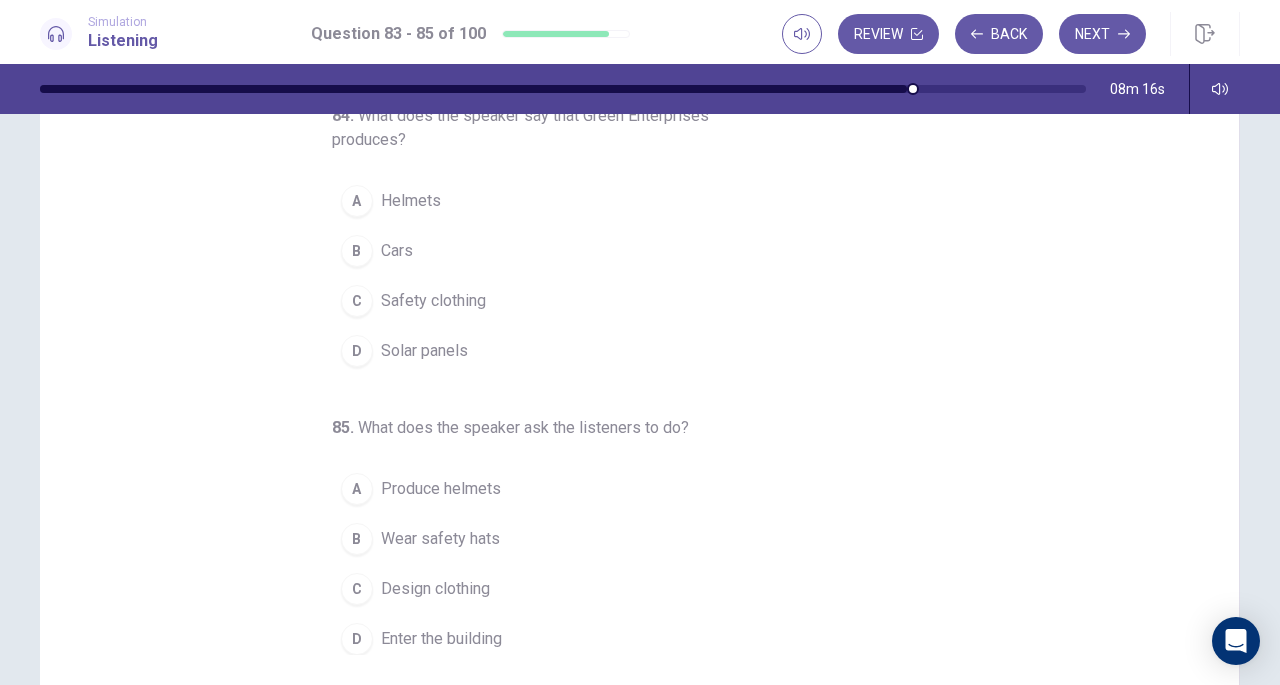 drag, startPoint x: 1218, startPoint y: 306, endPoint x: 1208, endPoint y: 495, distance: 189.26436 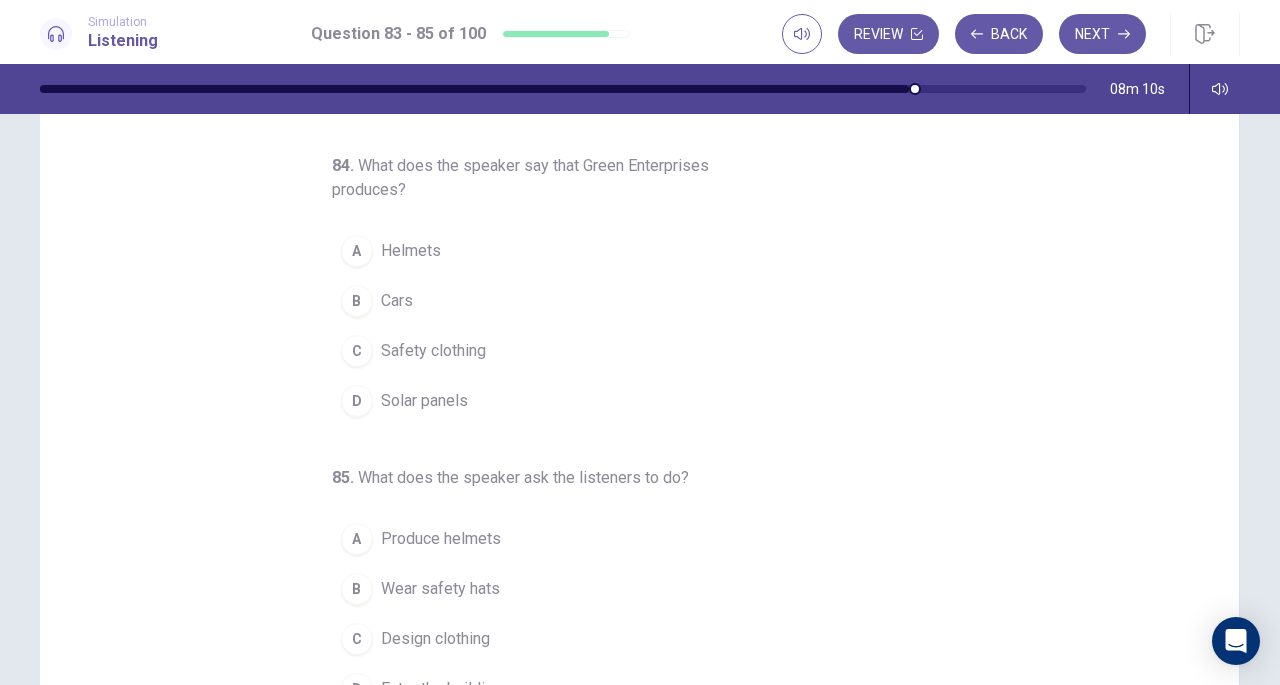 scroll, scrollTop: 98, scrollLeft: 0, axis: vertical 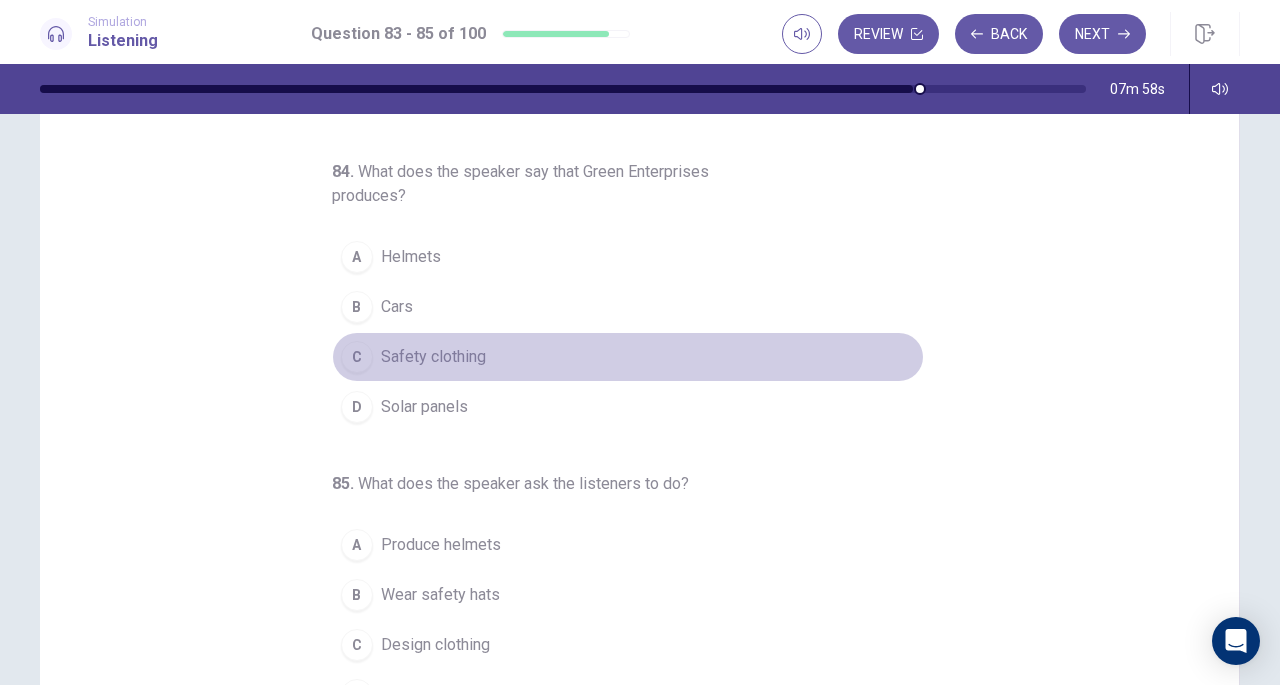 click on "C" at bounding box center [357, 357] 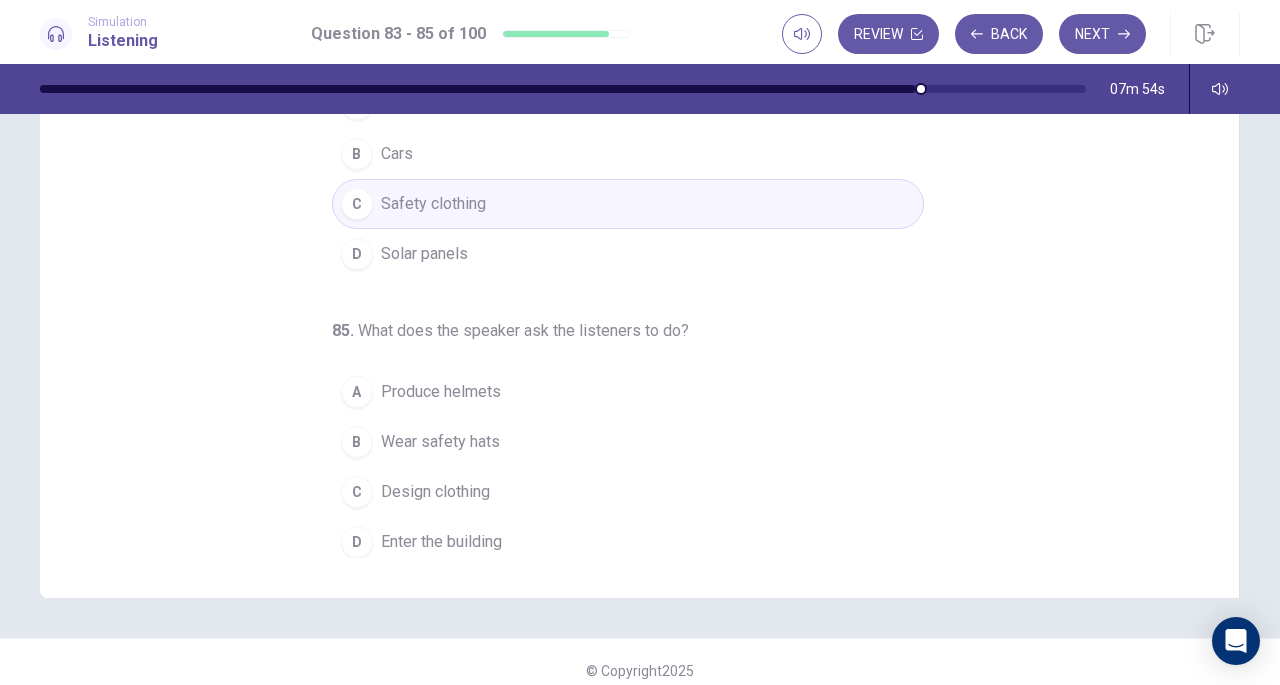 scroll, scrollTop: 268, scrollLeft: 0, axis: vertical 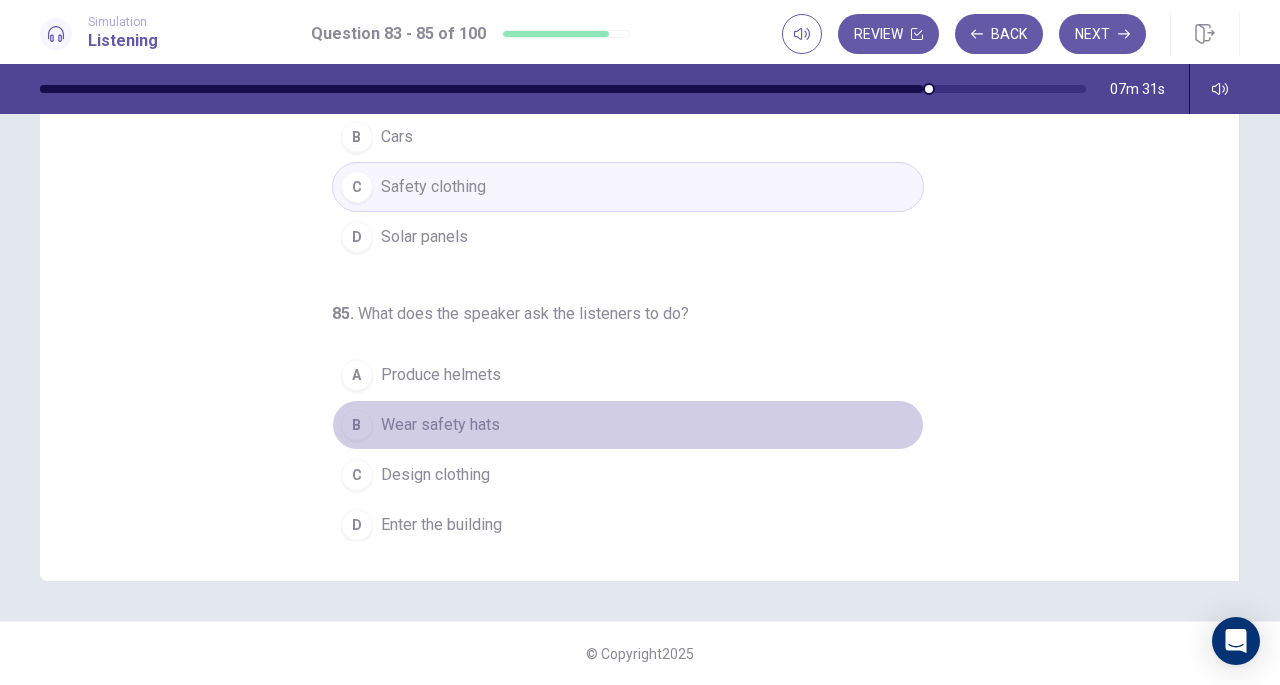 click on "B" at bounding box center (357, 425) 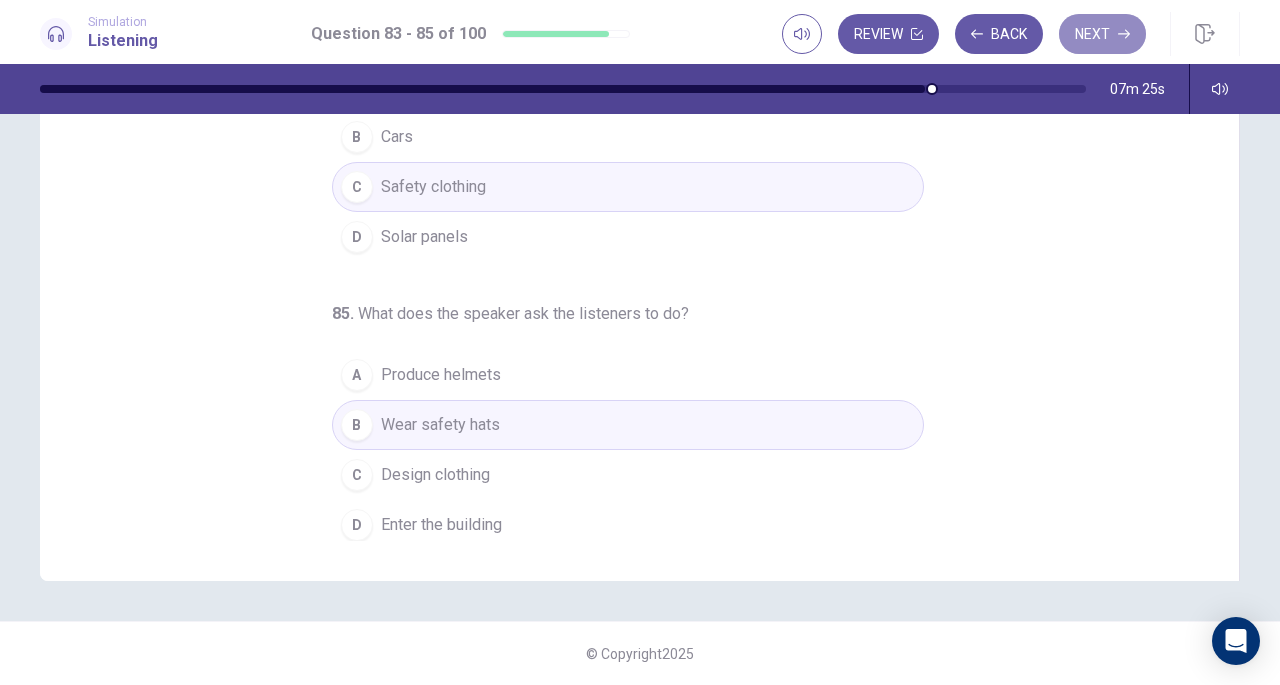 click on "Next" at bounding box center [1102, 34] 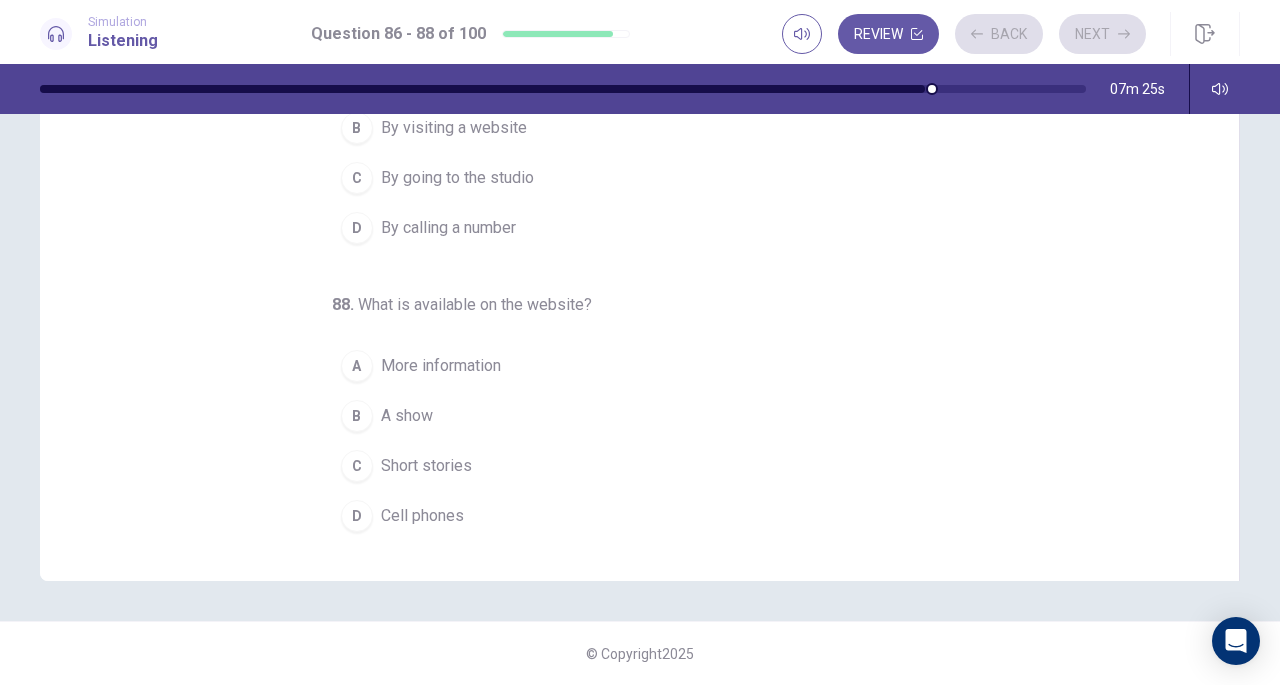 scroll, scrollTop: 200, scrollLeft: 0, axis: vertical 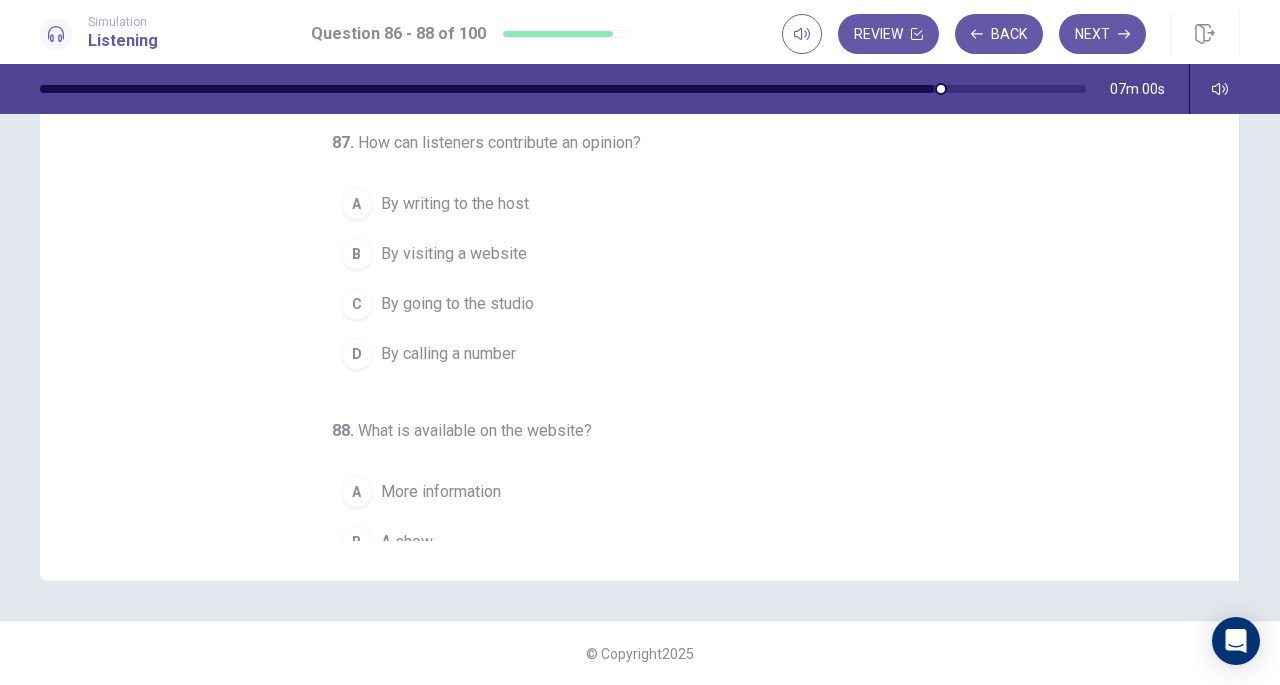 drag, startPoint x: 1194, startPoint y: 220, endPoint x: 1131, endPoint y: 309, distance: 109.041275 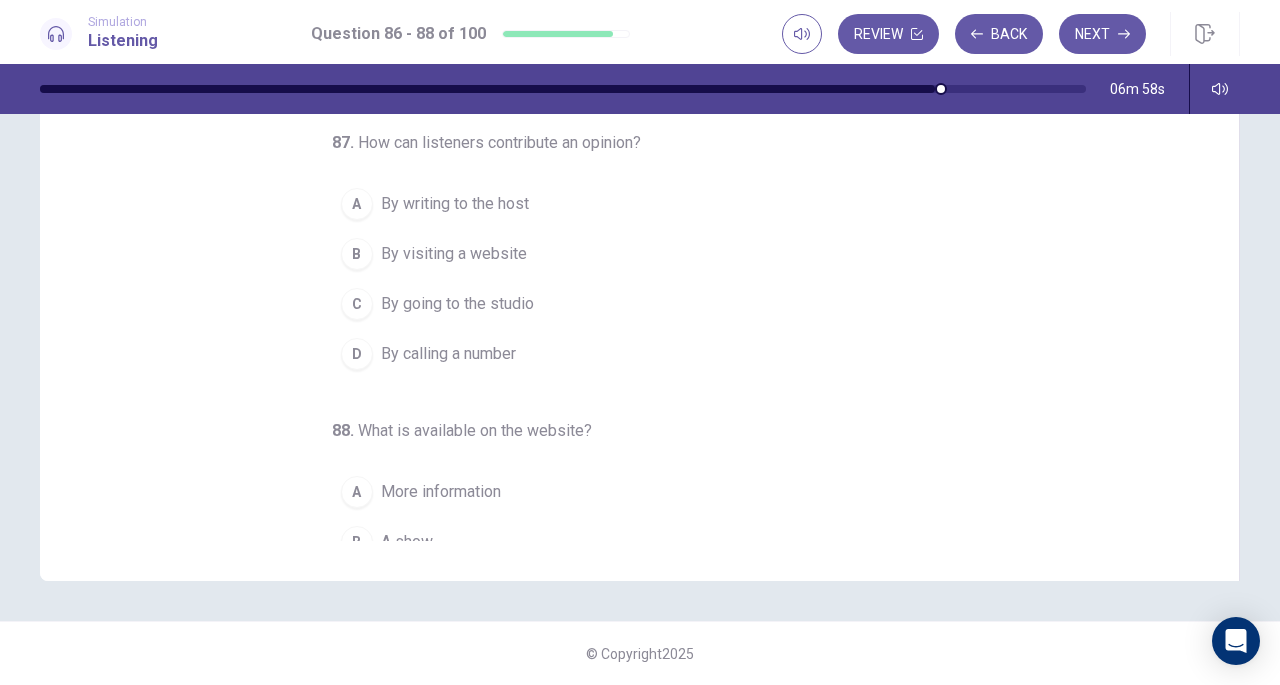 scroll, scrollTop: 200, scrollLeft: 0, axis: vertical 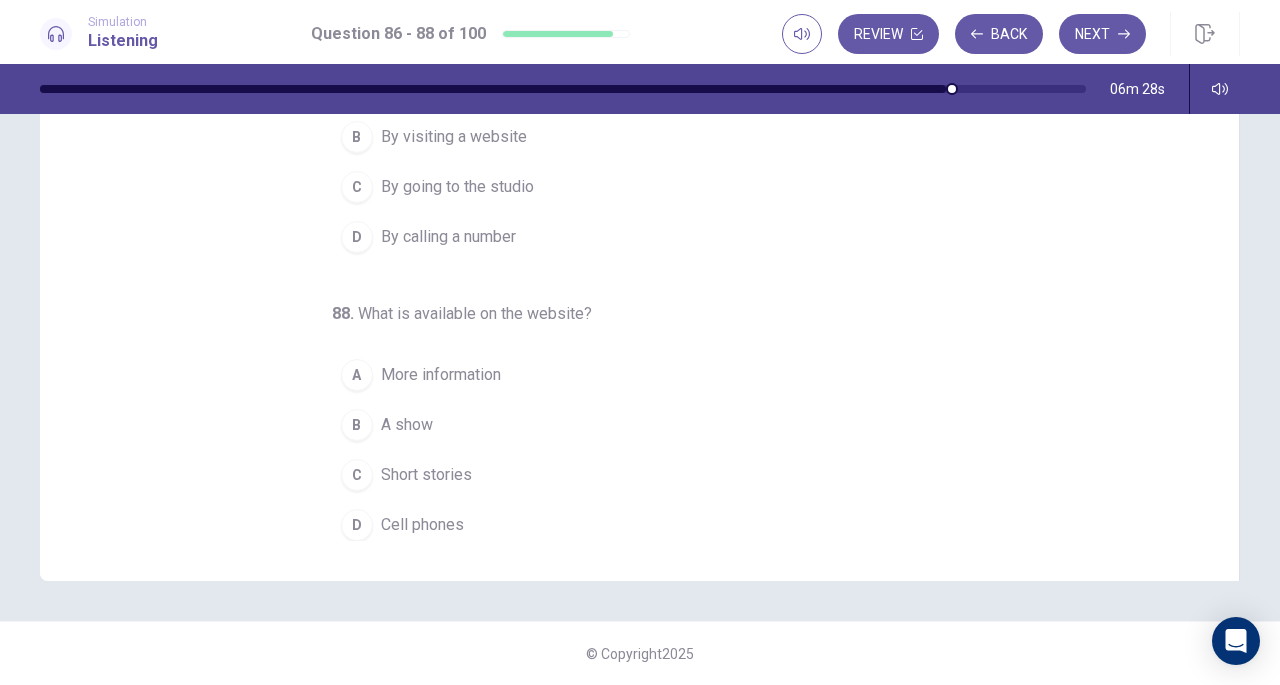 click on "A More information" at bounding box center (628, 375) 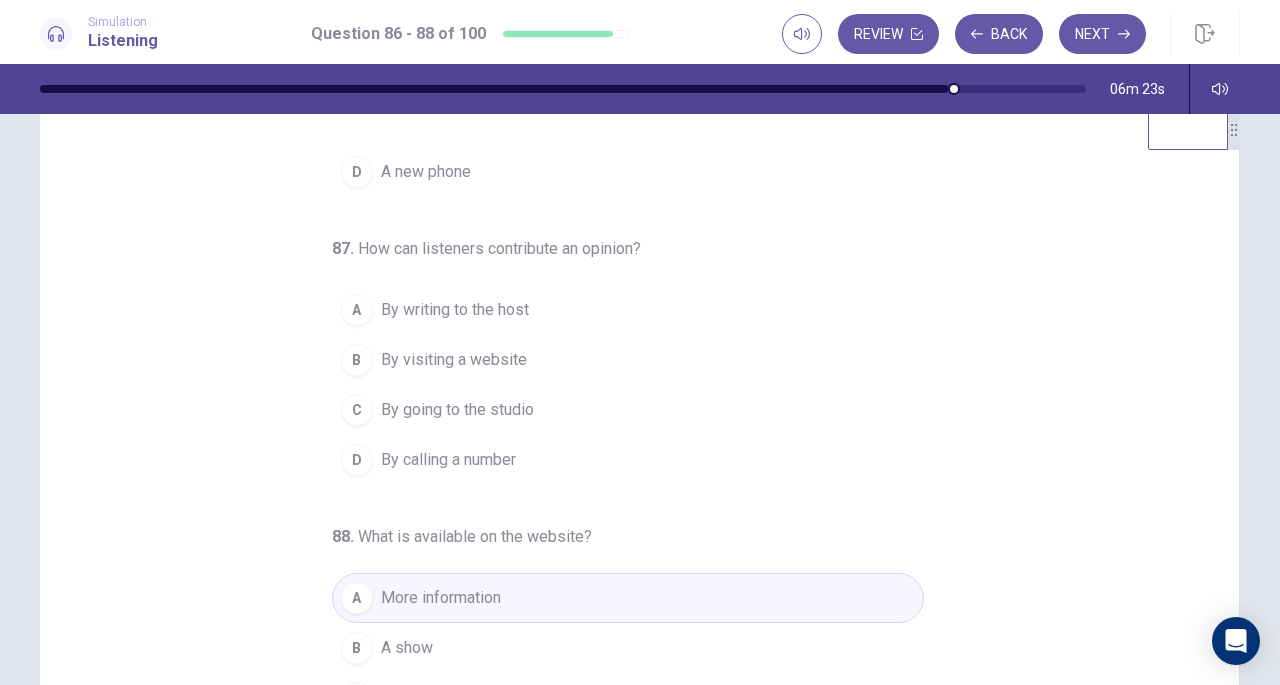 scroll, scrollTop: 43, scrollLeft: 0, axis: vertical 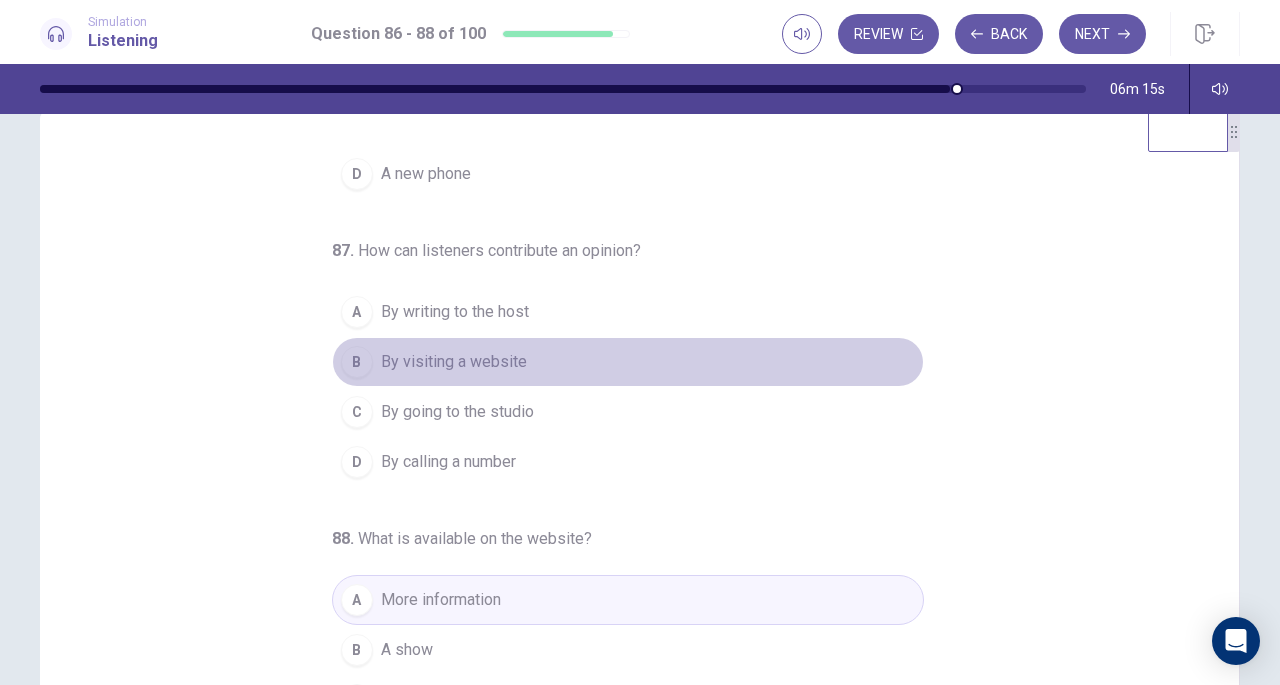 click on "B" at bounding box center (357, 362) 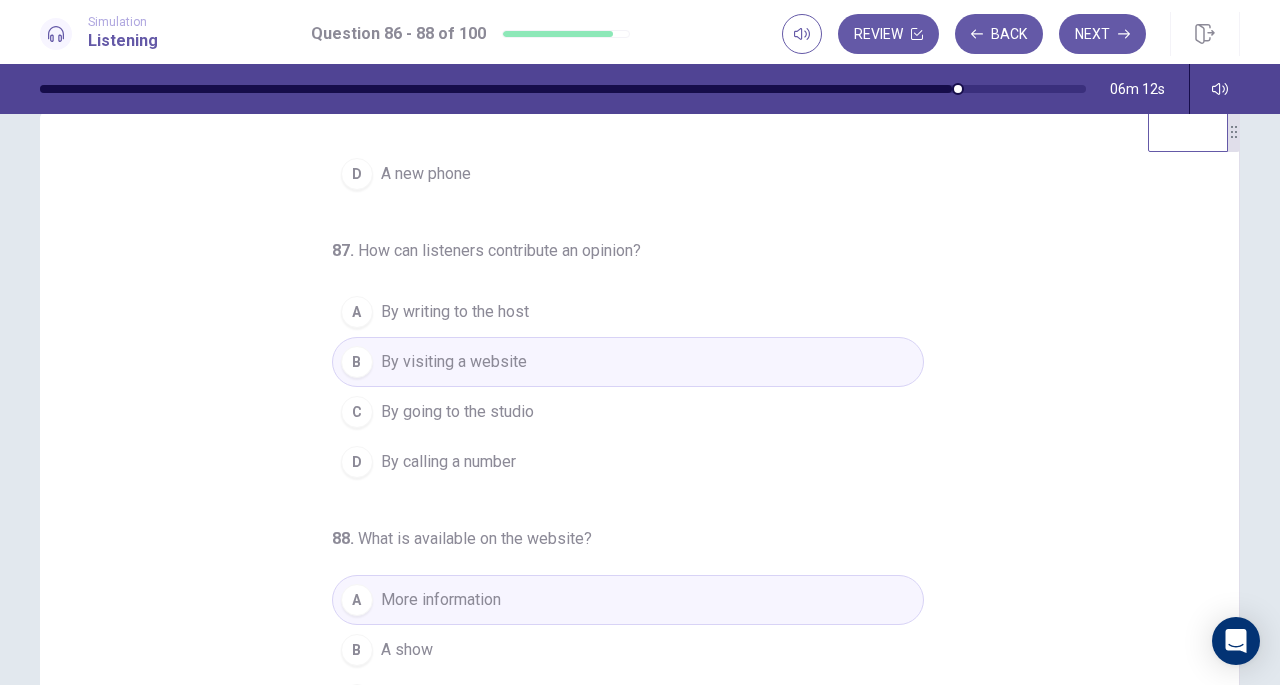drag, startPoint x: 1228, startPoint y: 381, endPoint x: 1208, endPoint y: 263, distance: 119.682915 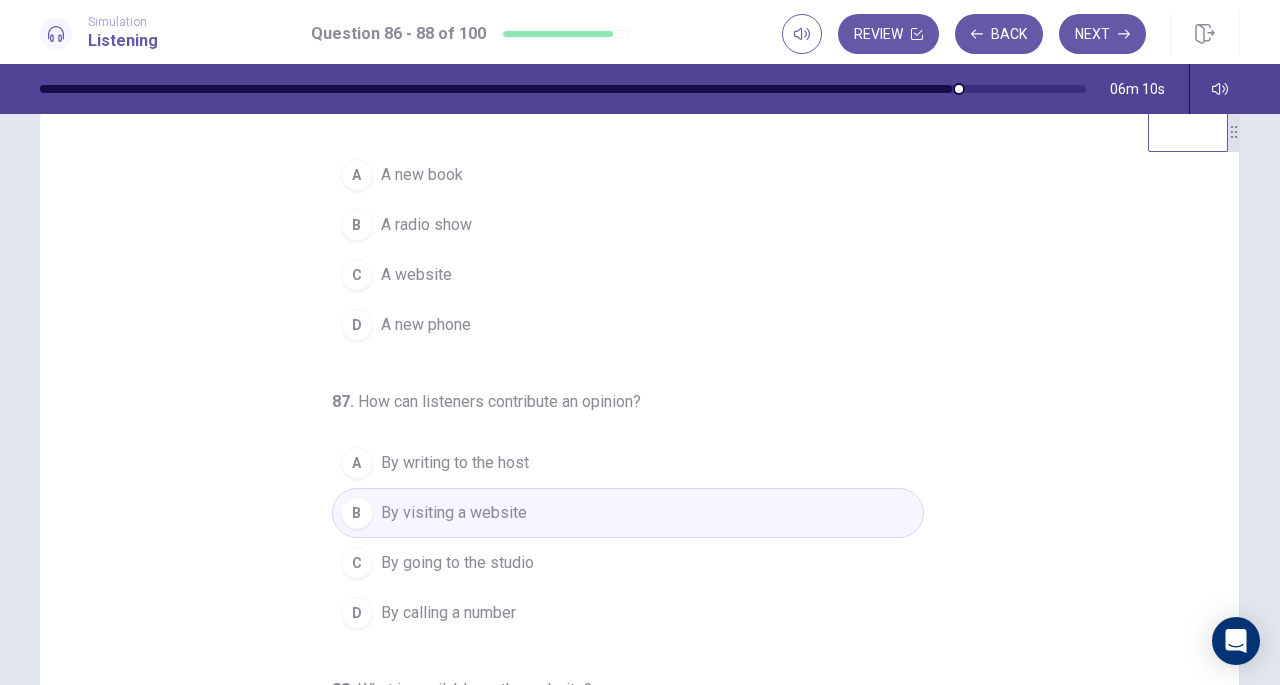 scroll, scrollTop: 0, scrollLeft: 0, axis: both 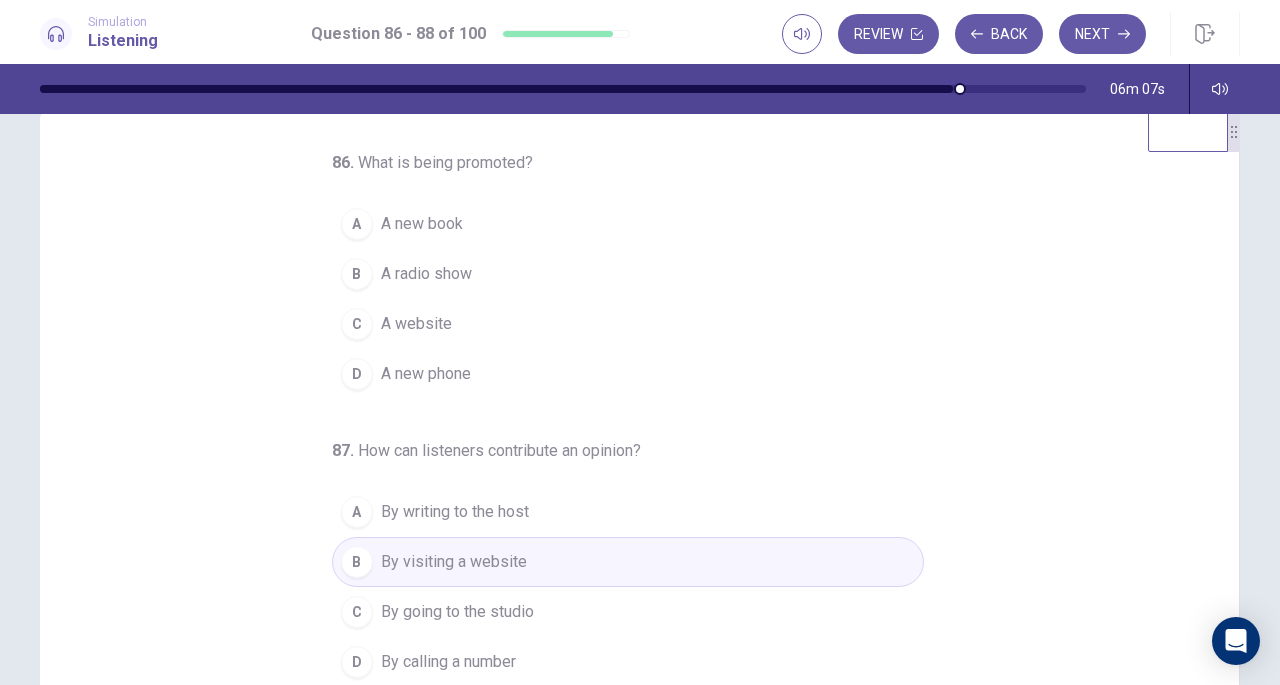 click on "C" at bounding box center [357, 324] 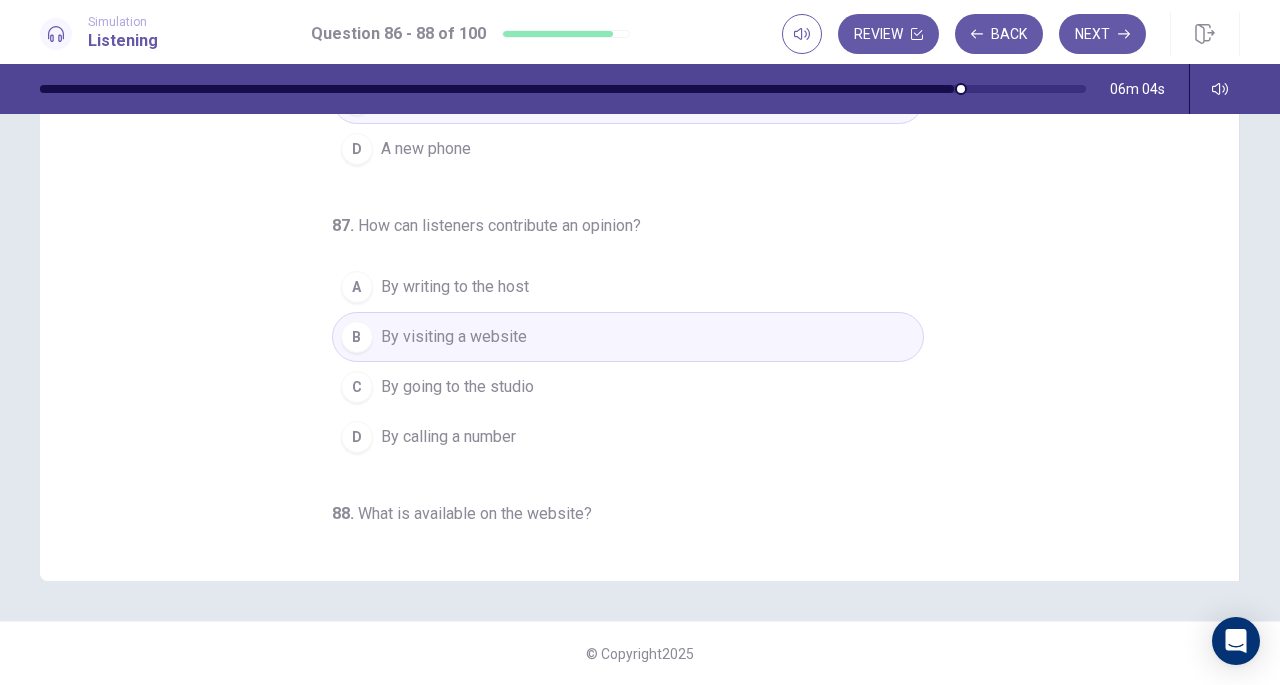 scroll, scrollTop: 0, scrollLeft: 0, axis: both 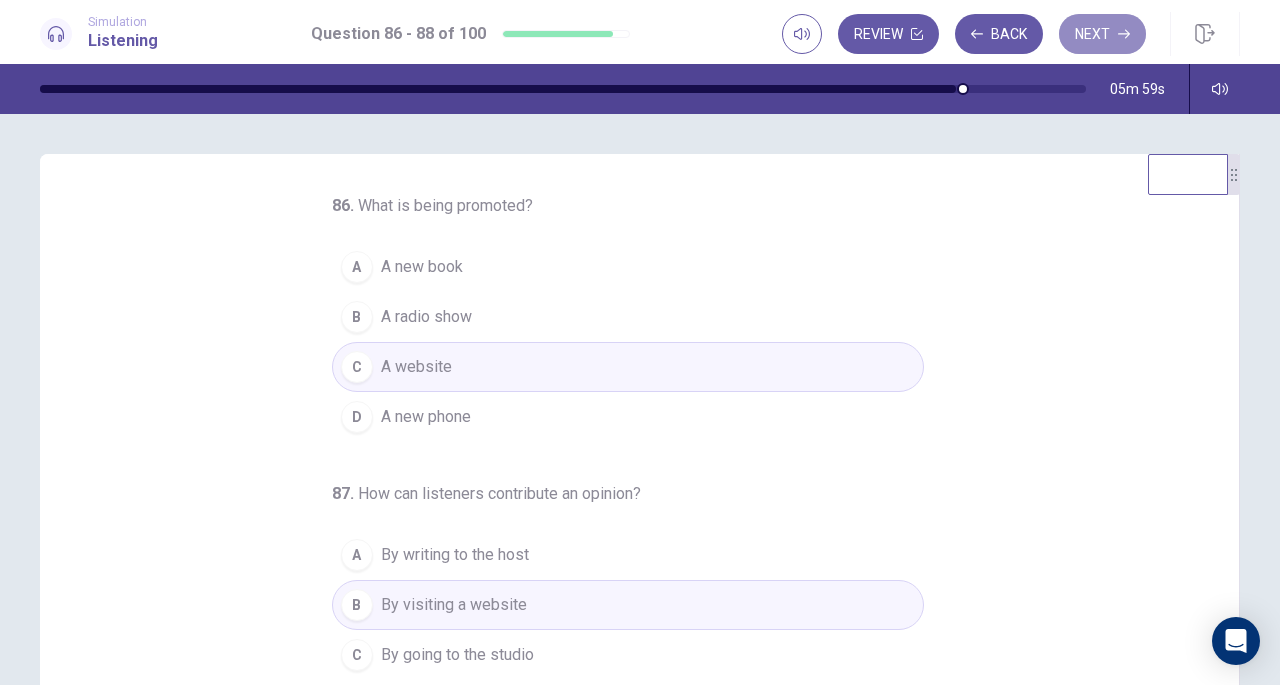 click on "Next" at bounding box center [1102, 34] 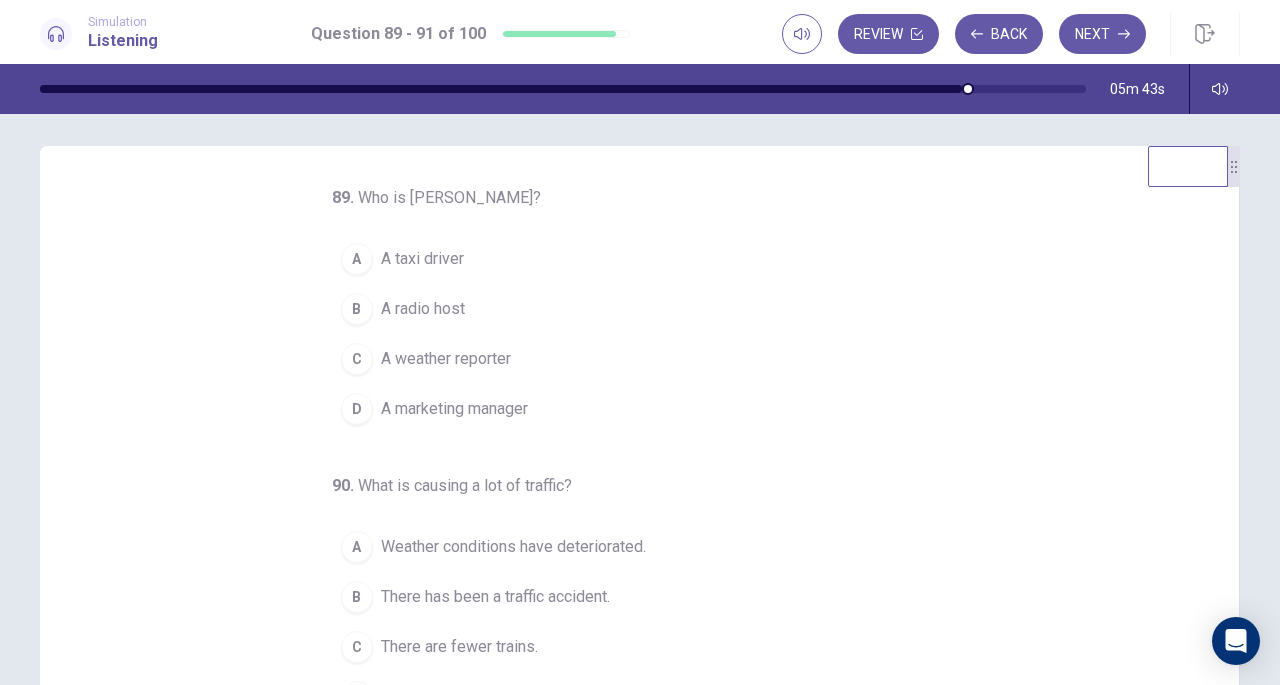 scroll, scrollTop: 8, scrollLeft: 0, axis: vertical 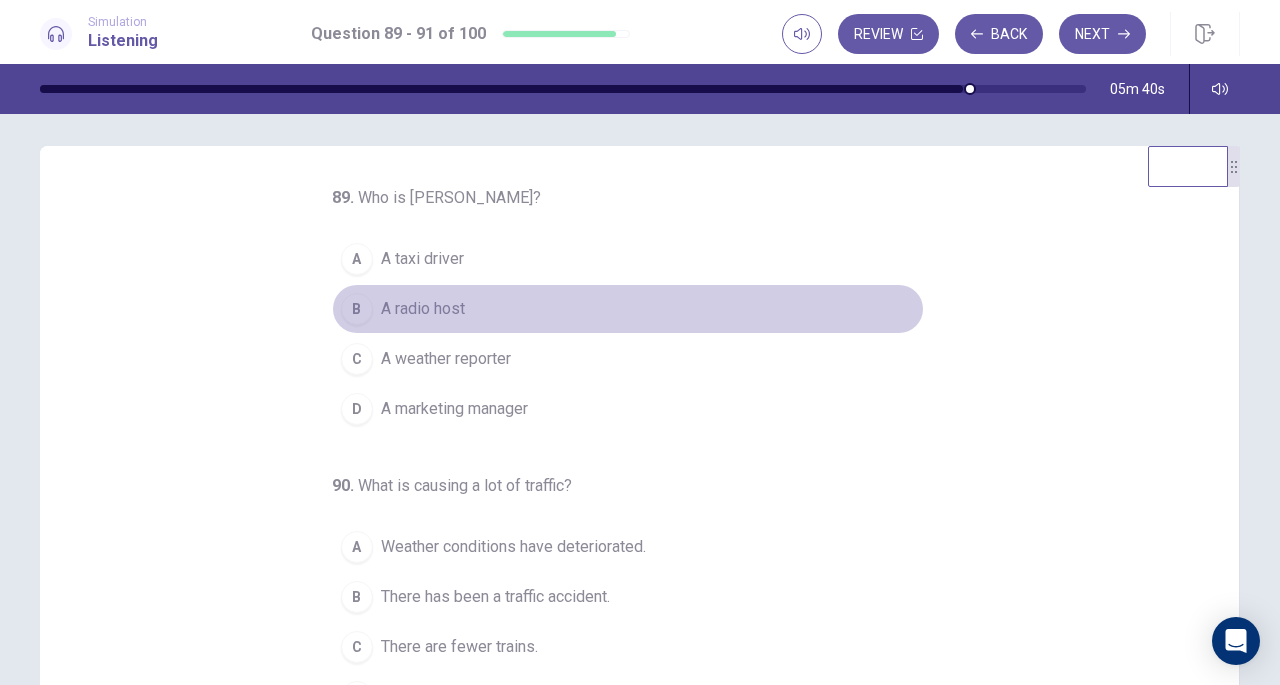 click on "B A radio host" at bounding box center (628, 309) 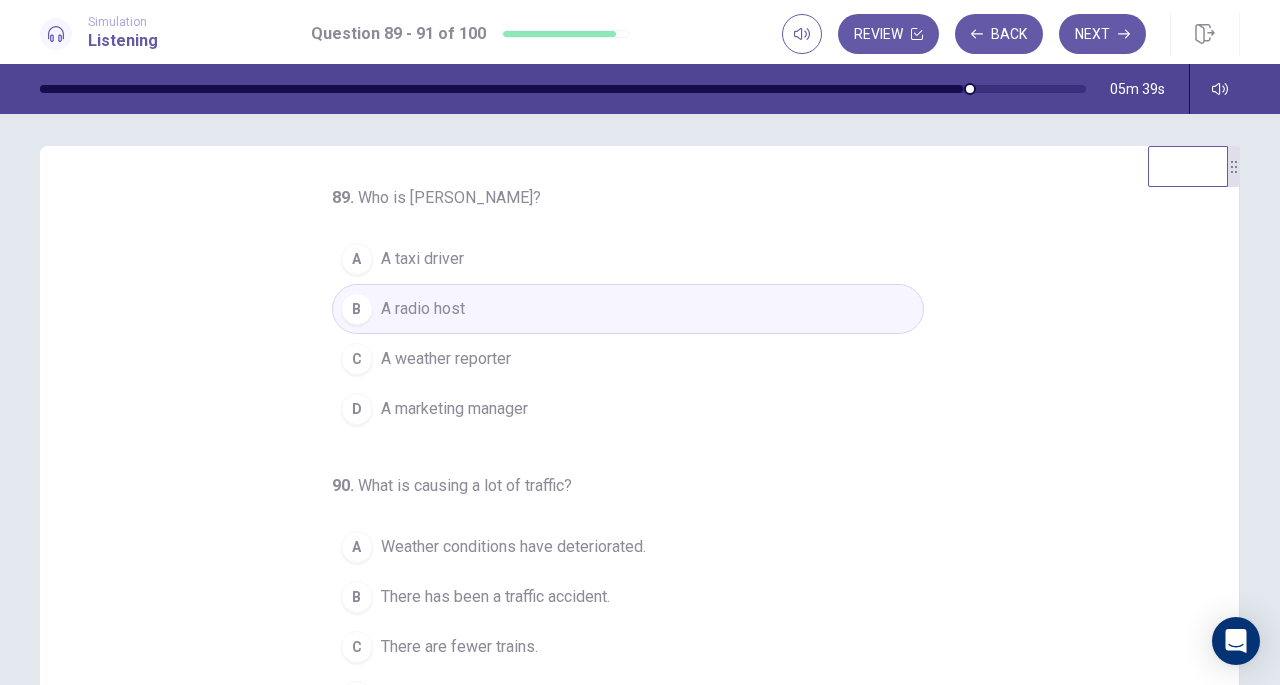 drag, startPoint x: 1206, startPoint y: 231, endPoint x: 1229, endPoint y: 353, distance: 124.1491 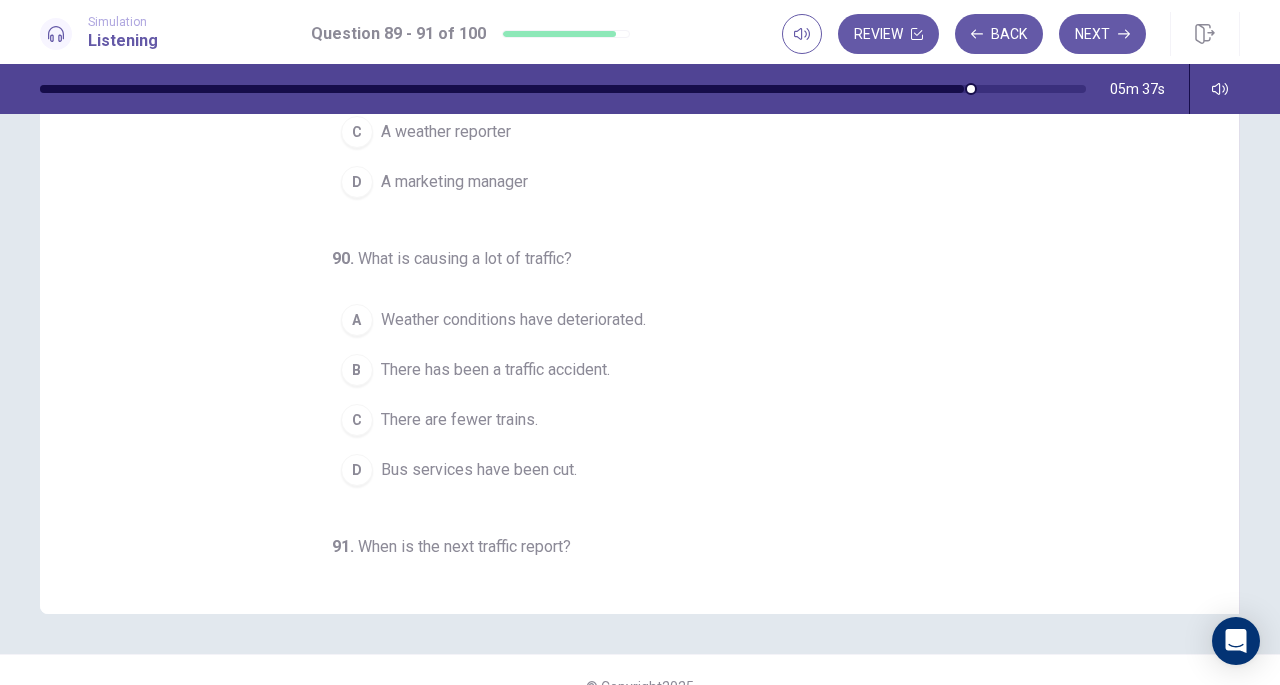 scroll, scrollTop: 268, scrollLeft: 0, axis: vertical 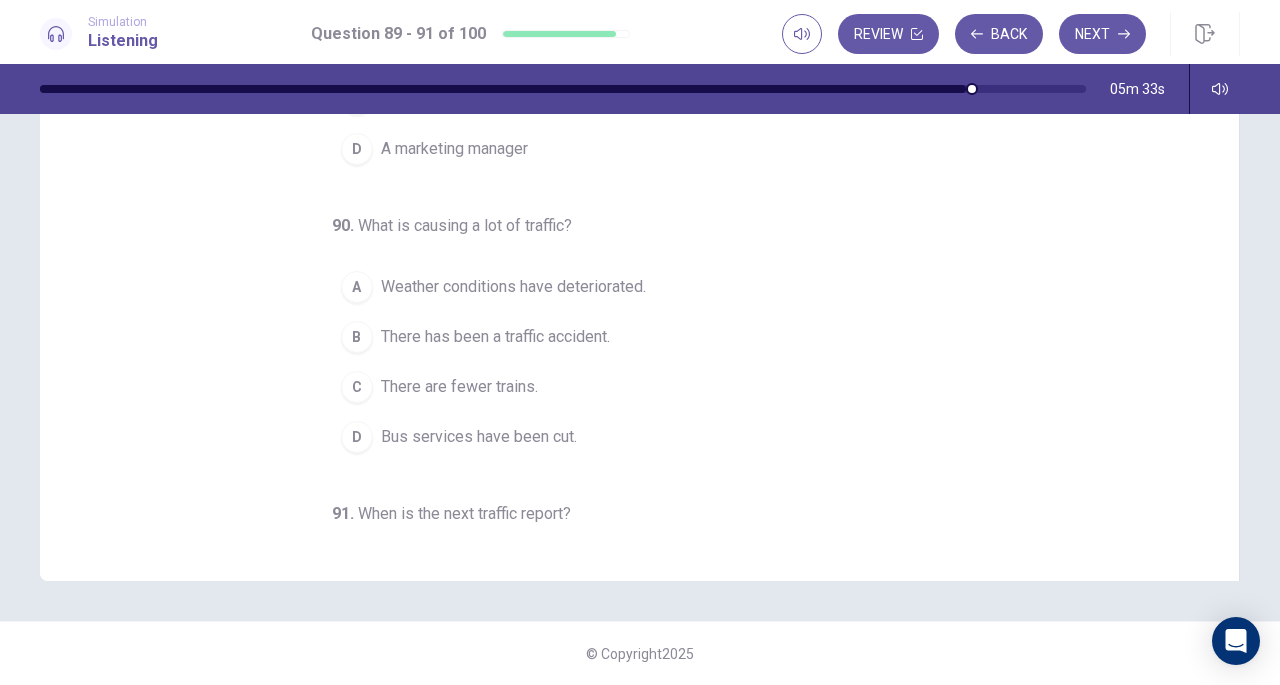 drag, startPoint x: 1206, startPoint y: 247, endPoint x: 1206, endPoint y: 294, distance: 47 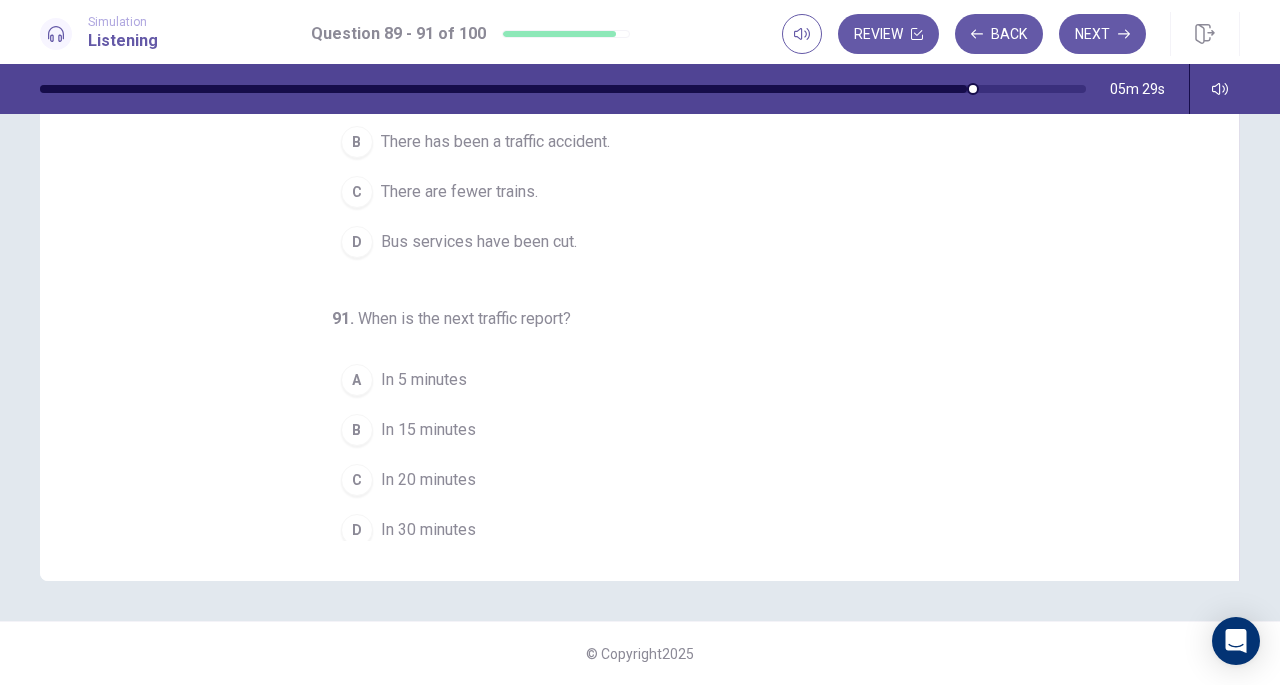 scroll, scrollTop: 200, scrollLeft: 0, axis: vertical 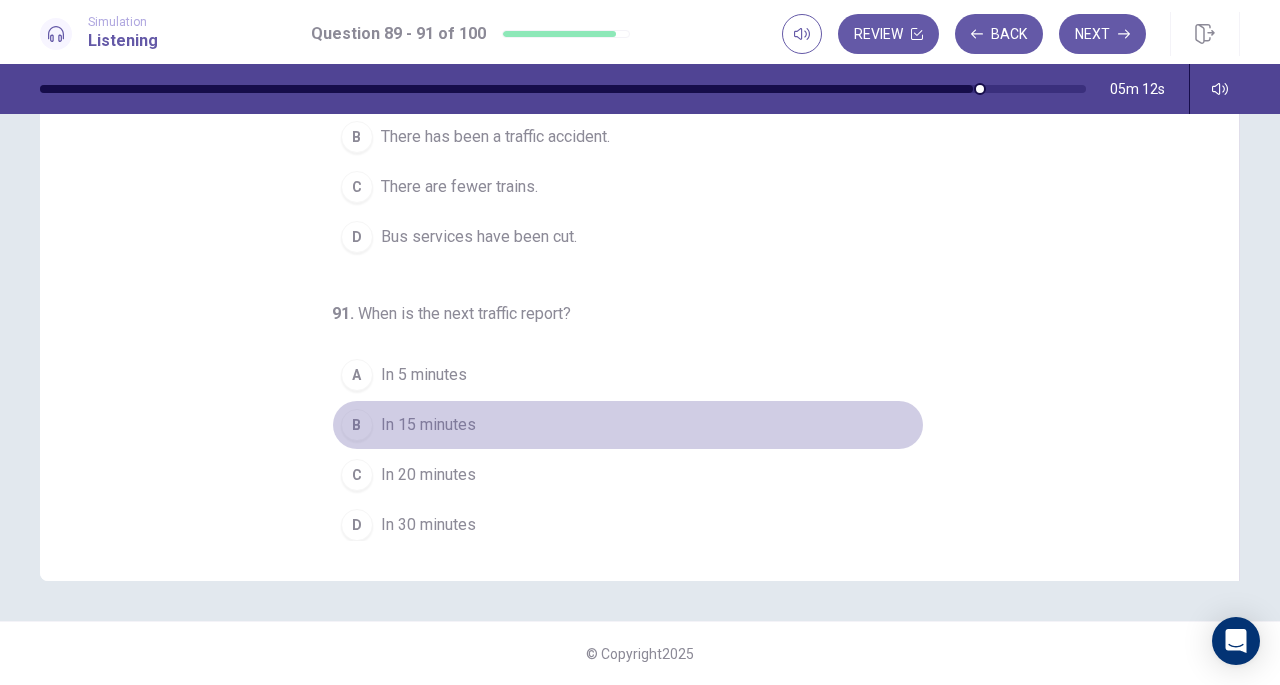 click on "In 15 minutes" at bounding box center (428, 425) 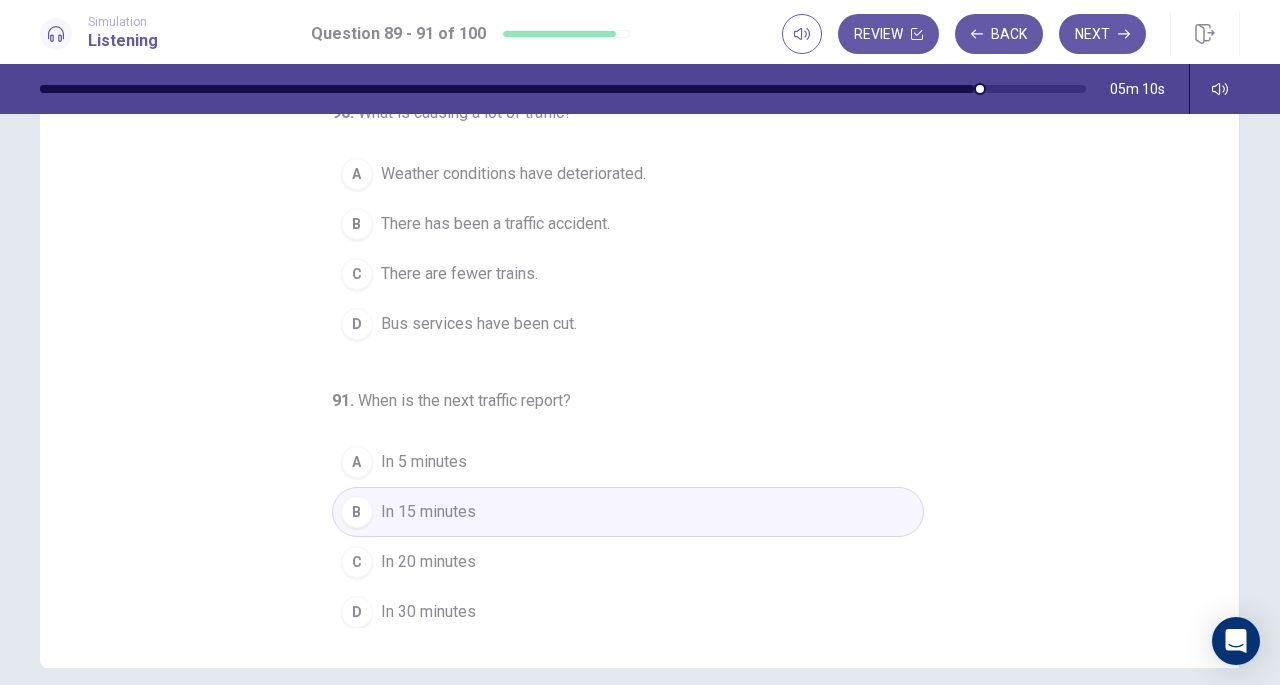 scroll, scrollTop: 68, scrollLeft: 0, axis: vertical 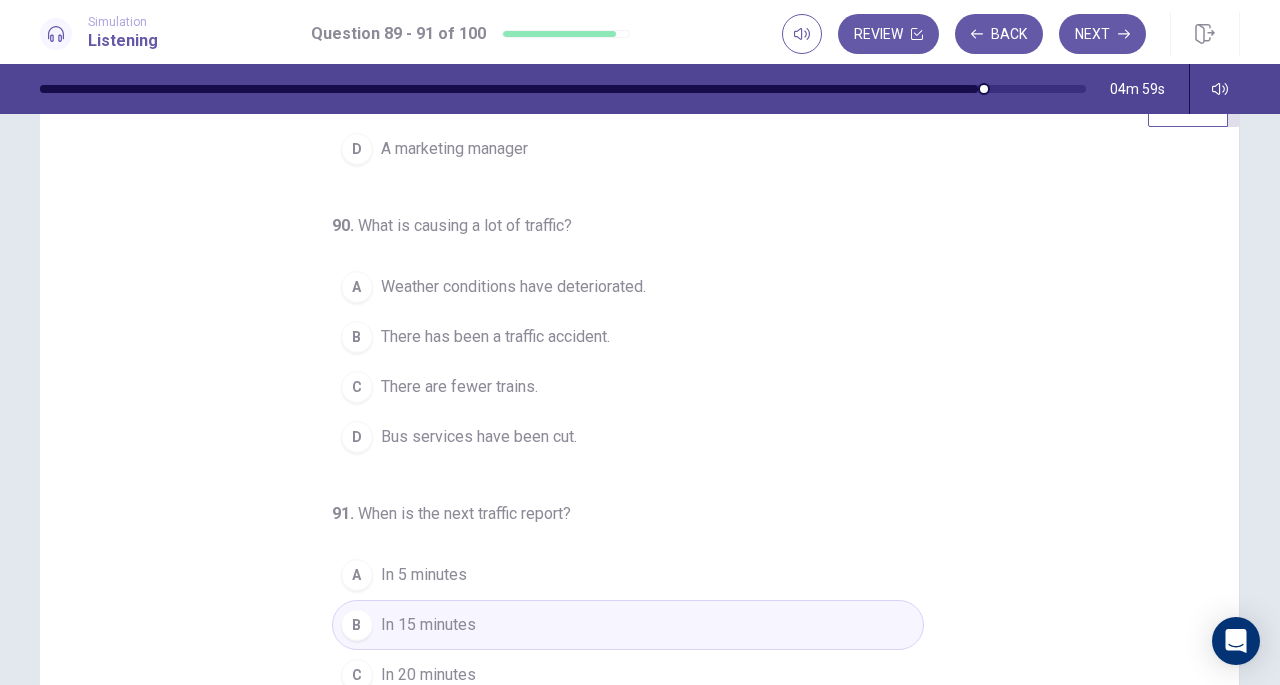 click on "D" at bounding box center (357, 437) 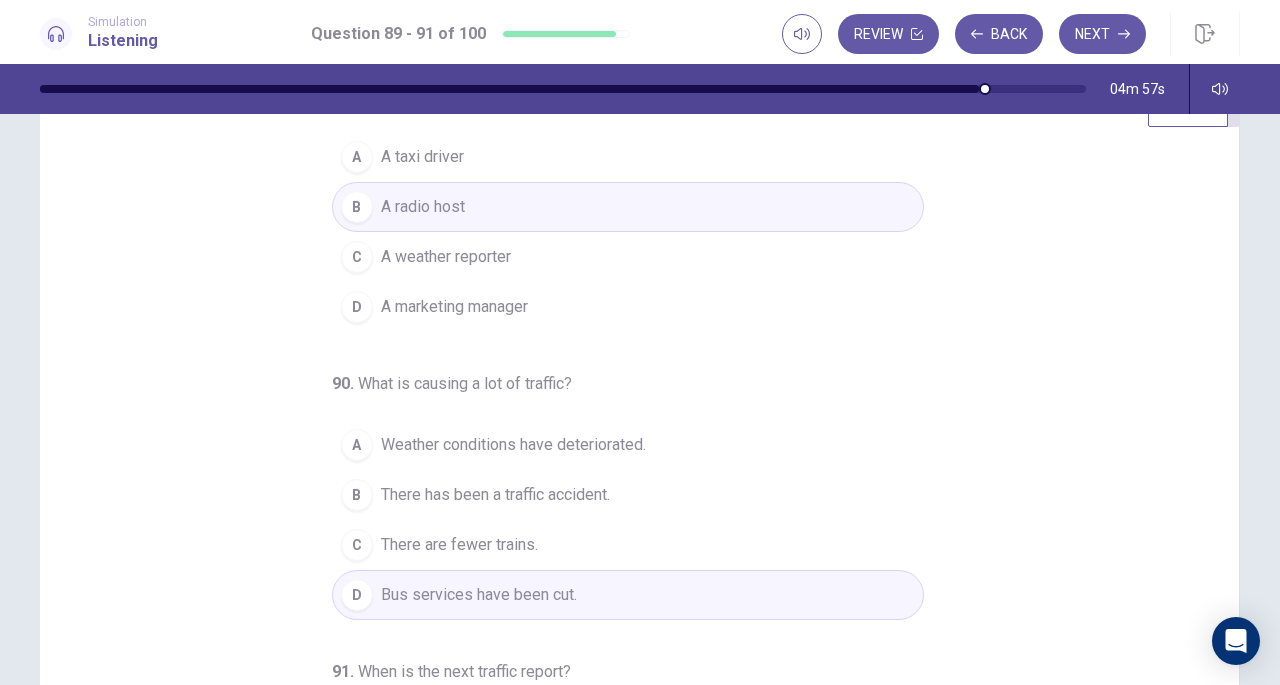 scroll, scrollTop: 0, scrollLeft: 0, axis: both 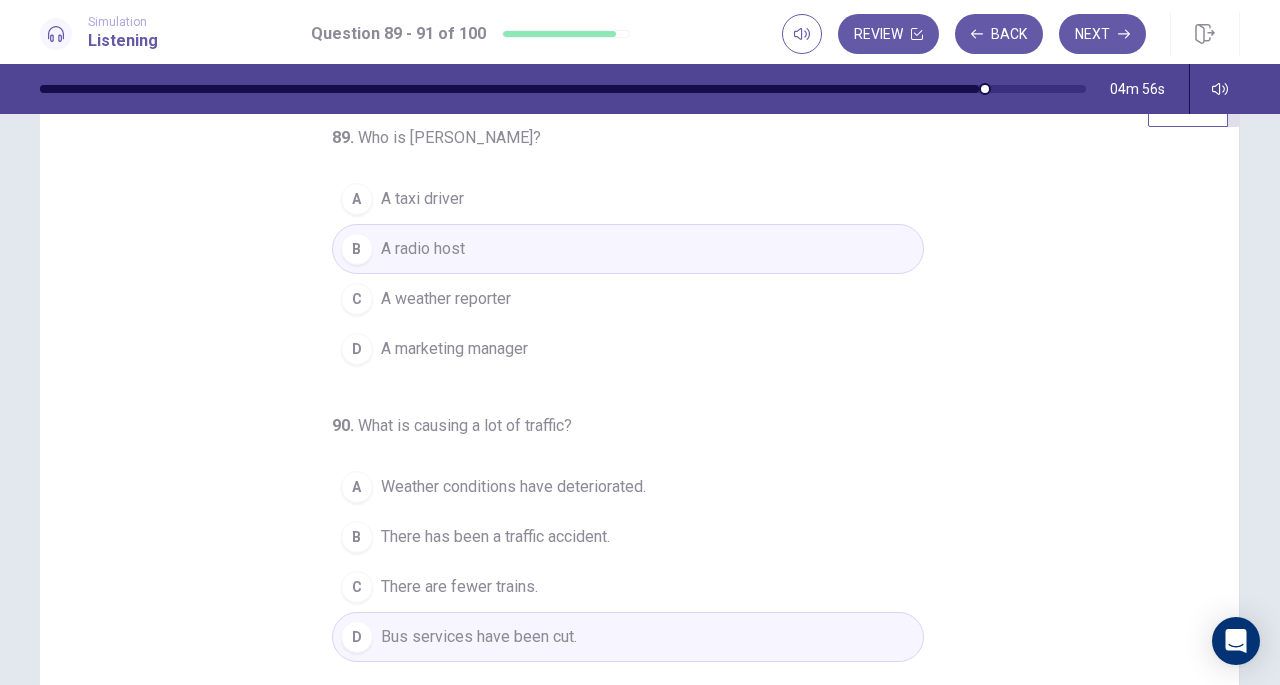 click on "Next" at bounding box center (1102, 34) 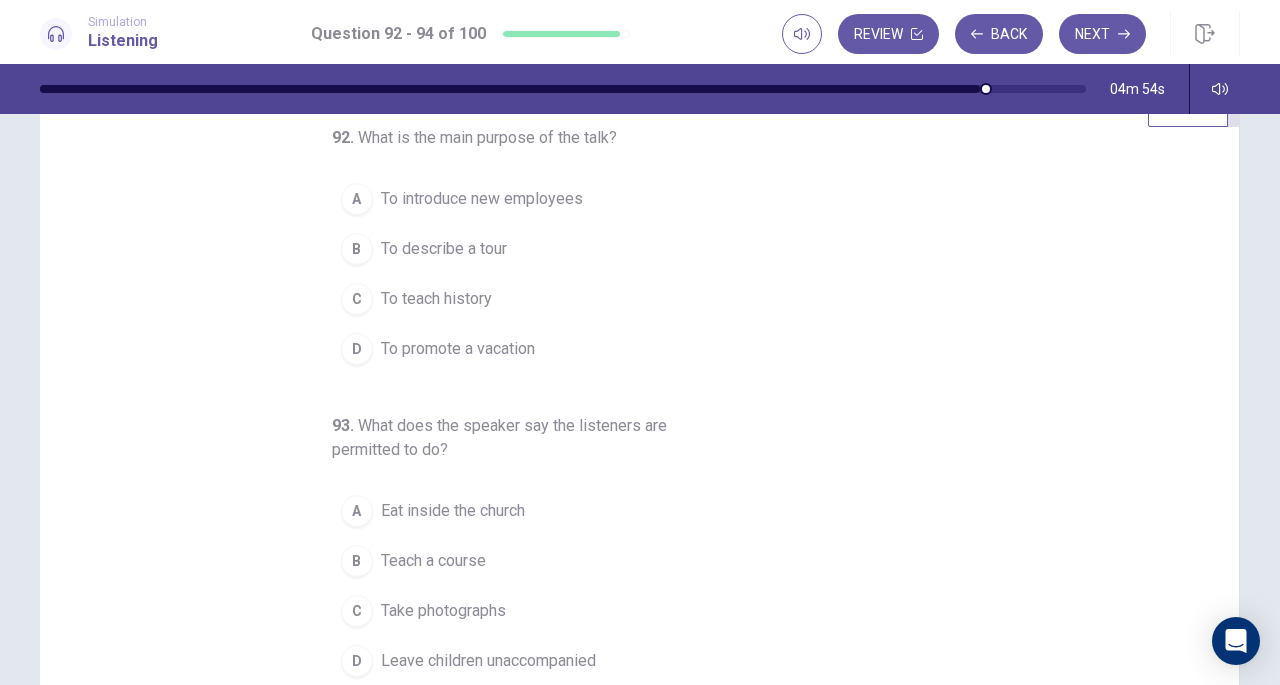 scroll, scrollTop: 0, scrollLeft: 0, axis: both 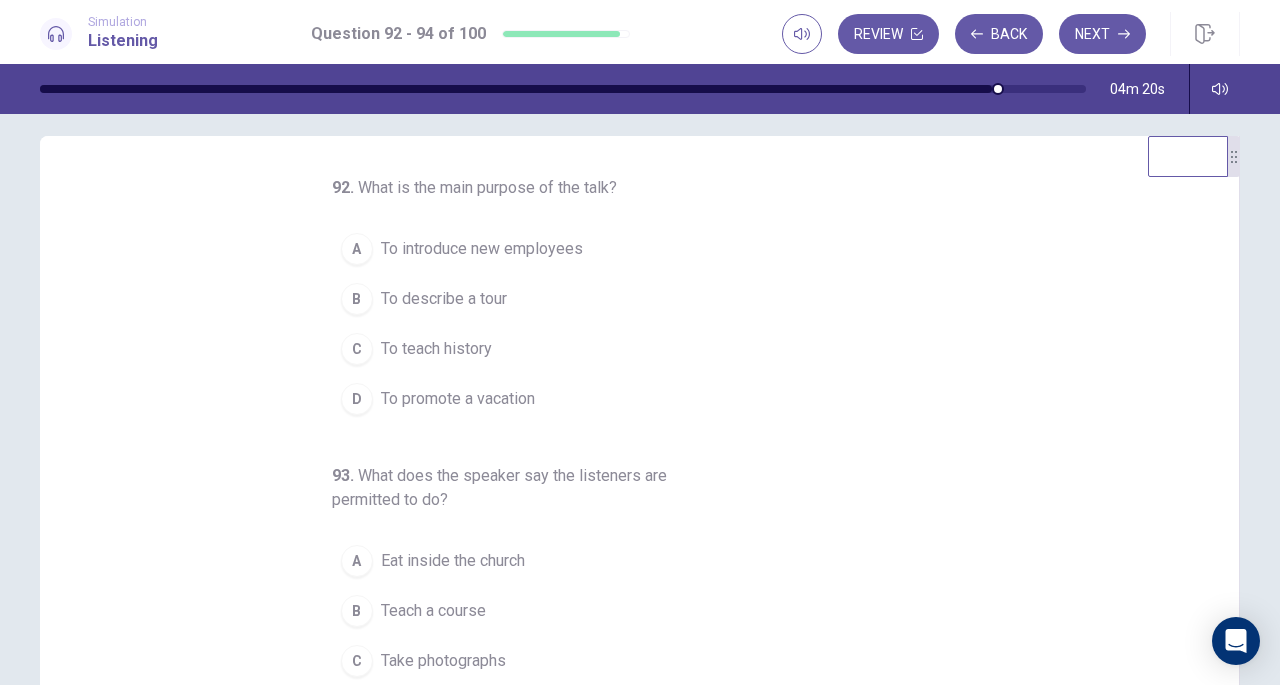 click on "To describe a tour" at bounding box center [444, 299] 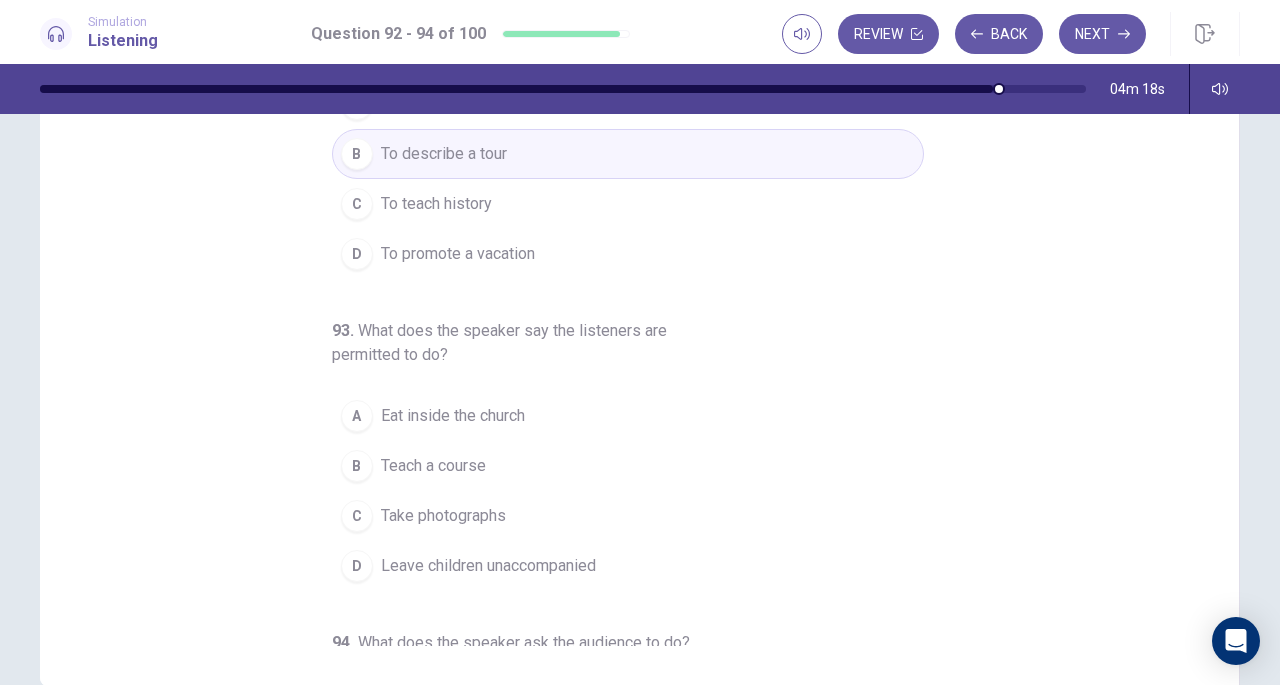 scroll, scrollTop: 164, scrollLeft: 0, axis: vertical 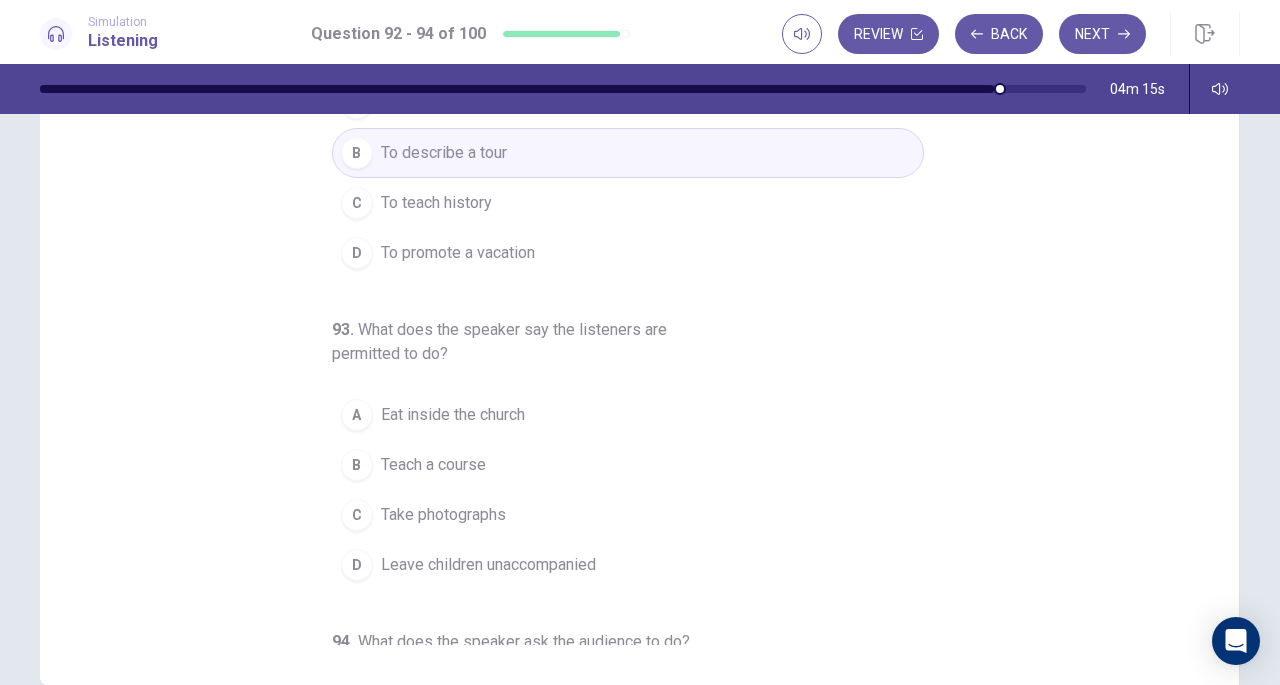drag, startPoint x: 1220, startPoint y: 164, endPoint x: 1218, endPoint y: 235, distance: 71.02816 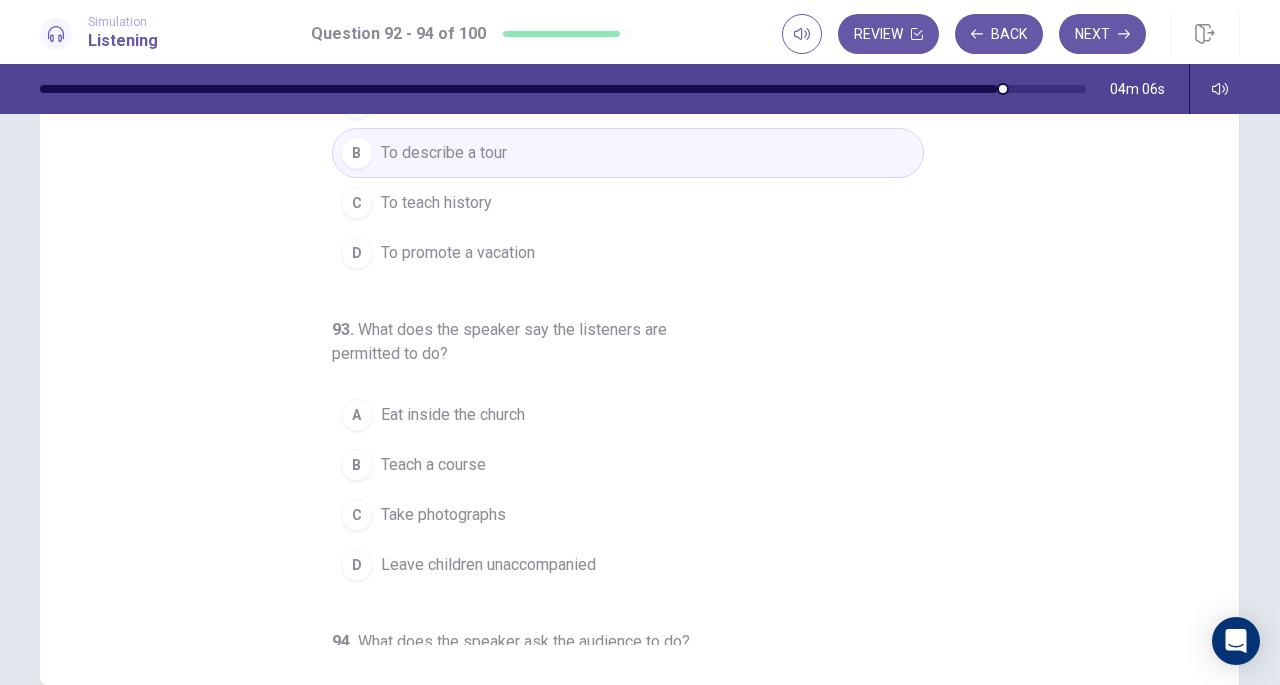 drag, startPoint x: 1202, startPoint y: 206, endPoint x: 1187, endPoint y: 361, distance: 155.72412 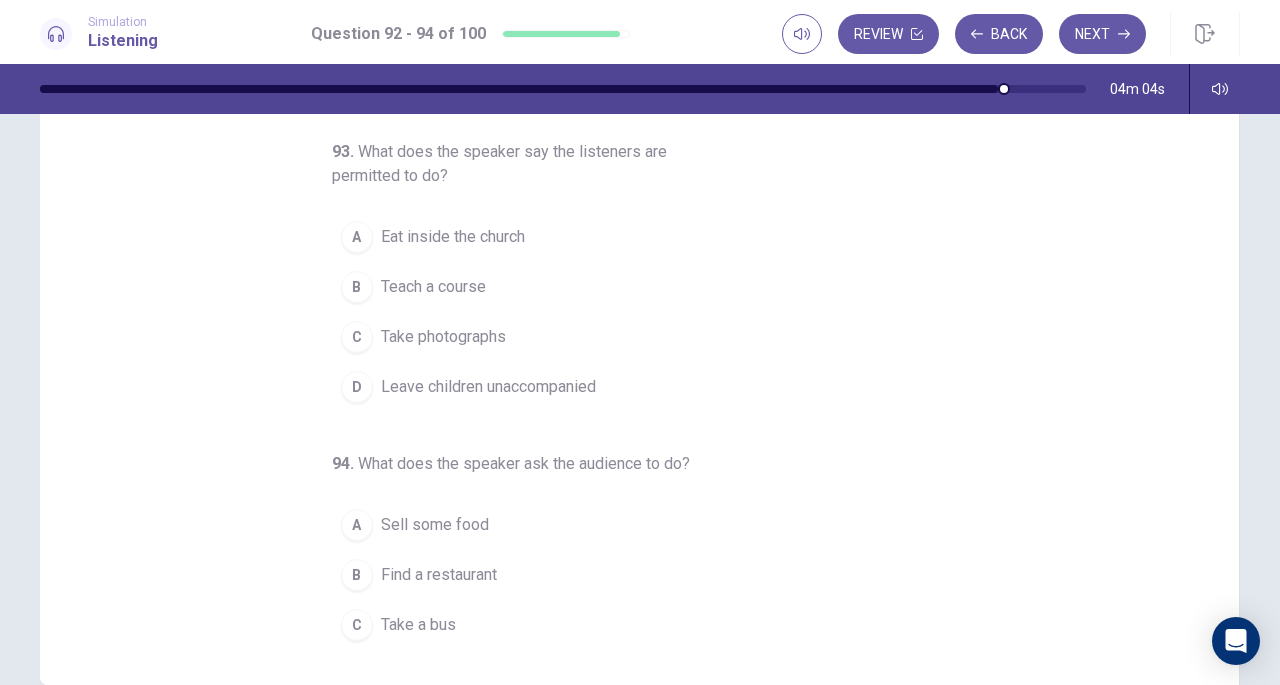 scroll, scrollTop: 174, scrollLeft: 0, axis: vertical 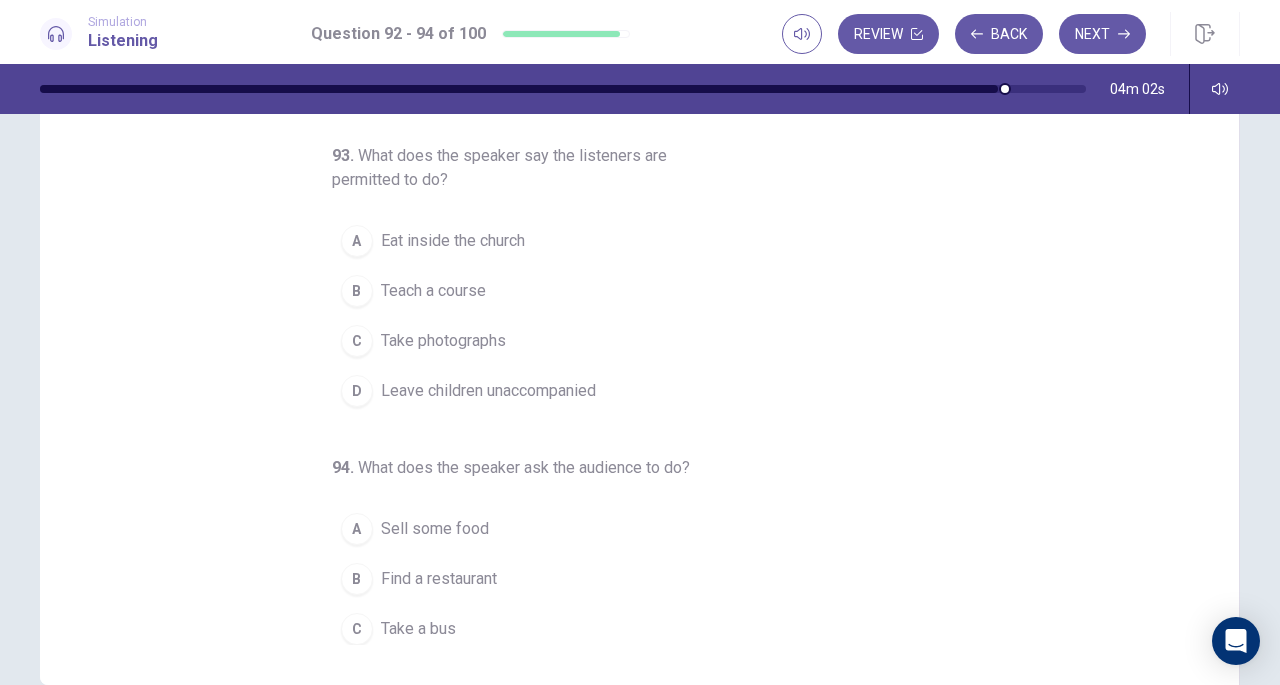click on "C Take photographs" at bounding box center (628, 341) 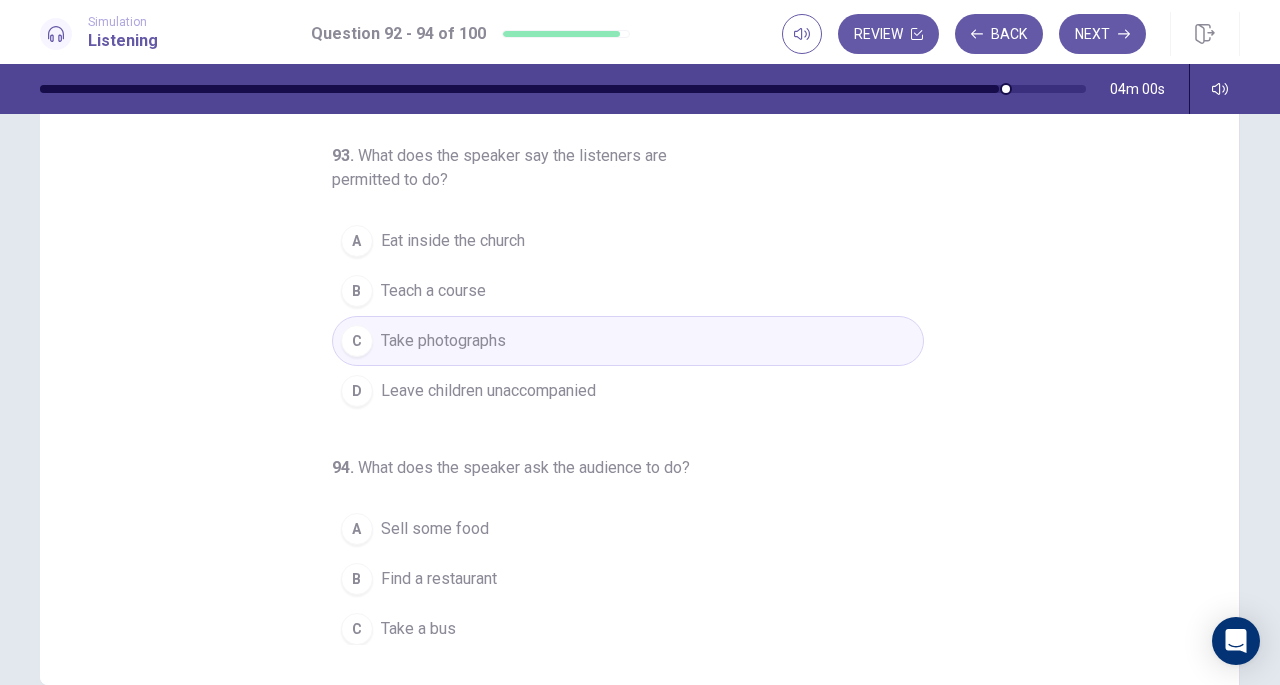 scroll, scrollTop: 268, scrollLeft: 0, axis: vertical 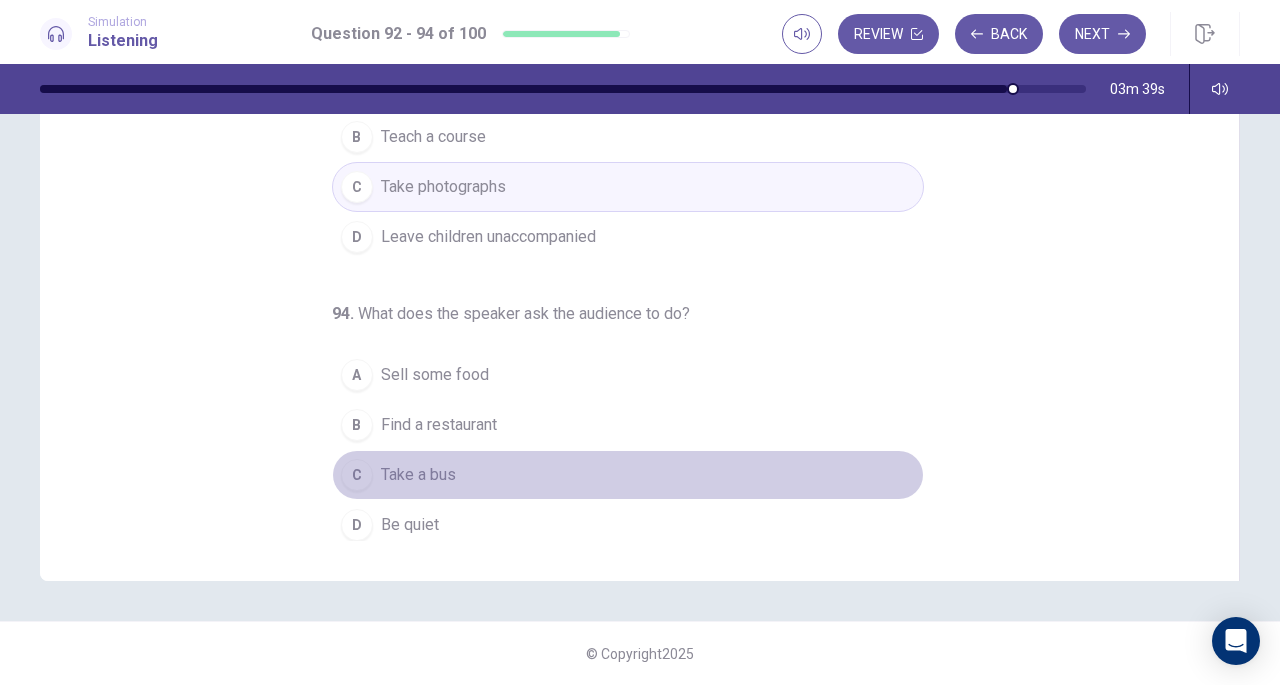 click on "C" at bounding box center (357, 475) 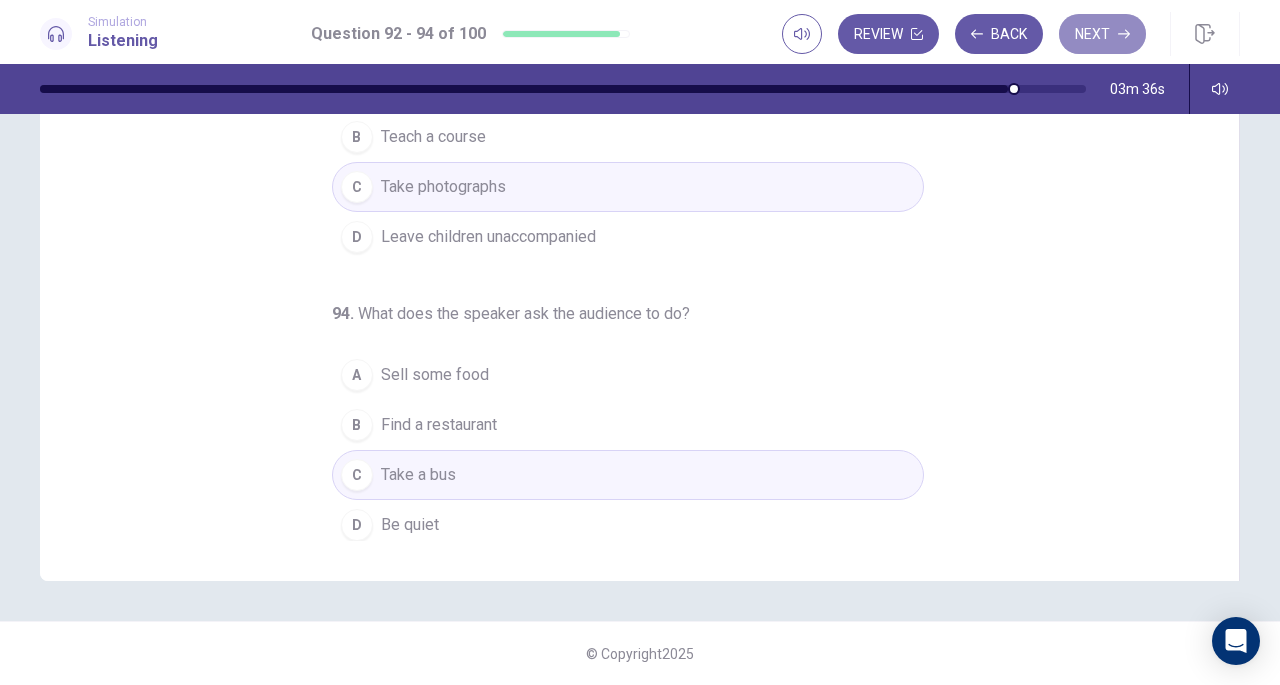 click on "Next" at bounding box center [1102, 34] 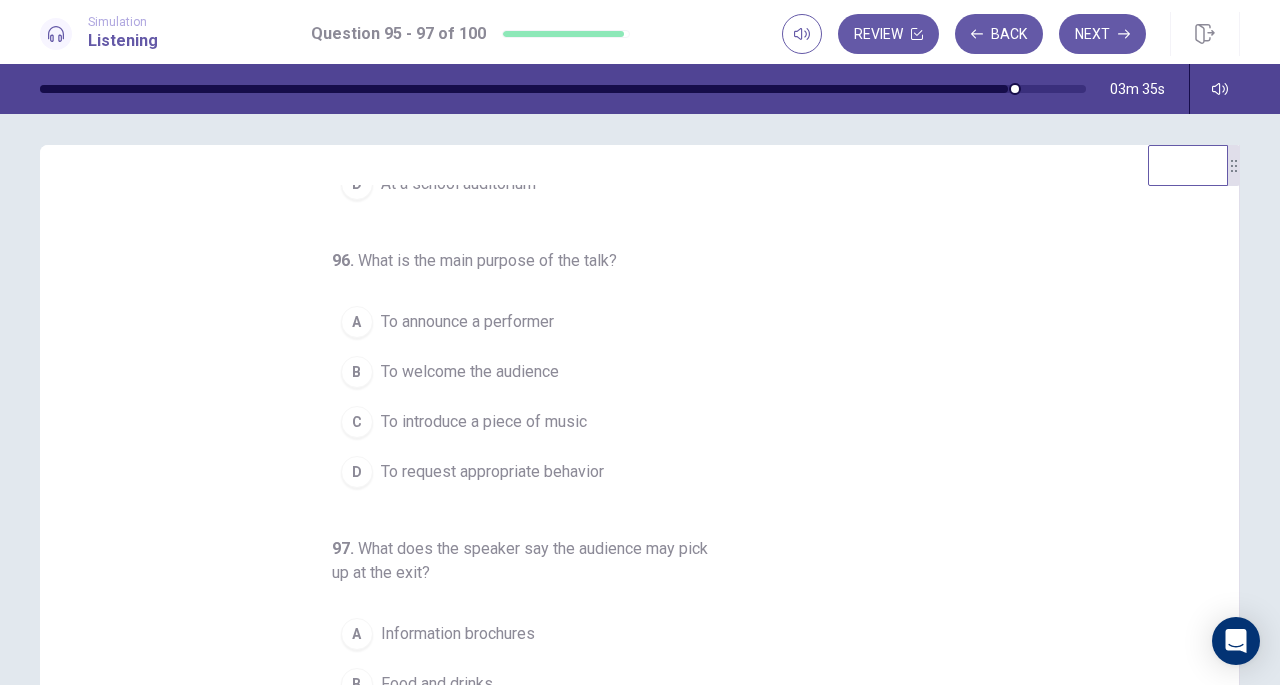 scroll, scrollTop: 0, scrollLeft: 0, axis: both 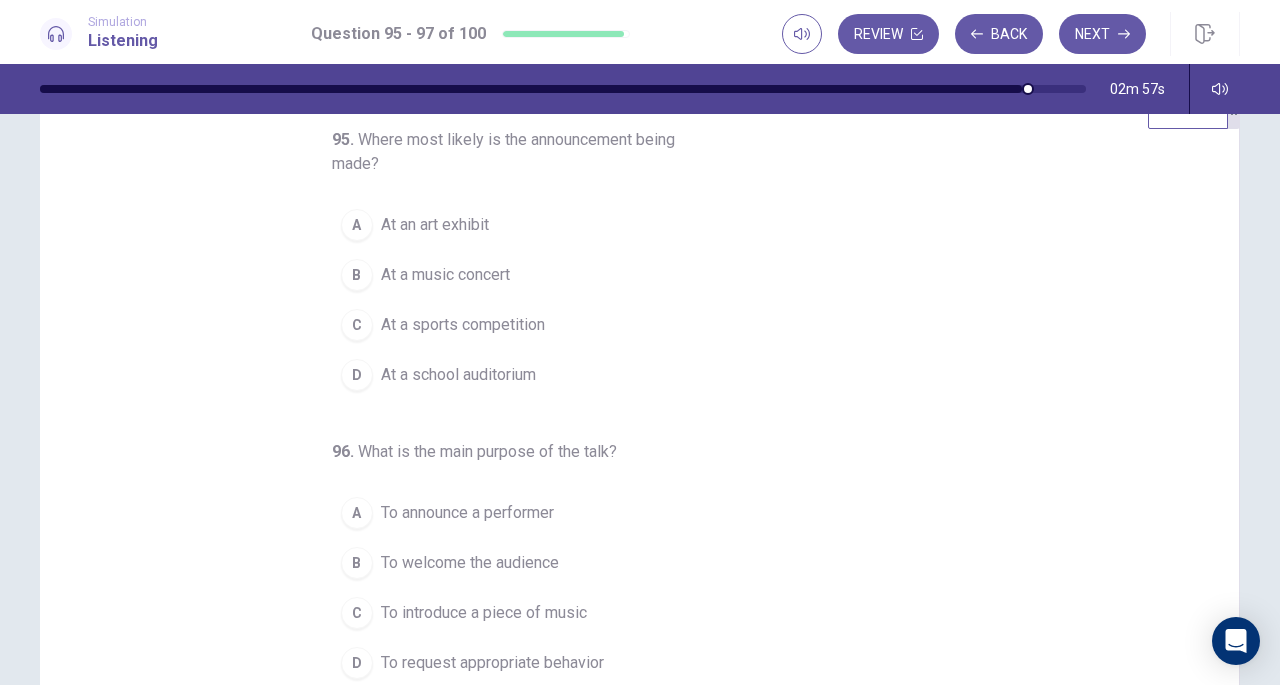 click on "B" at bounding box center [357, 275] 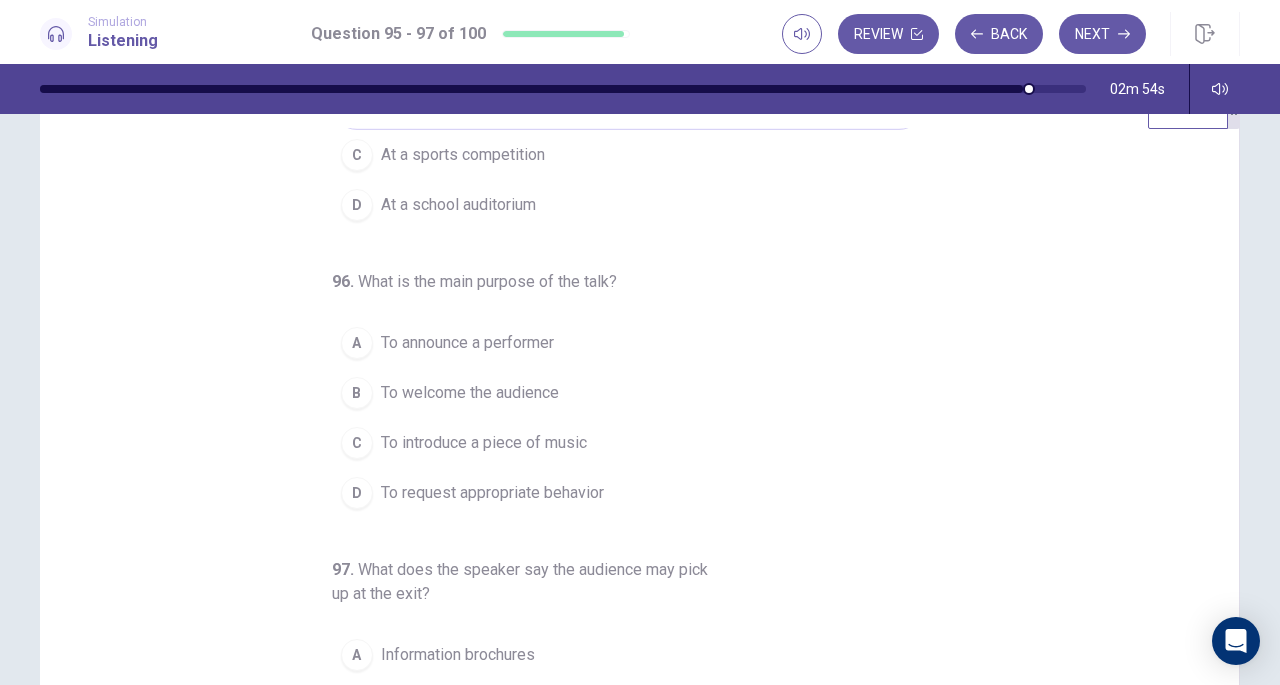 scroll, scrollTop: 172, scrollLeft: 0, axis: vertical 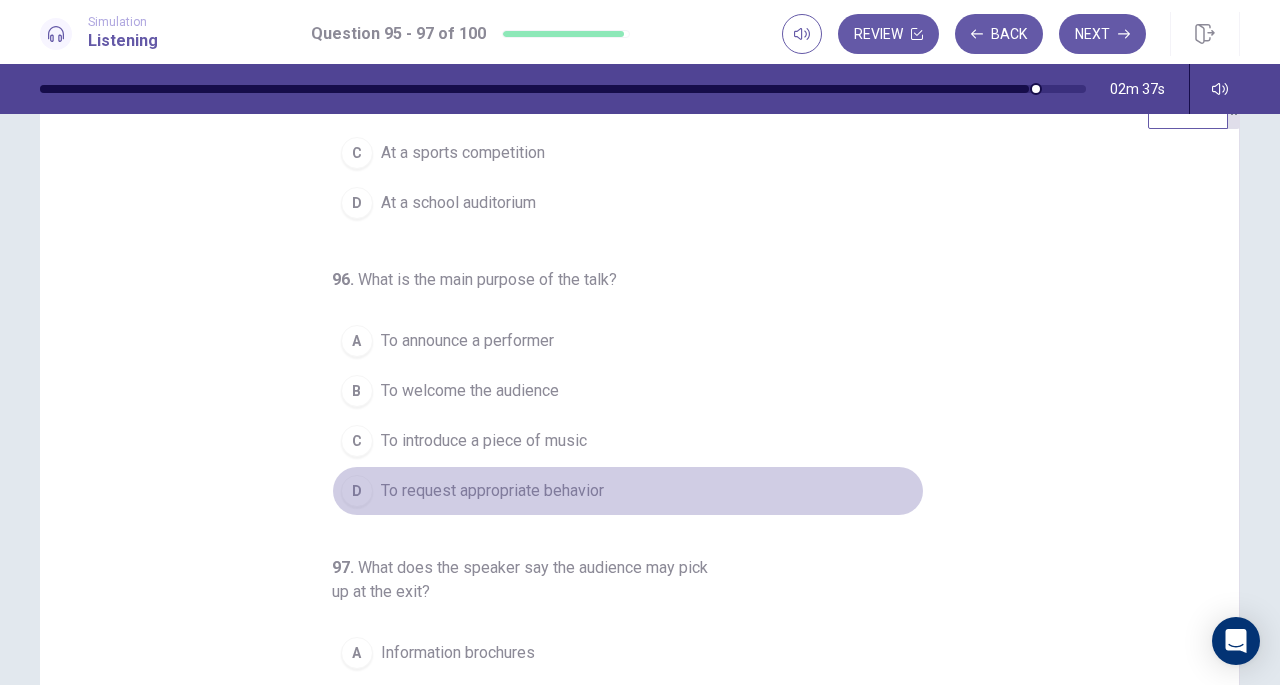 click on "D" at bounding box center [357, 491] 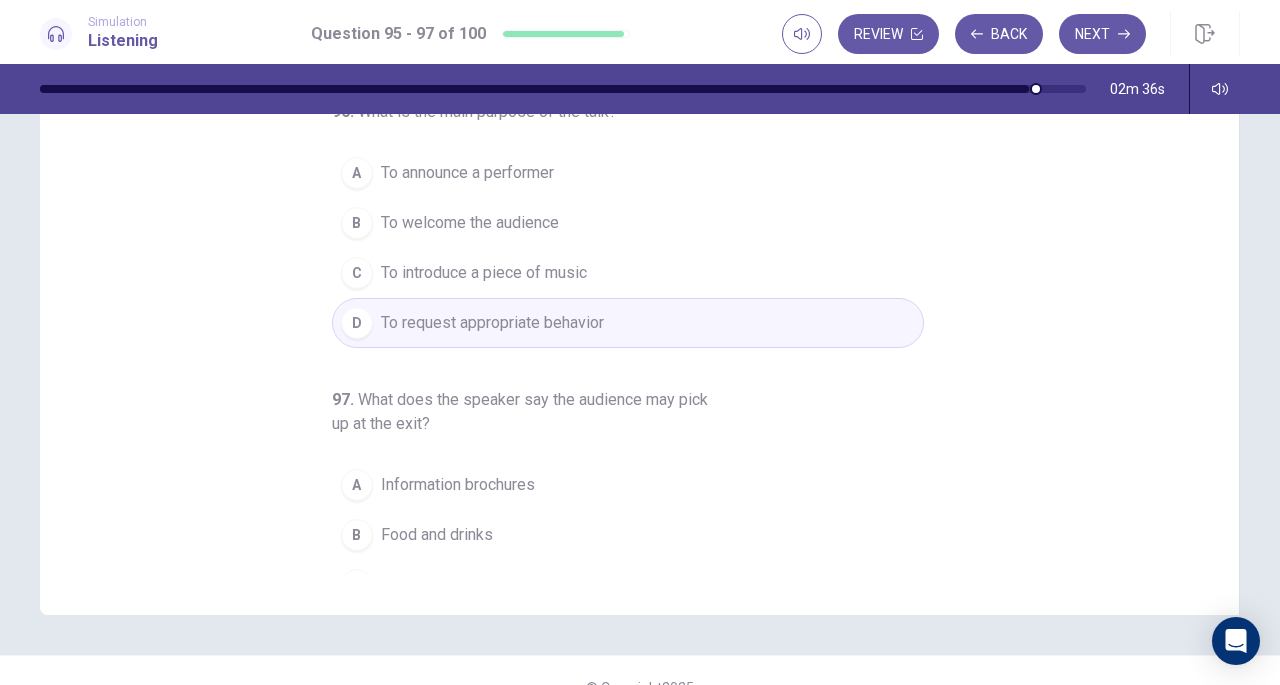 scroll, scrollTop: 268, scrollLeft: 0, axis: vertical 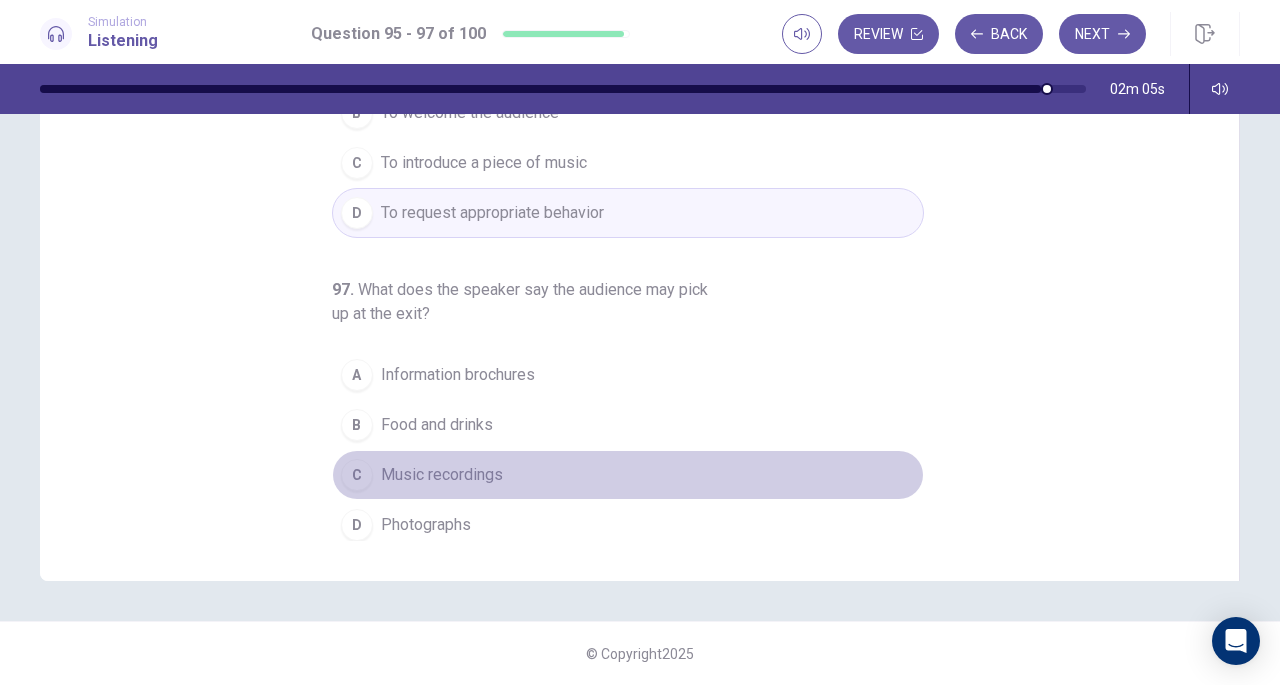 click on "C Music recordings" at bounding box center (628, 475) 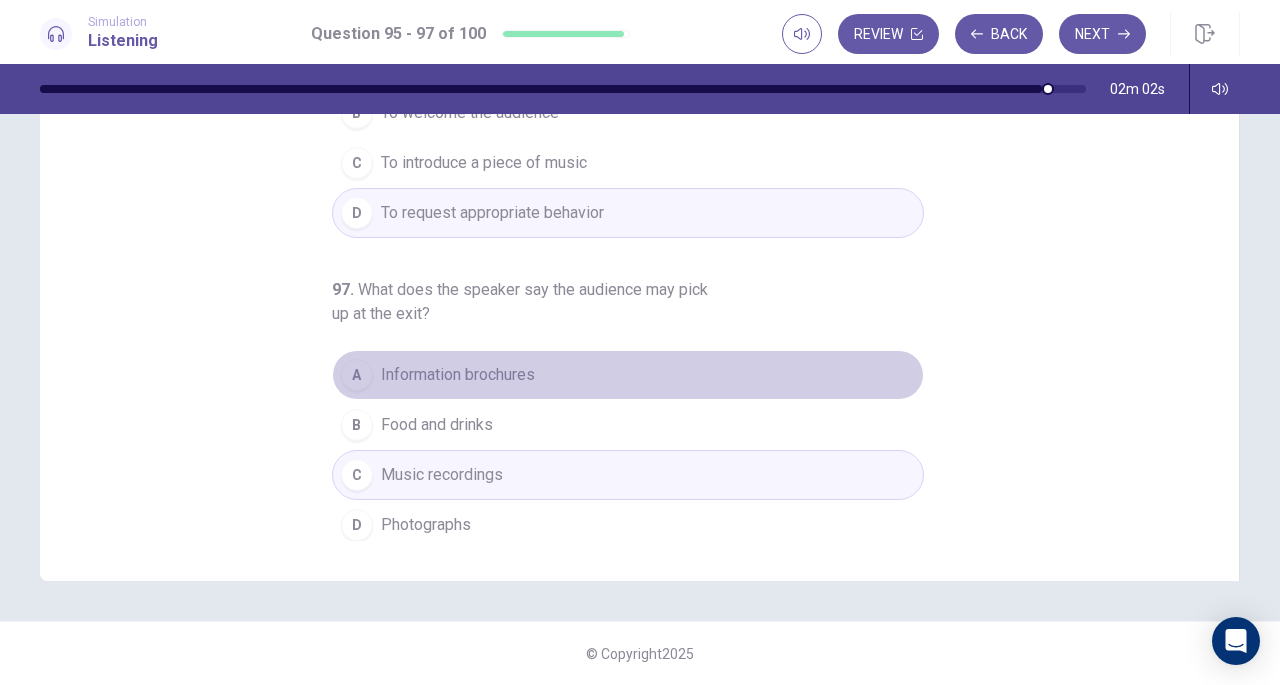 click on "Information brochures" at bounding box center [458, 375] 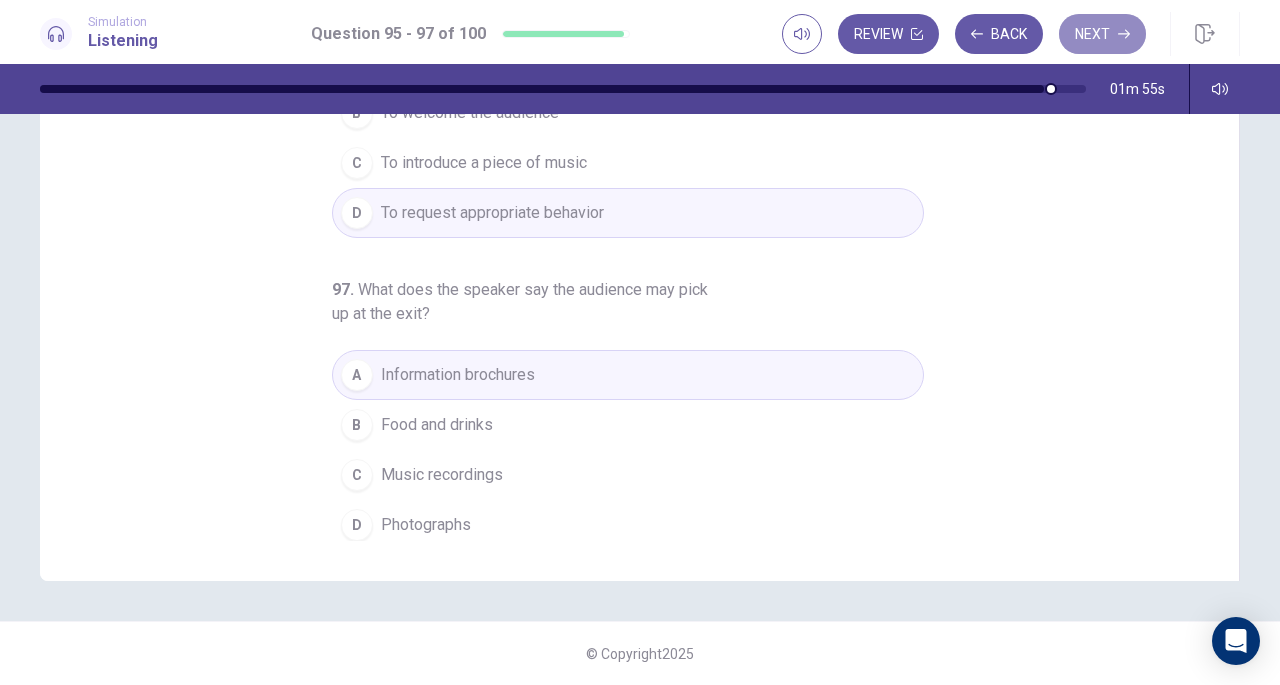 click on "Next" at bounding box center [1102, 34] 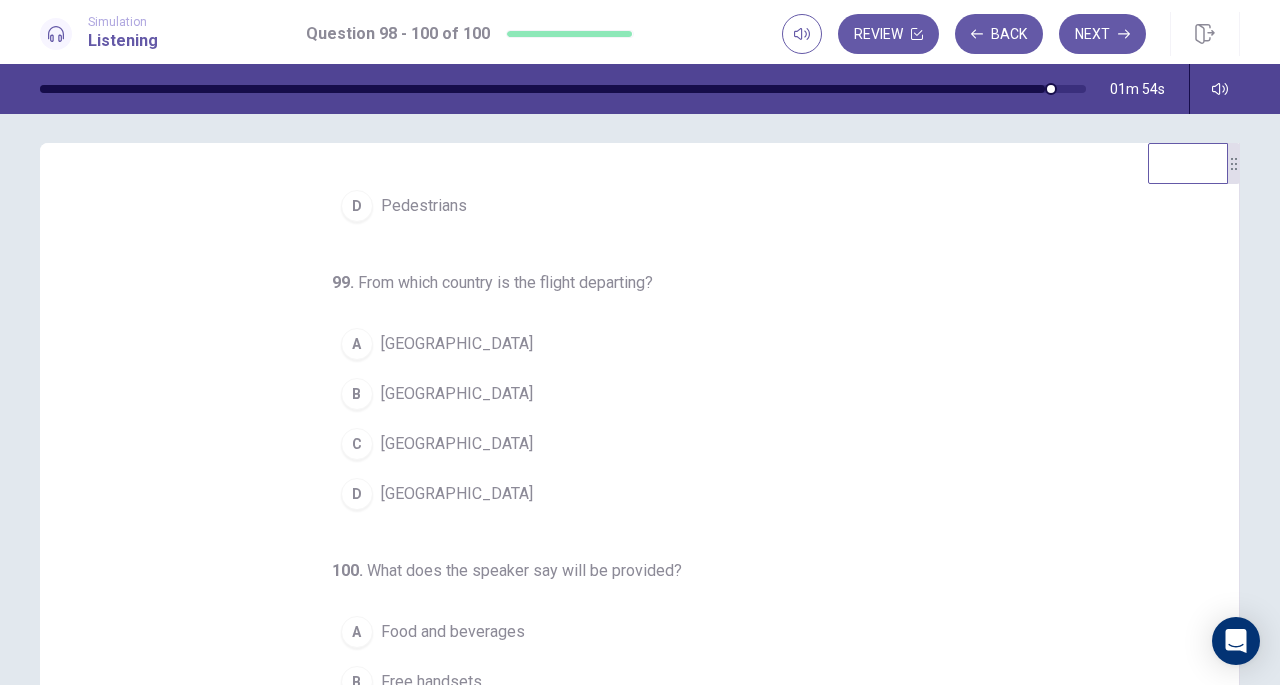 scroll, scrollTop: 0, scrollLeft: 0, axis: both 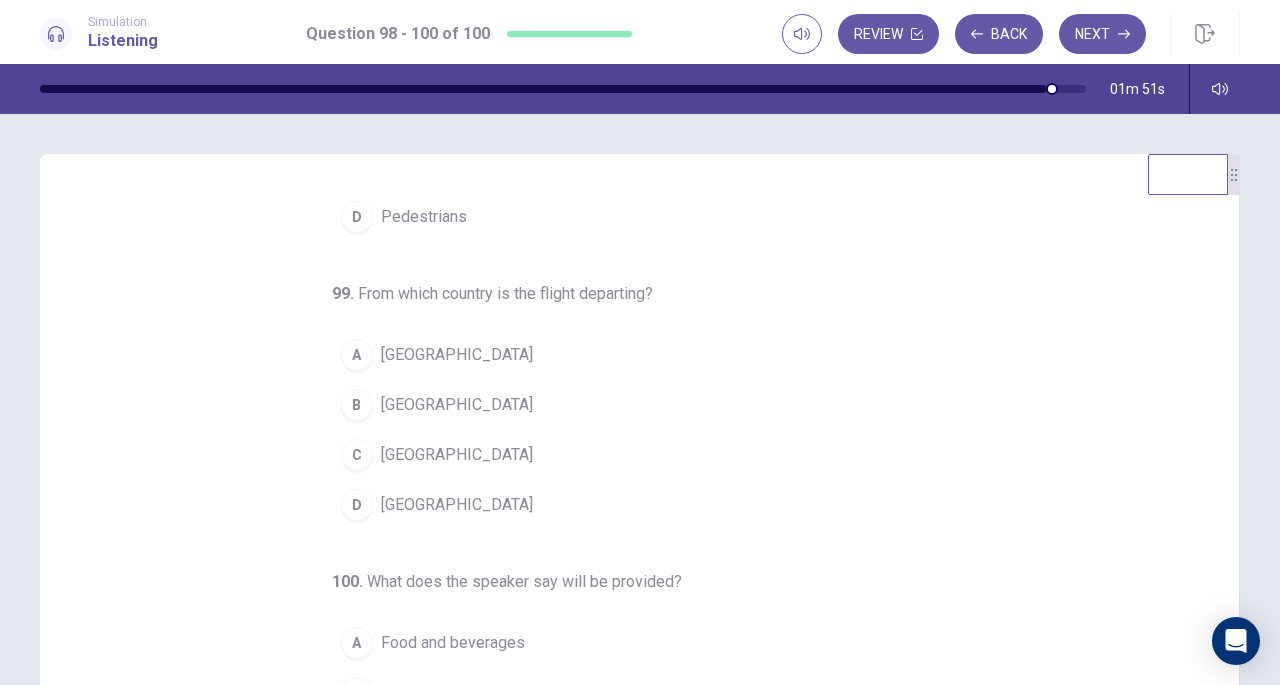 click on "98 .   Who is the man talking to? A Shop attendants B Flight crew C Airline passengers D Pedestrians 99 .   From which country is the flight departing? A United States B [GEOGRAPHIC_DATA] C [GEOGRAPHIC_DATA] D [GEOGRAPHIC_DATA] 100 .   What does the speaker say will be provided? A Food and beverages B Free handsets C Magazines D Toothbrushes" at bounding box center (647, 501) 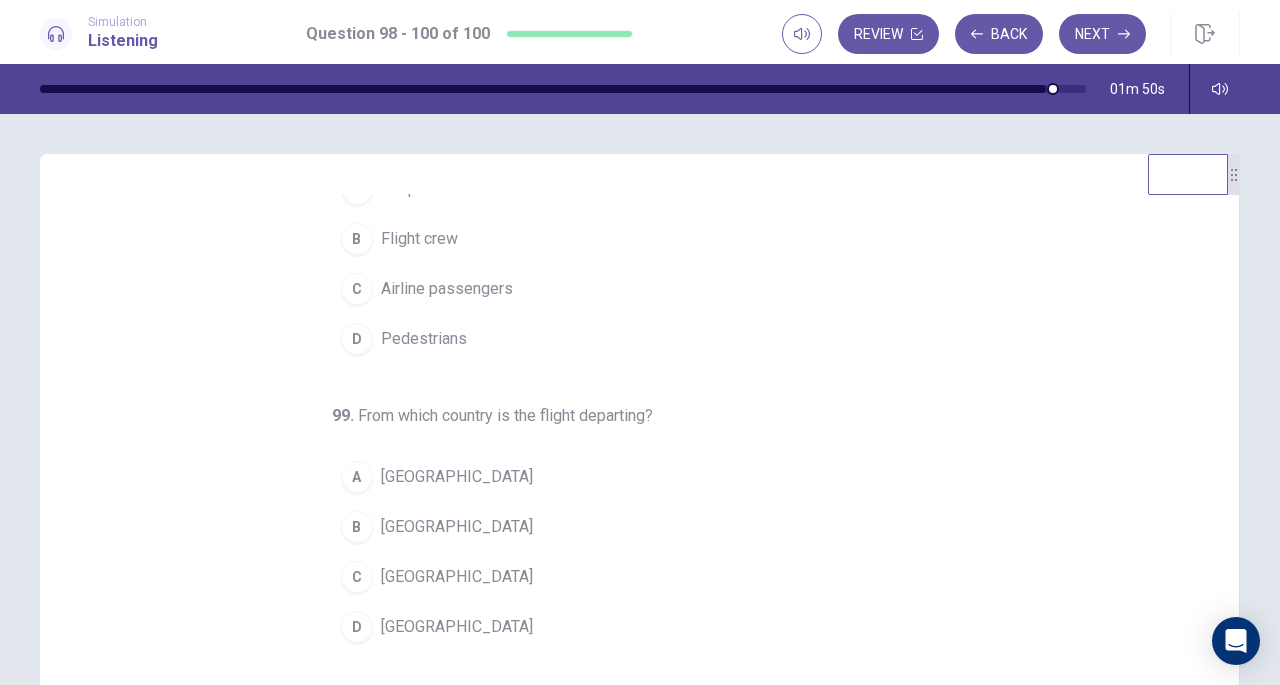 scroll, scrollTop: 0, scrollLeft: 0, axis: both 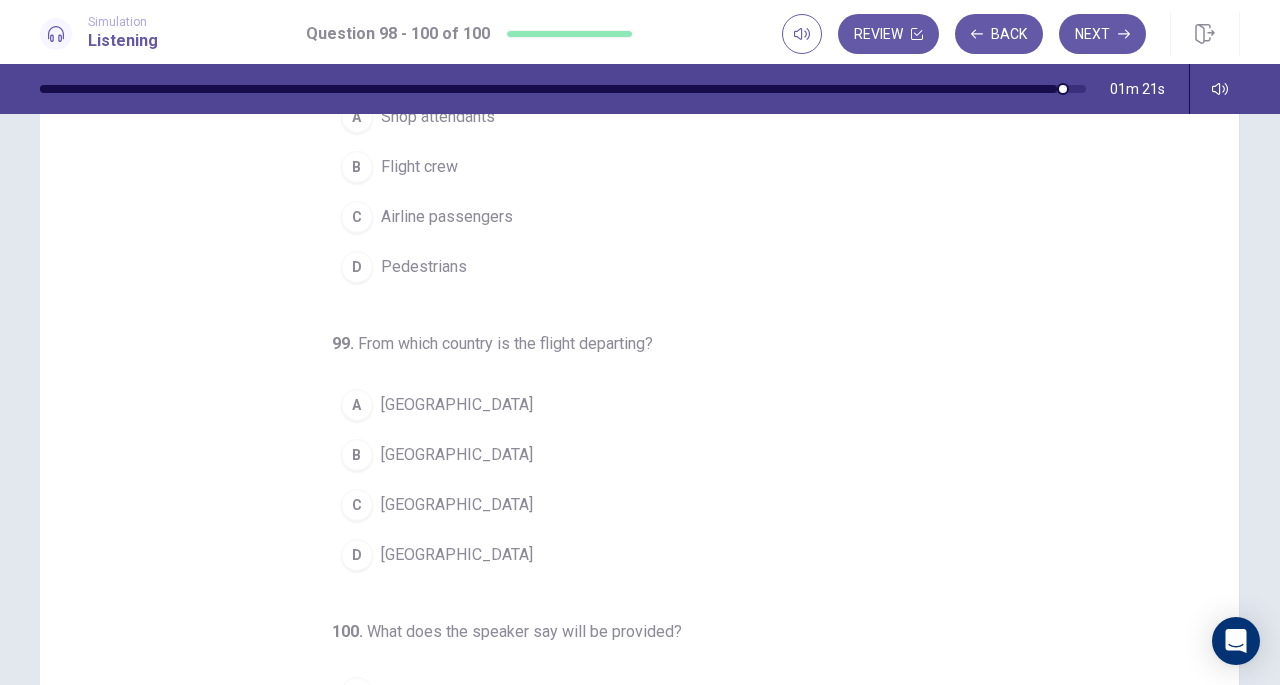 click on "[GEOGRAPHIC_DATA]" at bounding box center [457, 555] 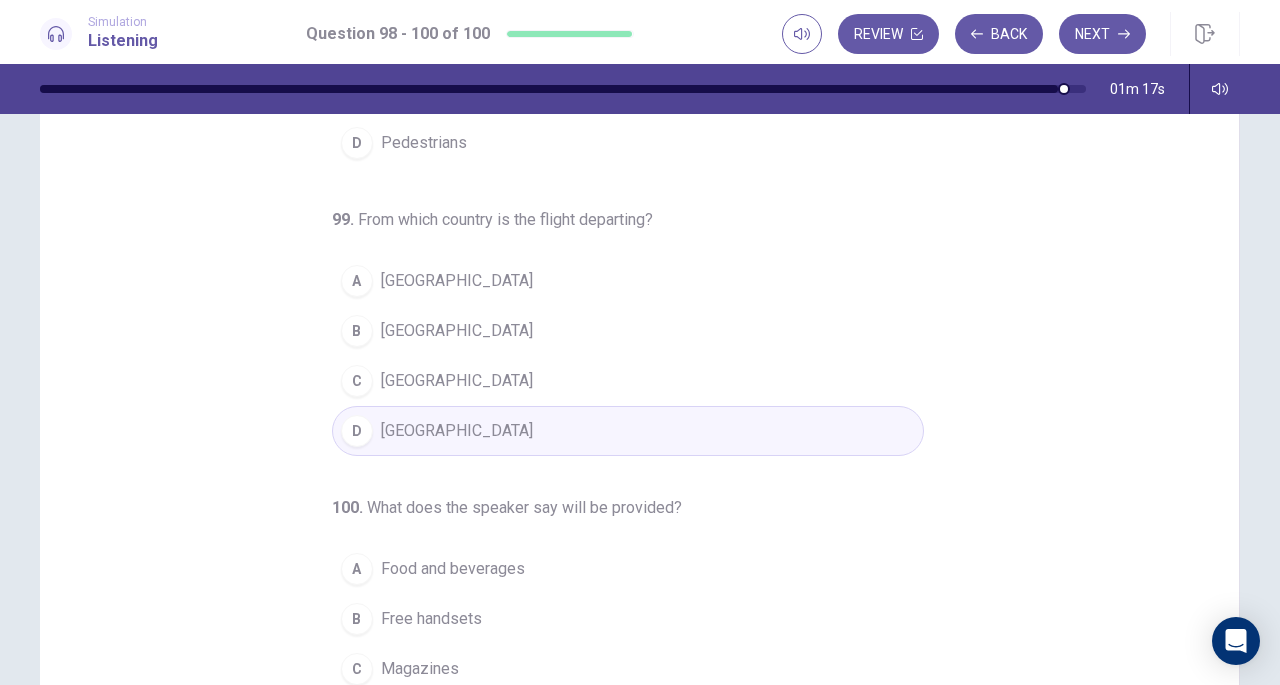 scroll, scrollTop: 200, scrollLeft: 0, axis: vertical 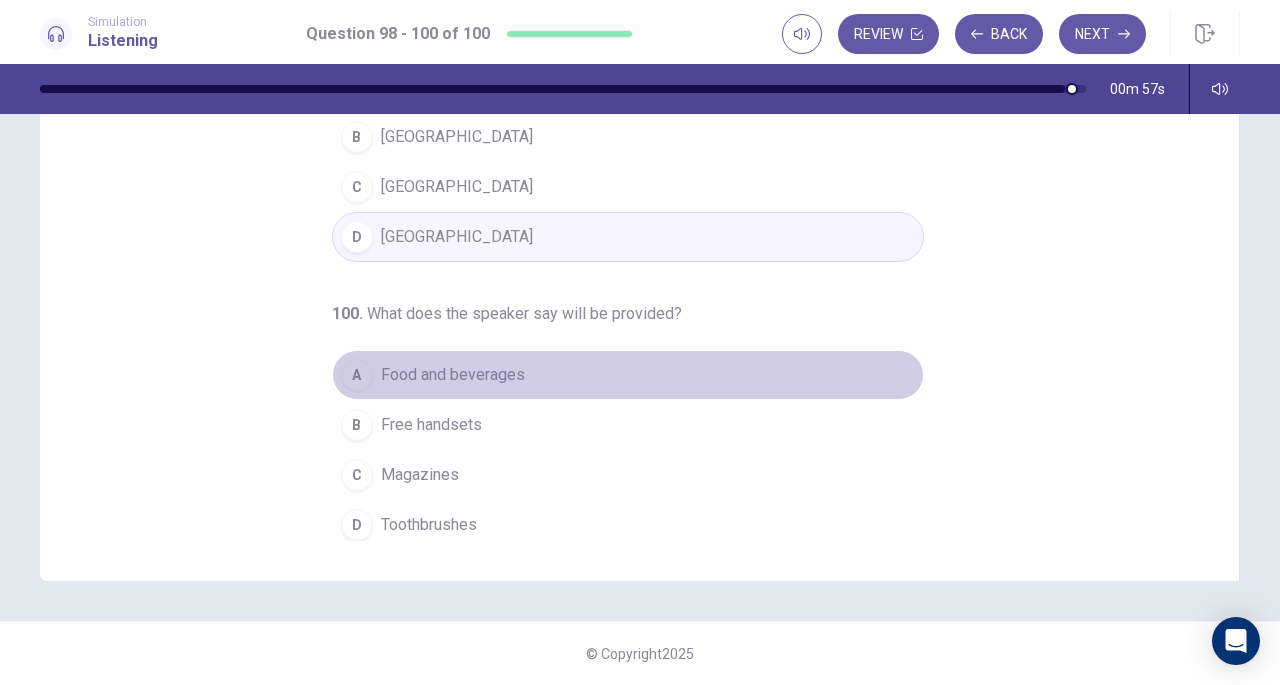 click on "A" at bounding box center [357, 375] 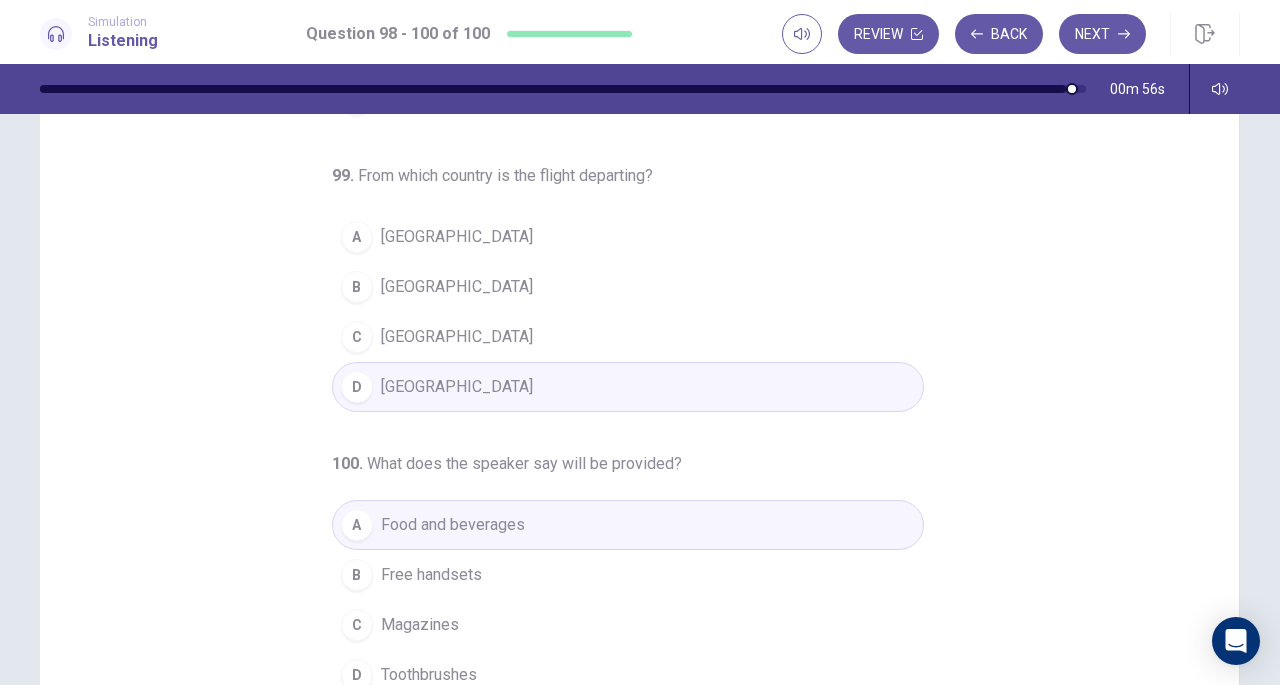 scroll, scrollTop: 0, scrollLeft: 0, axis: both 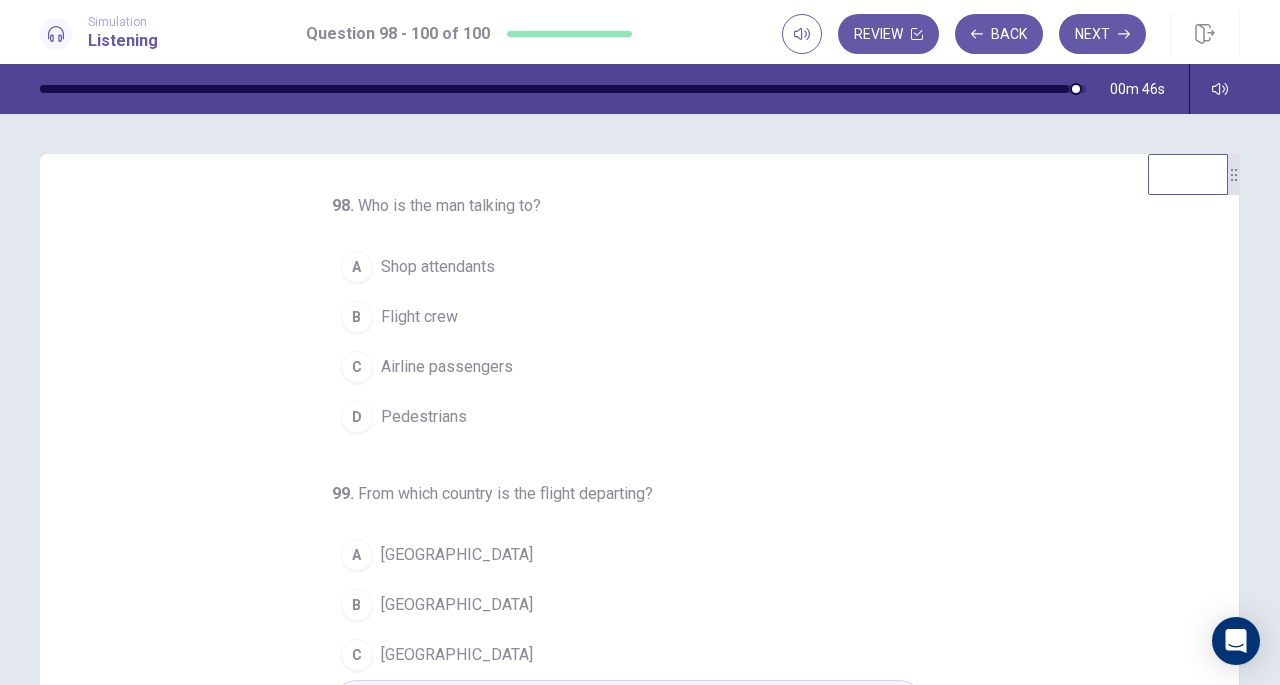 click on "B" at bounding box center [357, 317] 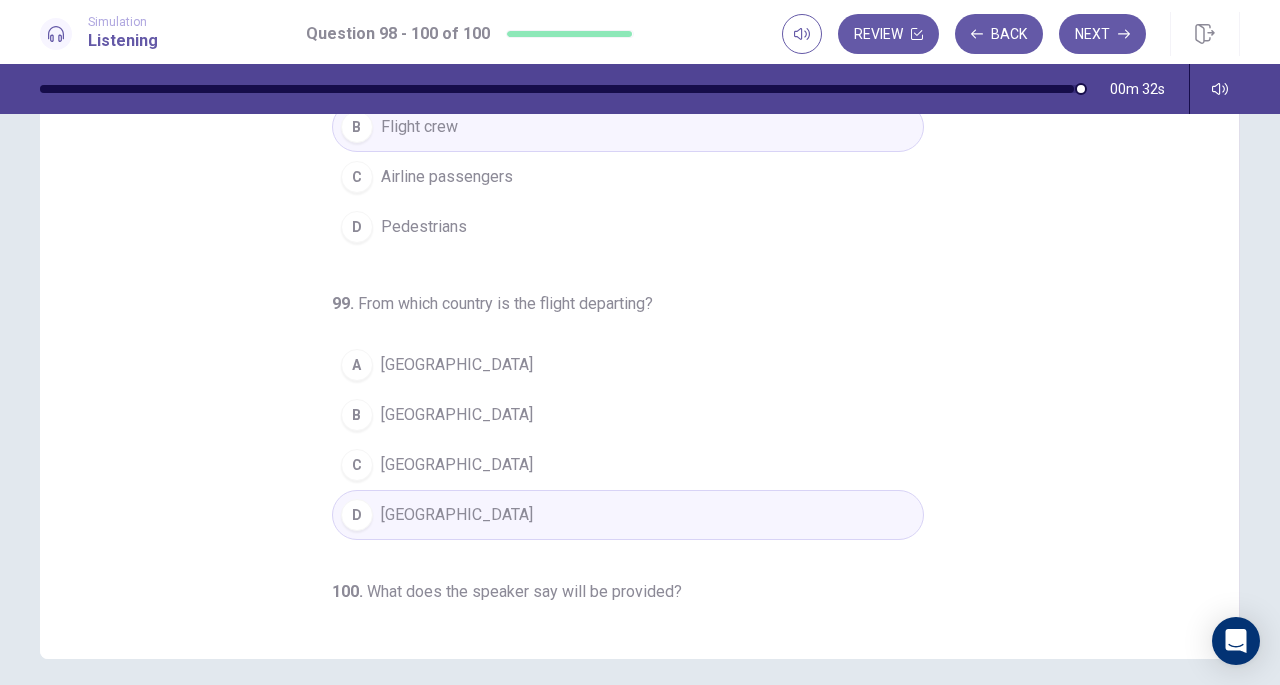 scroll, scrollTop: 0, scrollLeft: 0, axis: both 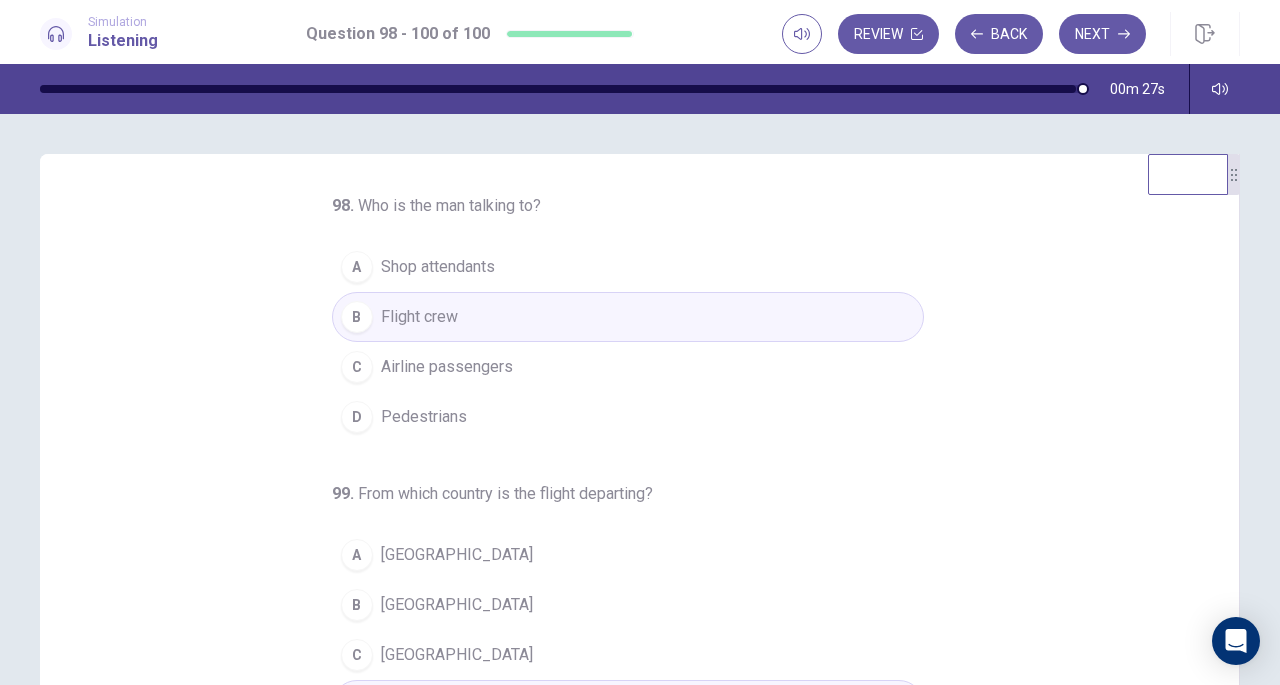 click 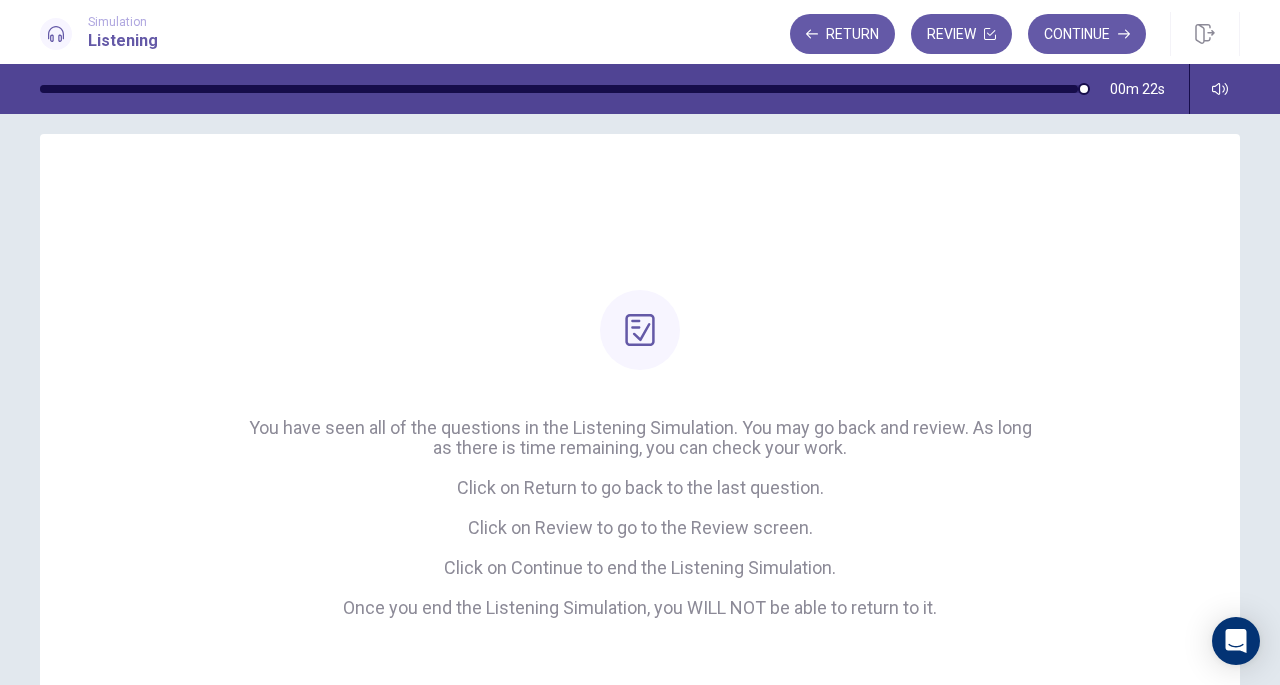 scroll, scrollTop: 0, scrollLeft: 0, axis: both 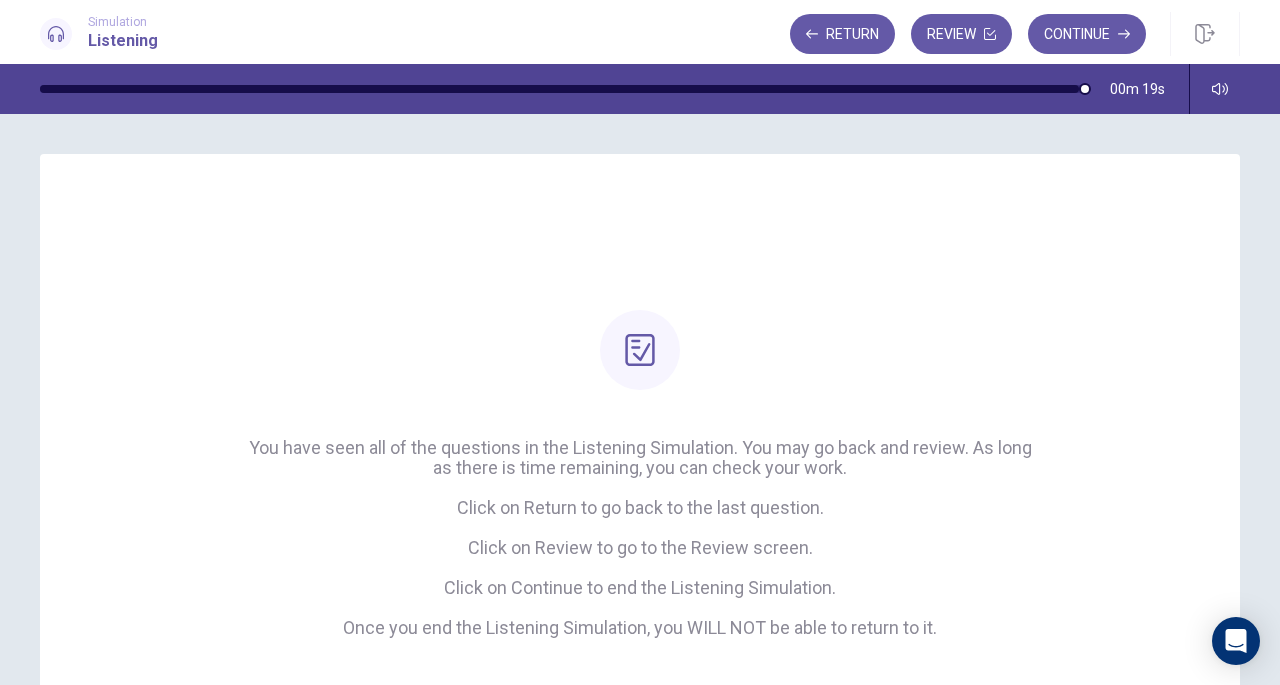 click on "Continue" at bounding box center (1087, 34) 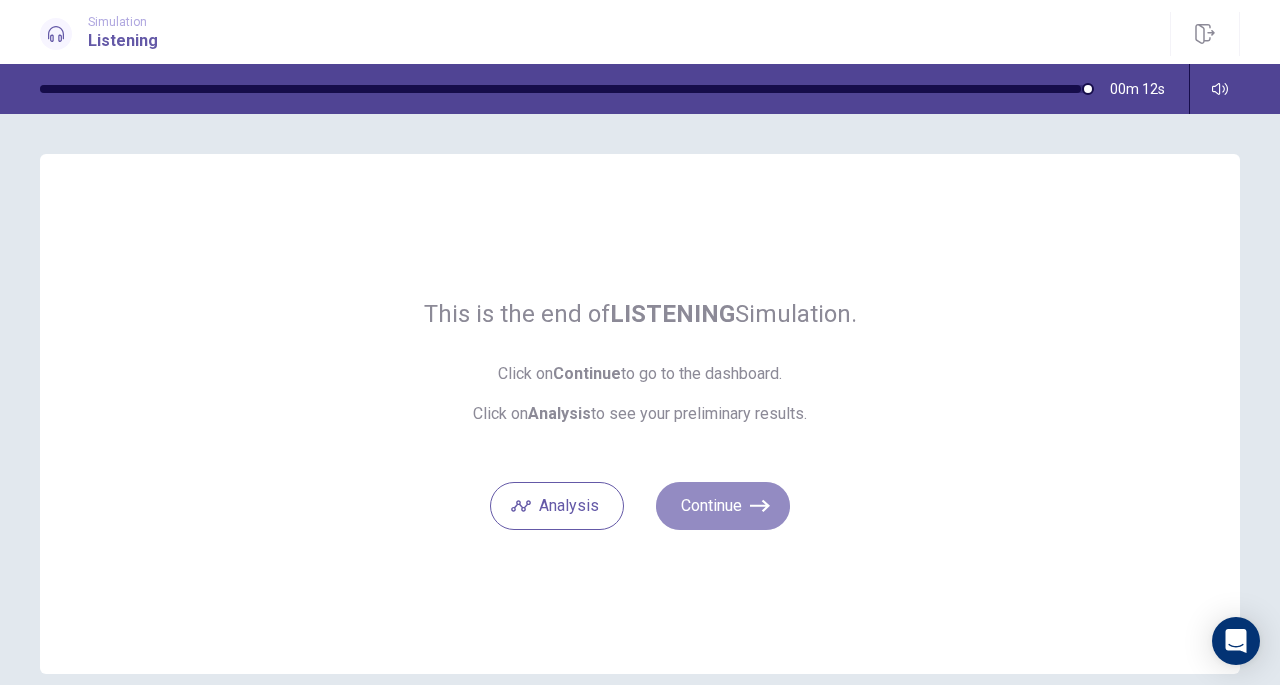 click on "Continue" at bounding box center (723, 506) 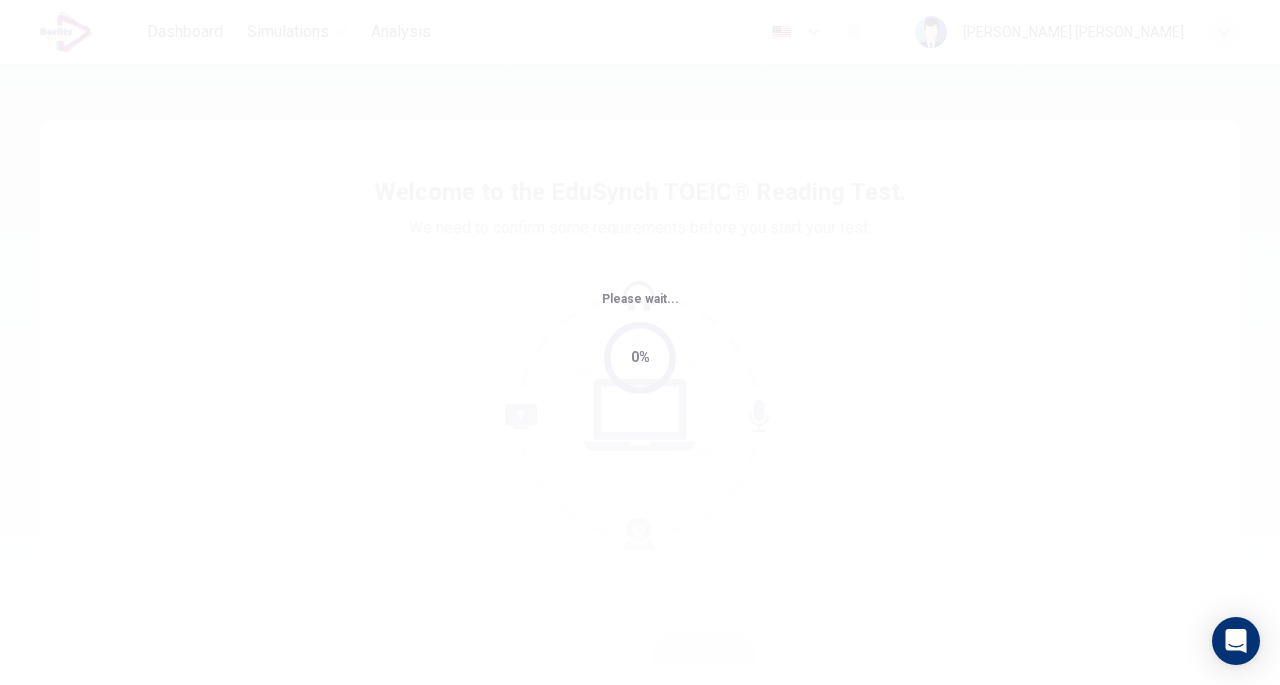 scroll, scrollTop: 0, scrollLeft: 0, axis: both 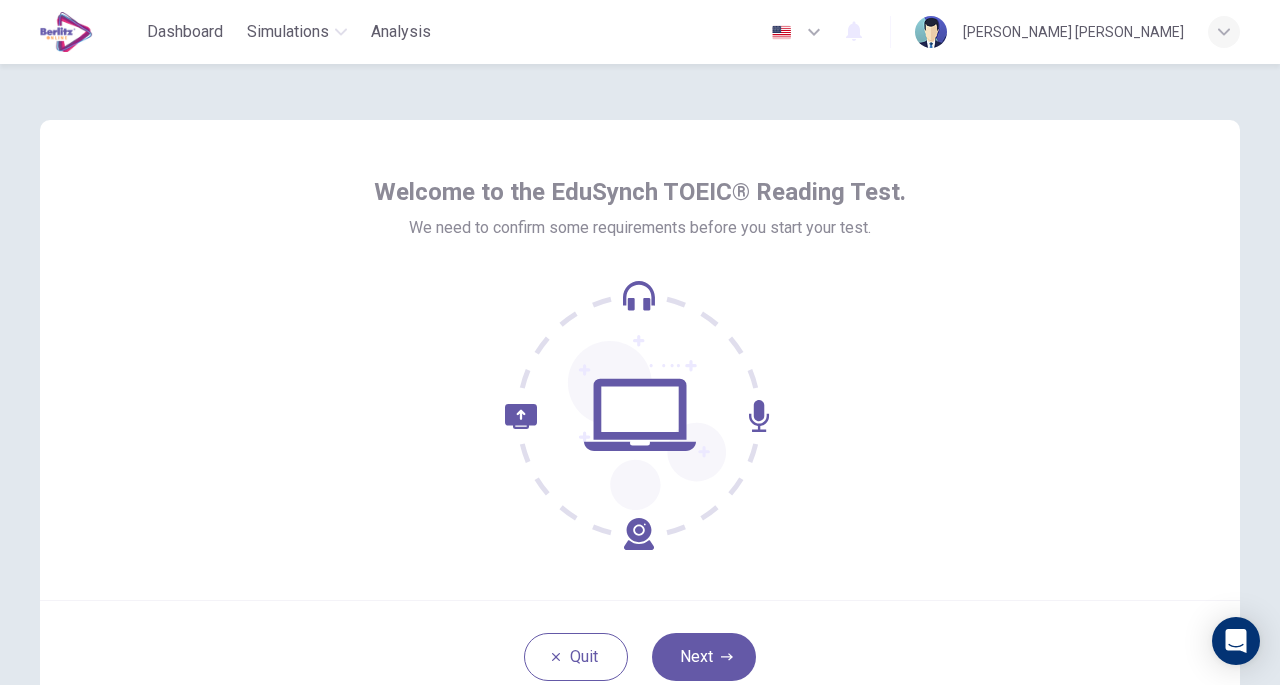 click 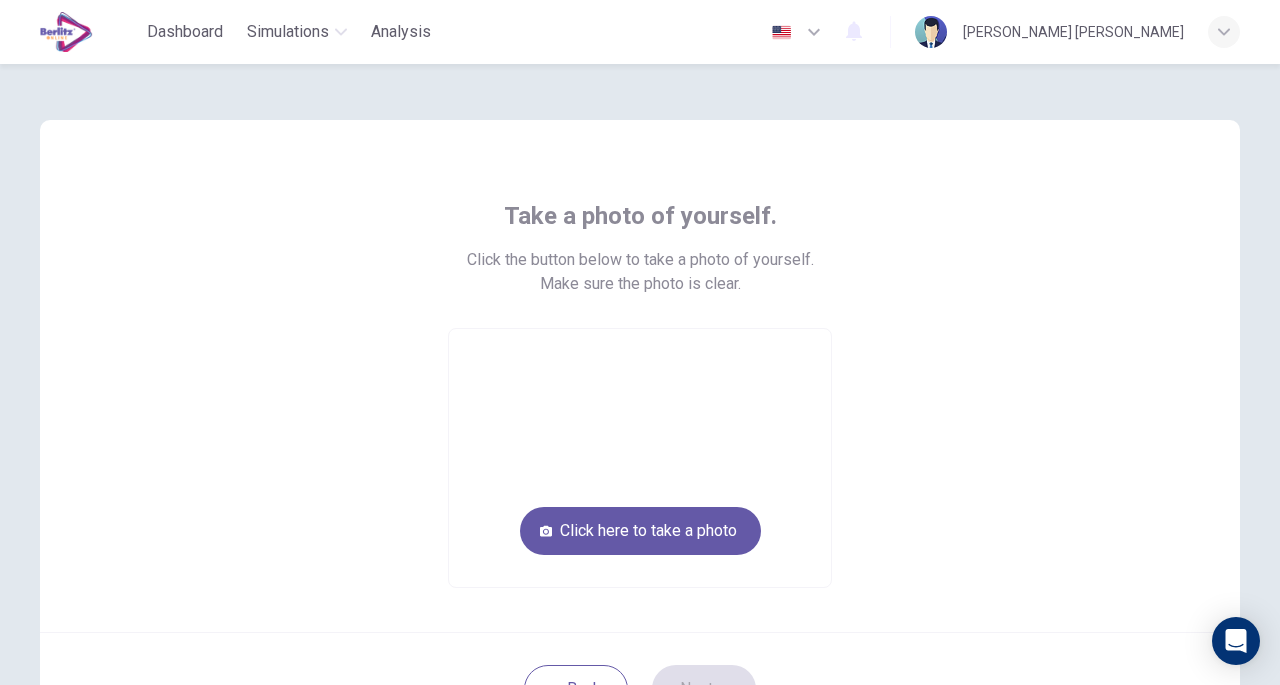 click on "Click here to take a photo" at bounding box center [640, 531] 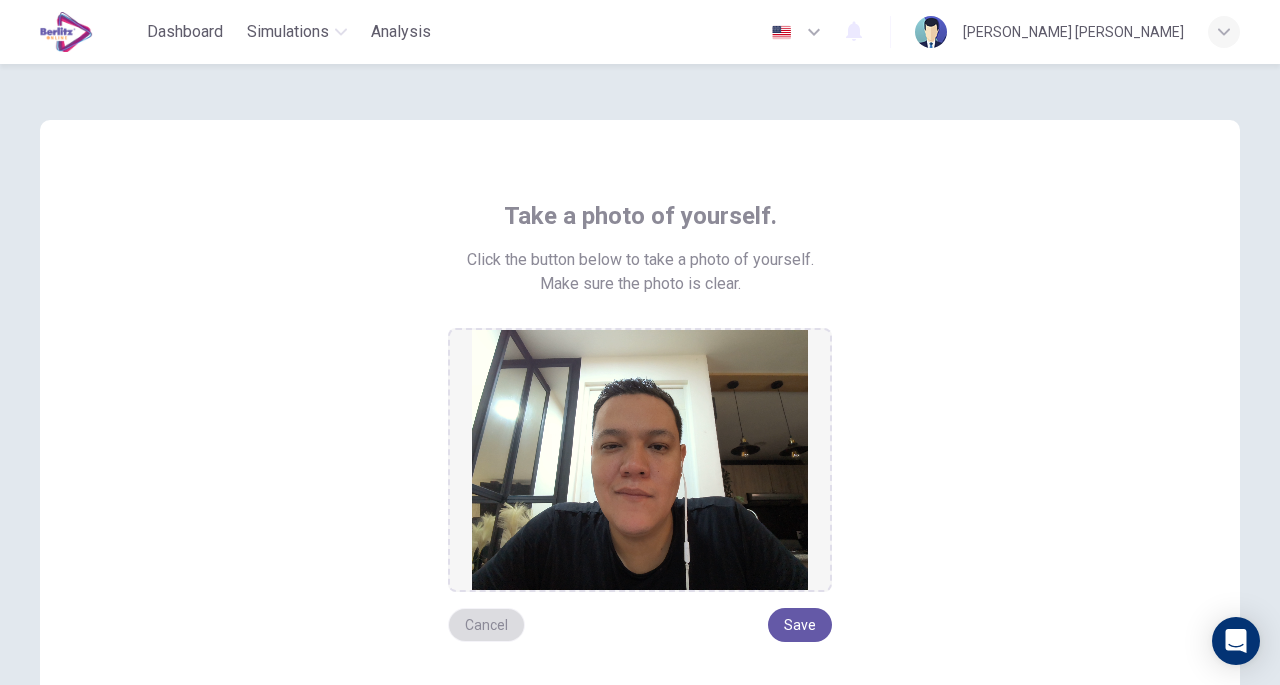 click on "Cancel" at bounding box center [486, 625] 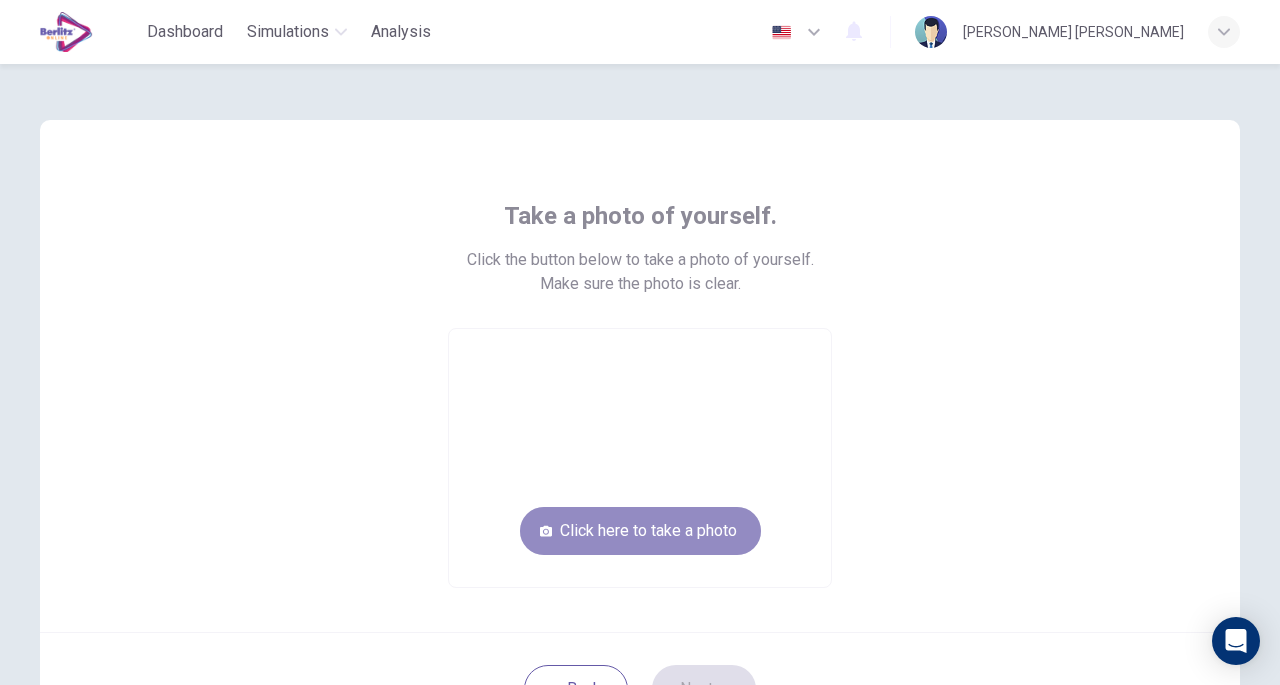 click on "Click here to take a photo" at bounding box center [640, 531] 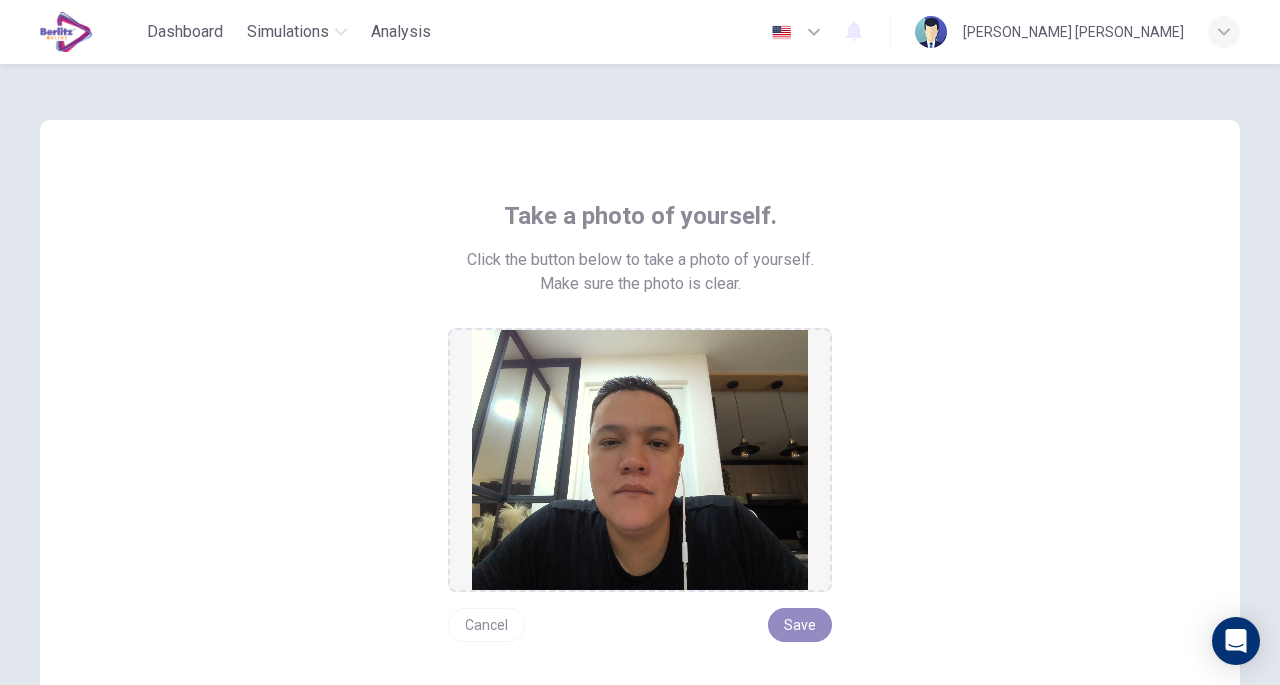 click on "Save" at bounding box center (800, 625) 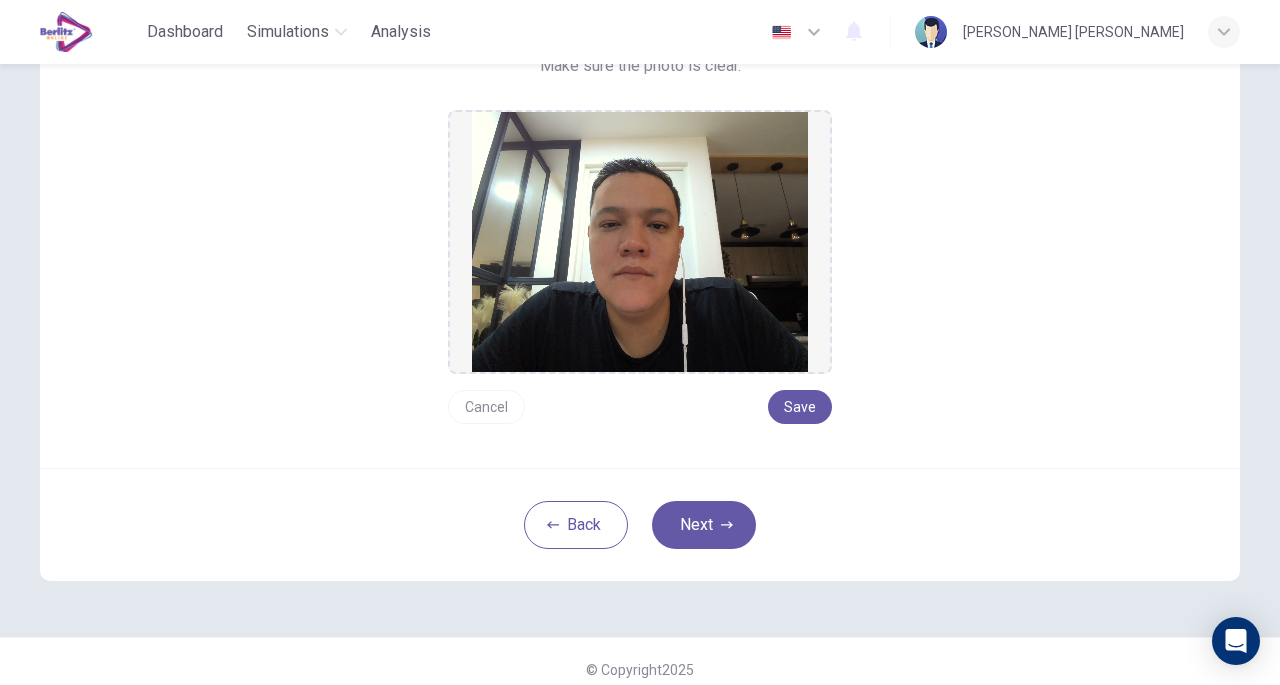 scroll, scrollTop: 227, scrollLeft: 0, axis: vertical 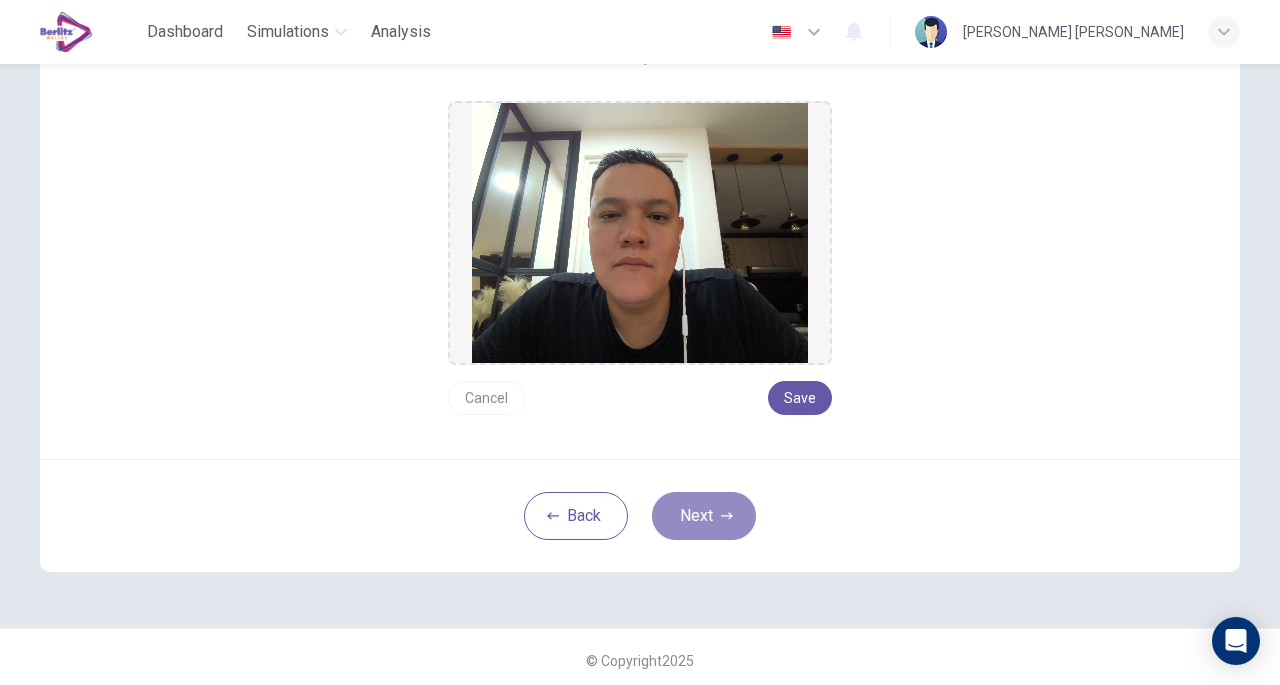 click on "Next" at bounding box center (704, 516) 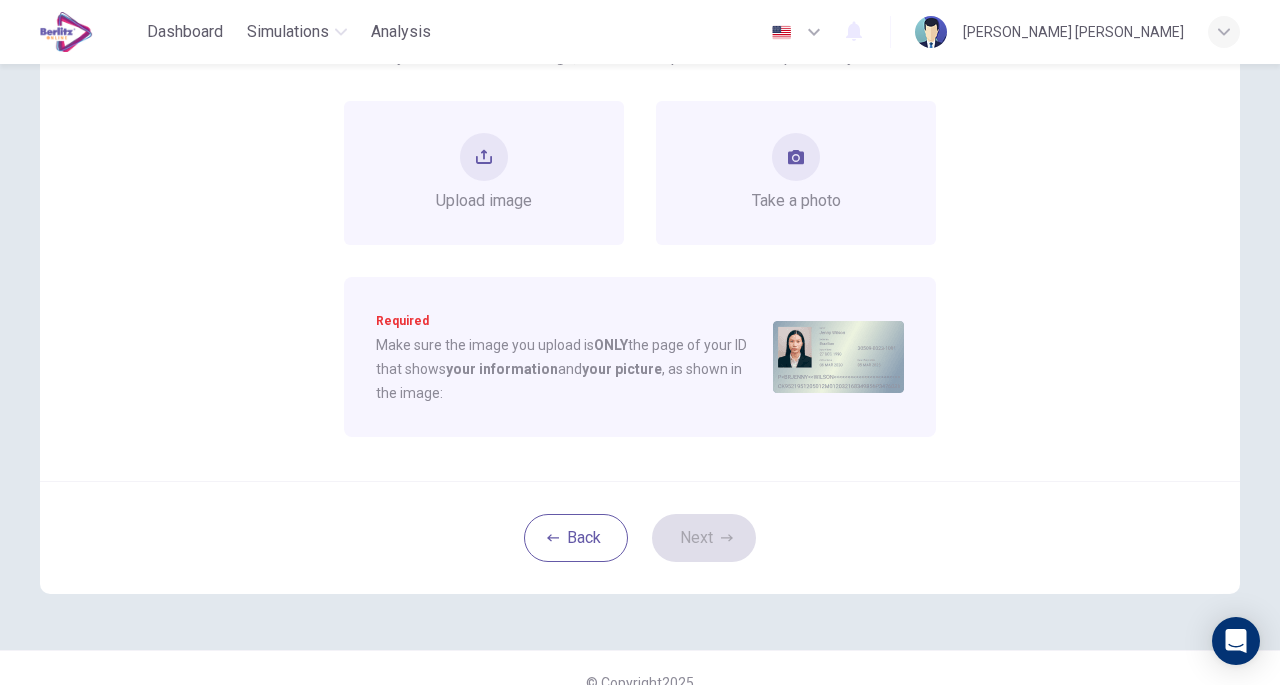 scroll, scrollTop: 0, scrollLeft: 0, axis: both 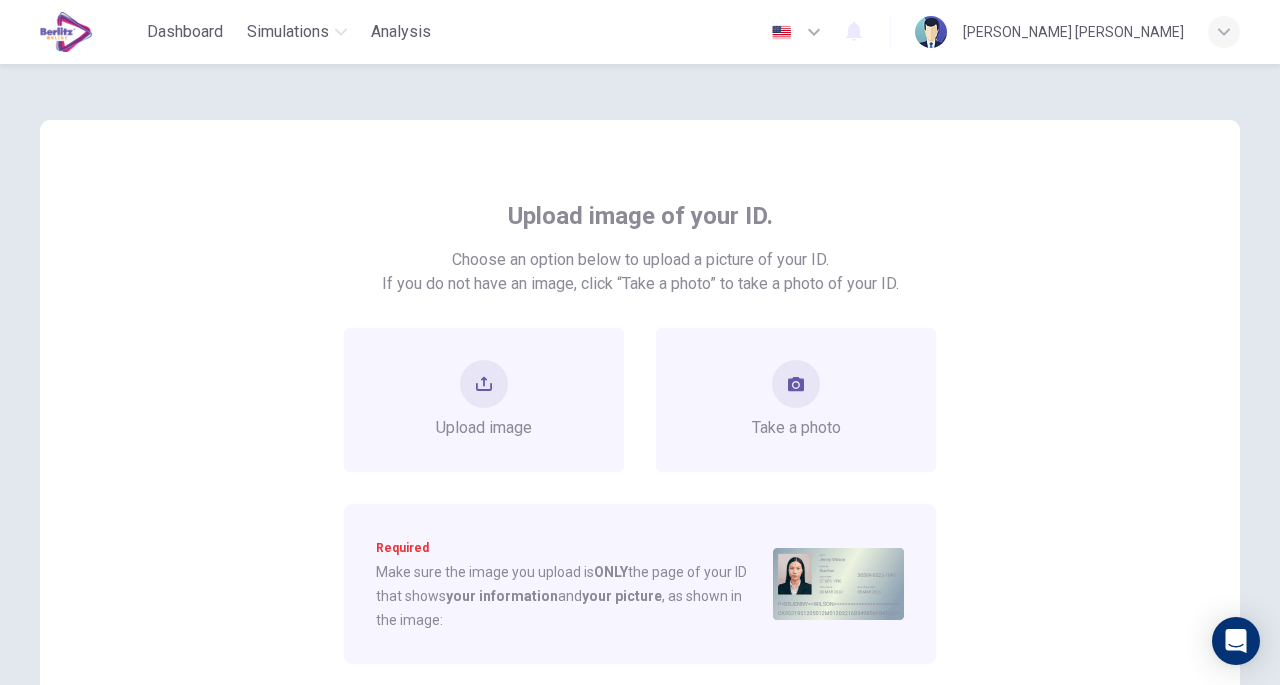 click on "Take a photo" at bounding box center [796, 400] 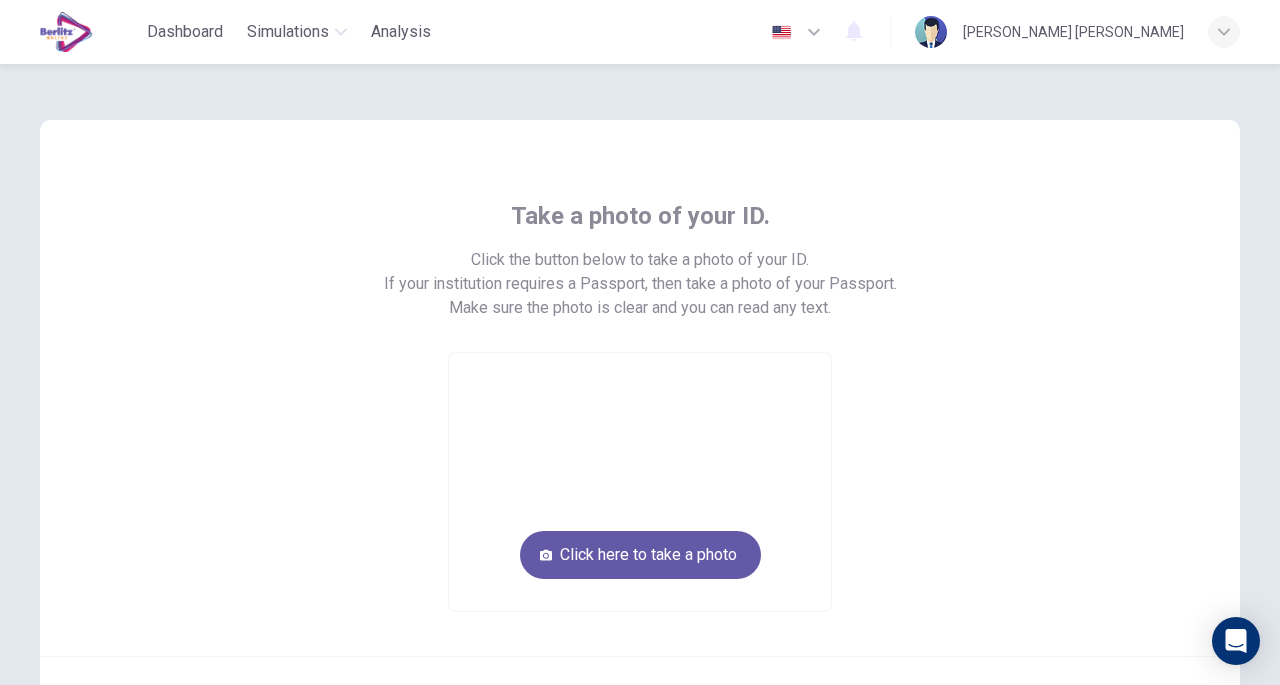 click on "Click here to take a photo" at bounding box center (640, 555) 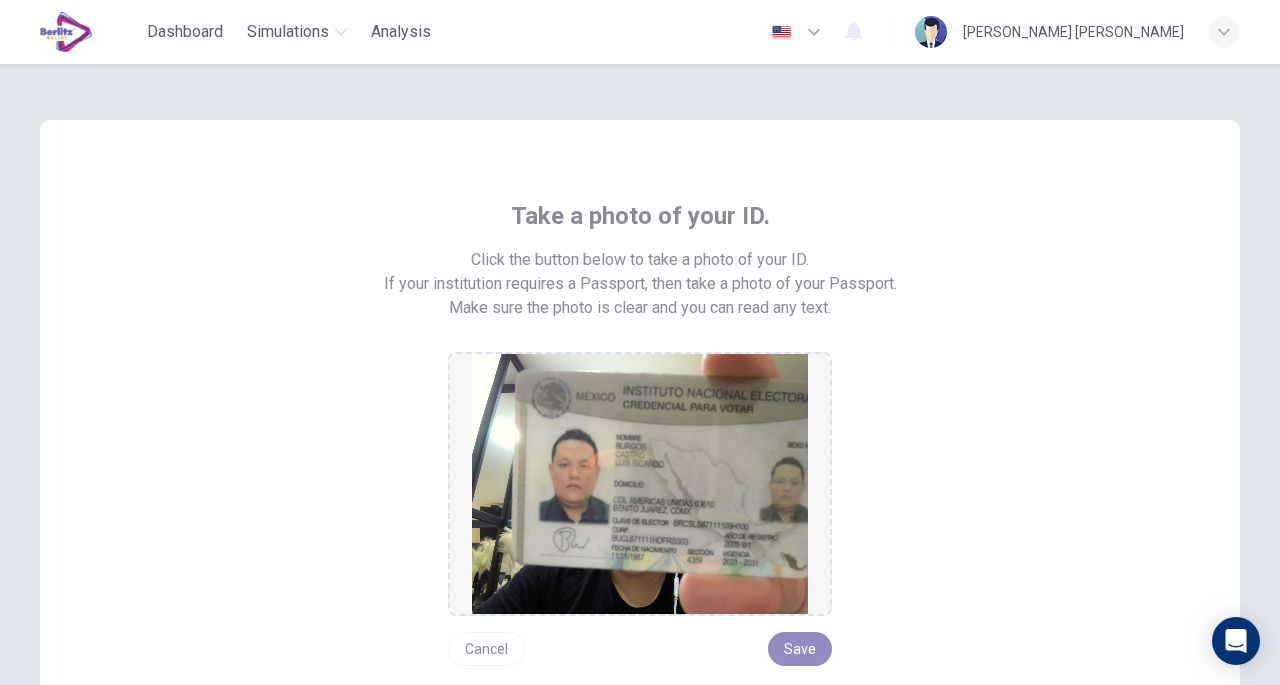 click on "Save" at bounding box center (800, 649) 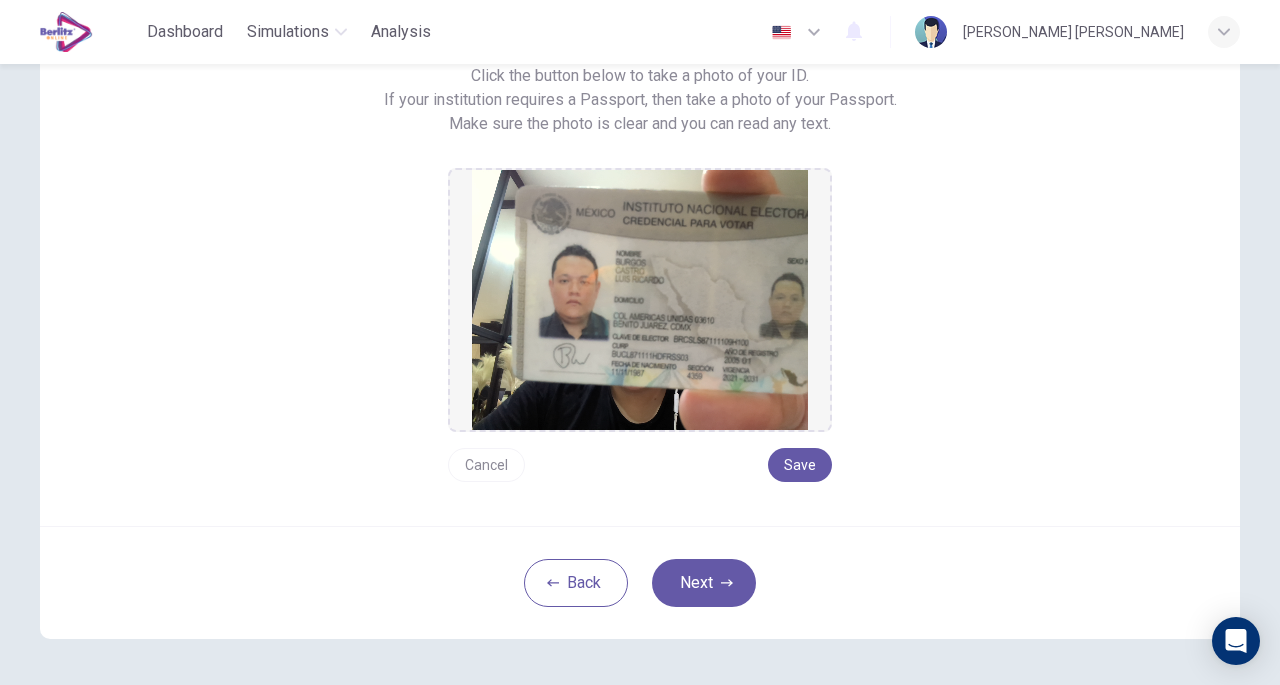 scroll, scrollTop: 245, scrollLeft: 0, axis: vertical 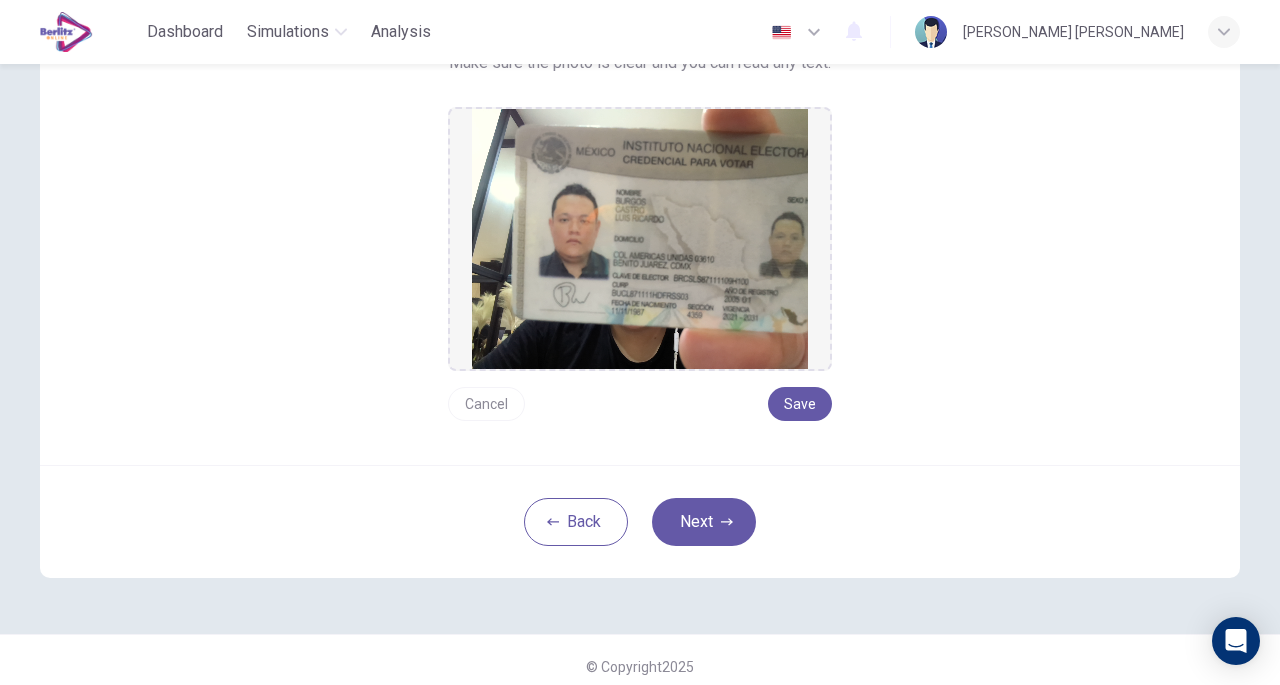 click 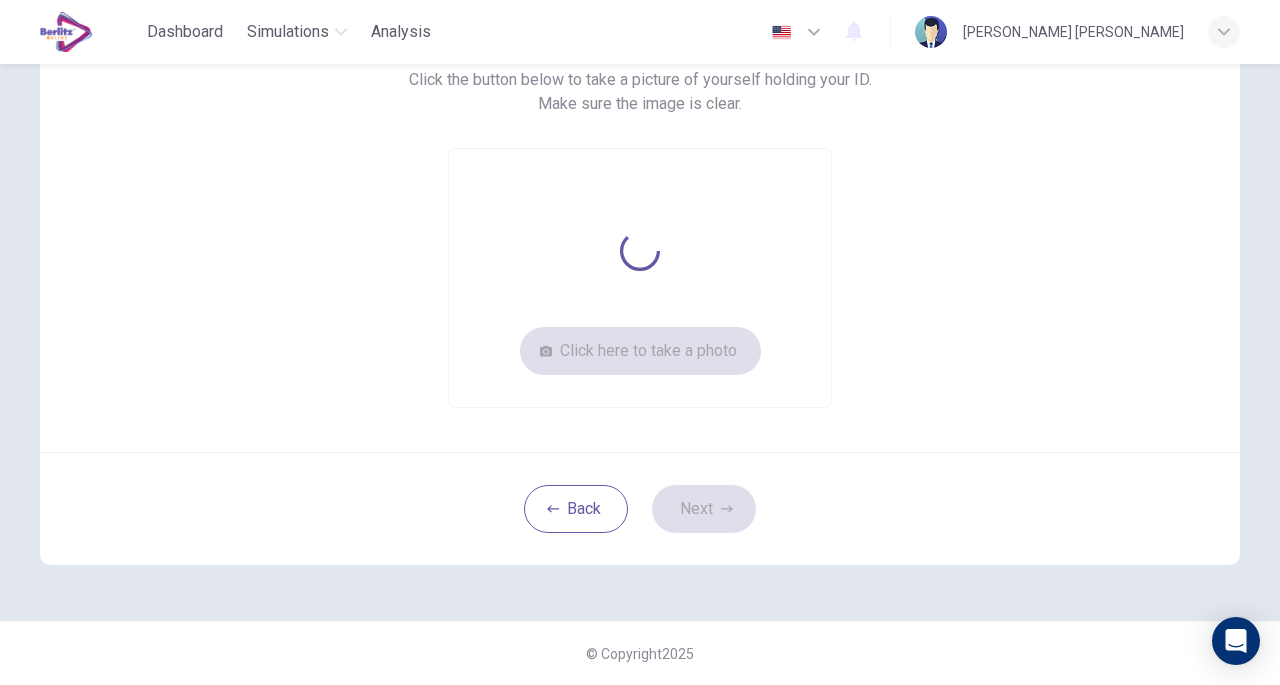 scroll, scrollTop: 179, scrollLeft: 0, axis: vertical 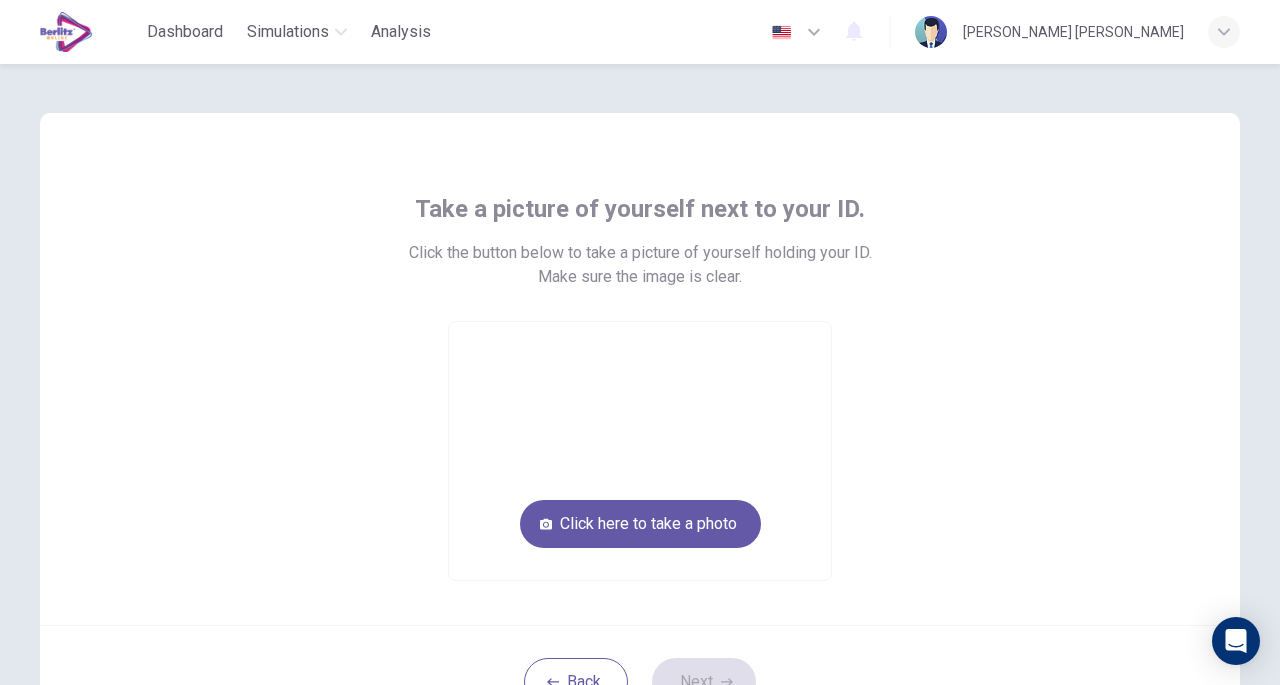 click on "Click here to take a photo" at bounding box center [640, 524] 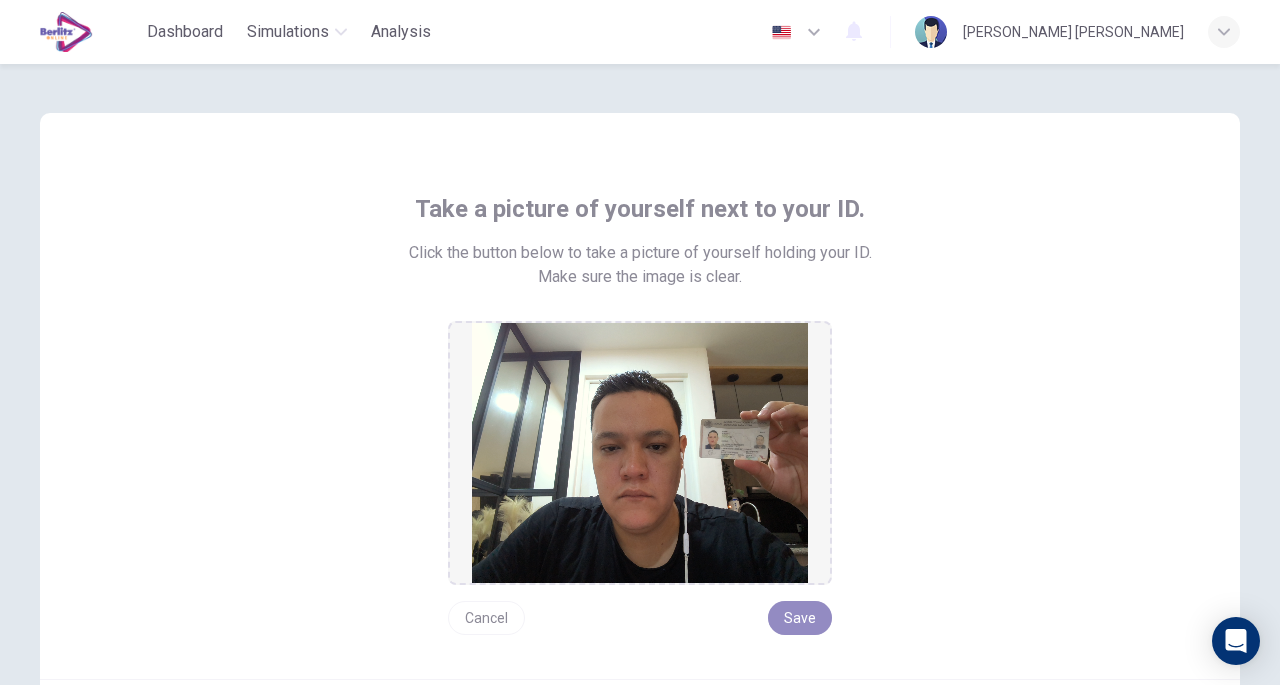 click on "Save" at bounding box center (800, 618) 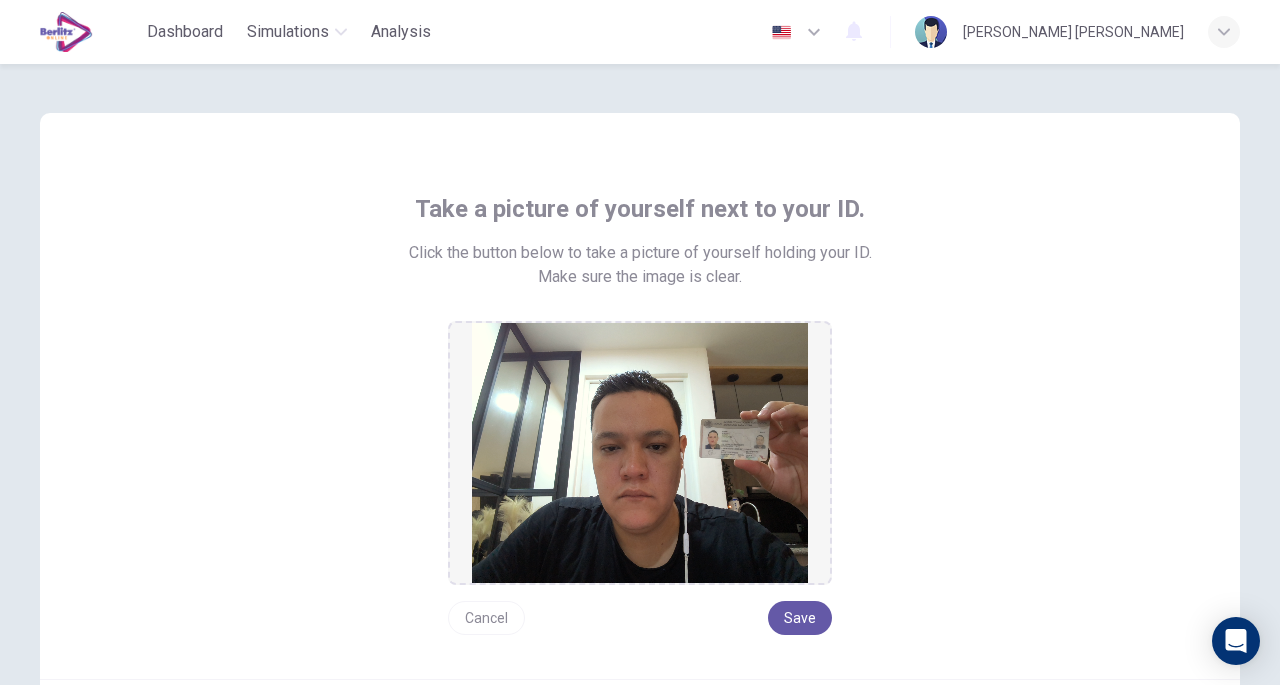 scroll, scrollTop: 232, scrollLeft: 0, axis: vertical 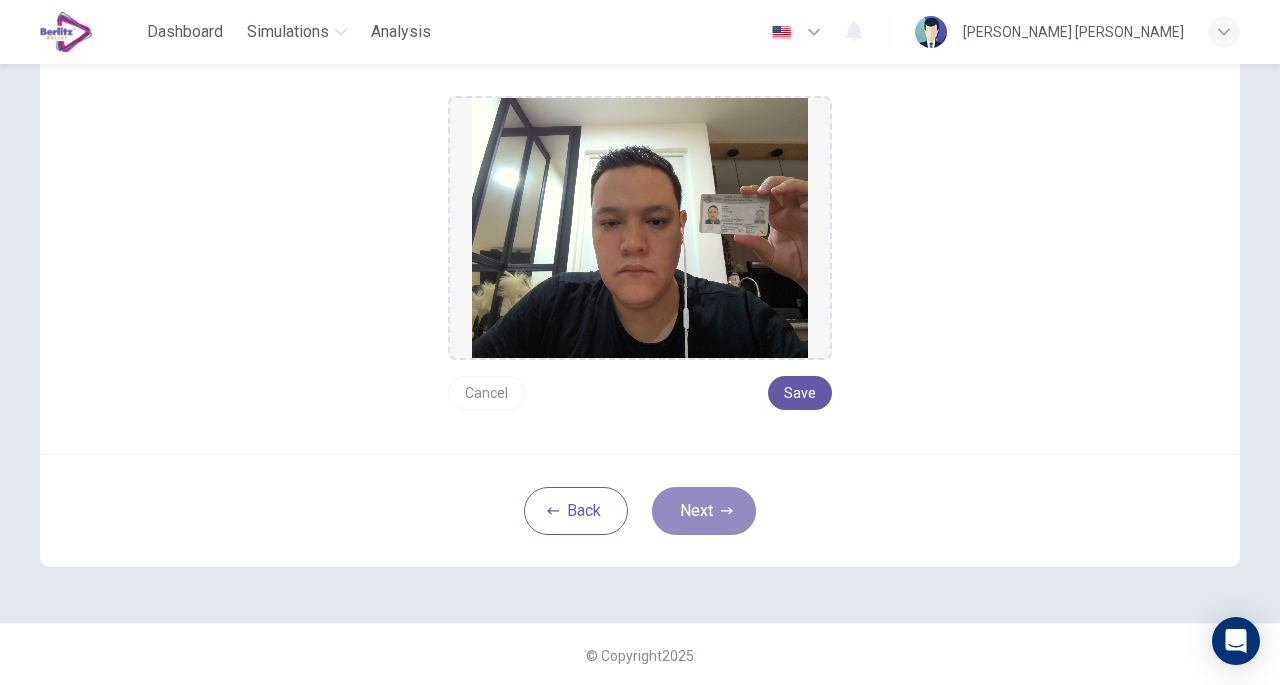 click on "Next" at bounding box center [704, 511] 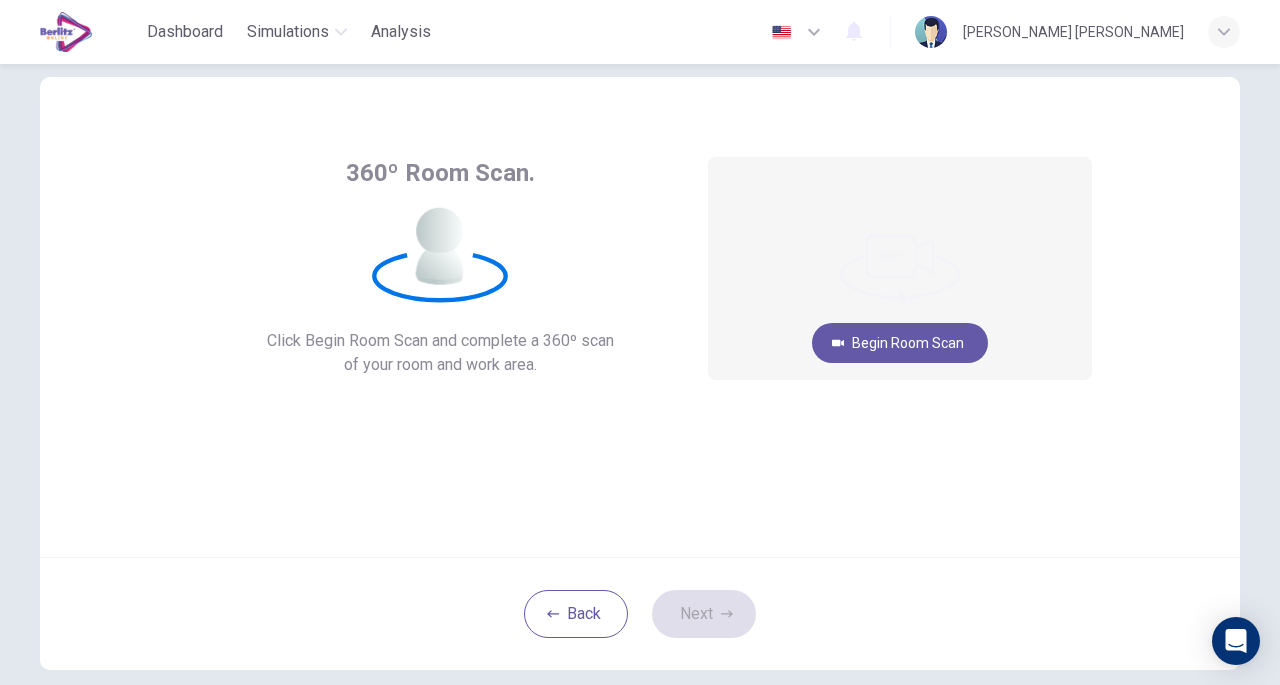 scroll, scrollTop: 32, scrollLeft: 0, axis: vertical 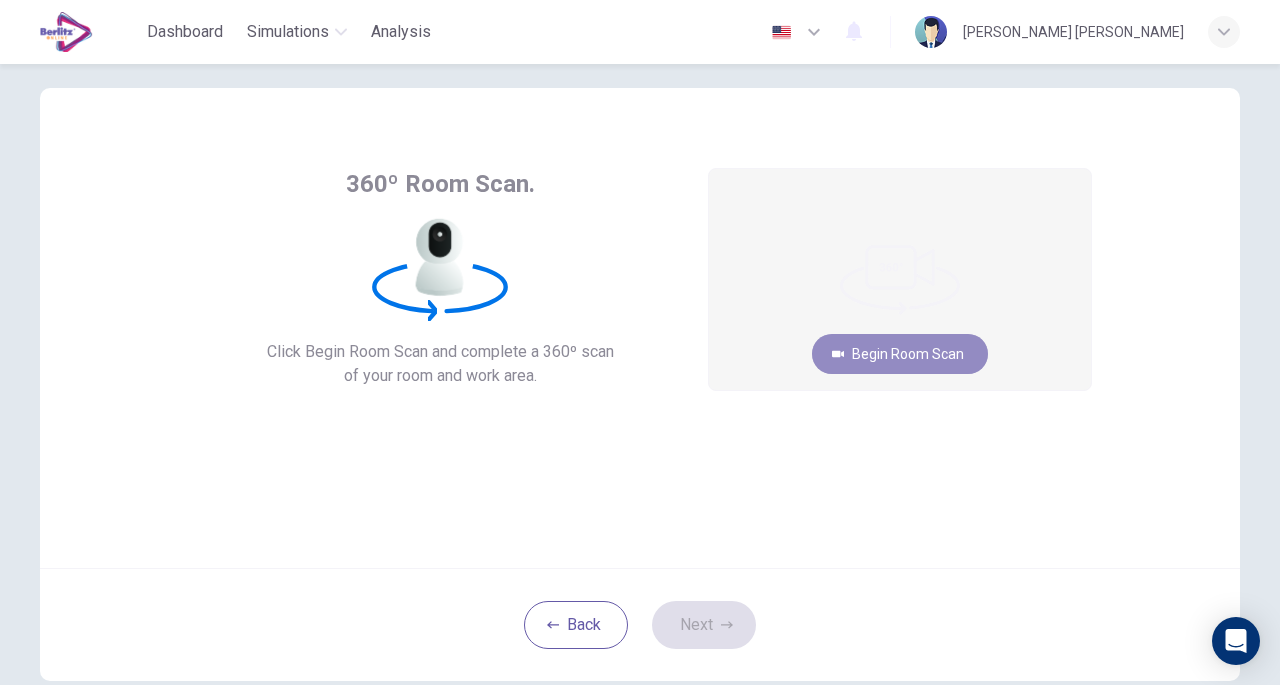 click on "Begin Room Scan" at bounding box center [900, 354] 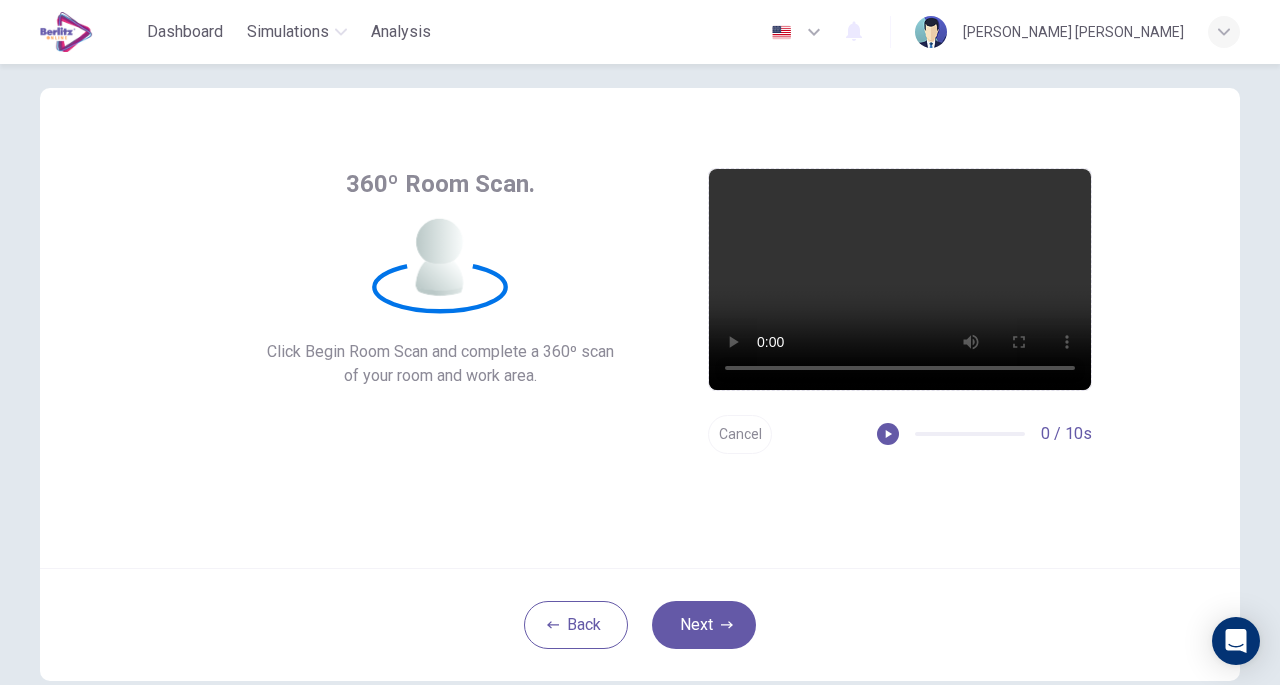 click on "Next" at bounding box center [704, 625] 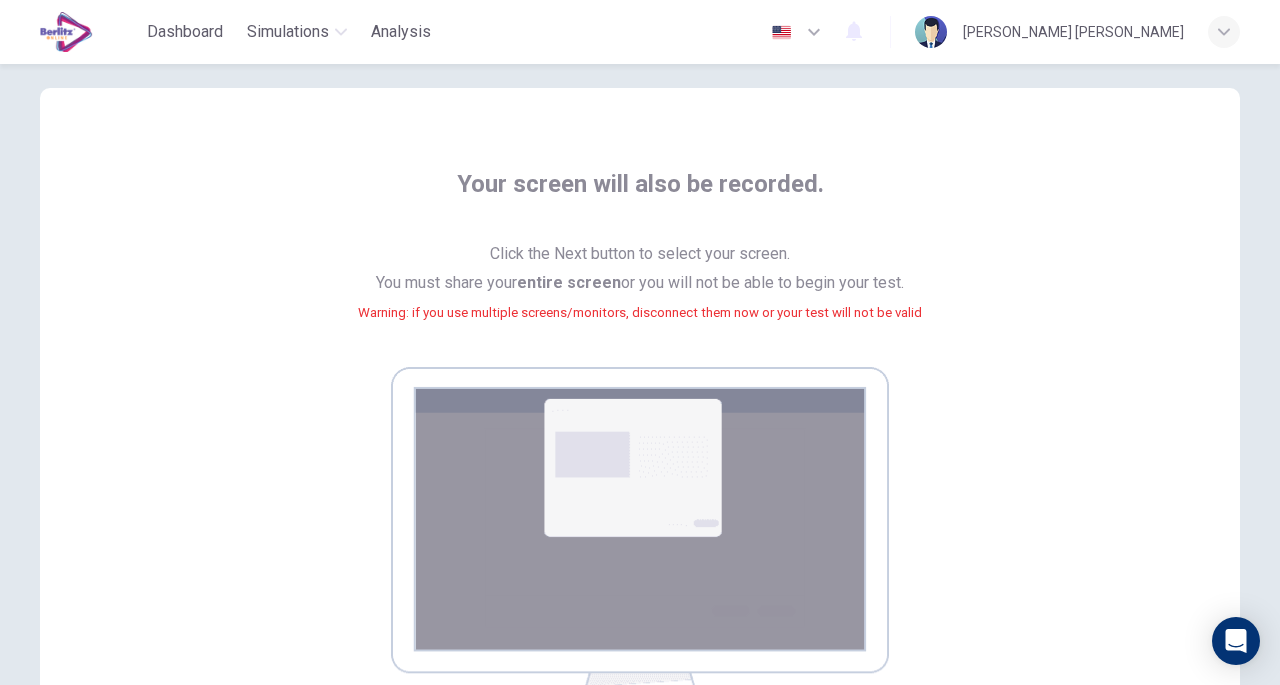 scroll, scrollTop: 353, scrollLeft: 0, axis: vertical 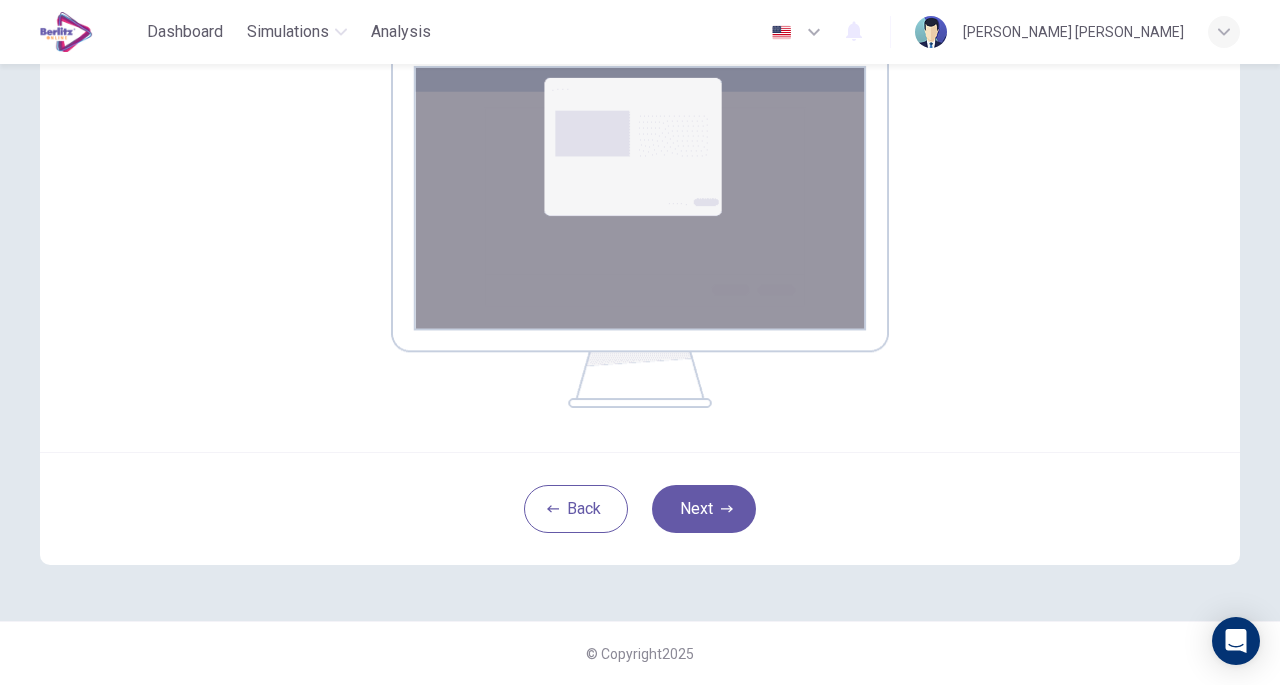 click on "Next" at bounding box center [704, 509] 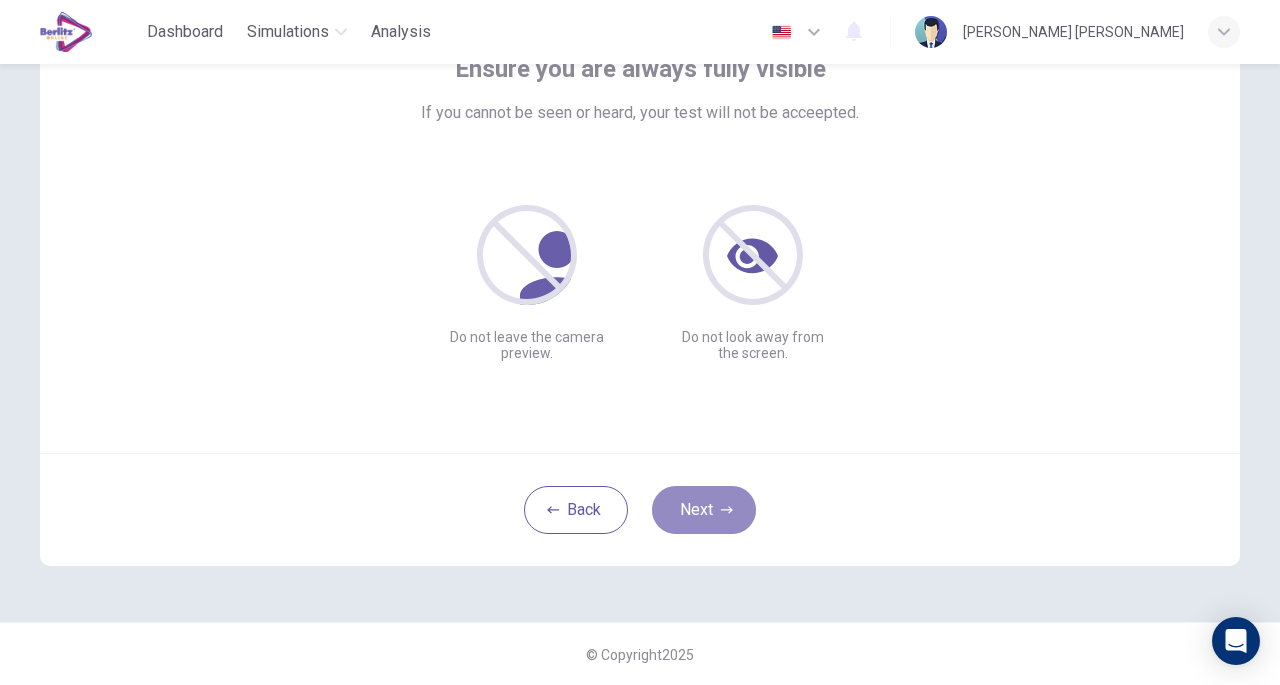 click on "Next" at bounding box center (704, 510) 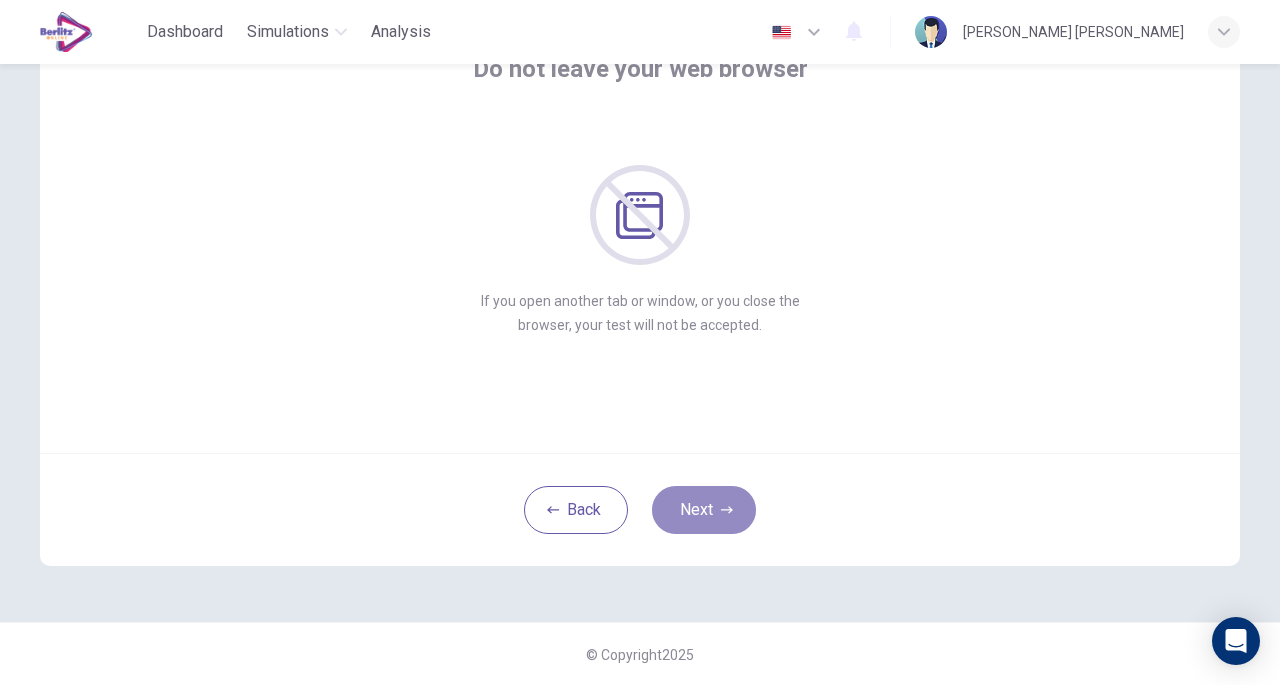 click on "Next" at bounding box center (704, 510) 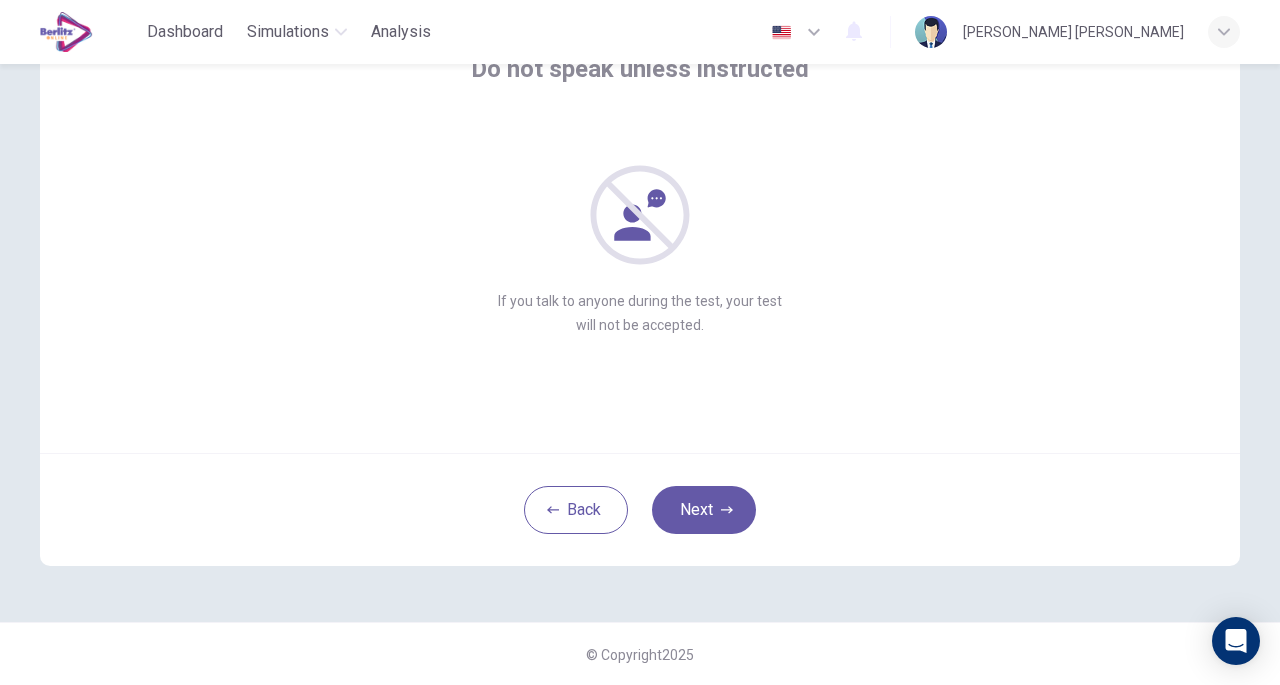 click on "Next" at bounding box center (704, 510) 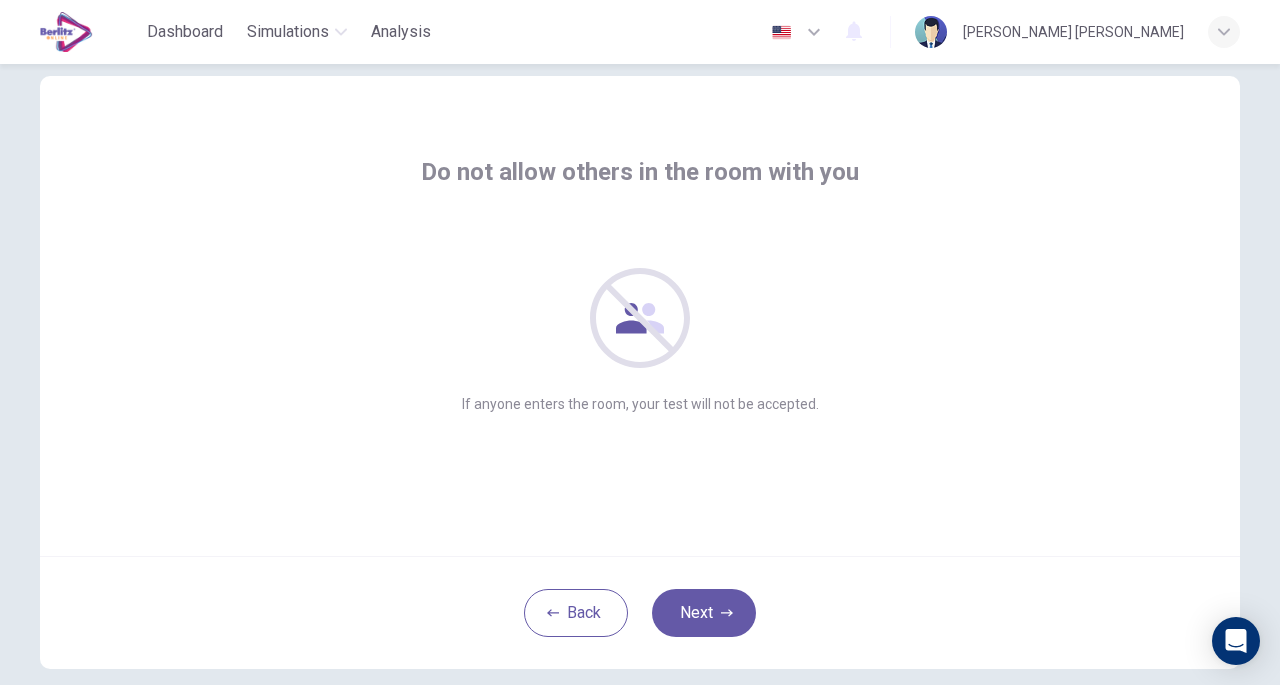 scroll, scrollTop: 26, scrollLeft: 0, axis: vertical 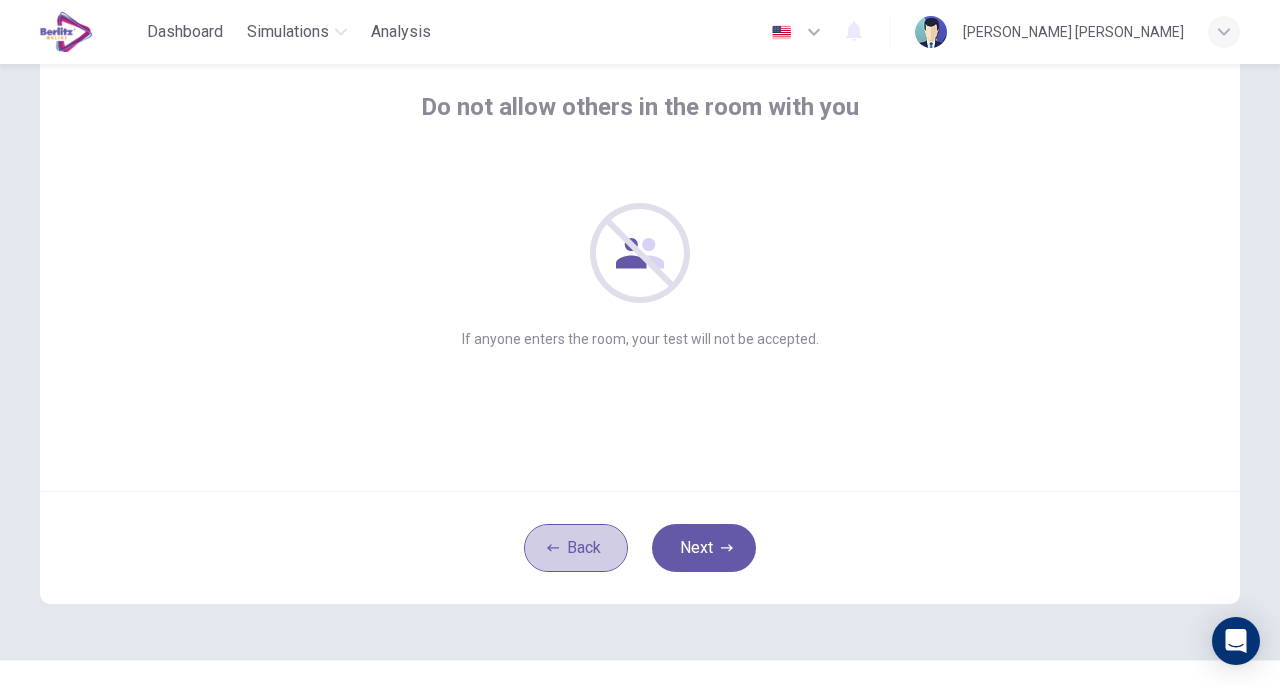 click on "Back" at bounding box center (576, 548) 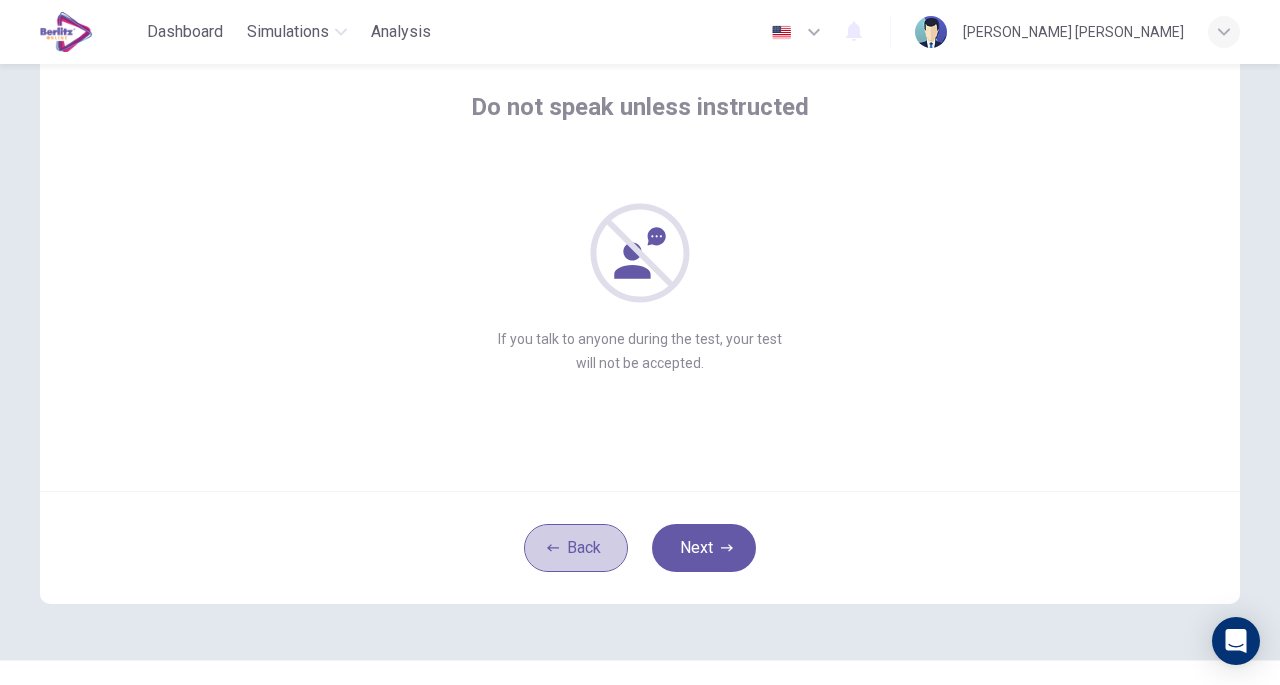 click on "Back" at bounding box center [576, 548] 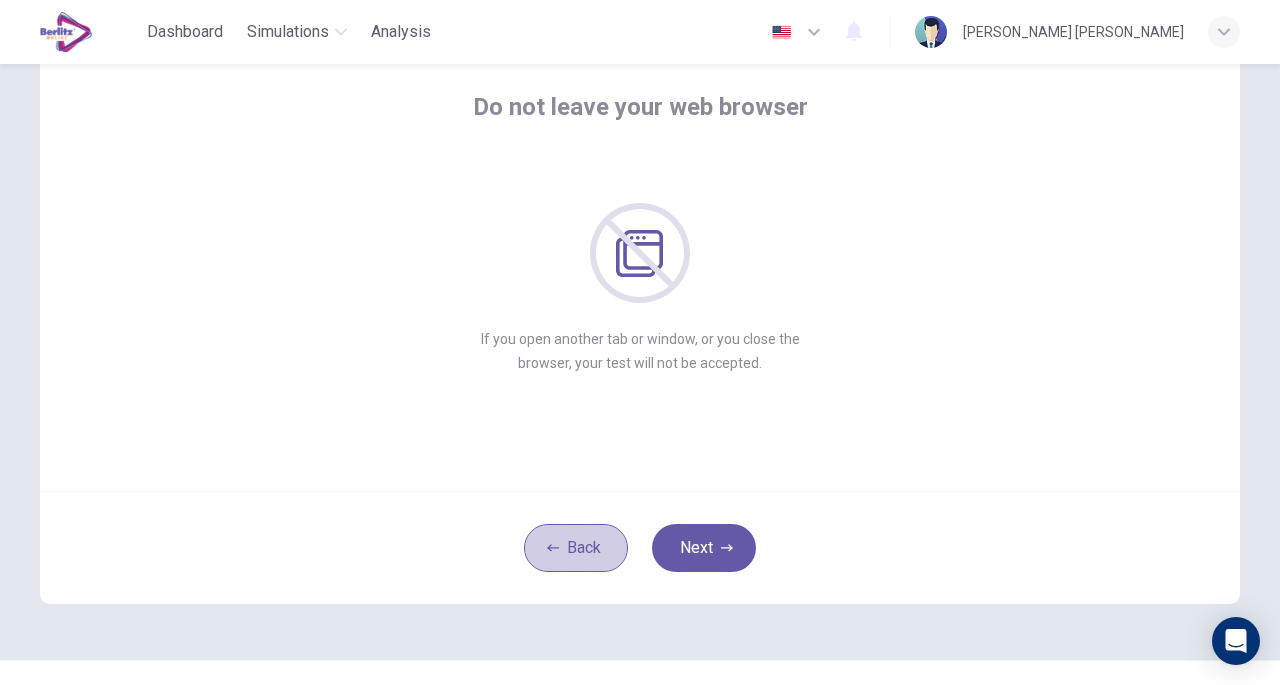 click on "Back" at bounding box center (576, 548) 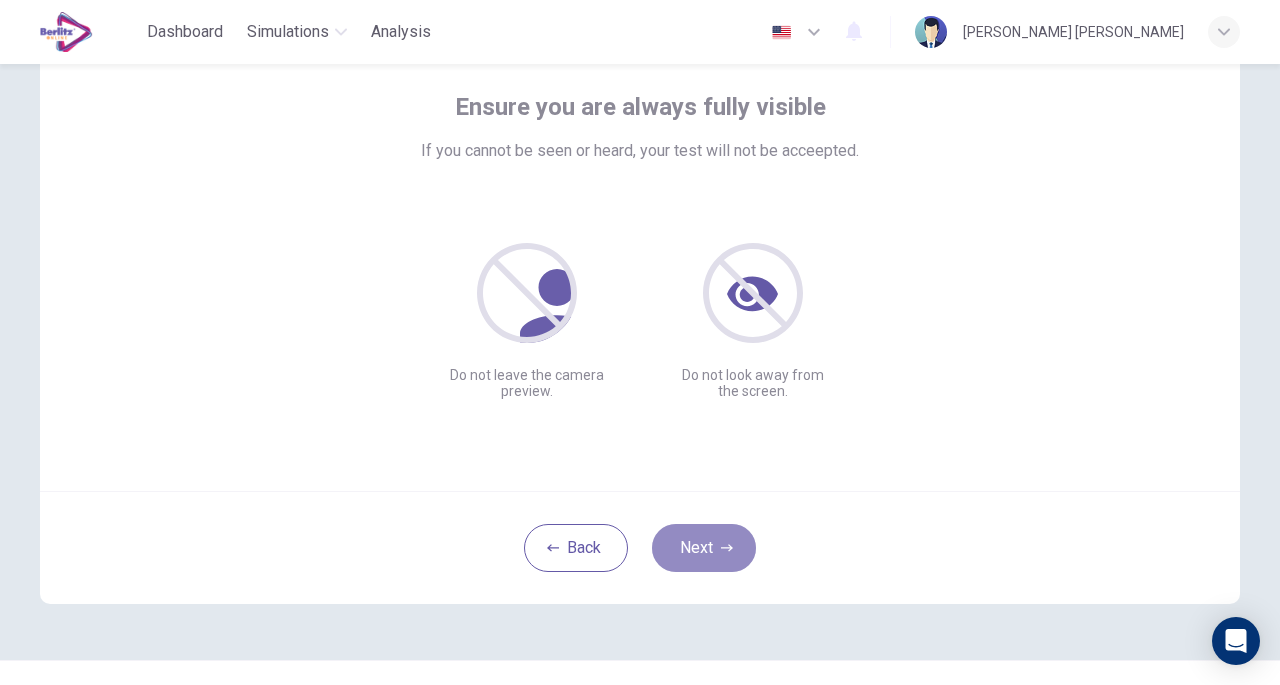 click on "Next" at bounding box center [704, 548] 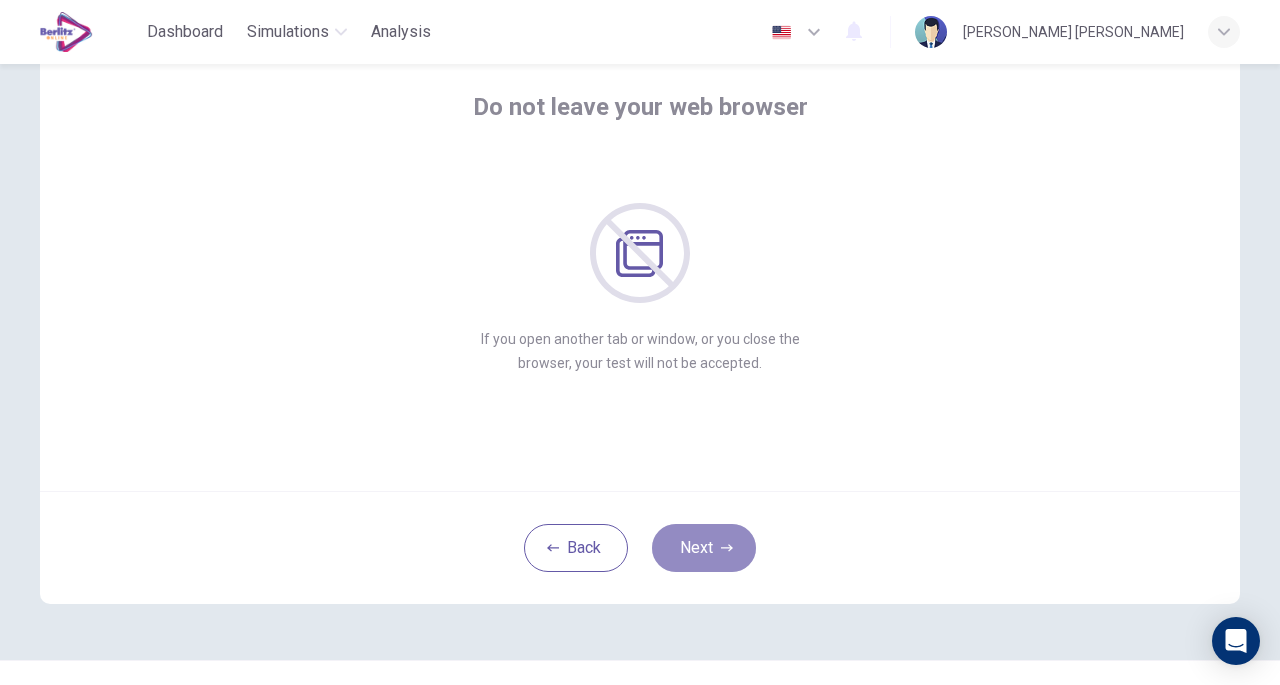 click on "Next" at bounding box center [704, 548] 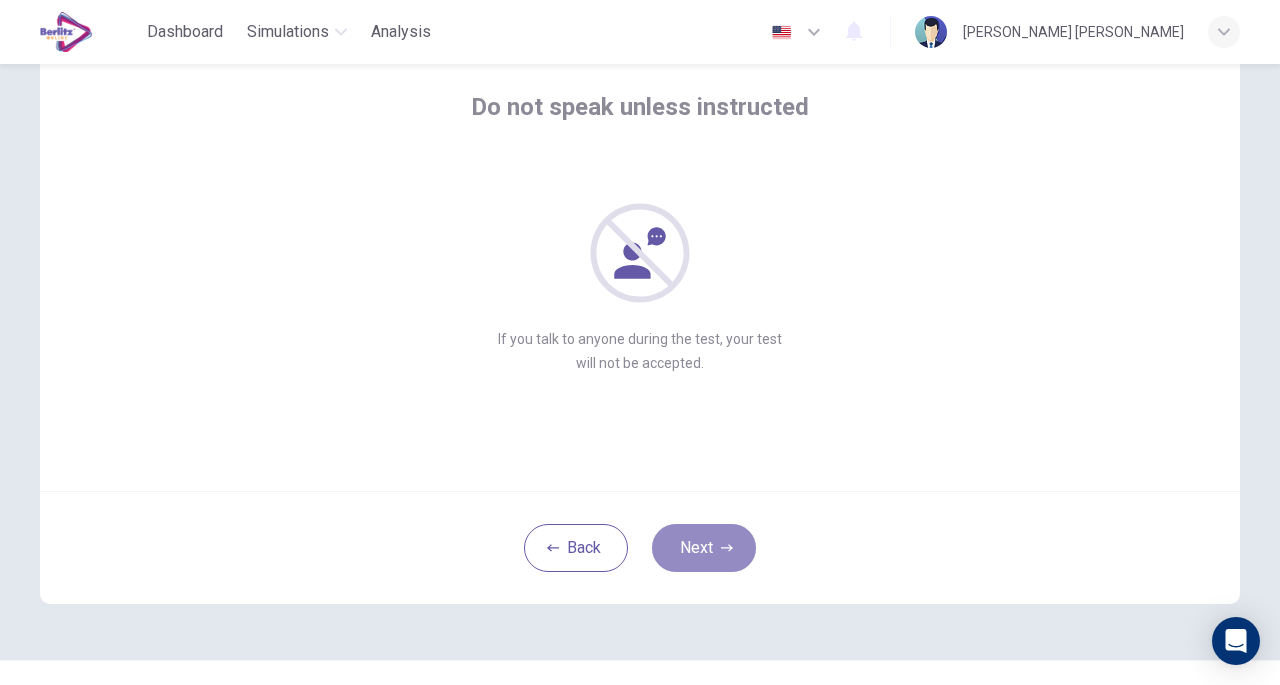 click on "Next" at bounding box center (704, 548) 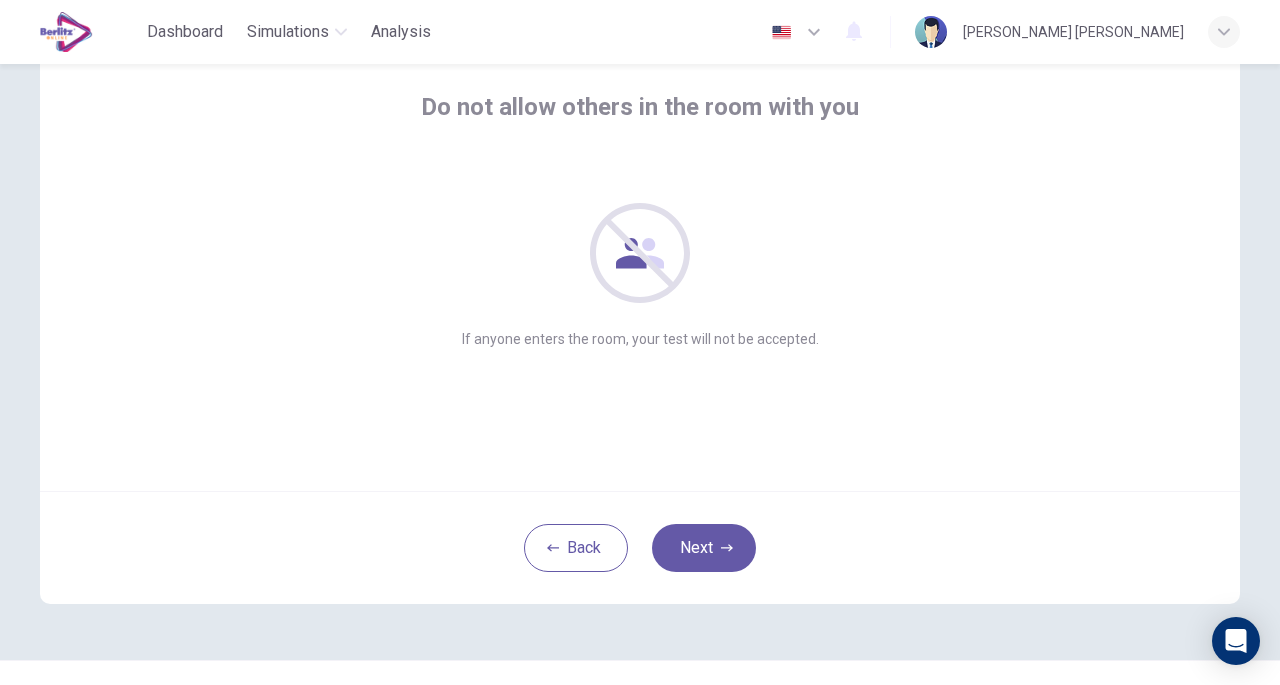 click on "Next" at bounding box center (704, 548) 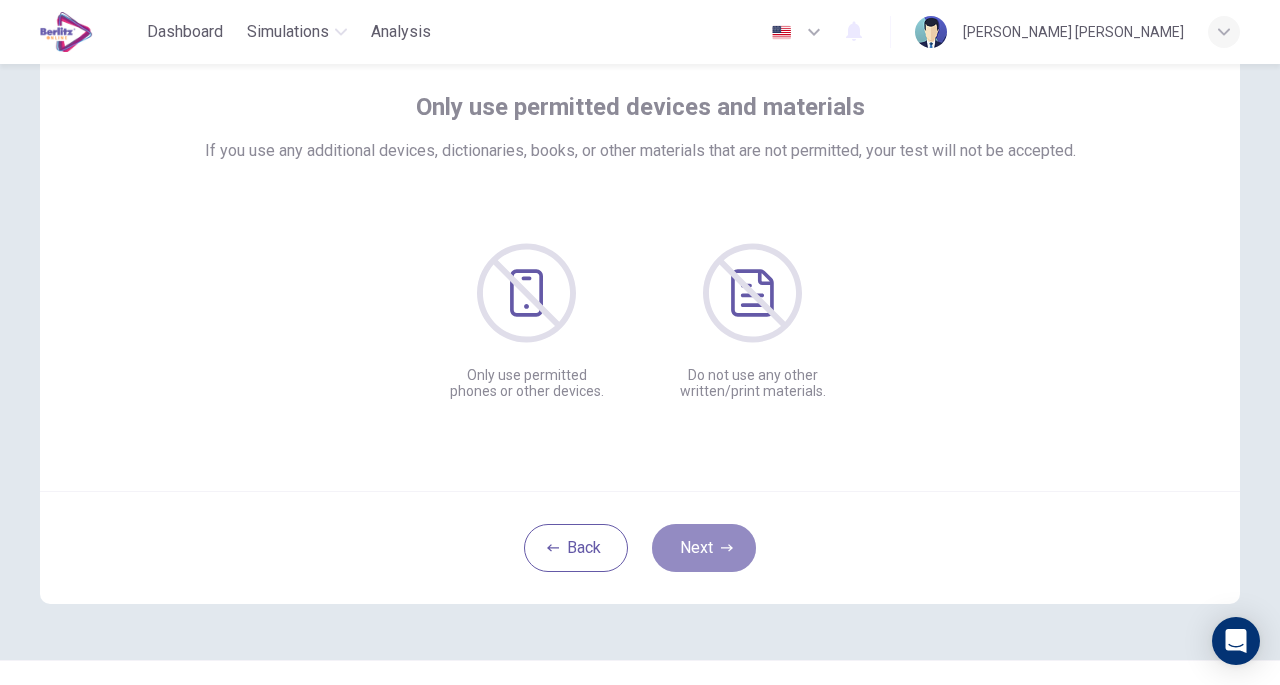click on "Next" at bounding box center [704, 548] 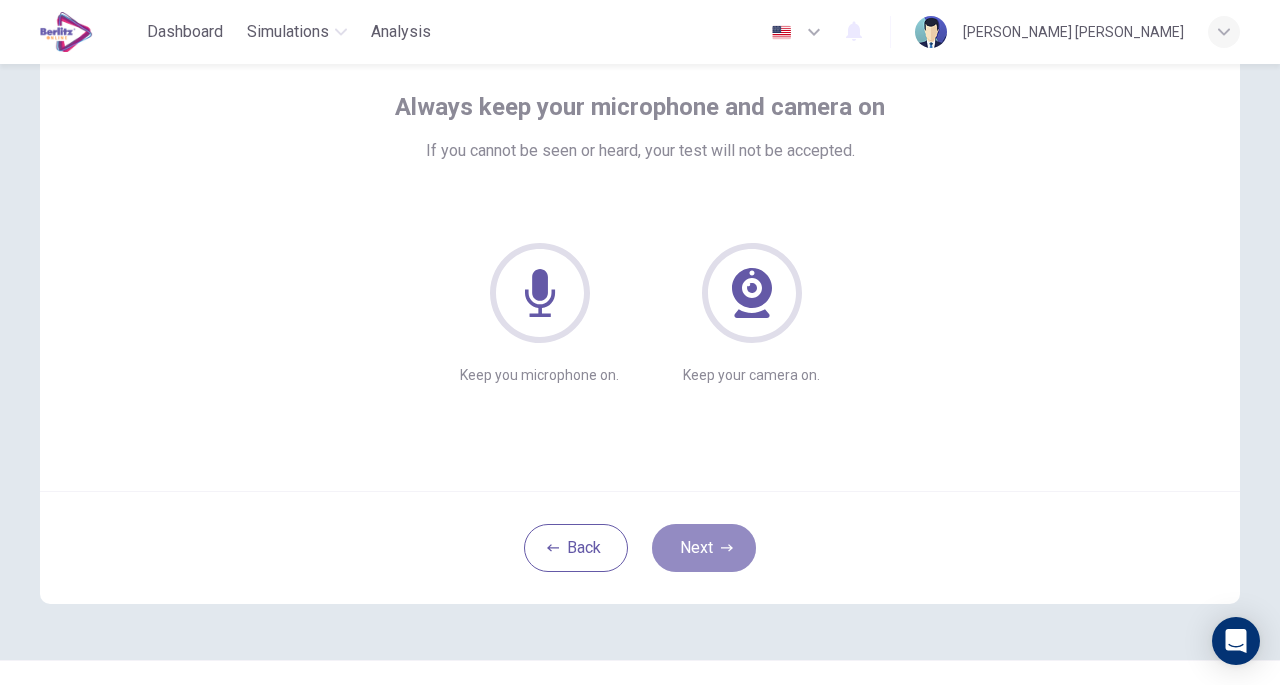 click on "Next" at bounding box center (704, 548) 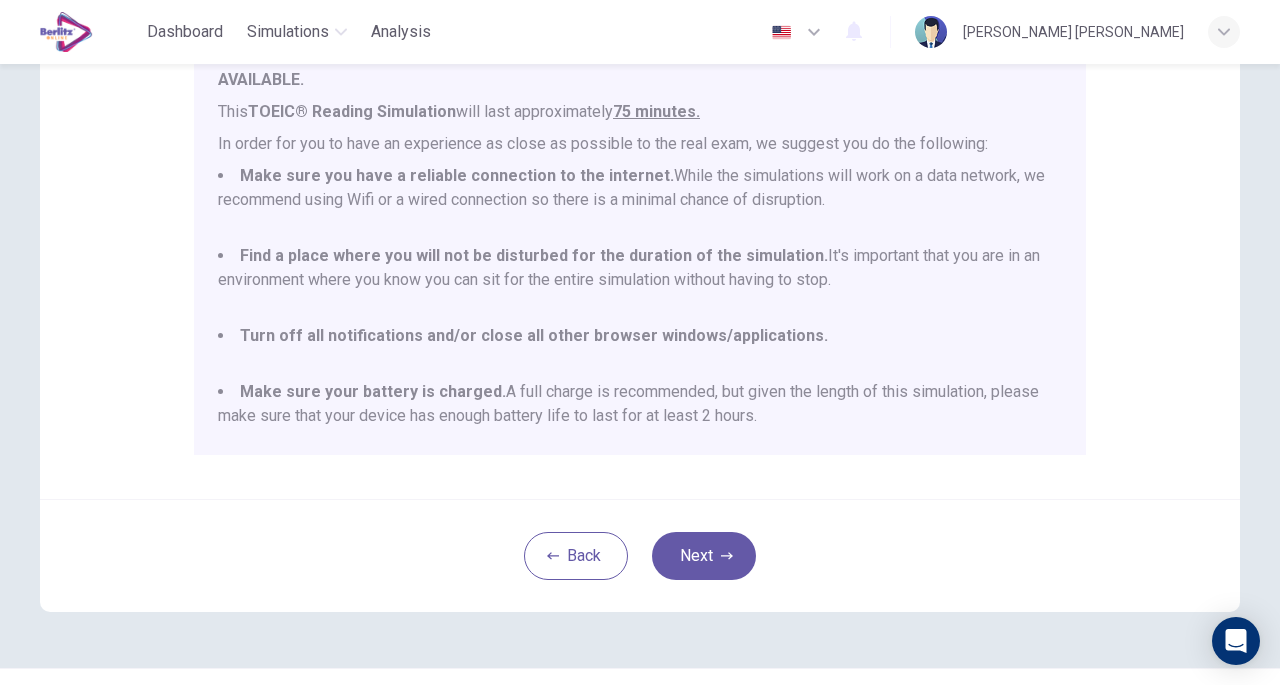scroll, scrollTop: 382, scrollLeft: 0, axis: vertical 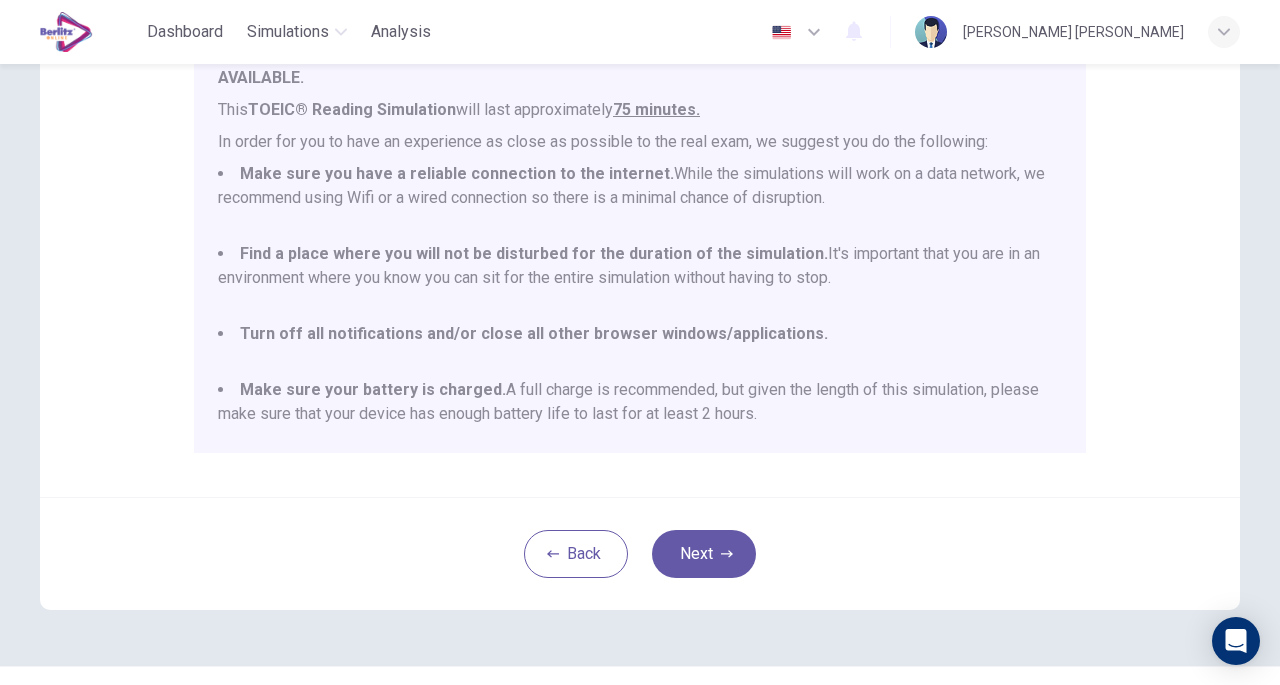 click on "Next" at bounding box center (704, 554) 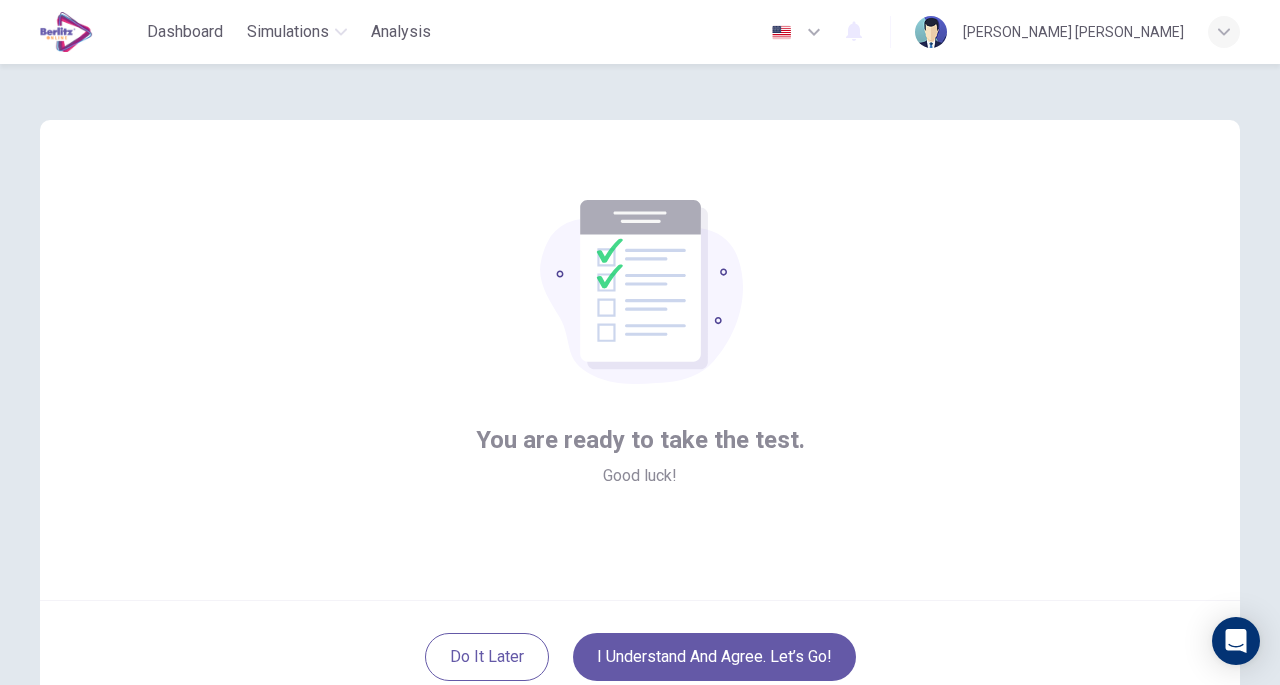 scroll, scrollTop: 147, scrollLeft: 0, axis: vertical 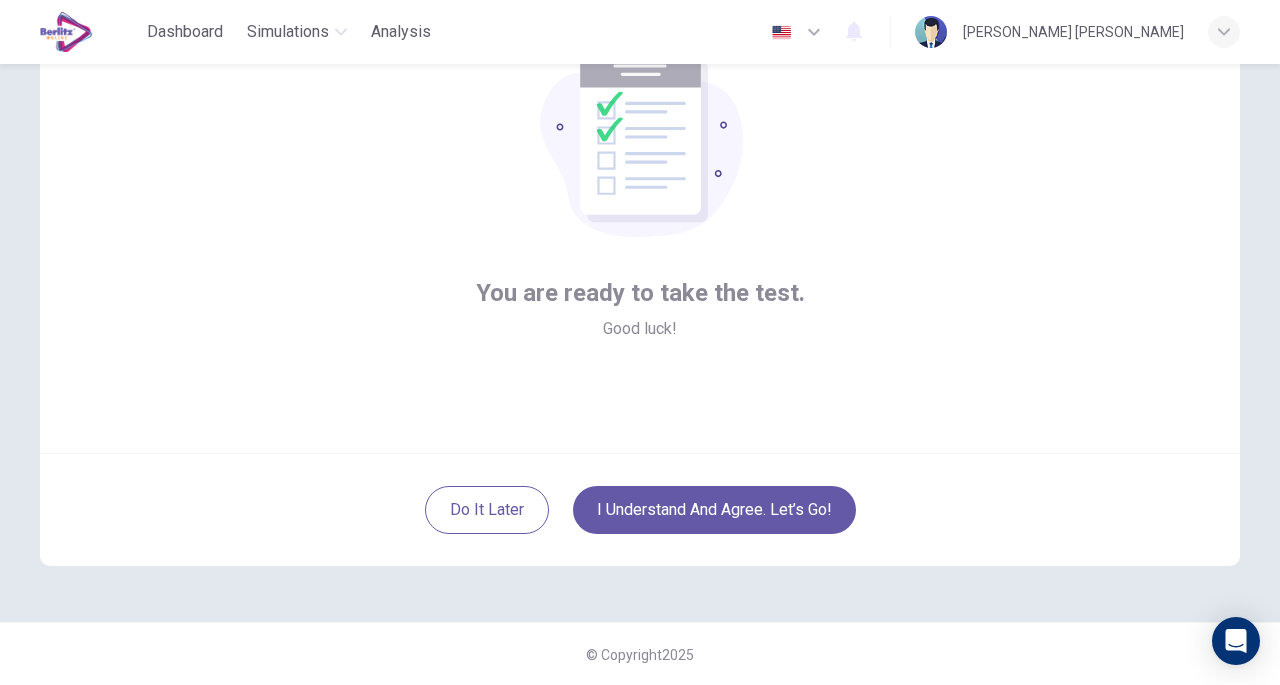 click on "I understand and agree. Let’s go!" at bounding box center [714, 510] 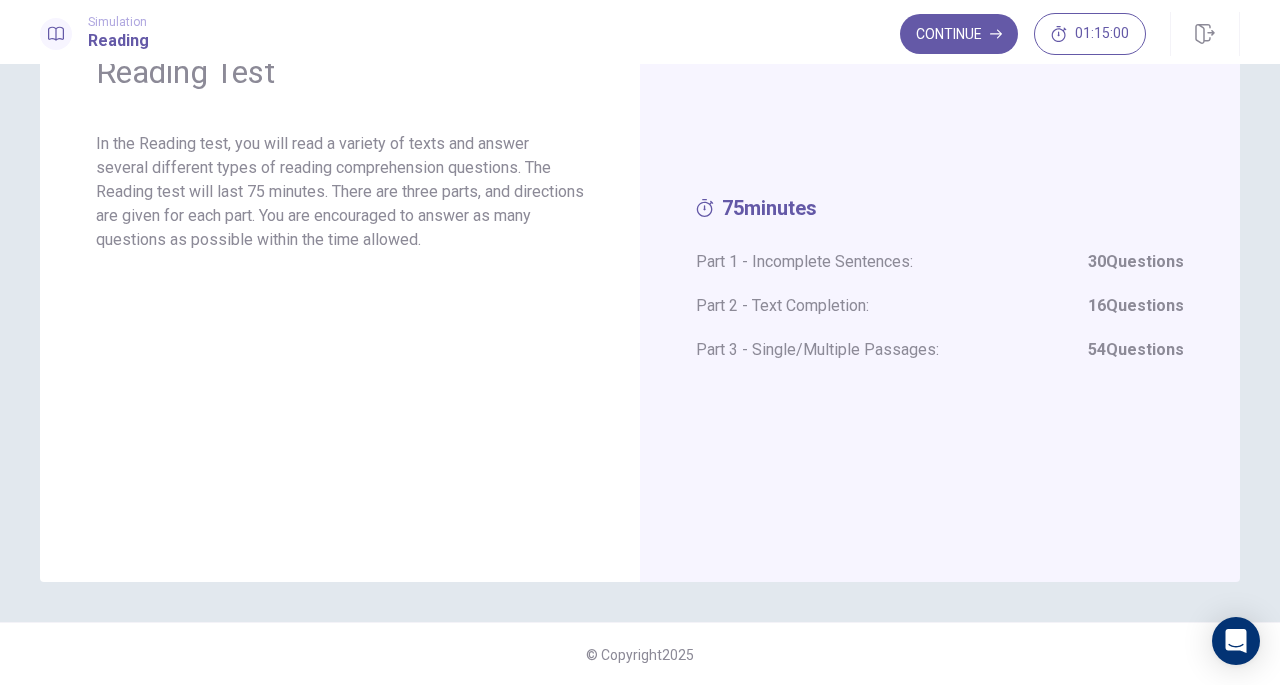 scroll, scrollTop: 0, scrollLeft: 0, axis: both 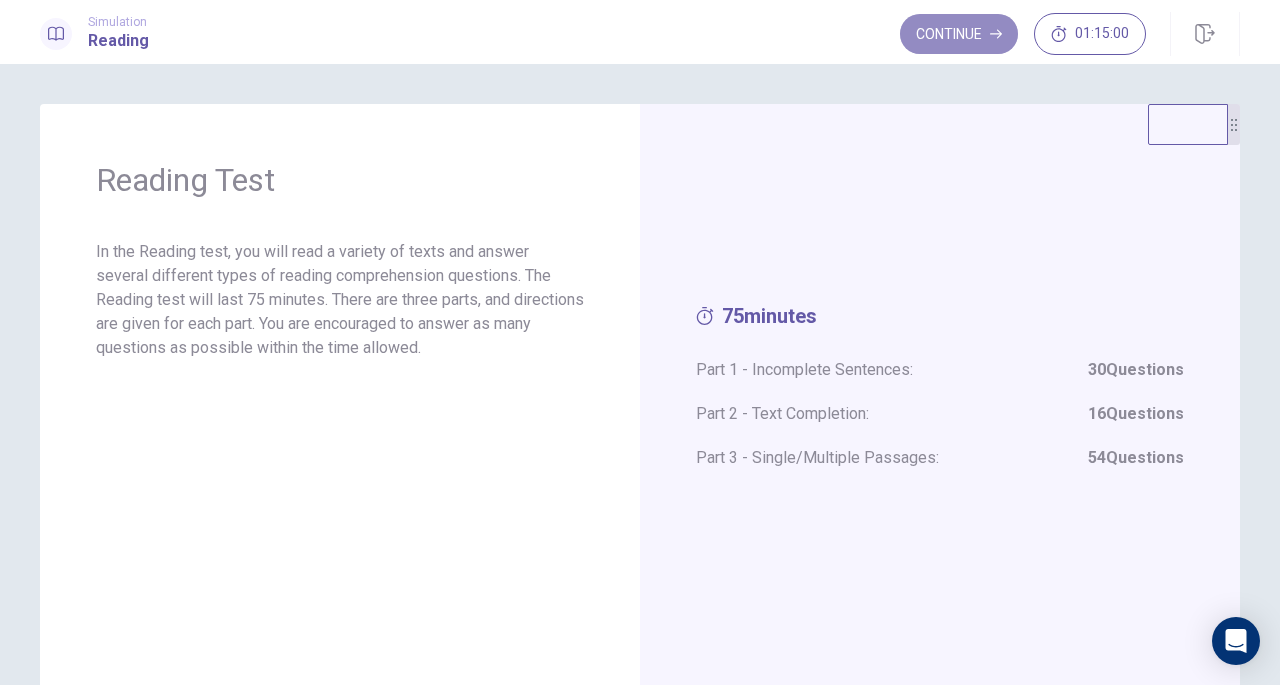 click on "Continue" at bounding box center (959, 34) 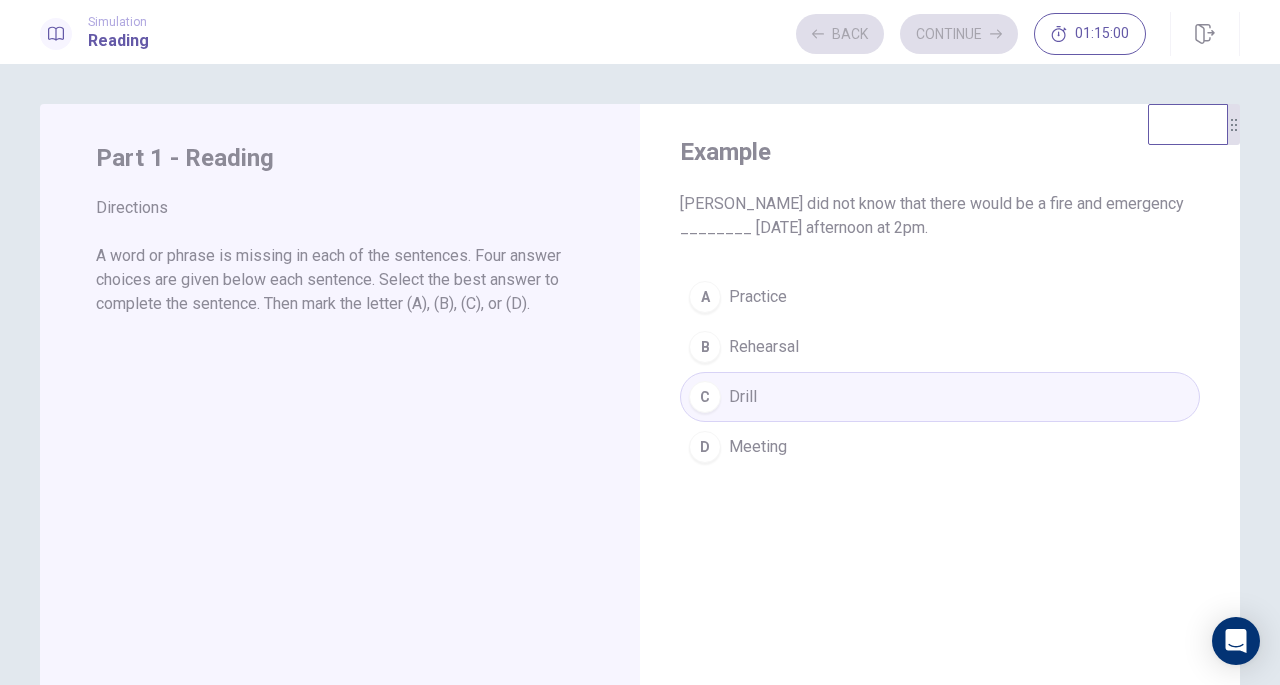 click on "Back Continue 01:15:00" at bounding box center (971, 34) 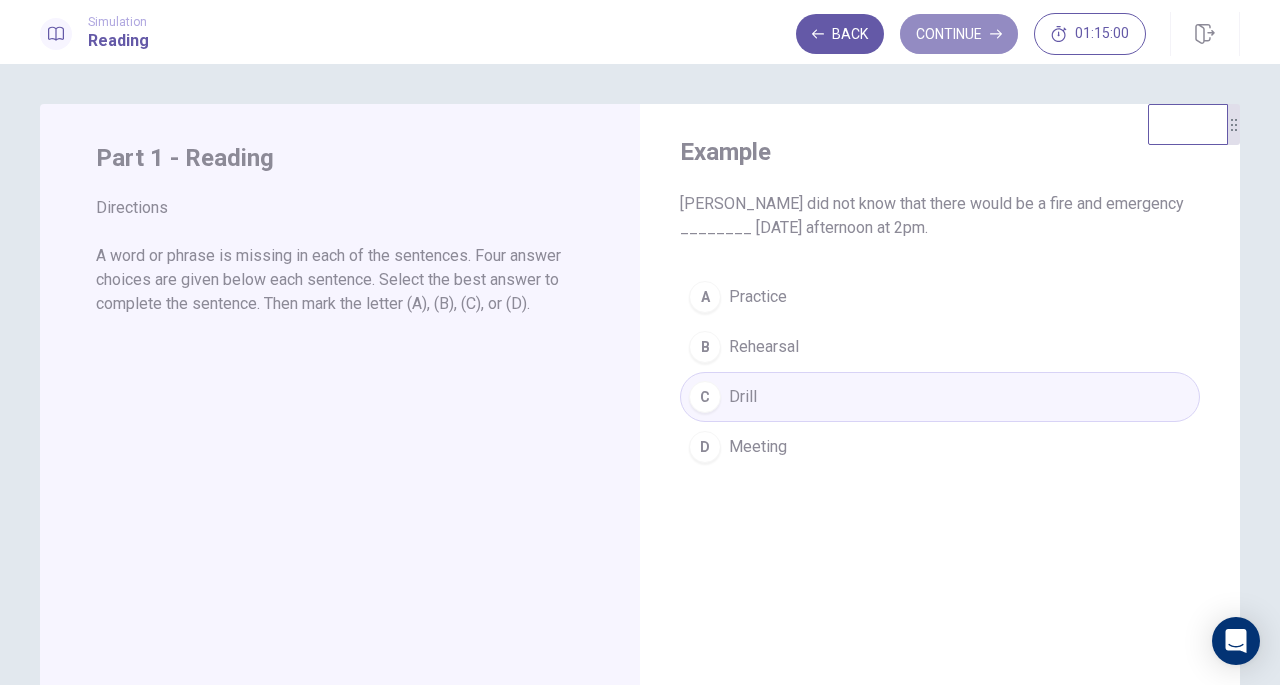 click on "Continue" at bounding box center [959, 34] 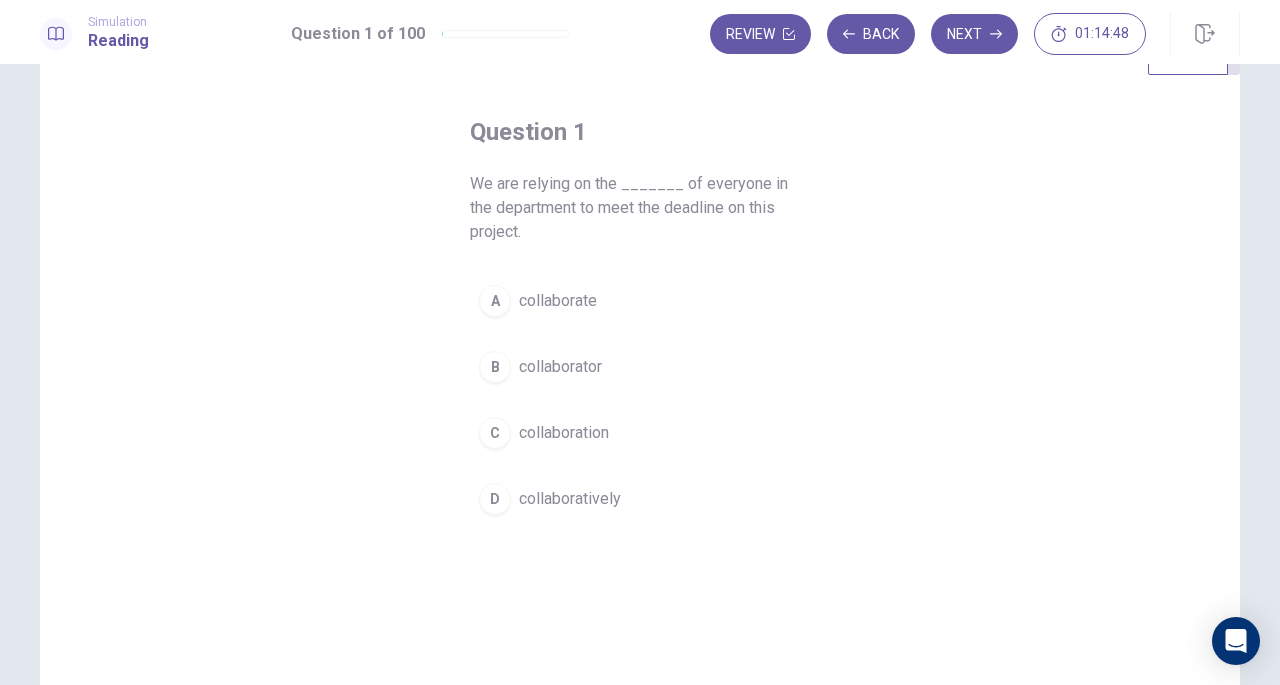 scroll, scrollTop: 74, scrollLeft: 0, axis: vertical 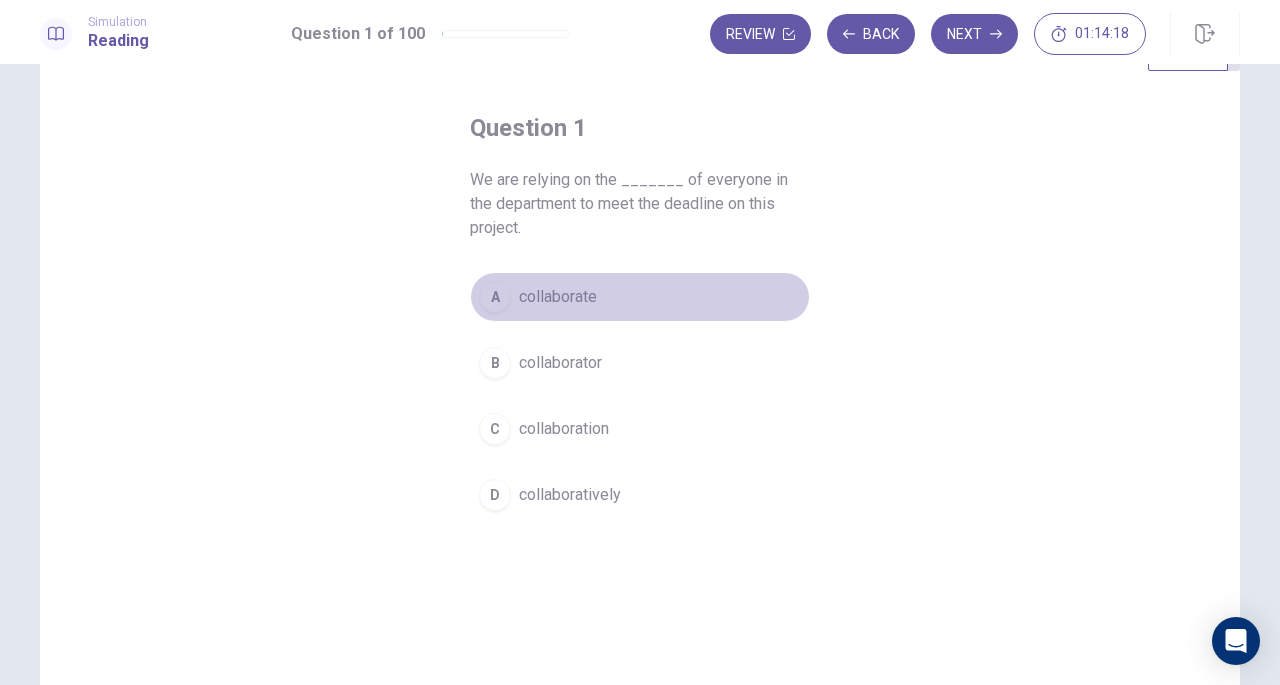 click on "A" at bounding box center (495, 297) 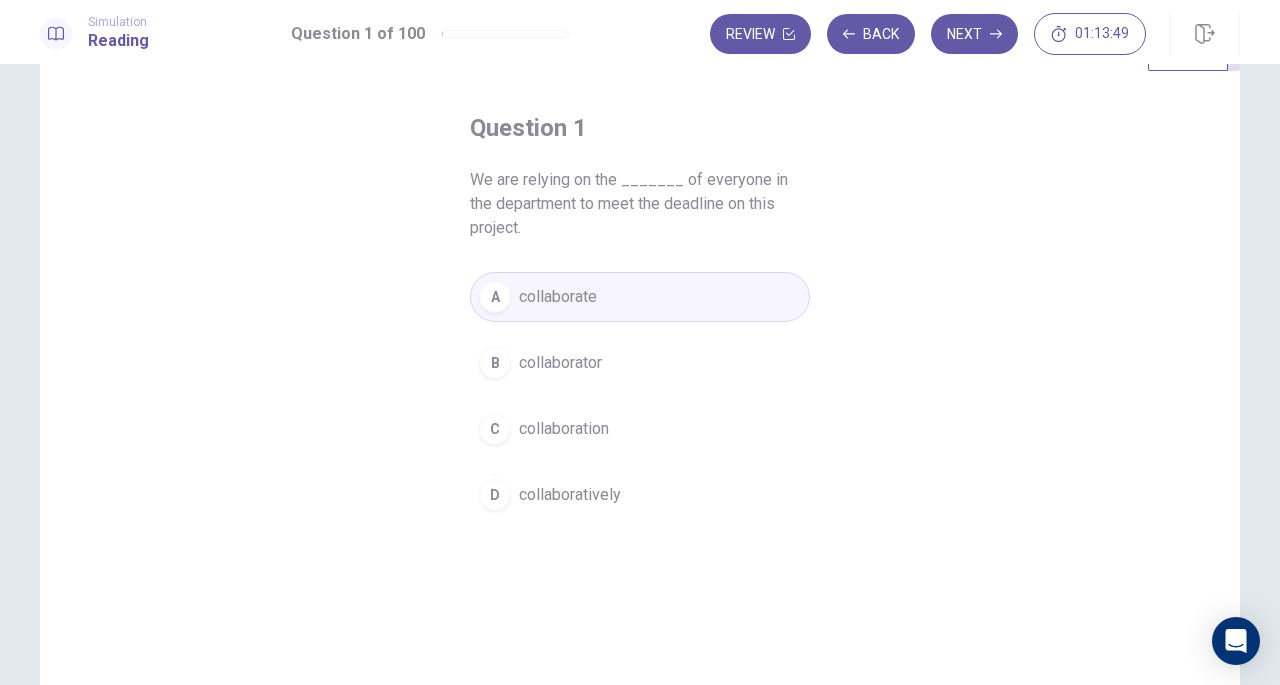 click on "Next" at bounding box center (974, 34) 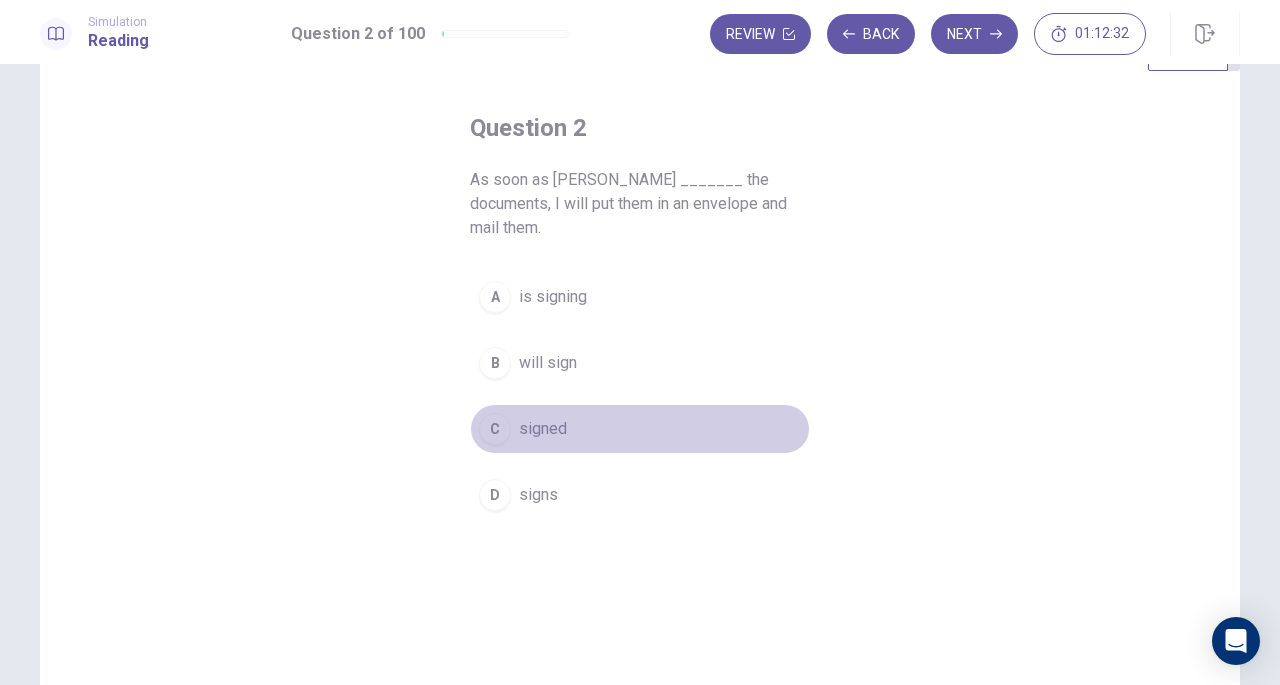 click on "C" at bounding box center [495, 429] 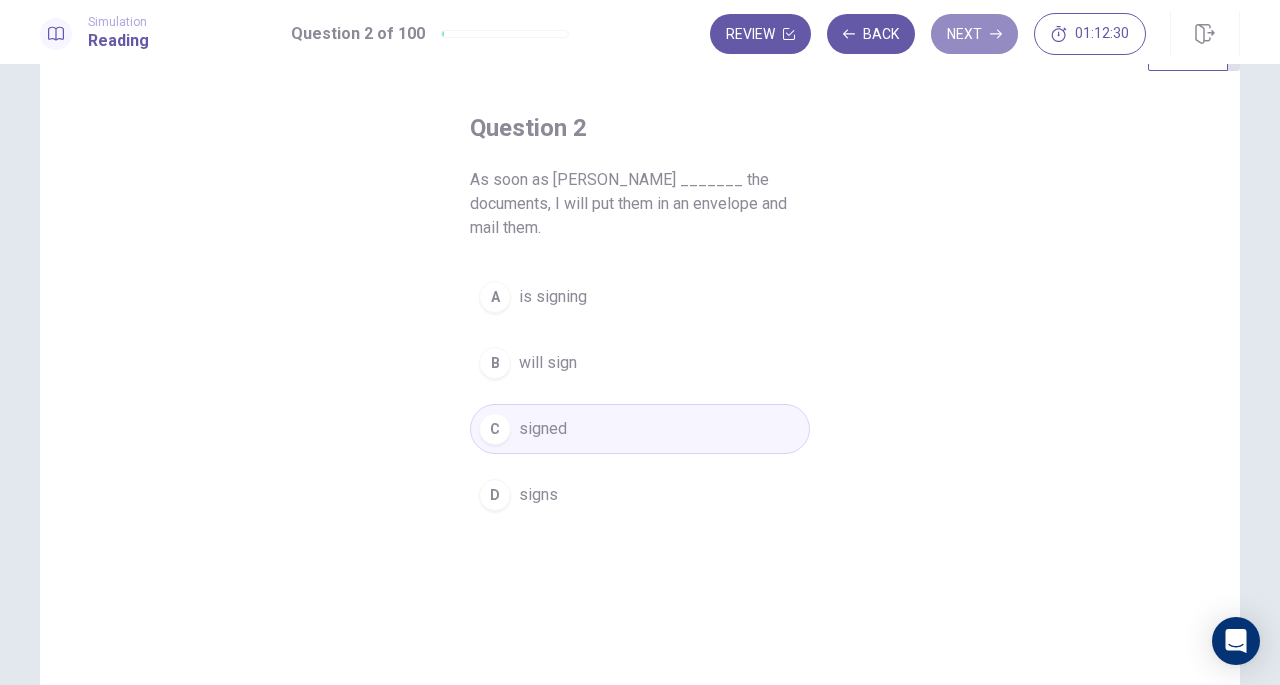 click on "Next" at bounding box center (974, 34) 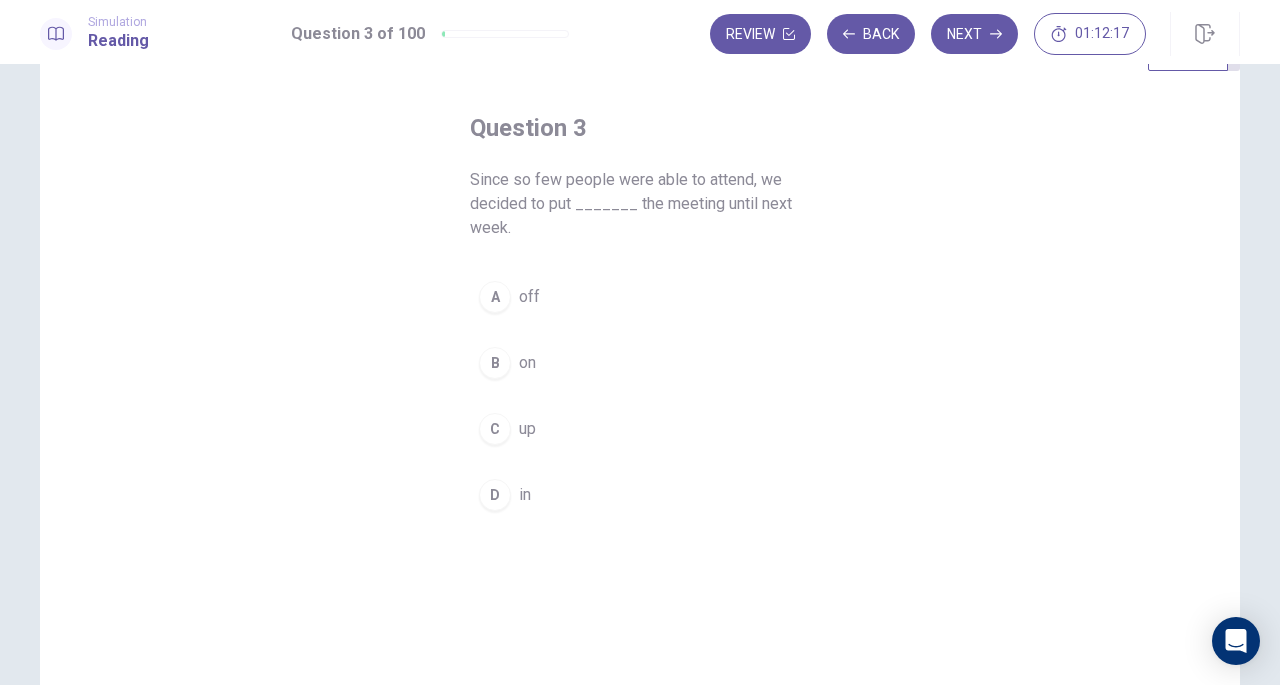 click on "C" at bounding box center (495, 429) 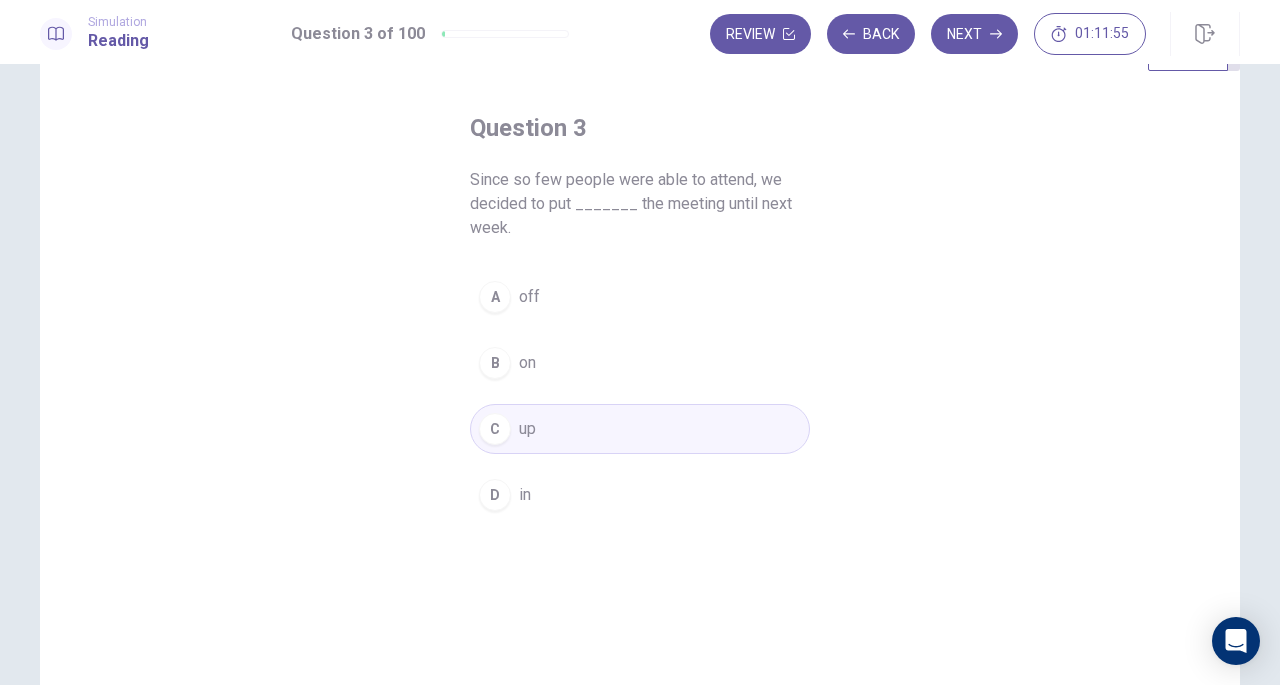 drag, startPoint x: 974, startPoint y: 39, endPoint x: 962, endPoint y: 177, distance: 138.52075 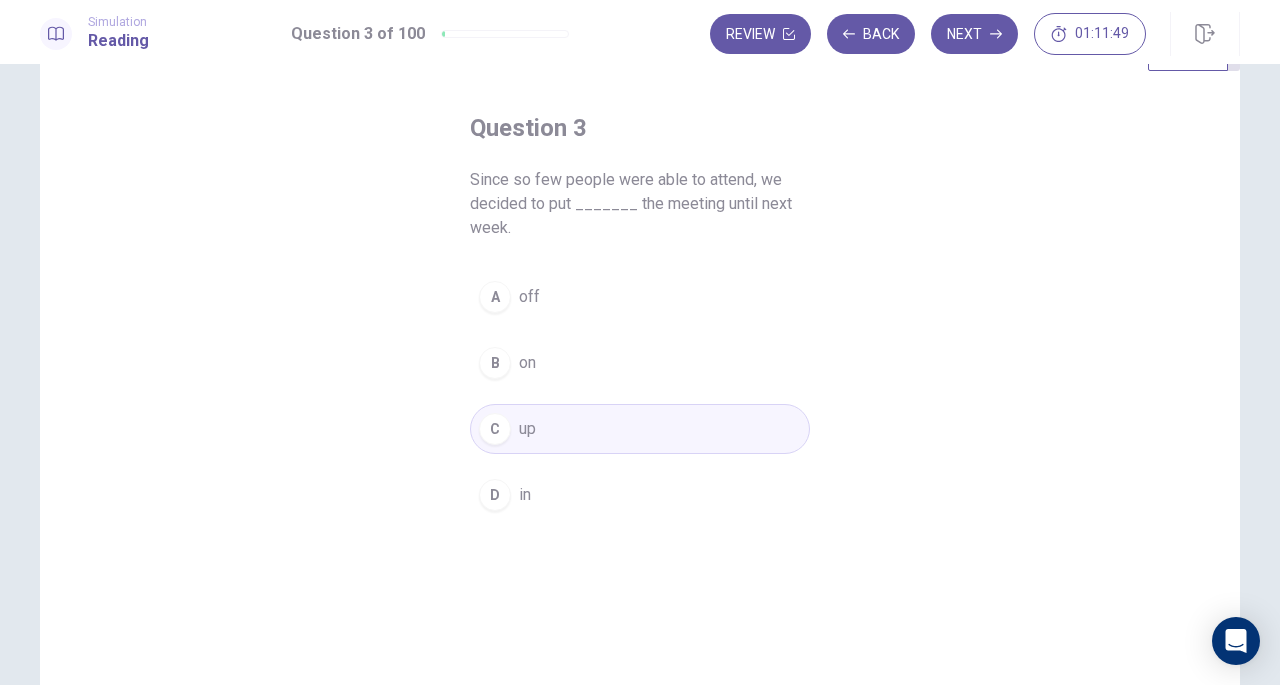 click on "Question 3 Since so few people were able to attend, we decided to put _______ the meeting until next week. A off B on C up D in" at bounding box center (640, 316) 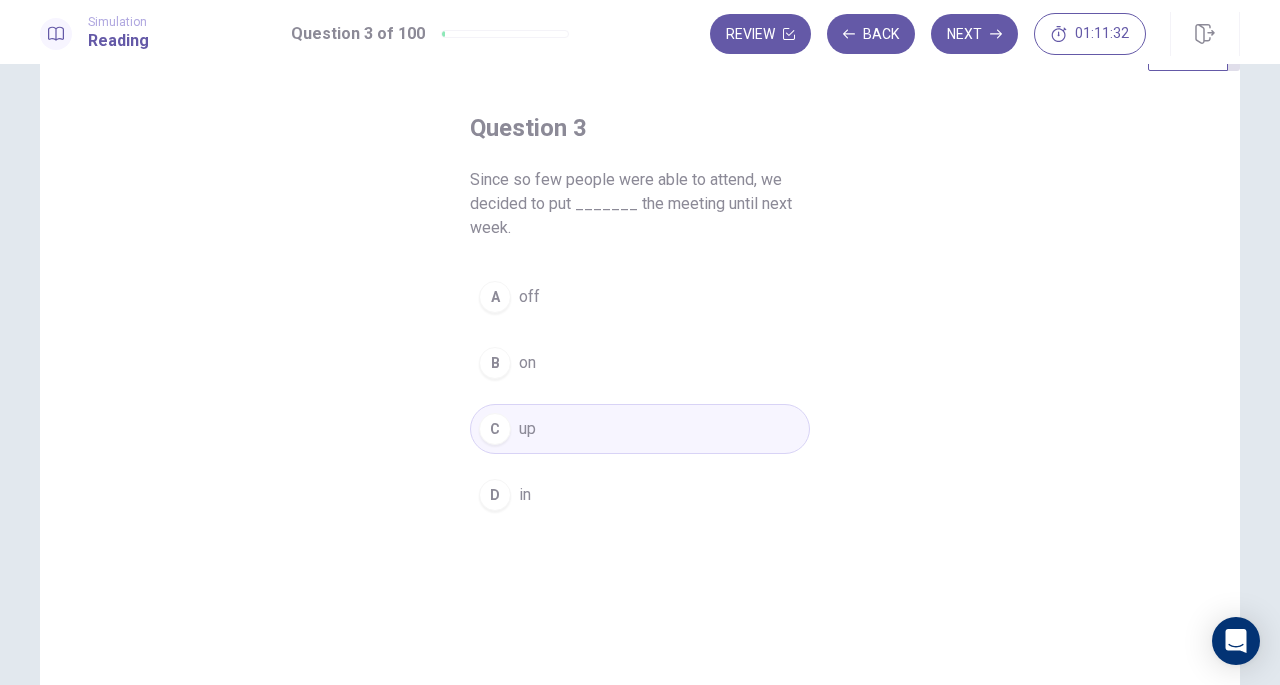 click on "Next" at bounding box center [974, 34] 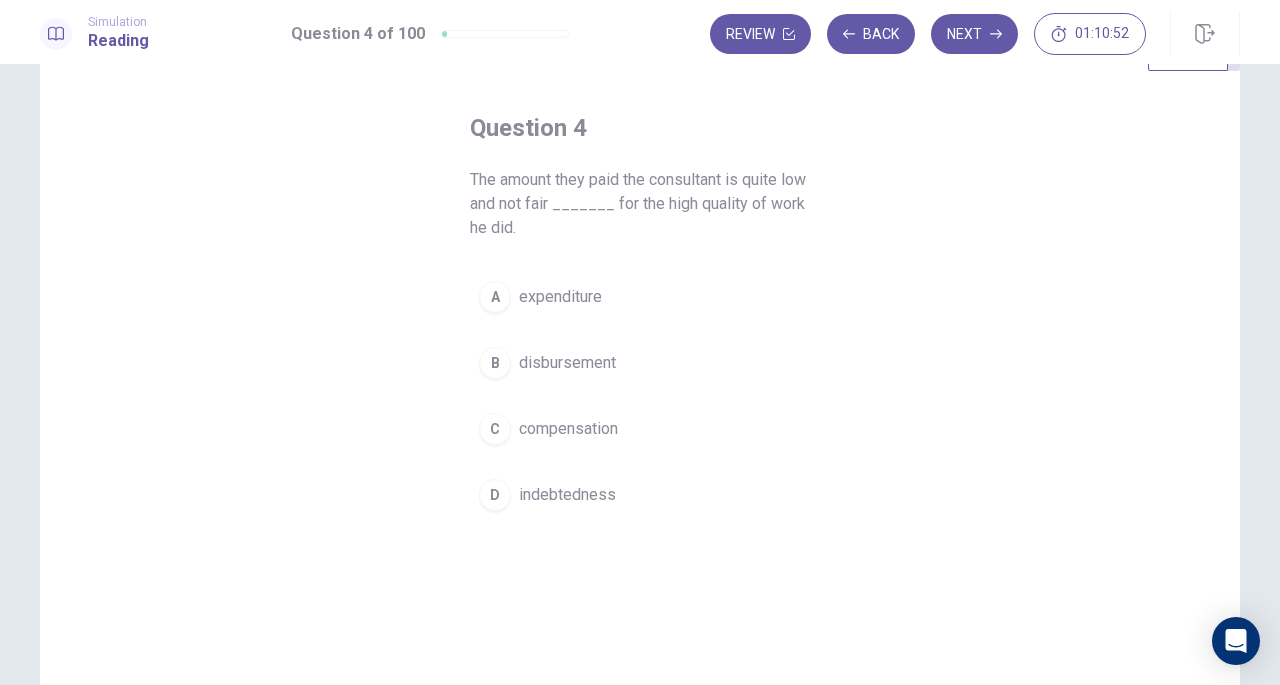 click on "C" at bounding box center (495, 429) 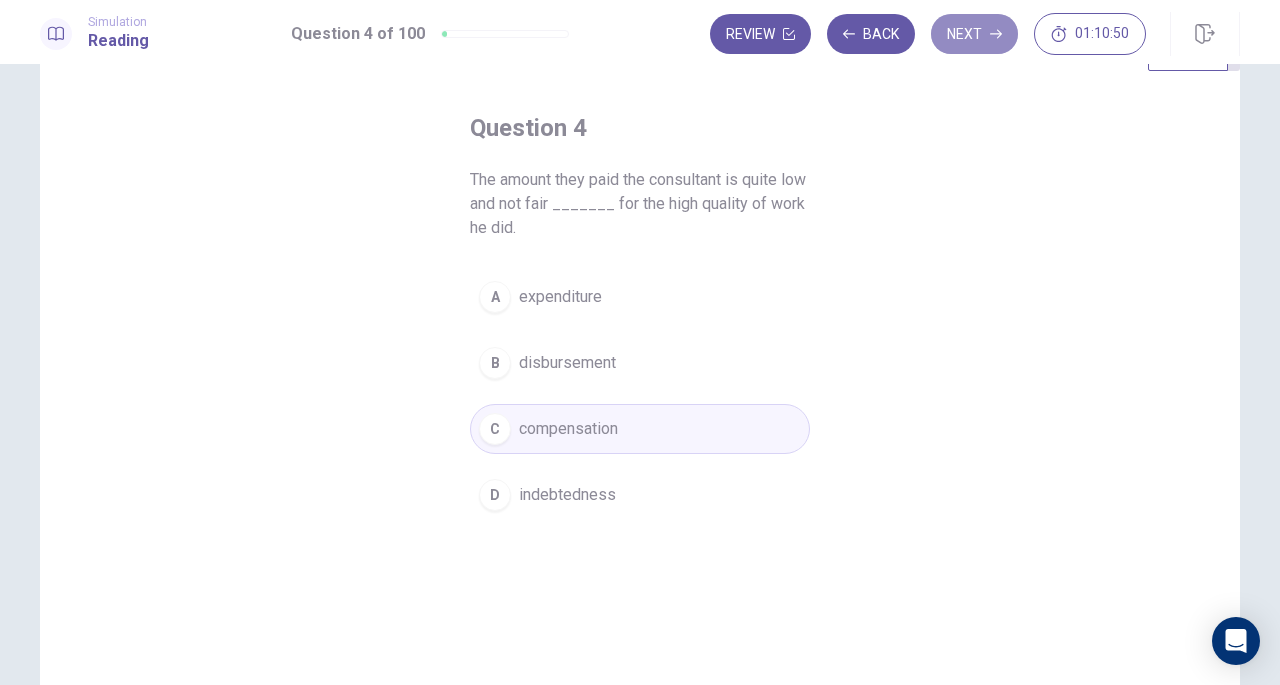 click on "Next" at bounding box center (974, 34) 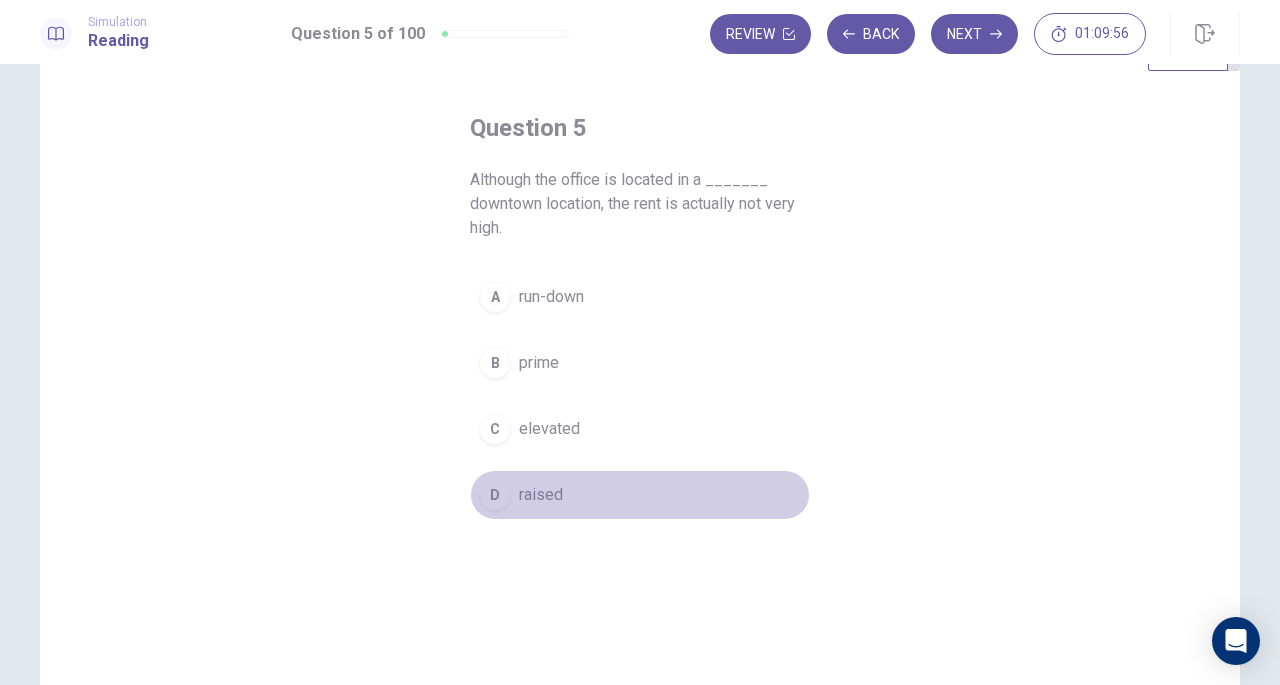 click on "D" at bounding box center [495, 495] 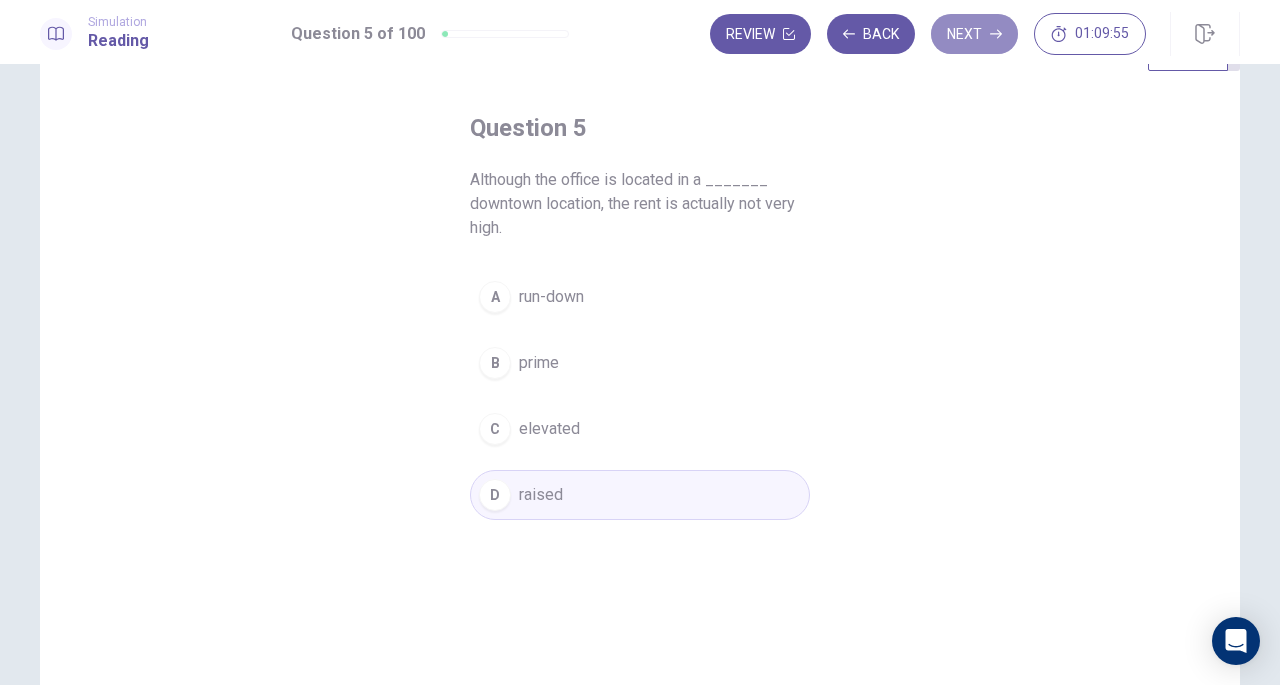 click on "Next" at bounding box center [974, 34] 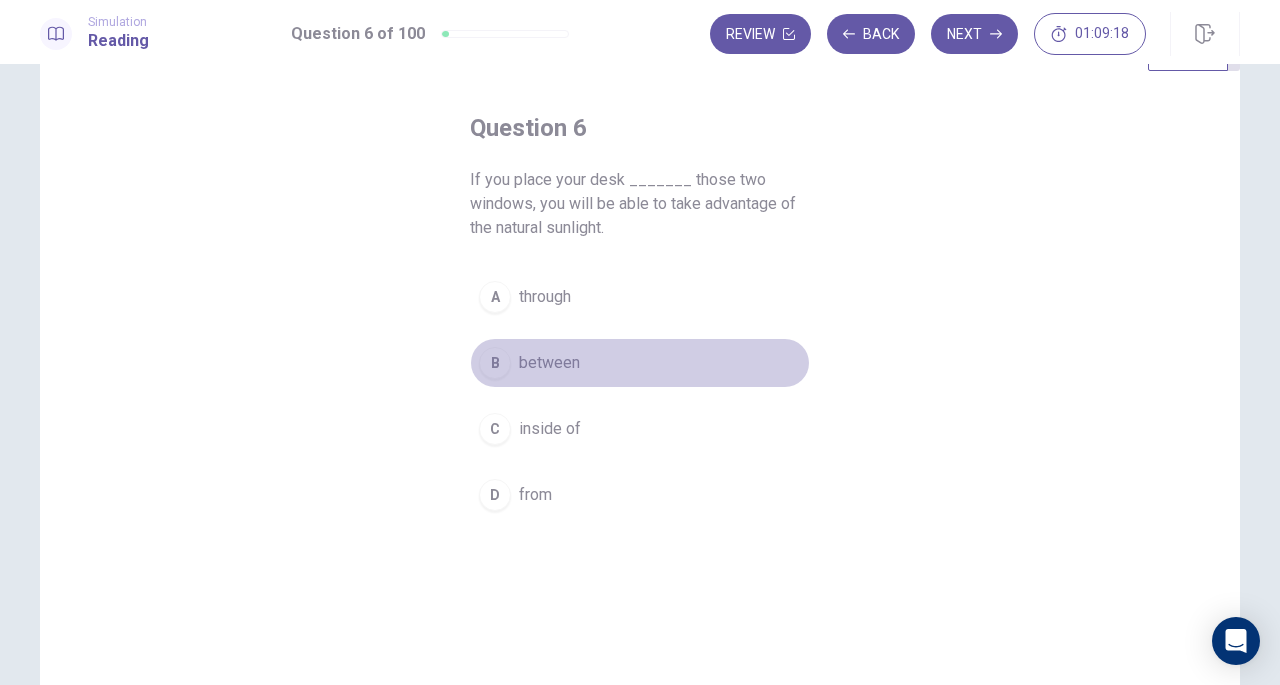 click on "B" at bounding box center (495, 363) 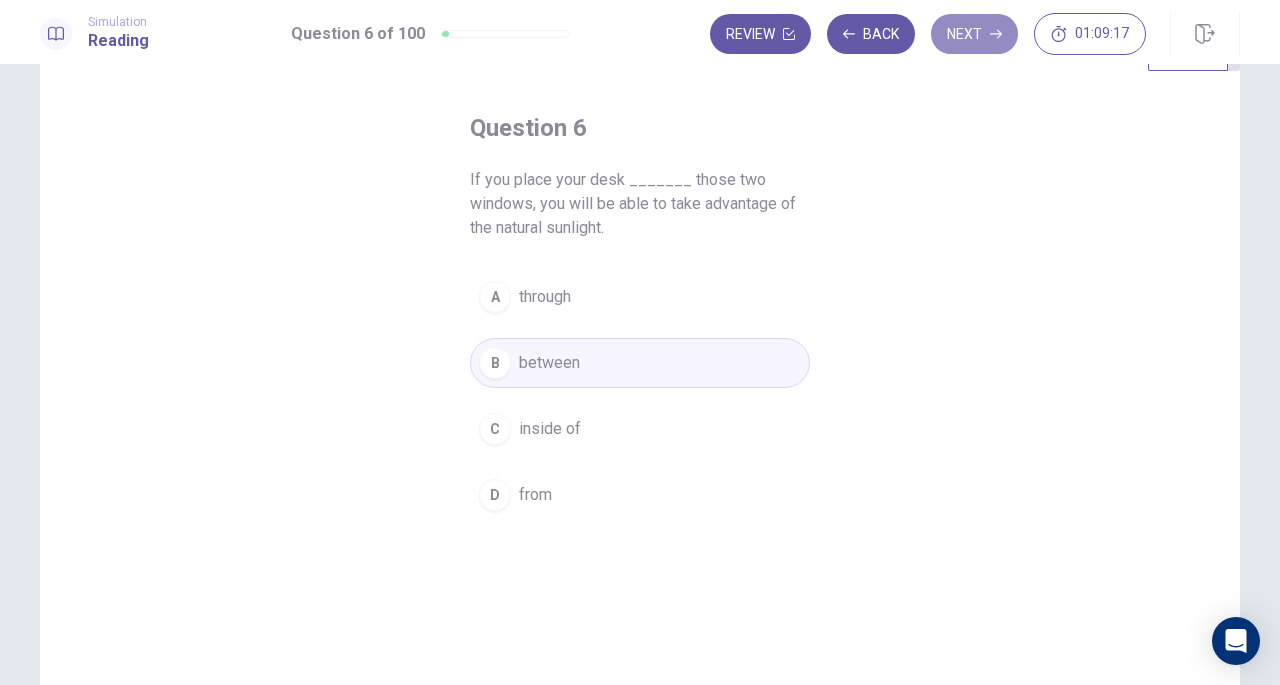 click on "Next" at bounding box center [974, 34] 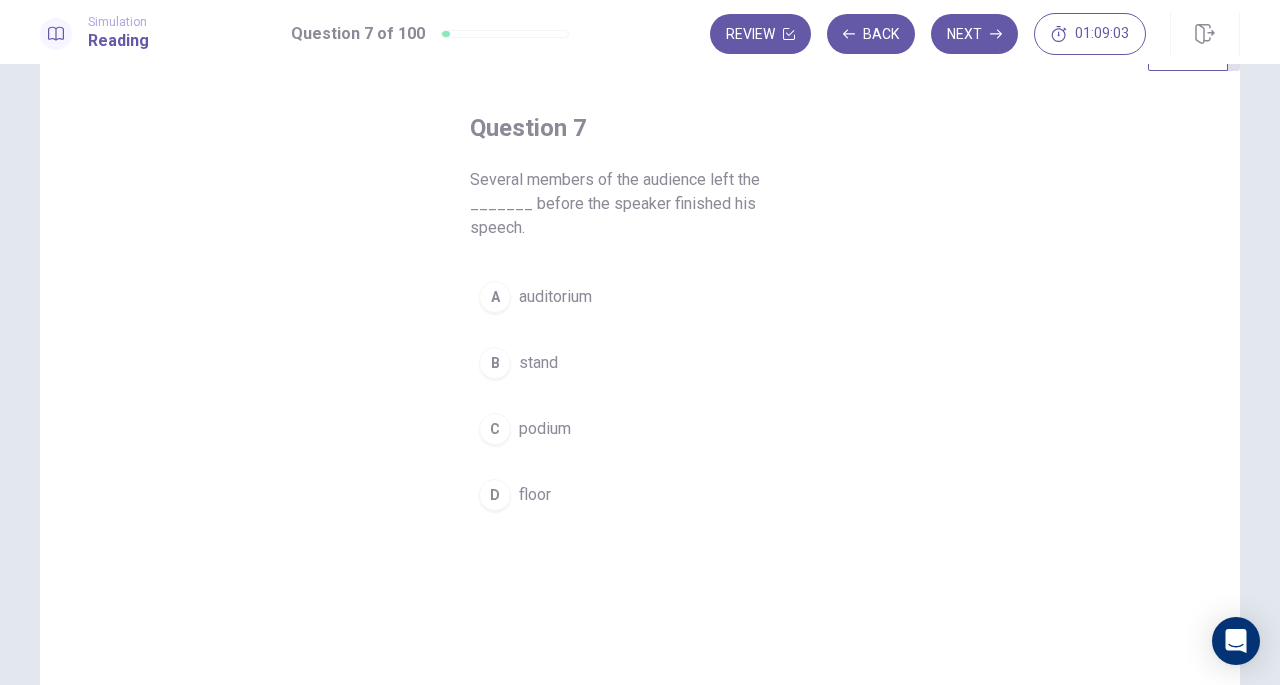 click on "A auditorium" at bounding box center [640, 297] 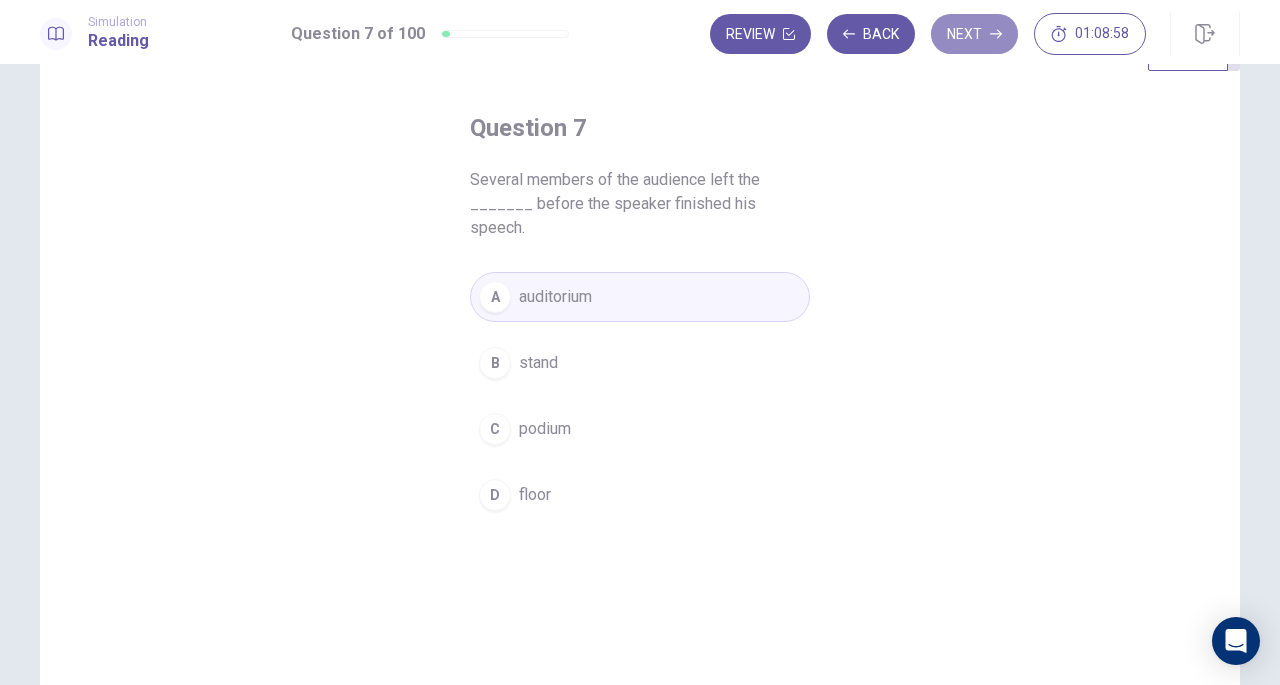 click on "Next" at bounding box center [974, 34] 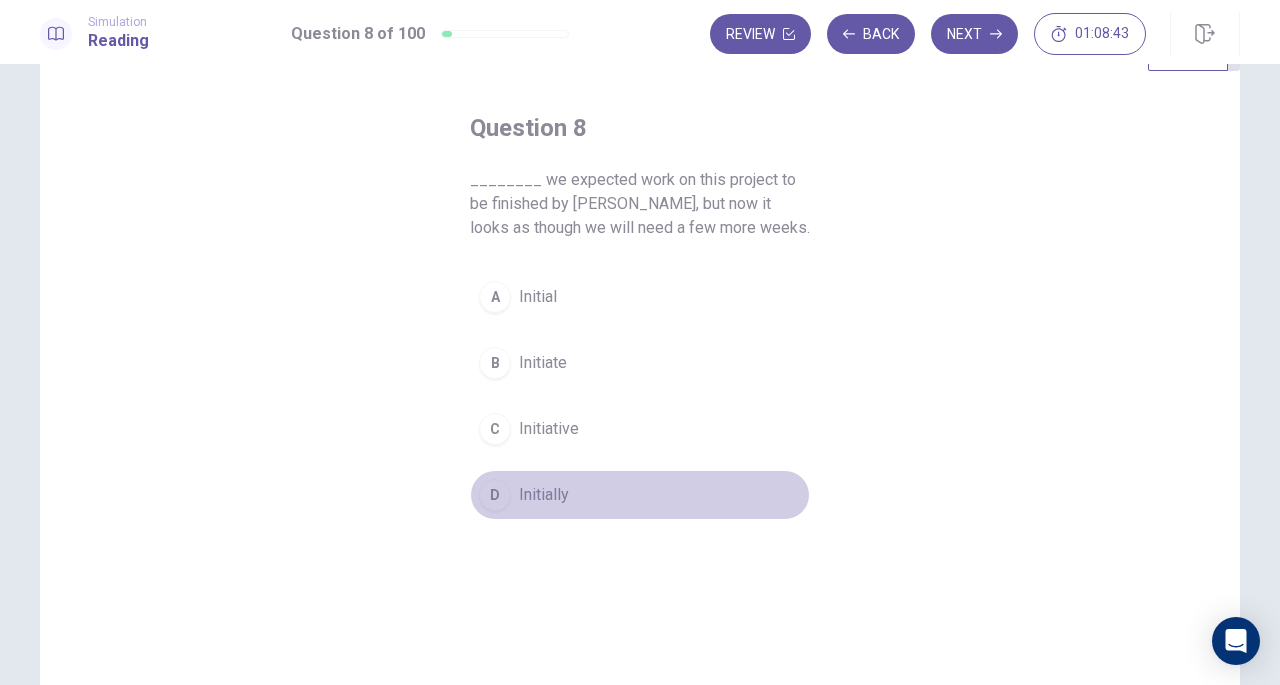 click on "D" at bounding box center (495, 495) 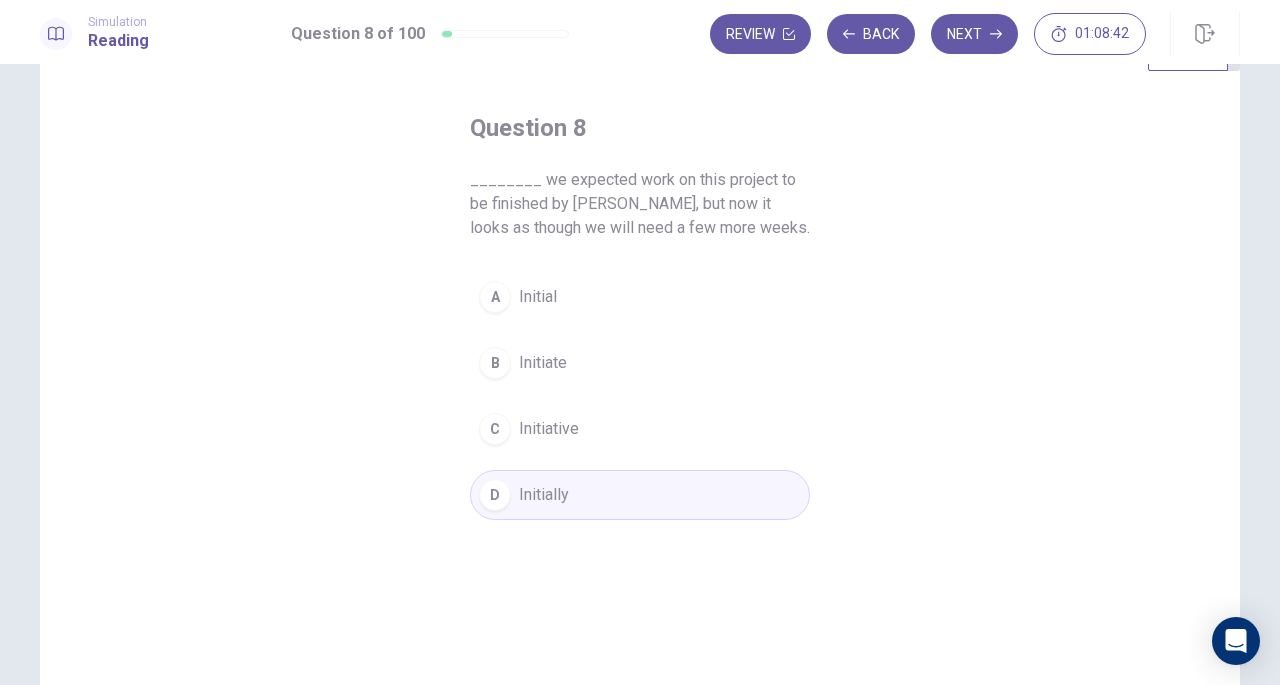 click on "Next" at bounding box center [974, 34] 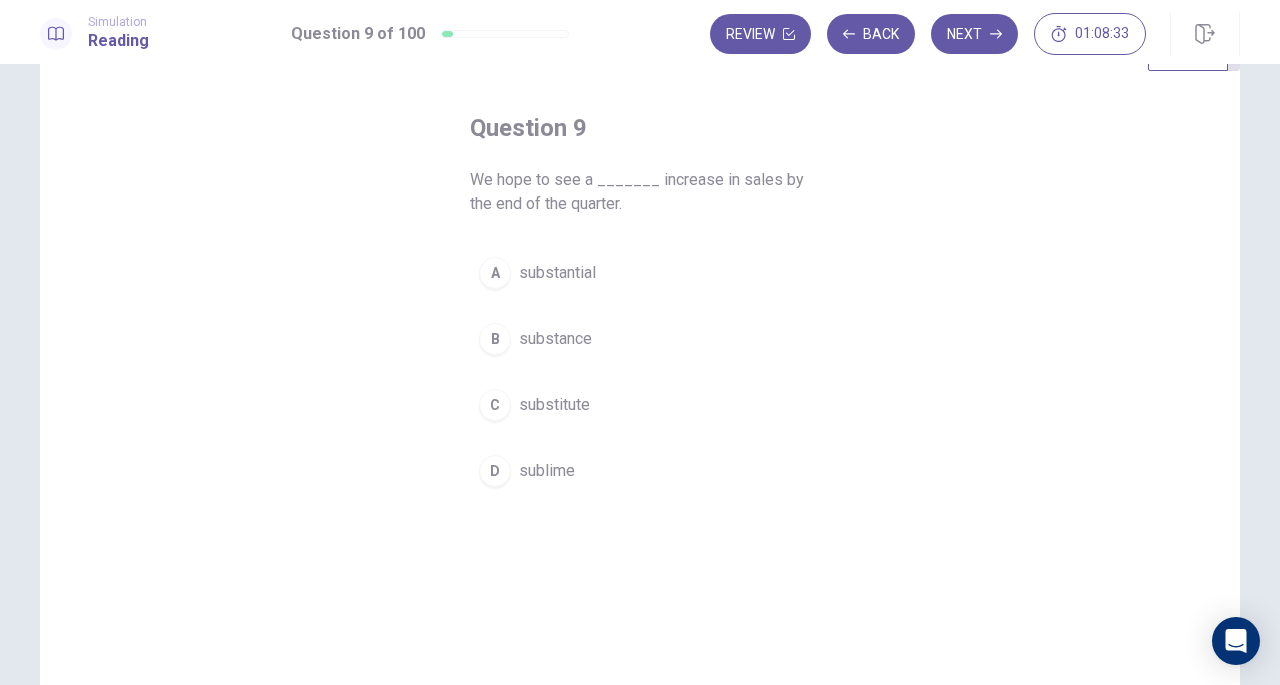 scroll, scrollTop: 0, scrollLeft: 0, axis: both 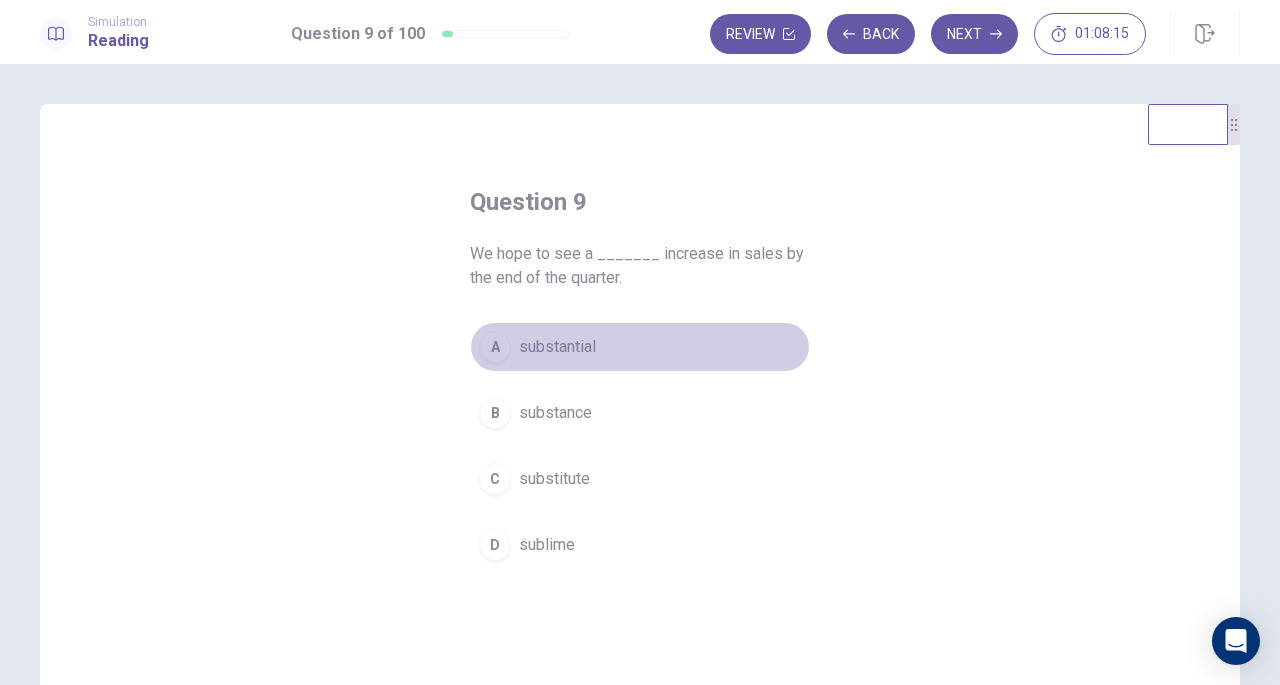 click on "substantial" at bounding box center (557, 347) 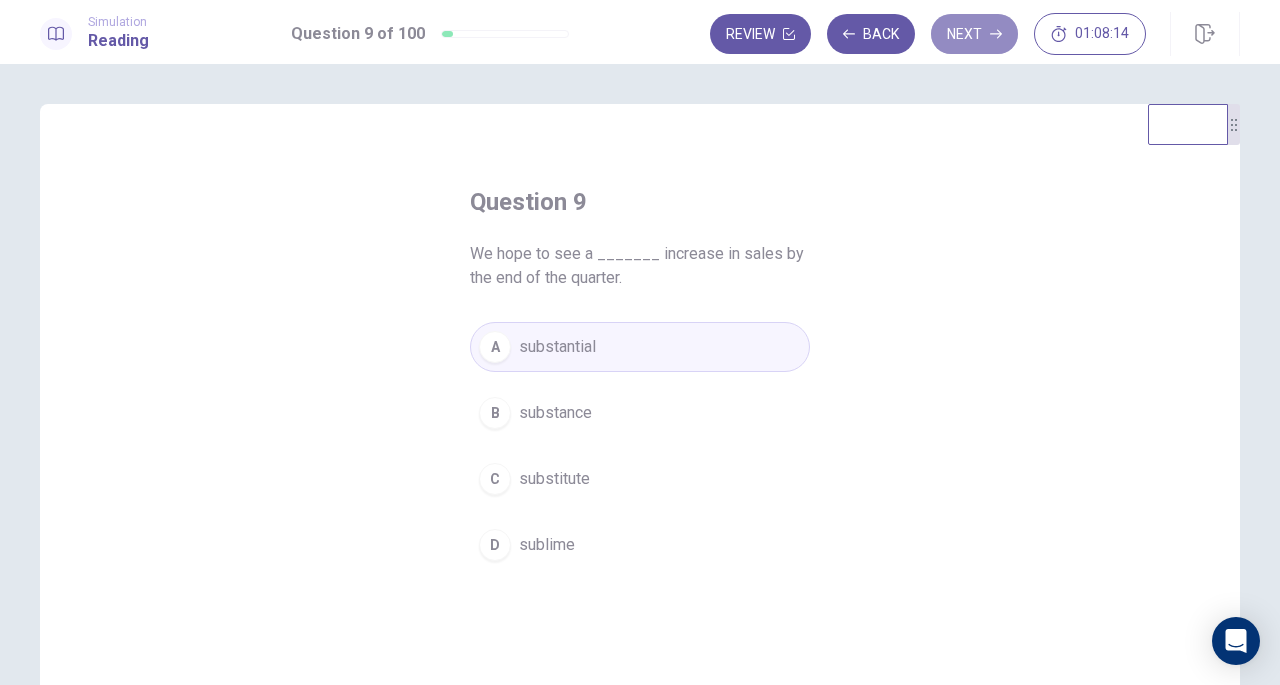 click on "Next" at bounding box center (974, 34) 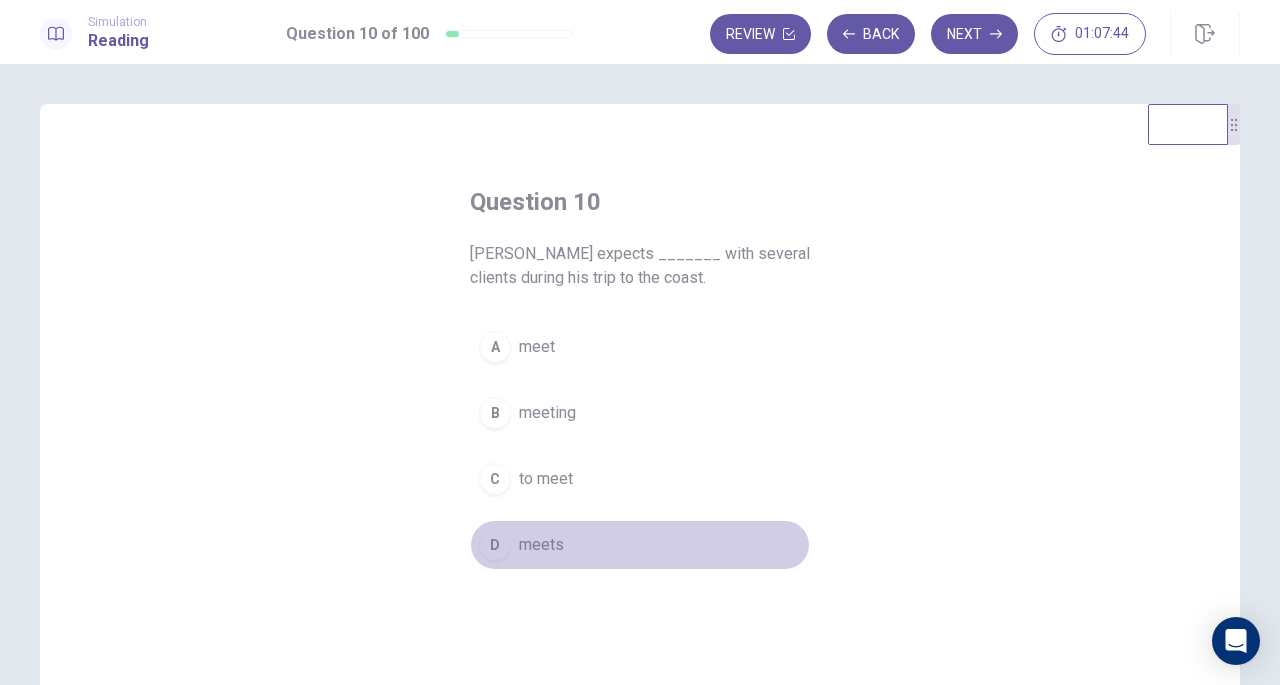 click on "D" at bounding box center [495, 545] 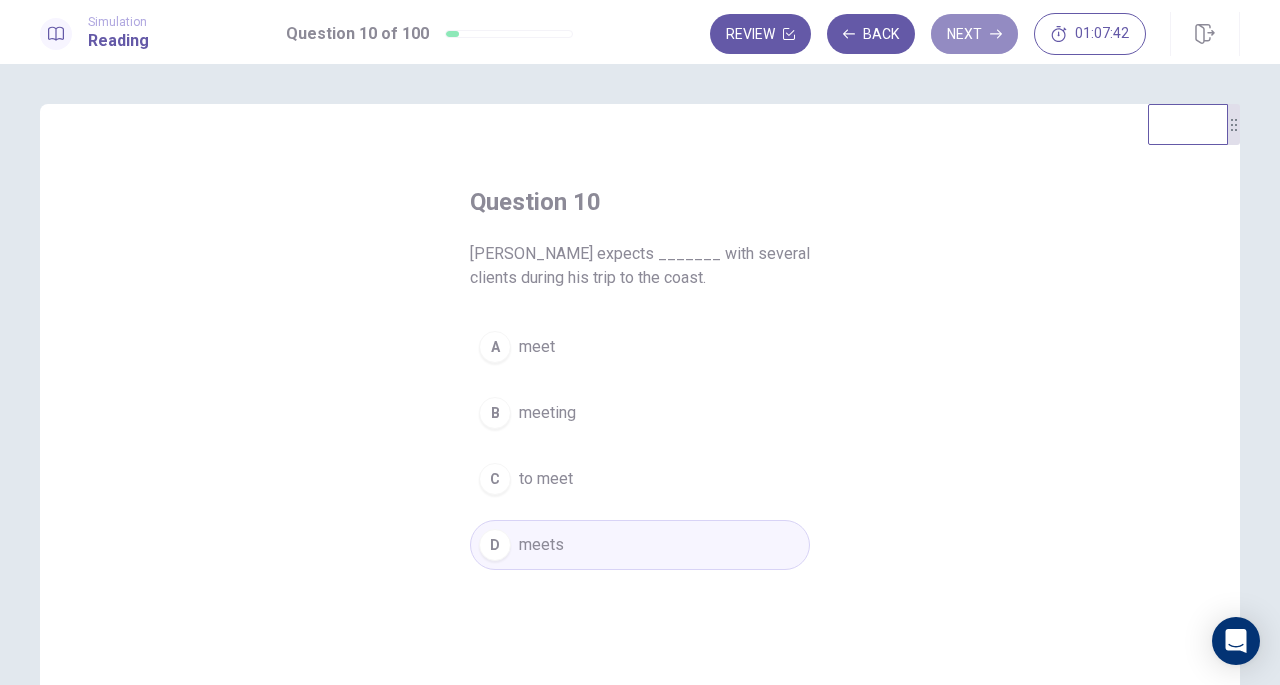 click on "Next" at bounding box center (974, 34) 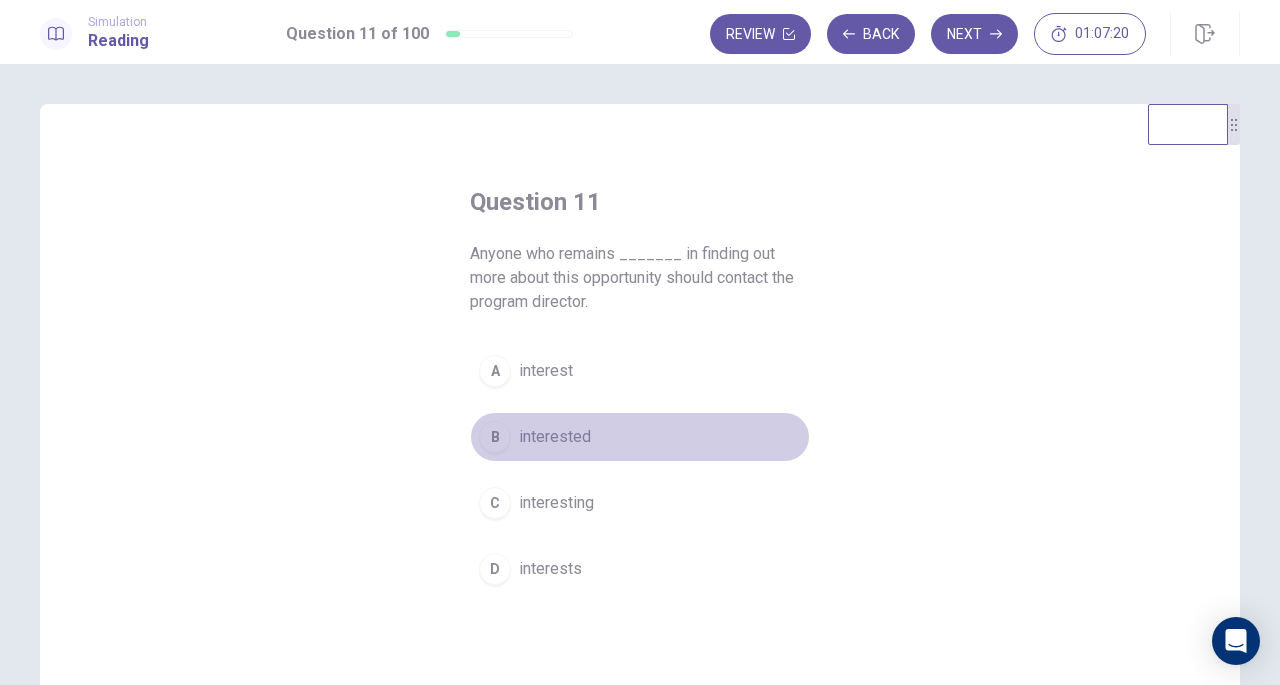 click on "B interested" at bounding box center [640, 437] 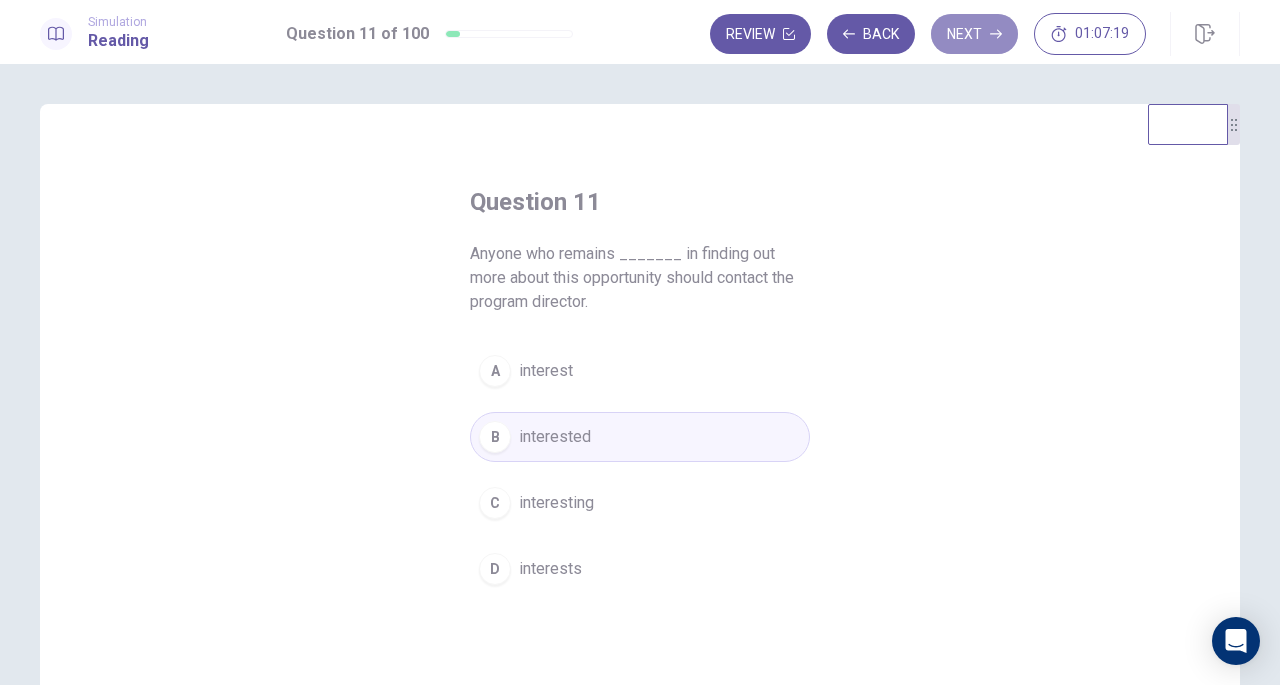 click on "Next" at bounding box center [974, 34] 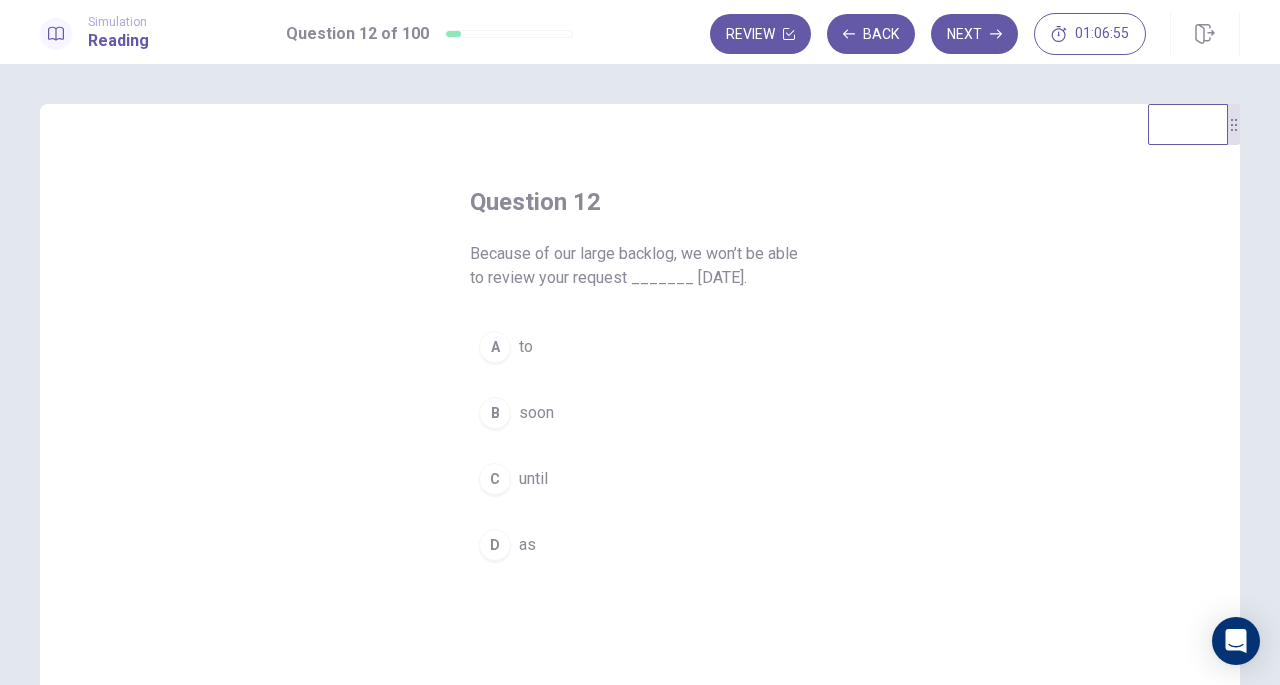 click on "C" at bounding box center (495, 479) 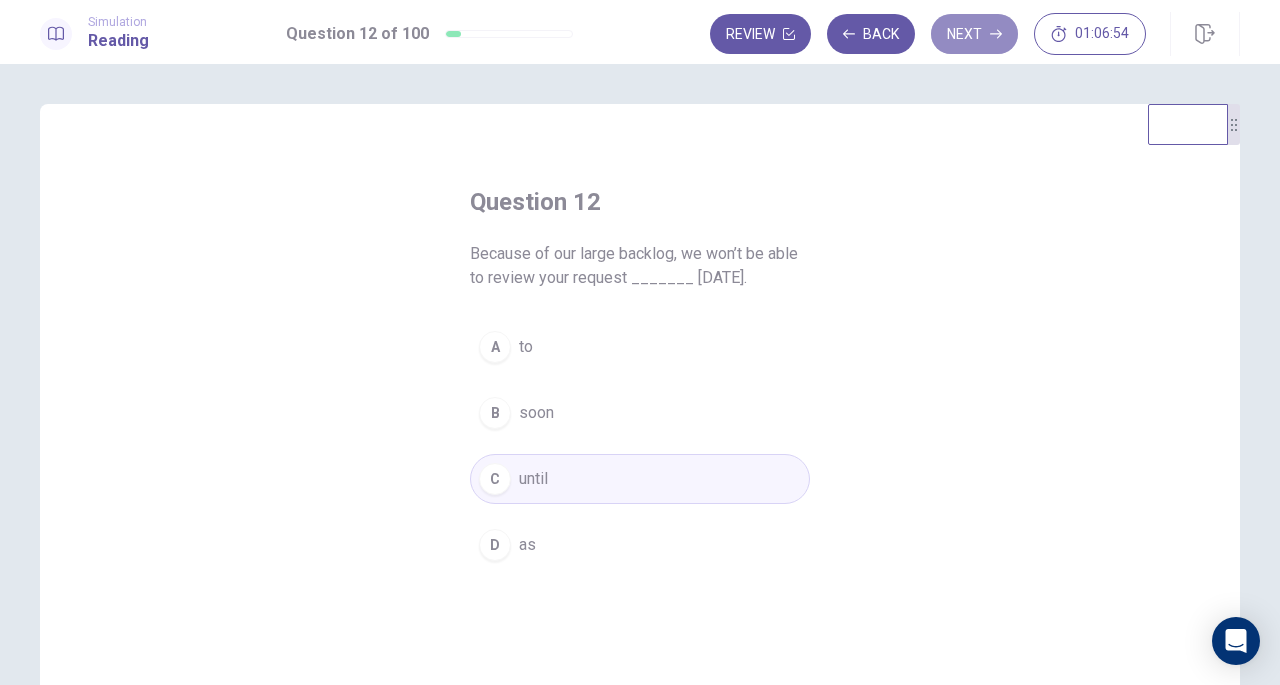 click on "Next" at bounding box center [974, 34] 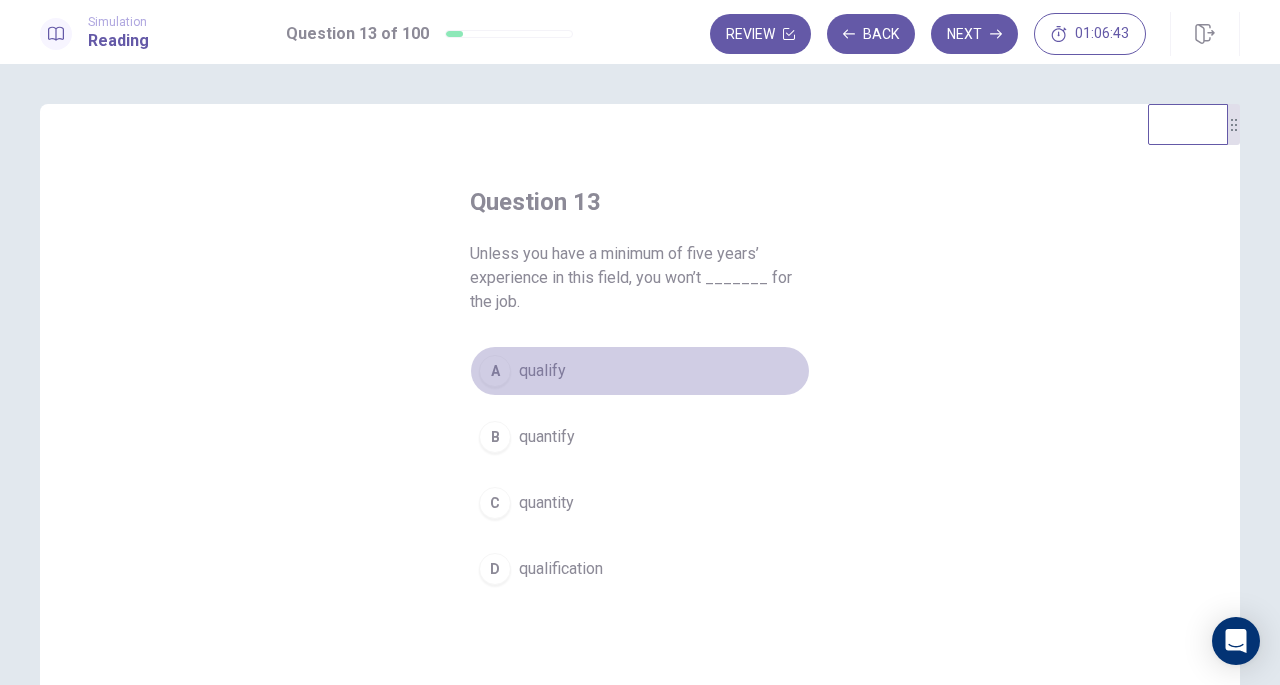 click on "A qualify" at bounding box center [640, 371] 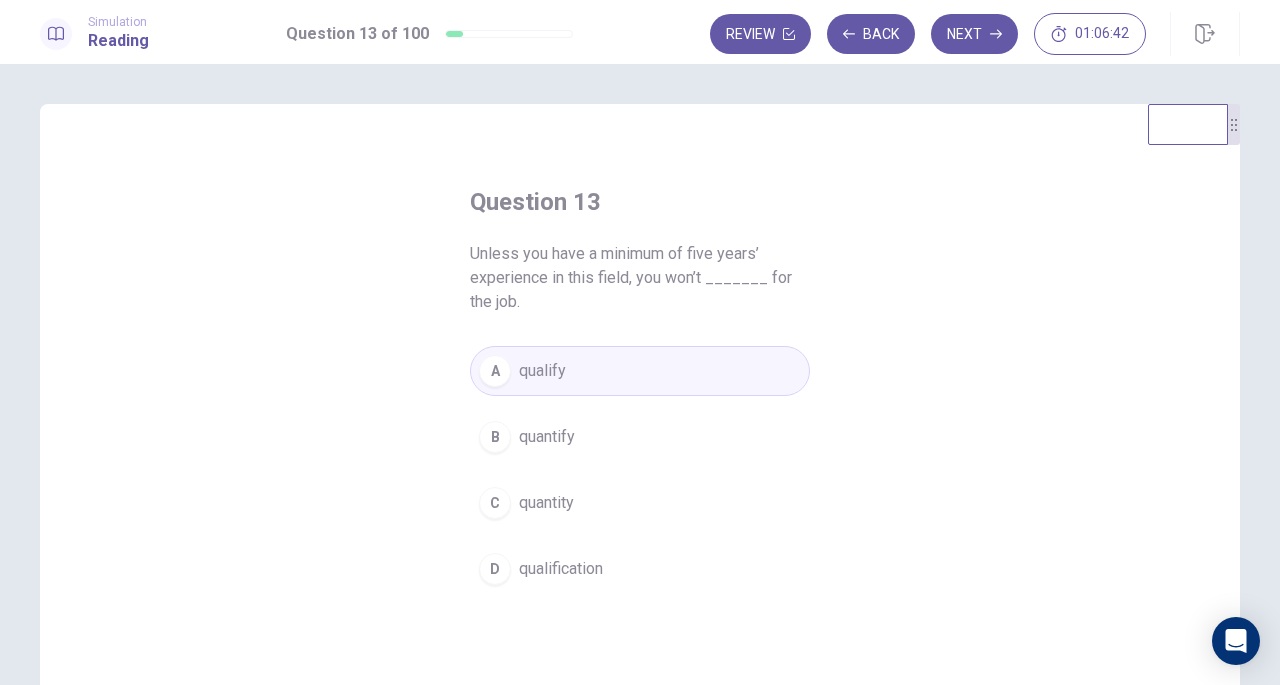 click on "Next" at bounding box center [974, 34] 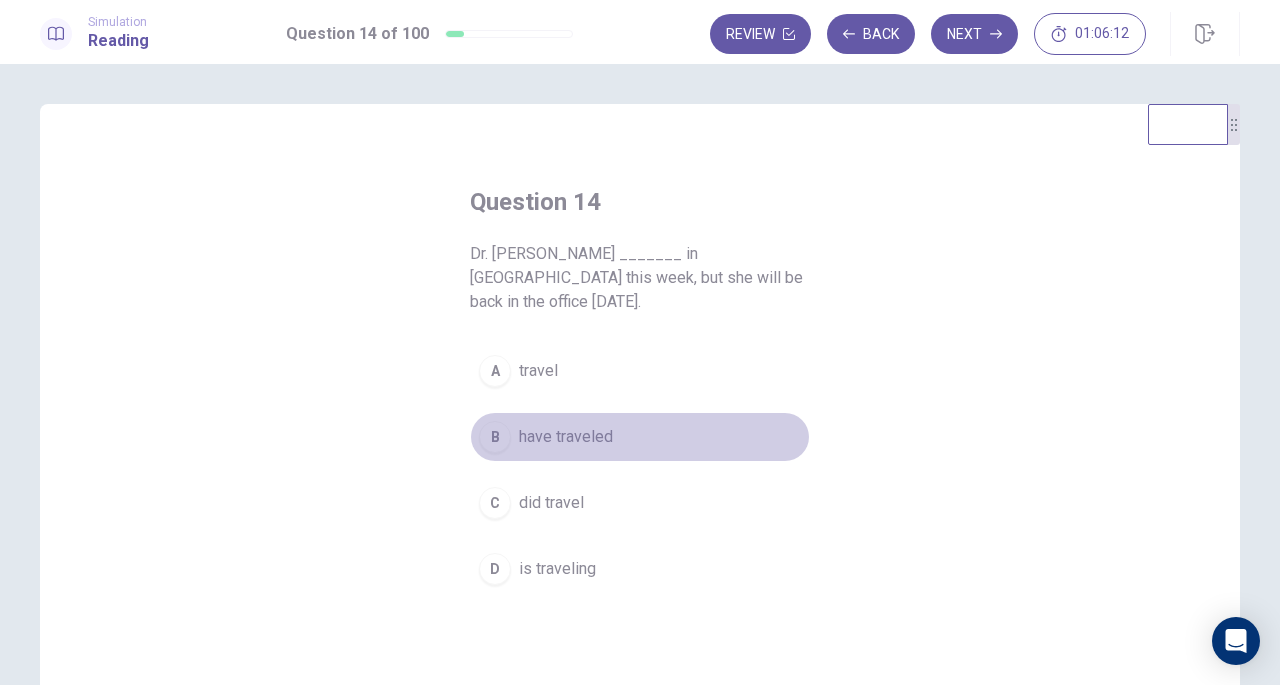 click on "B" at bounding box center (495, 437) 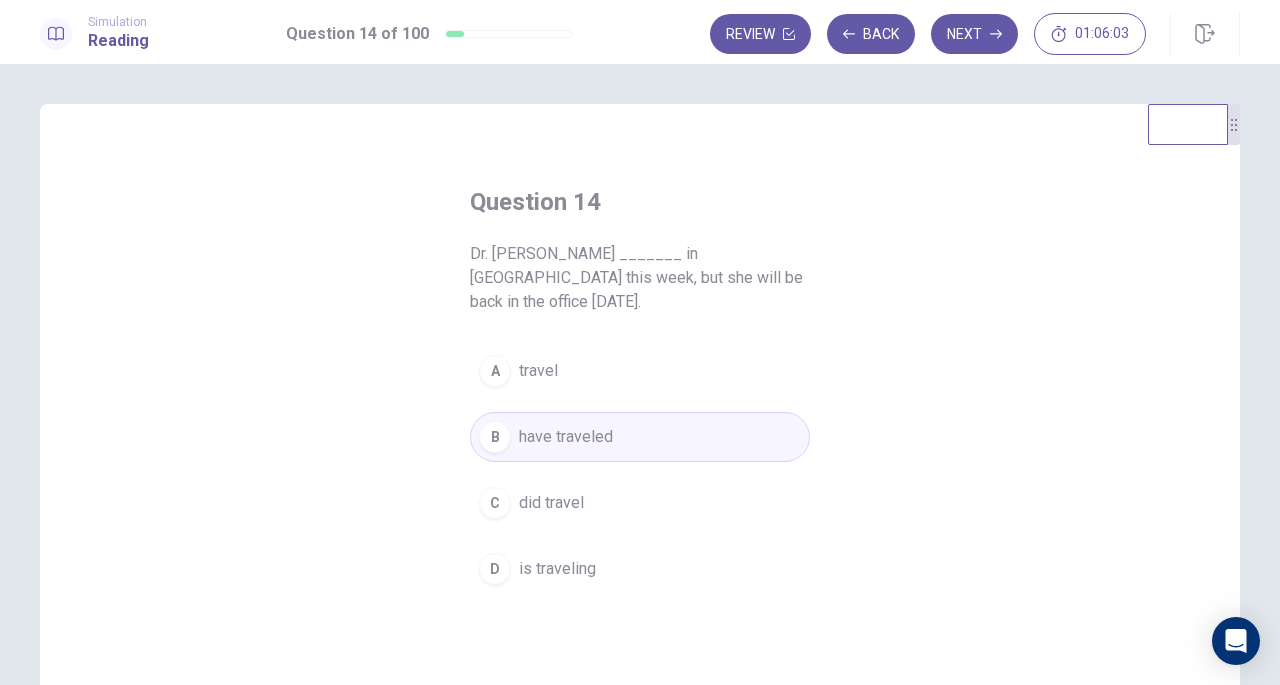 click on "Question 14 Dr. Chantal _______ in Europe this week, but she will be back in the office next Monday. A travel B have traveled C did travel D is traveling © Copyright  2025" at bounding box center (640, 374) 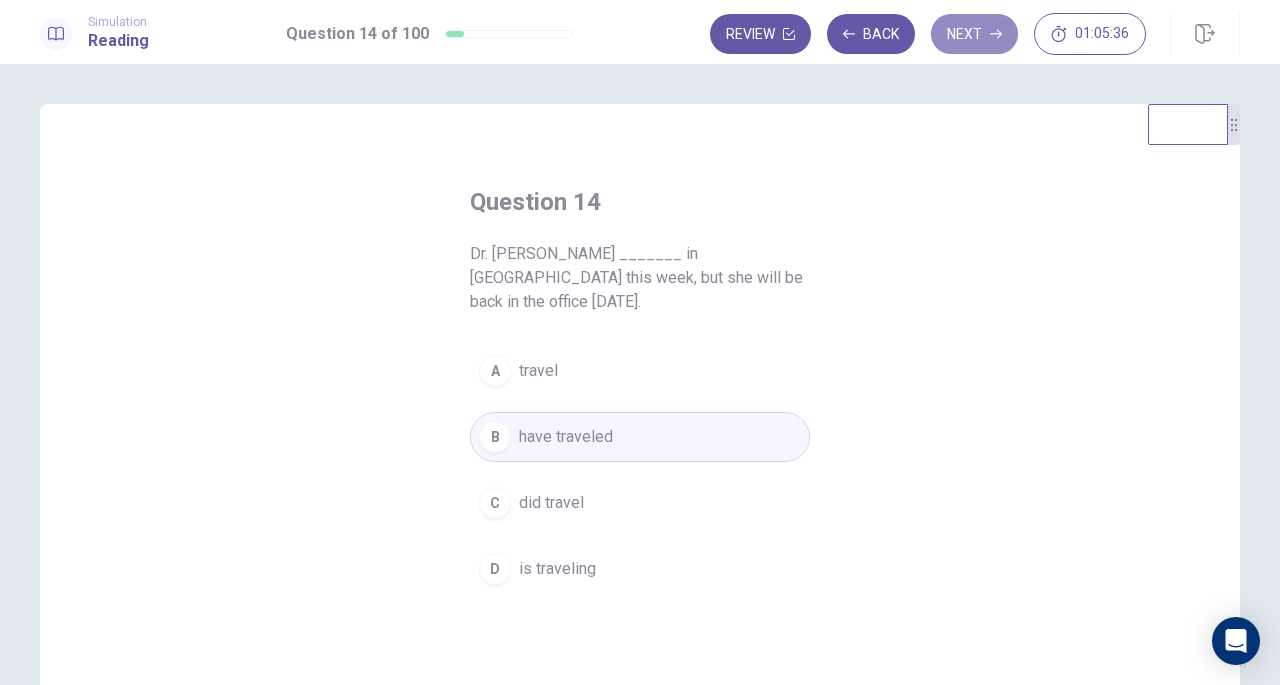 click on "Next" at bounding box center (974, 34) 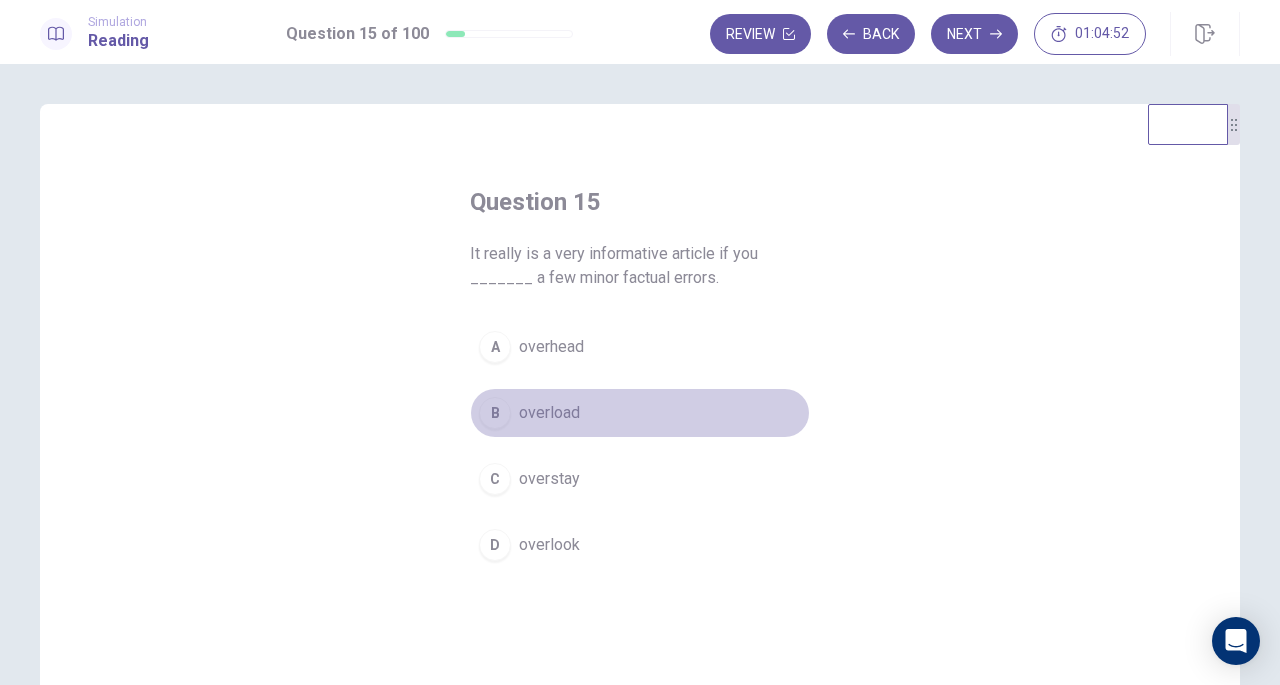 click on "B" at bounding box center [495, 413] 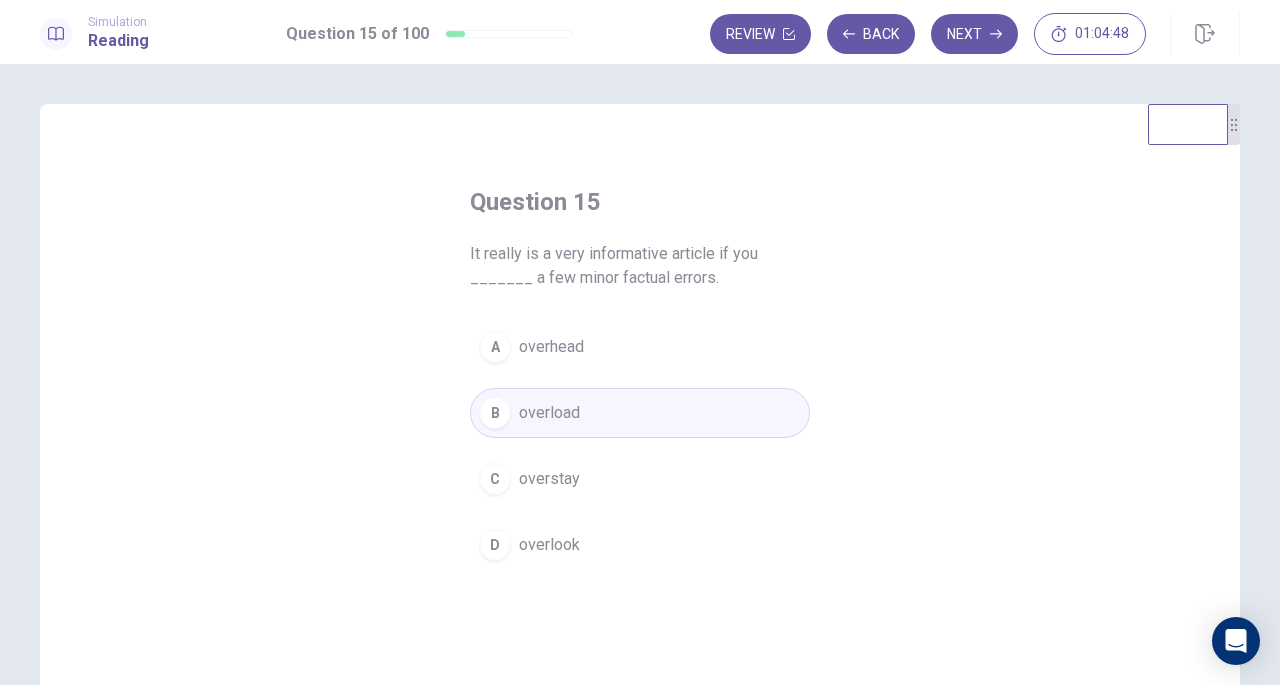 click on "Next" at bounding box center (974, 34) 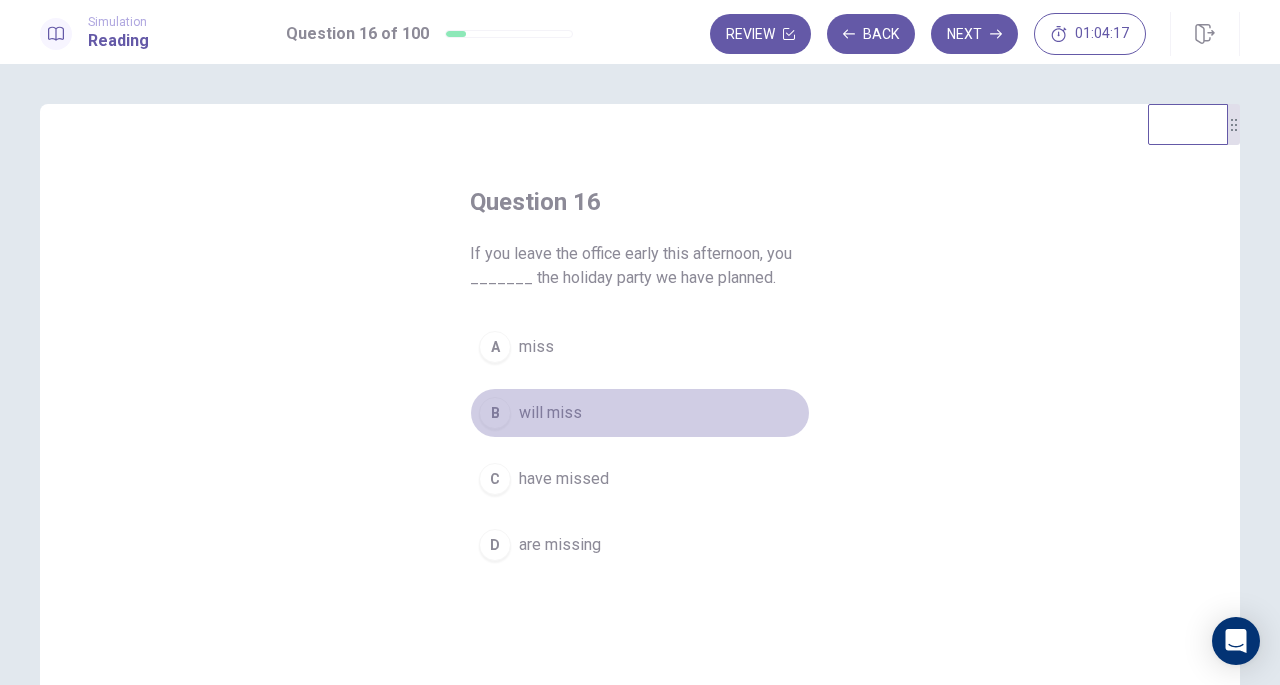 click on "B" at bounding box center [495, 413] 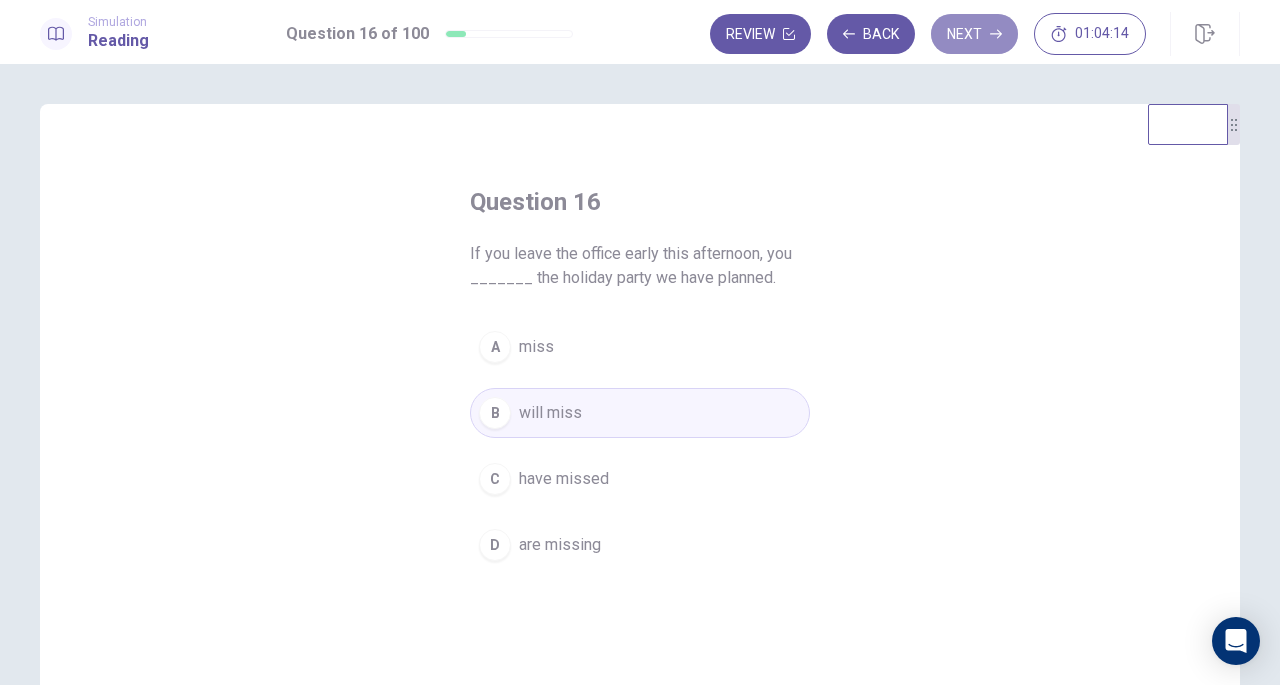 click on "Next" at bounding box center (974, 34) 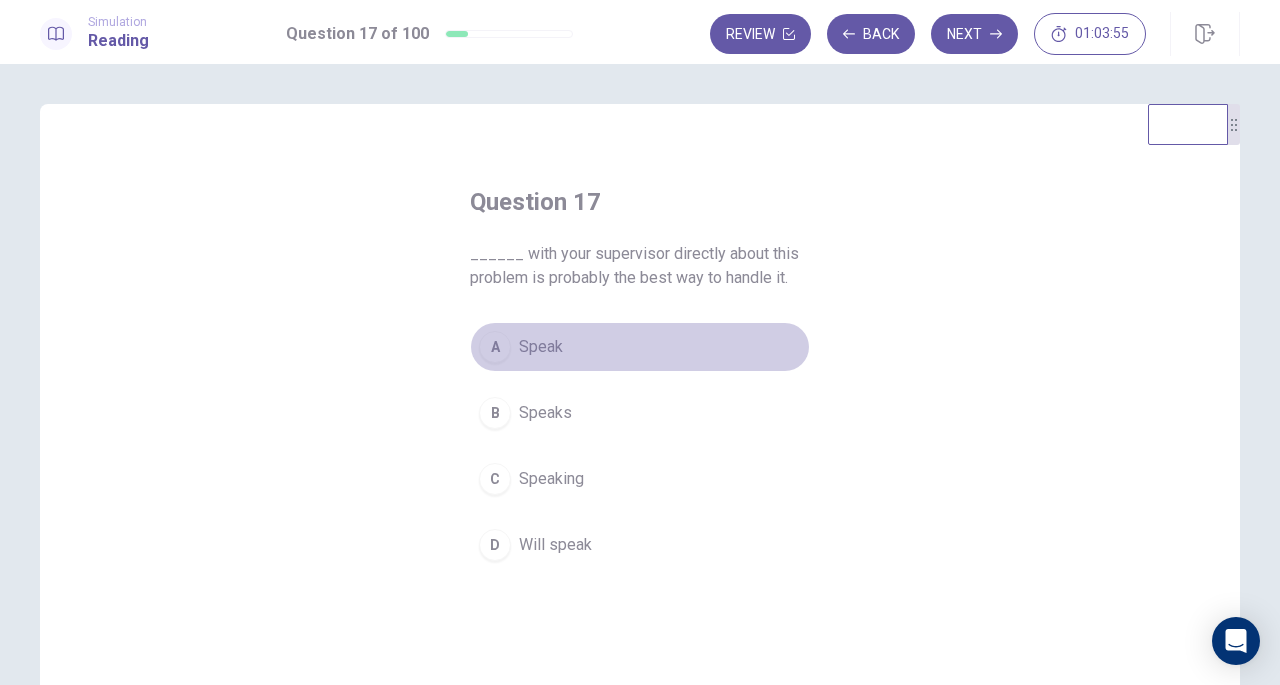 click on "A Speak" at bounding box center [640, 347] 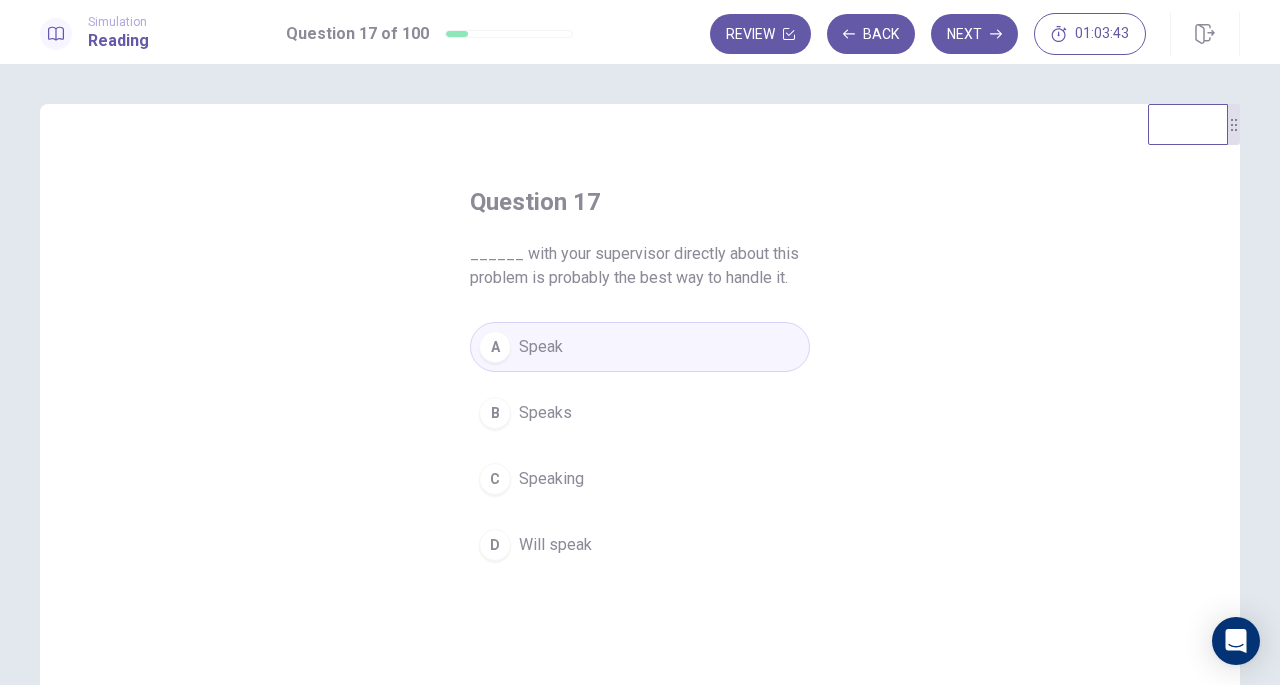 click on "Next" at bounding box center [974, 34] 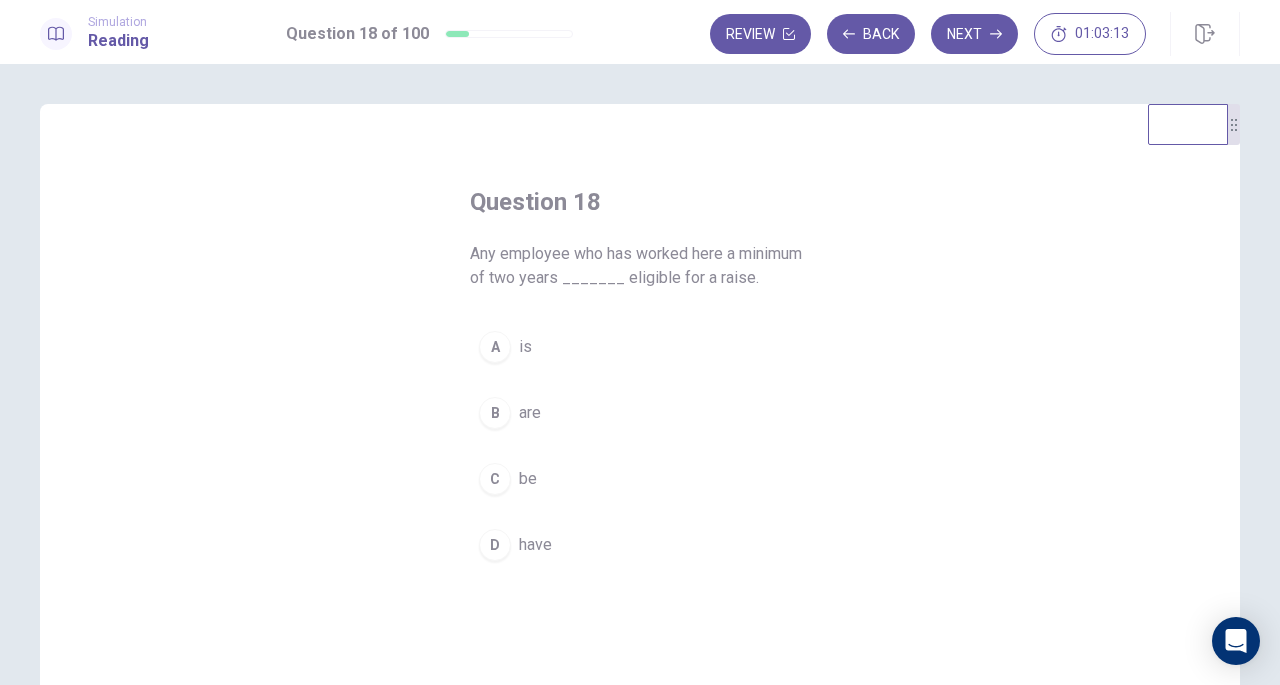 click on "A is B are C be D have" at bounding box center [640, 446] 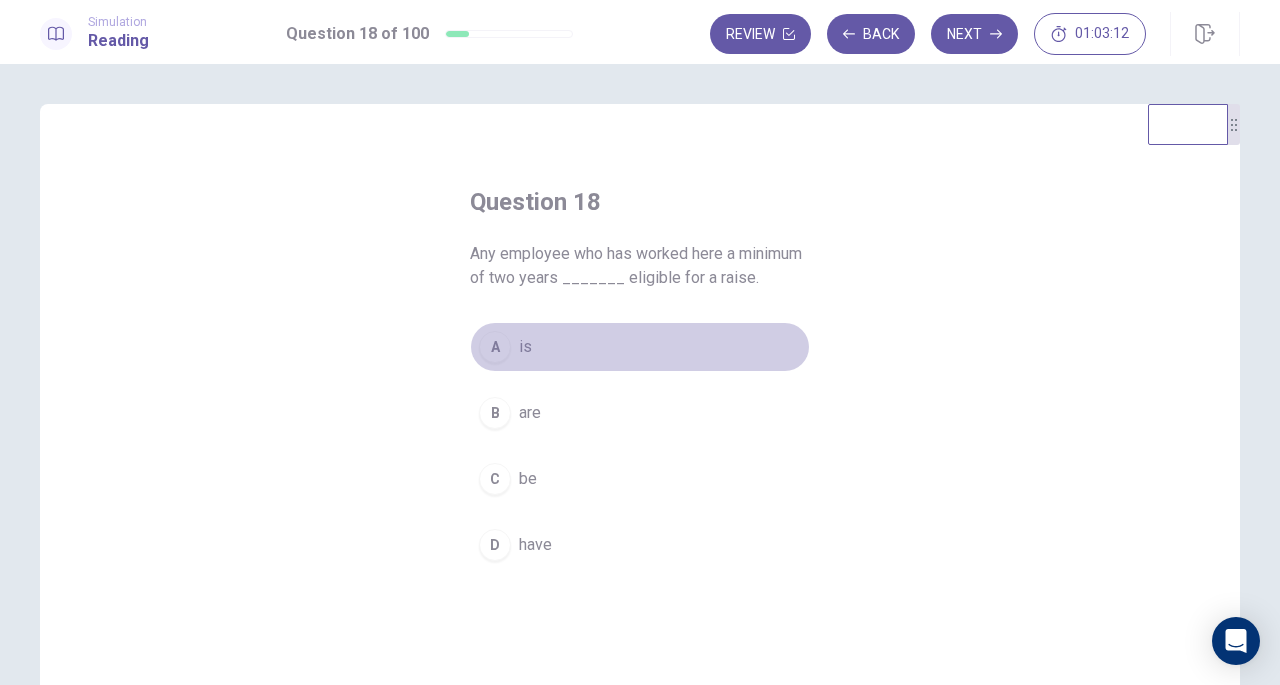 click on "A" at bounding box center (495, 347) 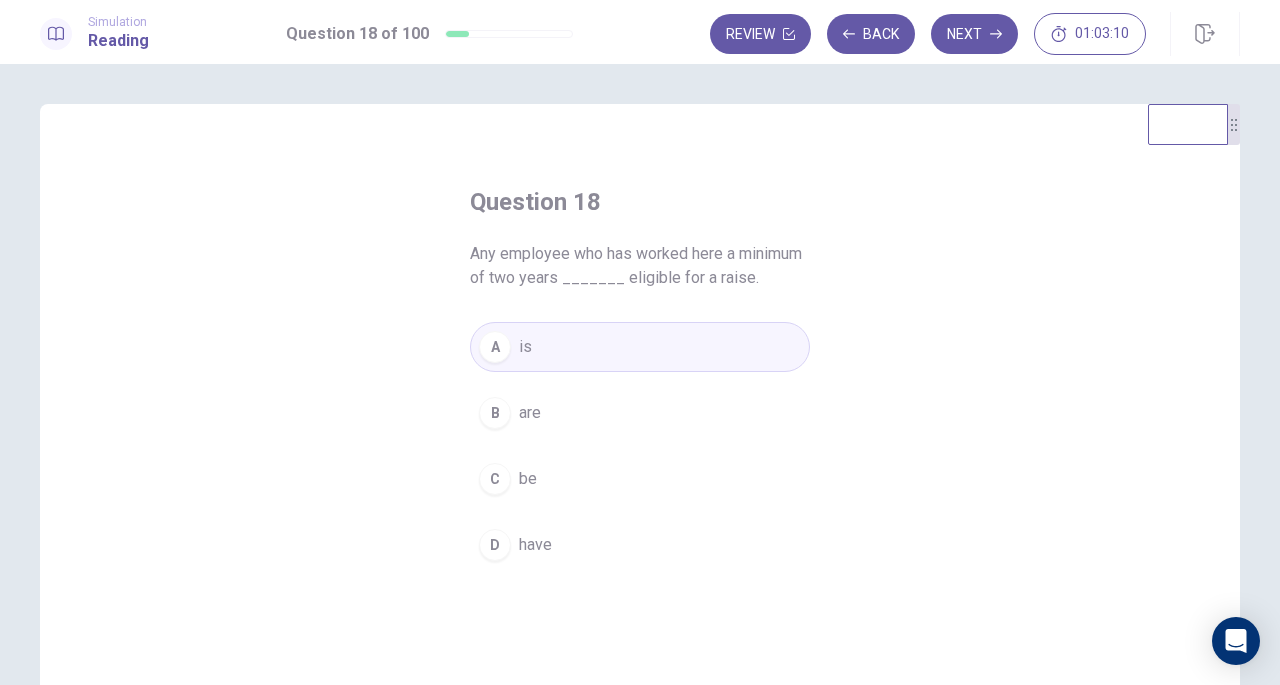 click on "Next" at bounding box center [974, 34] 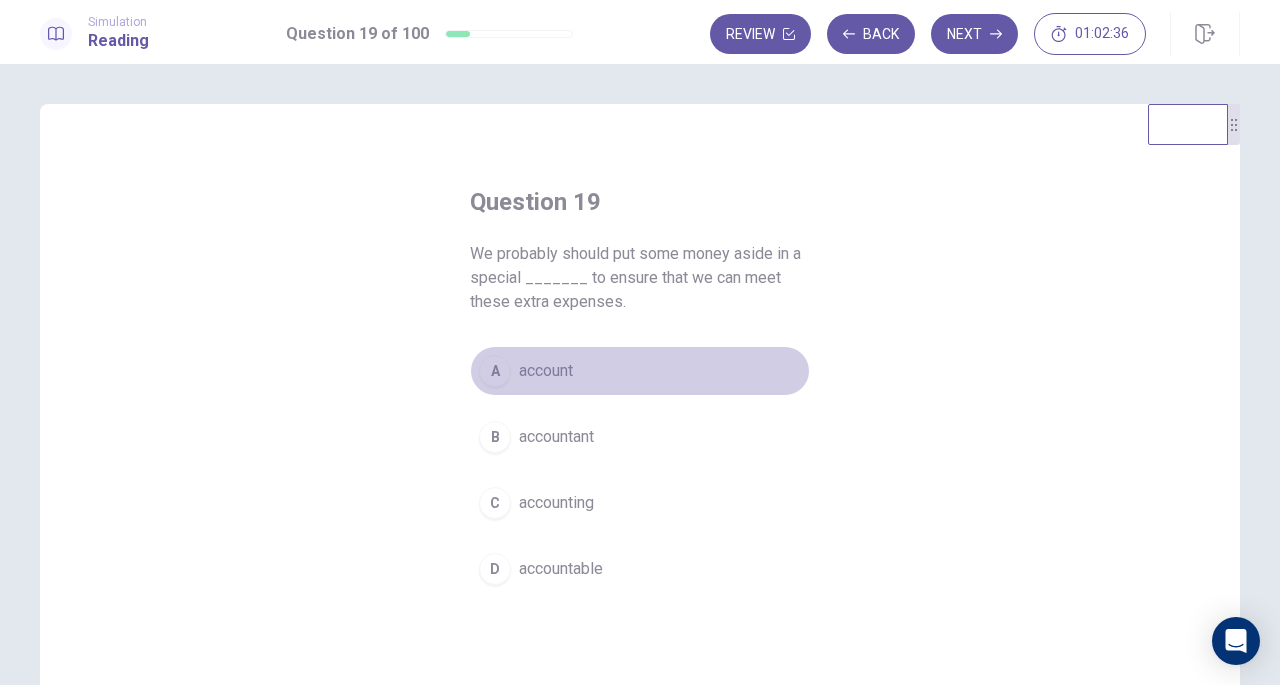 click on "A" at bounding box center [495, 371] 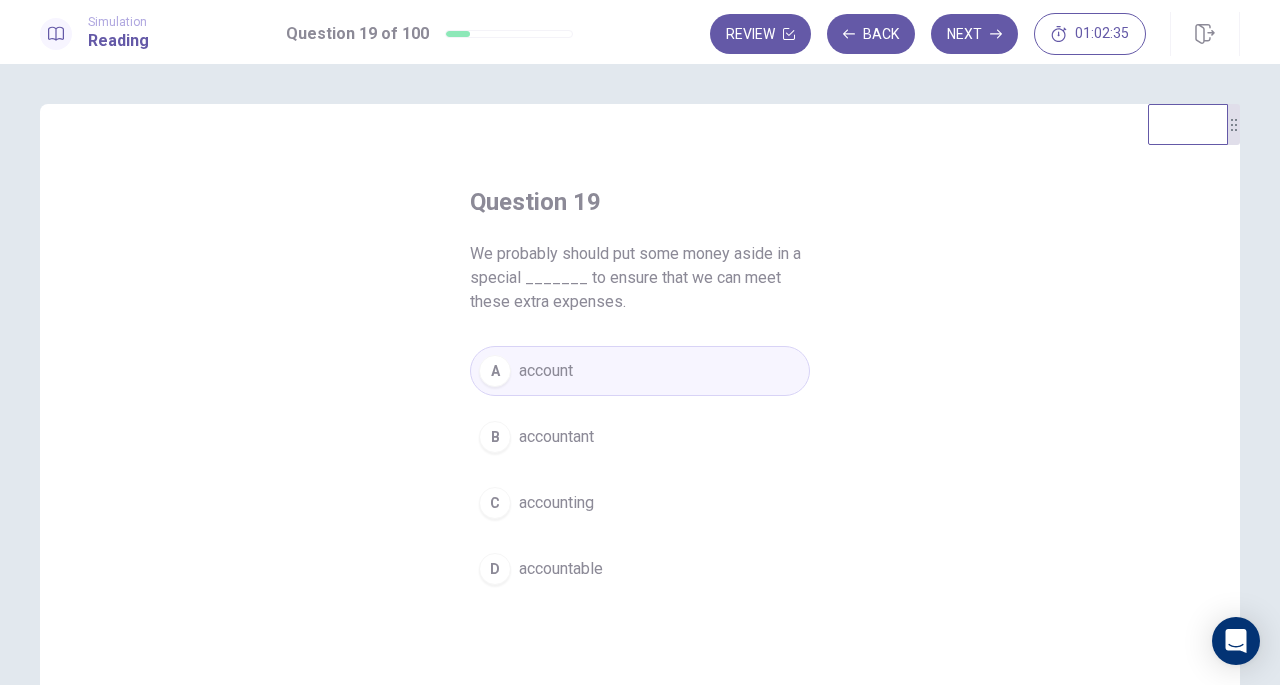 click on "Next" at bounding box center (974, 34) 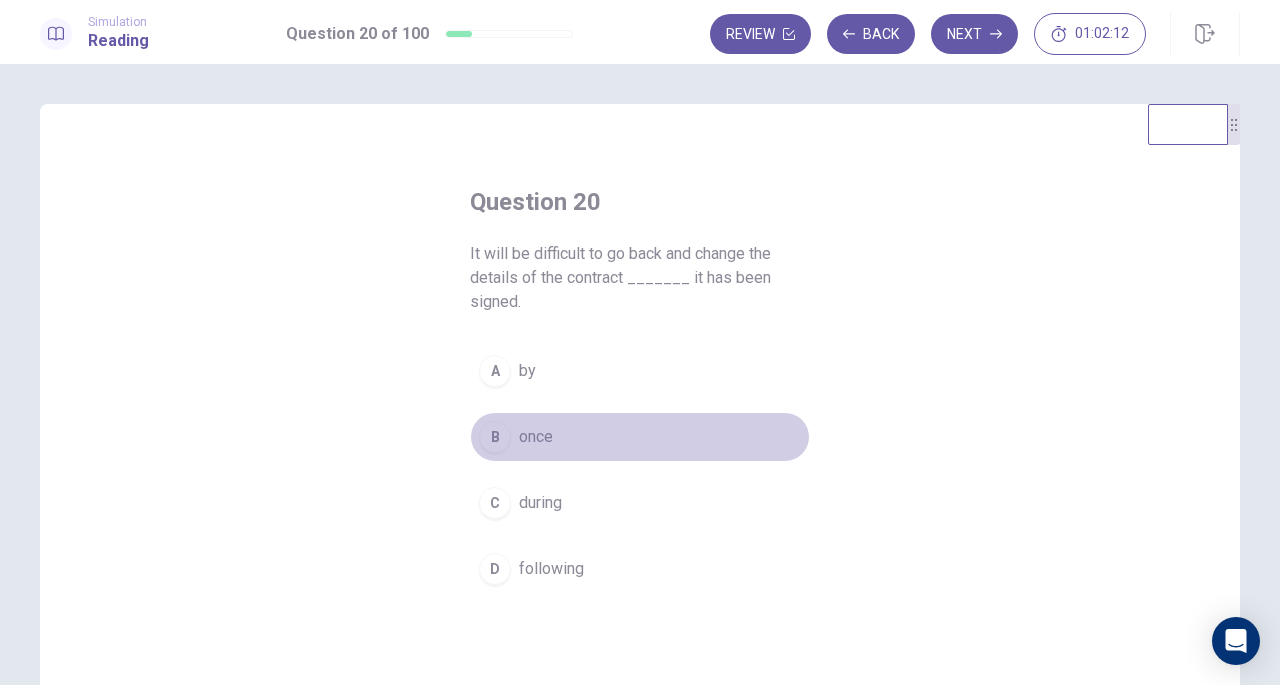 click on "B" at bounding box center (495, 437) 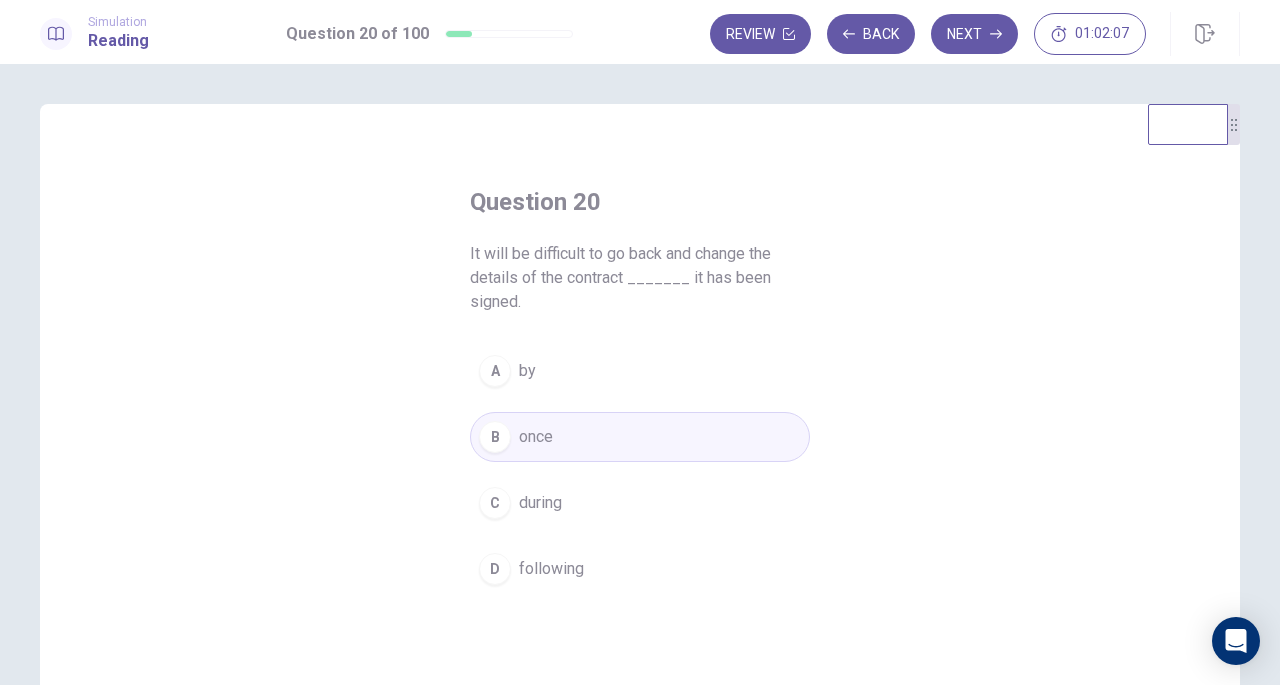 click on "Next" at bounding box center (974, 34) 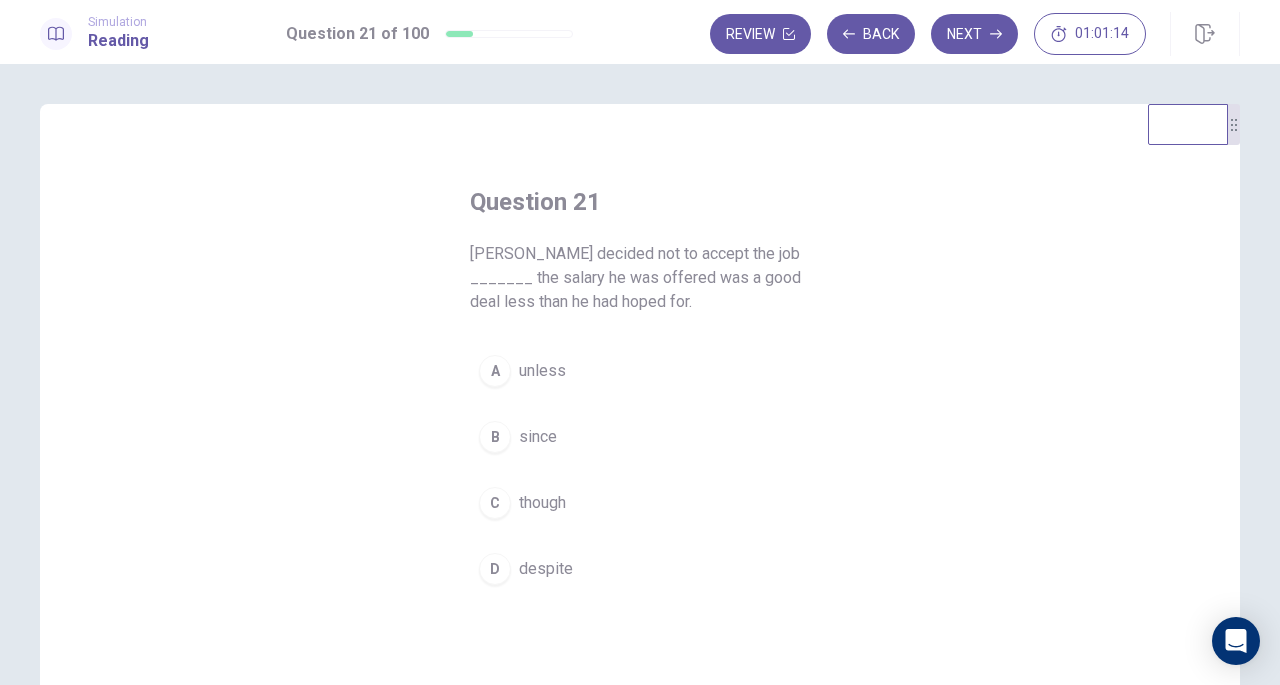 click on "B" at bounding box center [495, 437] 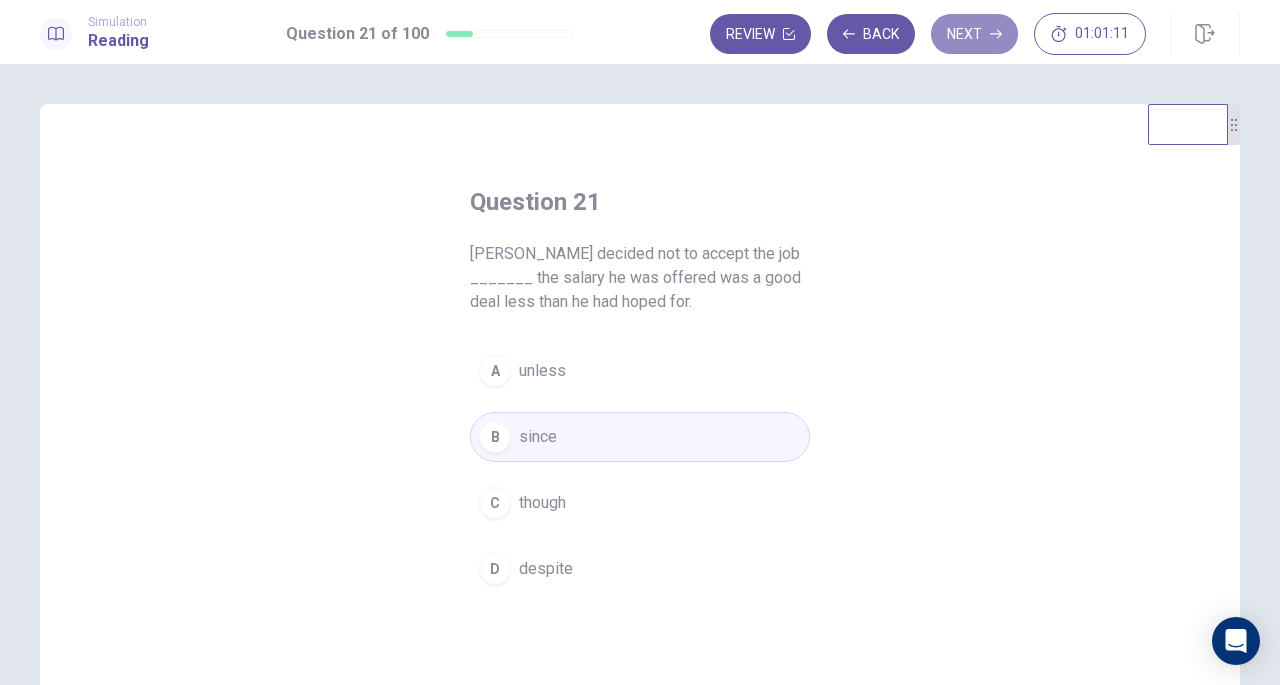 click on "Next" at bounding box center [974, 34] 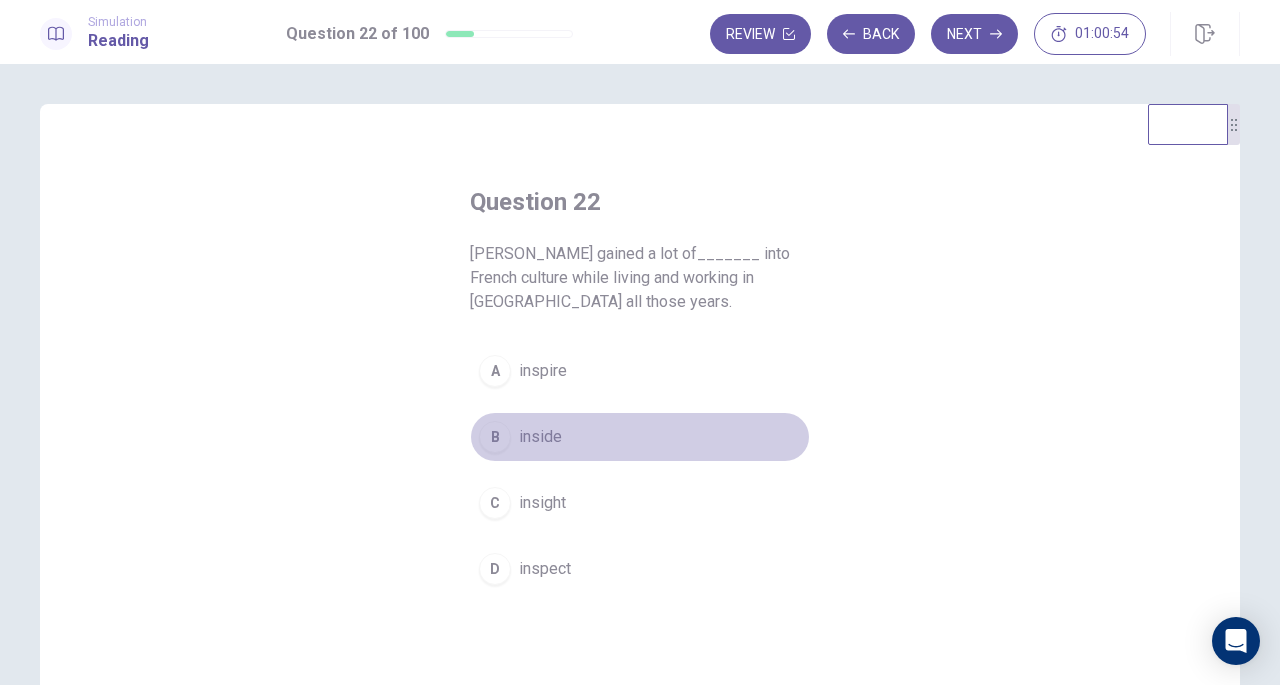 click on "B" at bounding box center (495, 437) 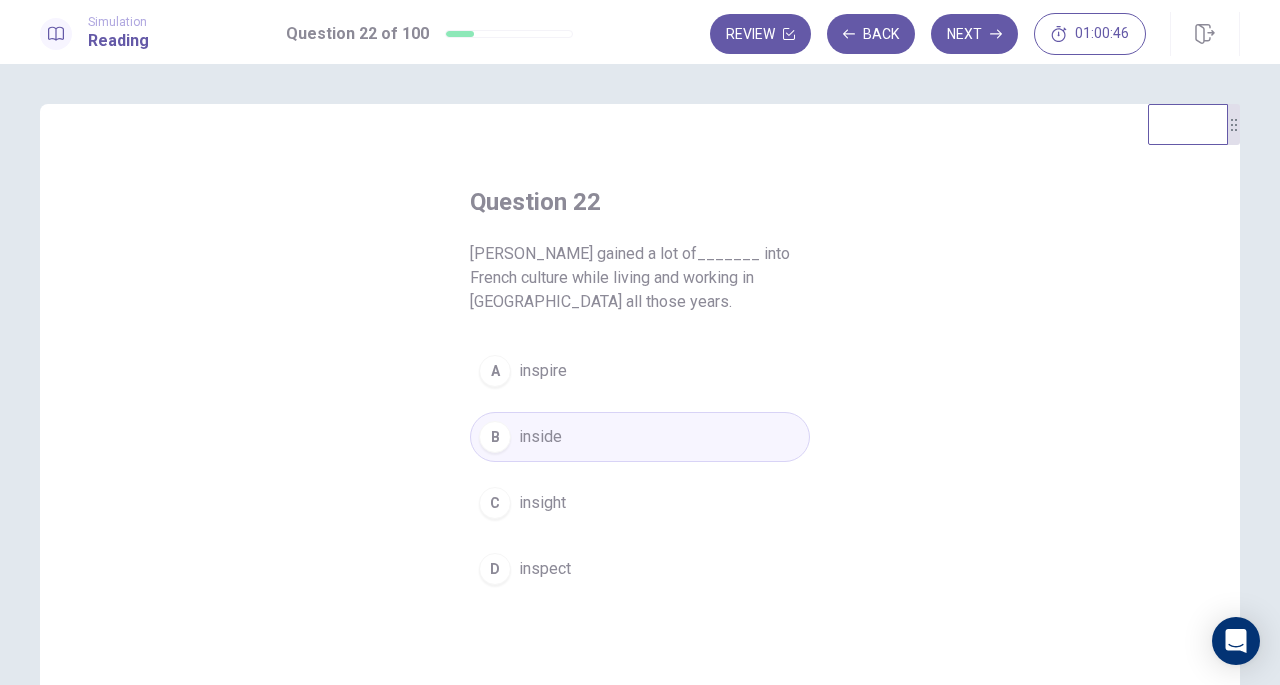 click on "A inspire" at bounding box center (640, 371) 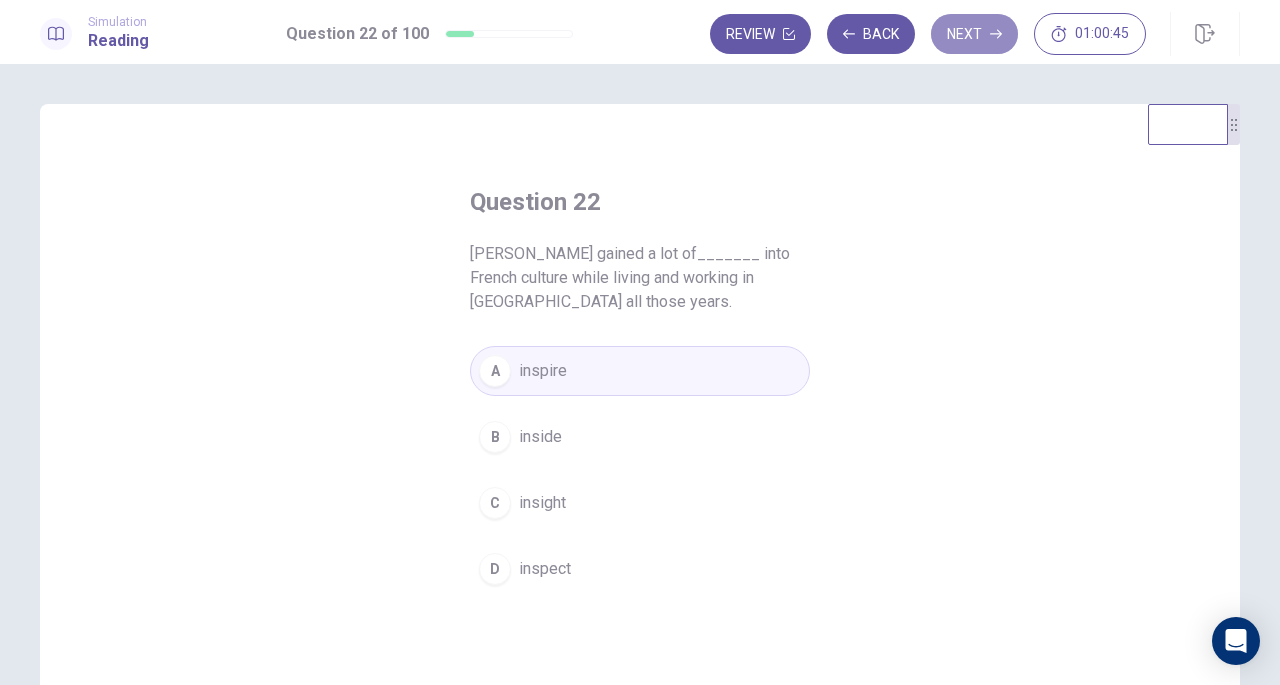 click on "Next" at bounding box center [974, 34] 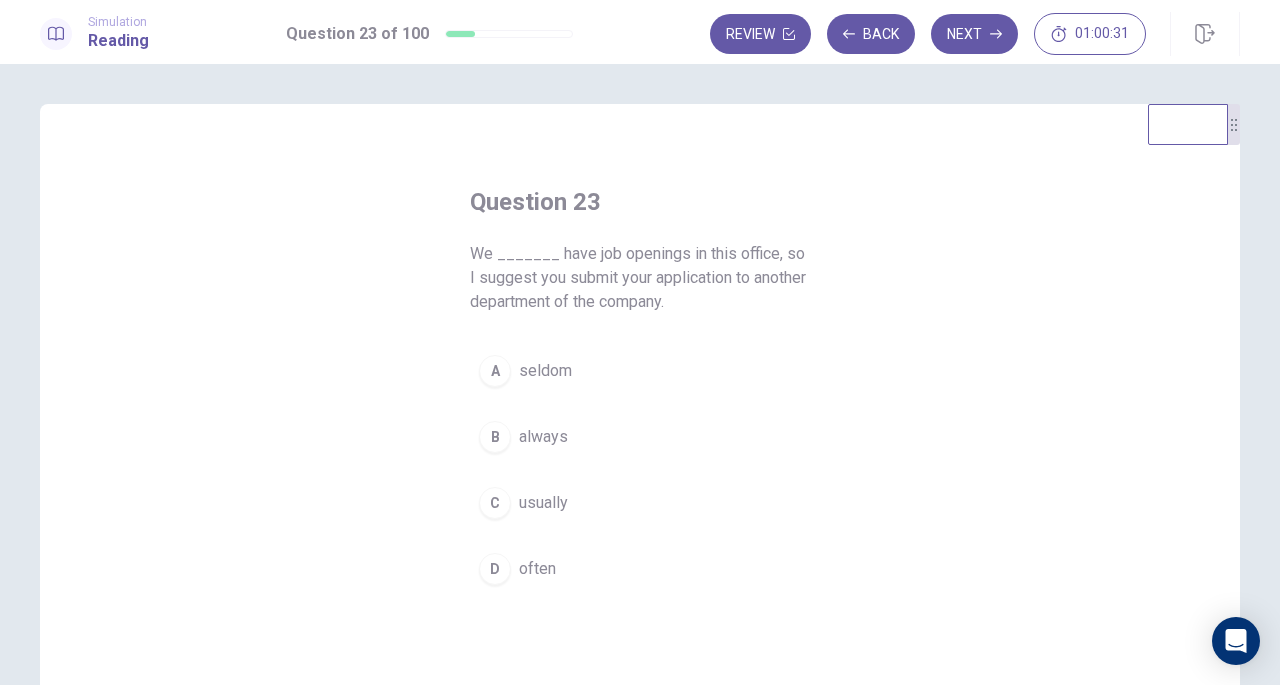 click on "C usually" at bounding box center (640, 503) 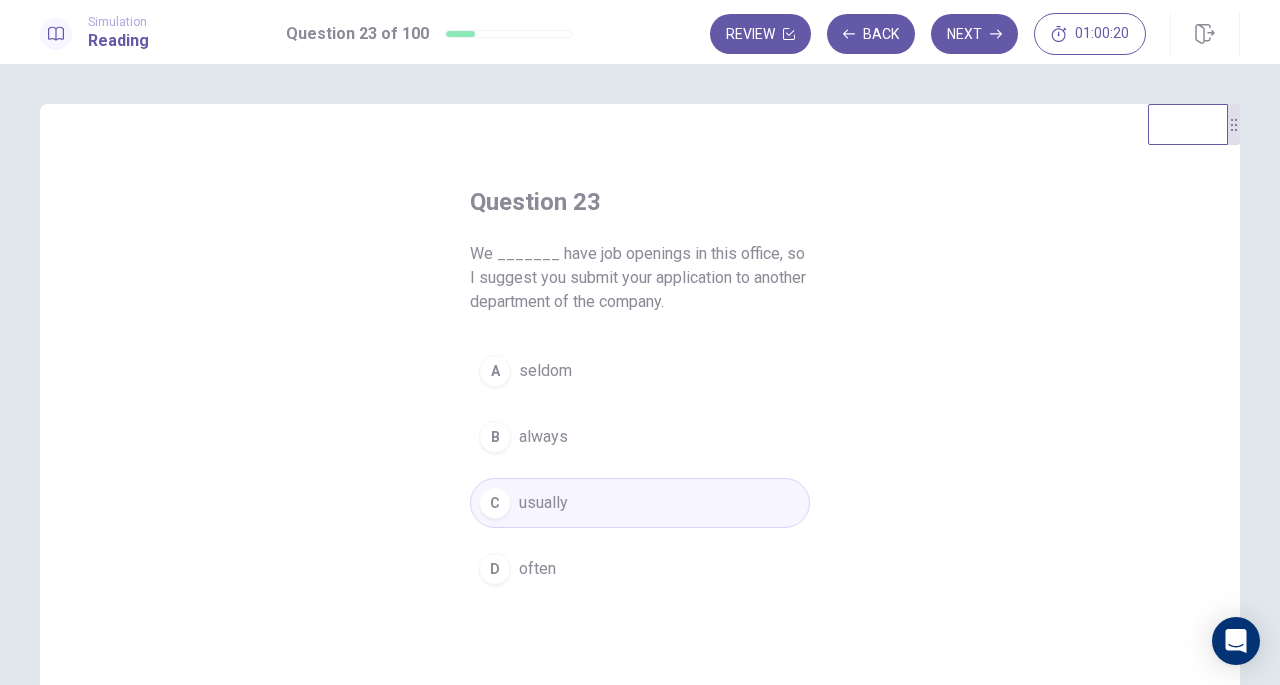 click on "A" at bounding box center (495, 371) 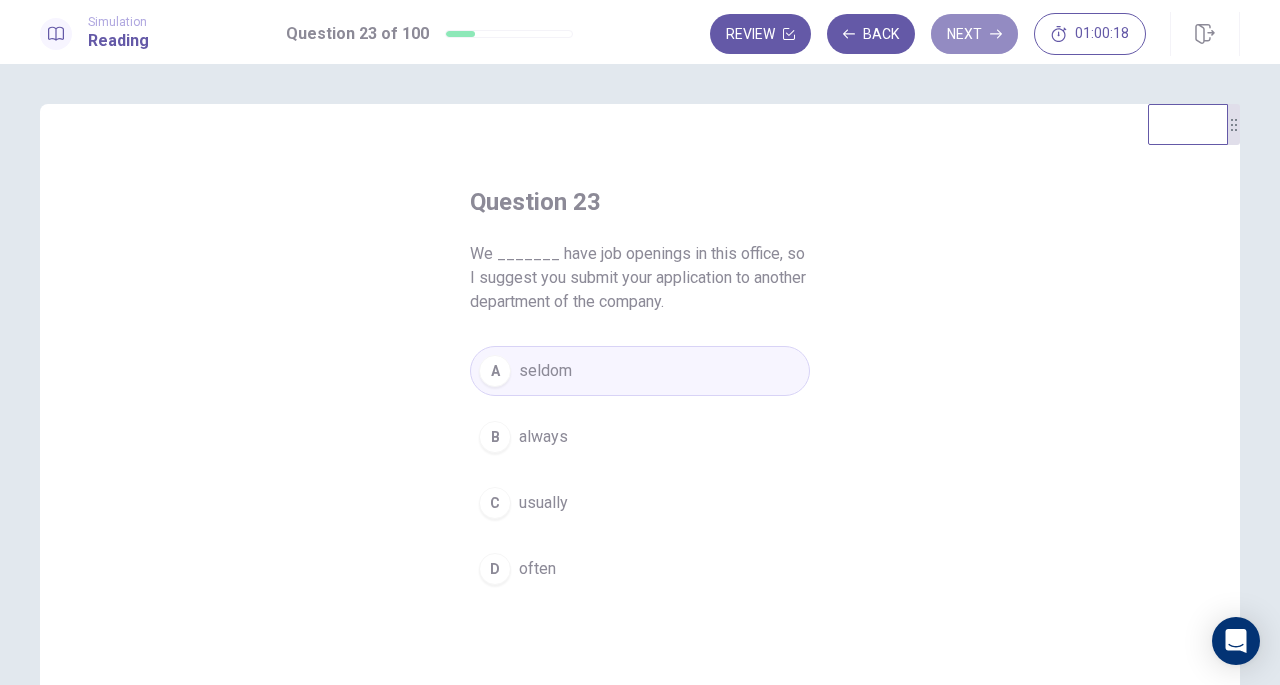 click on "Next" at bounding box center (974, 34) 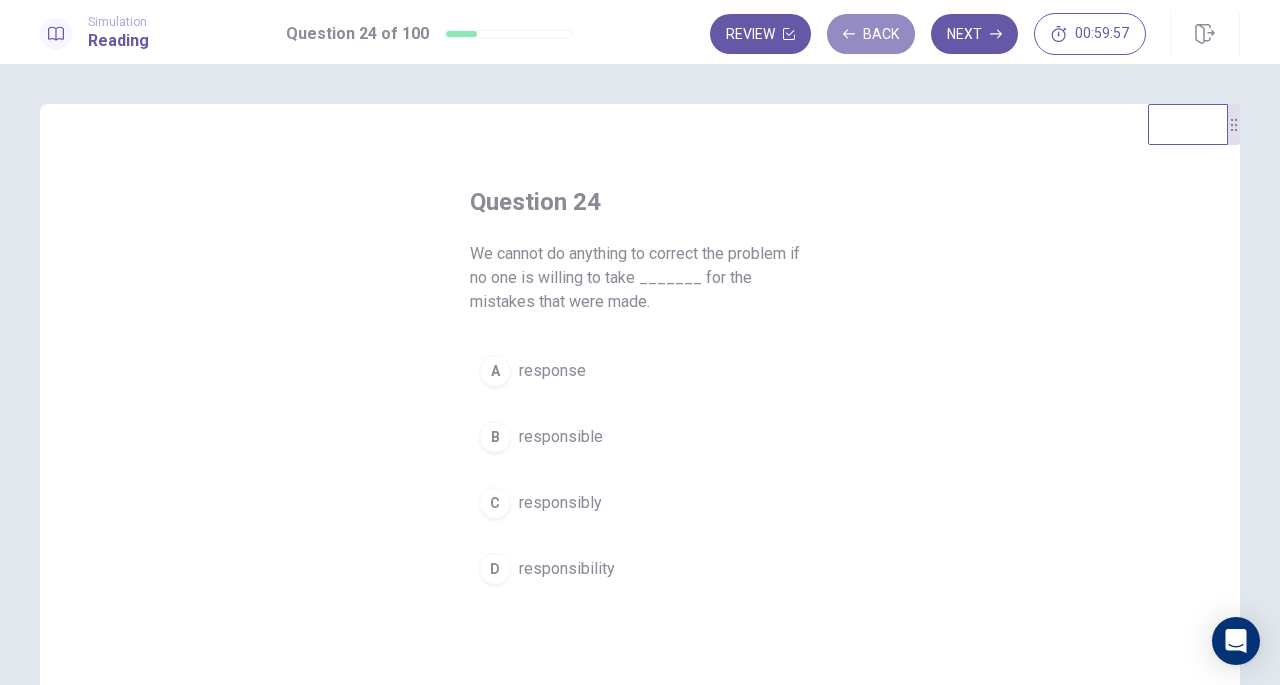click on "Back" at bounding box center [871, 34] 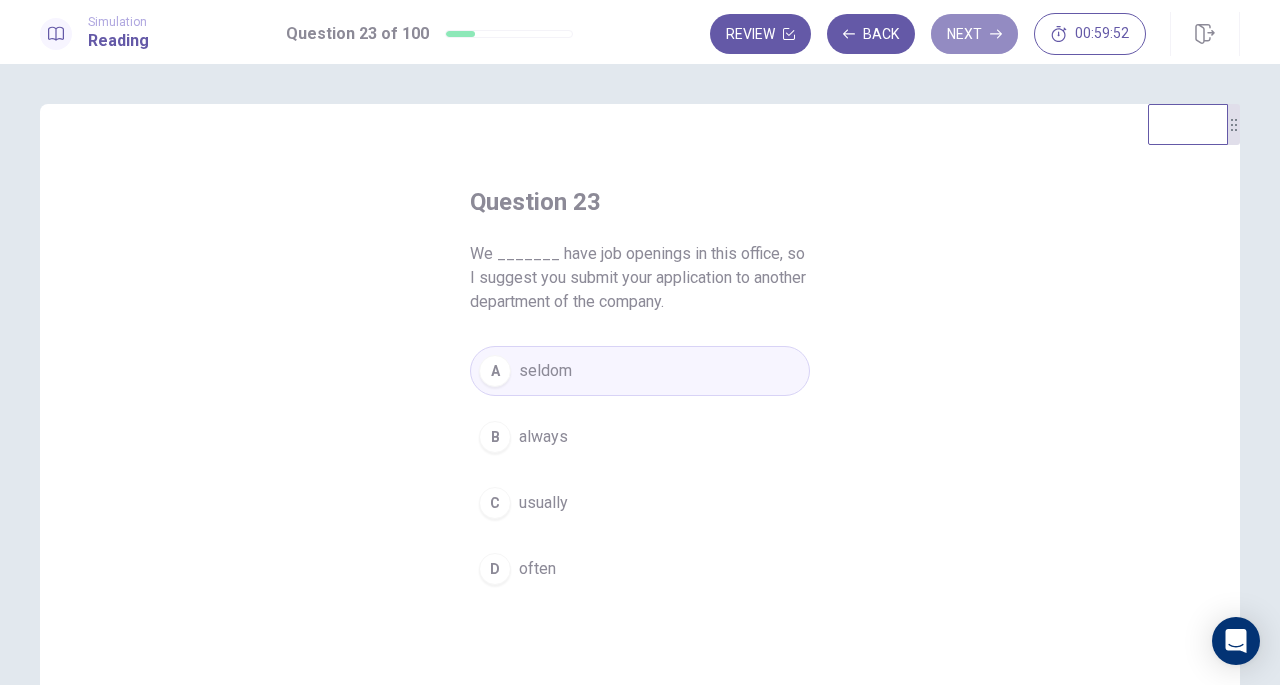 click on "Next" at bounding box center [974, 34] 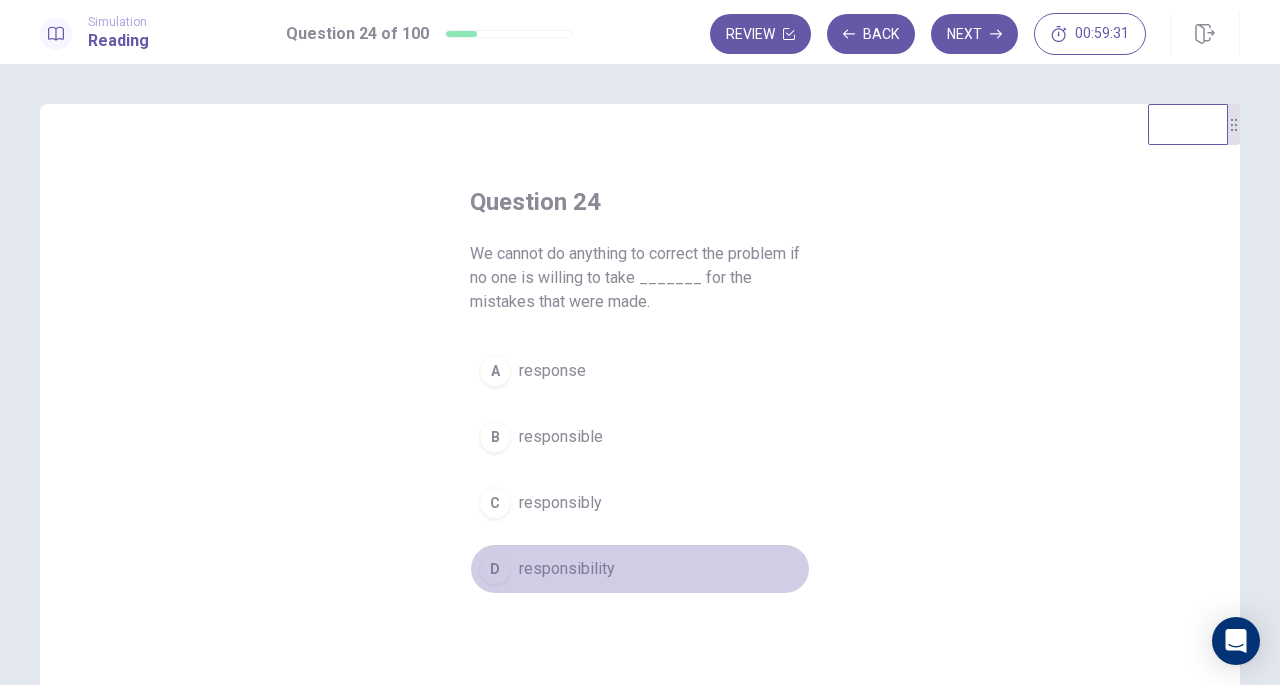 click on "D" at bounding box center (495, 569) 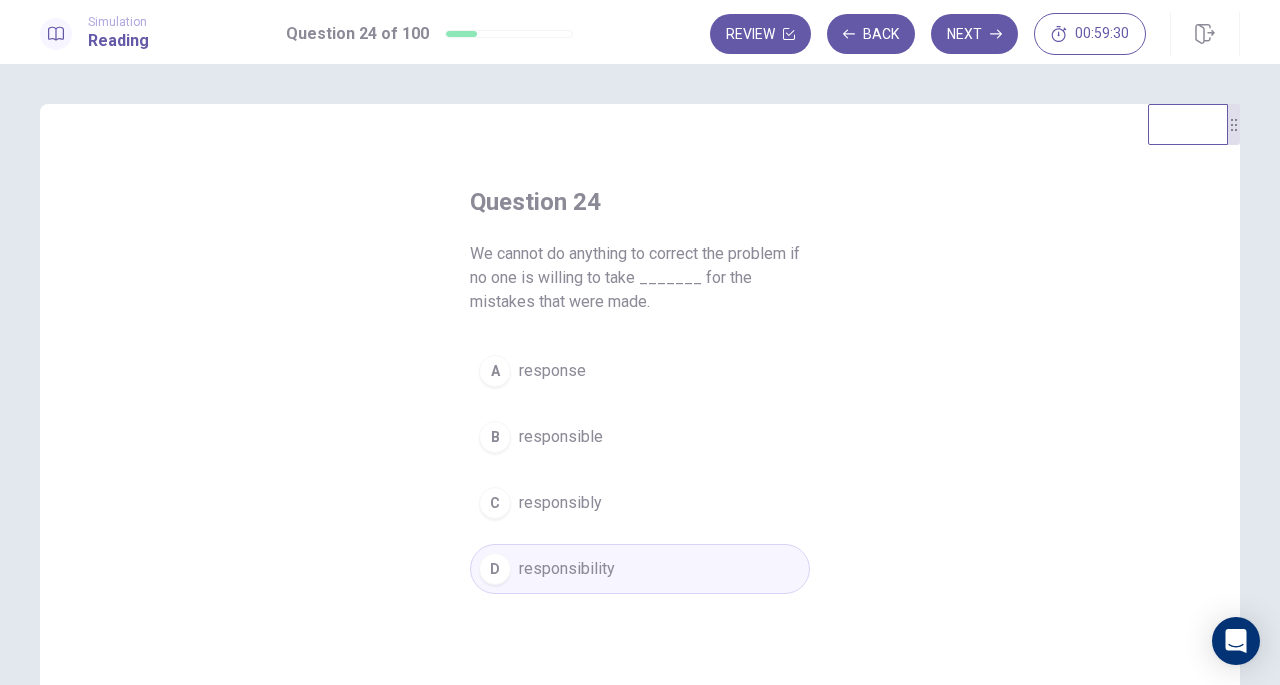 click on "Next" at bounding box center [974, 34] 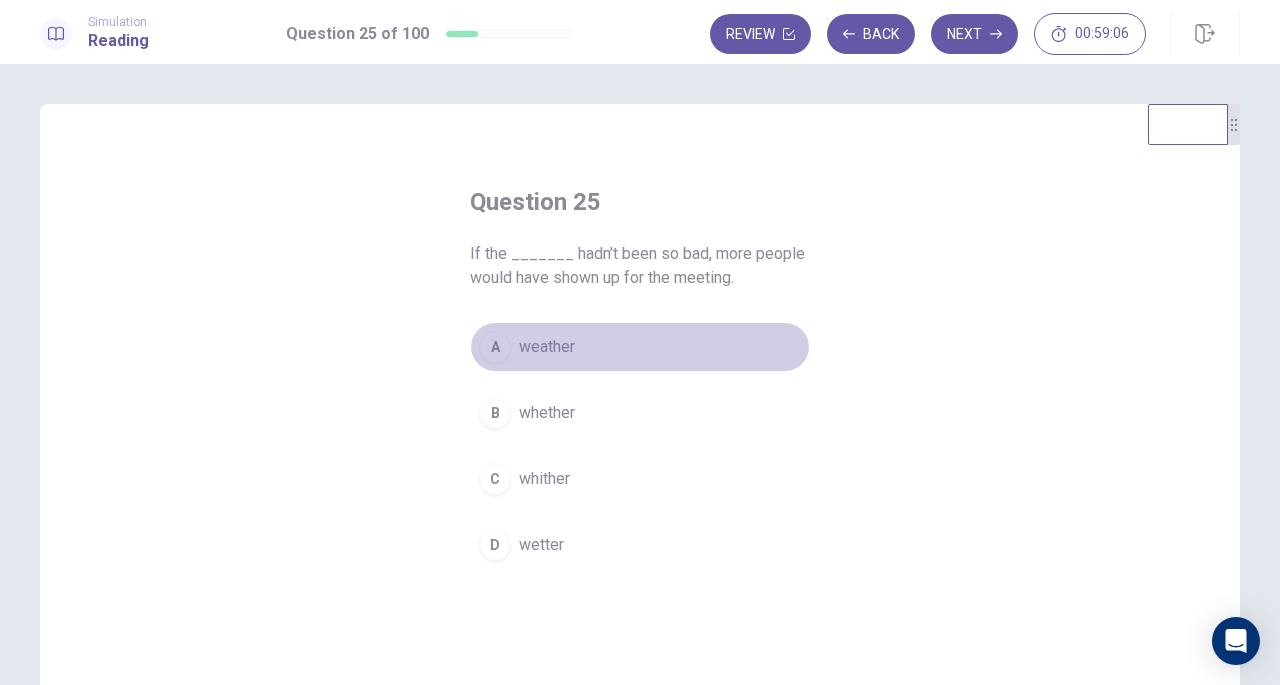 click on "A" at bounding box center (495, 347) 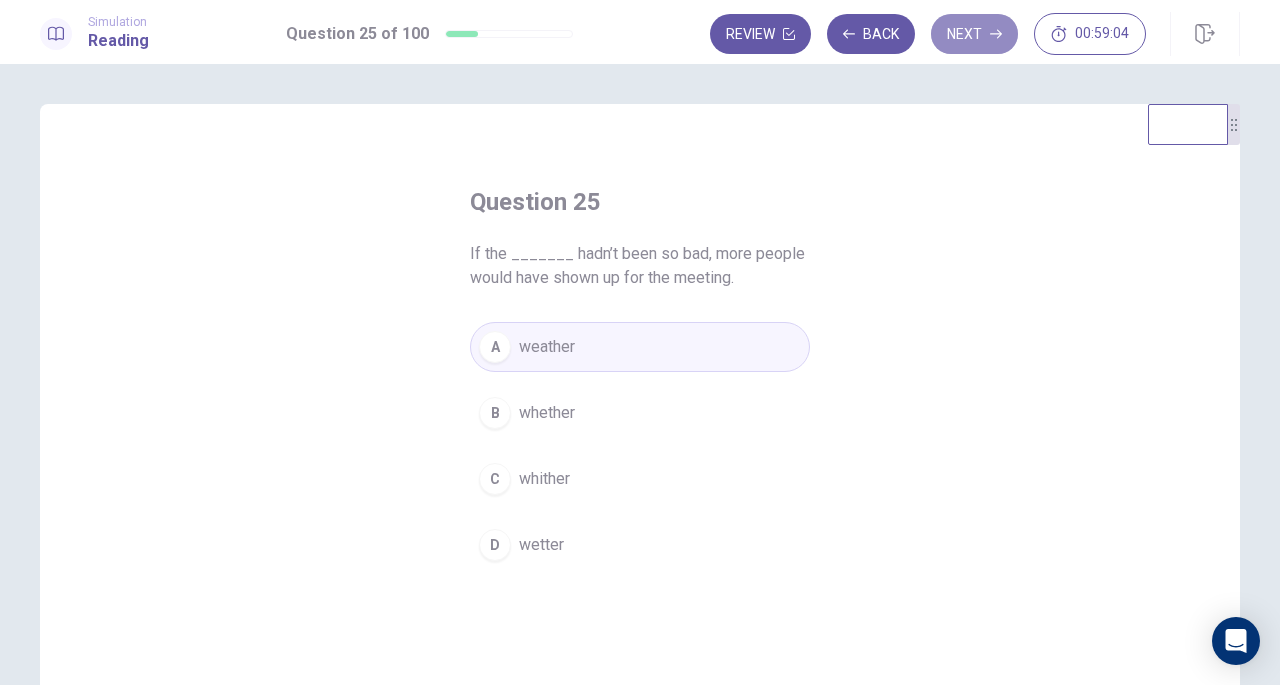 click on "Next" at bounding box center (974, 34) 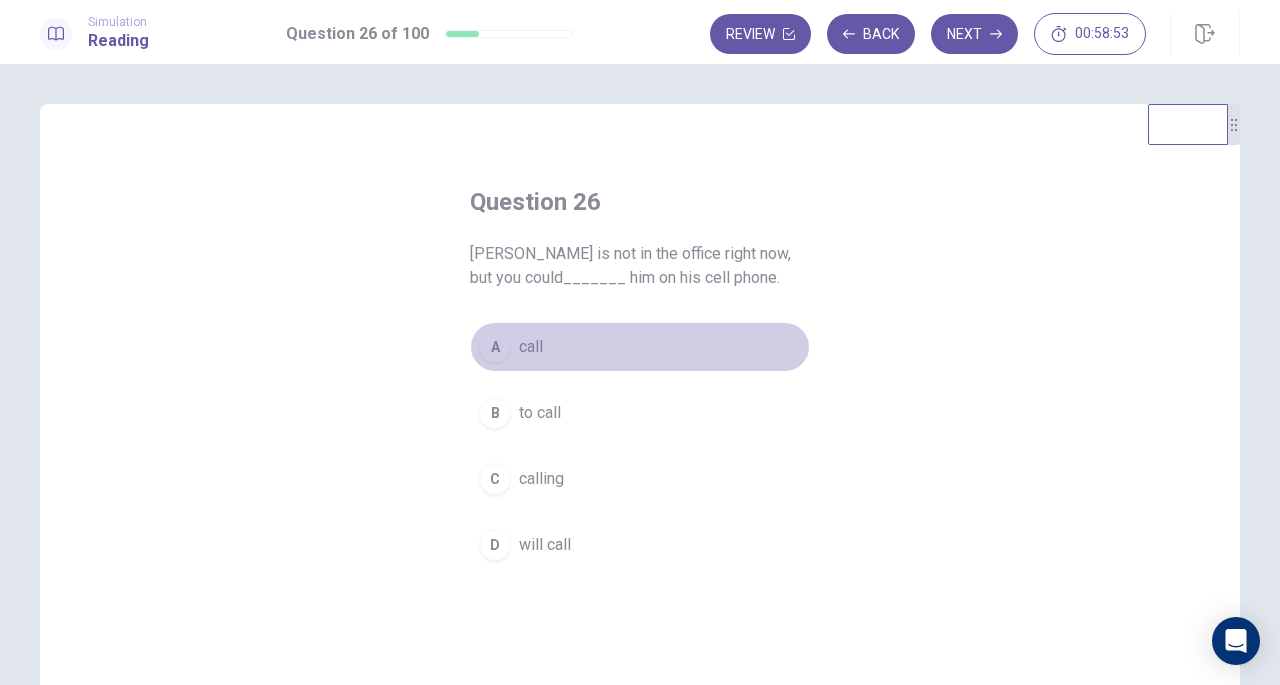 click on "A" at bounding box center [495, 347] 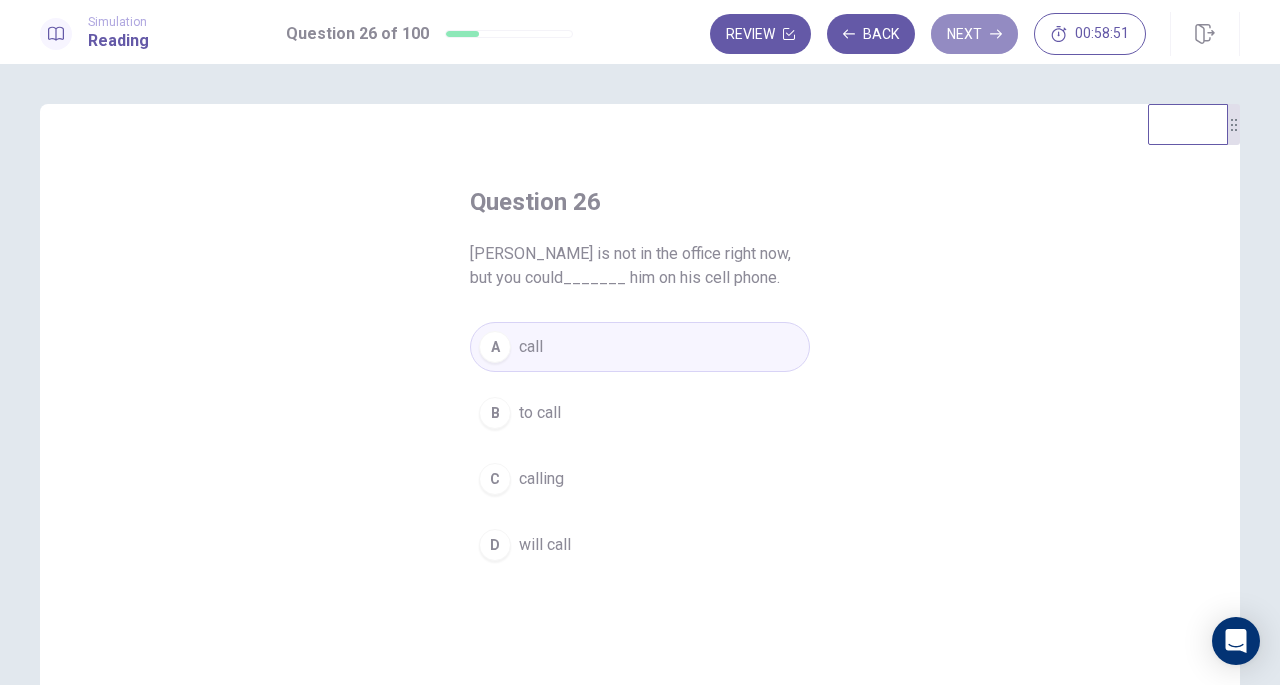 click on "Next" at bounding box center (974, 34) 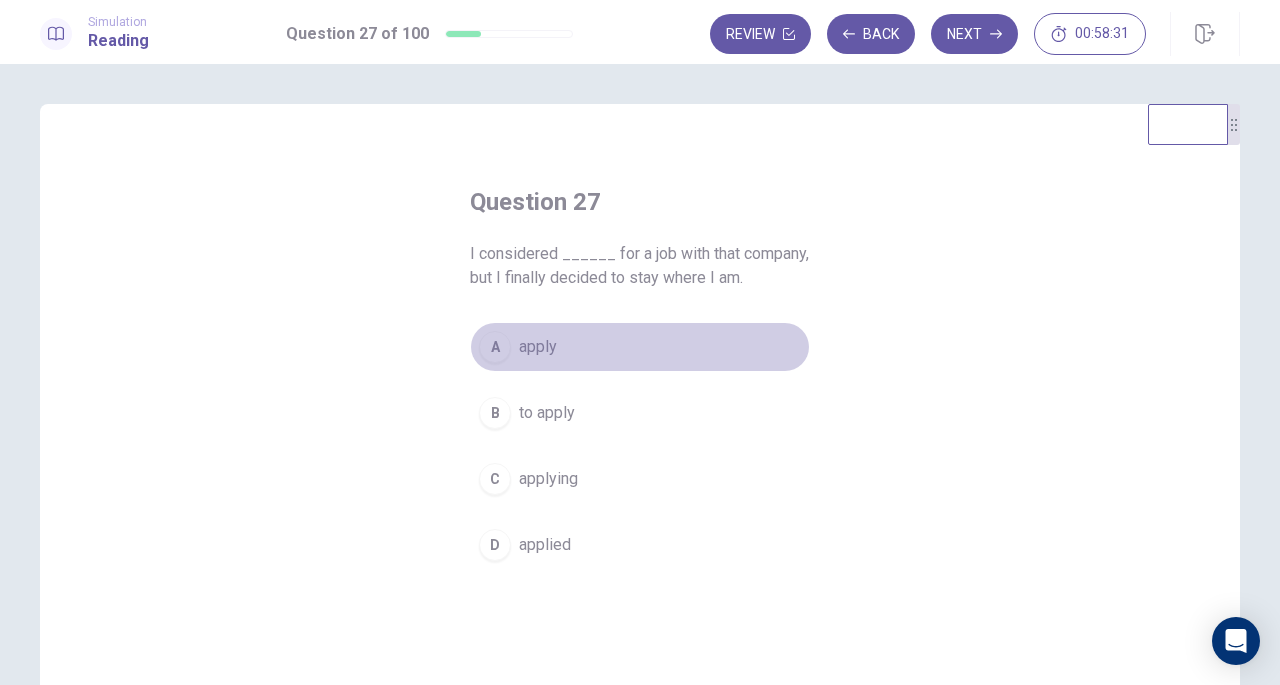 click on "A" at bounding box center (495, 347) 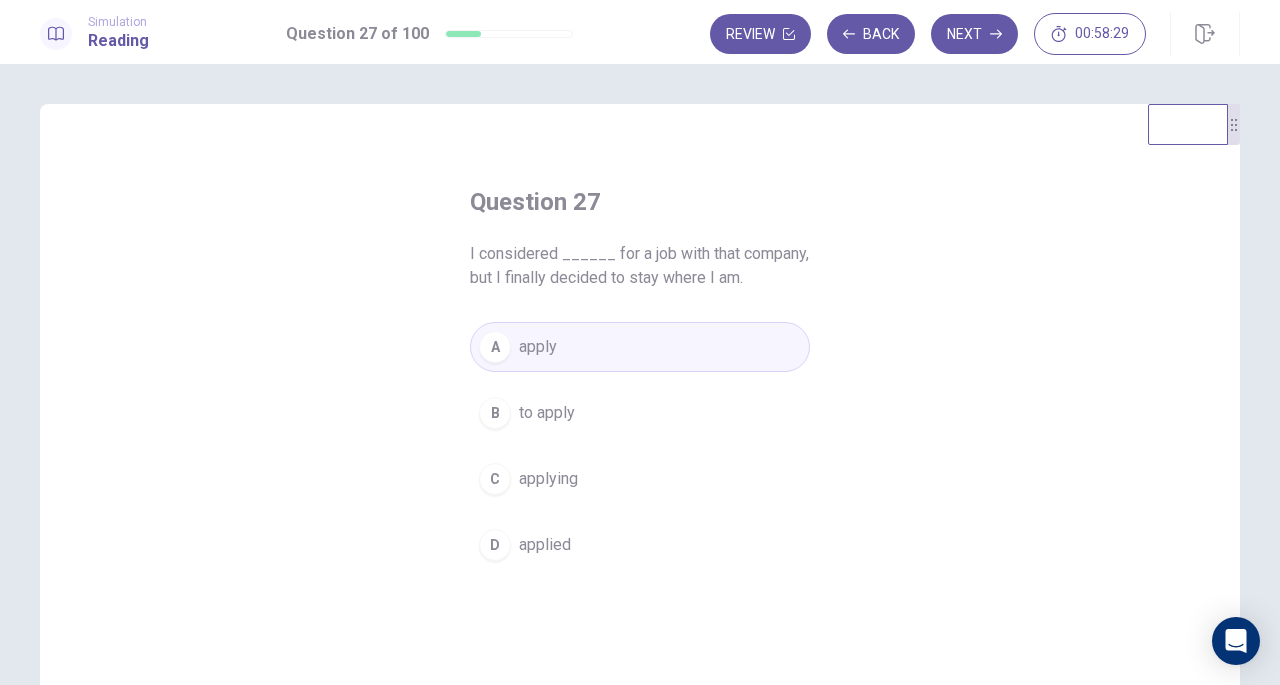 click on "Next" at bounding box center (974, 34) 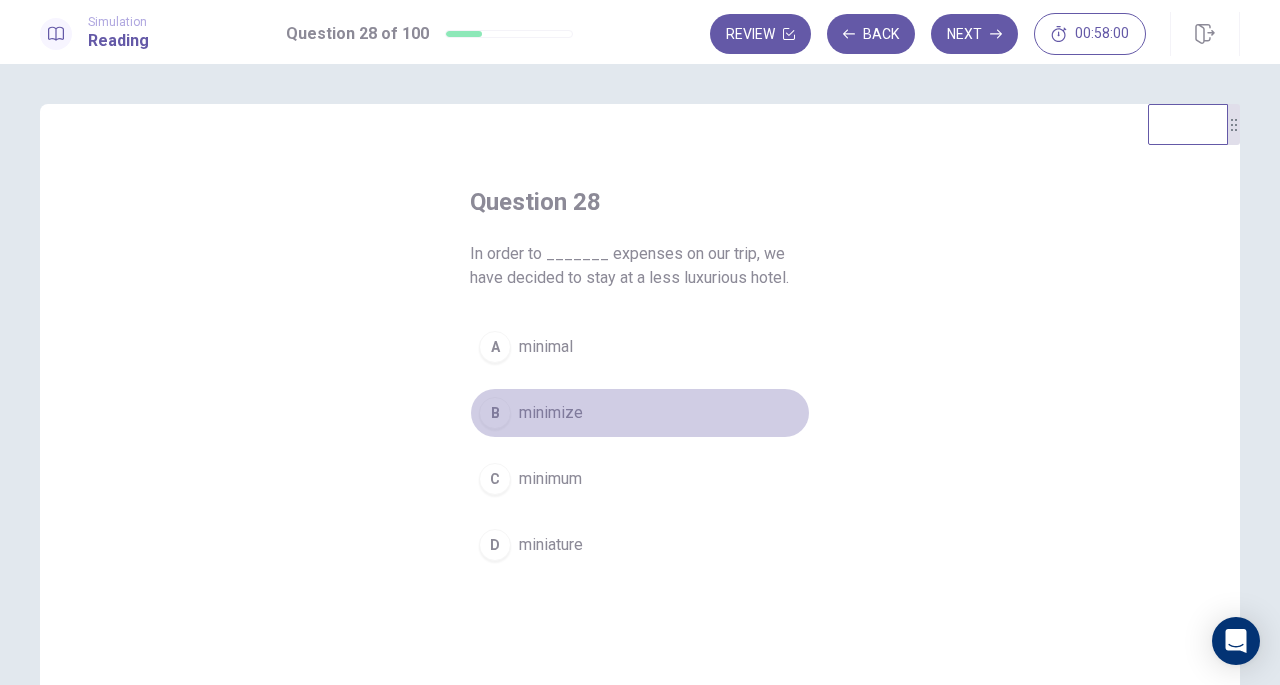 click on "B minimize" at bounding box center (640, 413) 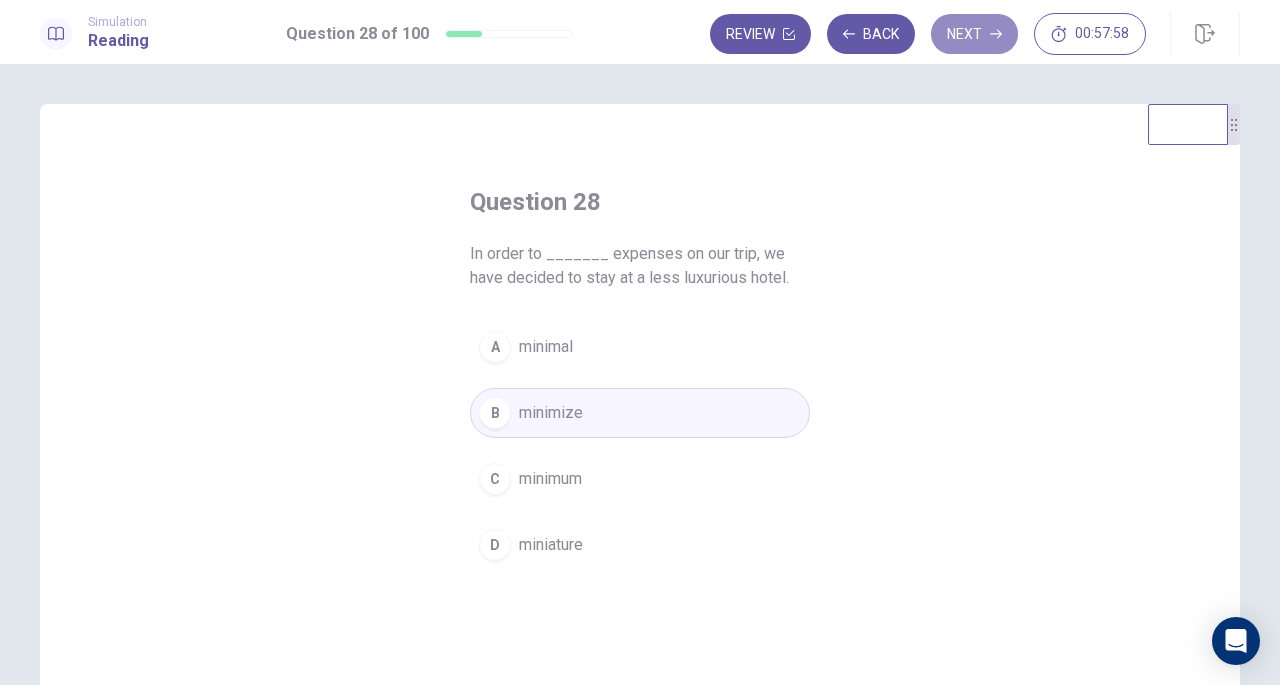 click on "Next" at bounding box center [974, 34] 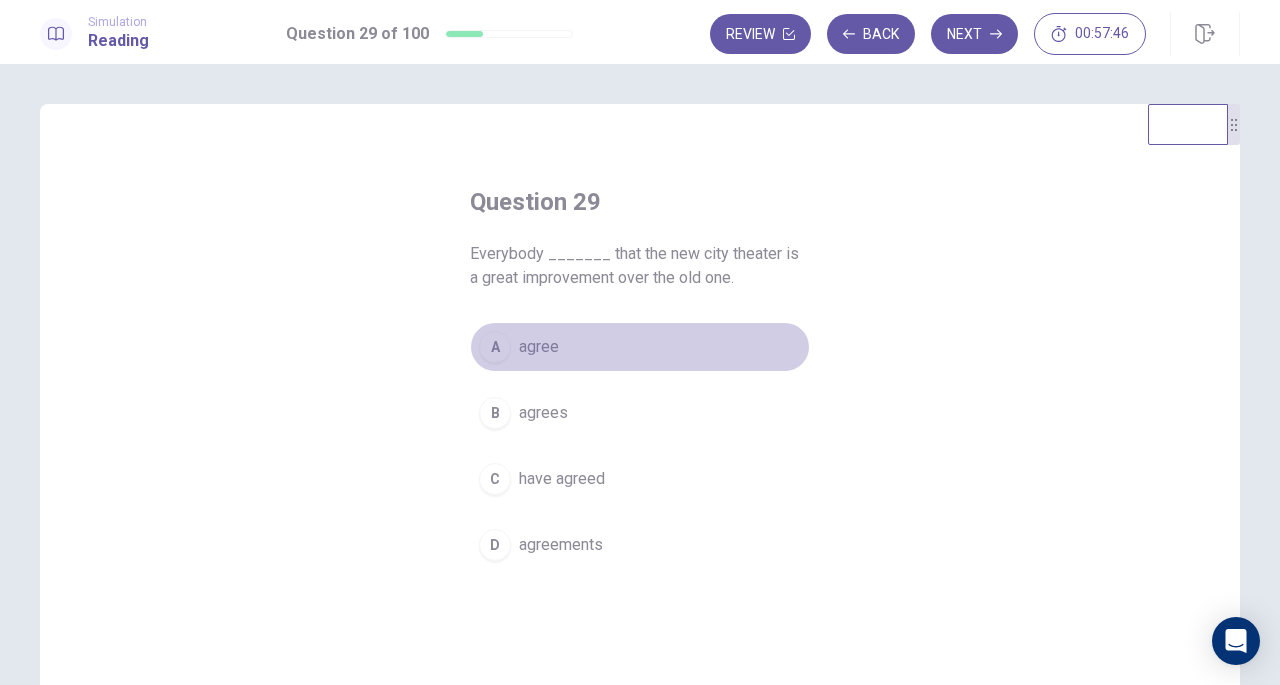 click on "A" at bounding box center (495, 347) 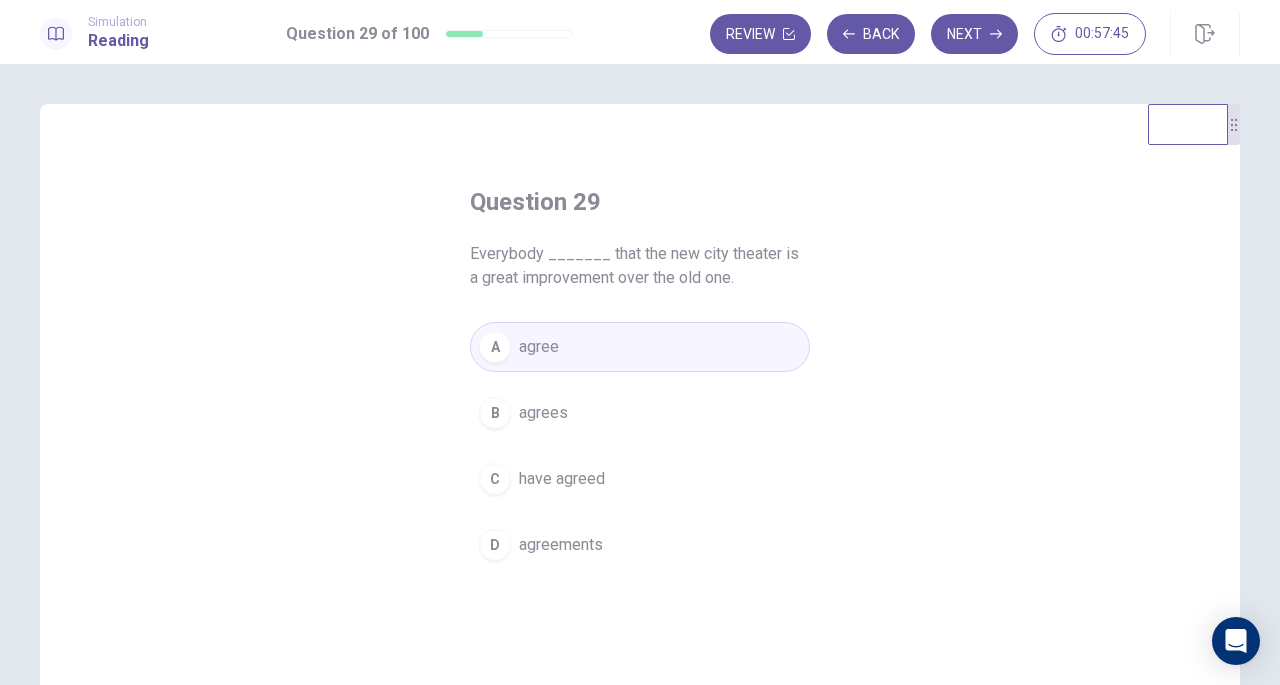 click on "Next" at bounding box center [974, 34] 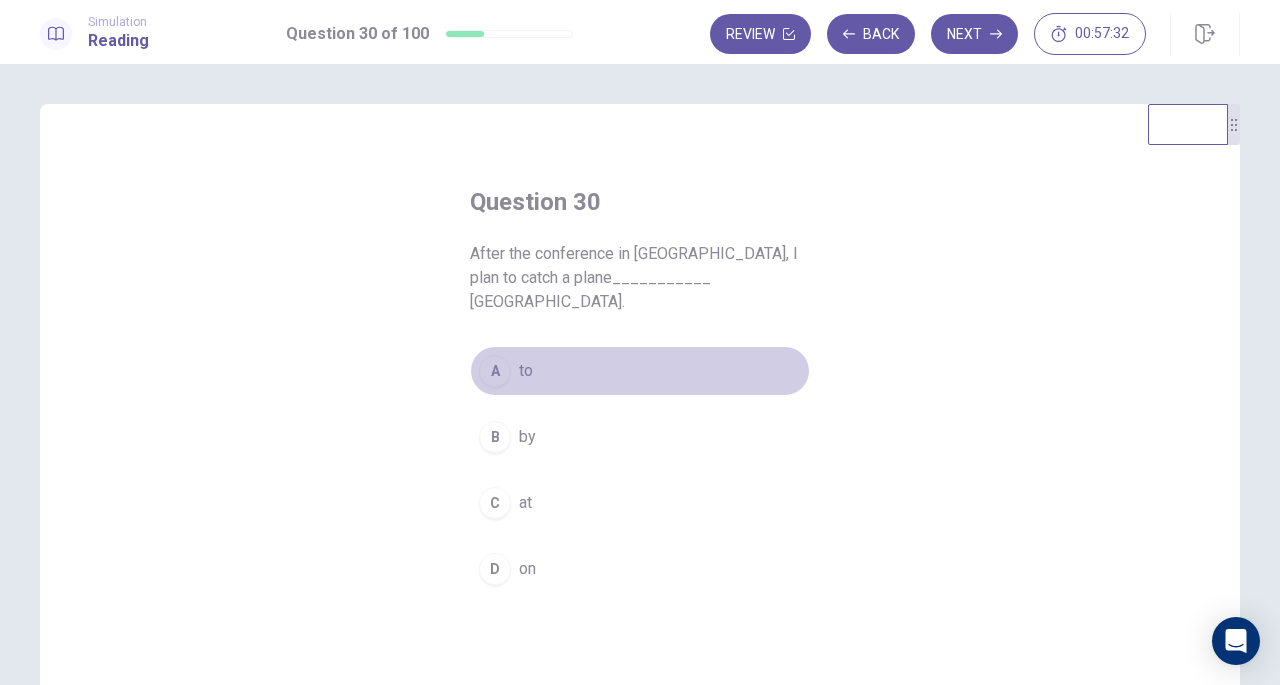 click on "A to" at bounding box center [640, 371] 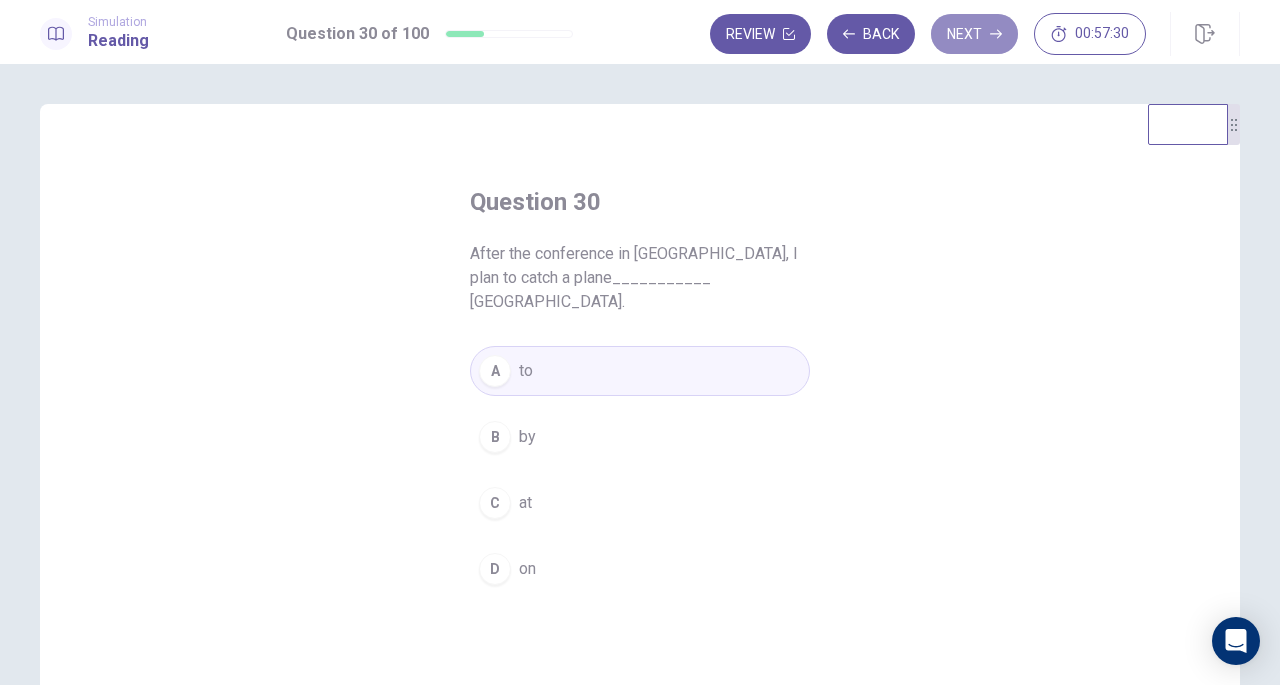 click on "Next" at bounding box center [974, 34] 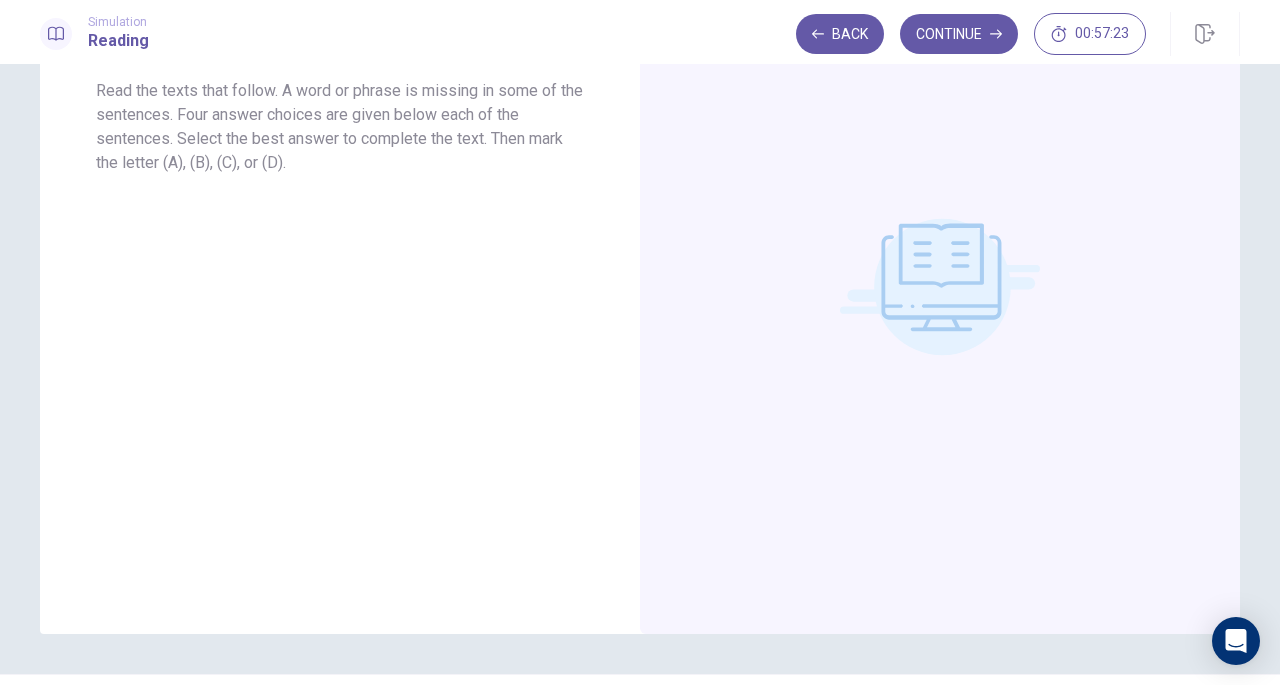 scroll, scrollTop: 0, scrollLeft: 0, axis: both 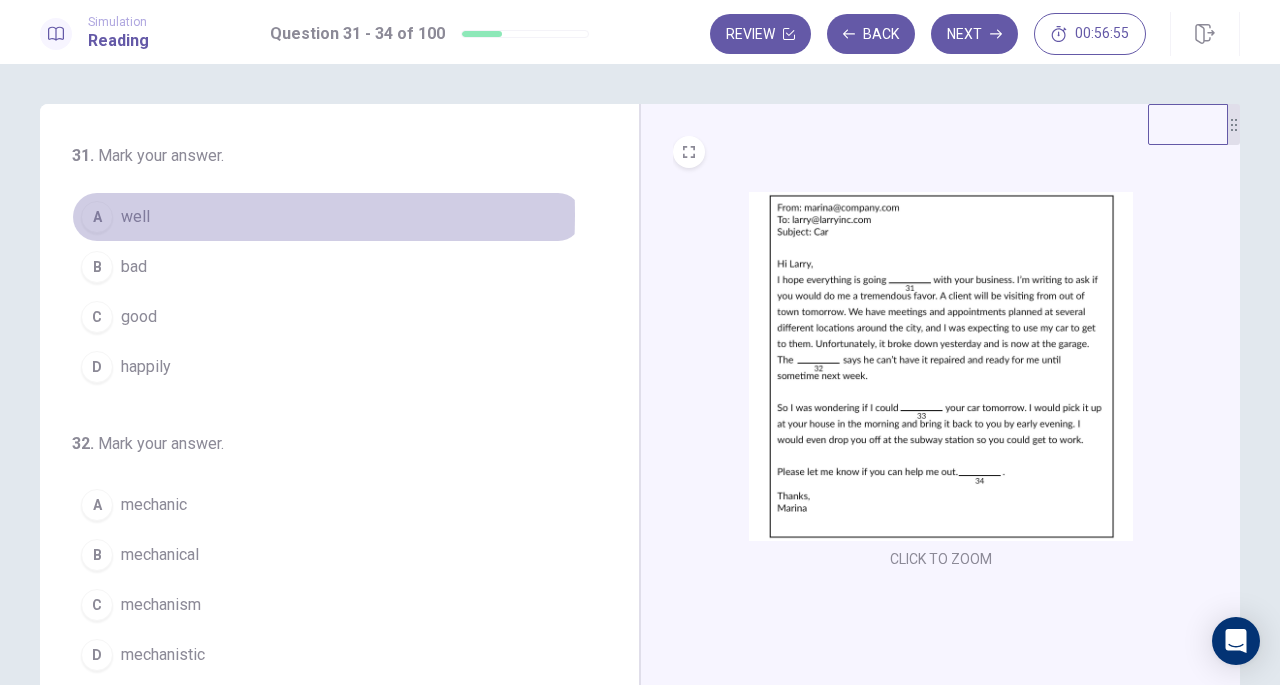 click on "A" at bounding box center [97, 217] 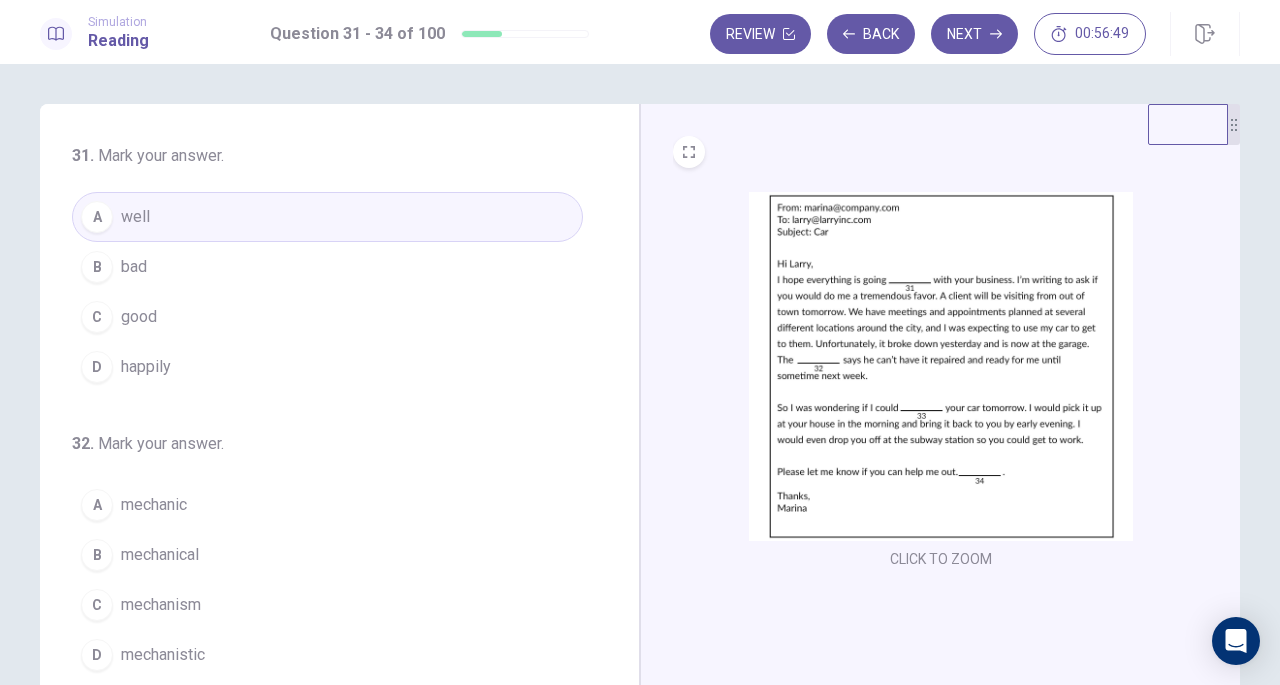 drag, startPoint x: 619, startPoint y: 201, endPoint x: 599, endPoint y: 378, distance: 178.12636 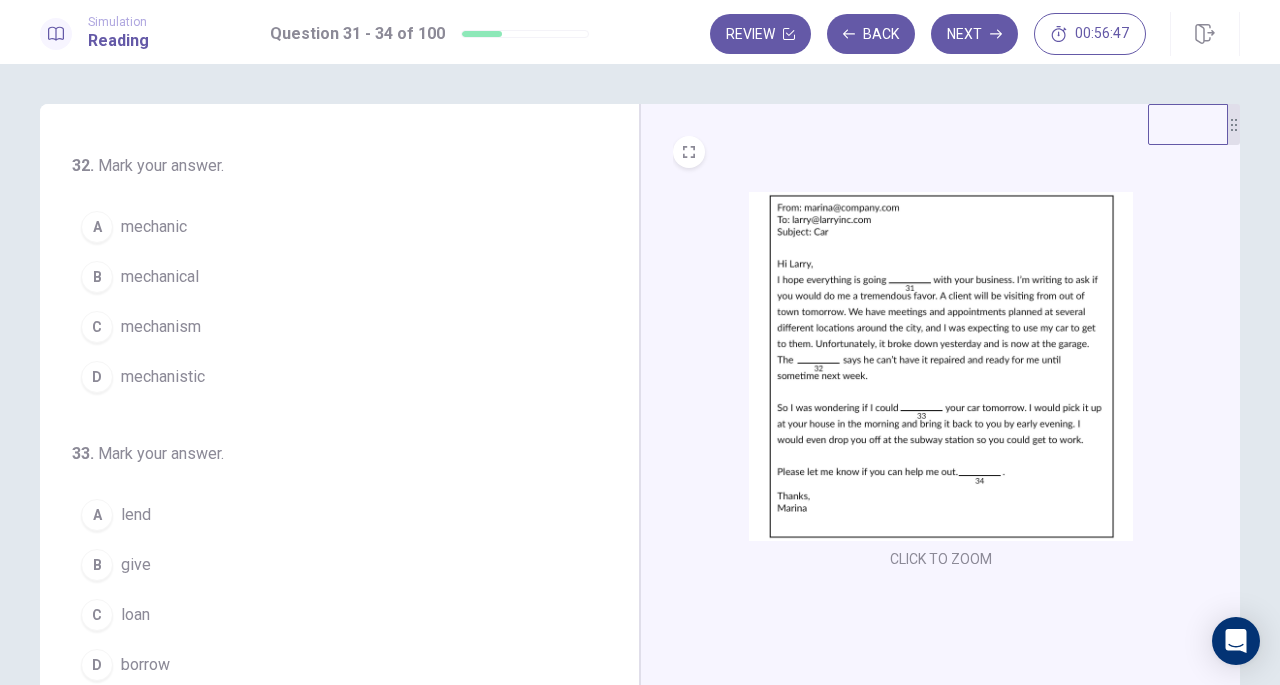 scroll, scrollTop: 279, scrollLeft: 0, axis: vertical 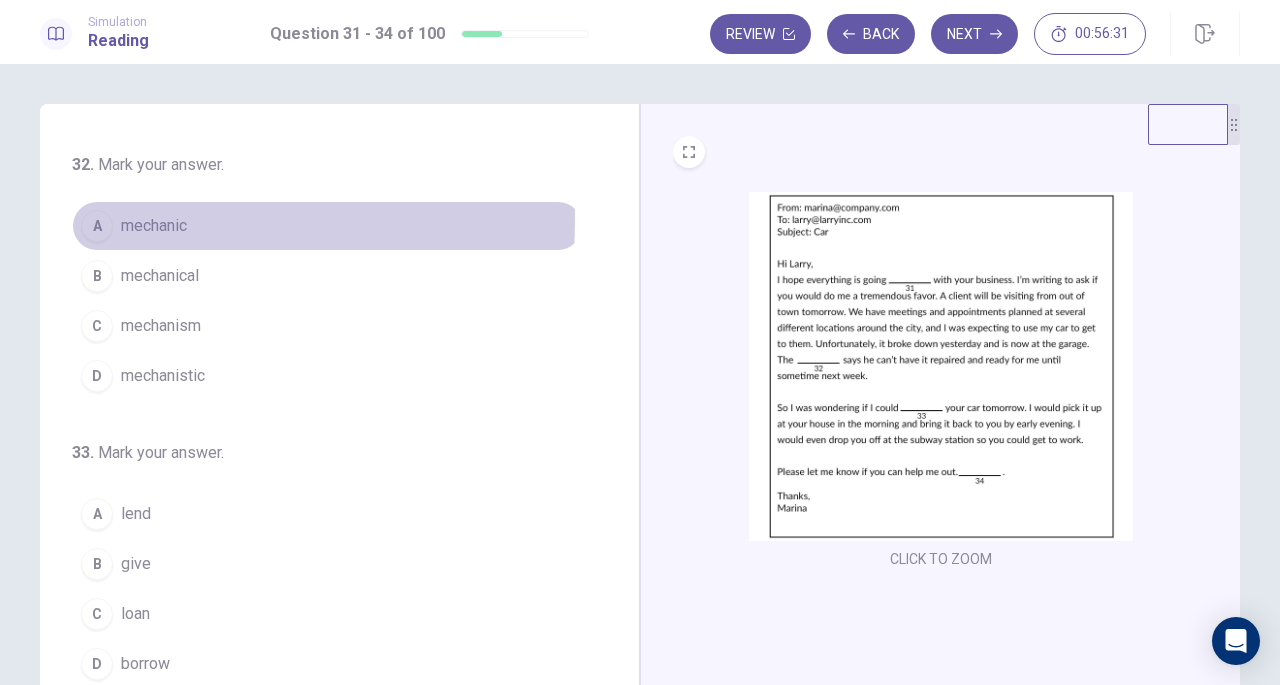 click on "A mechanic" at bounding box center (327, 226) 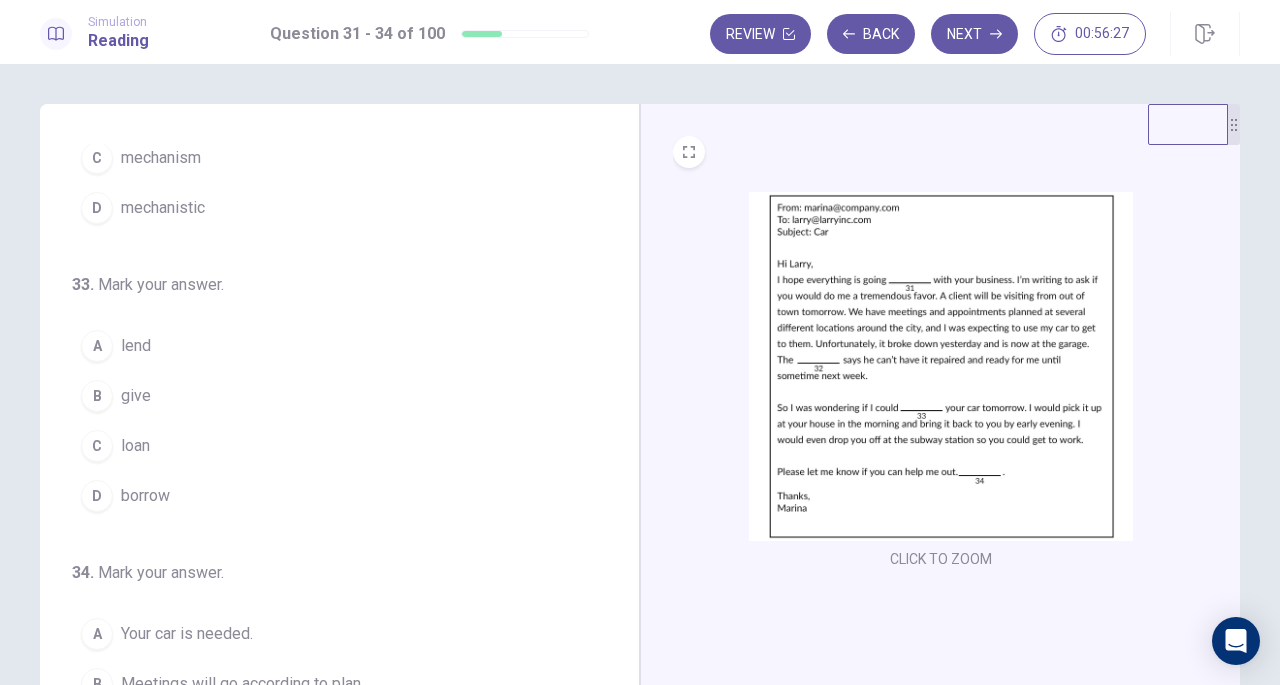 scroll, scrollTop: 486, scrollLeft: 0, axis: vertical 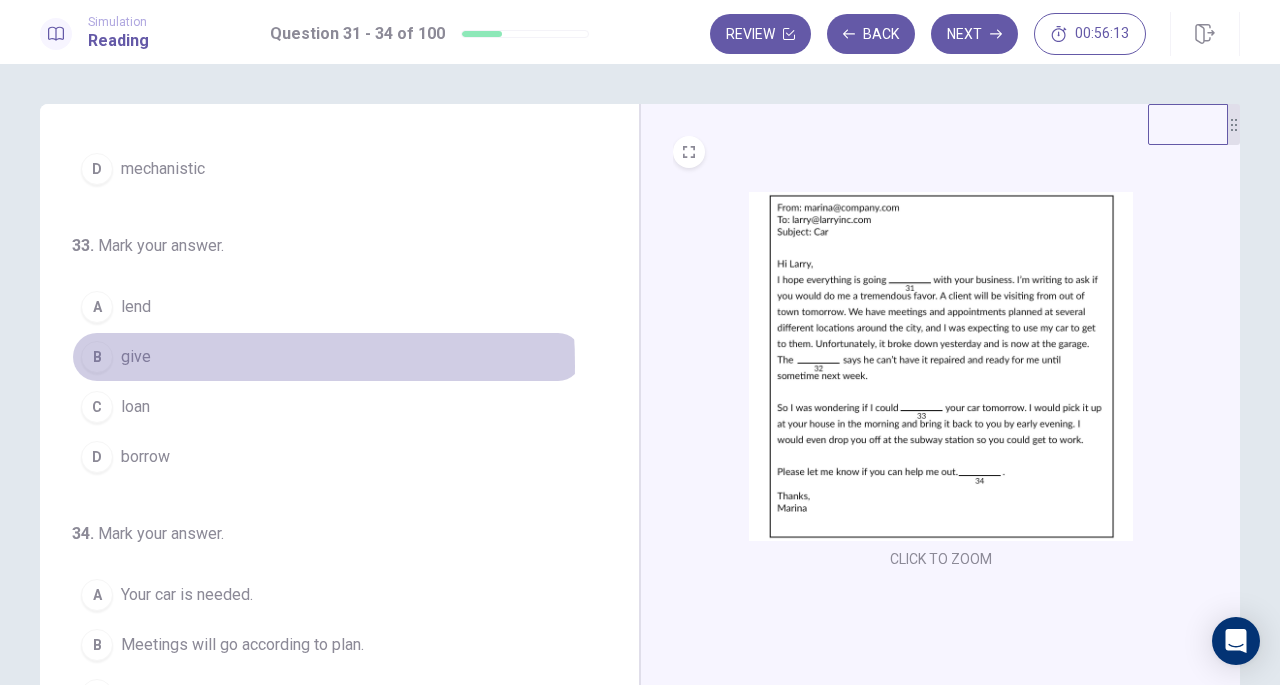 click on "B give" at bounding box center [327, 357] 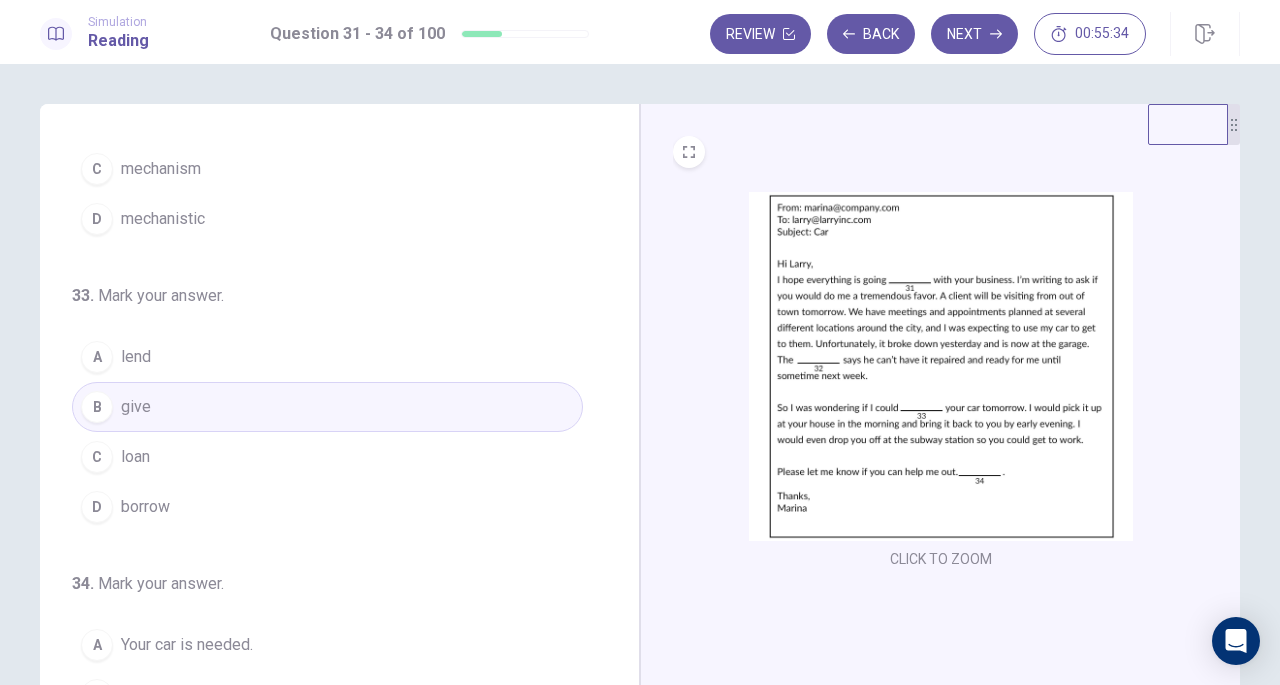 scroll, scrollTop: 486, scrollLeft: 0, axis: vertical 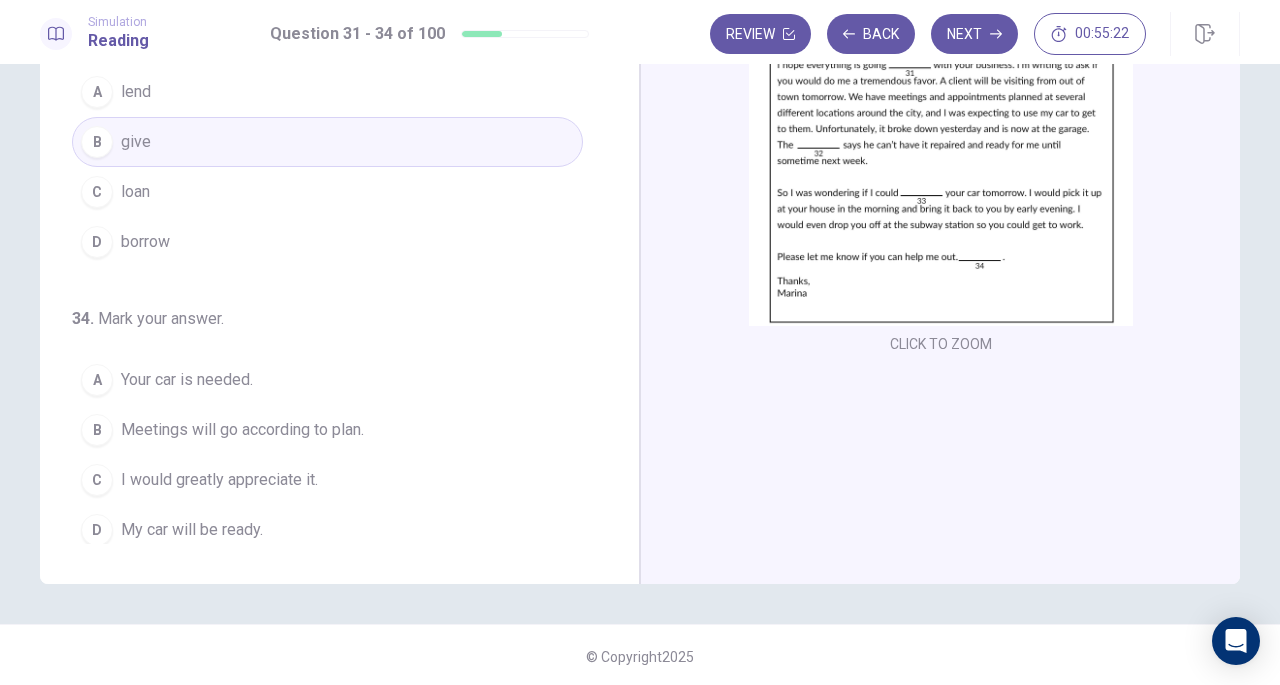 click on "C" at bounding box center (97, 480) 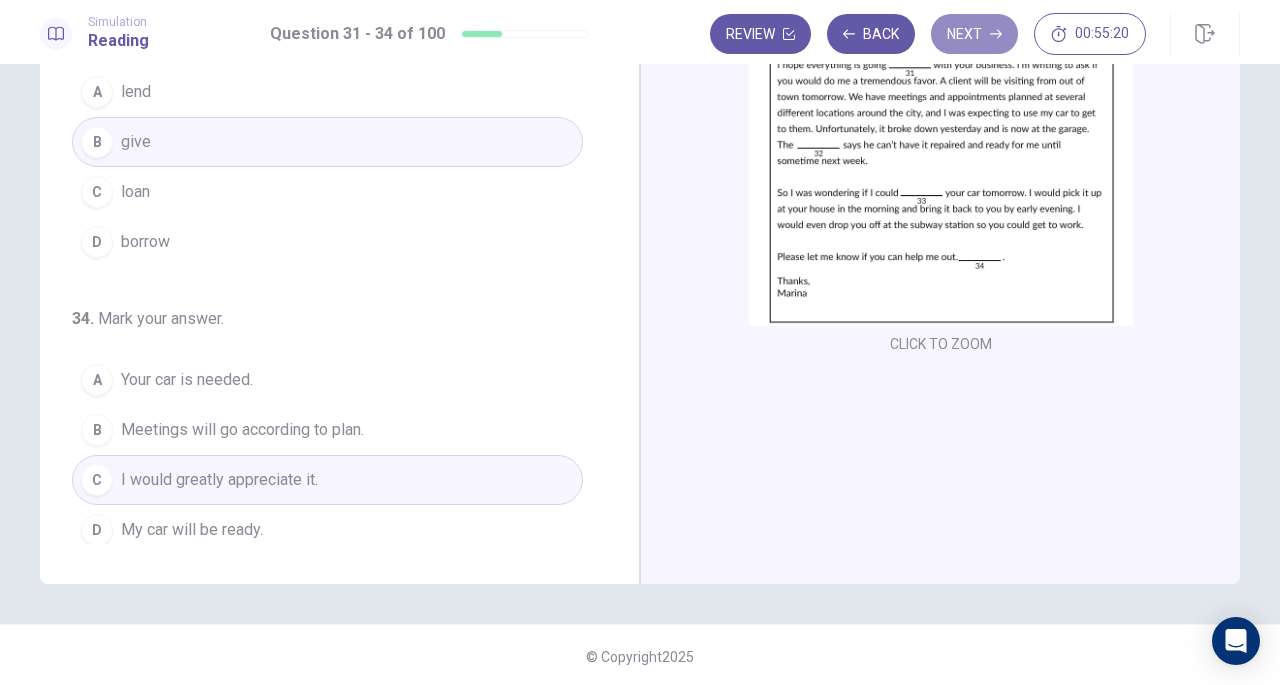 click on "Next" at bounding box center [974, 34] 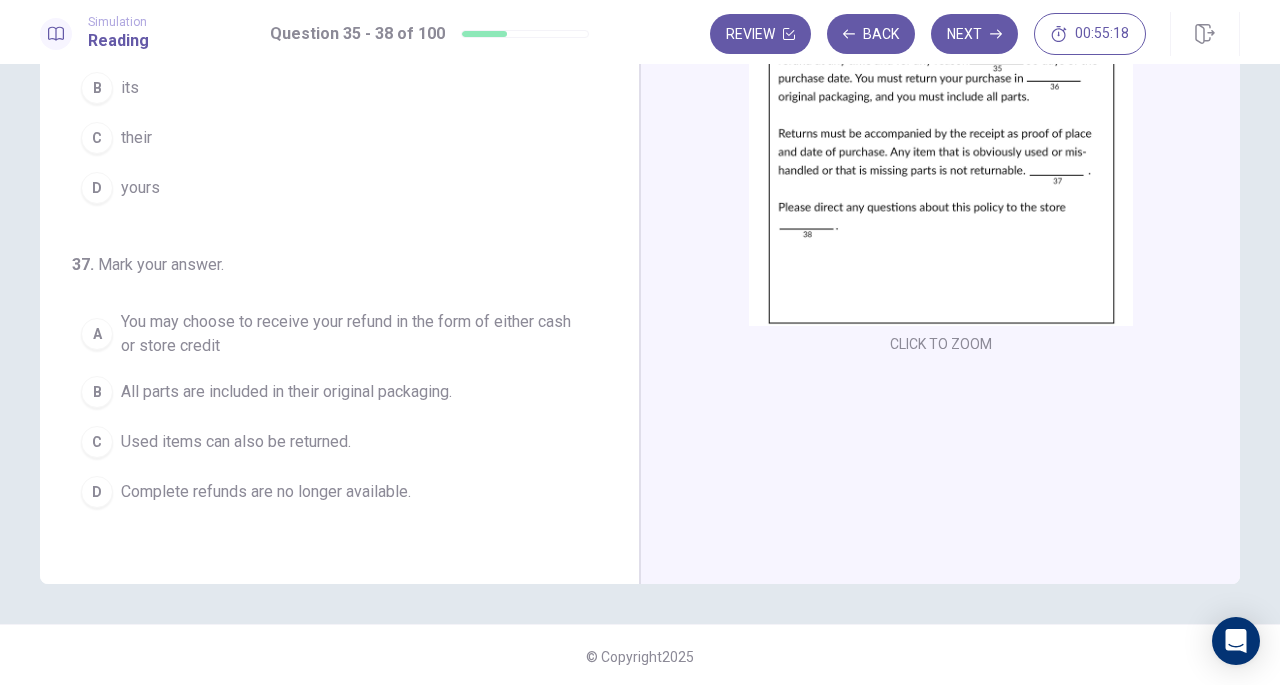 scroll, scrollTop: 260, scrollLeft: 0, axis: vertical 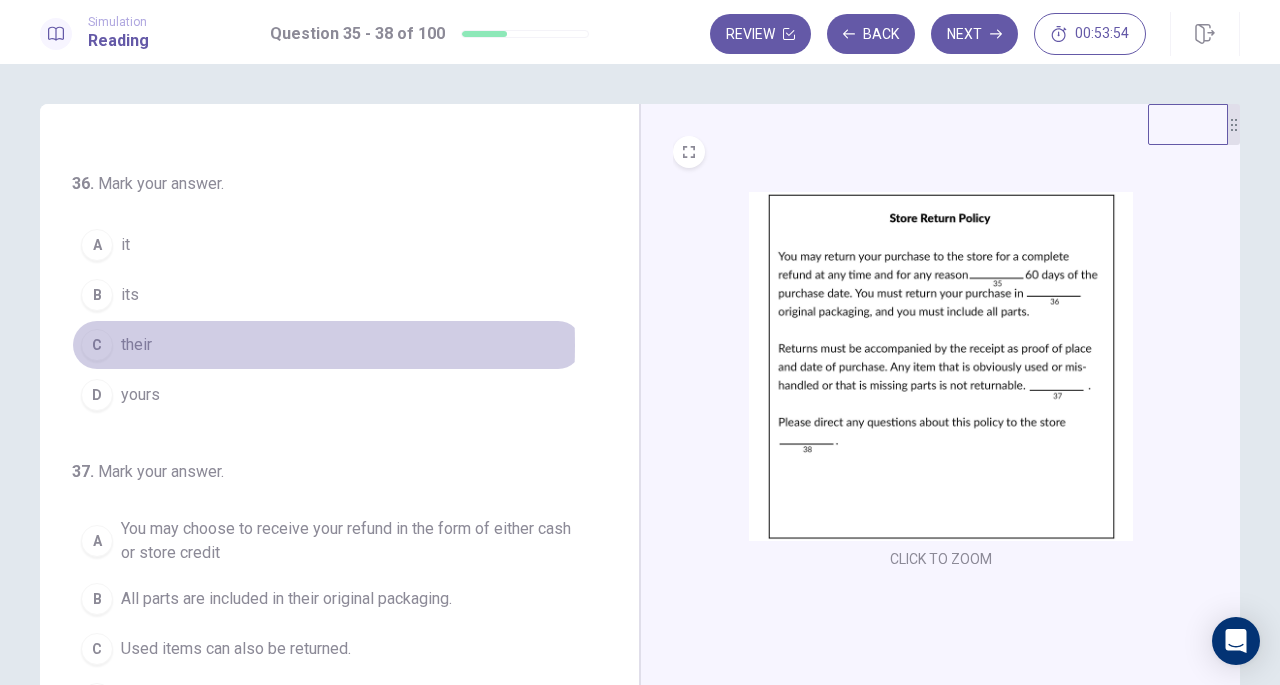 click on "C" at bounding box center [97, 345] 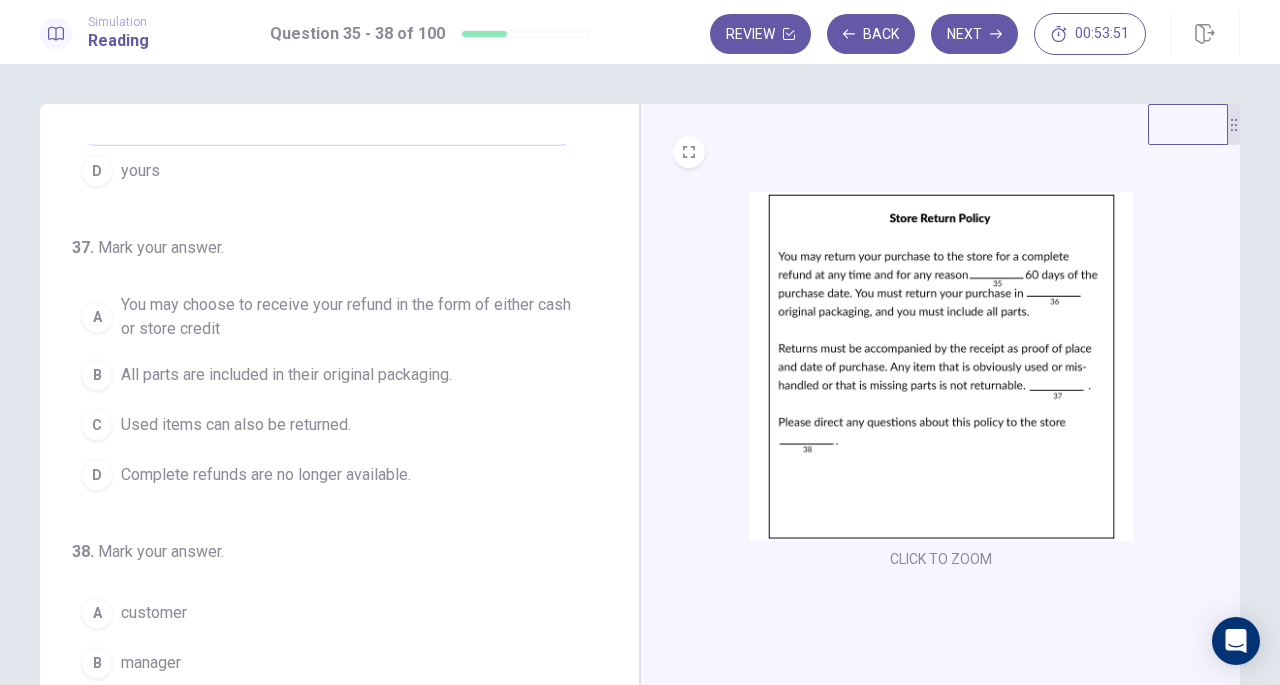 scroll, scrollTop: 502, scrollLeft: 0, axis: vertical 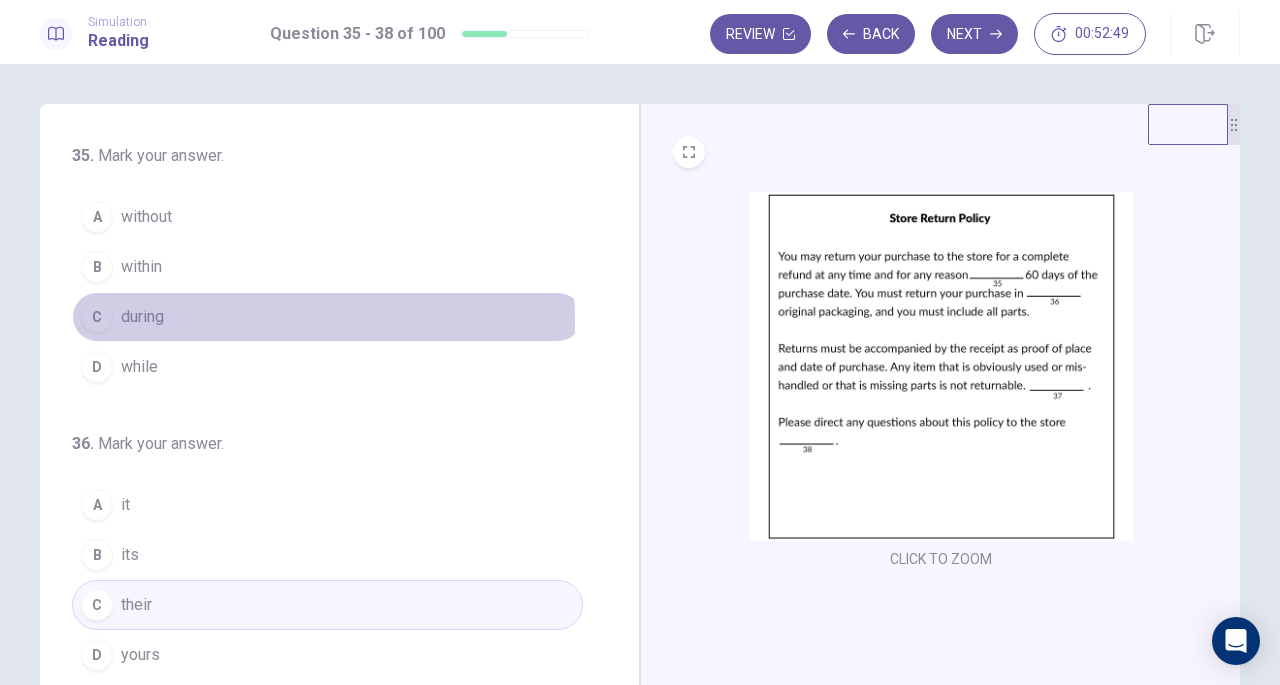 click on "C" at bounding box center [97, 317] 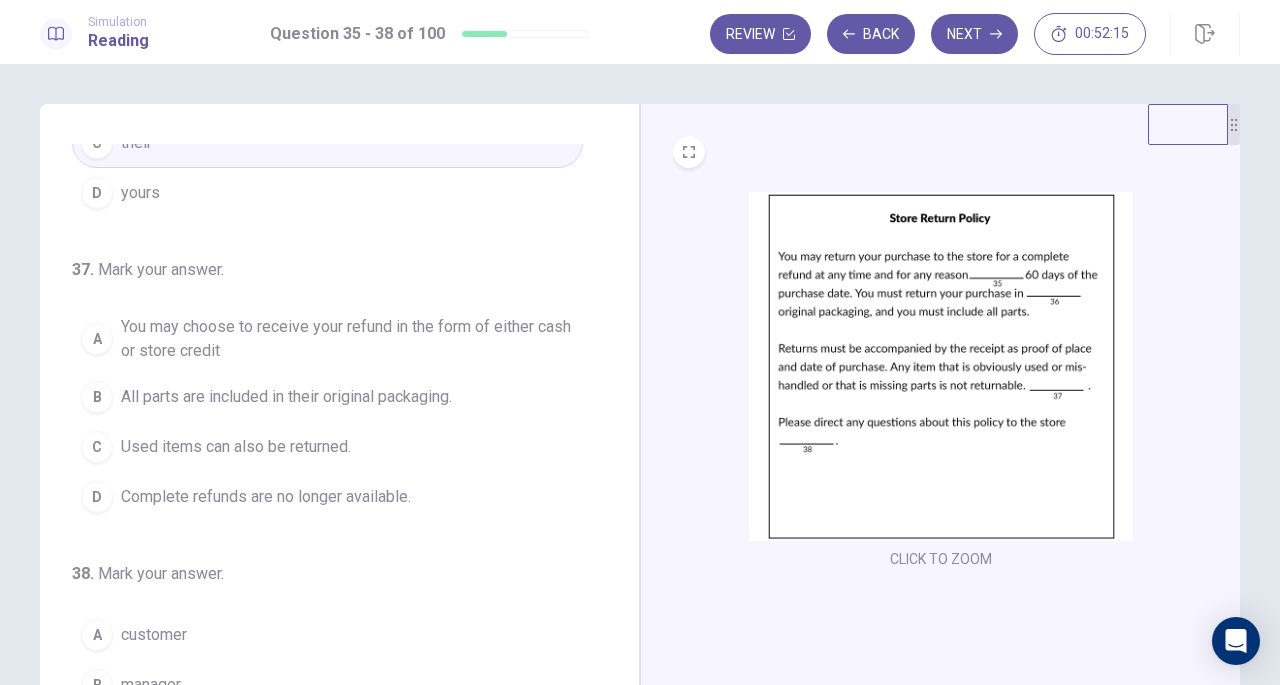 scroll, scrollTop: 502, scrollLeft: 0, axis: vertical 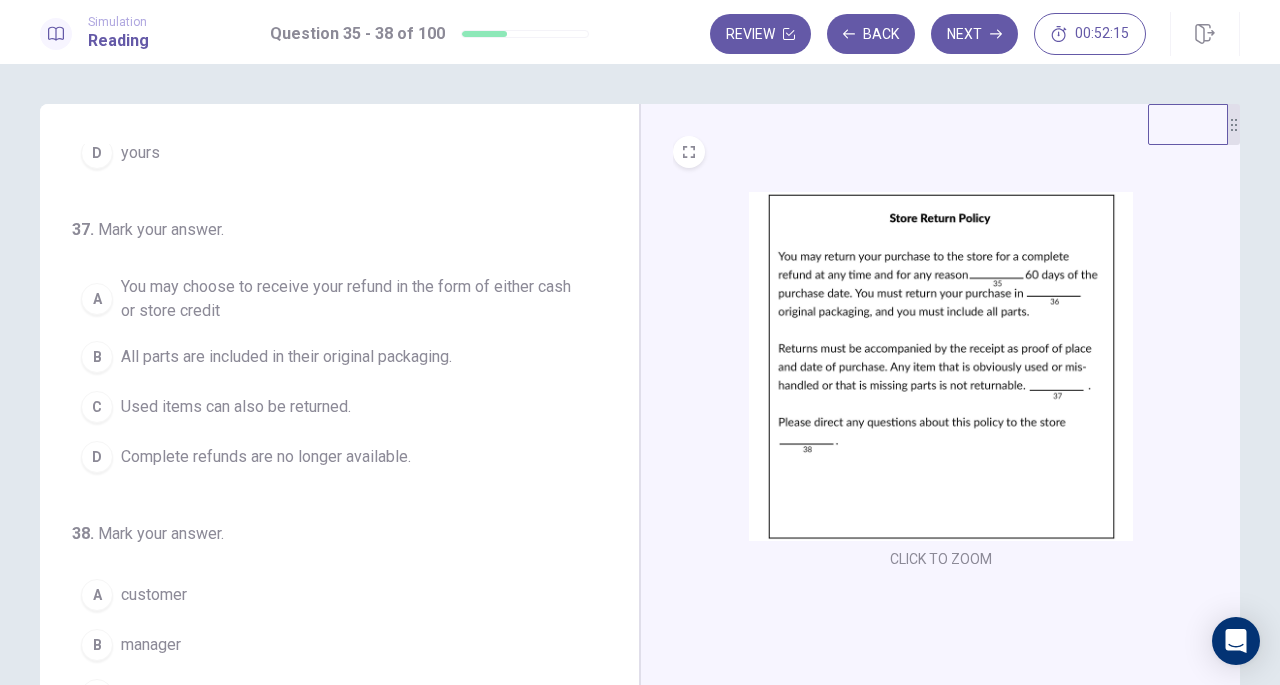 drag, startPoint x: 618, startPoint y: 185, endPoint x: 543, endPoint y: 468, distance: 292.76953 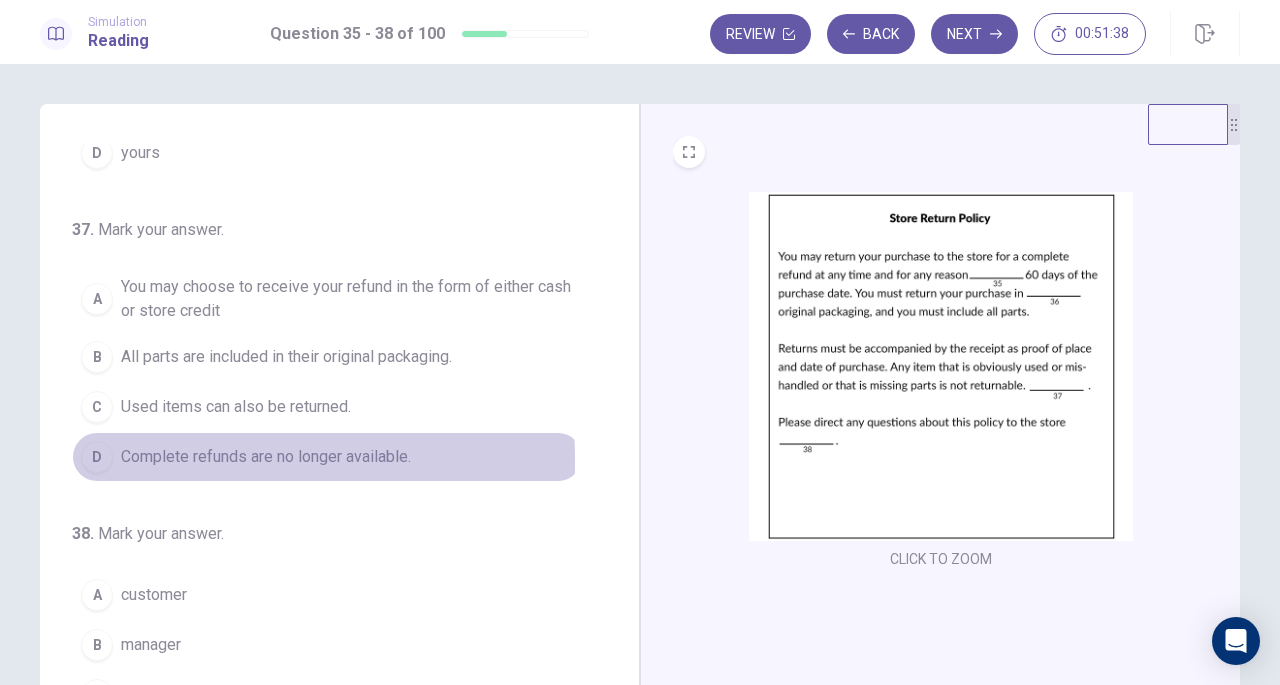 click on "D" at bounding box center [97, 457] 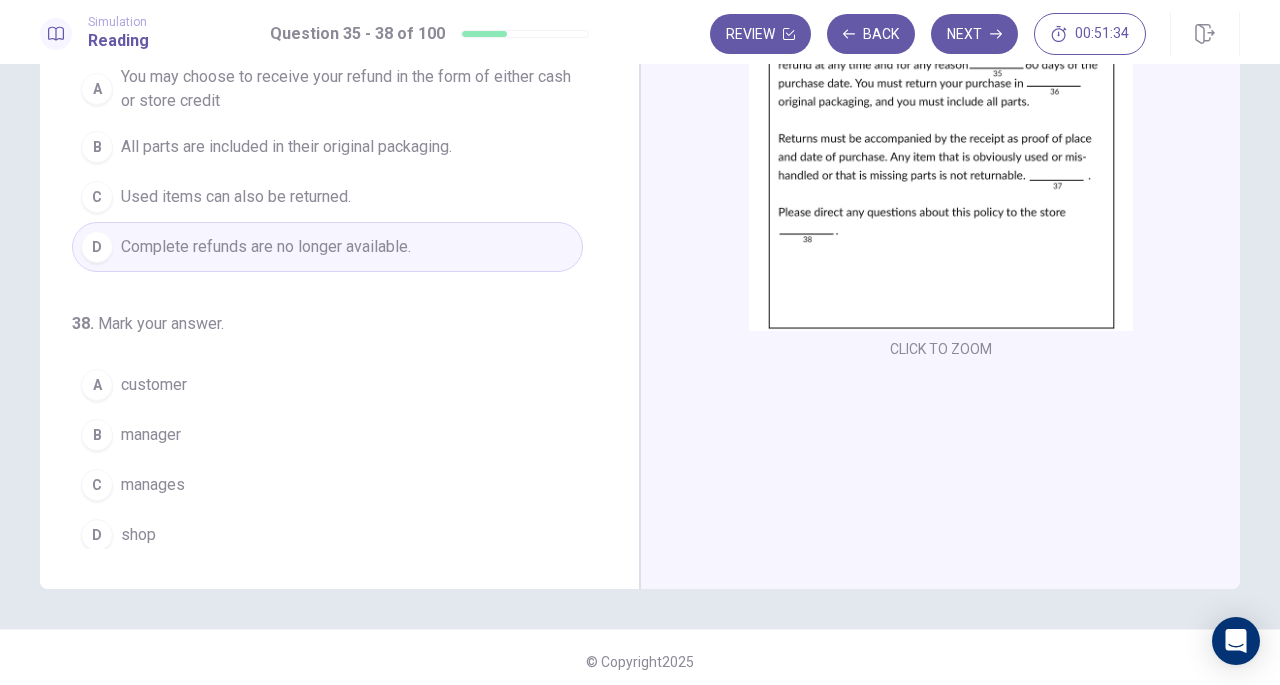 scroll, scrollTop: 218, scrollLeft: 0, axis: vertical 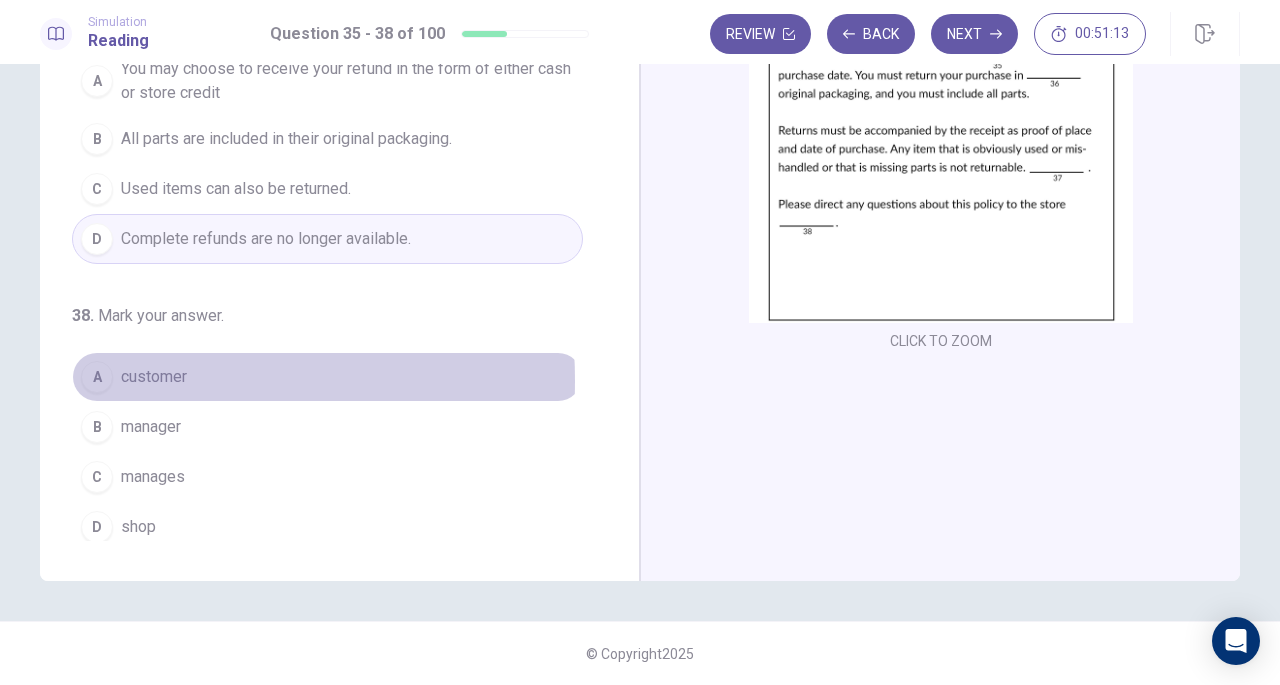 click on "A" at bounding box center (97, 377) 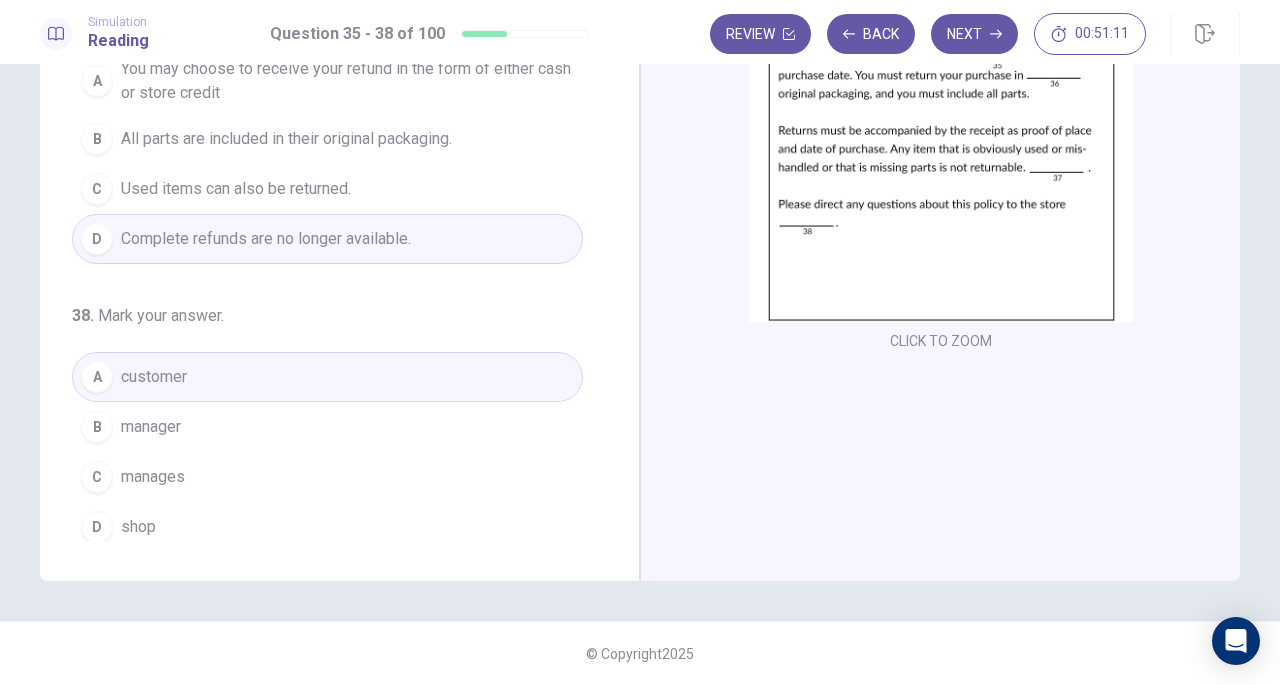 scroll, scrollTop: 0, scrollLeft: 0, axis: both 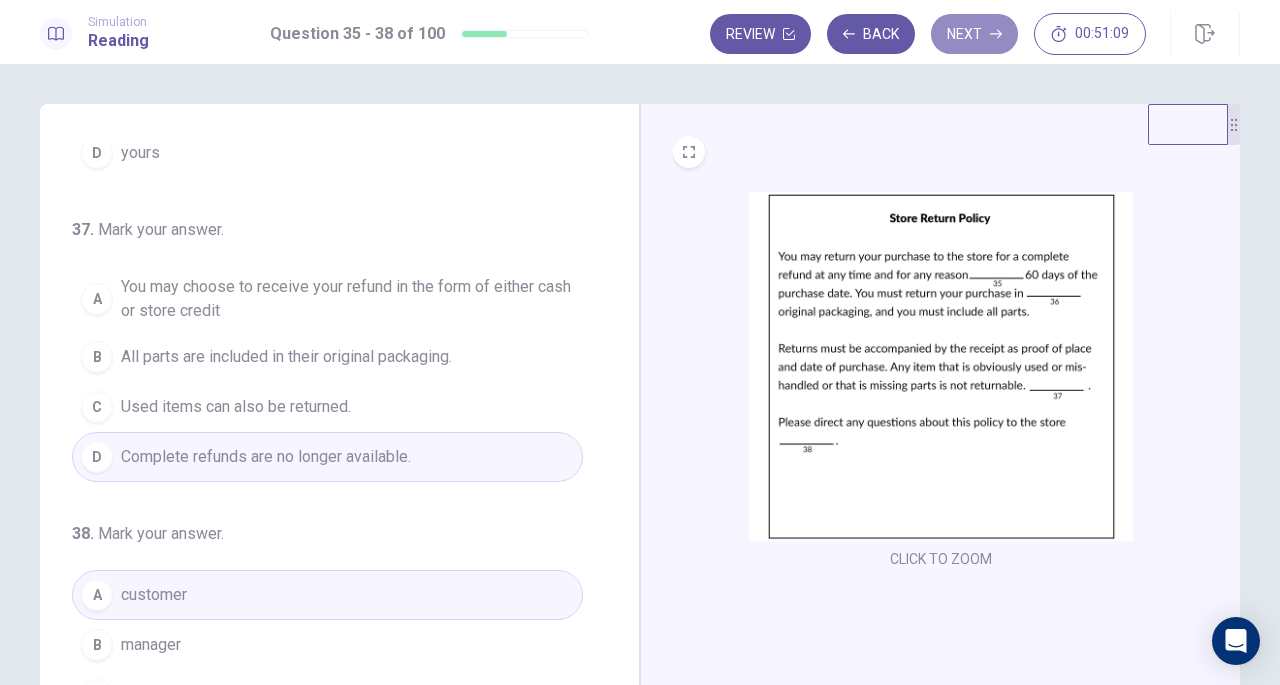 click on "Next" at bounding box center (974, 34) 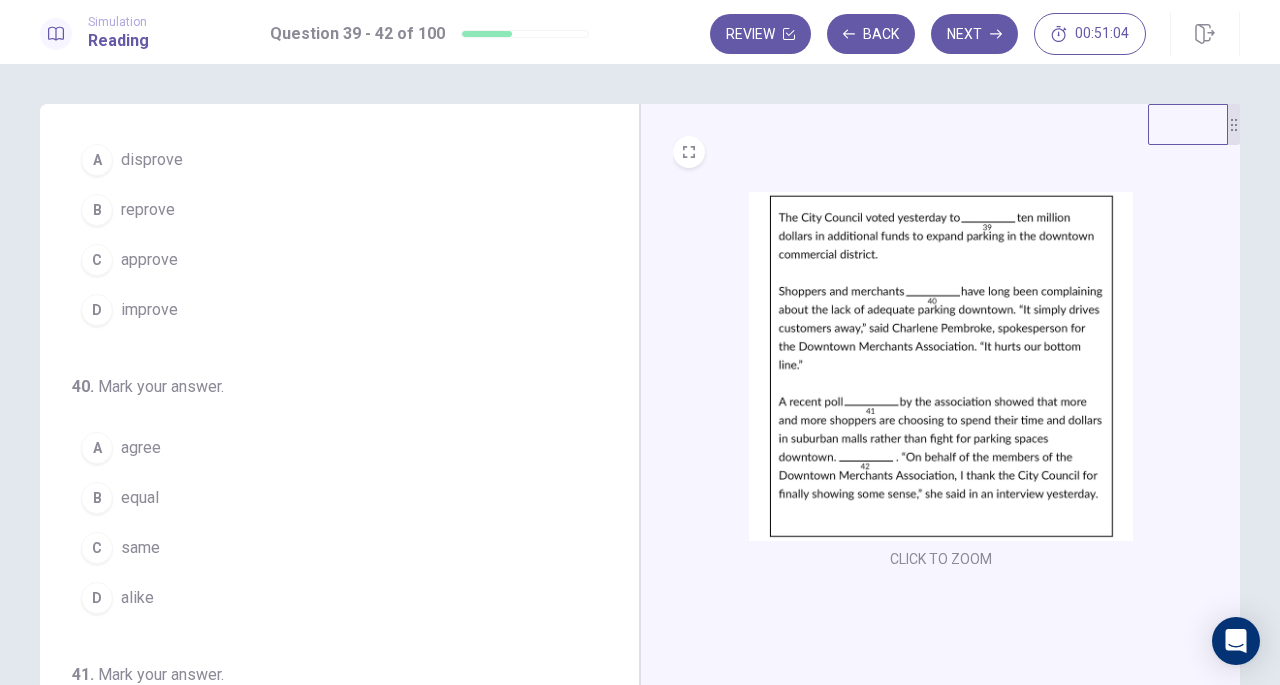 scroll, scrollTop: 0, scrollLeft: 0, axis: both 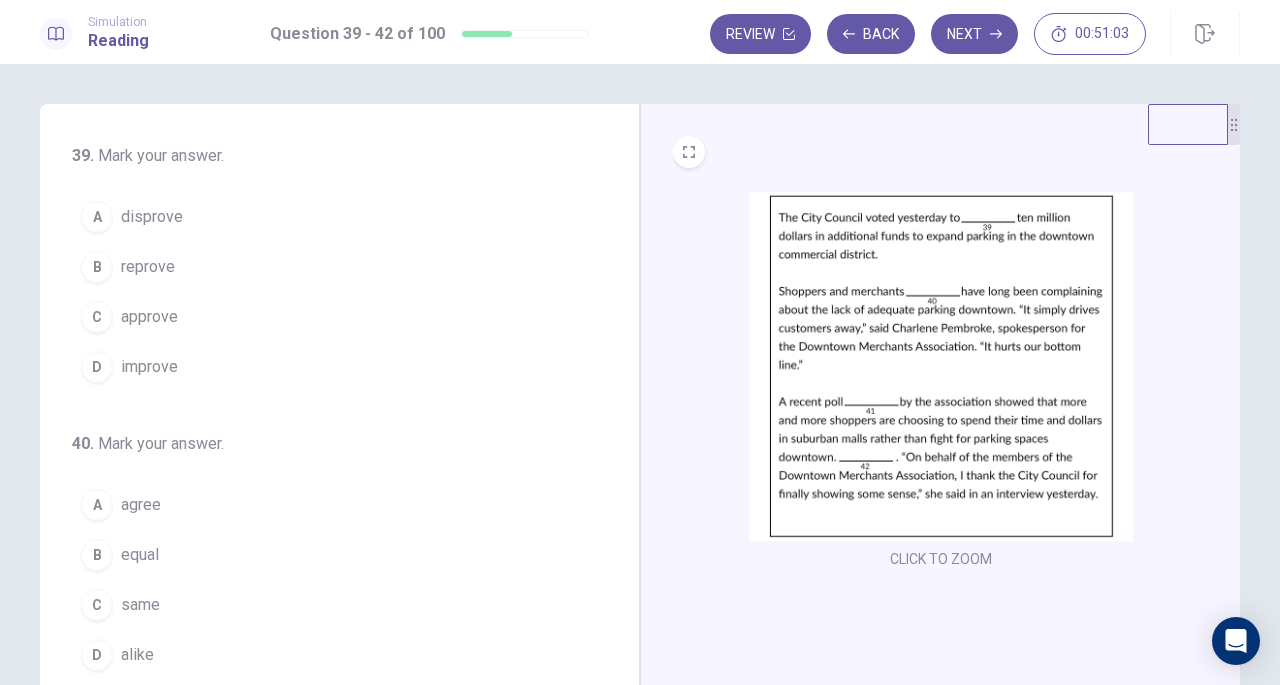 drag, startPoint x: 618, startPoint y: 460, endPoint x: 618, endPoint y: 159, distance: 301 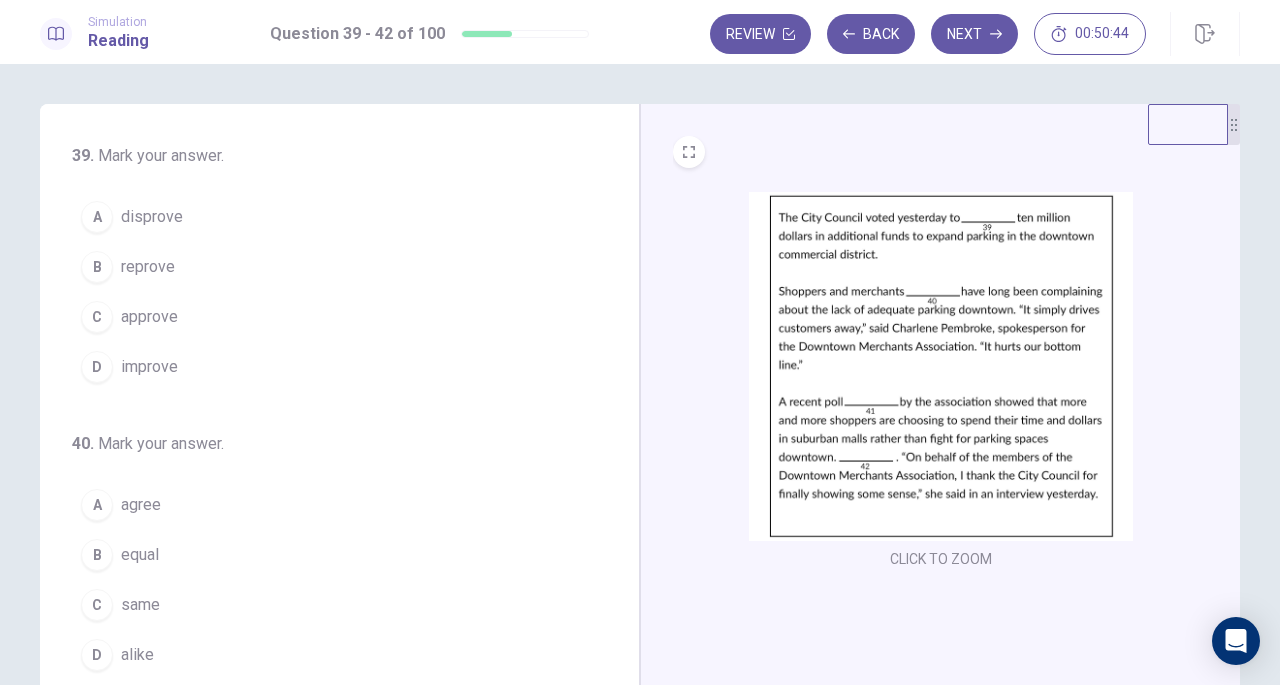 click on "C" at bounding box center (97, 317) 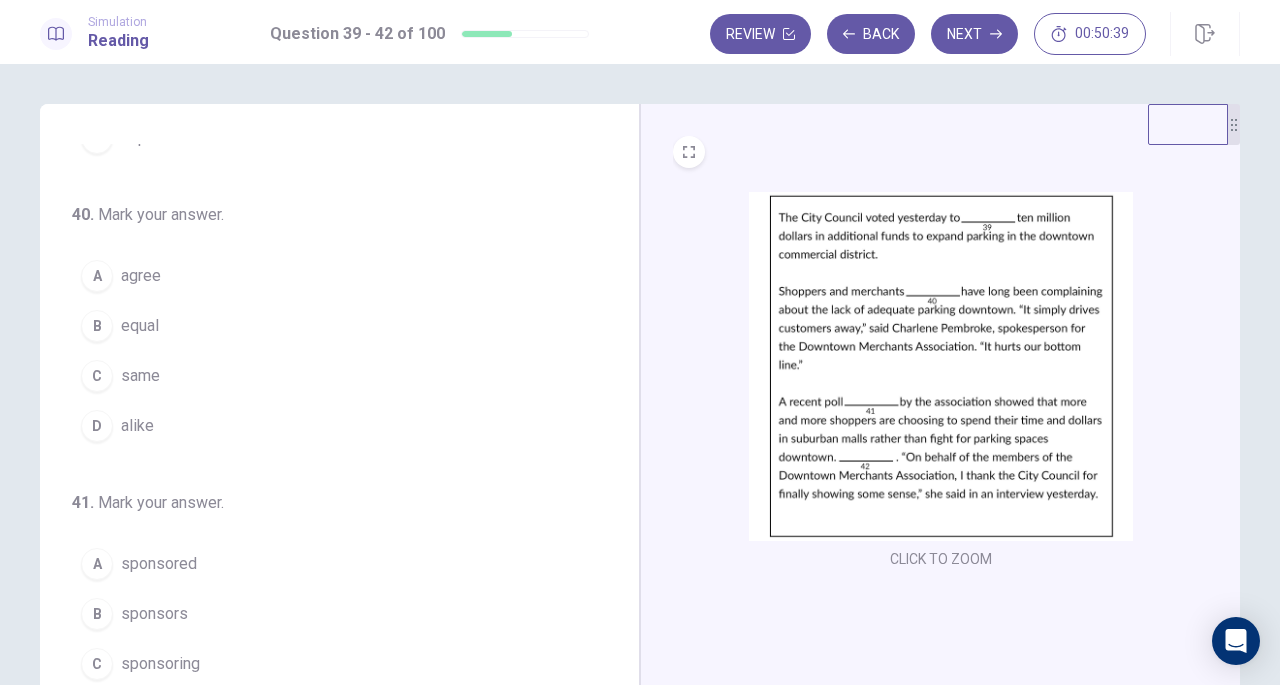 scroll, scrollTop: 227, scrollLeft: 0, axis: vertical 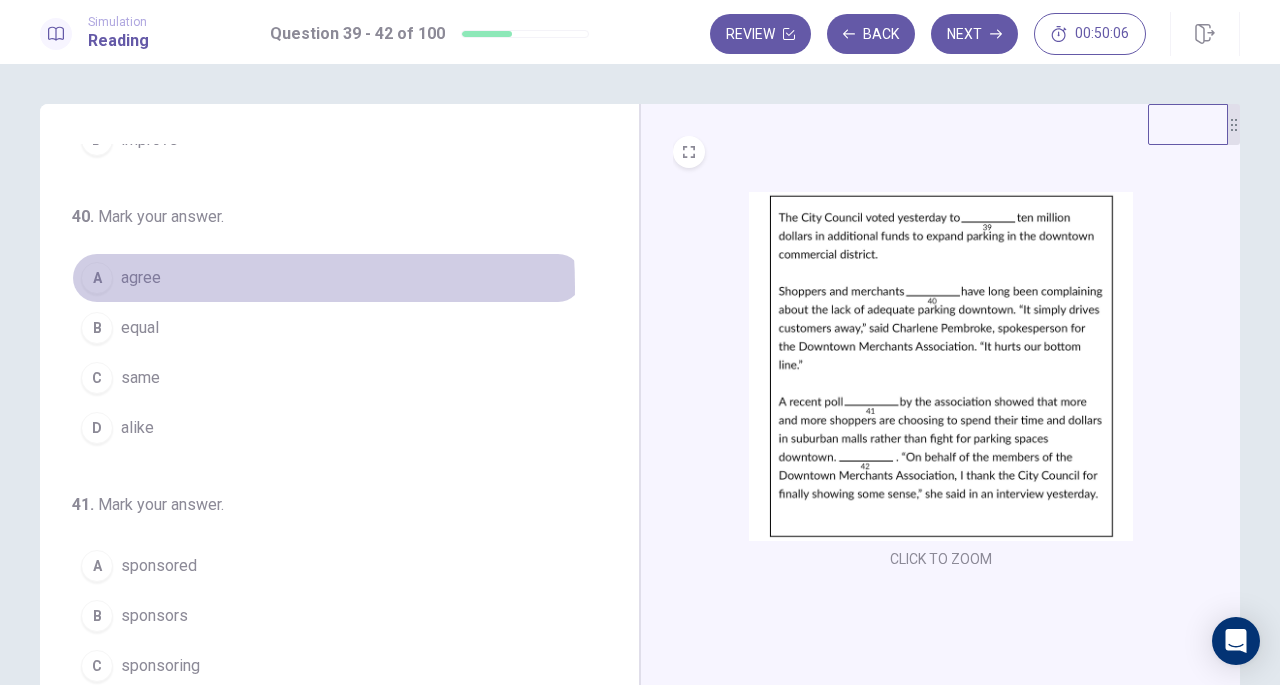 click on "A" at bounding box center [97, 278] 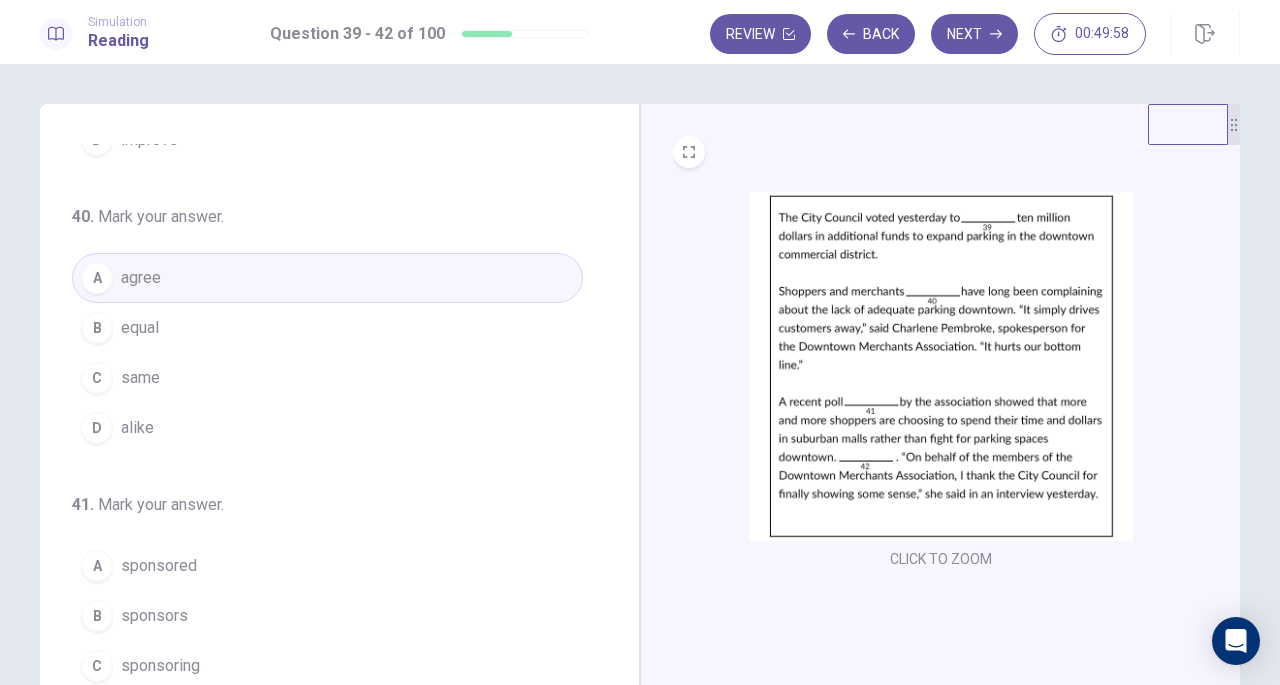 drag, startPoint x: 600, startPoint y: 311, endPoint x: 592, endPoint y: 430, distance: 119.26861 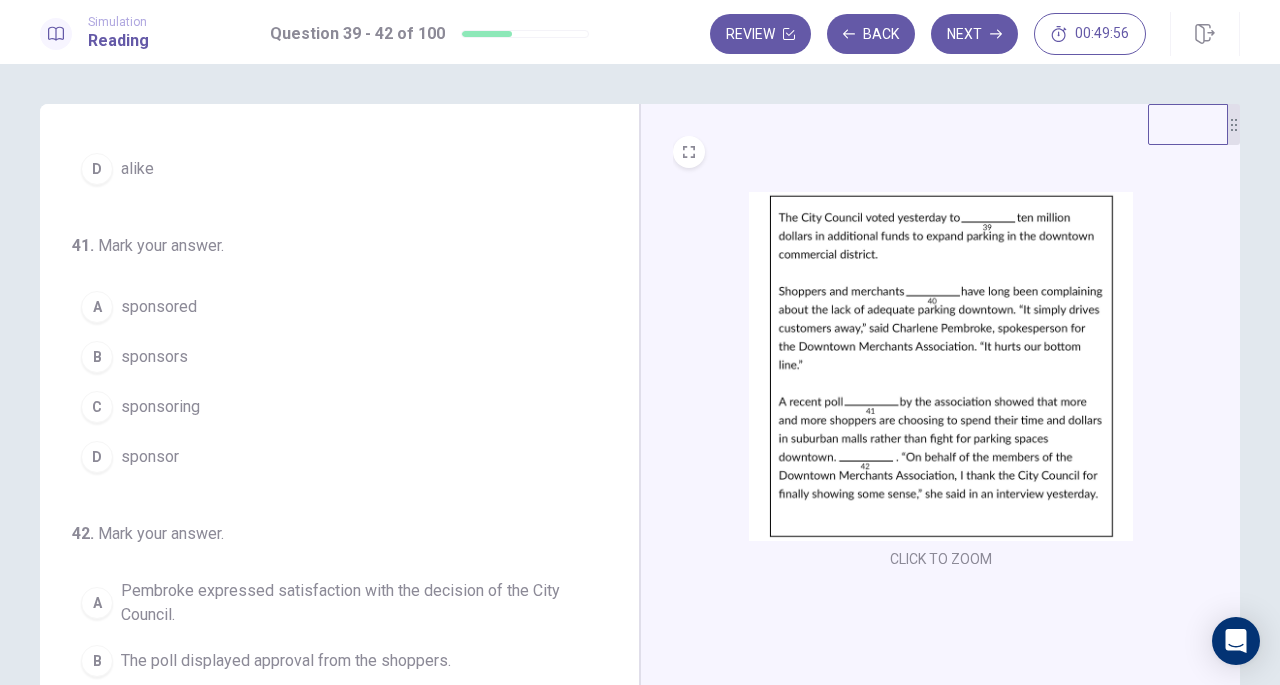scroll, scrollTop: 502, scrollLeft: 0, axis: vertical 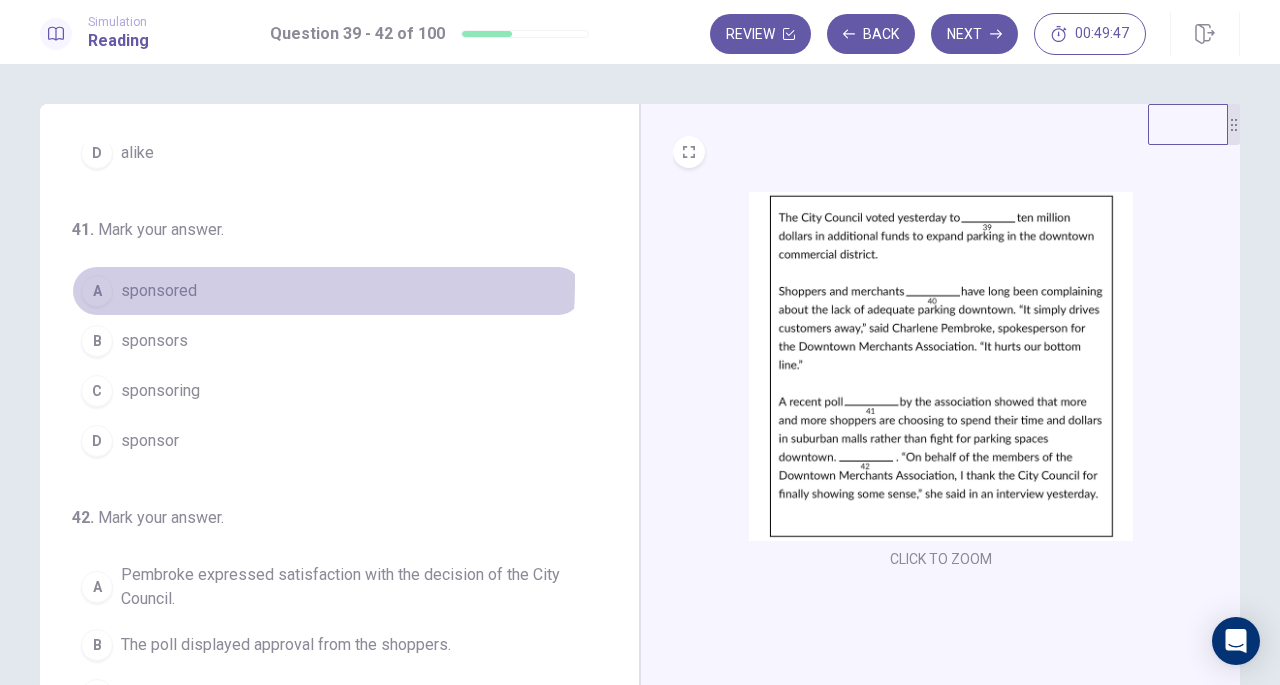 click on "sponsored" at bounding box center [159, 291] 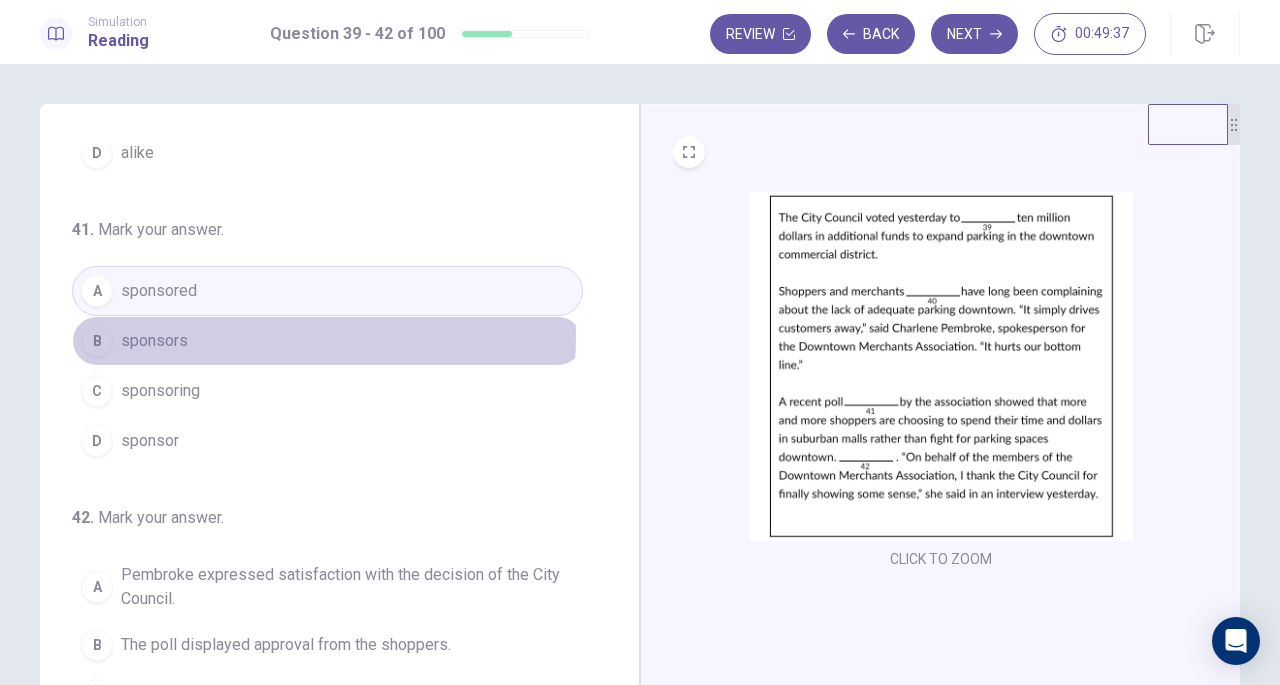 click on "B sponsors" at bounding box center [327, 341] 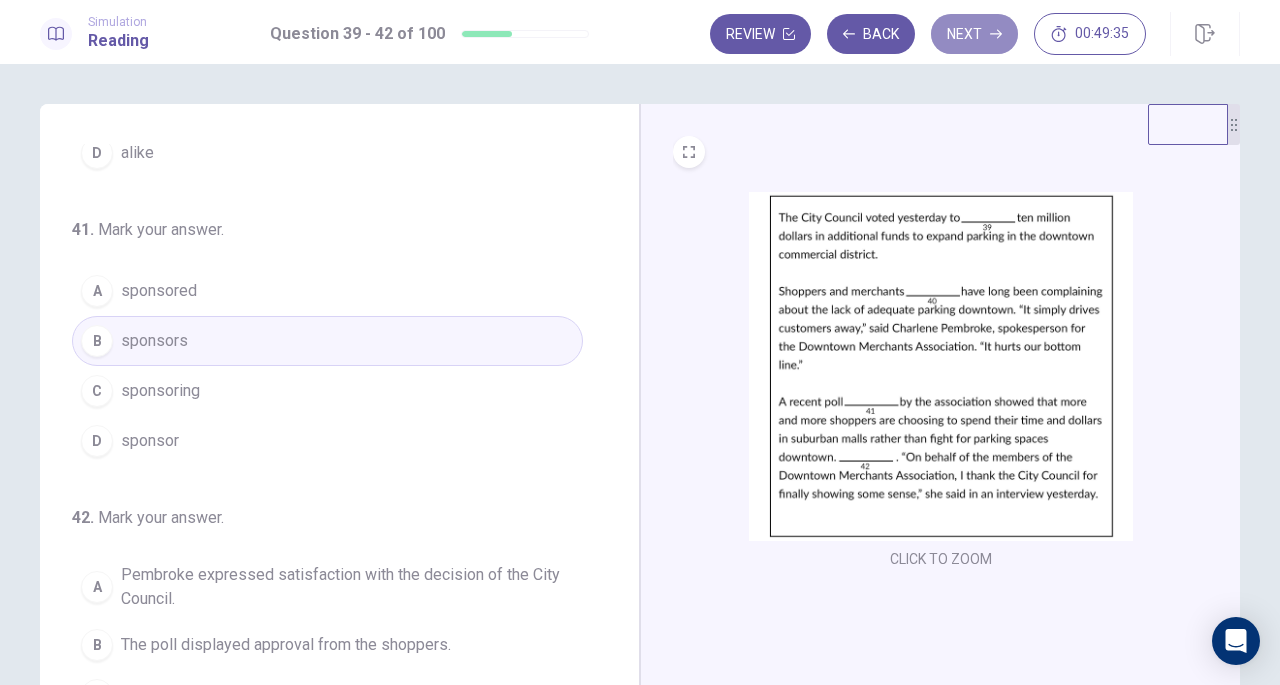 click on "Next" at bounding box center [974, 34] 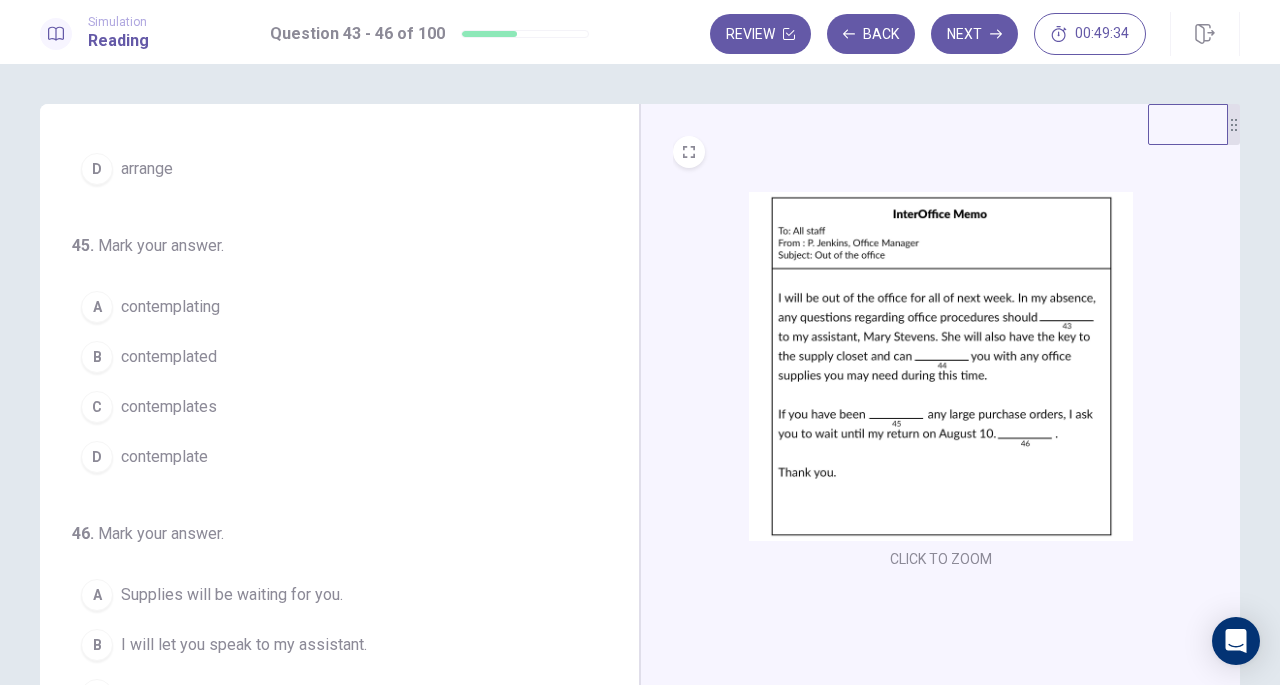 click on "Back" at bounding box center (871, 34) 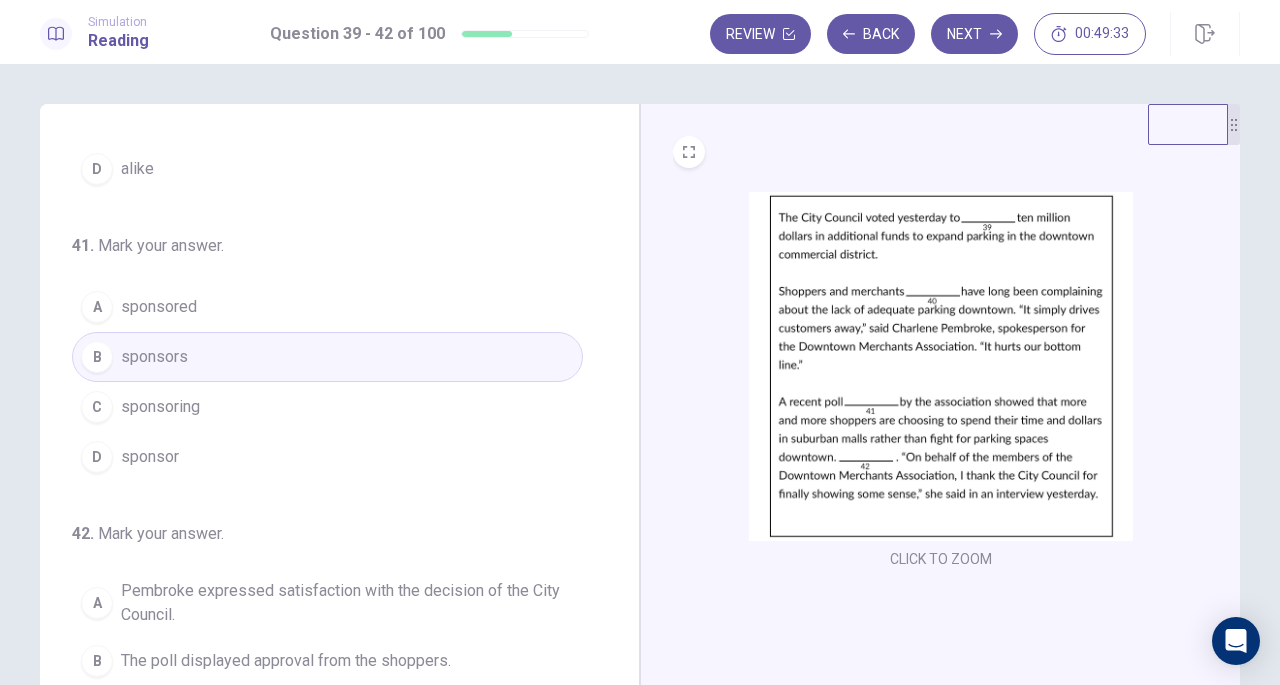scroll, scrollTop: 502, scrollLeft: 0, axis: vertical 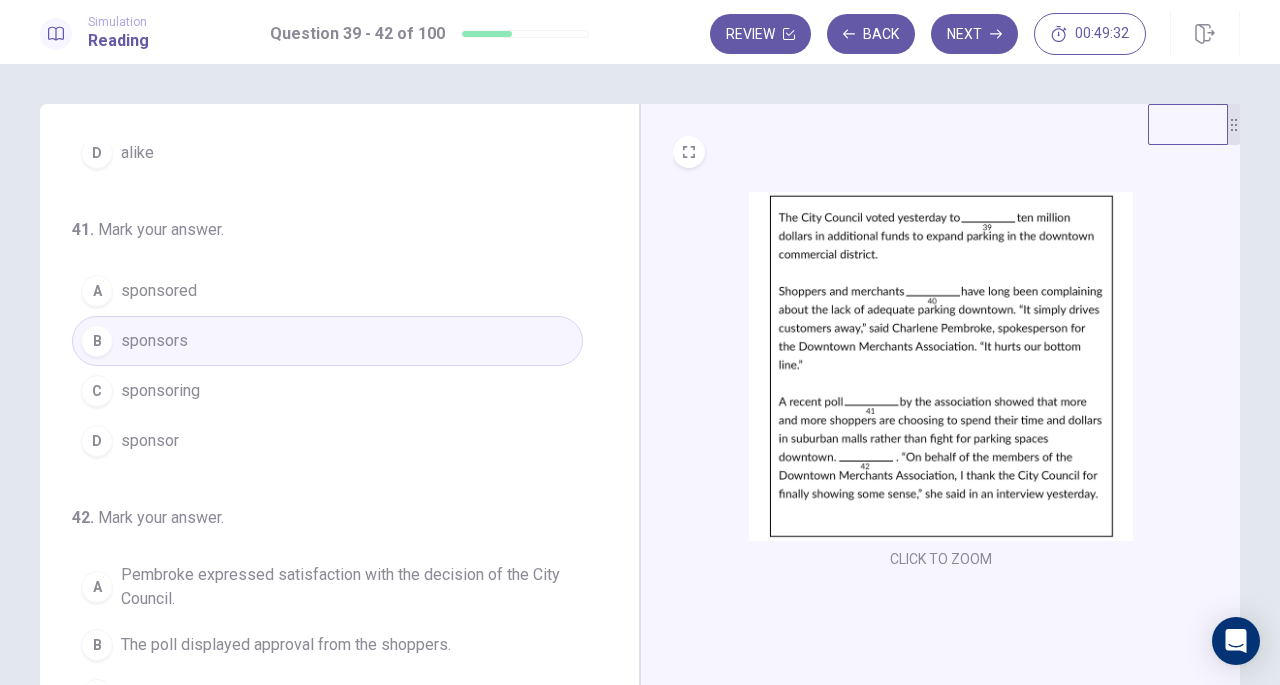 drag, startPoint x: 619, startPoint y: 459, endPoint x: 619, endPoint y: 573, distance: 114 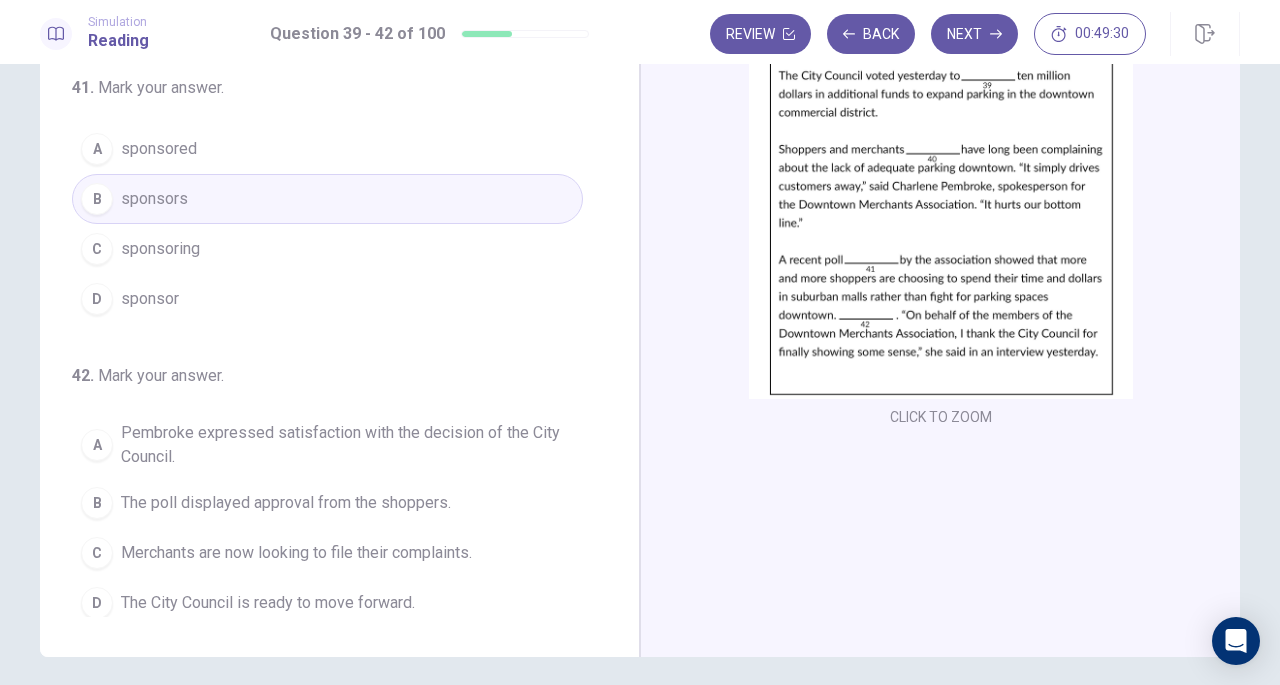 scroll, scrollTop: 152, scrollLeft: 0, axis: vertical 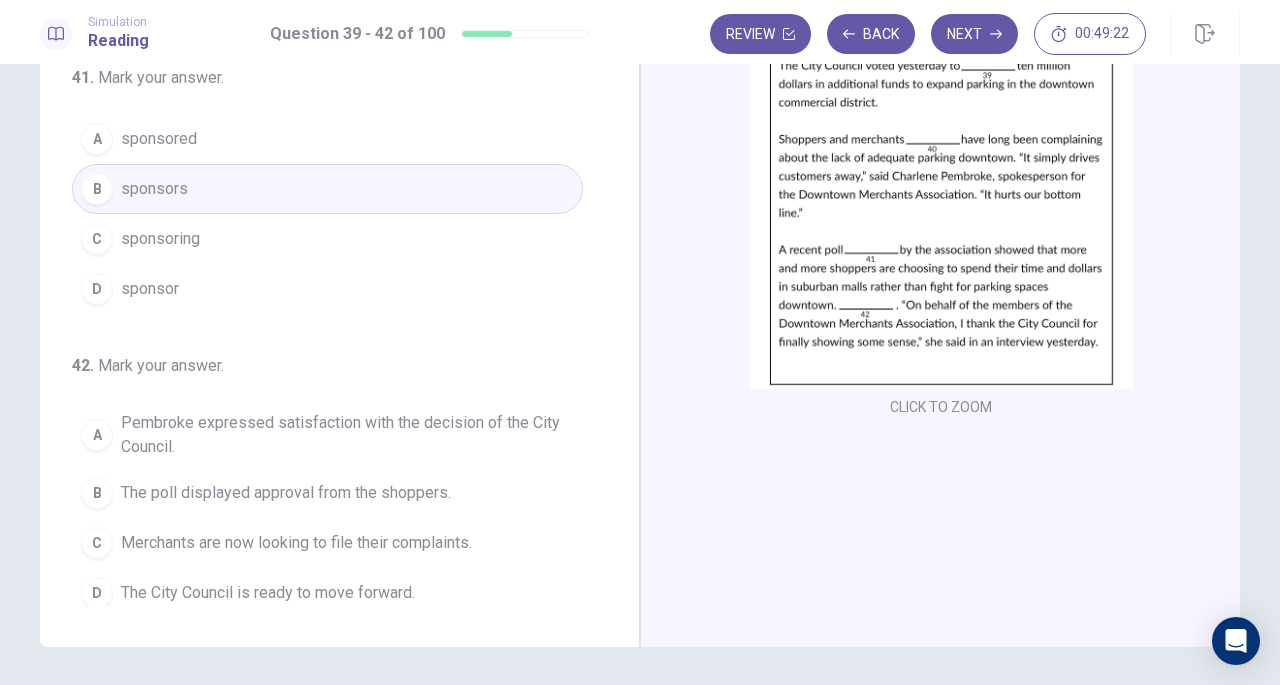 click on "B The poll displayed approval from the shoppers." at bounding box center [327, 493] 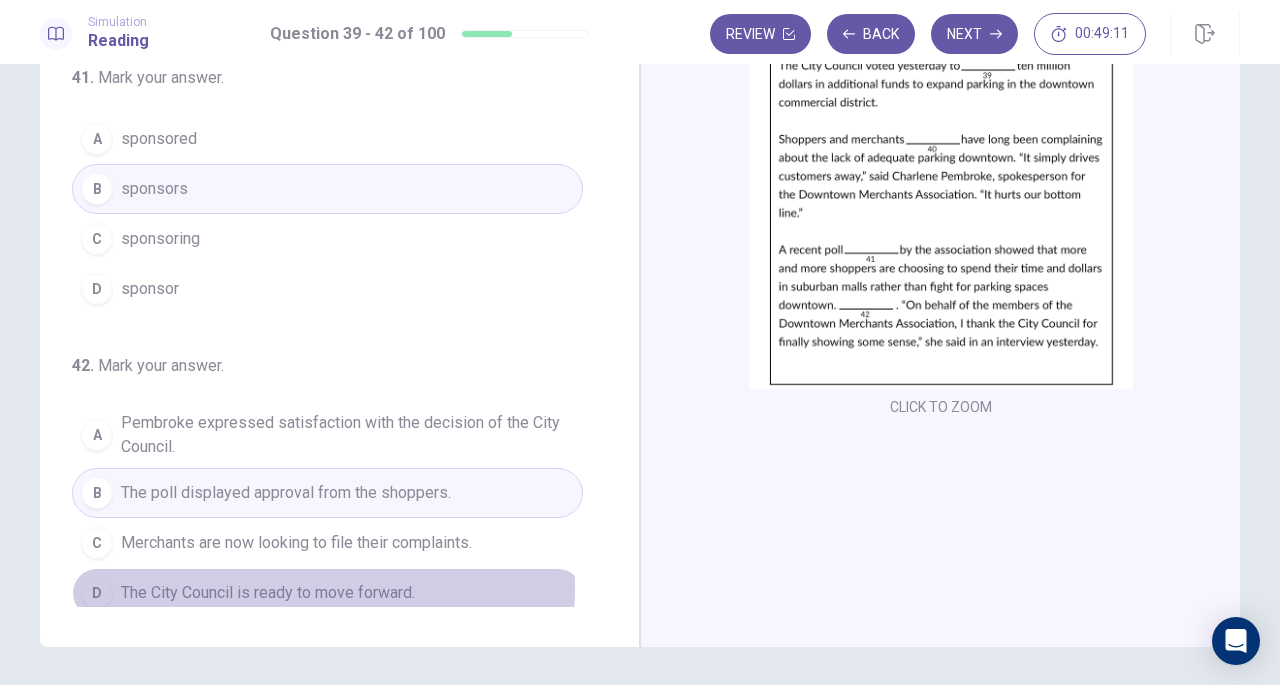 click on "The City Council is ready to move forward." at bounding box center [268, 593] 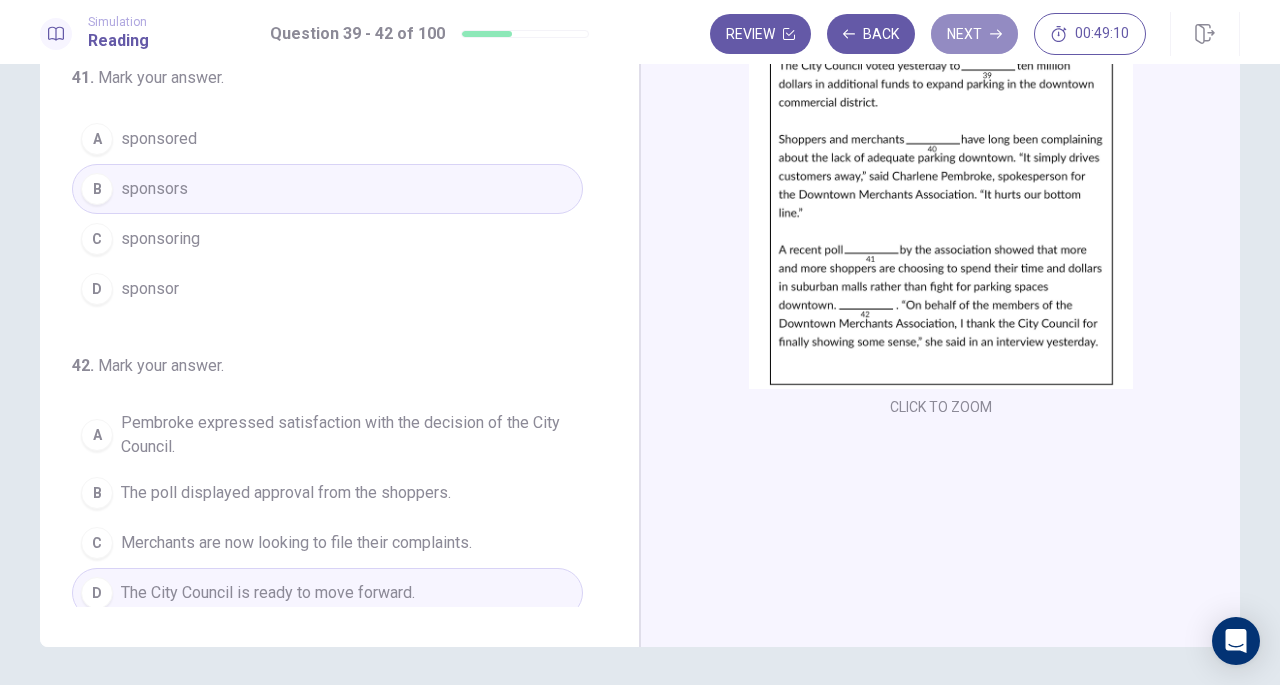 click on "Next" at bounding box center (974, 34) 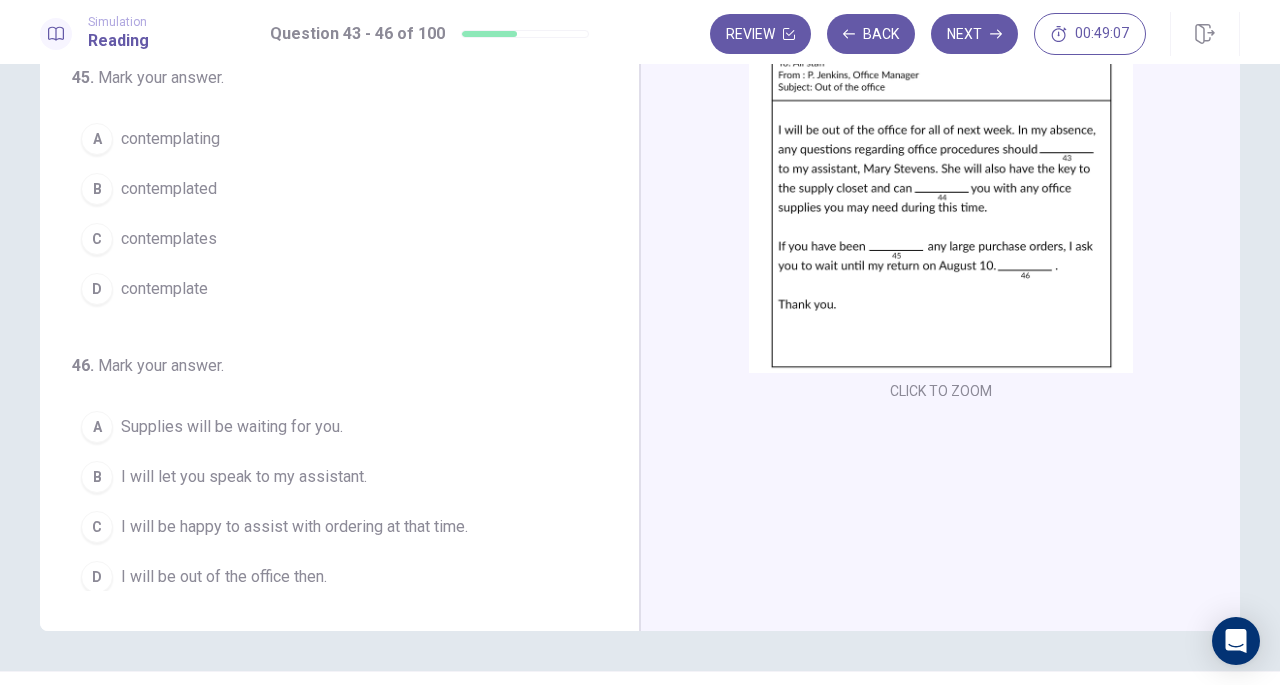 scroll, scrollTop: 0, scrollLeft: 0, axis: both 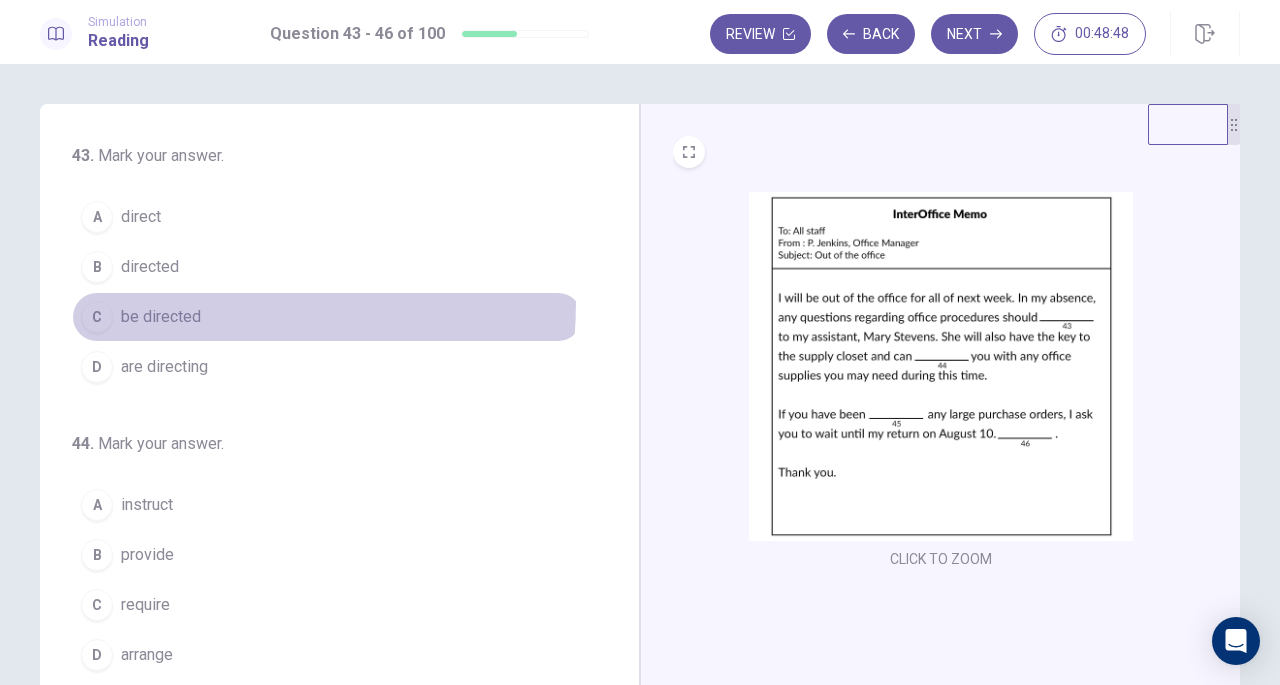 click on "C be directed" at bounding box center (327, 317) 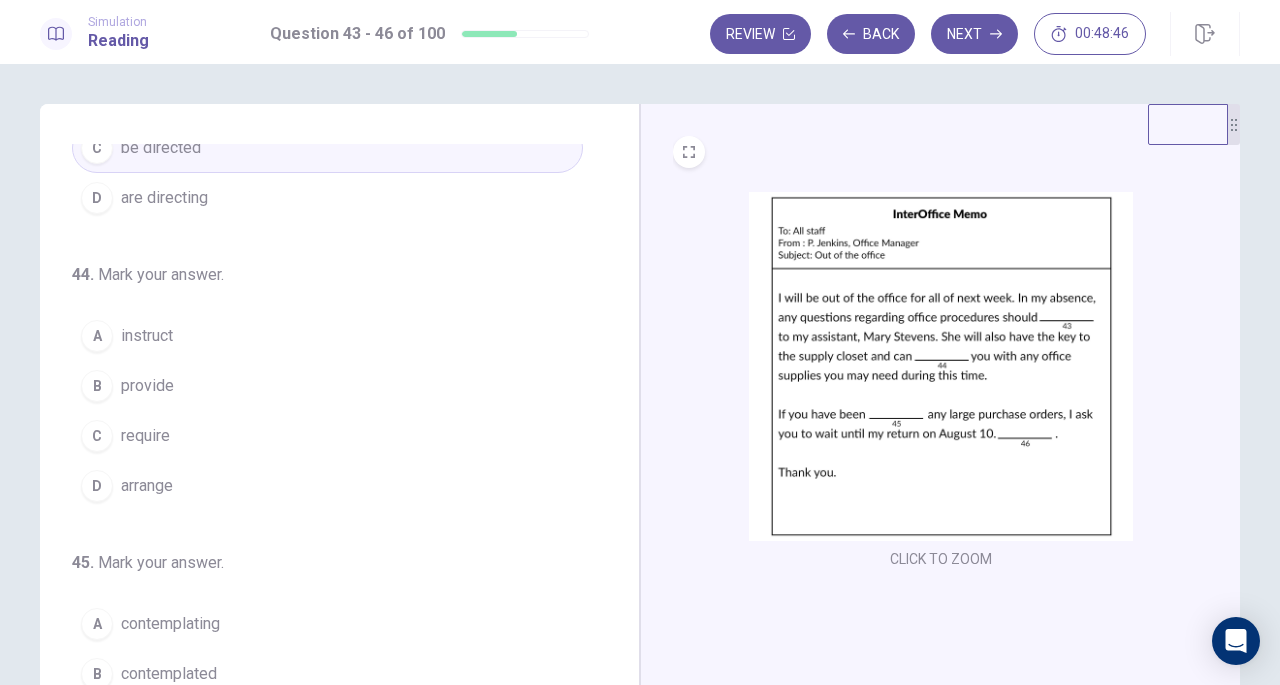 scroll, scrollTop: 174, scrollLeft: 0, axis: vertical 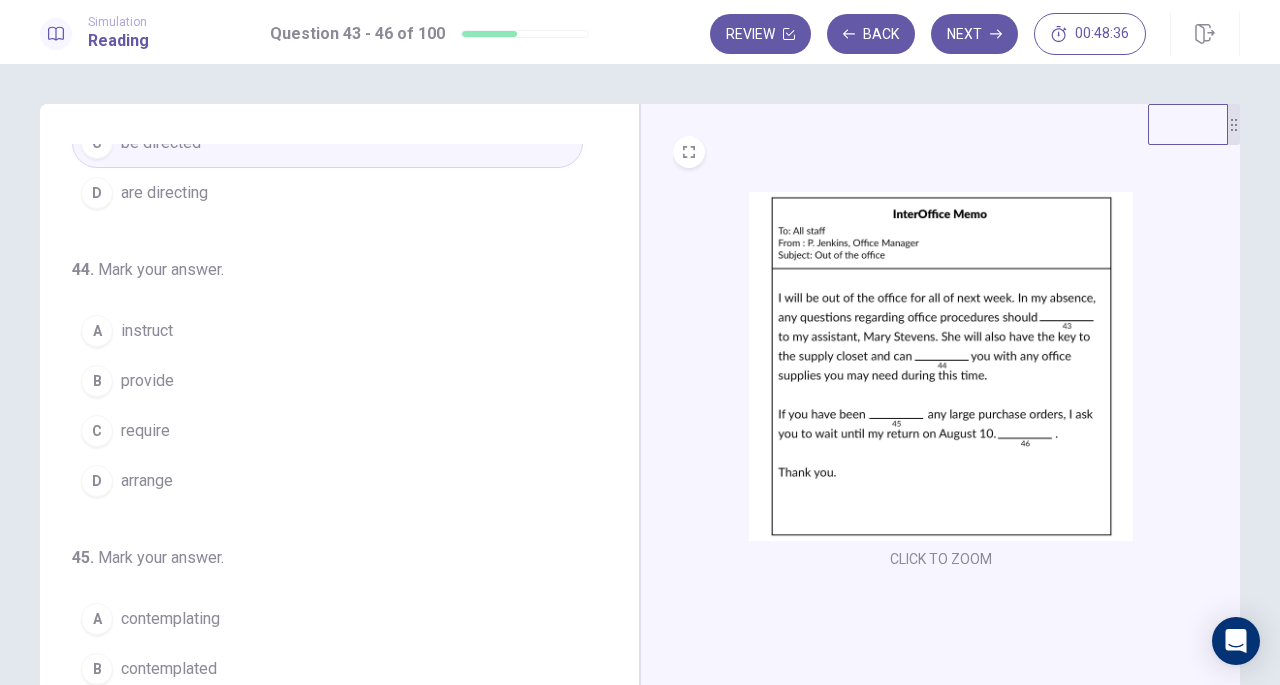 click on "43 .   Mark your answer. A direct B directed C be directed D are directing 44 .   Mark your answer. A instruct B provide C require D arrange 45 .   Mark your answer. A contemplating B contemplated C contemplates D contemplate 46 .   Mark your answer. A Supplies will be waiting for you.  B I will let you speak to my assistant.  C I will be happy to assist with ordering at that time. D I will be out of the office then." at bounding box center (340, 451) 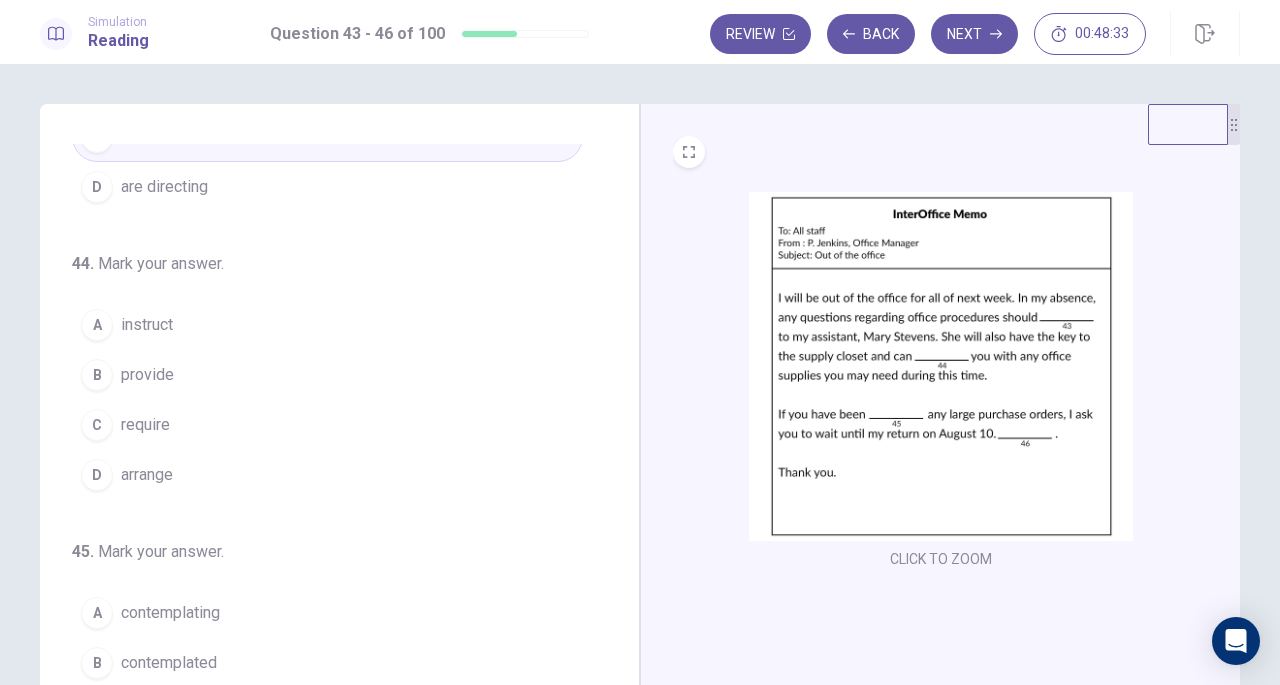 scroll, scrollTop: 181, scrollLeft: 0, axis: vertical 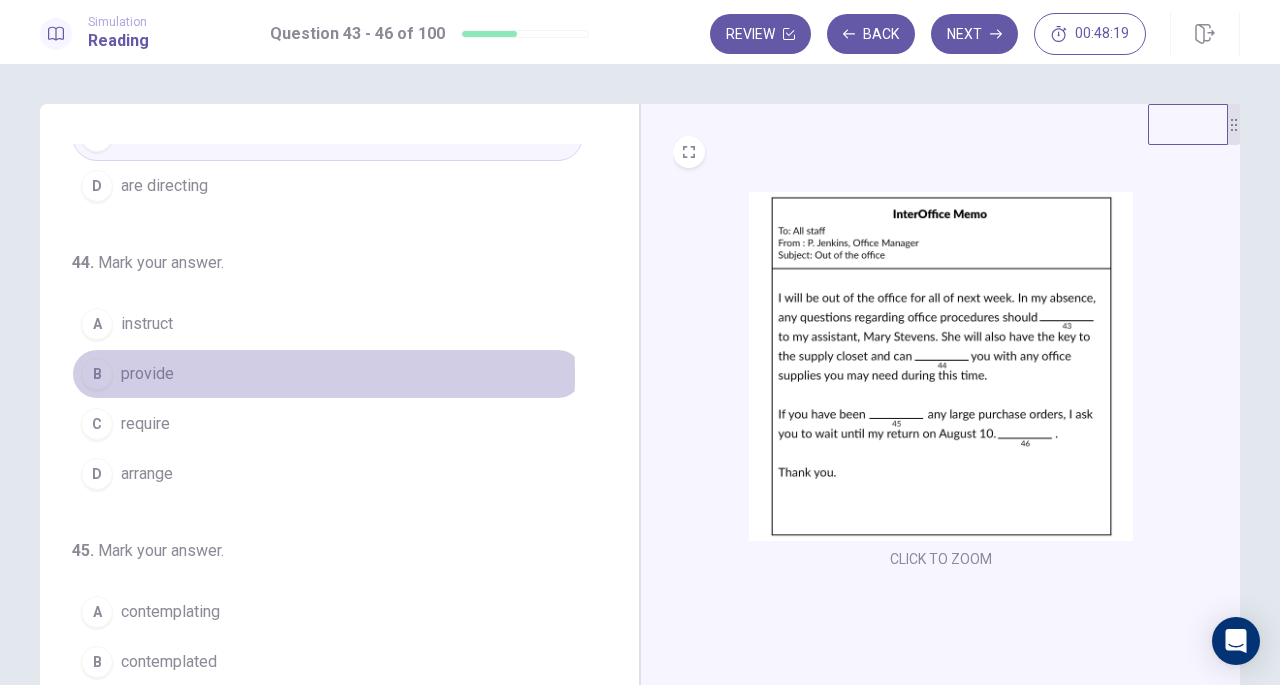 click on "provide" at bounding box center (147, 374) 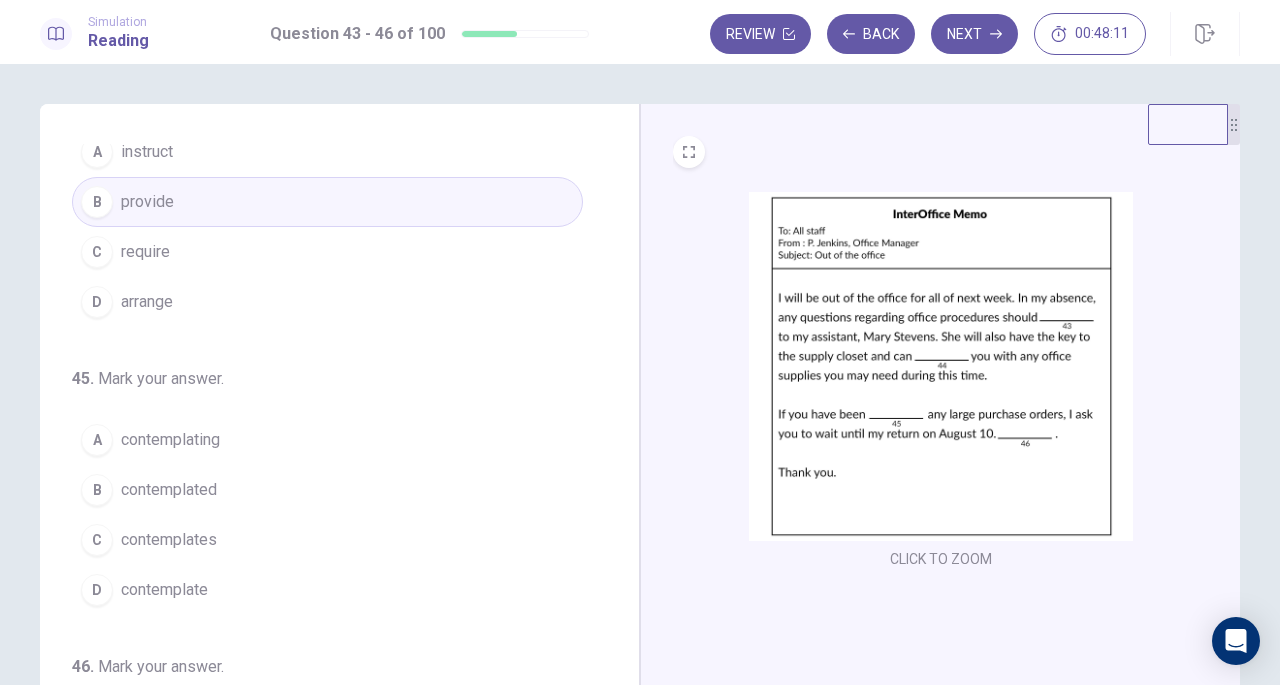scroll, scrollTop: 363, scrollLeft: 0, axis: vertical 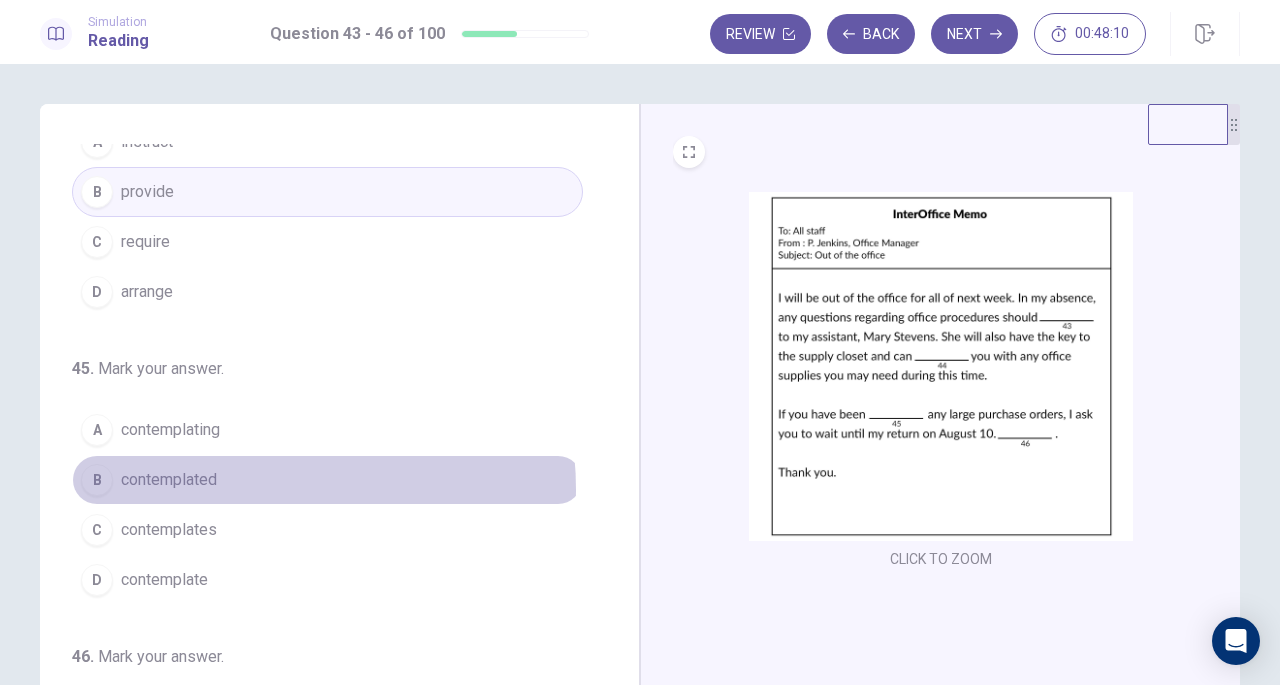 click on "B contemplated" at bounding box center [327, 480] 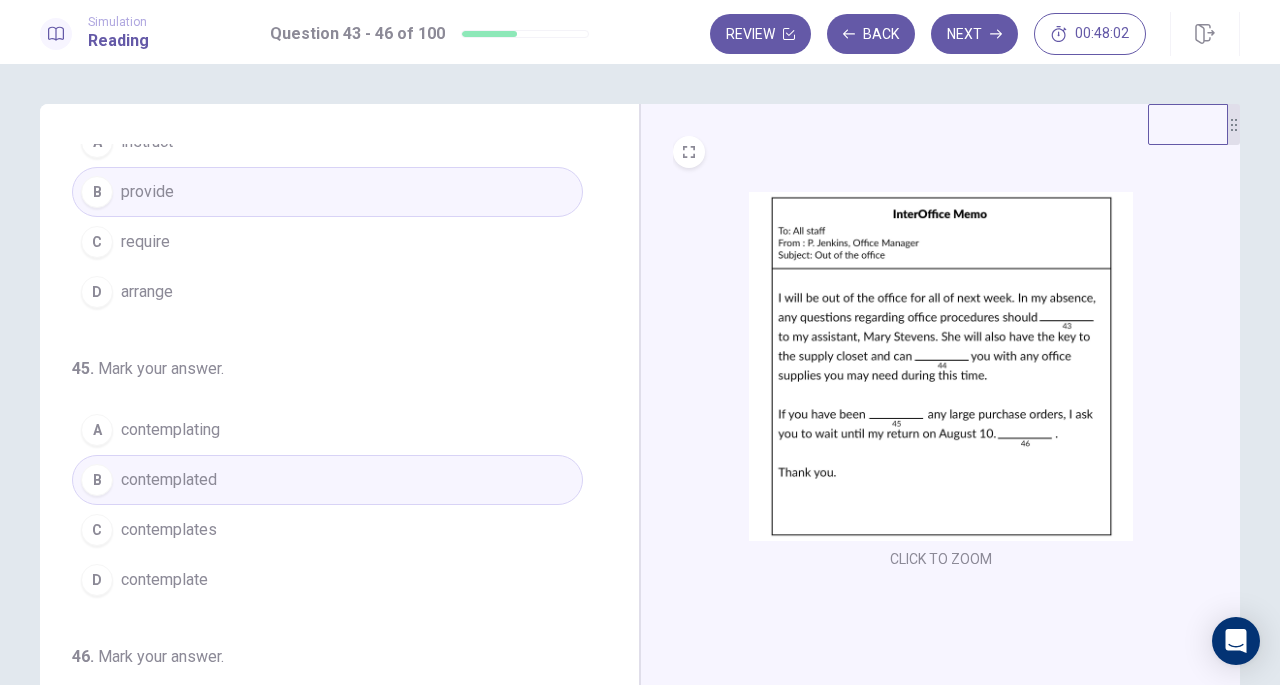 scroll, scrollTop: 486, scrollLeft: 0, axis: vertical 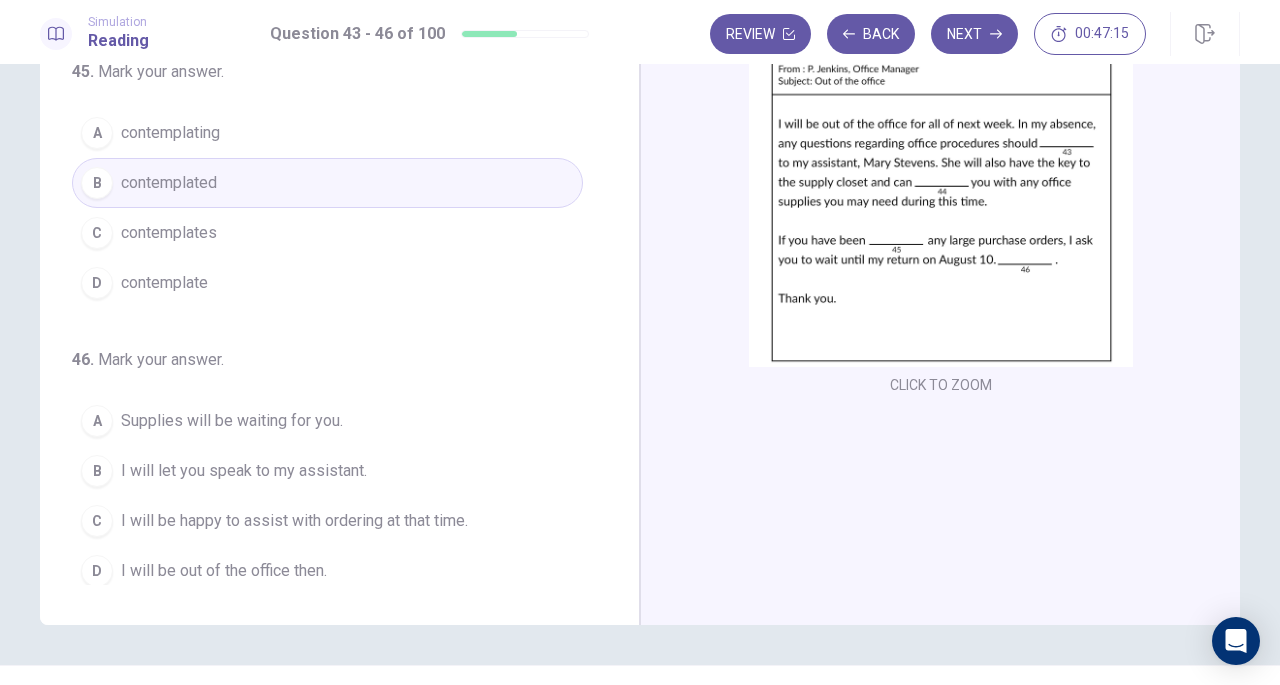 click on "I will let you speak to my assistant." at bounding box center (244, 471) 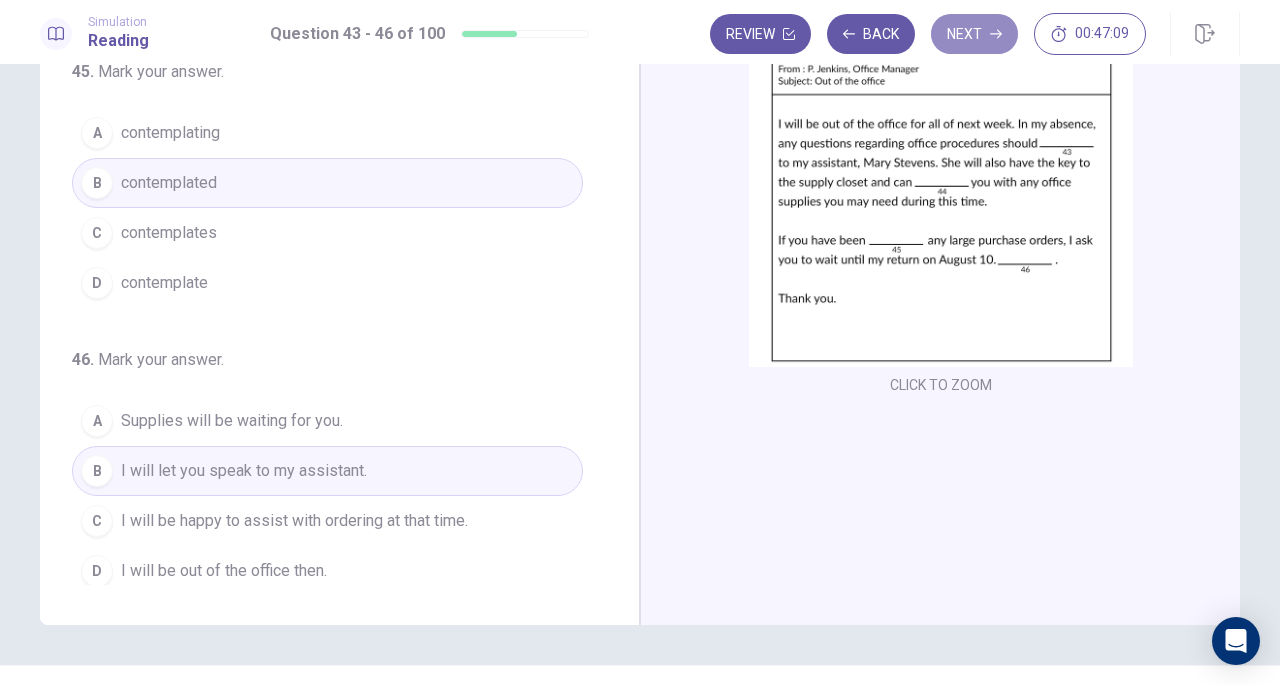 click on "Next" at bounding box center [974, 34] 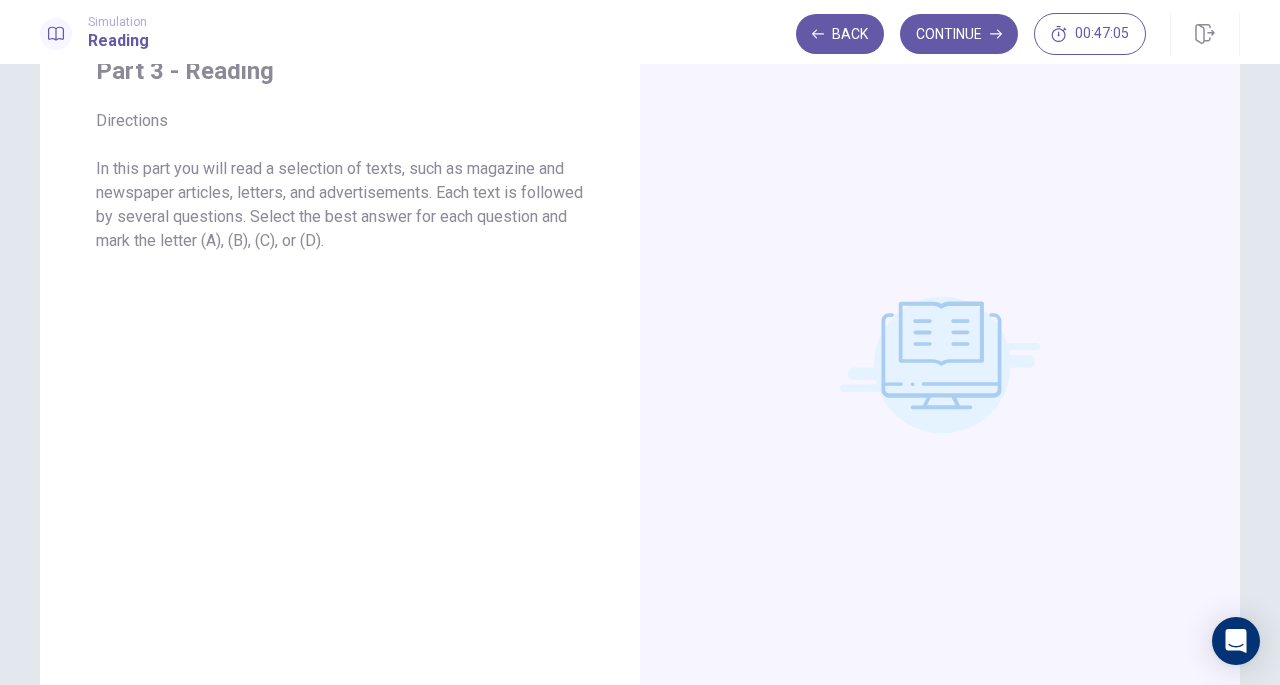 scroll, scrollTop: 0, scrollLeft: 0, axis: both 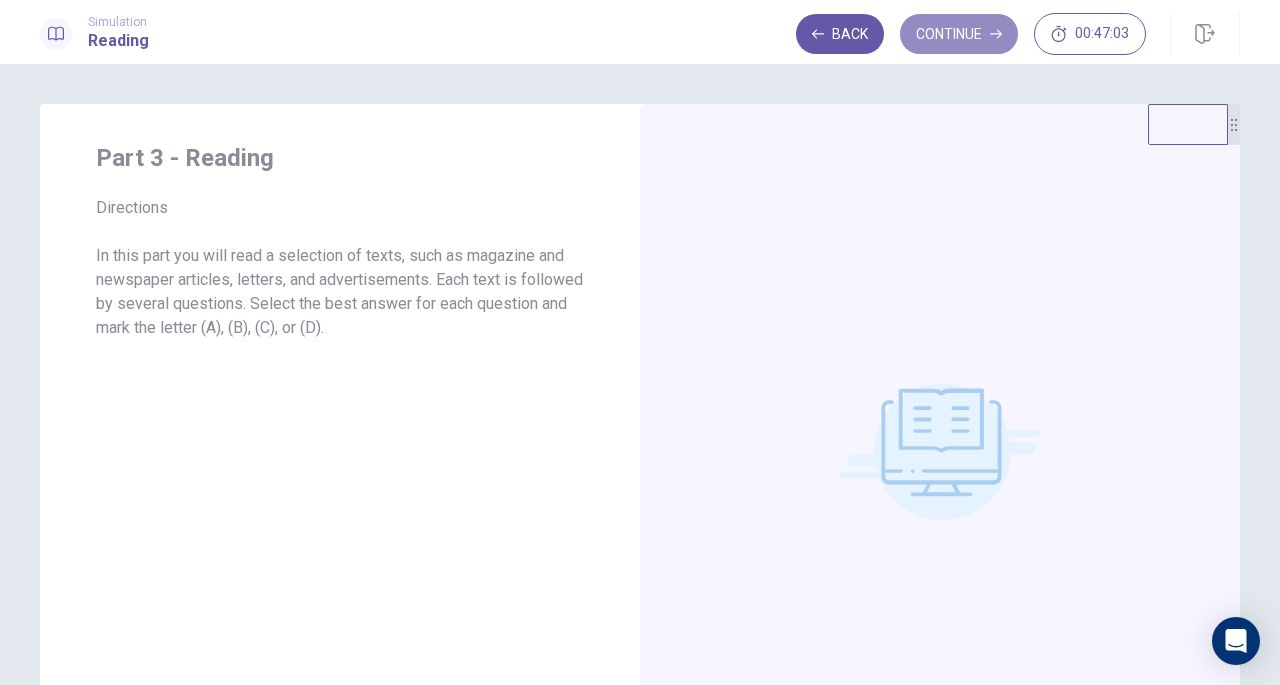 click on "Continue" at bounding box center [959, 34] 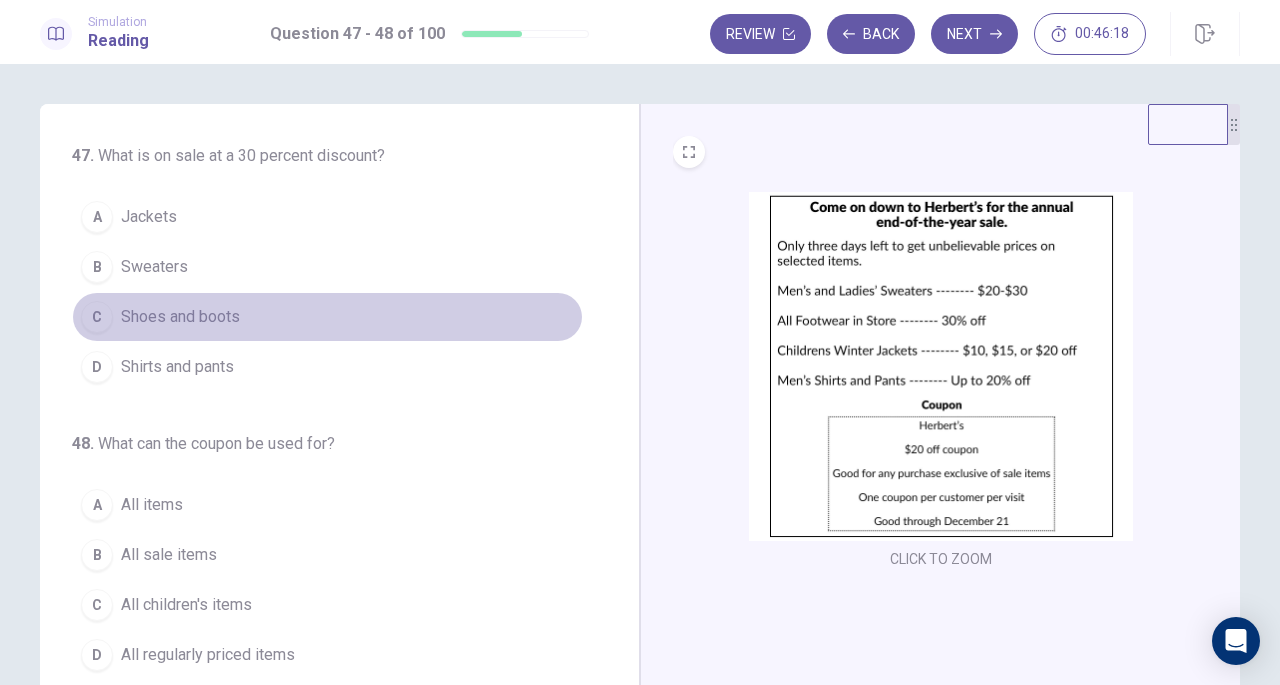 click on "Shoes and boots" at bounding box center [180, 317] 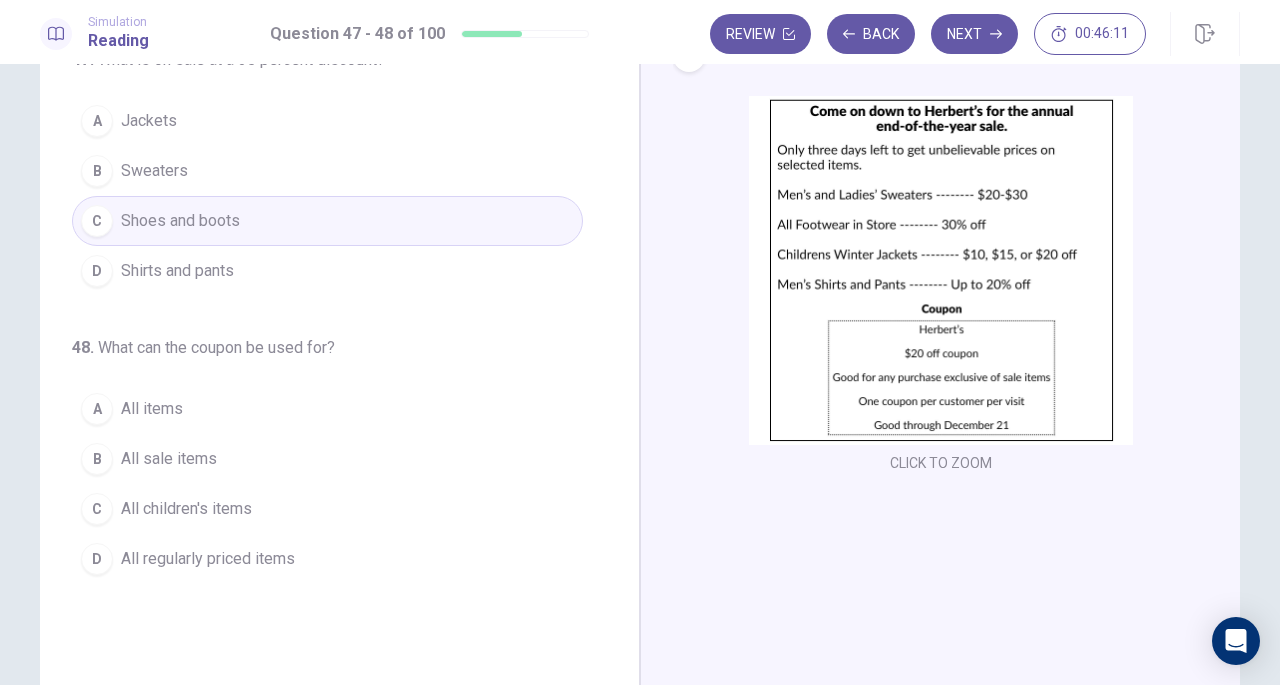 scroll, scrollTop: 94, scrollLeft: 0, axis: vertical 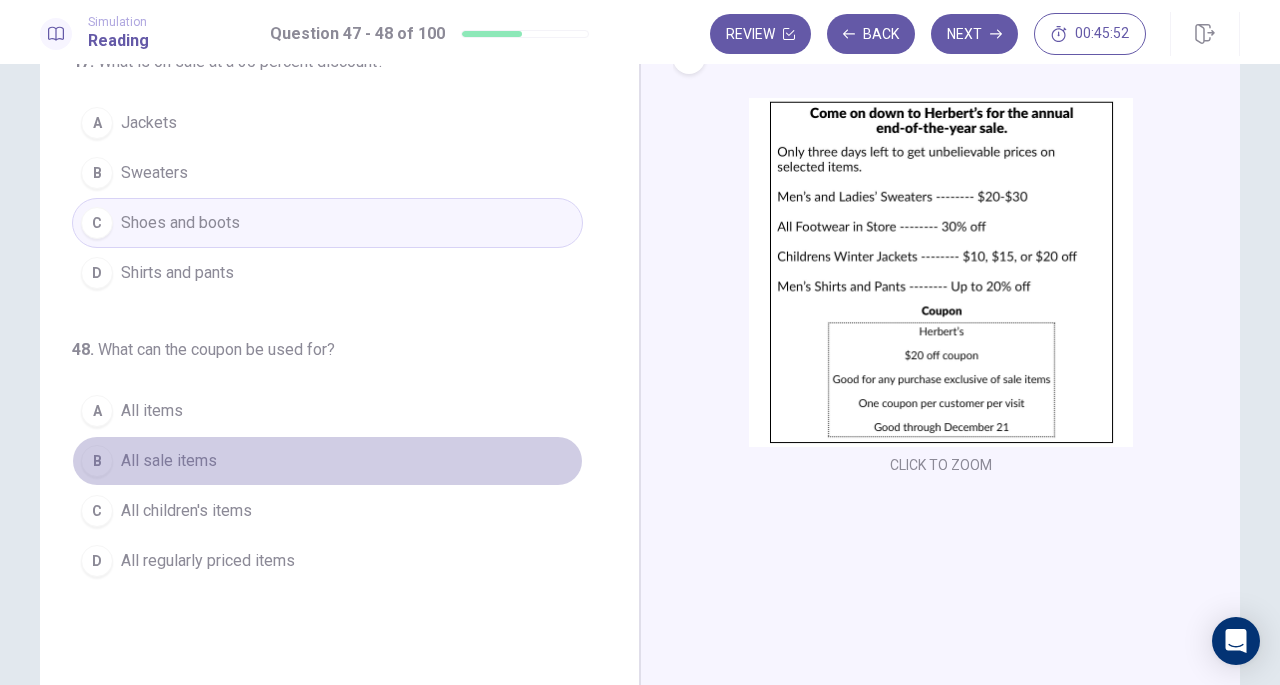 click on "B All sale items" at bounding box center [327, 461] 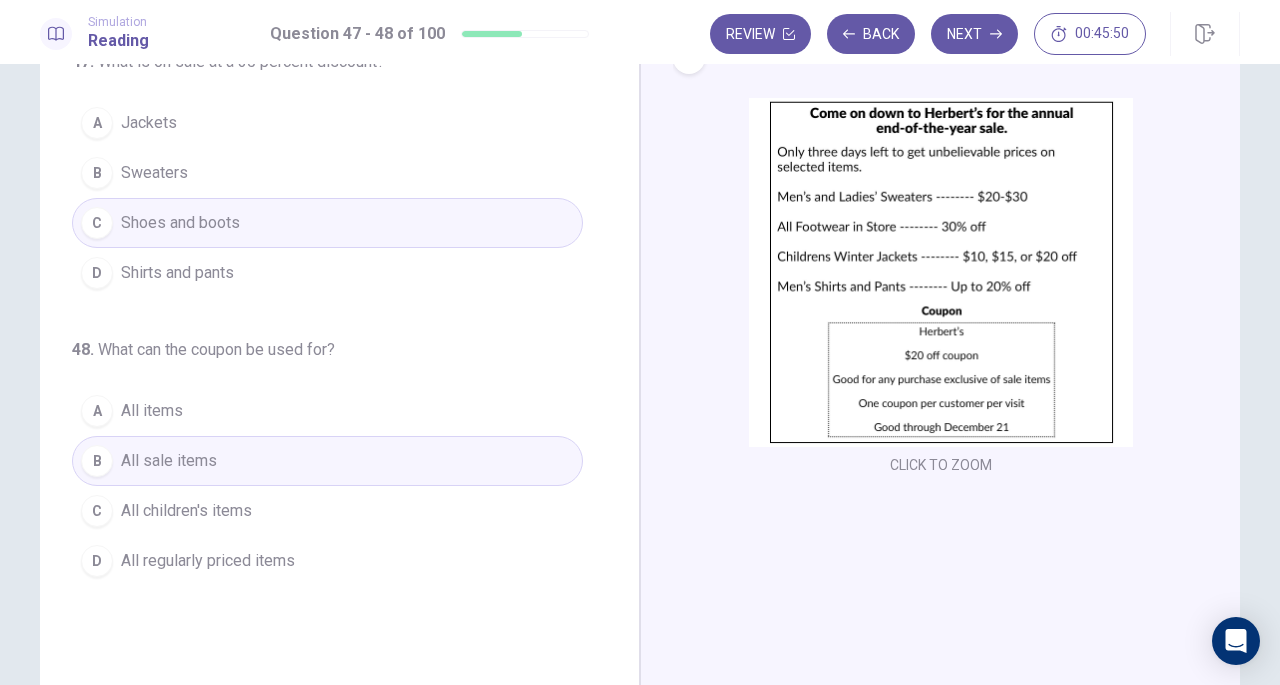 click on "Next" at bounding box center [974, 34] 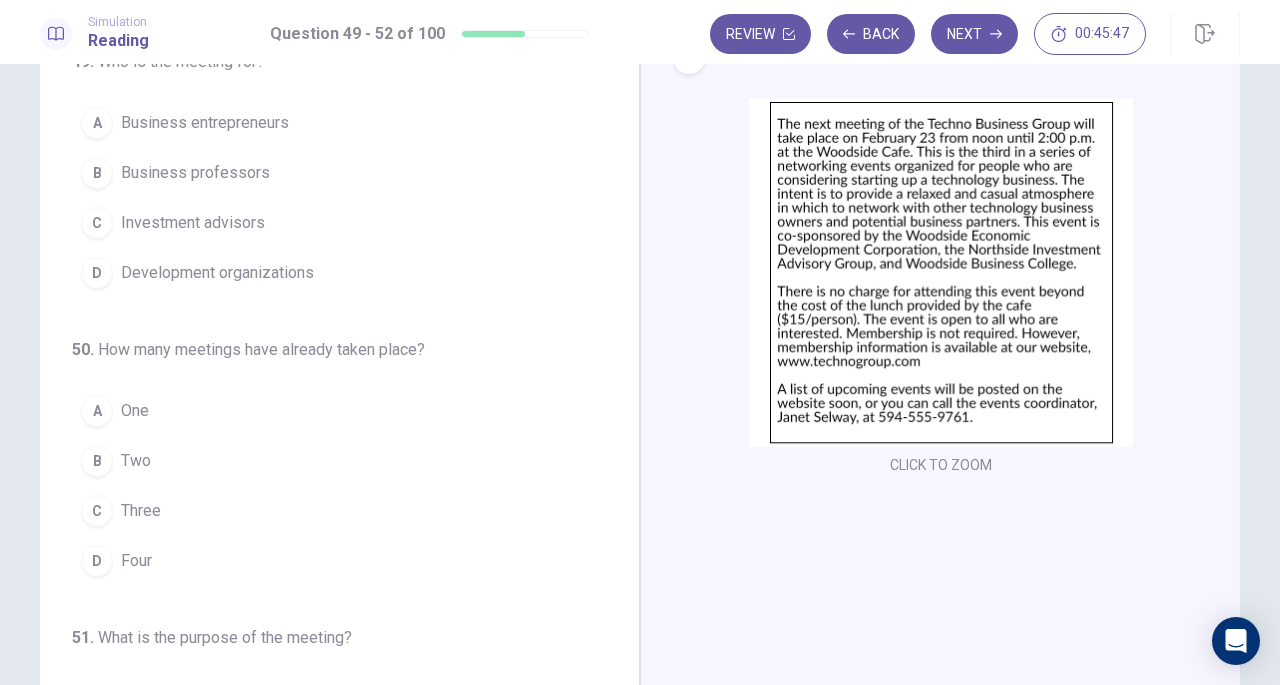 drag, startPoint x: 607, startPoint y: 160, endPoint x: 576, endPoint y: 395, distance: 237.03586 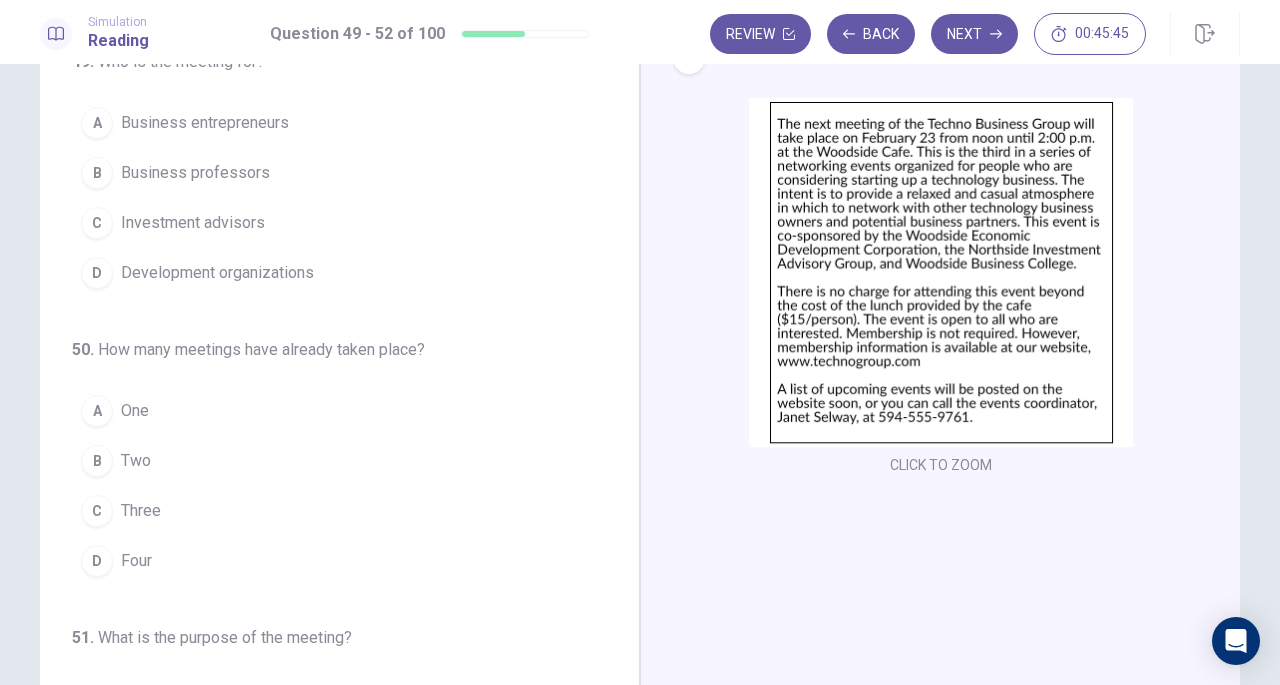 click on "Back" at bounding box center (871, 34) 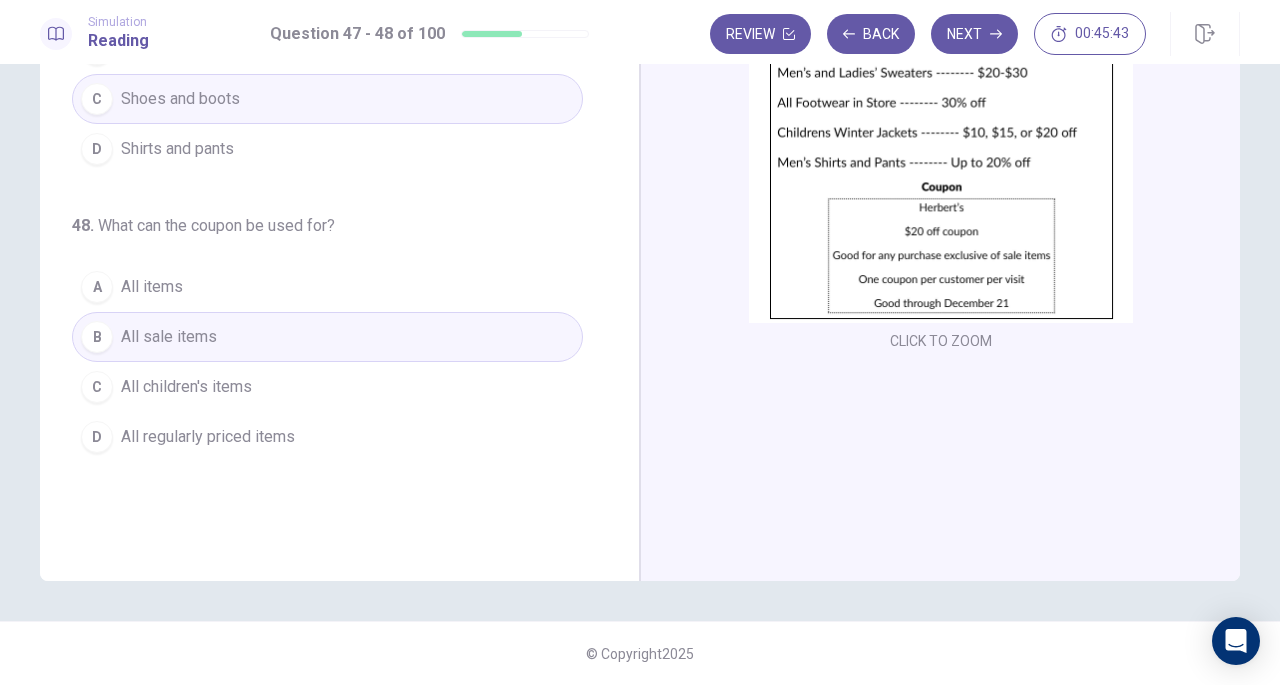 scroll, scrollTop: 0, scrollLeft: 0, axis: both 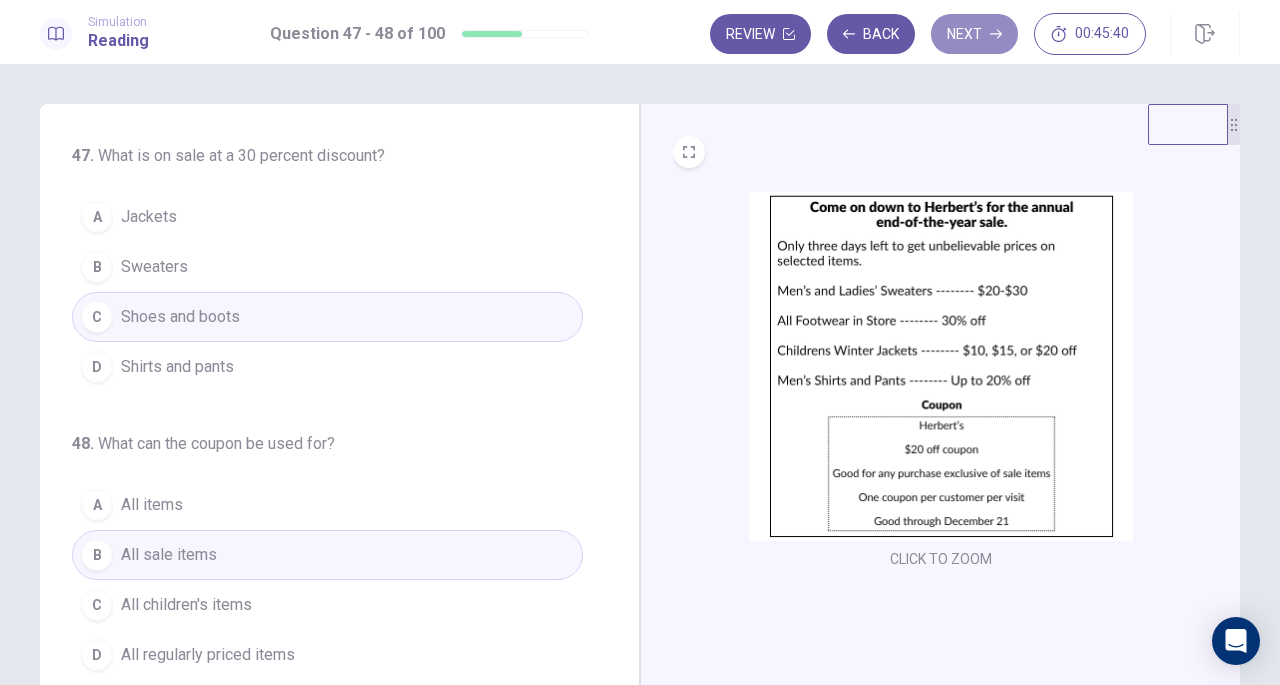 click on "Next" at bounding box center (974, 34) 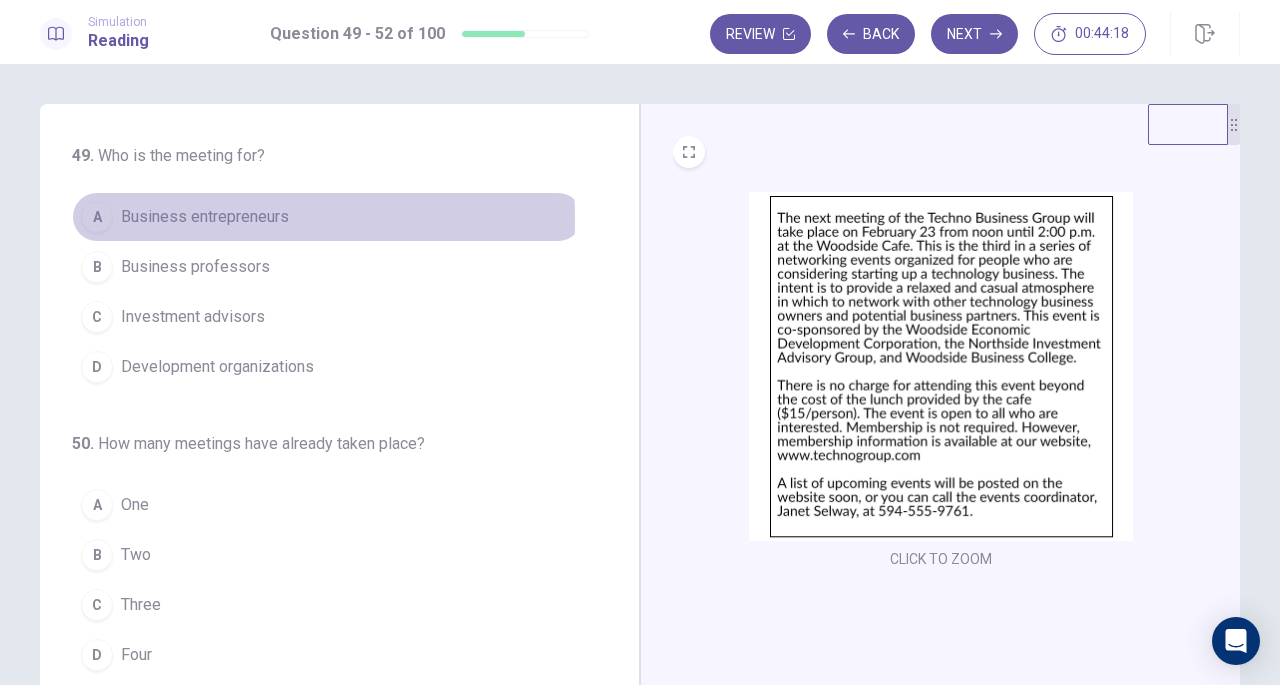 click on "Business entrepreneurs" at bounding box center (205, 217) 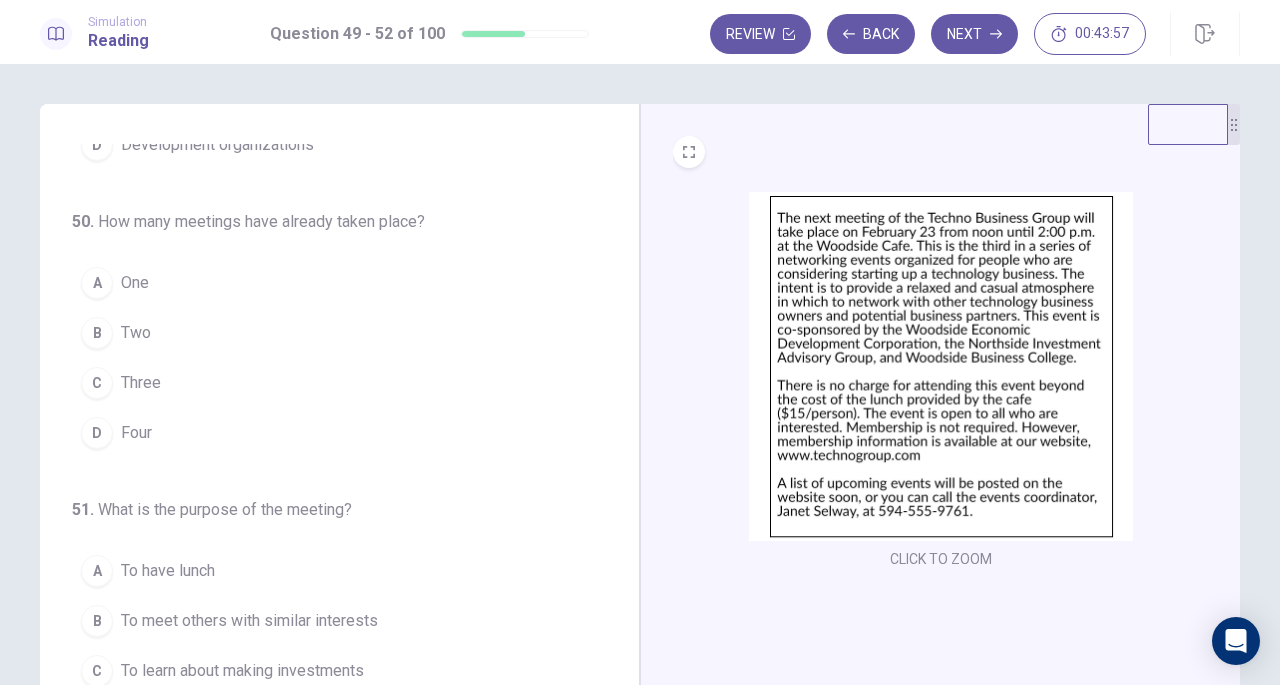 scroll, scrollTop: 226, scrollLeft: 0, axis: vertical 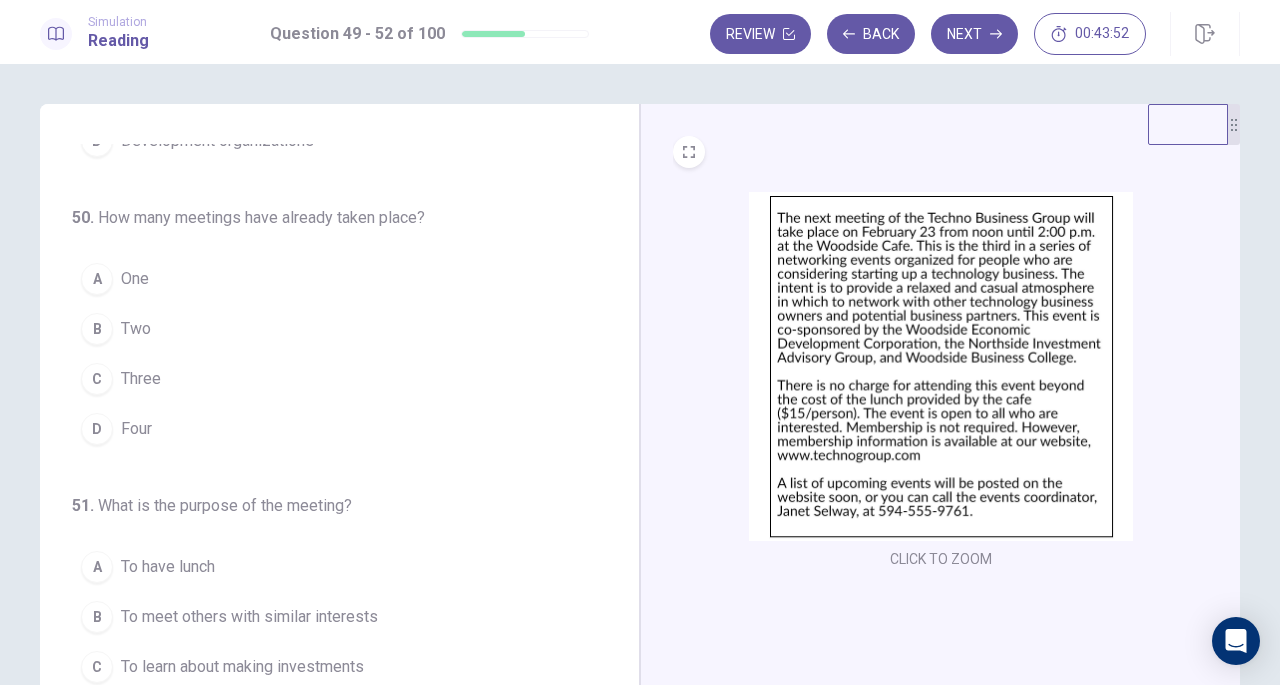 drag, startPoint x: 618, startPoint y: 203, endPoint x: 605, endPoint y: 325, distance: 122.69067 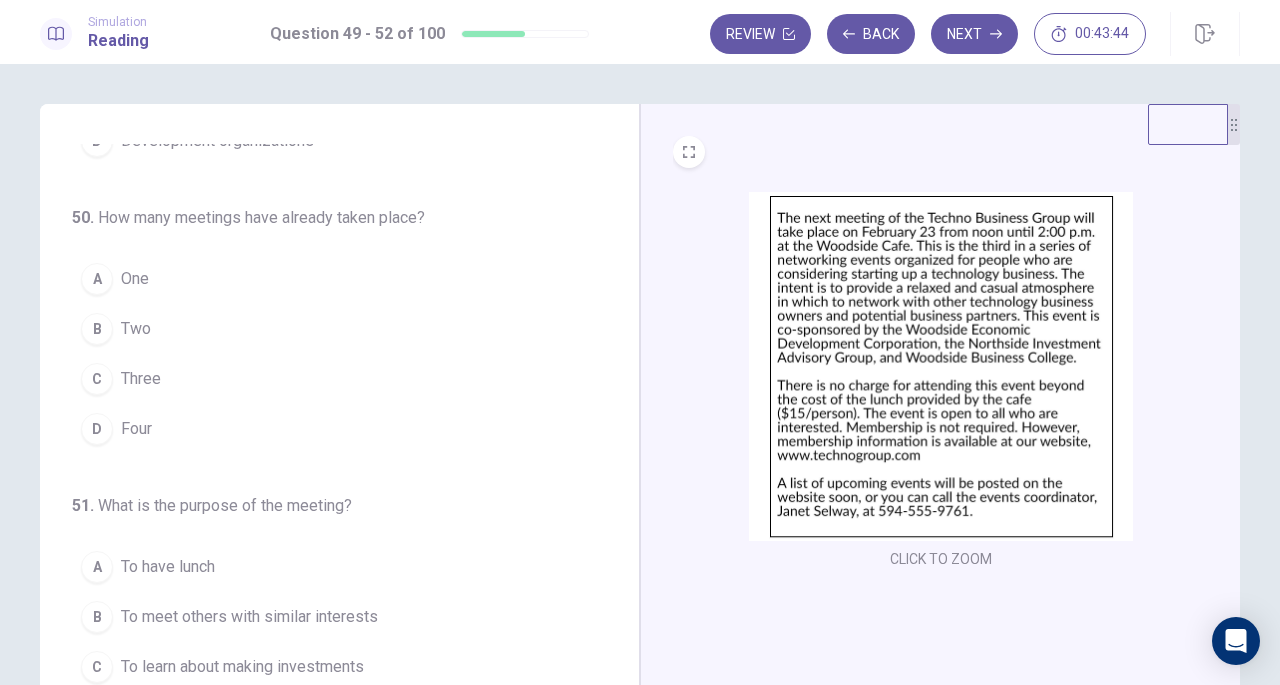 click on "C" at bounding box center [97, 379] 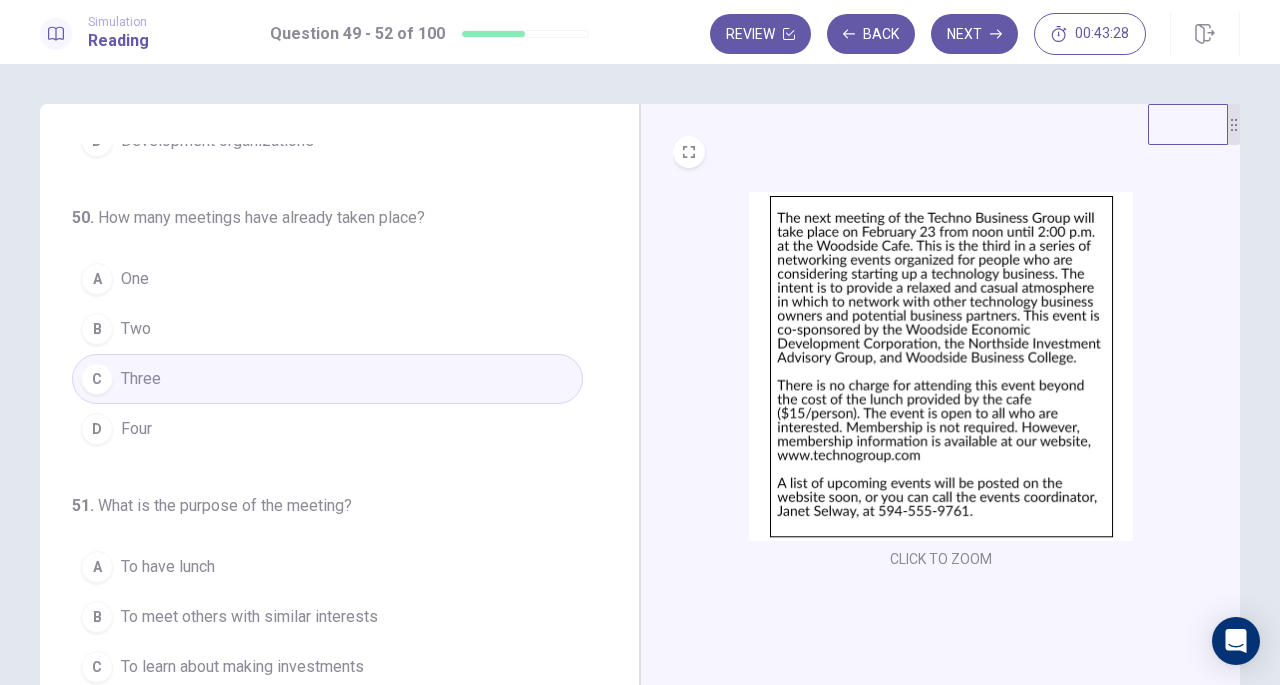 scroll, scrollTop: 0, scrollLeft: 0, axis: both 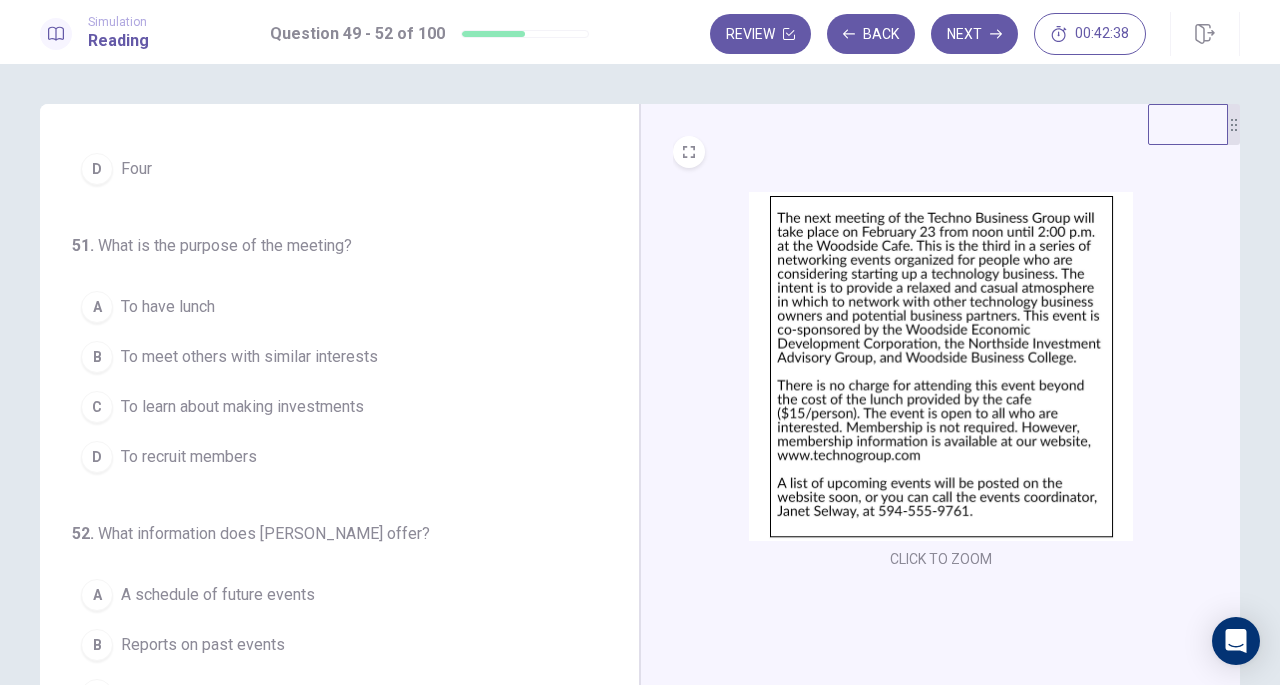 click on "B" at bounding box center (97, 357) 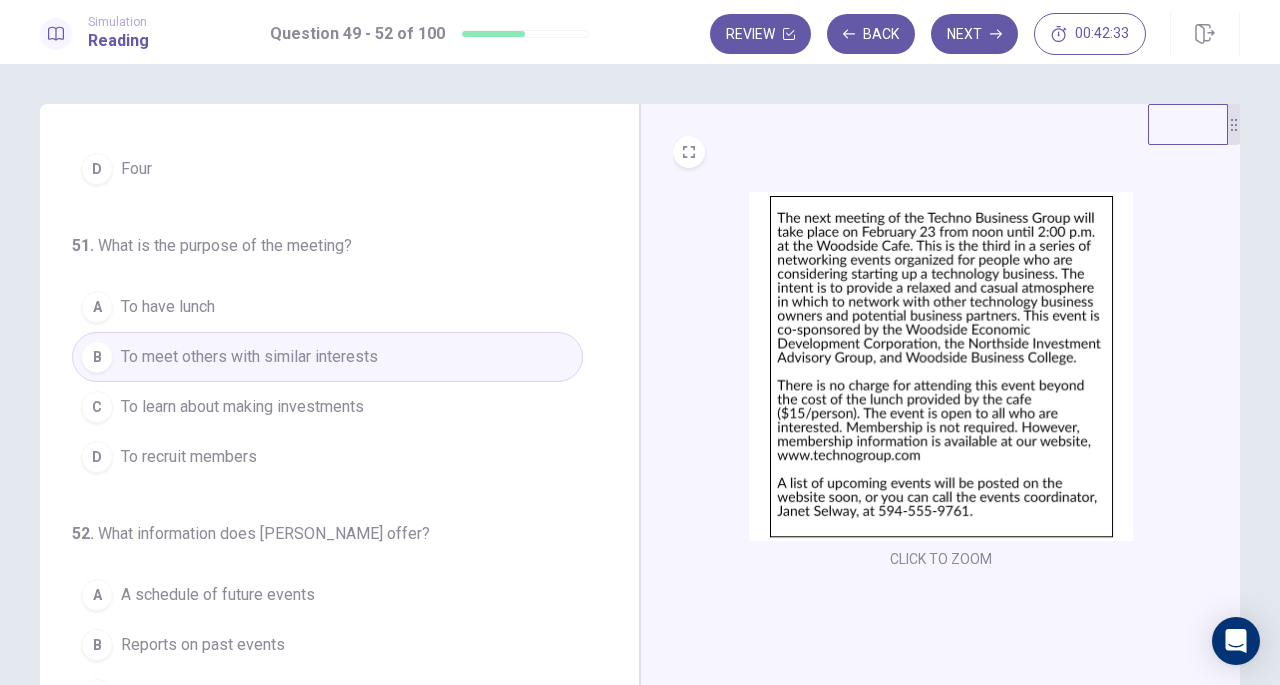 drag, startPoint x: 650, startPoint y: 289, endPoint x: 737, endPoint y: 358, distance: 111.040535 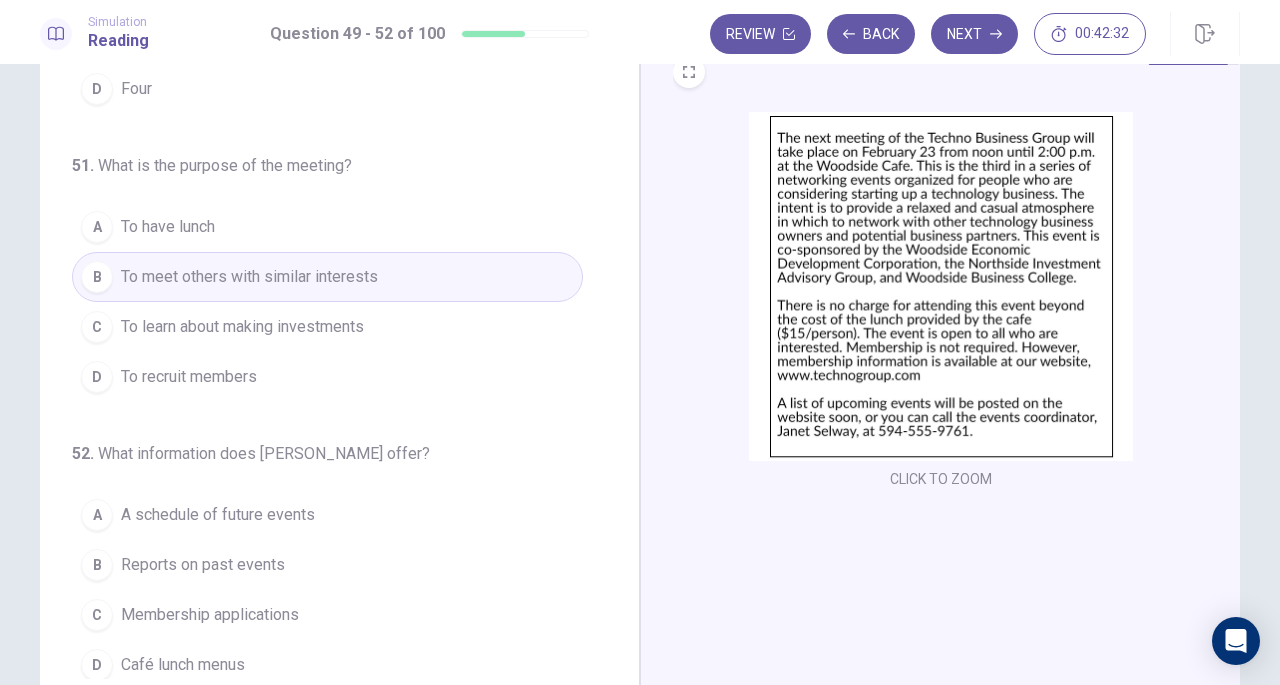 scroll, scrollTop: 218, scrollLeft: 0, axis: vertical 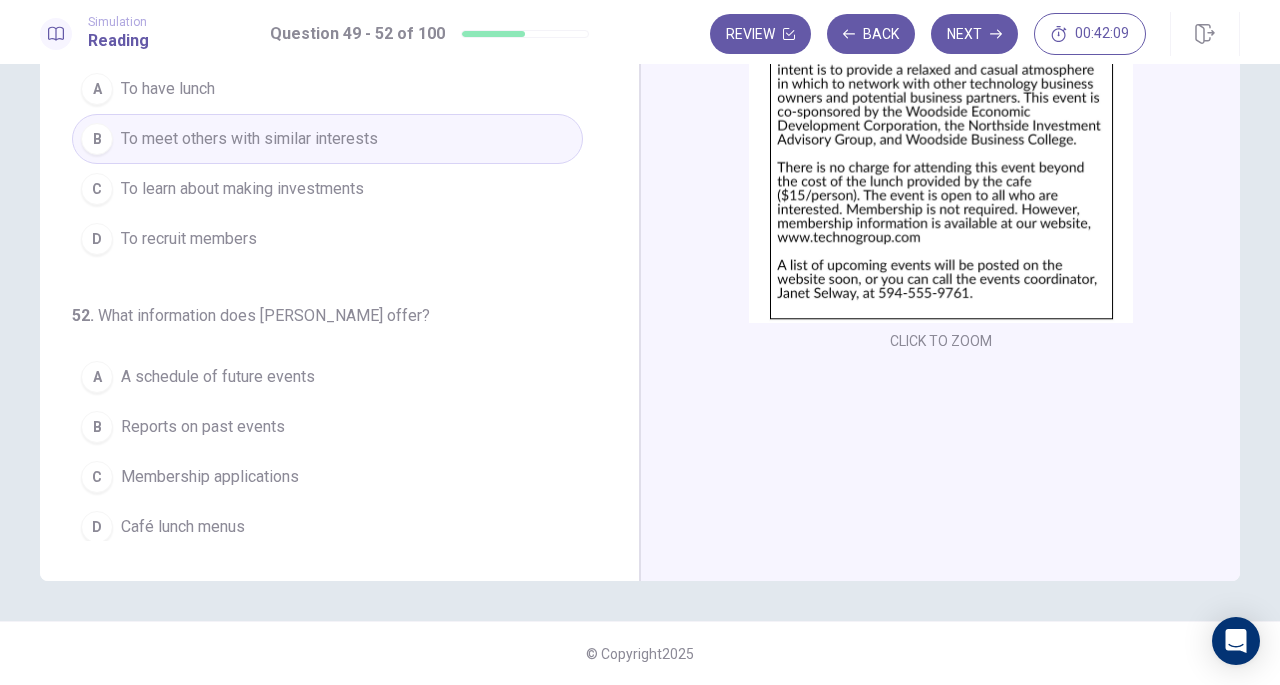 click on "Membership applications" at bounding box center (210, 477) 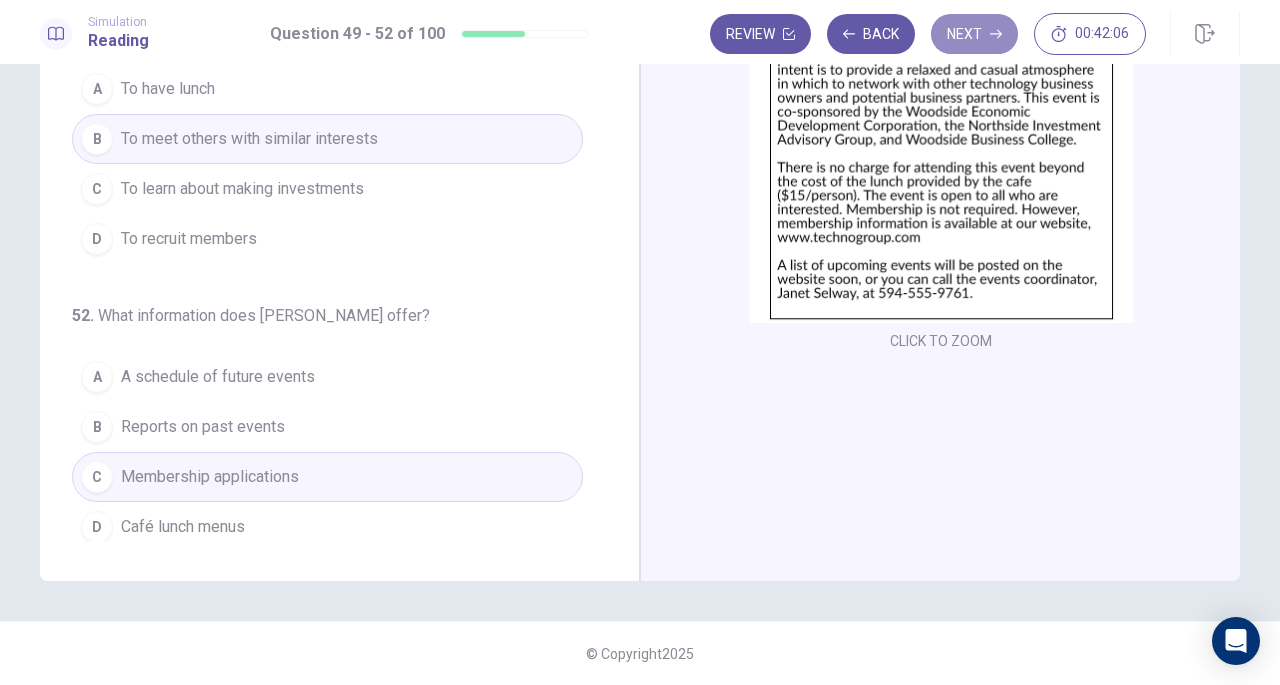 click on "Next" at bounding box center [974, 34] 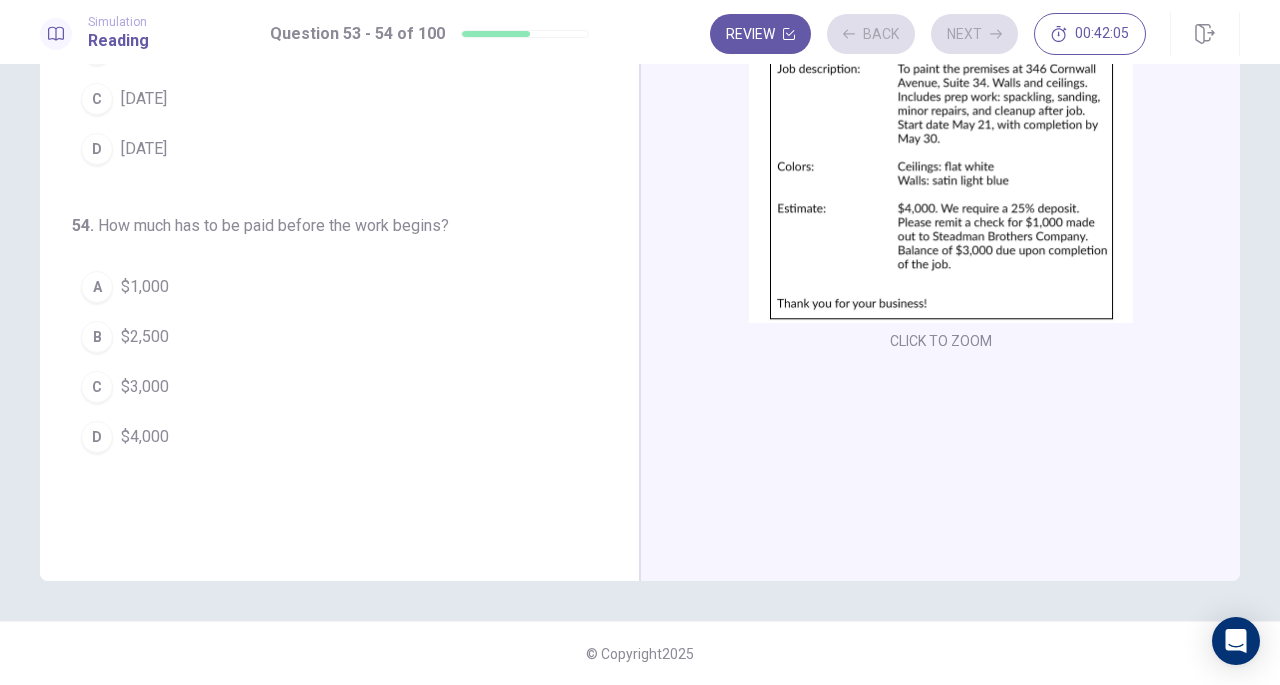 scroll, scrollTop: 0, scrollLeft: 0, axis: both 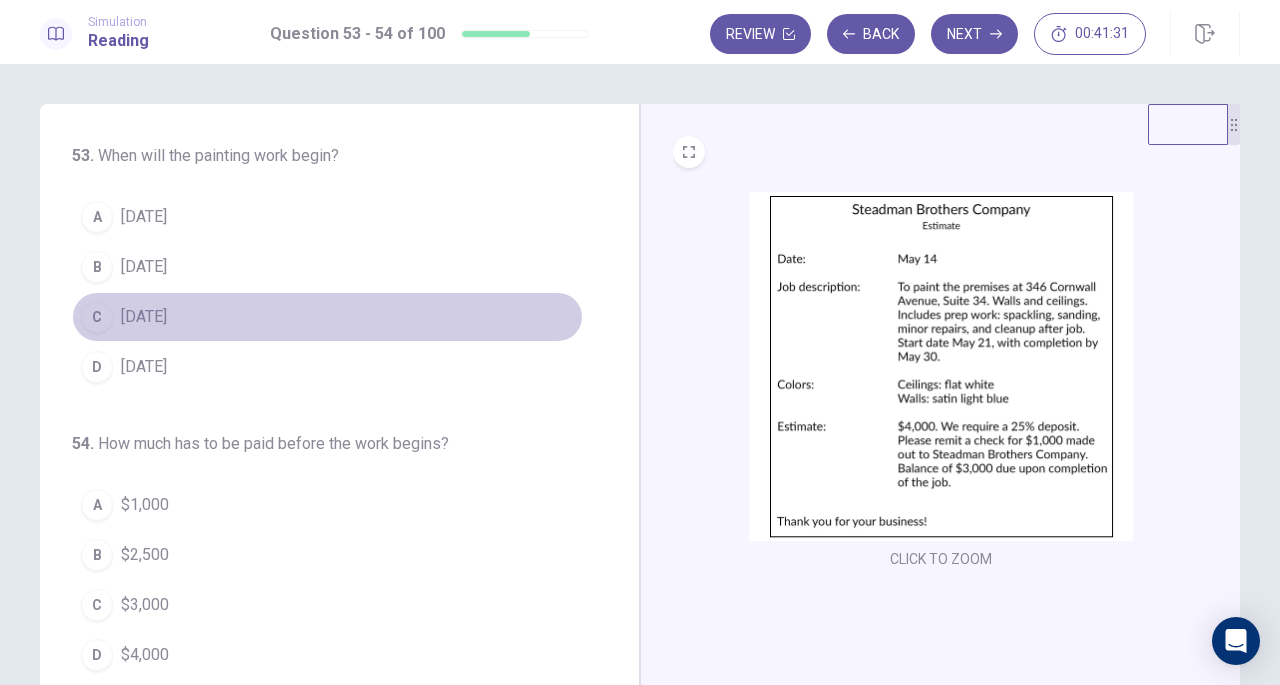 click on "C" at bounding box center (97, 317) 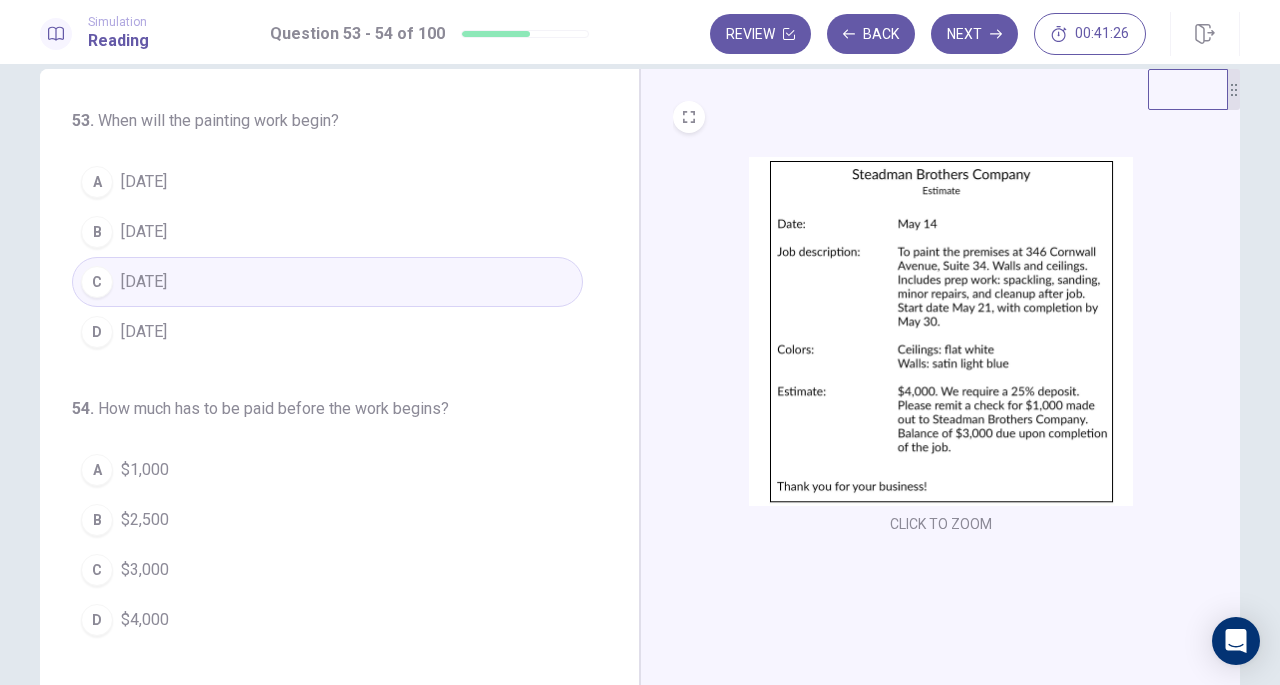 scroll, scrollTop: 38, scrollLeft: 0, axis: vertical 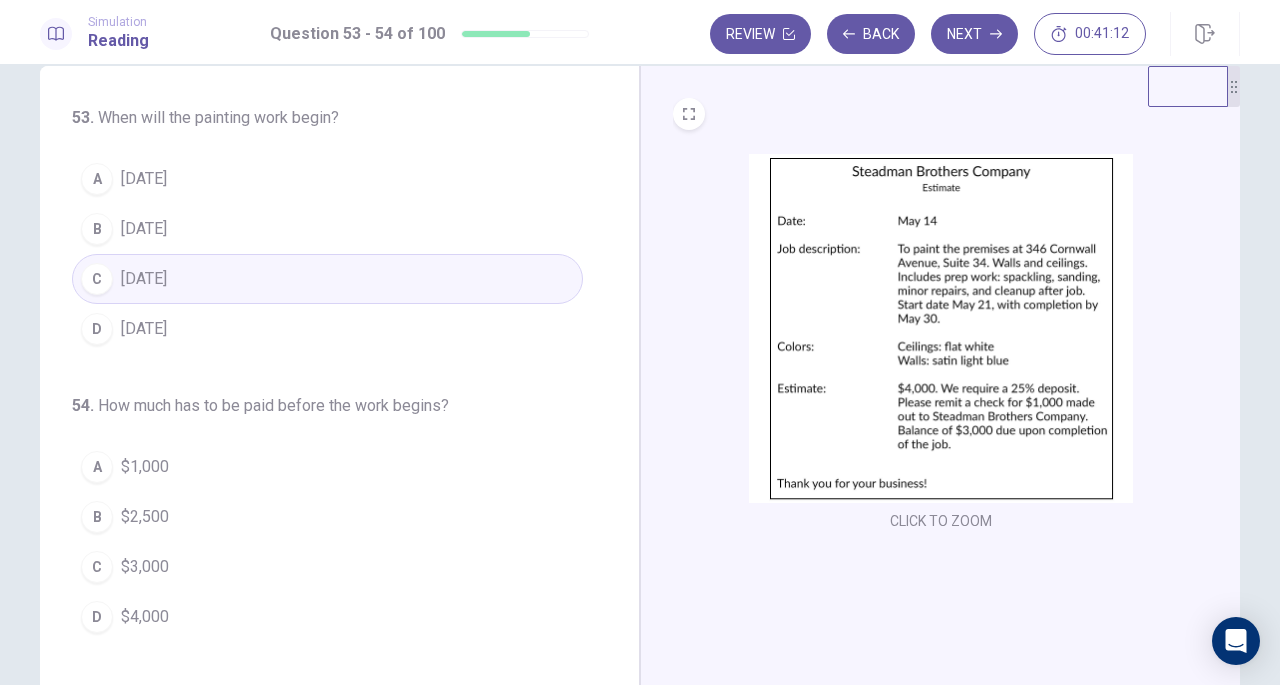 click on "A $1,000" at bounding box center [327, 467] 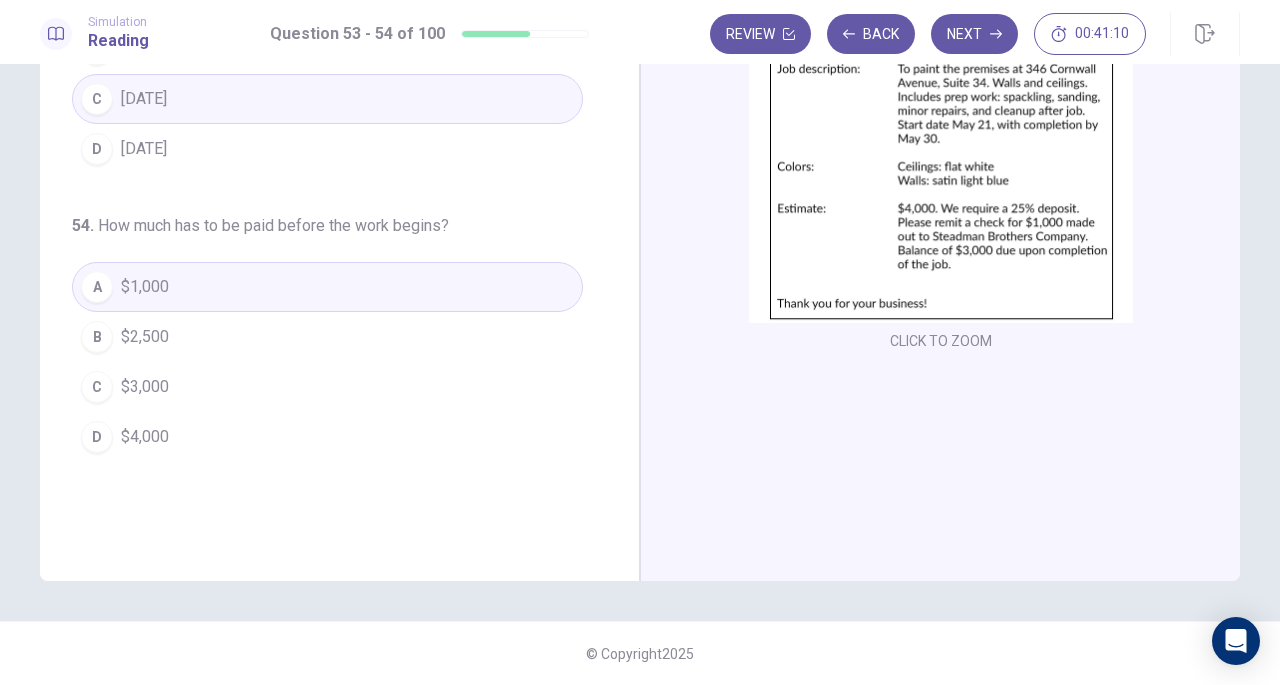 scroll, scrollTop: 0, scrollLeft: 0, axis: both 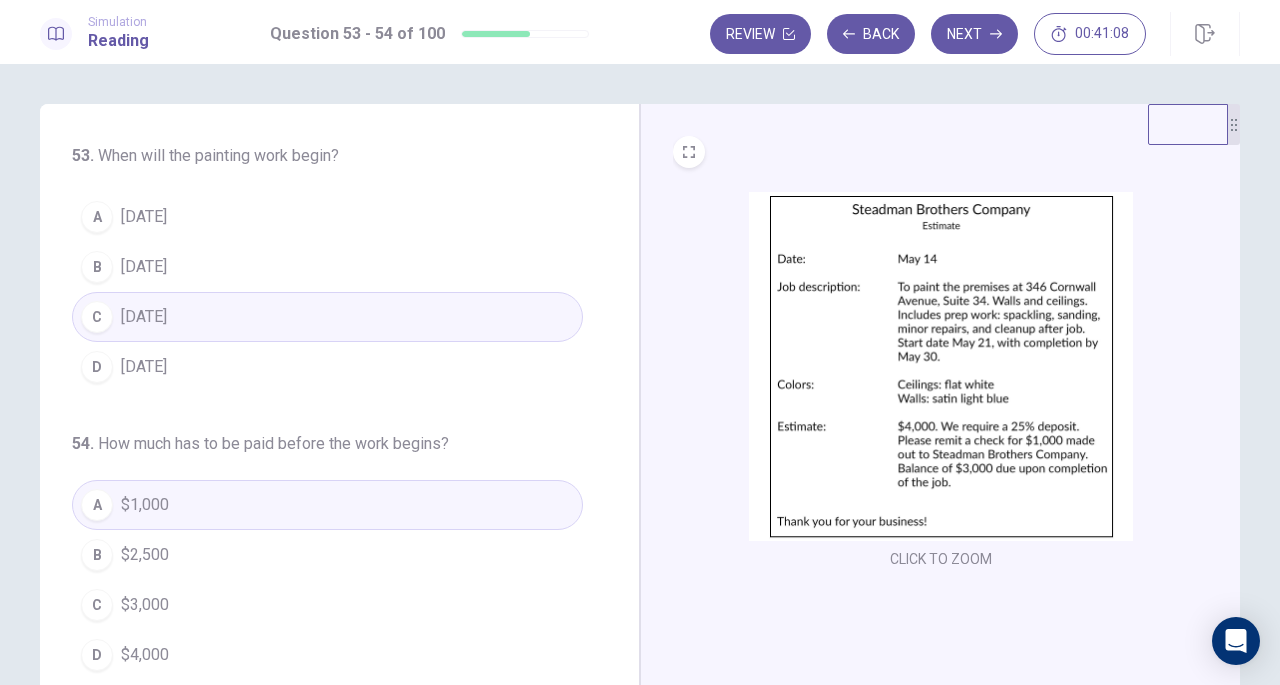click on "Next" at bounding box center [974, 34] 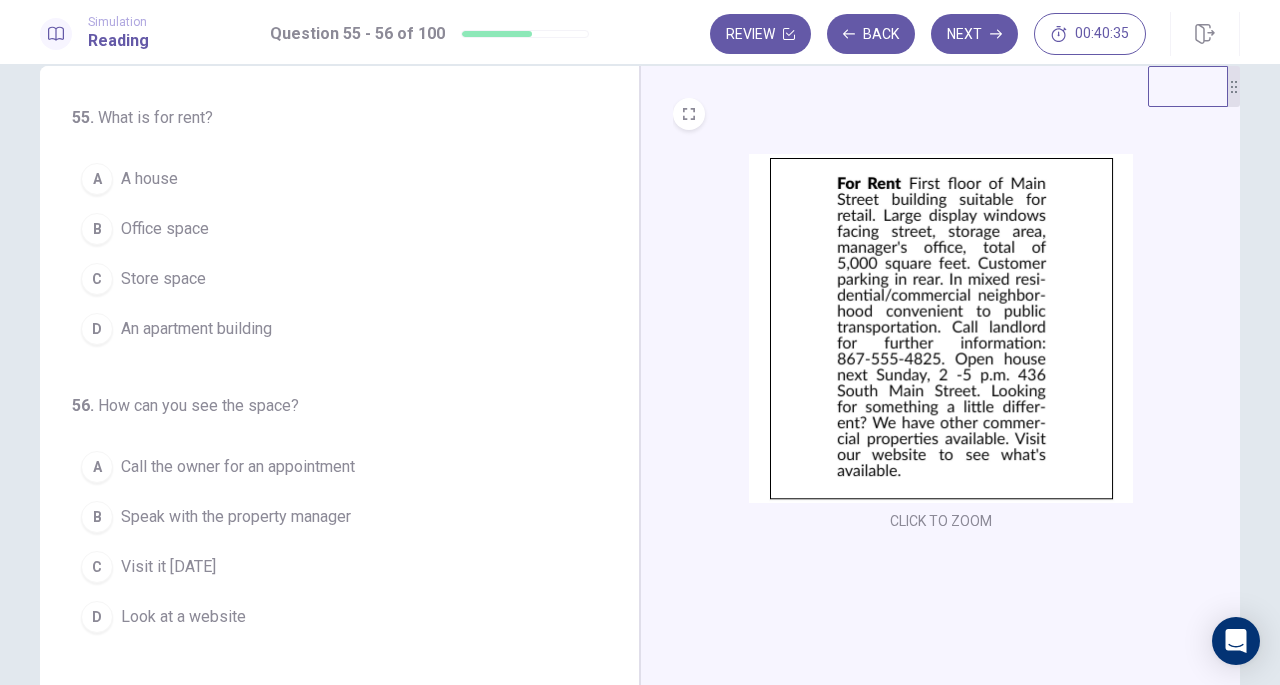 scroll, scrollTop: 0, scrollLeft: 0, axis: both 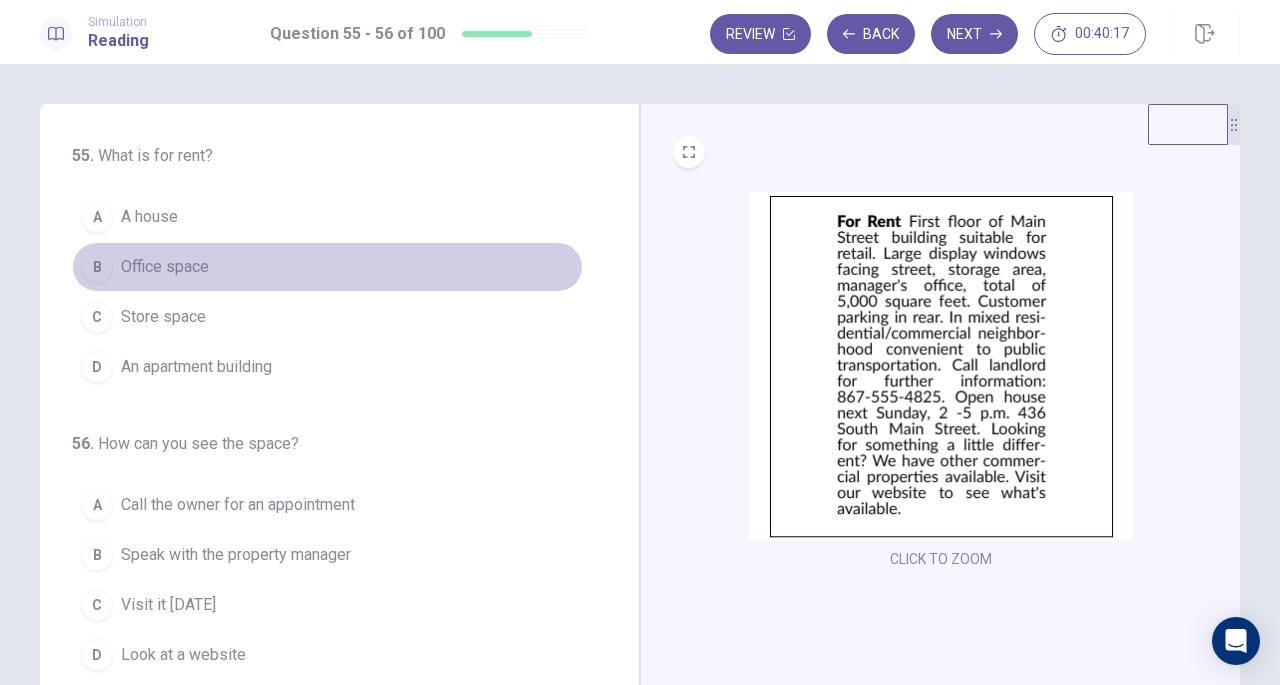 click on "Office space" at bounding box center [165, 267] 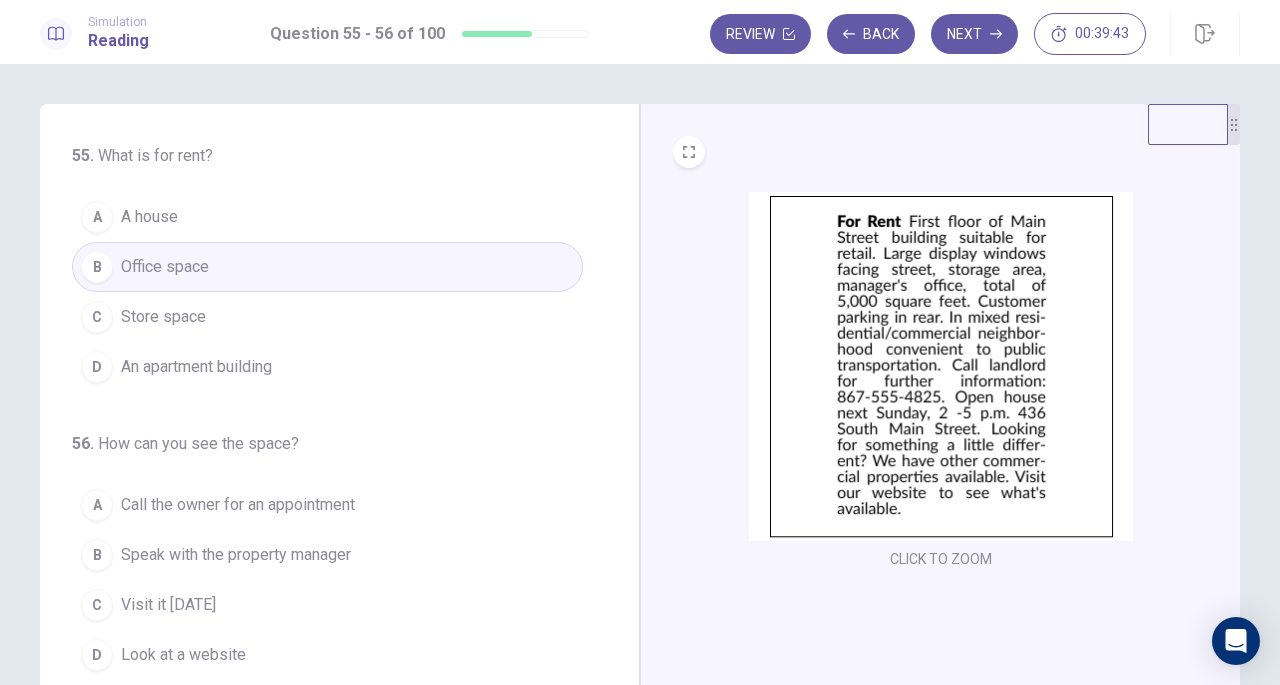 click on "CLICK TO ZOOM" at bounding box center (941, 382) 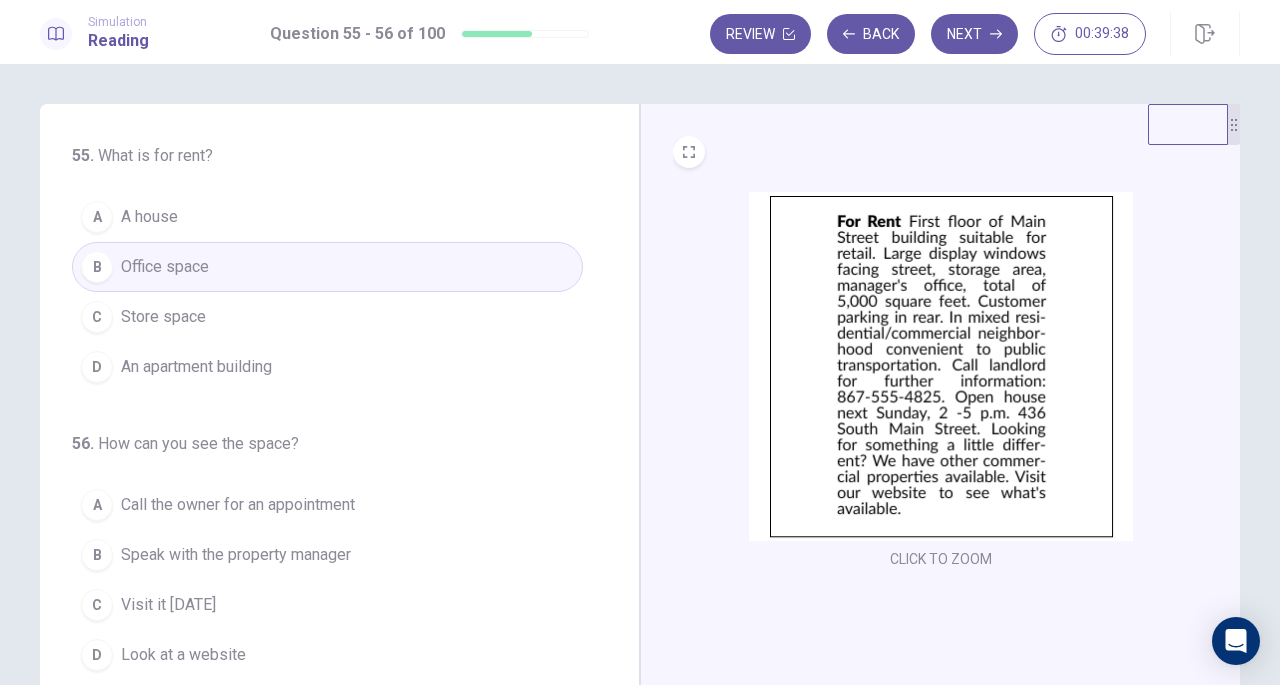click on "CLICK TO ZOOM" at bounding box center (941, 382) 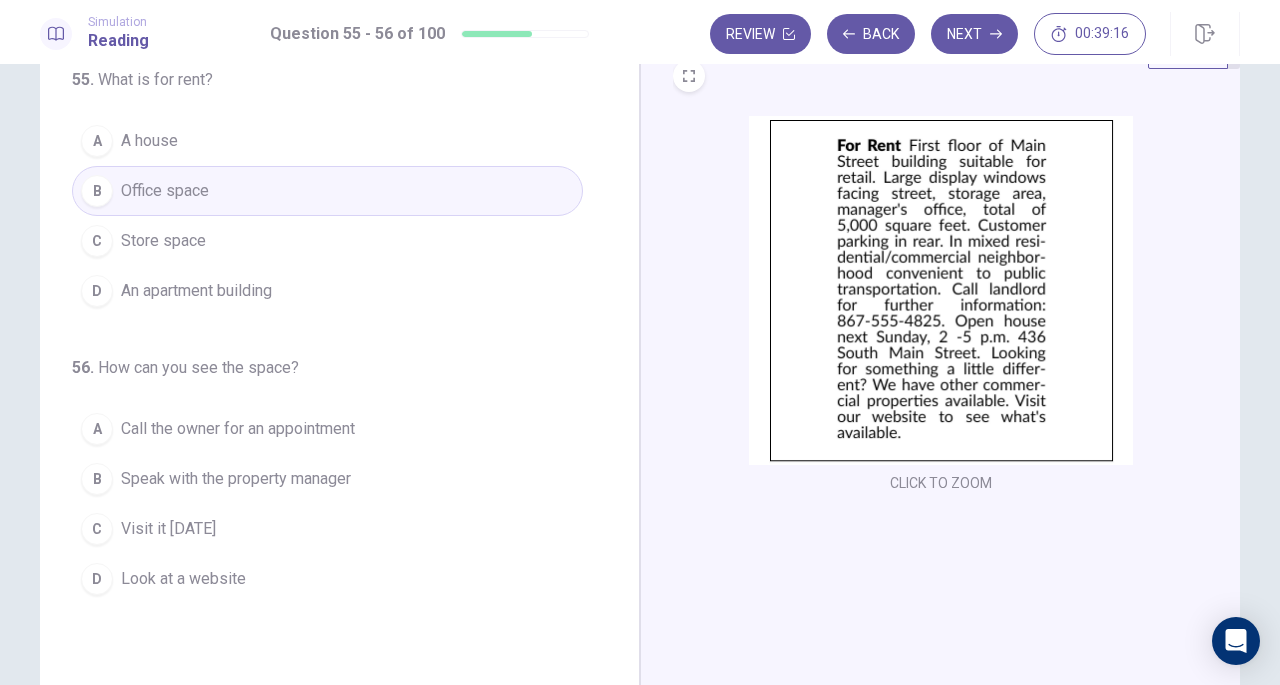 scroll, scrollTop: 80, scrollLeft: 0, axis: vertical 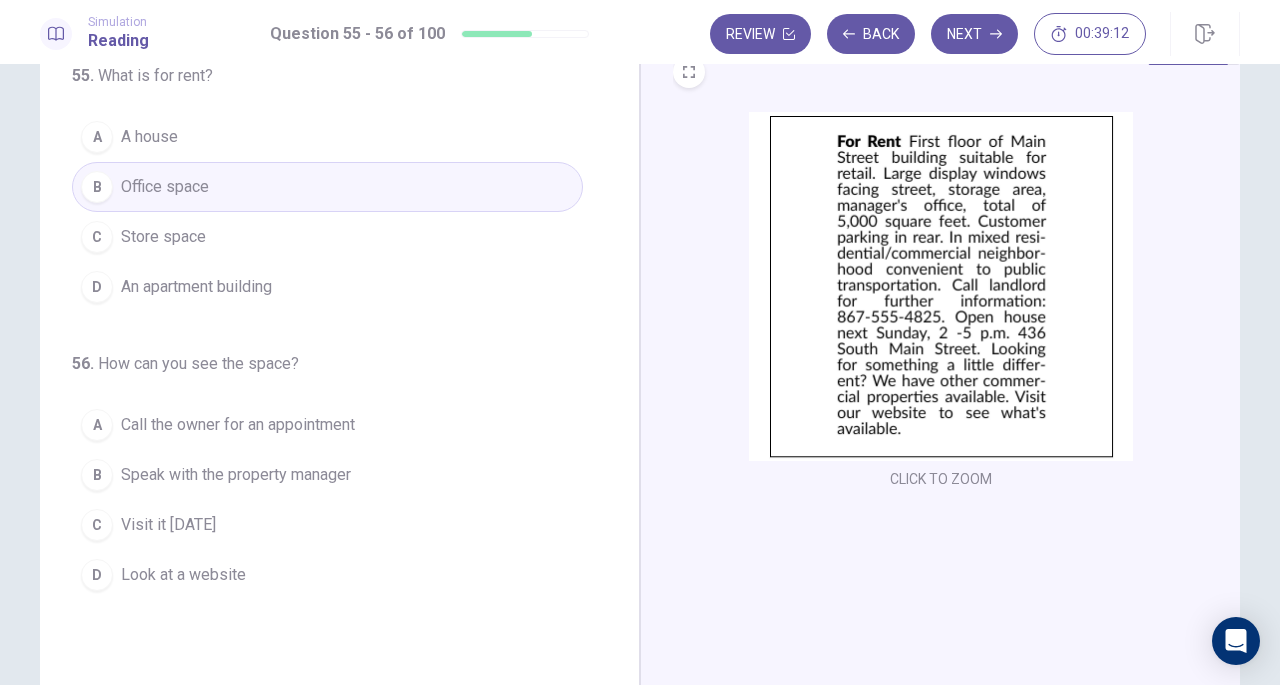 click on "Visit it next Sunday" at bounding box center (168, 525) 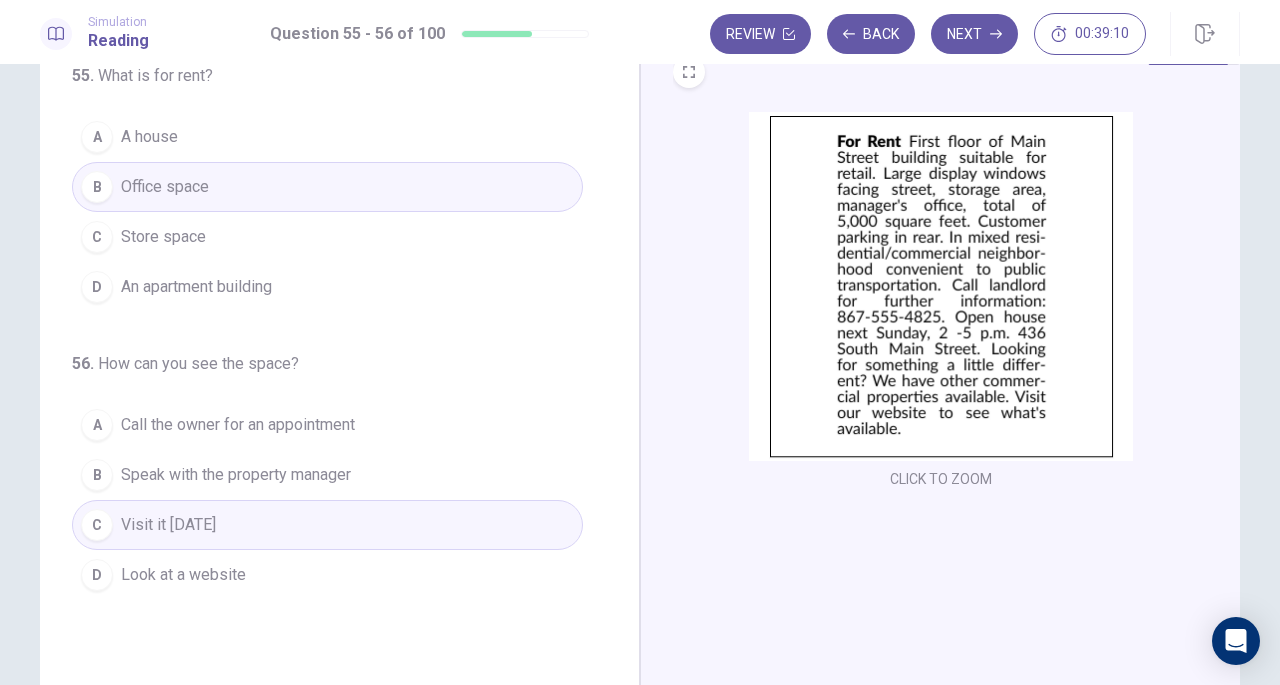 scroll, scrollTop: 0, scrollLeft: 0, axis: both 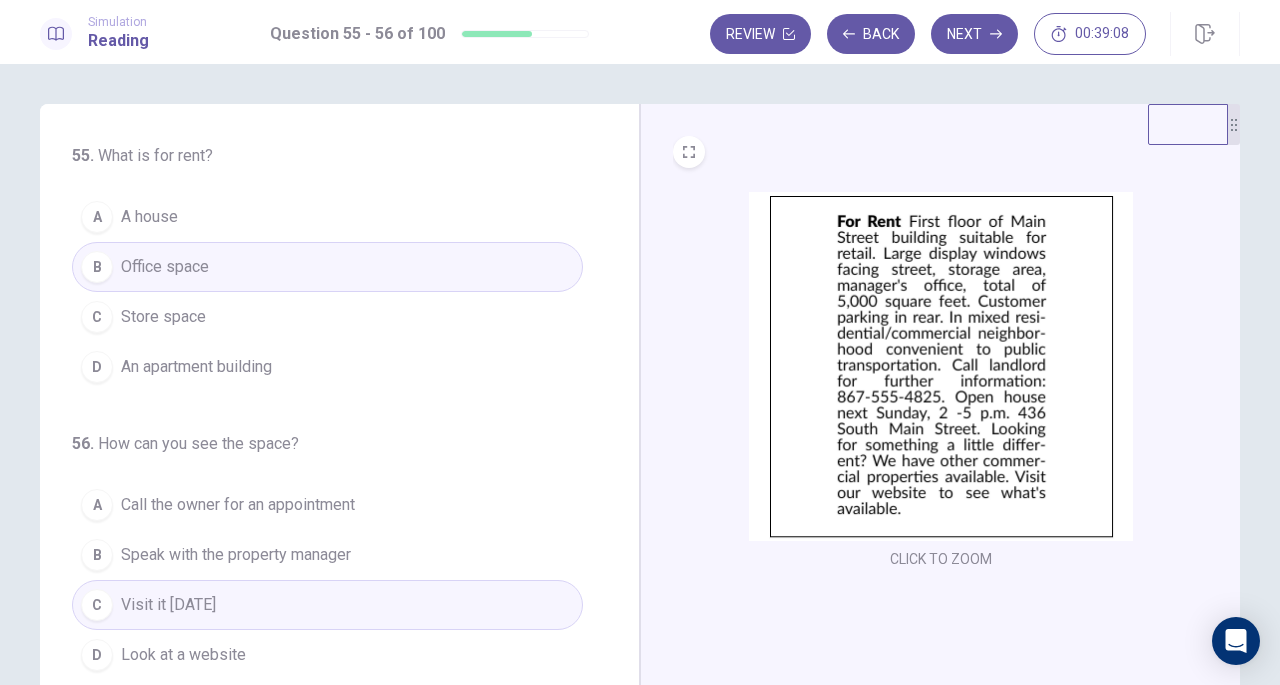 click on "Next" at bounding box center (974, 34) 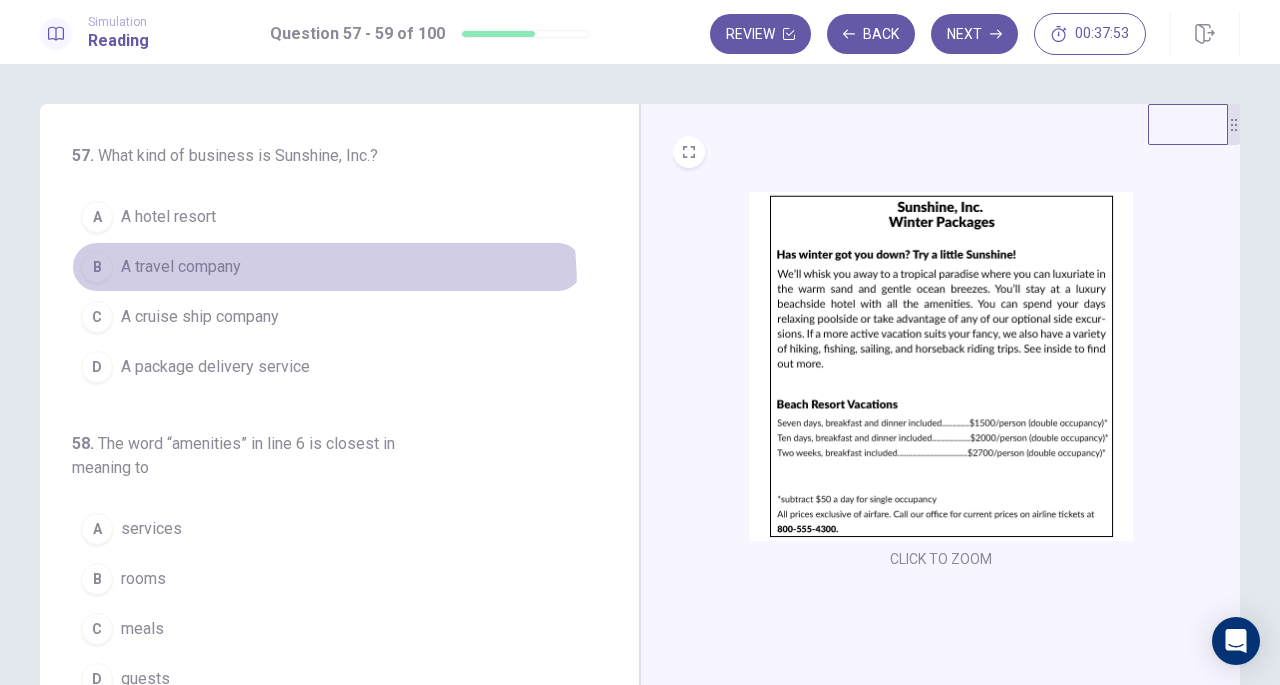 click on "B A travel company" at bounding box center [327, 267] 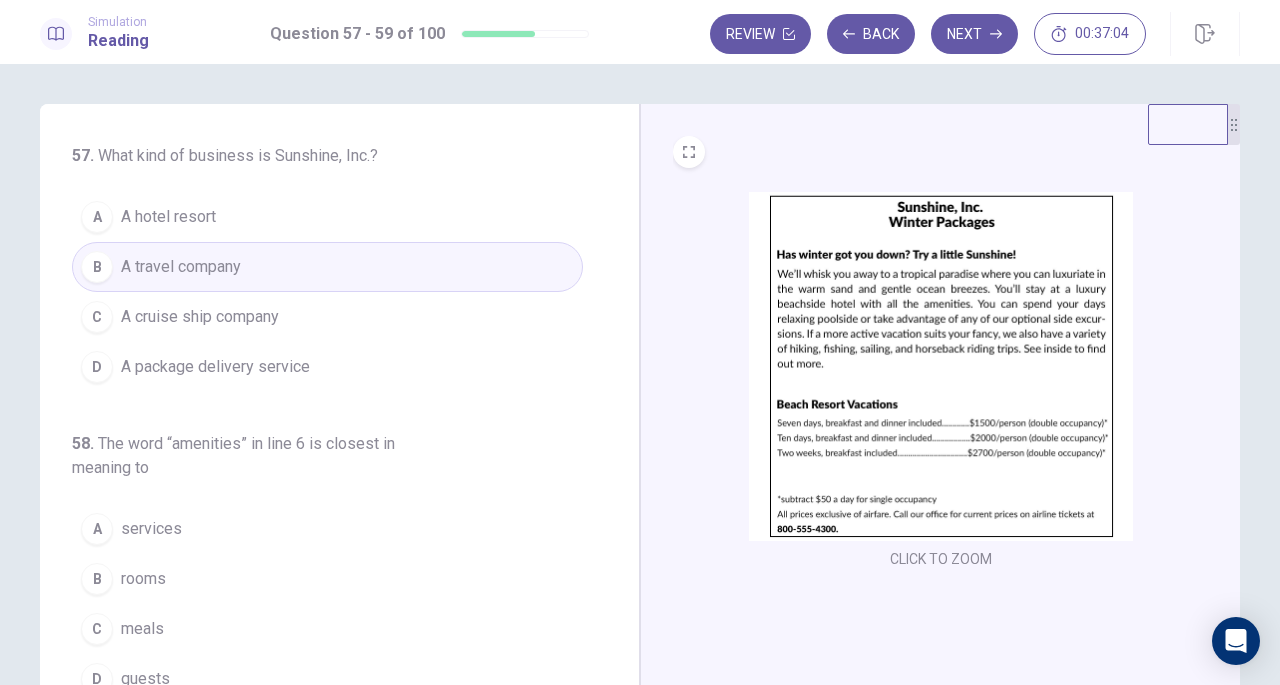drag, startPoint x: 606, startPoint y: 183, endPoint x: 608, endPoint y: 197, distance: 14.142136 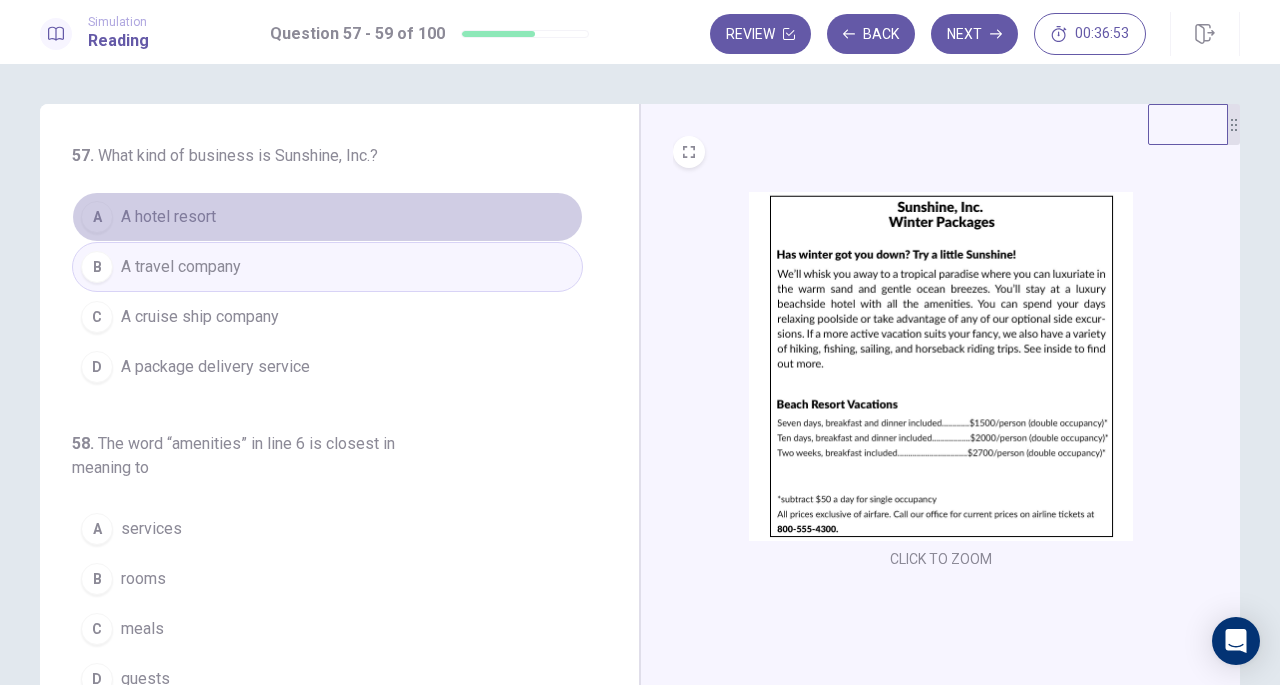 click on "A A hotel resort" at bounding box center [327, 217] 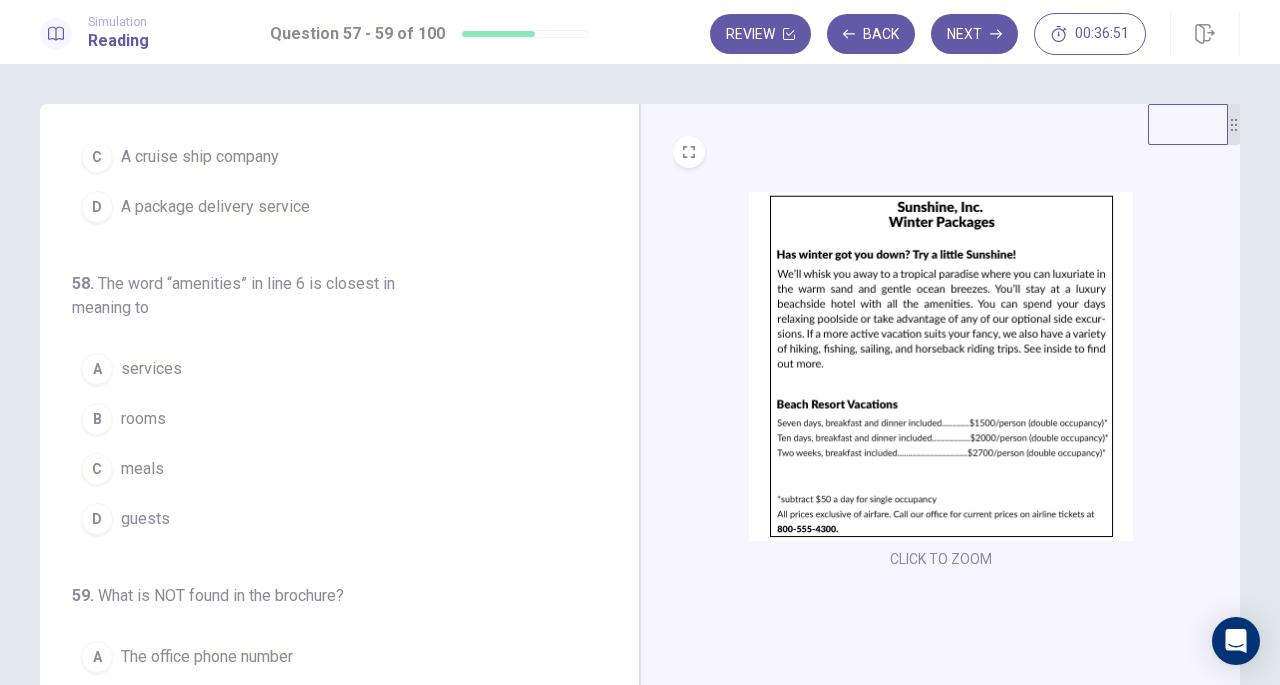 scroll, scrollTop: 166, scrollLeft: 0, axis: vertical 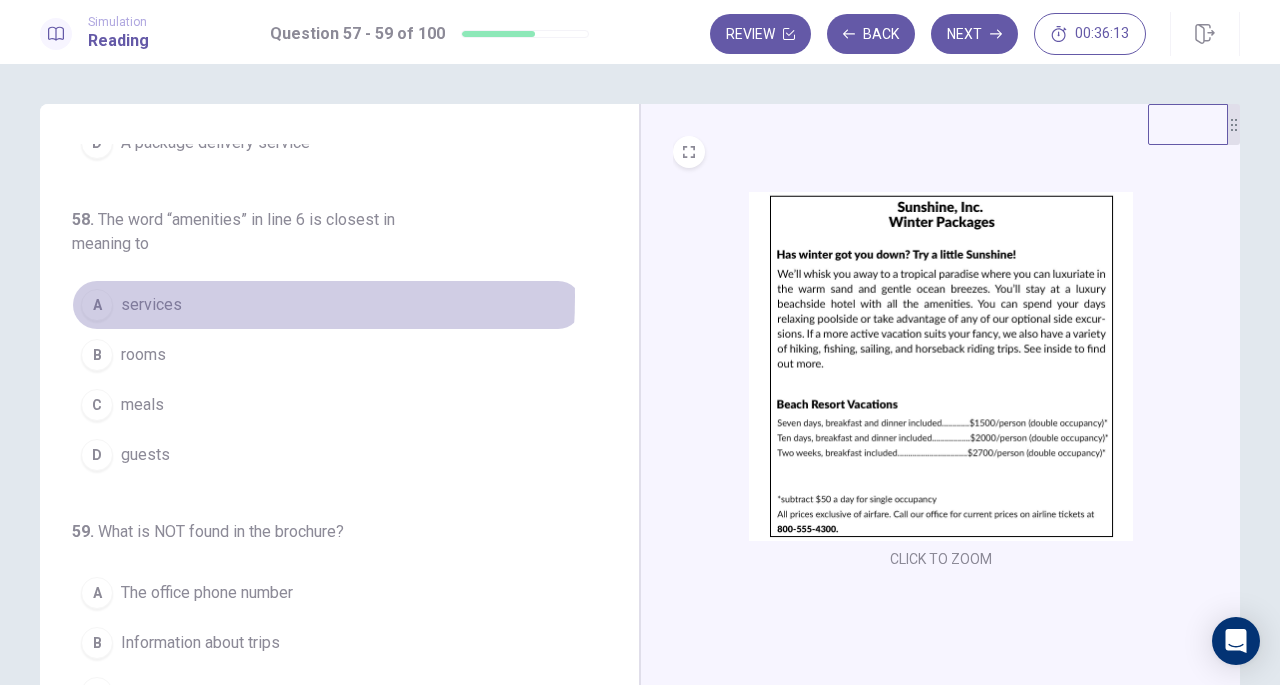 click on "A" at bounding box center (97, 305) 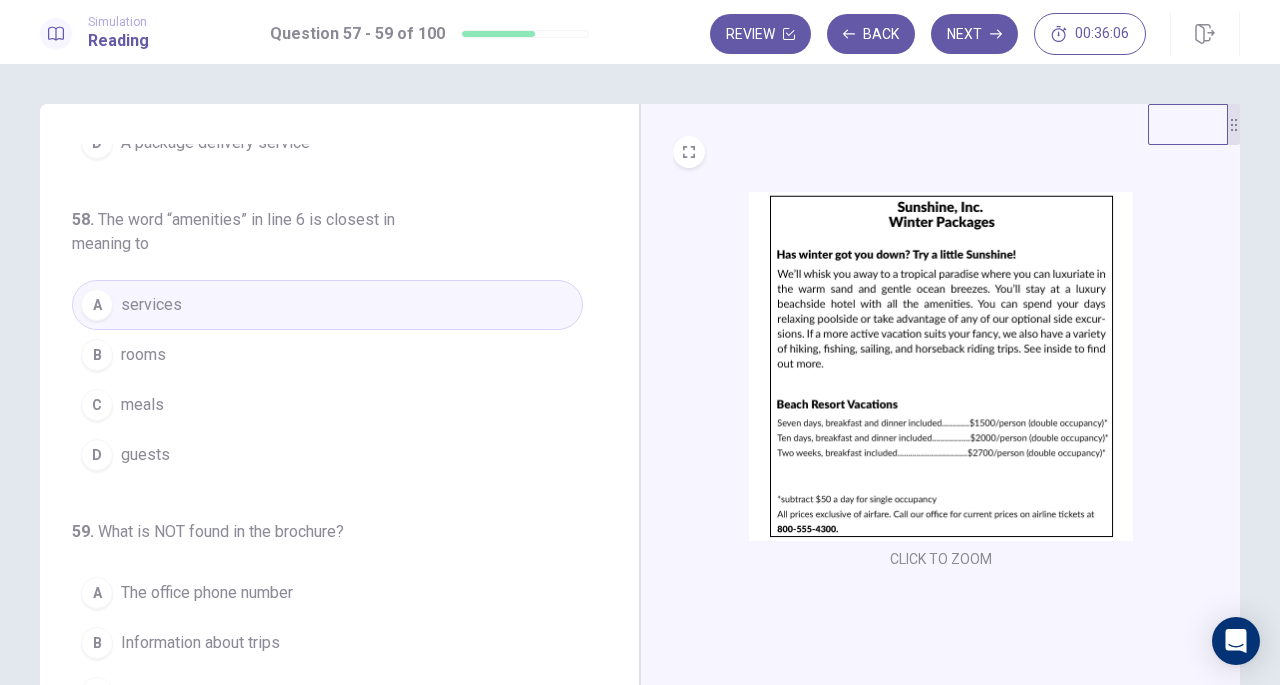 click on "CLICK TO ZOOM" at bounding box center (940, 451) 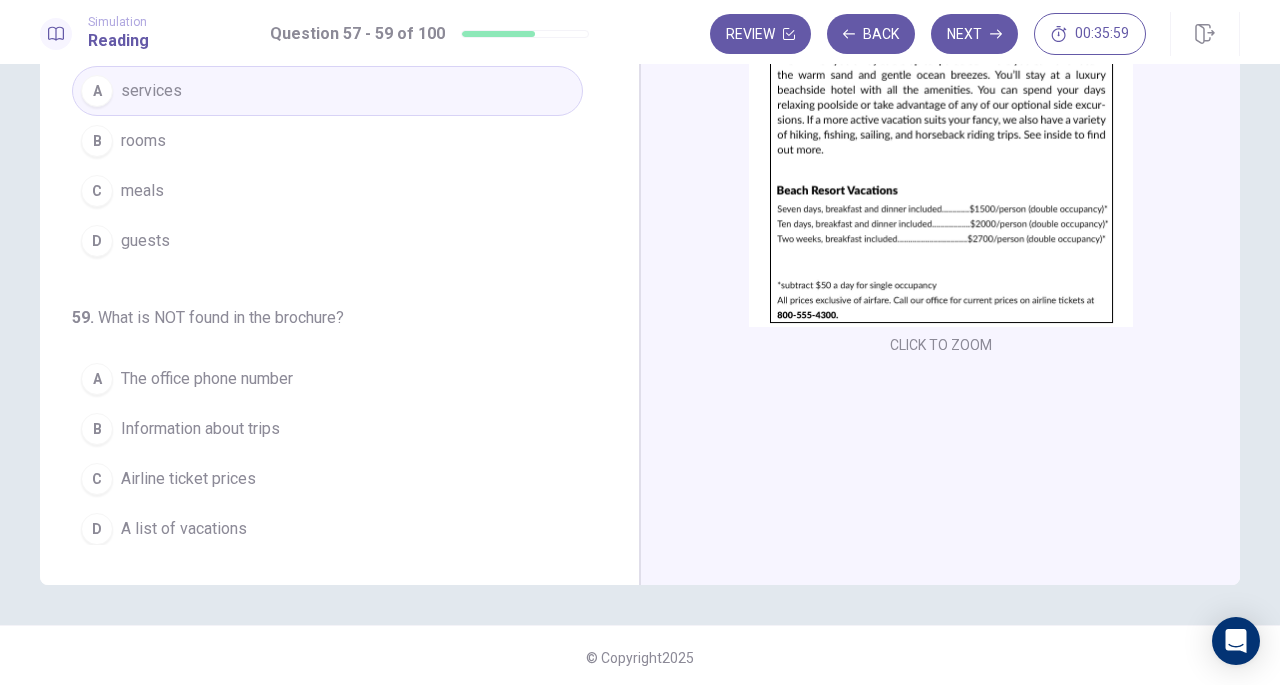 scroll, scrollTop: 209, scrollLeft: 0, axis: vertical 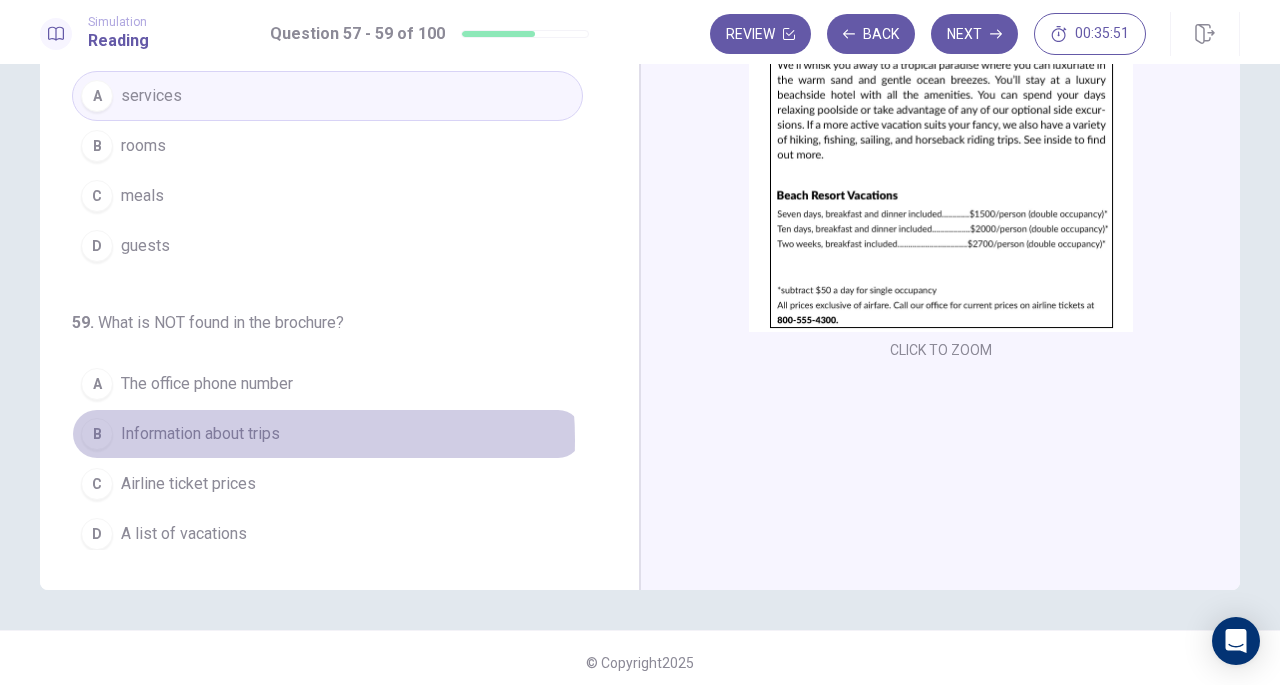 click on "Information about trips" at bounding box center (200, 434) 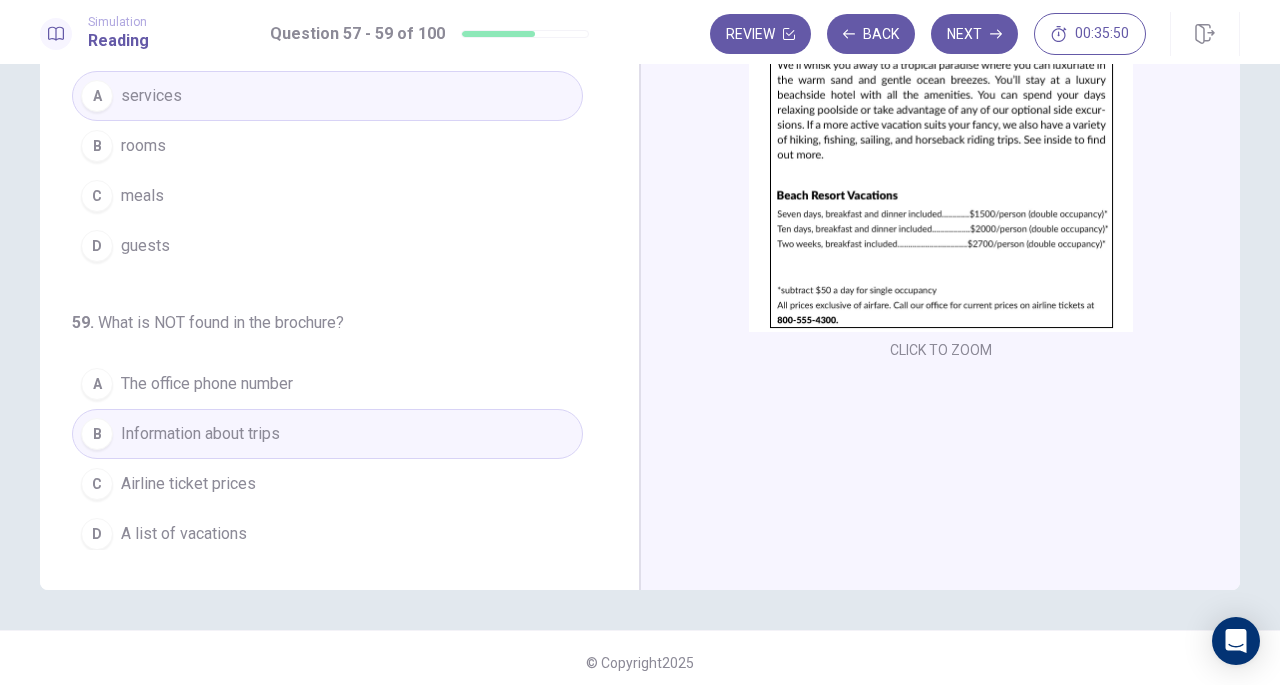 scroll, scrollTop: 0, scrollLeft: 0, axis: both 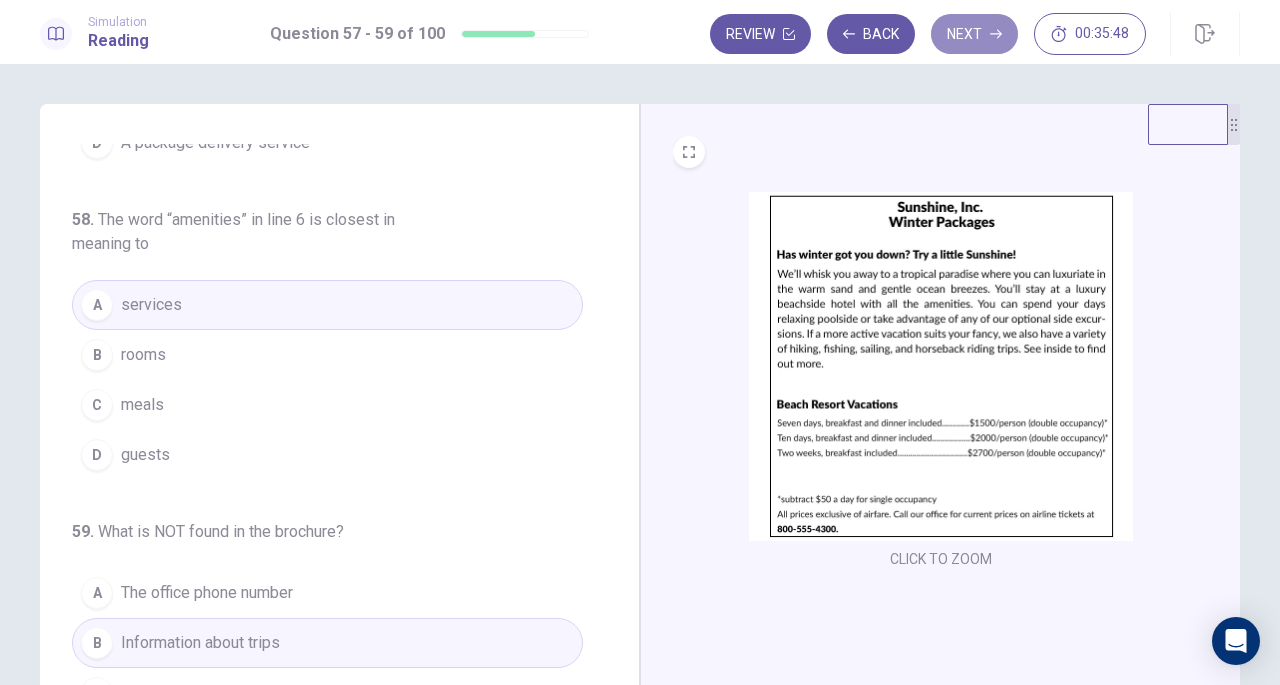 click on "Next" at bounding box center [974, 34] 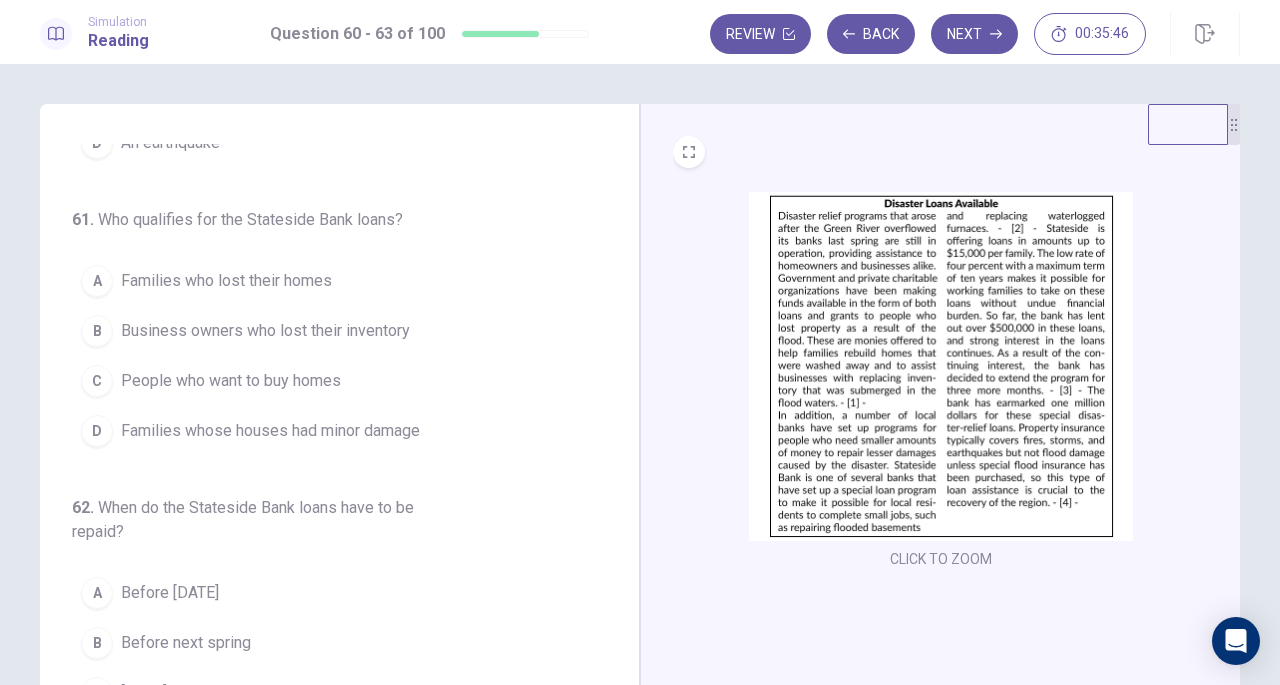 scroll, scrollTop: 0, scrollLeft: 0, axis: both 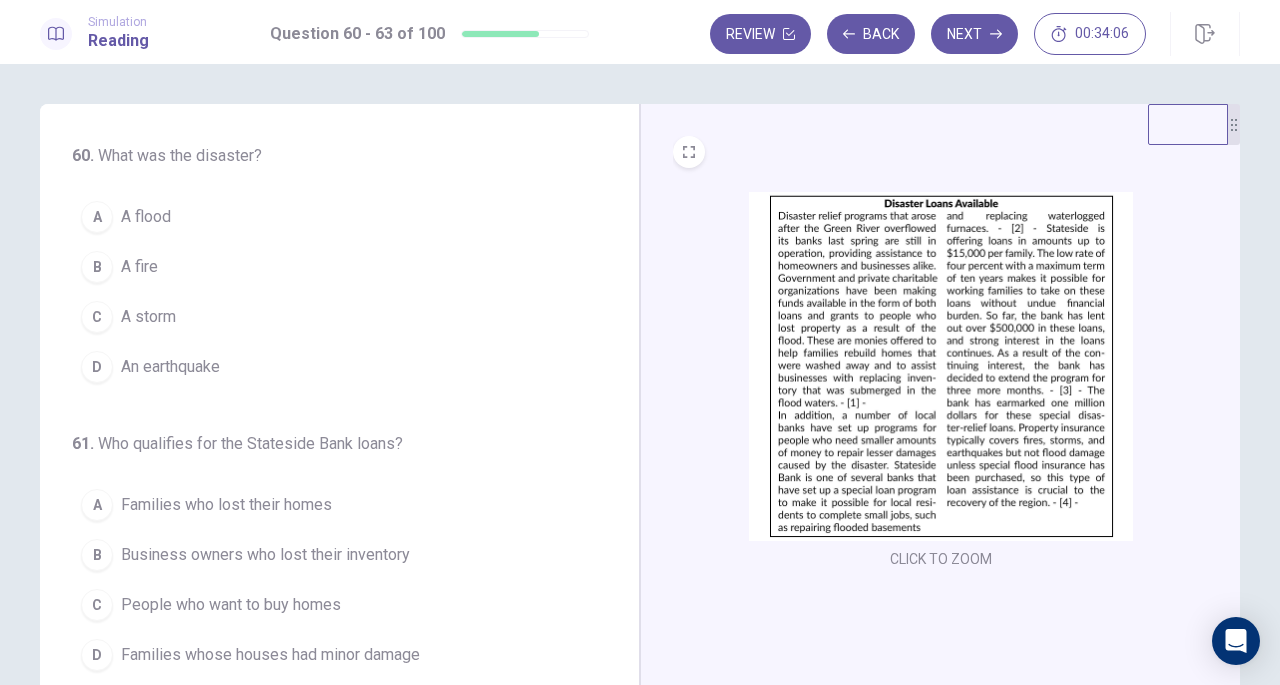 click on "60 .    What was the disaster?" at bounding box center (264, 156) 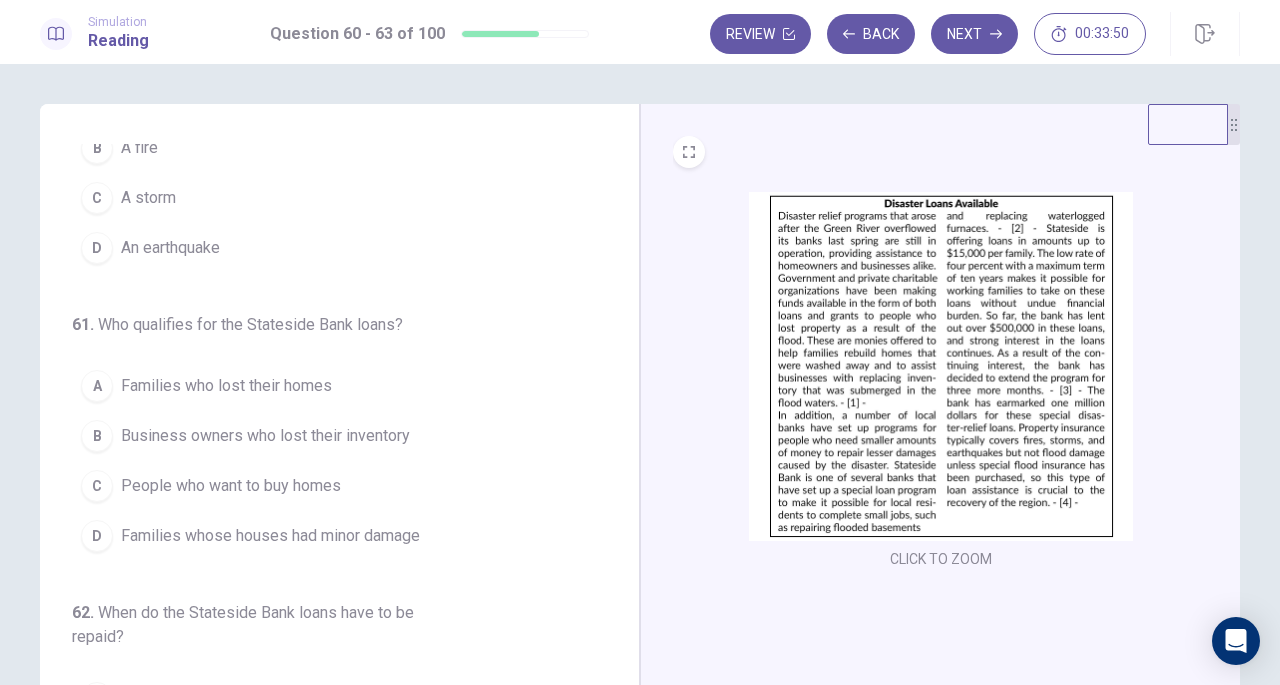 scroll, scrollTop: 123, scrollLeft: 0, axis: vertical 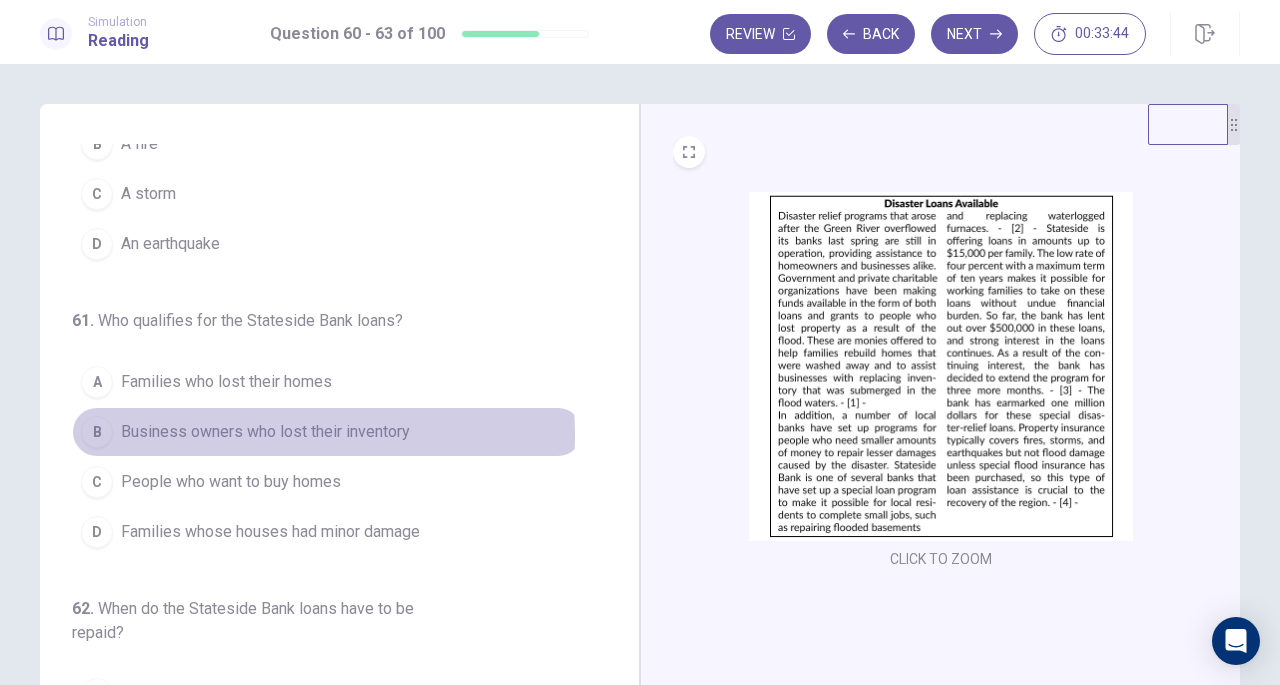 click on "Business owners who lost their inventory" at bounding box center (265, 432) 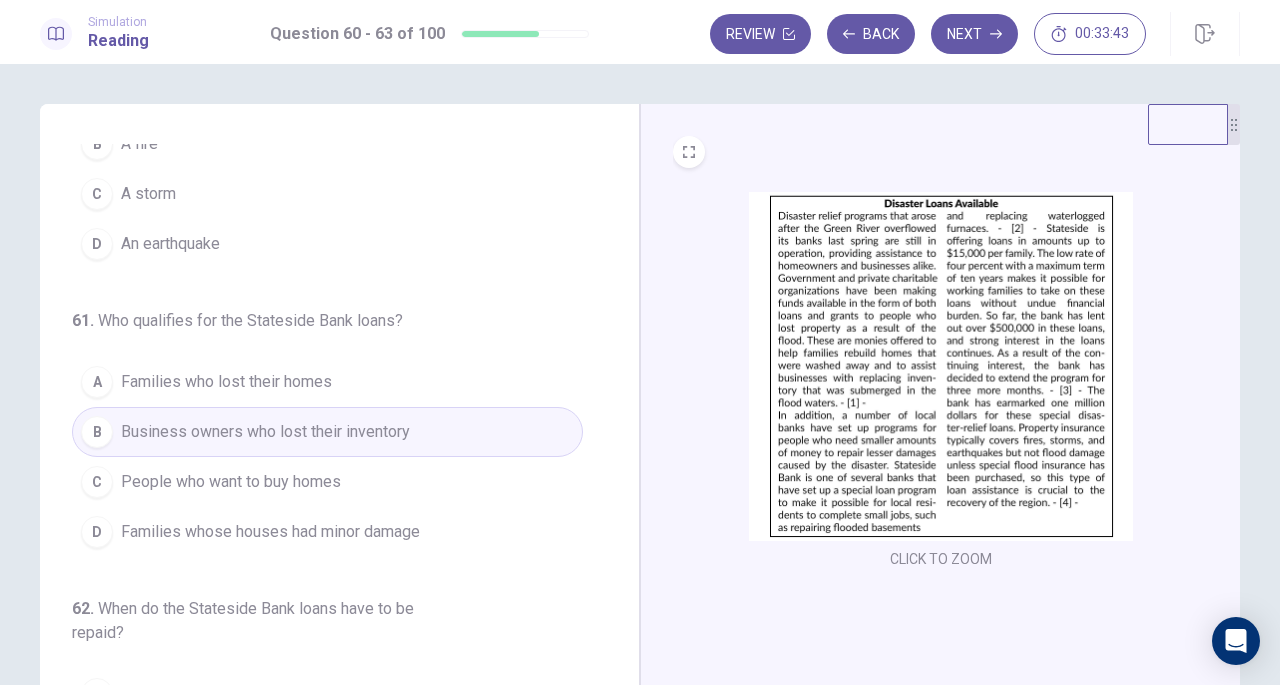 scroll, scrollTop: 23, scrollLeft: 0, axis: vertical 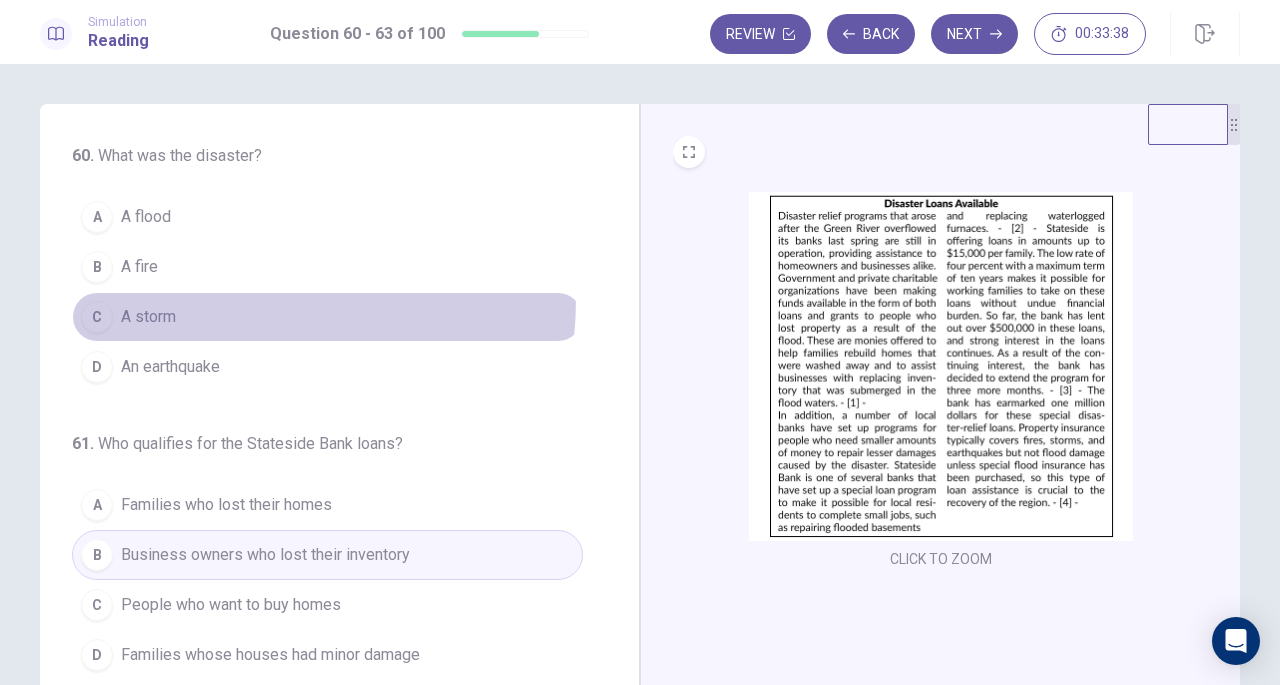 click on "C A storm" at bounding box center (327, 317) 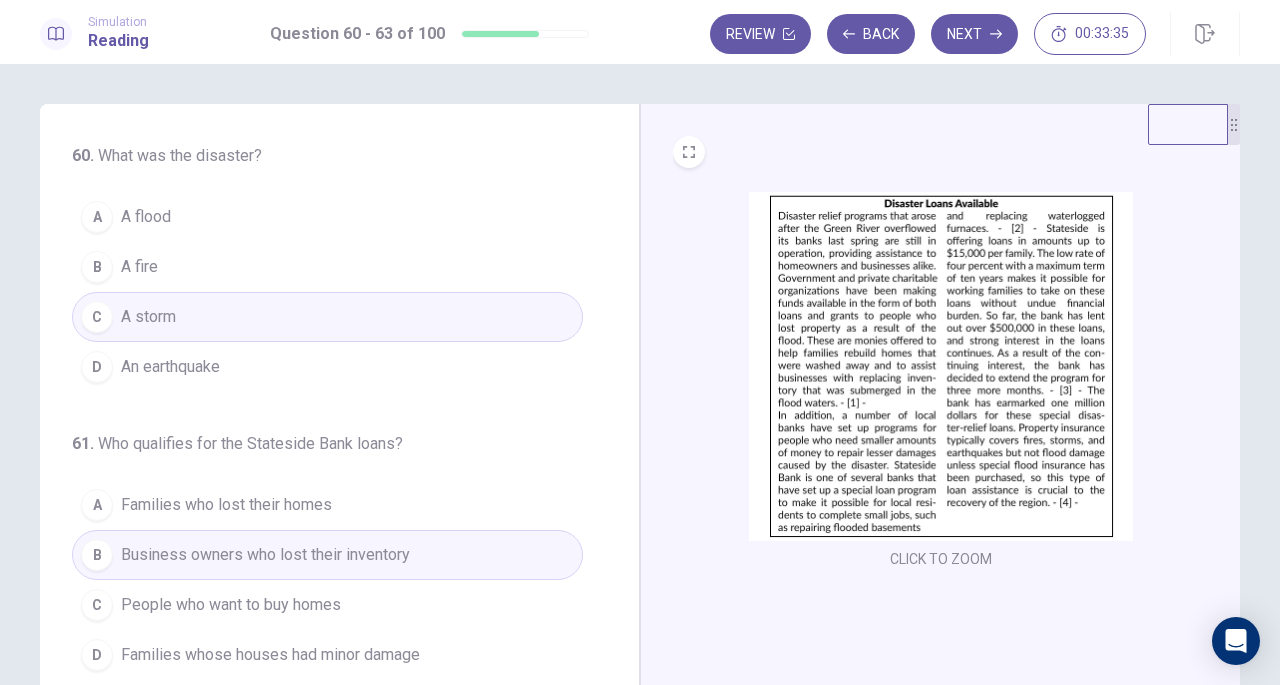 drag, startPoint x: 620, startPoint y: 202, endPoint x: 590, endPoint y: 354, distance: 154.93224 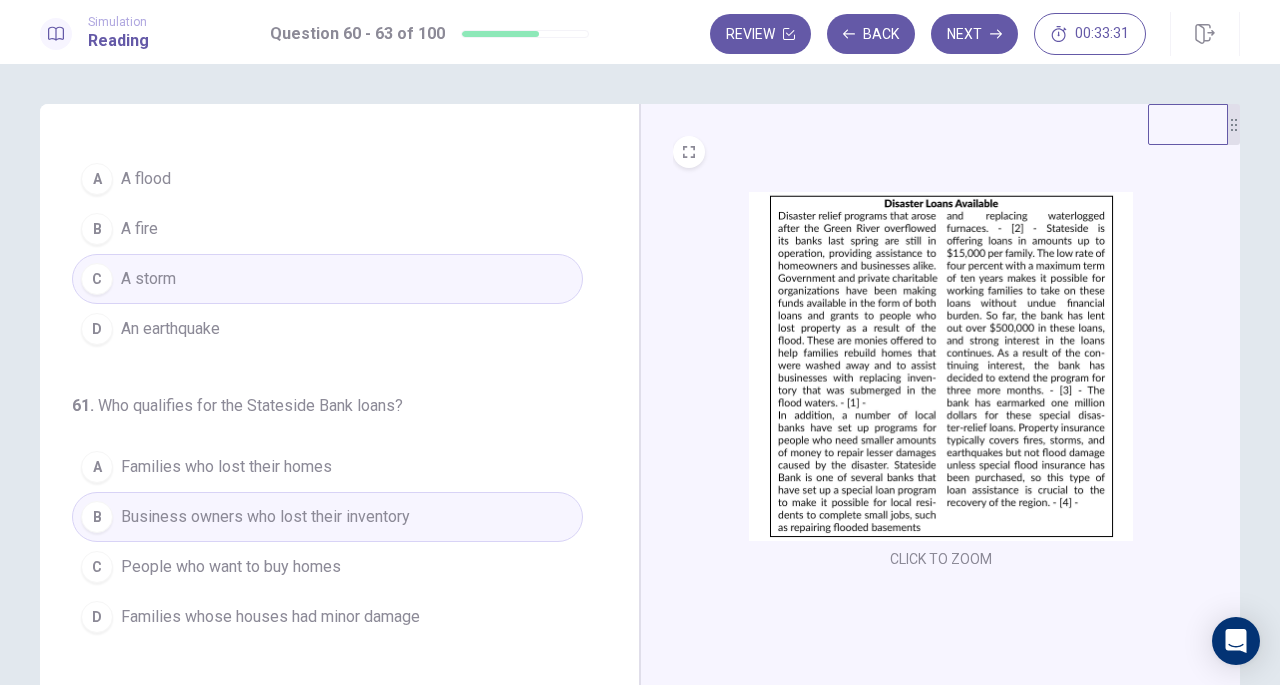 scroll, scrollTop: 39, scrollLeft: 0, axis: vertical 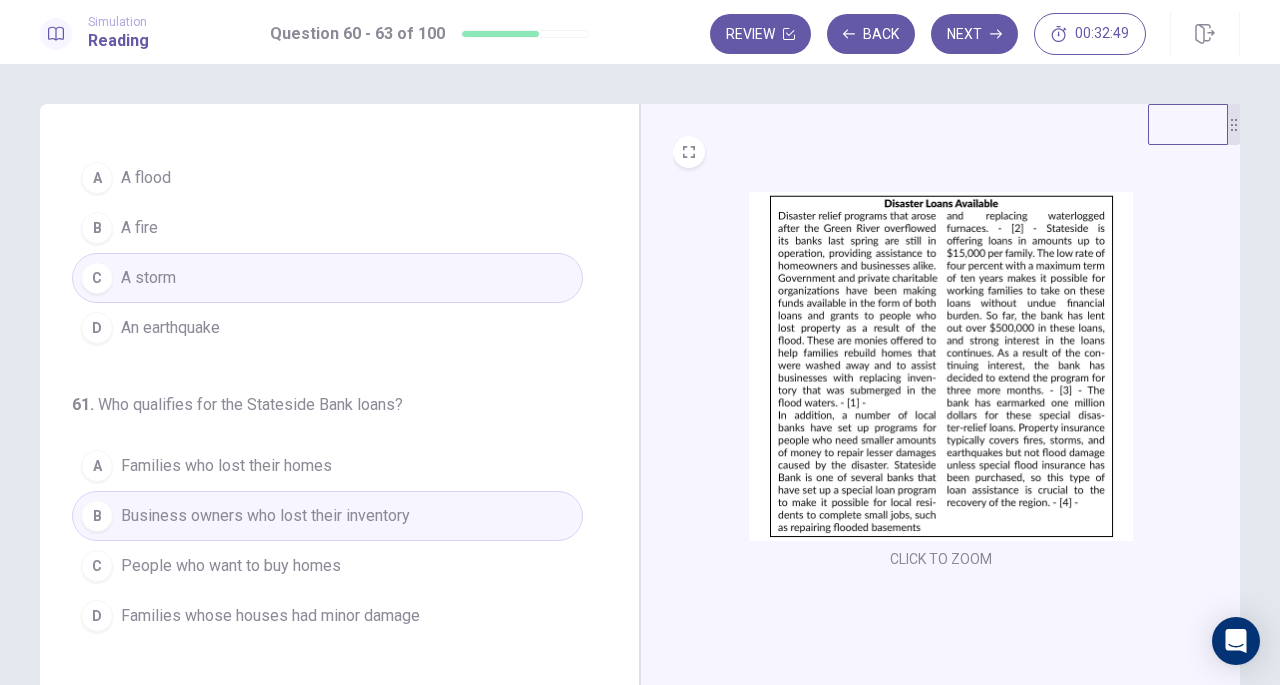 drag, startPoint x: 623, startPoint y: 187, endPoint x: 619, endPoint y: 319, distance: 132.0606 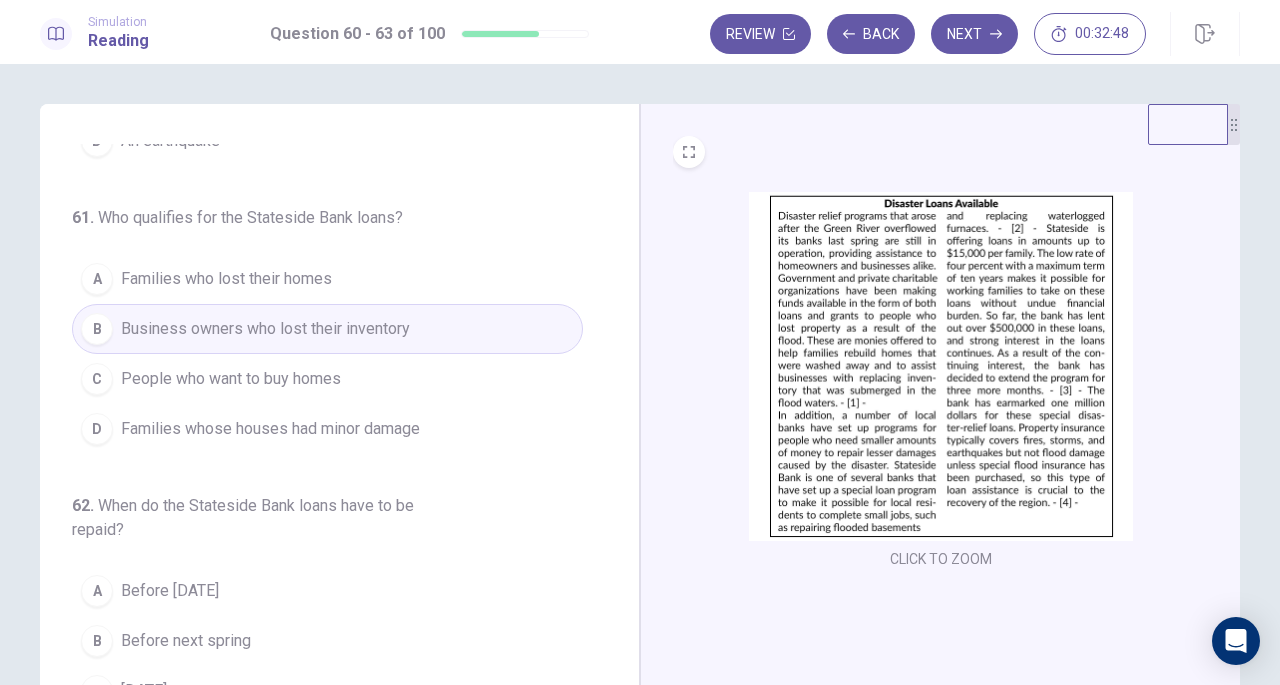 scroll, scrollTop: 223, scrollLeft: 0, axis: vertical 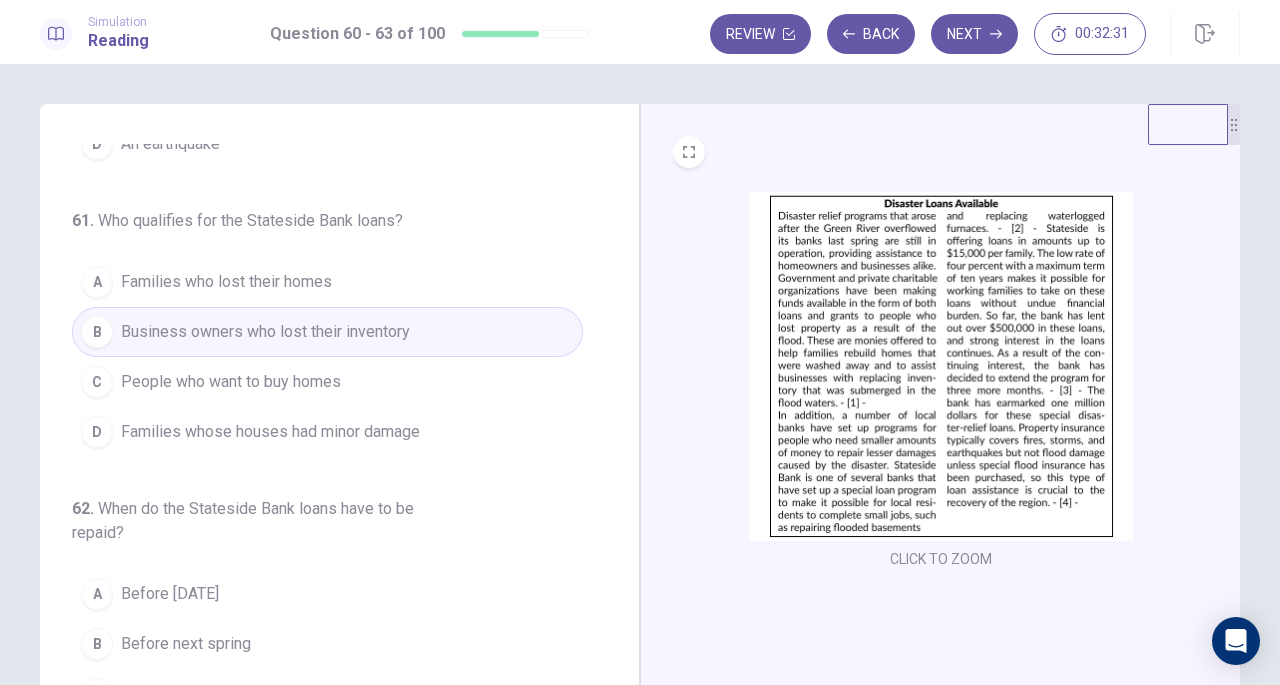 click on "Families who lost their homes" at bounding box center (226, 282) 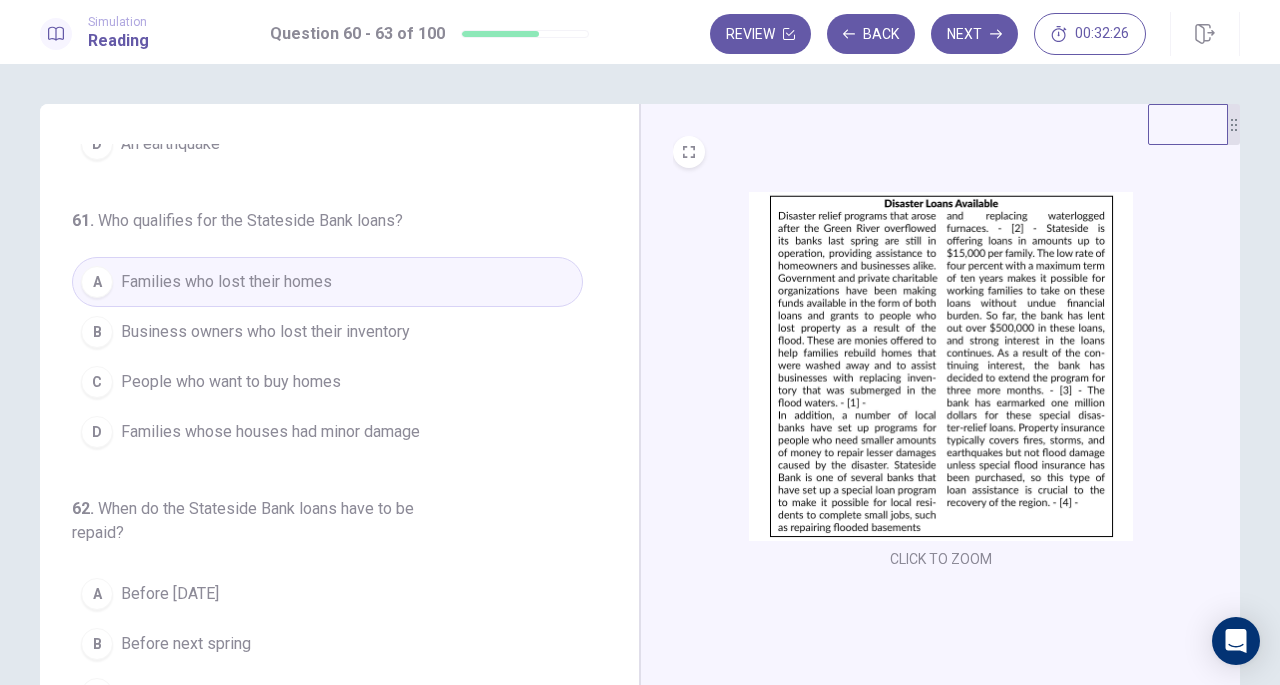 drag, startPoint x: 618, startPoint y: 361, endPoint x: 604, endPoint y: 402, distance: 43.32436 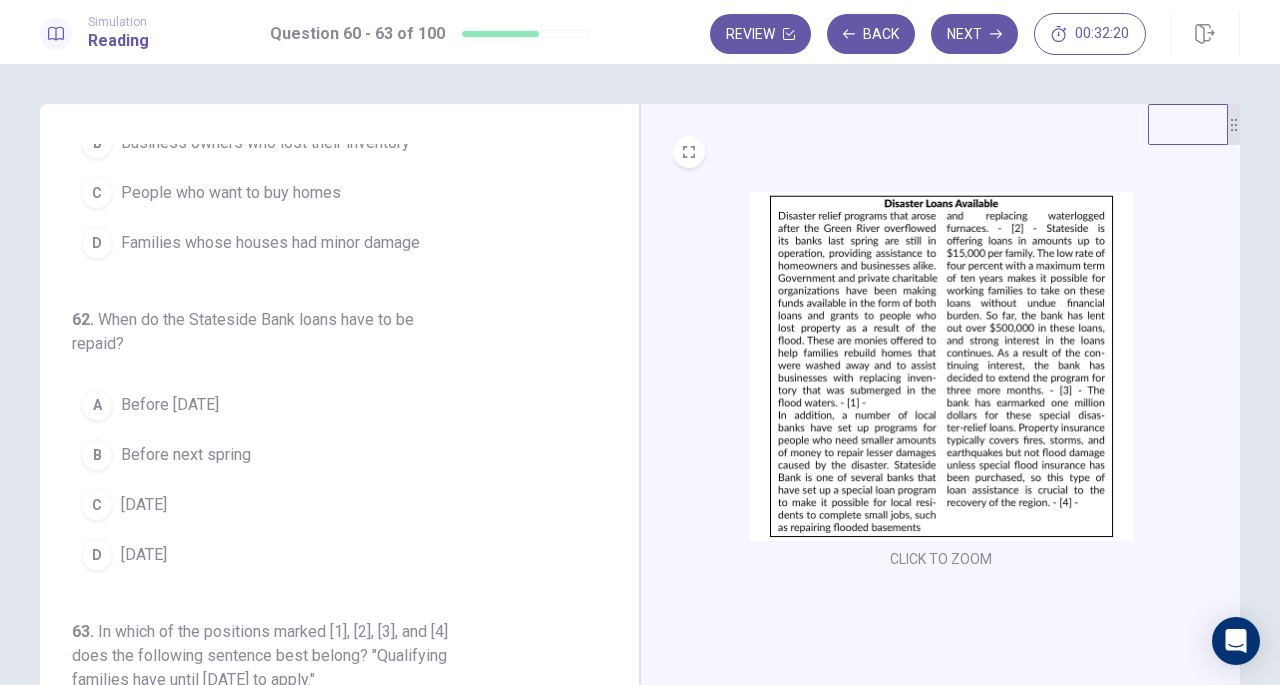 scroll, scrollTop: 414, scrollLeft: 0, axis: vertical 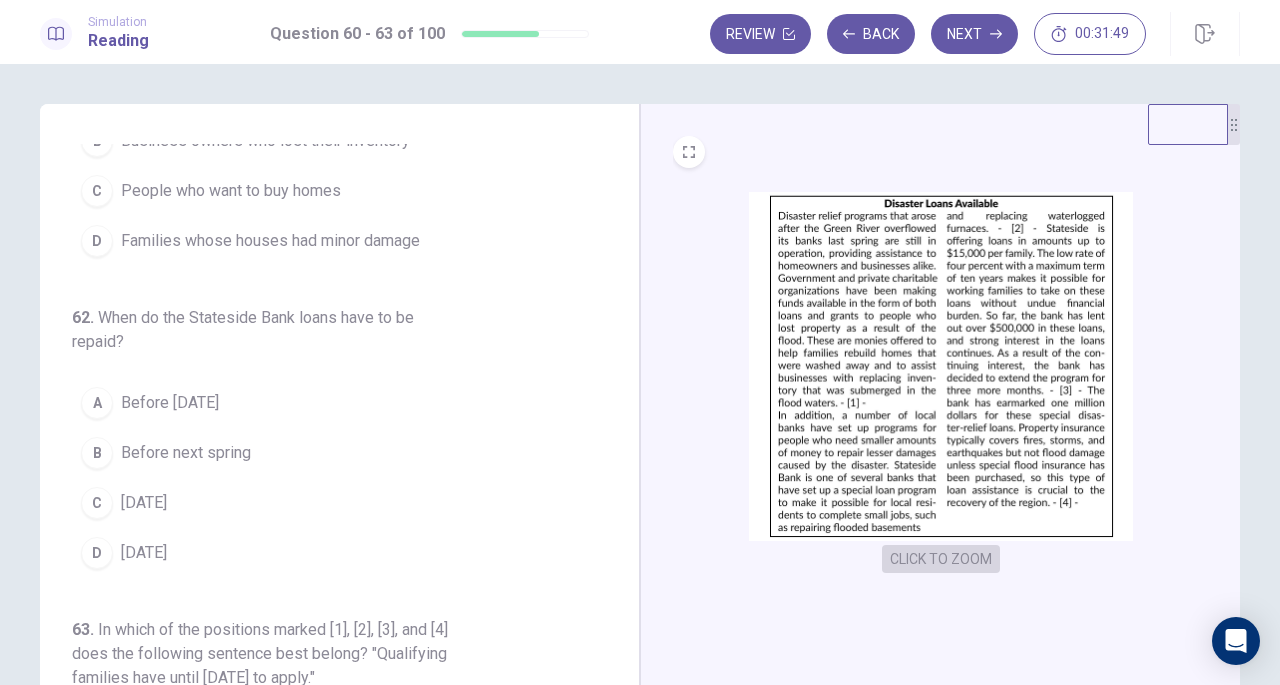 click on "CLICK TO ZOOM" at bounding box center [941, 559] 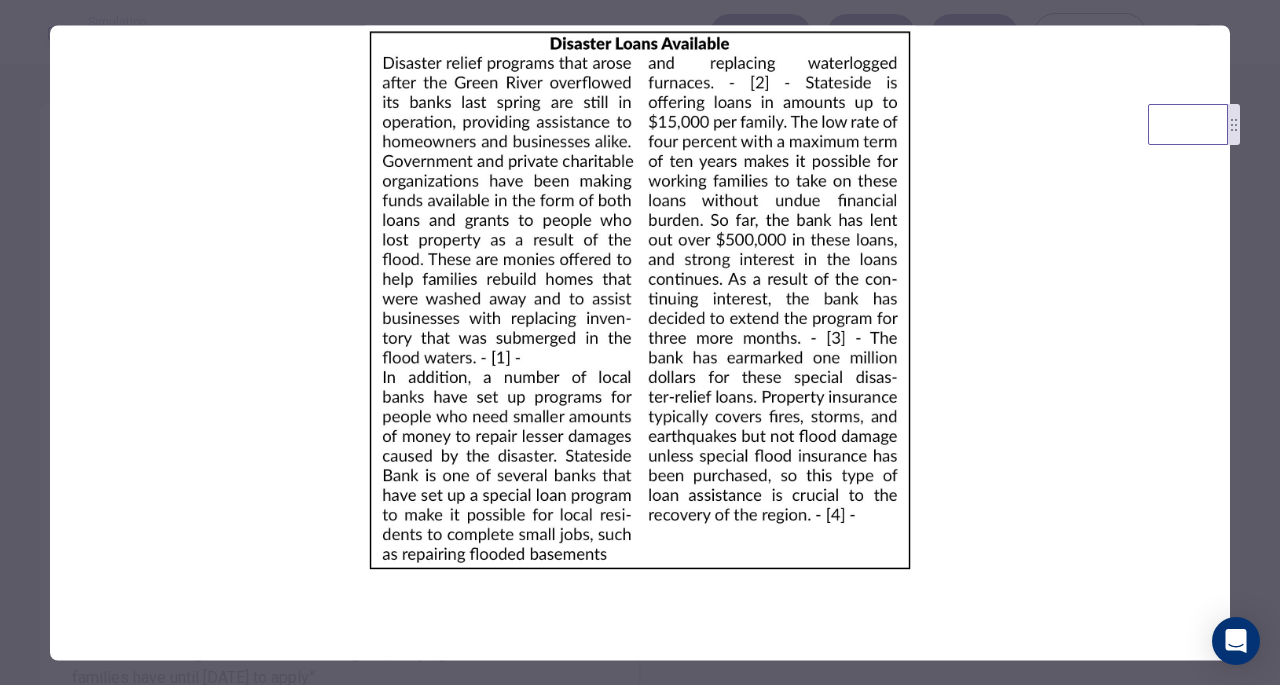 click at bounding box center [640, 300] 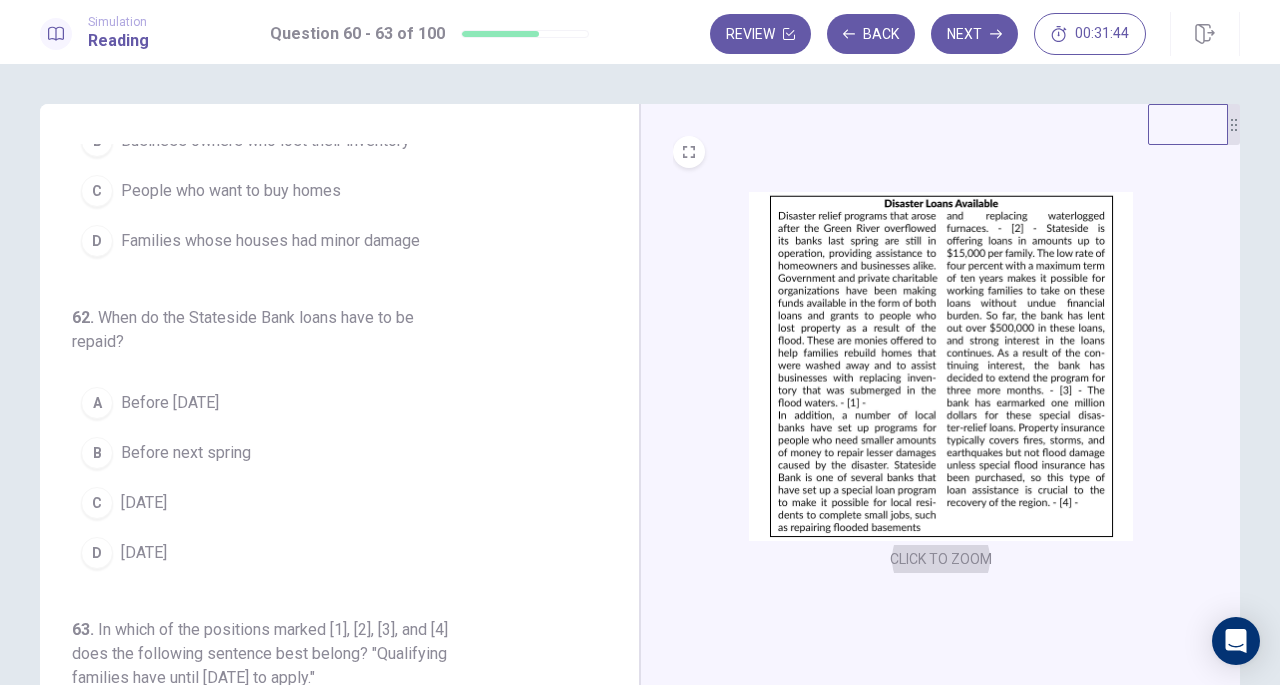 type 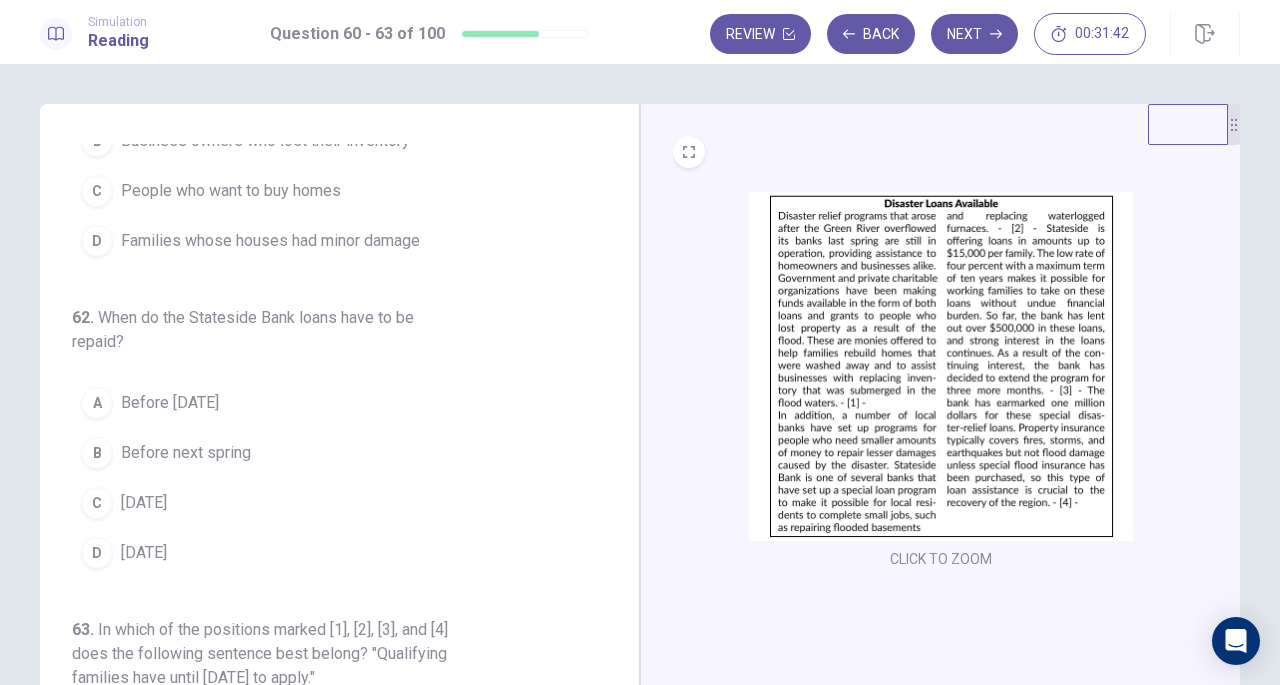 click at bounding box center [941, 366] 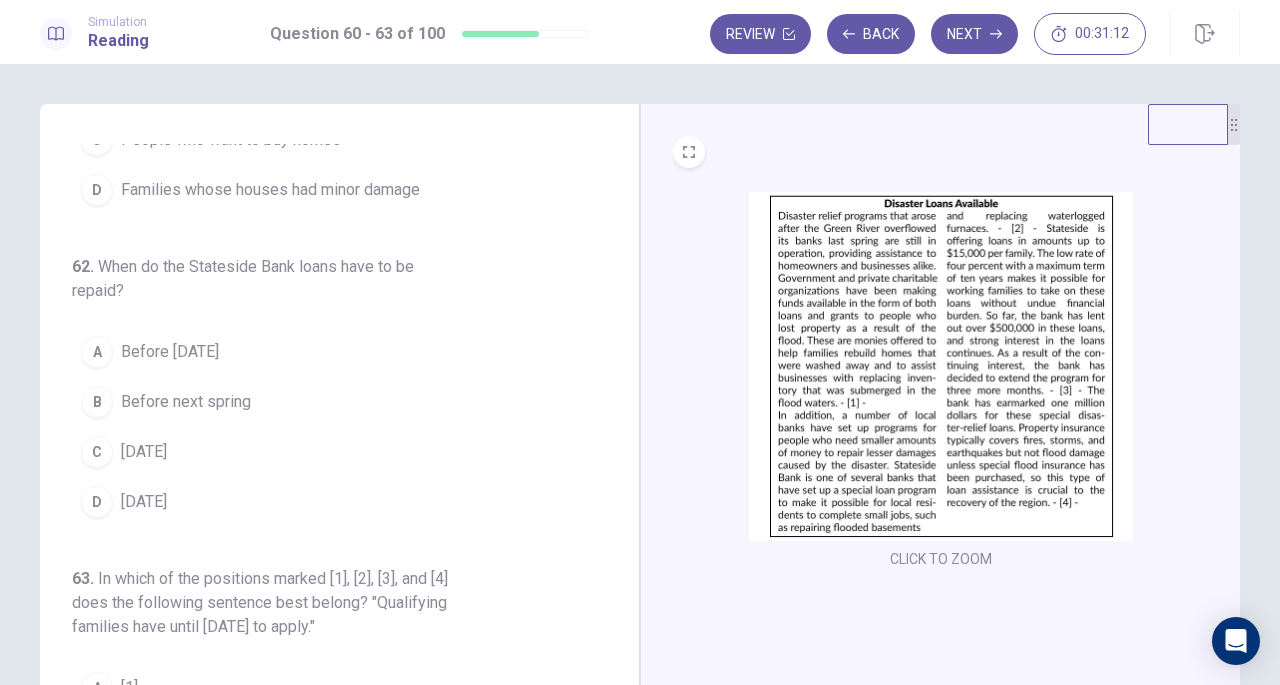 scroll, scrollTop: 466, scrollLeft: 0, axis: vertical 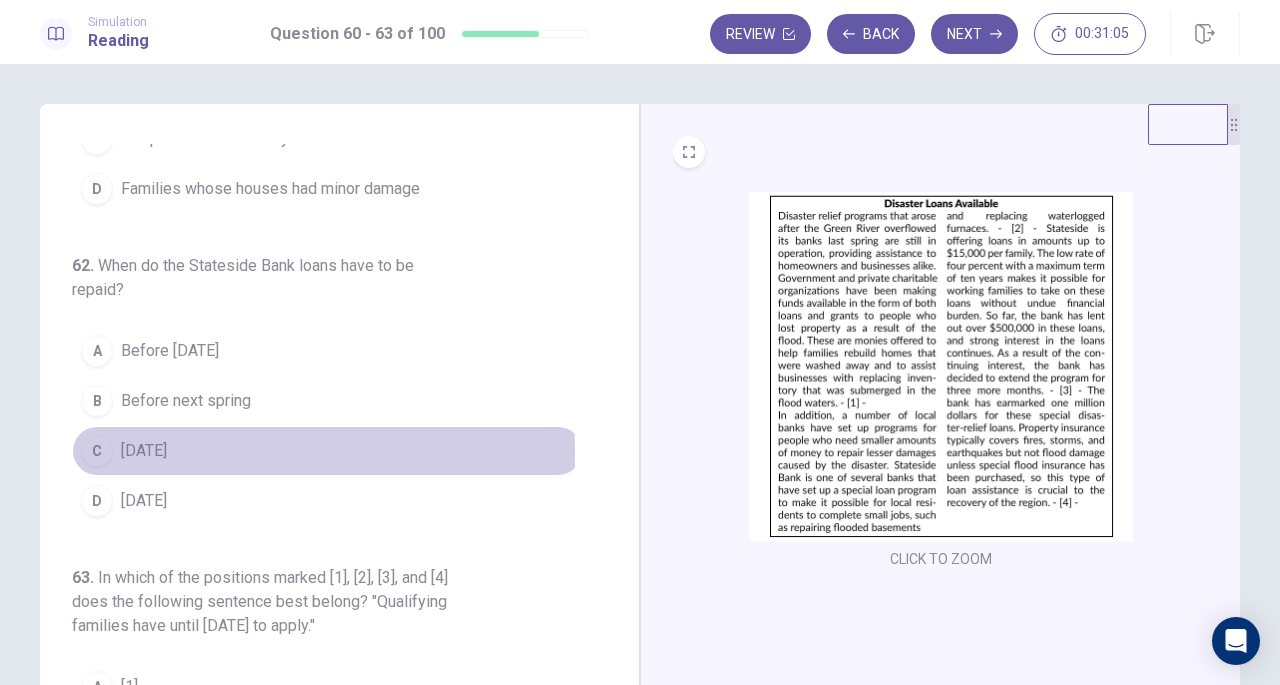 click on "Within three months" at bounding box center [144, 451] 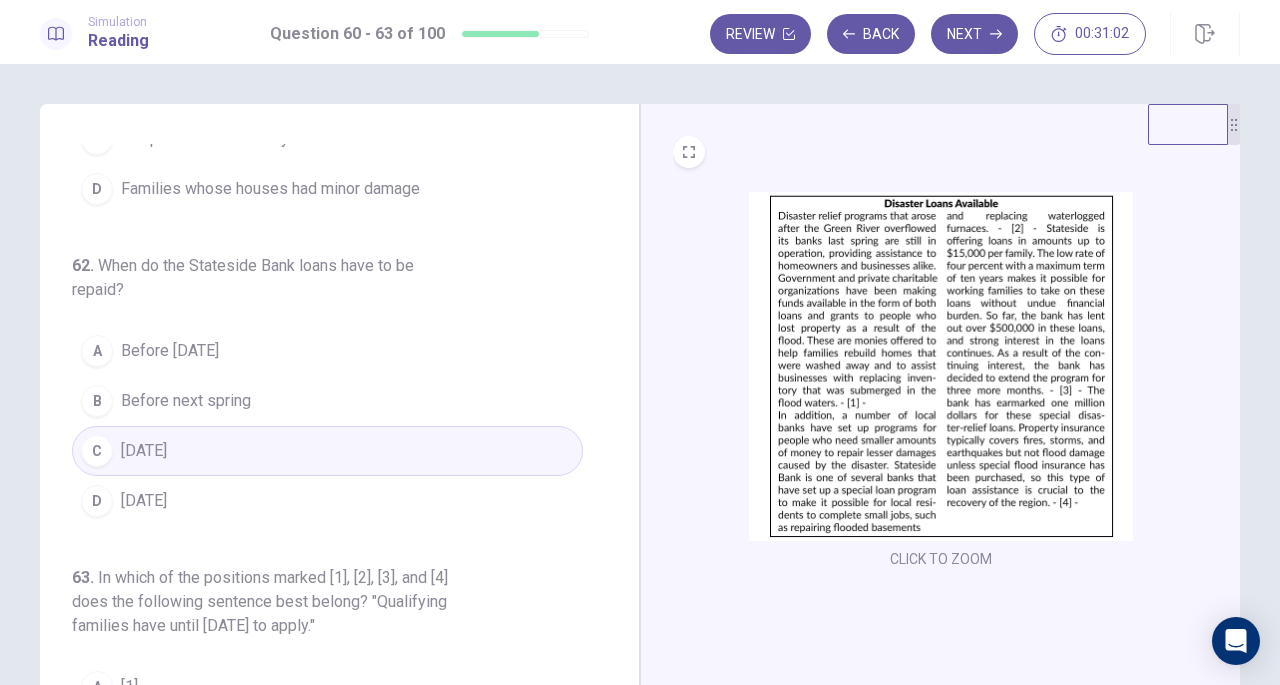 click 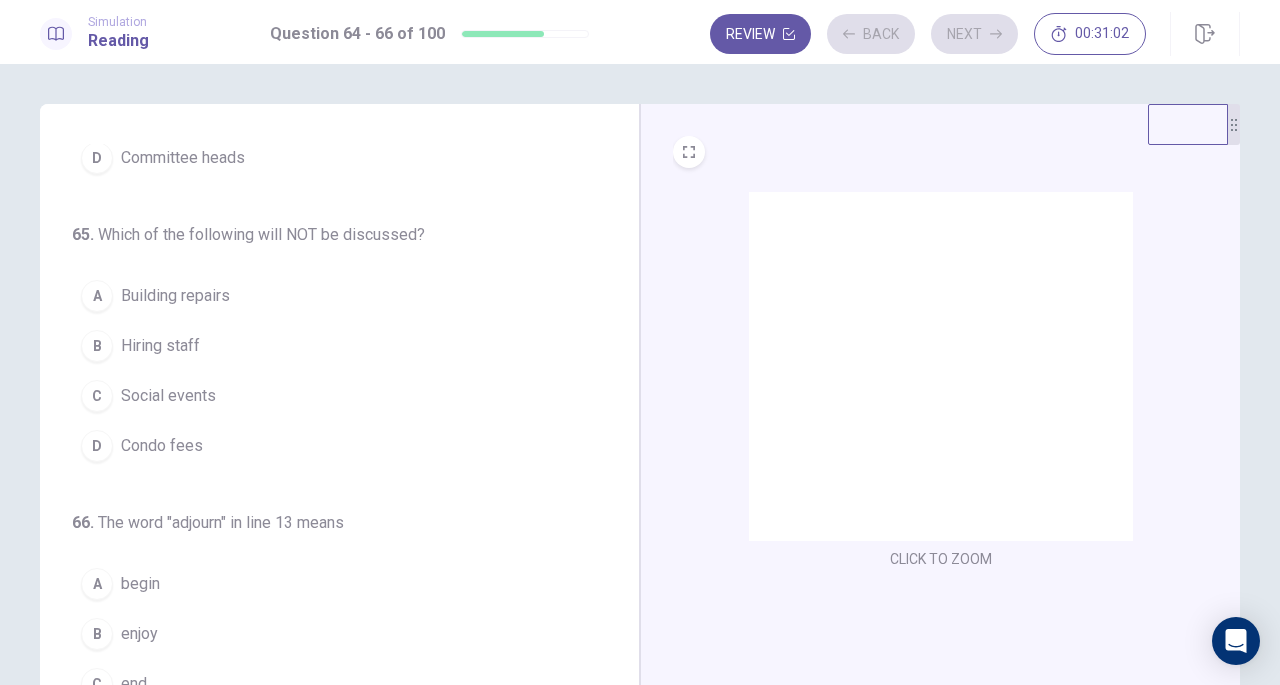 scroll, scrollTop: 200, scrollLeft: 0, axis: vertical 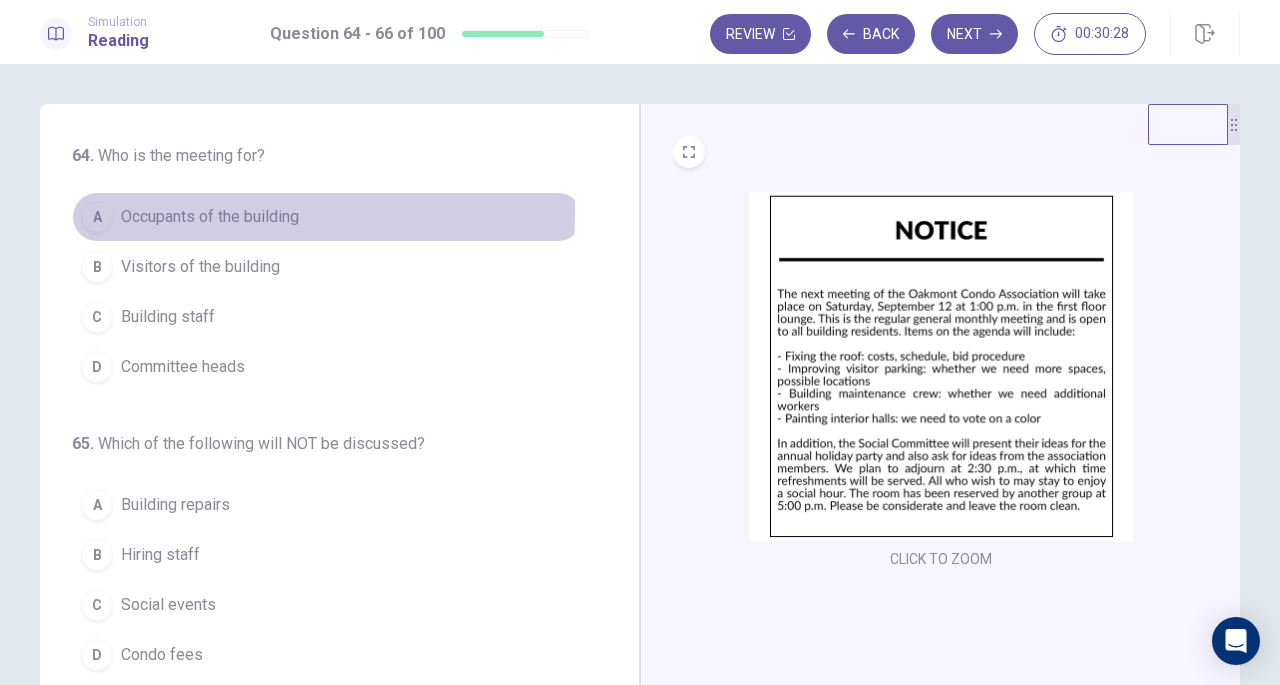 click on "Occupants of the building" at bounding box center (210, 217) 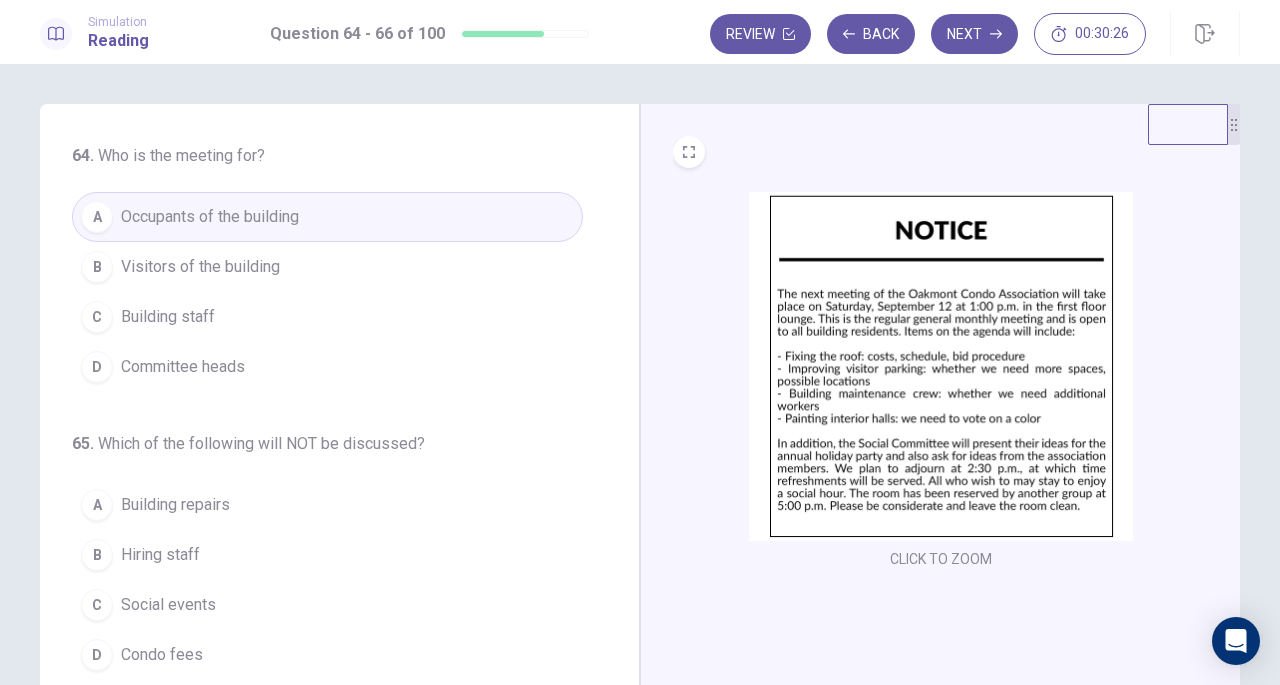 drag, startPoint x: 625, startPoint y: 185, endPoint x: 617, endPoint y: 288, distance: 103.31021 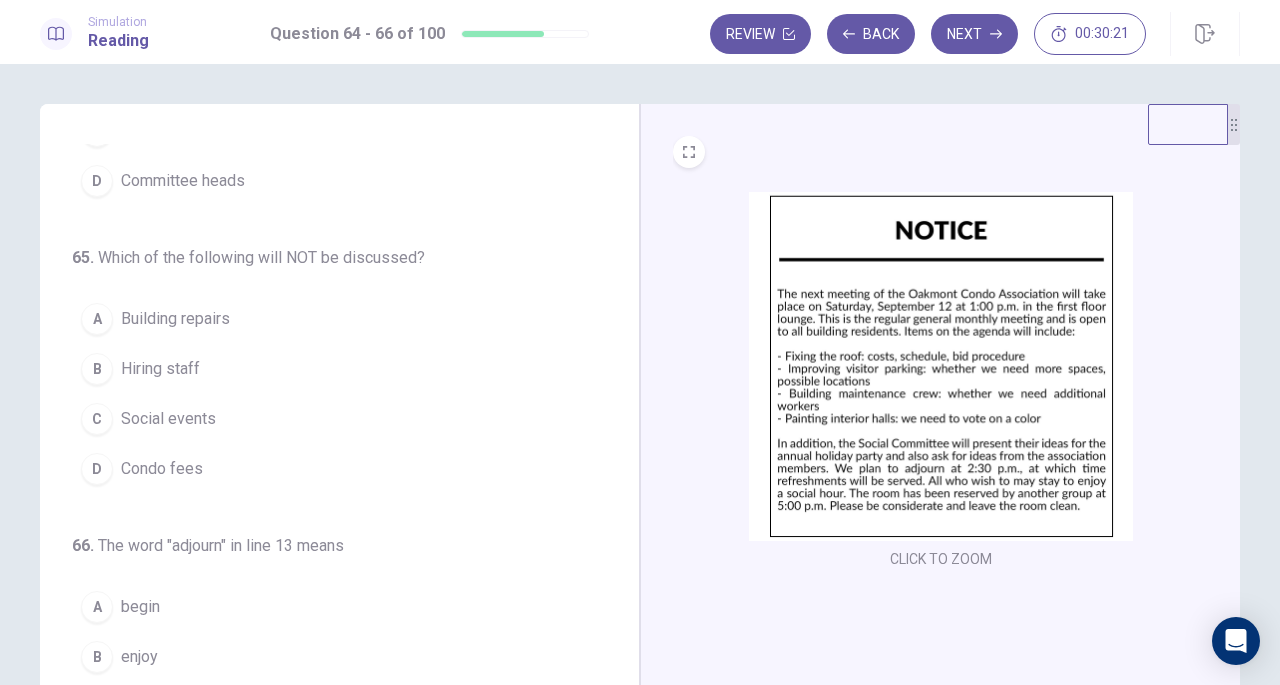 scroll, scrollTop: 200, scrollLeft: 0, axis: vertical 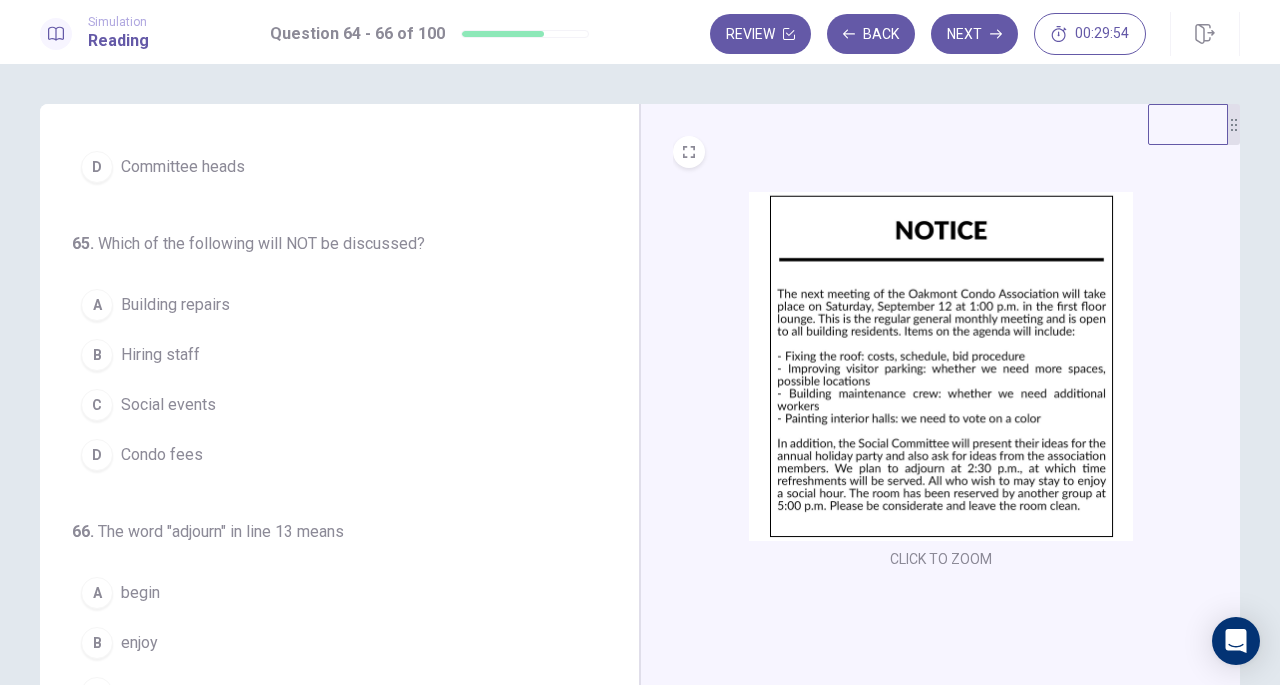 drag, startPoint x: 606, startPoint y: 409, endPoint x: 621, endPoint y: 169, distance: 240.46829 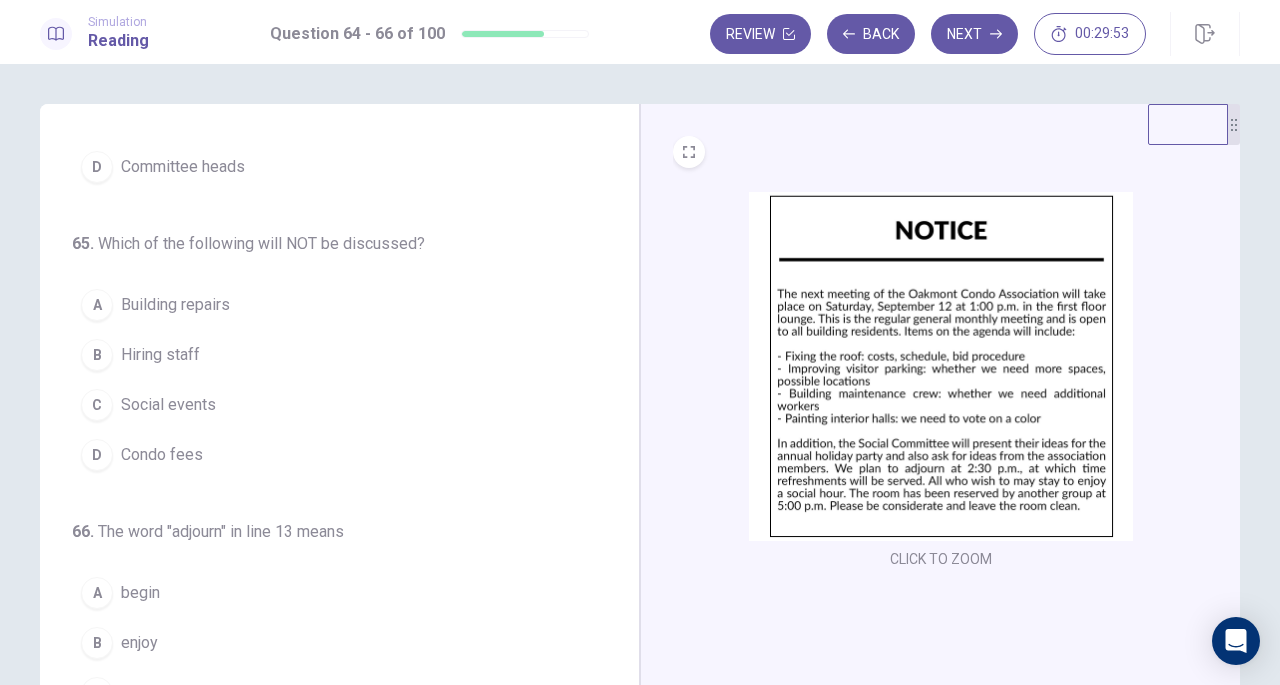 scroll, scrollTop: 0, scrollLeft: 0, axis: both 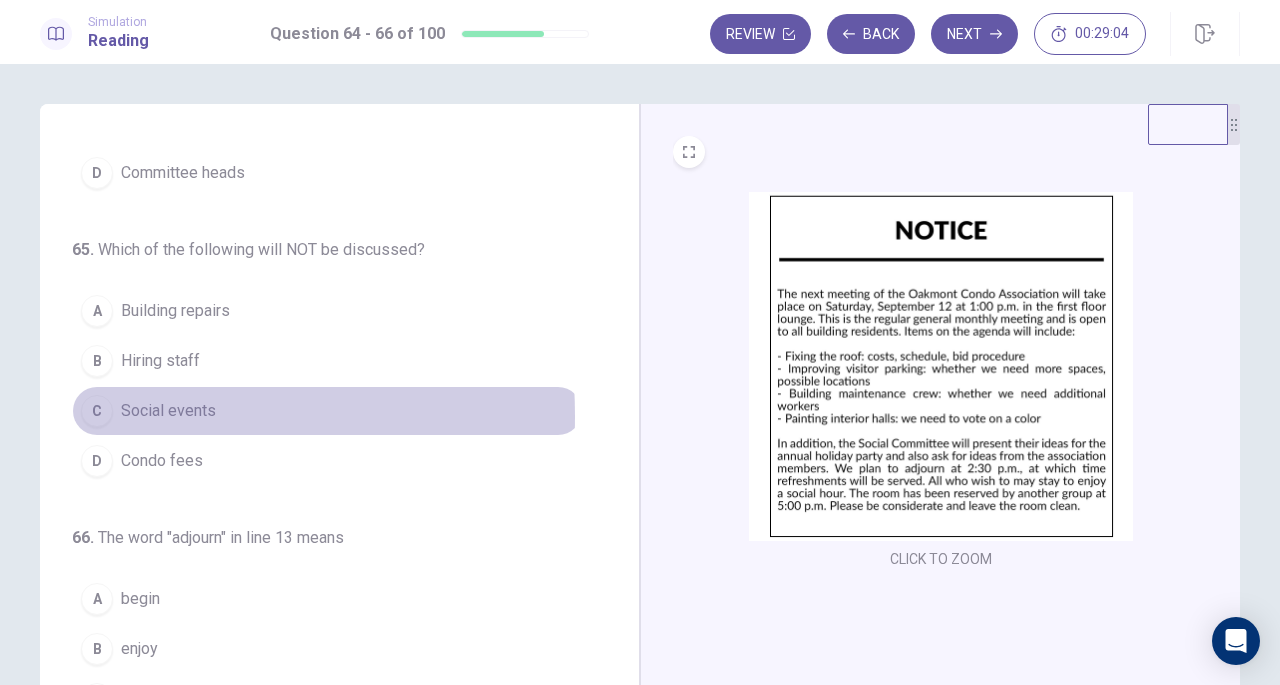 click on "C" at bounding box center (97, 411) 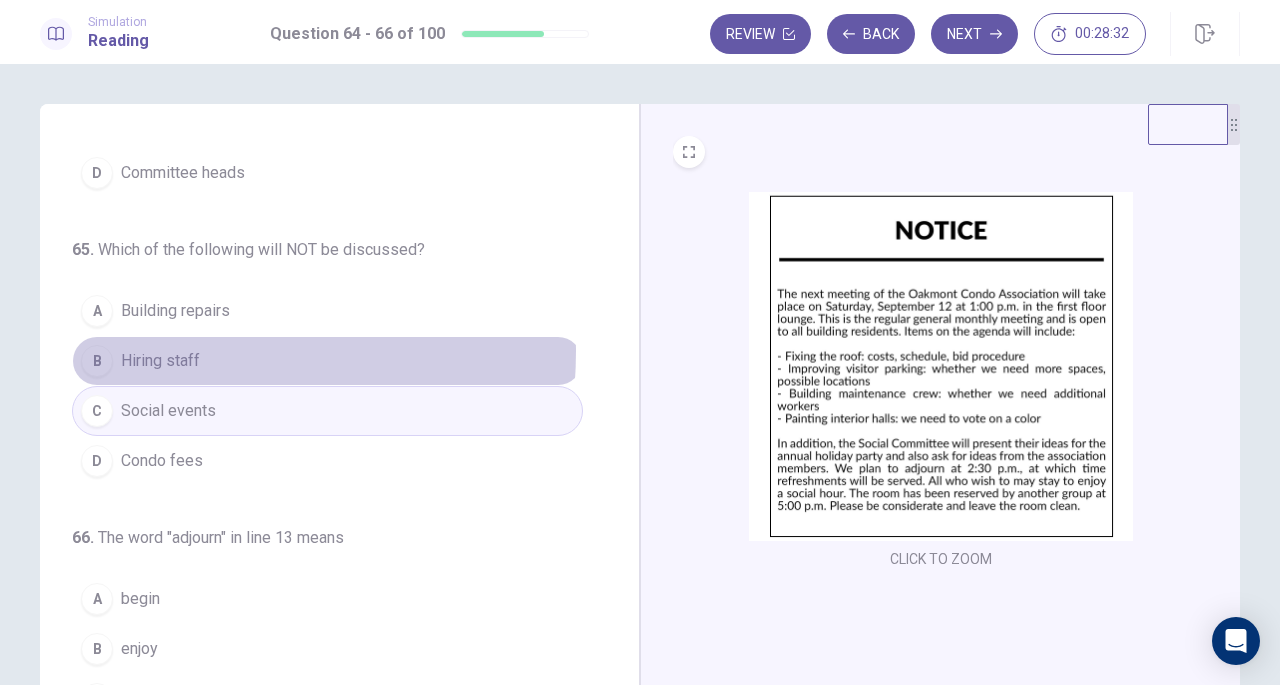 click on "Hiring staff" at bounding box center (160, 361) 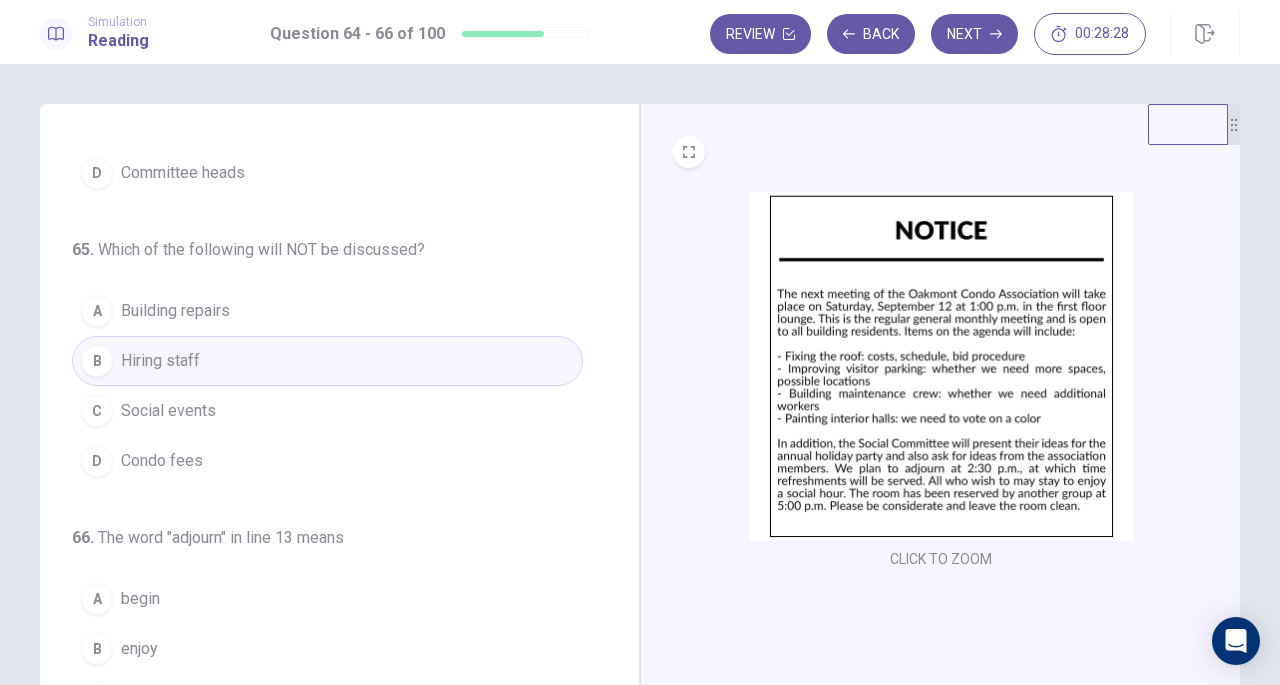 scroll, scrollTop: 218, scrollLeft: 0, axis: vertical 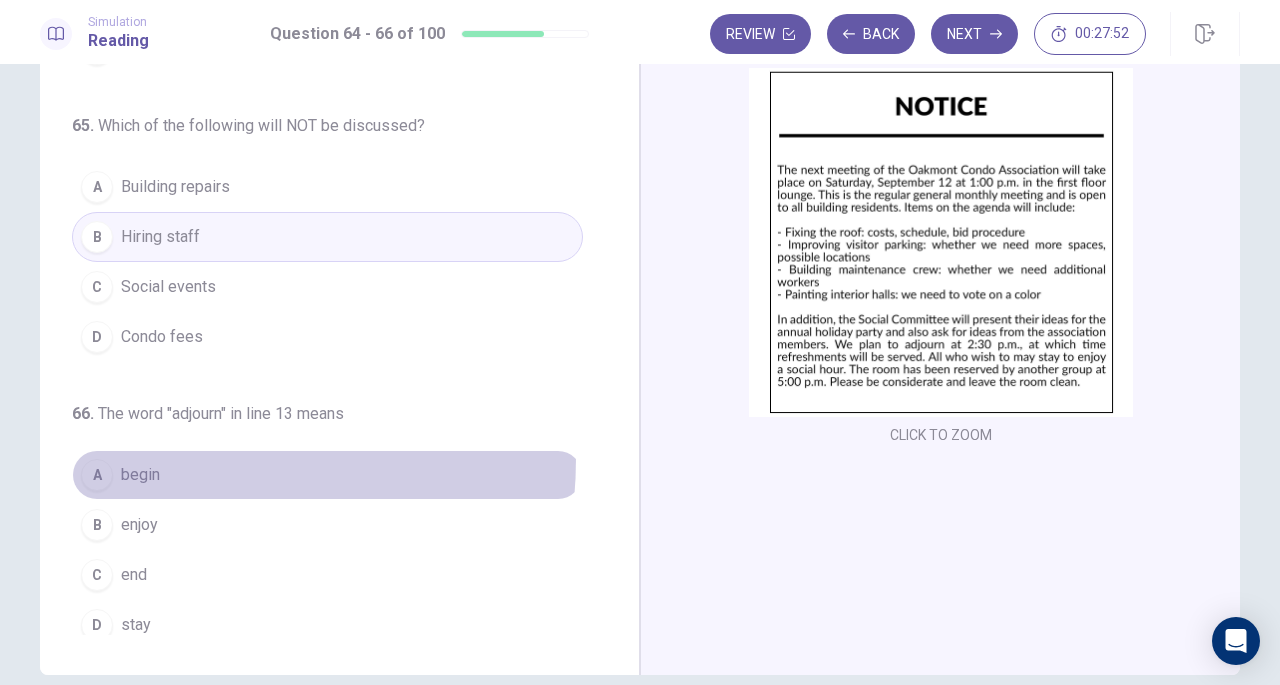 click on "A begin" at bounding box center (327, 475) 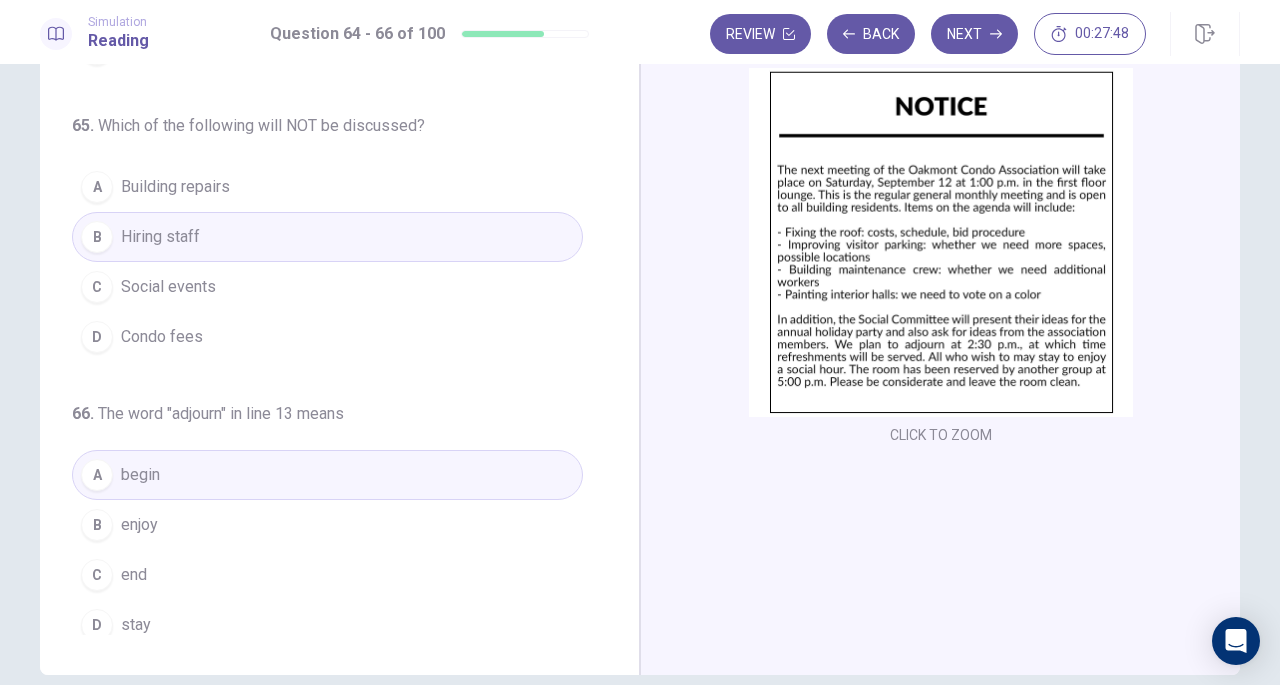 click on "Next" at bounding box center (974, 34) 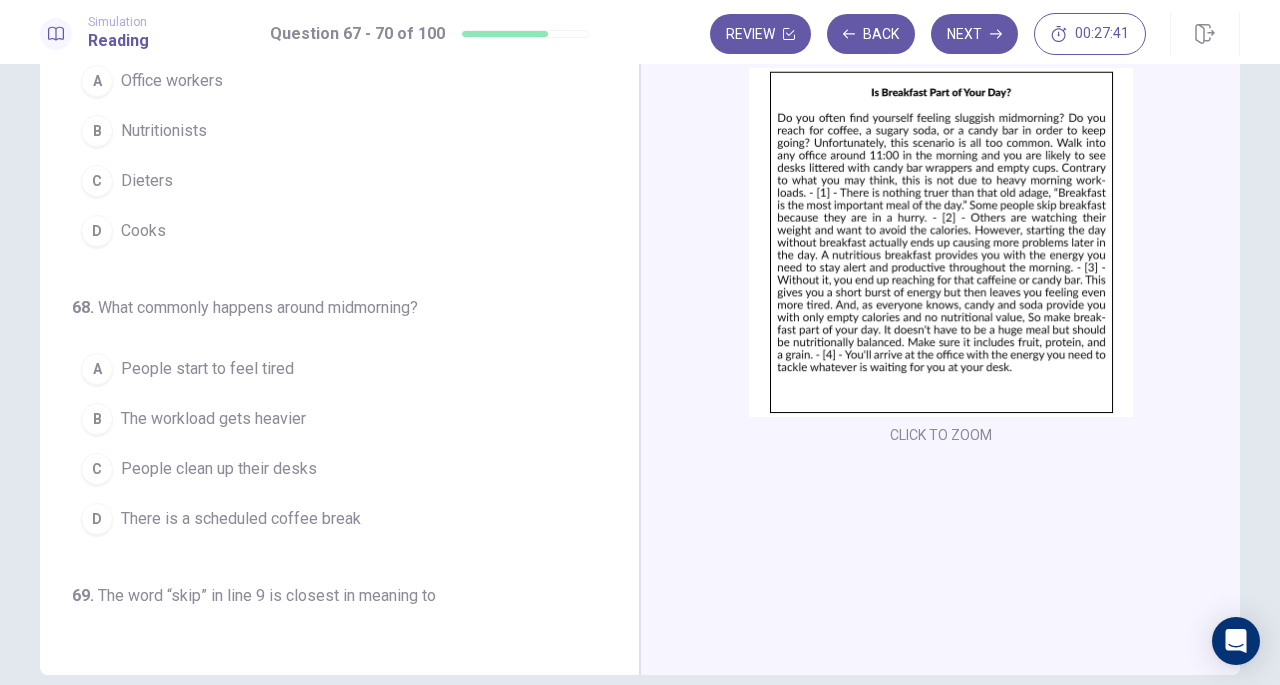 scroll, scrollTop: 8, scrollLeft: 0, axis: vertical 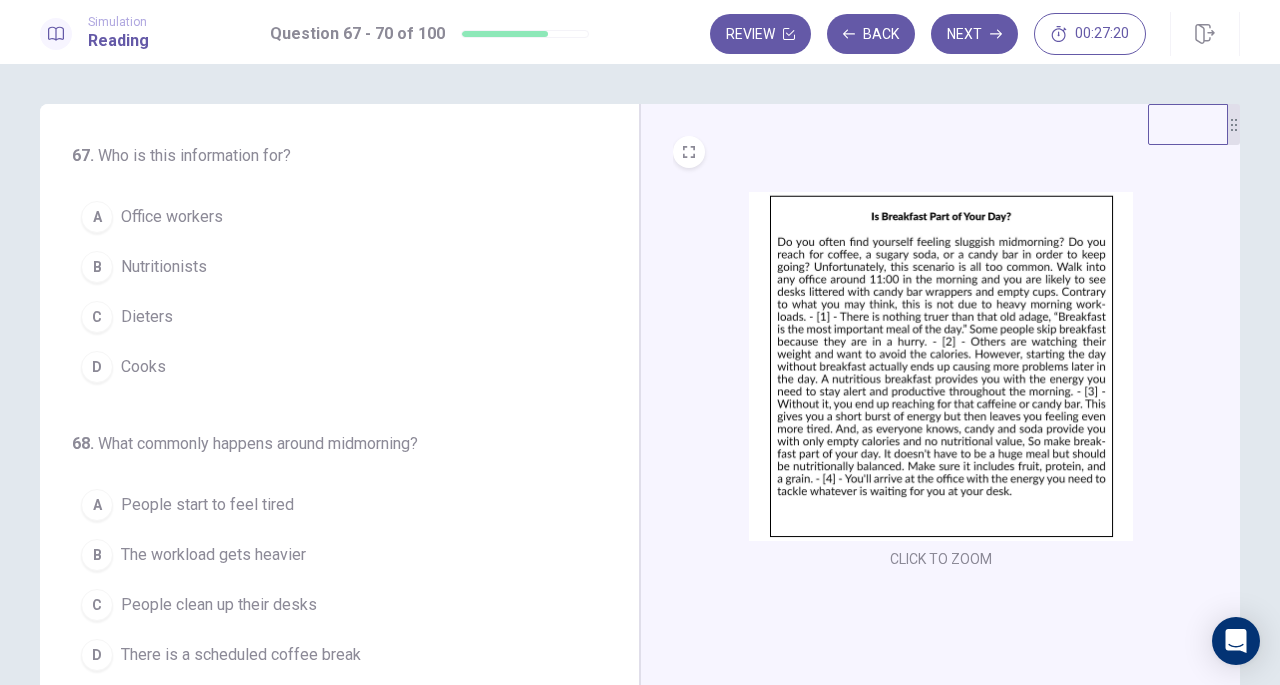 click at bounding box center (941, 366) 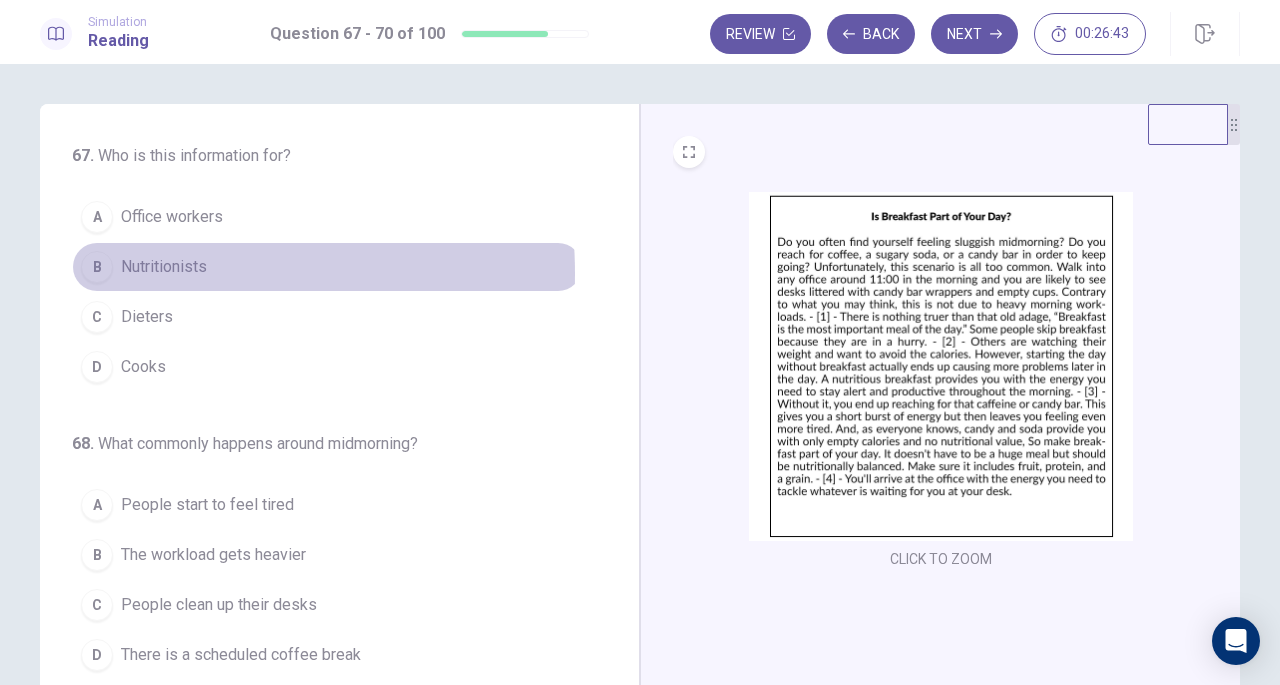 click on "Nutritionists" at bounding box center (164, 267) 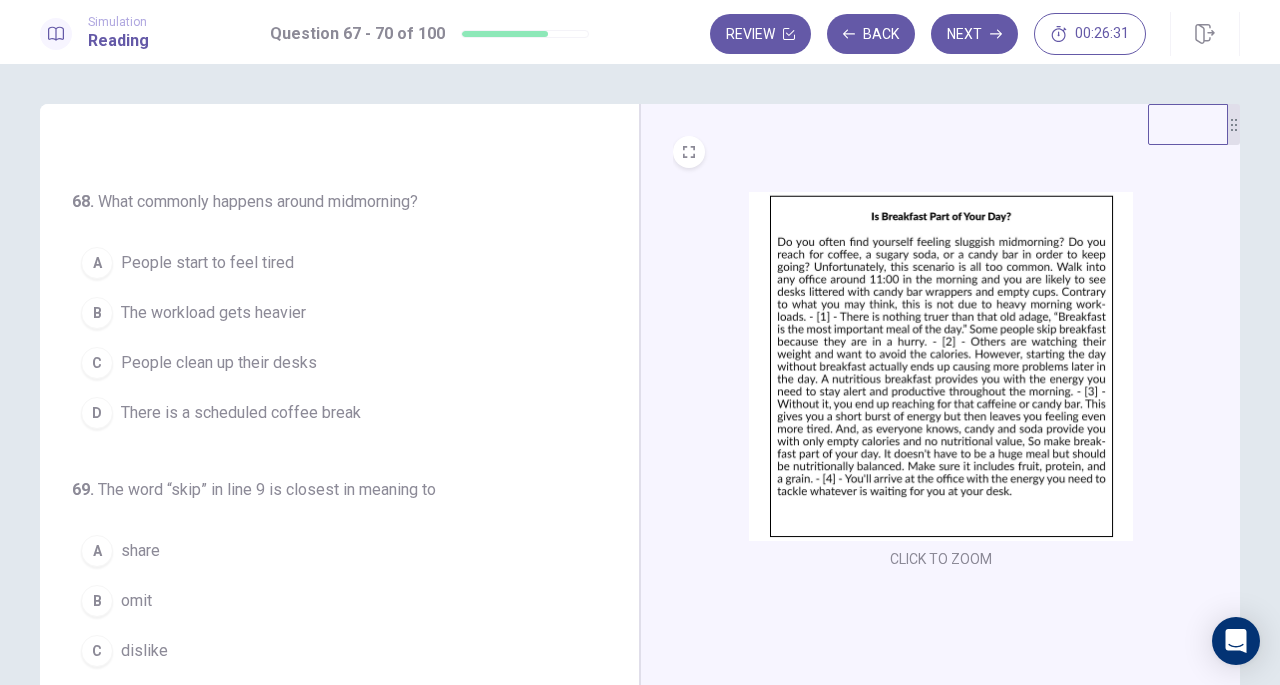 scroll, scrollTop: 224, scrollLeft: 0, axis: vertical 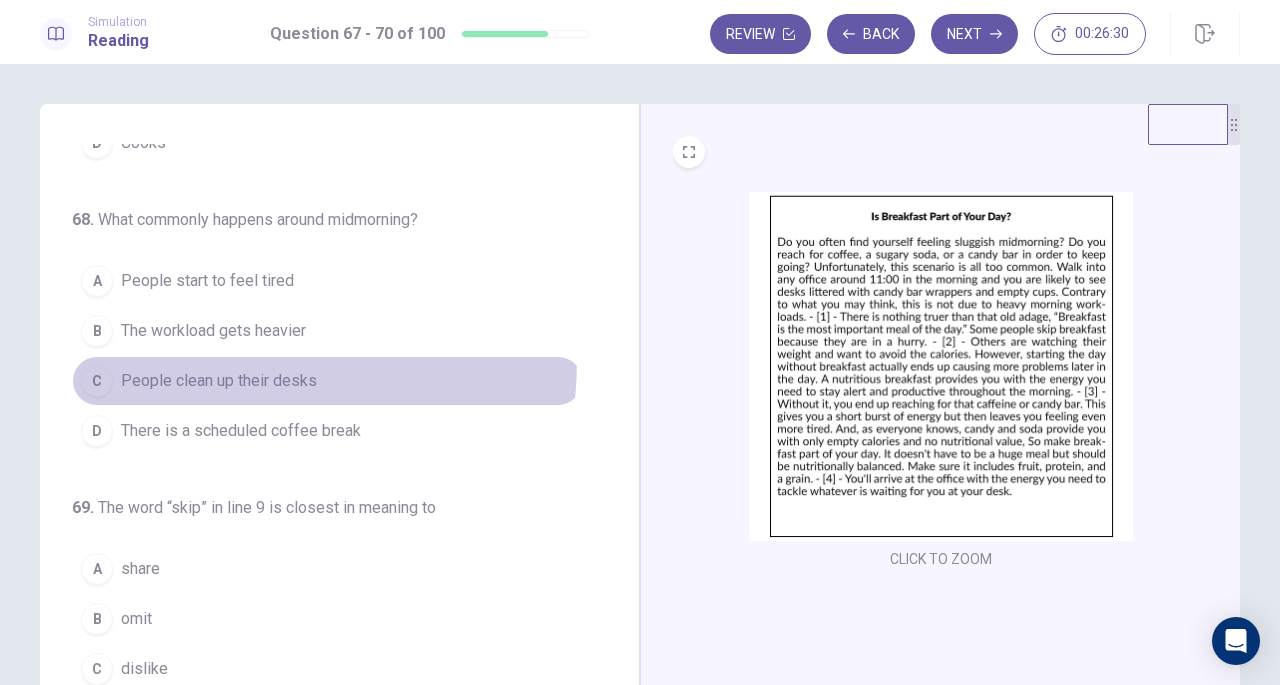 click on "C People clean up their desks" at bounding box center [327, 381] 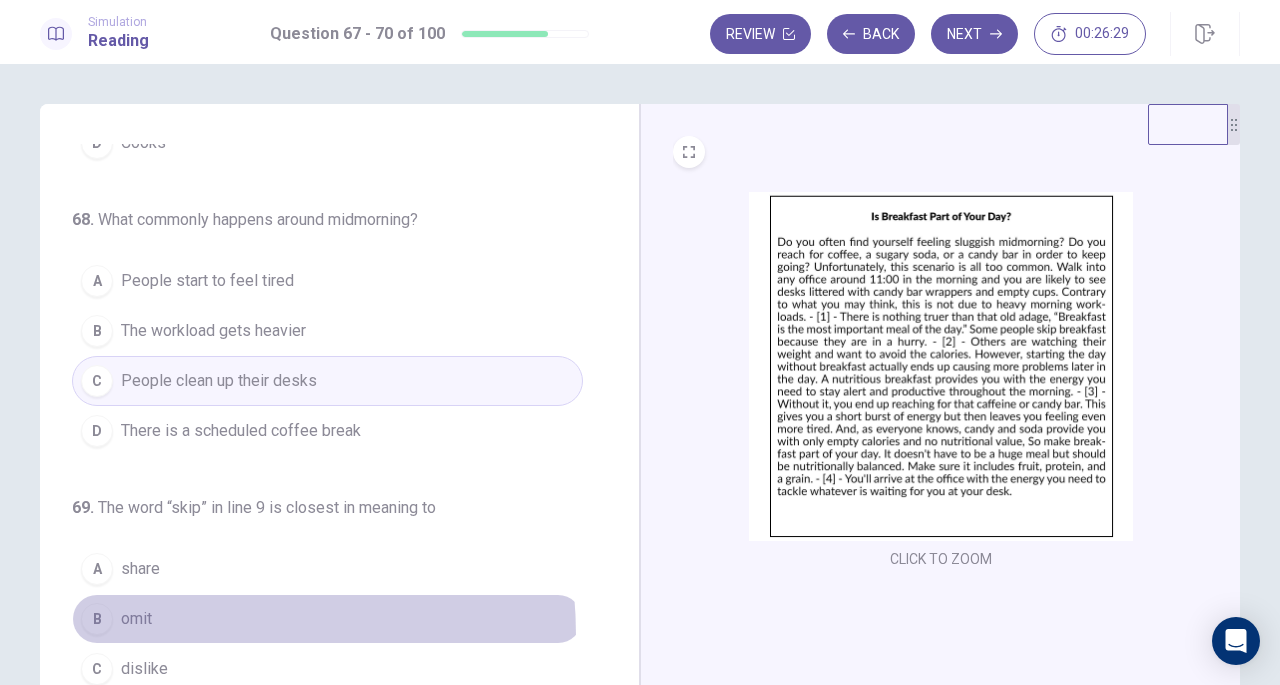 click on "B omit" at bounding box center [327, 619] 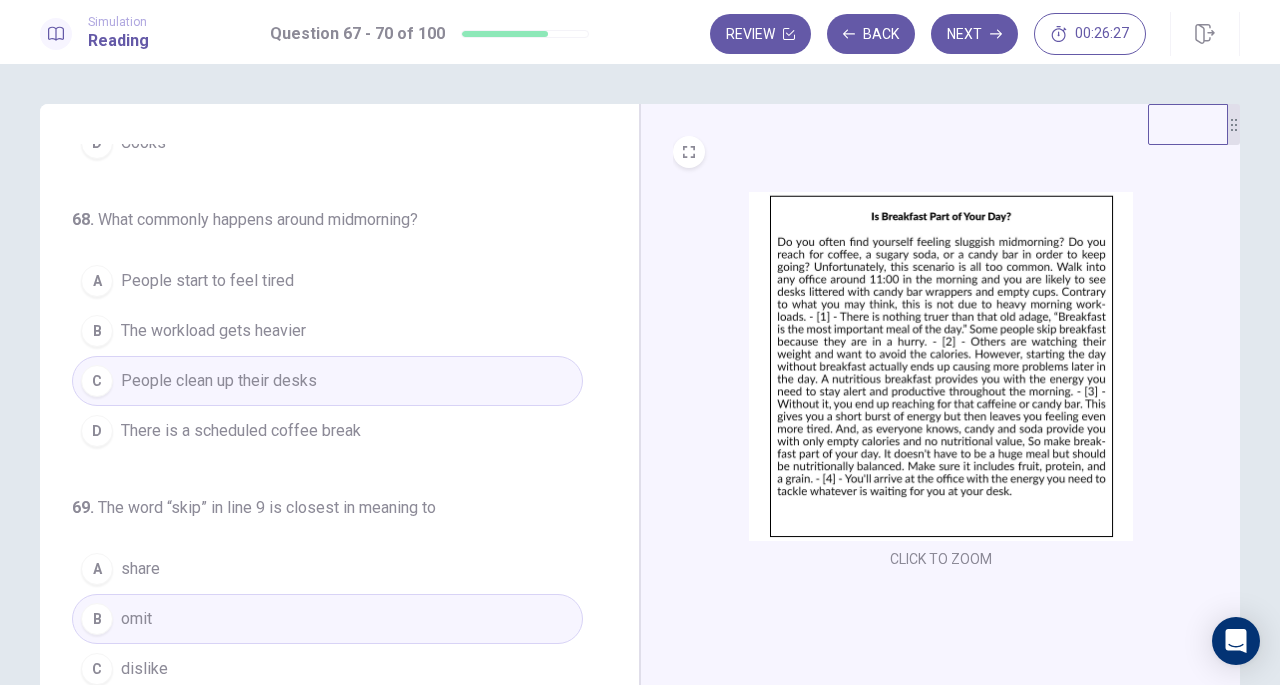 scroll, scrollTop: 518, scrollLeft: 0, axis: vertical 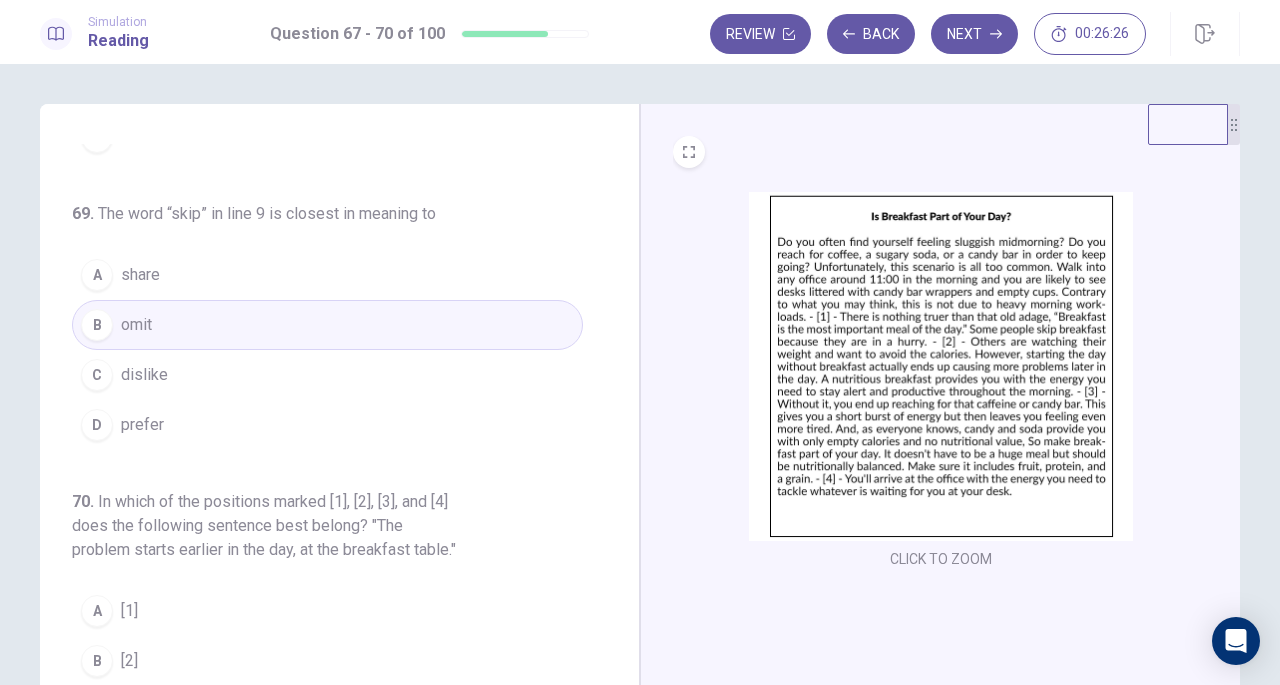click on "D prefer" at bounding box center [327, 425] 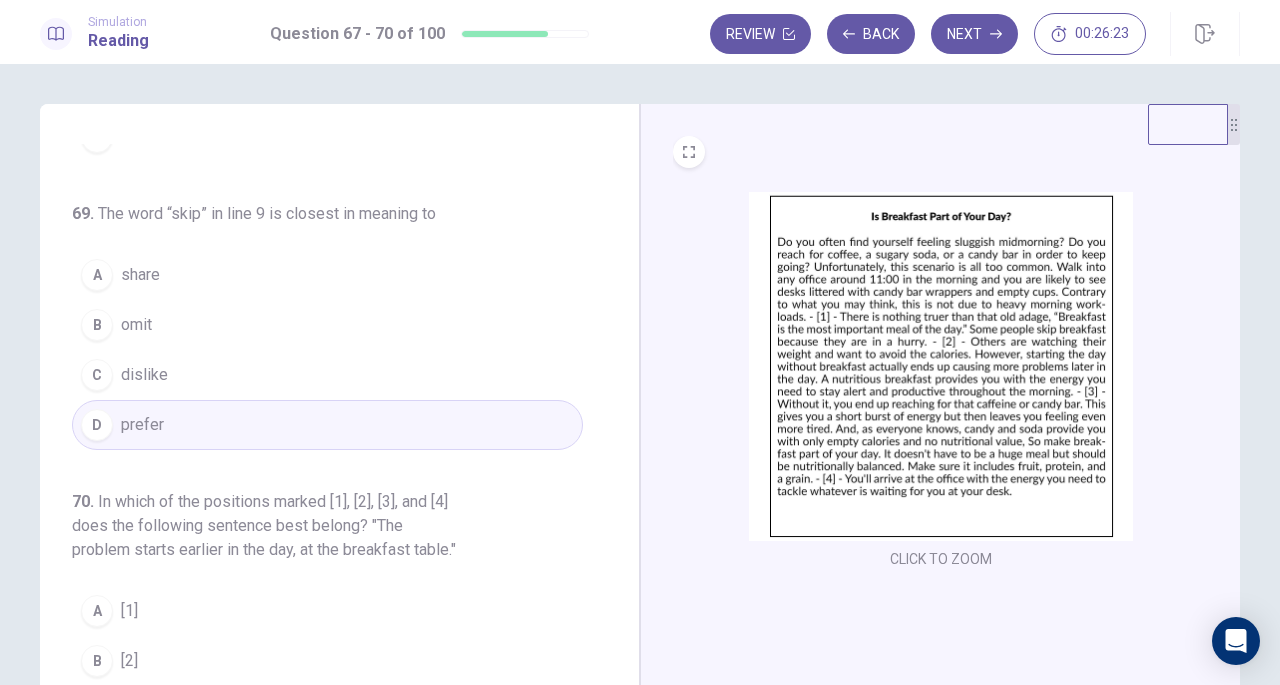 scroll, scrollTop: 558, scrollLeft: 0, axis: vertical 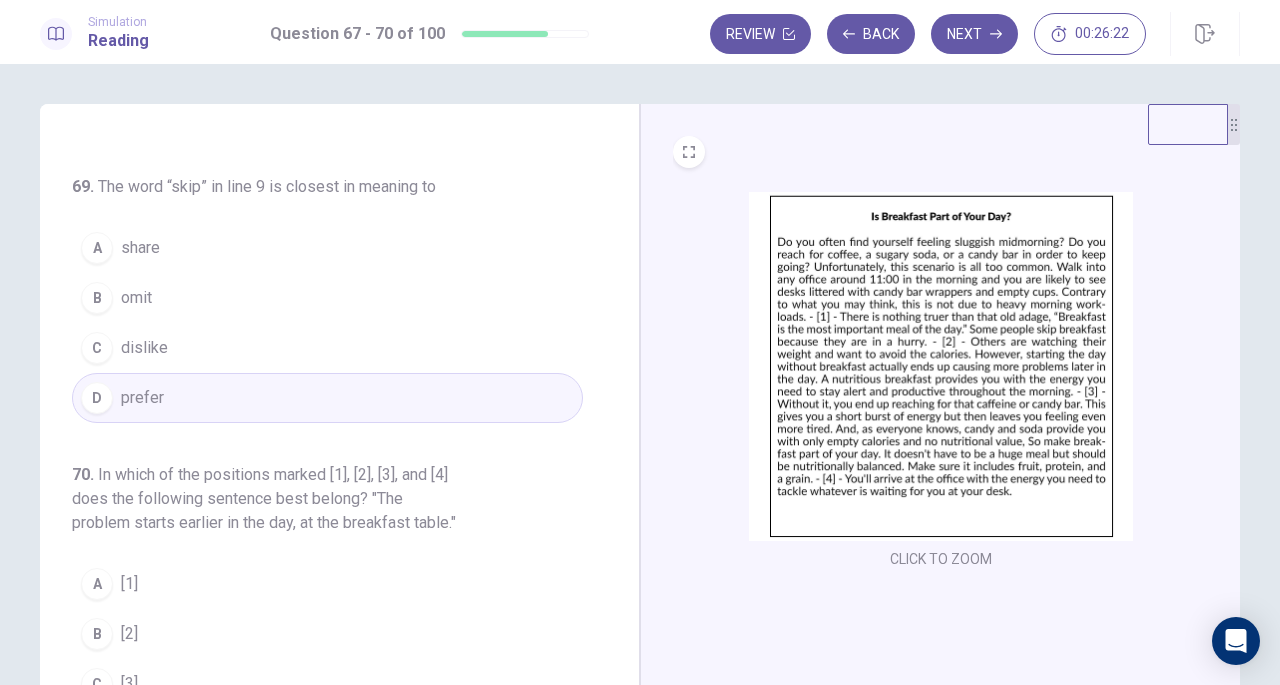 click on "B [2]" at bounding box center [327, 634] 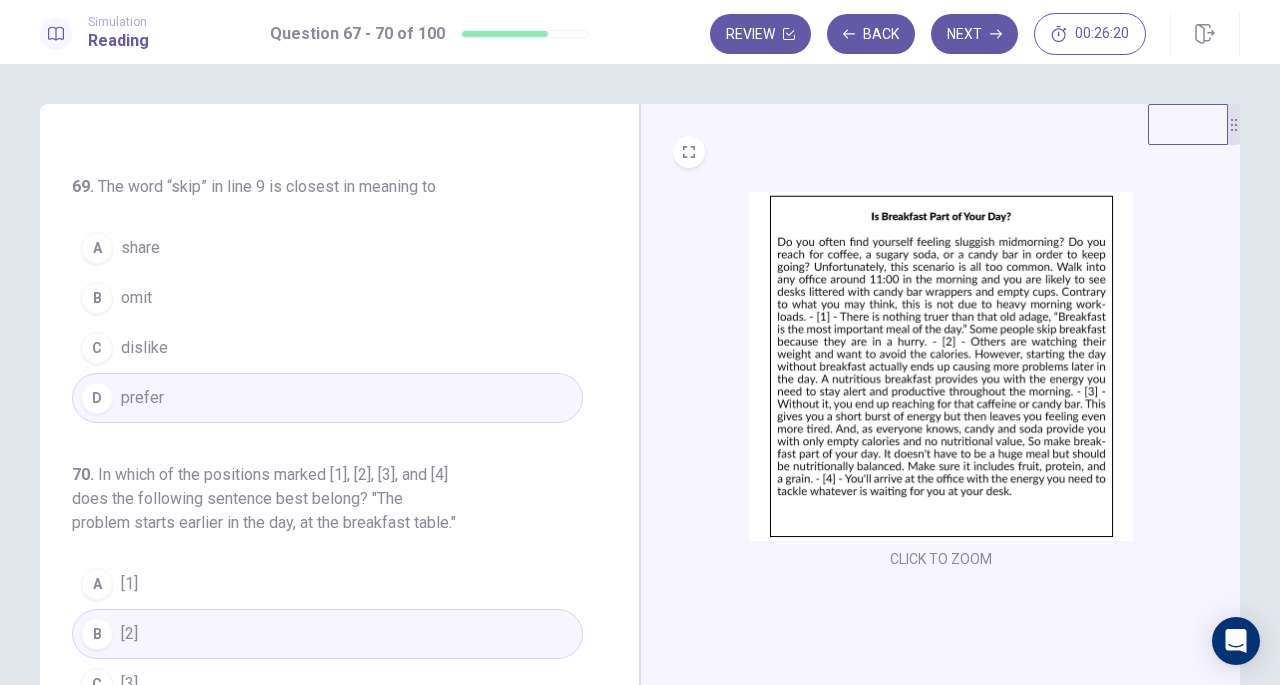 click on "Next" at bounding box center (974, 34) 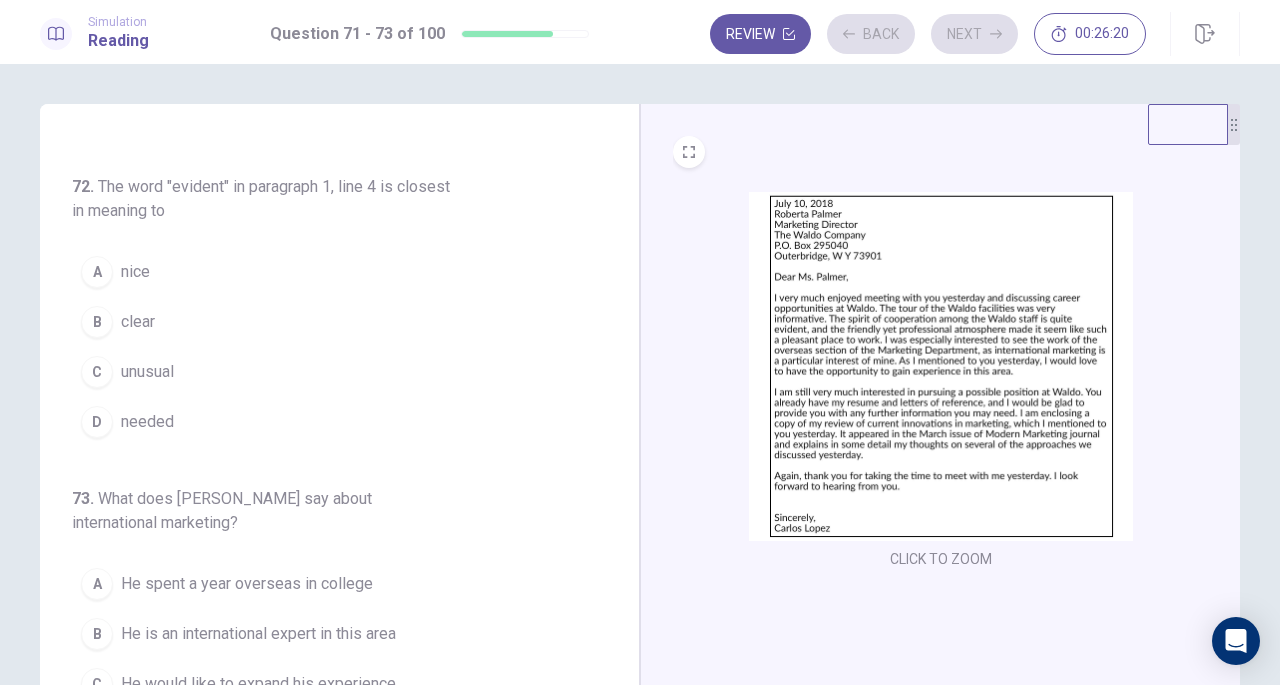 scroll, scrollTop: 248, scrollLeft: 0, axis: vertical 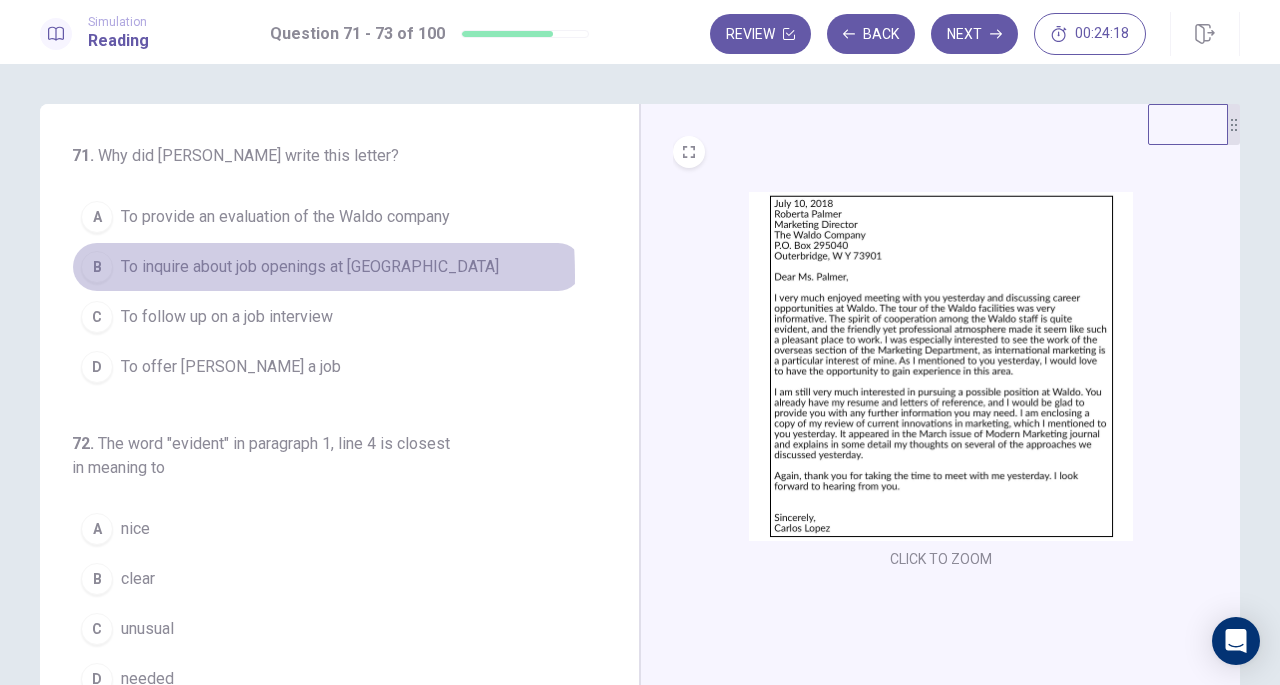 click on "B" at bounding box center [97, 267] 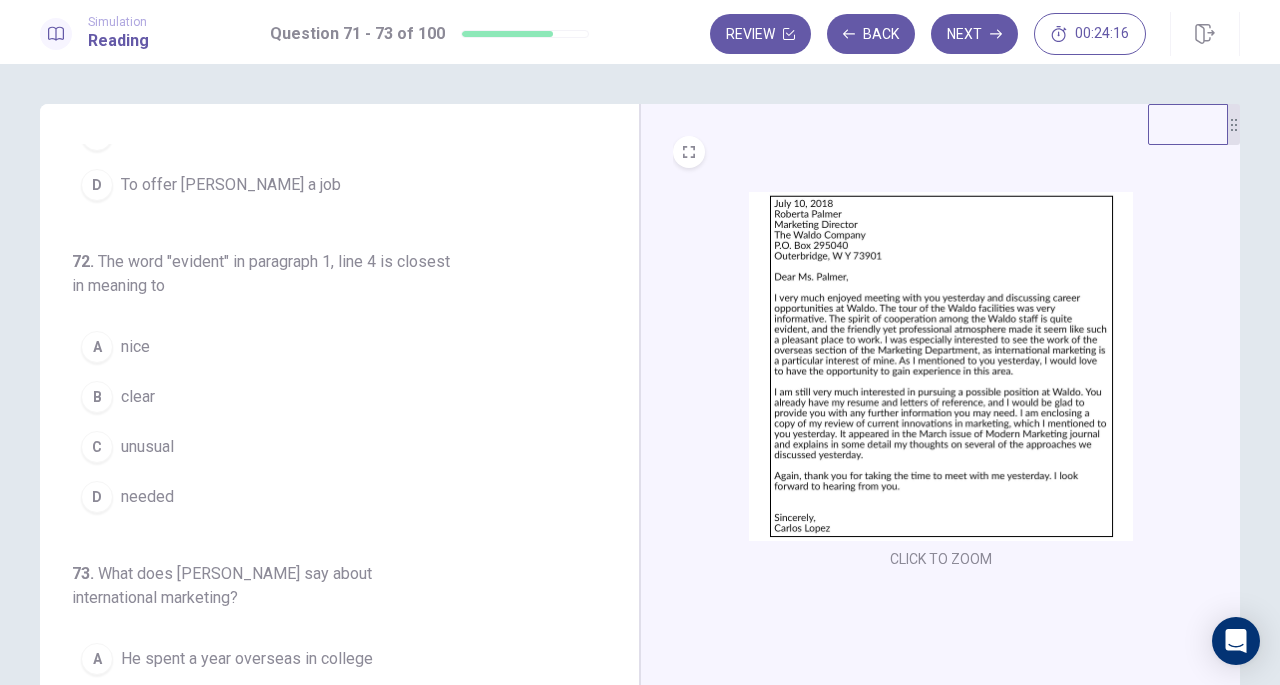 scroll, scrollTop: 203, scrollLeft: 0, axis: vertical 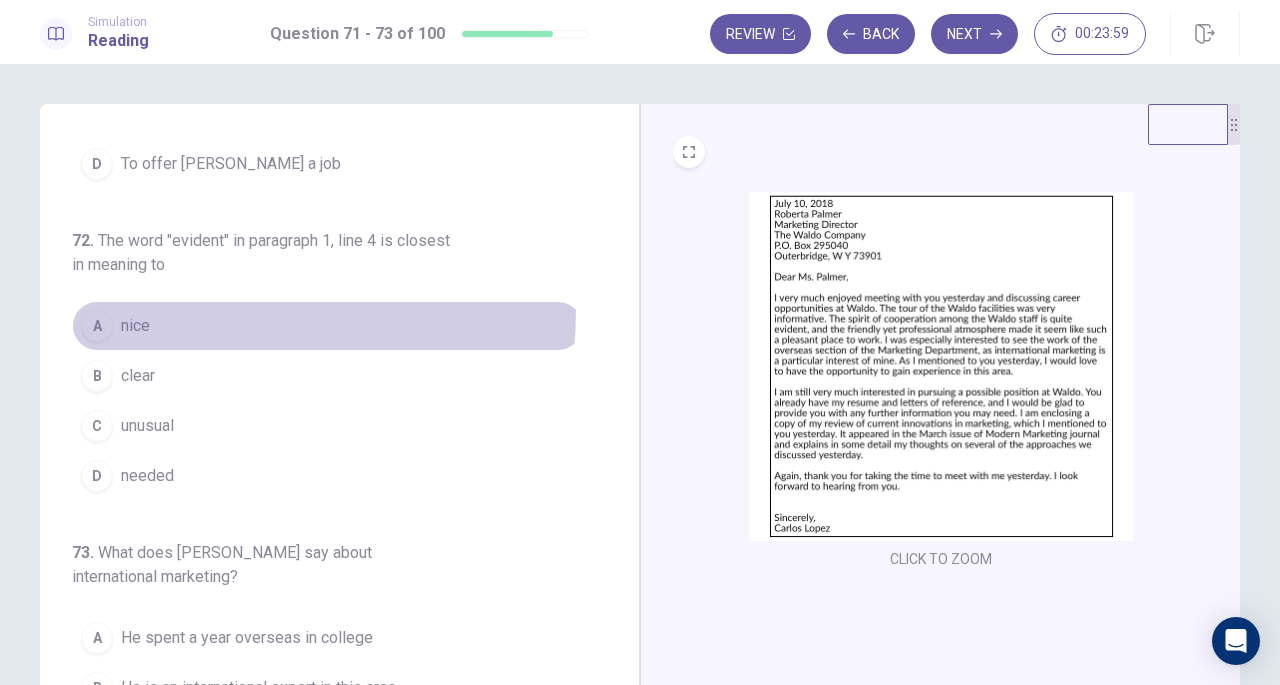 click on "A nice" at bounding box center (327, 326) 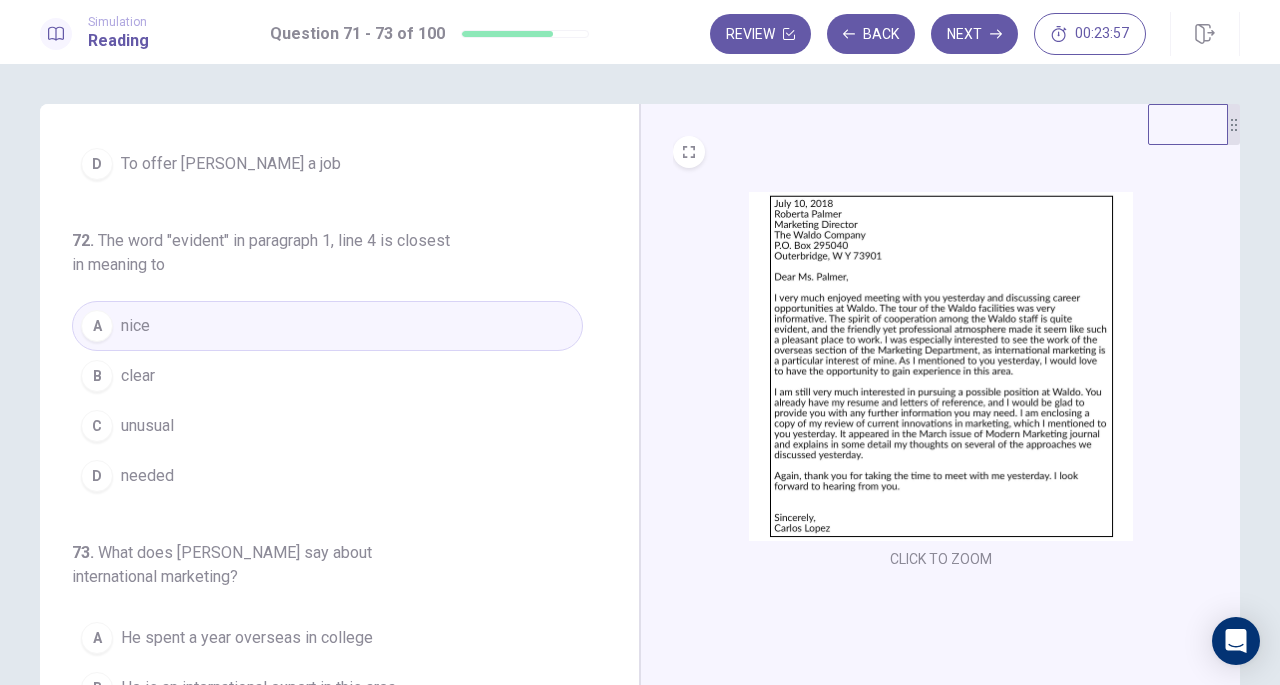 scroll, scrollTop: 248, scrollLeft: 0, axis: vertical 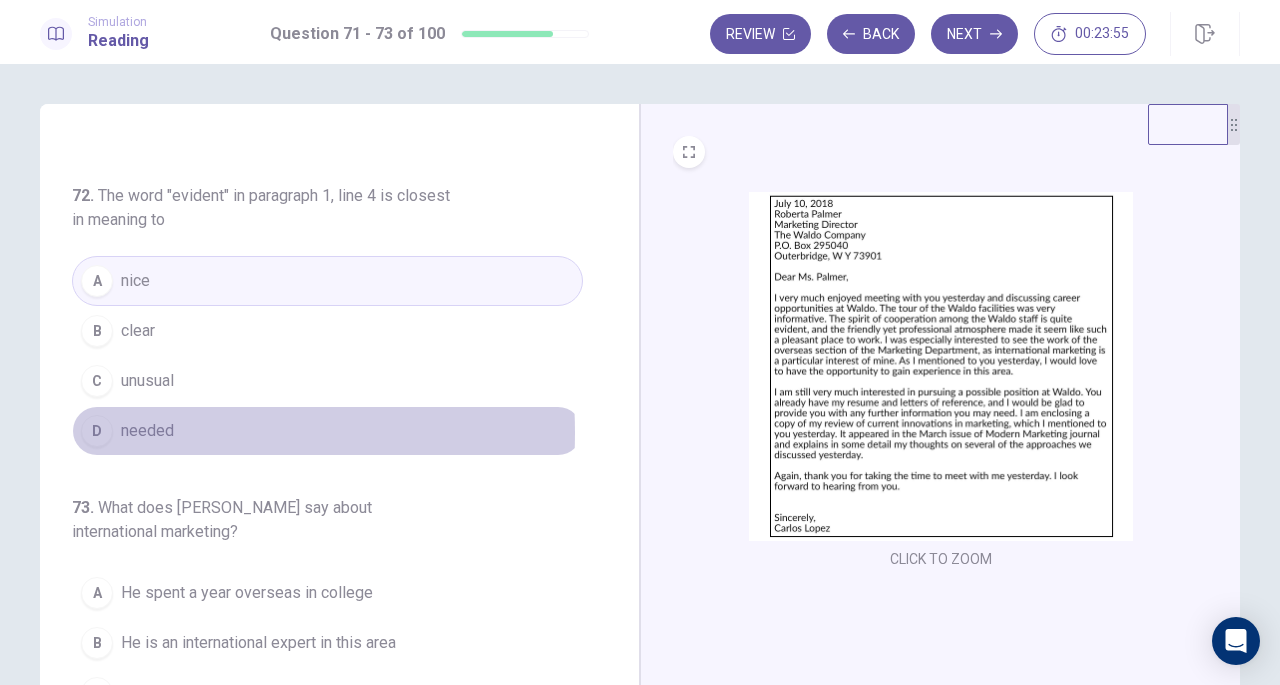 click on "D needed" at bounding box center (327, 431) 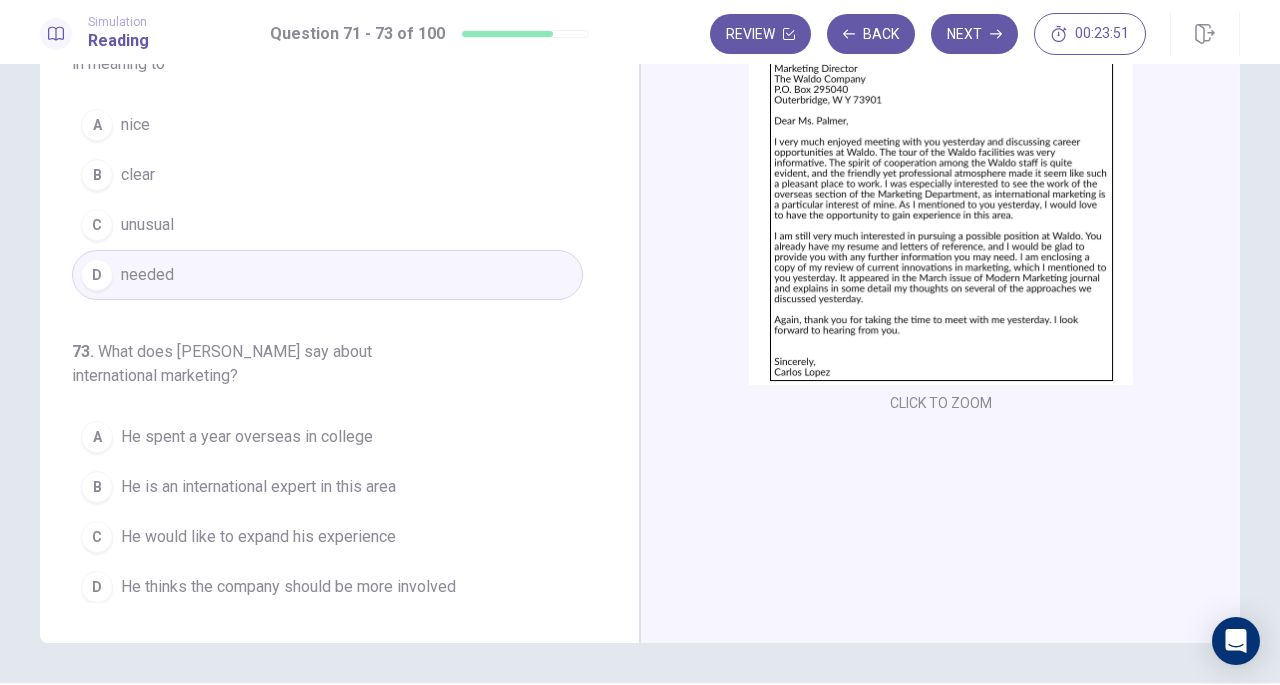 scroll, scrollTop: 218, scrollLeft: 0, axis: vertical 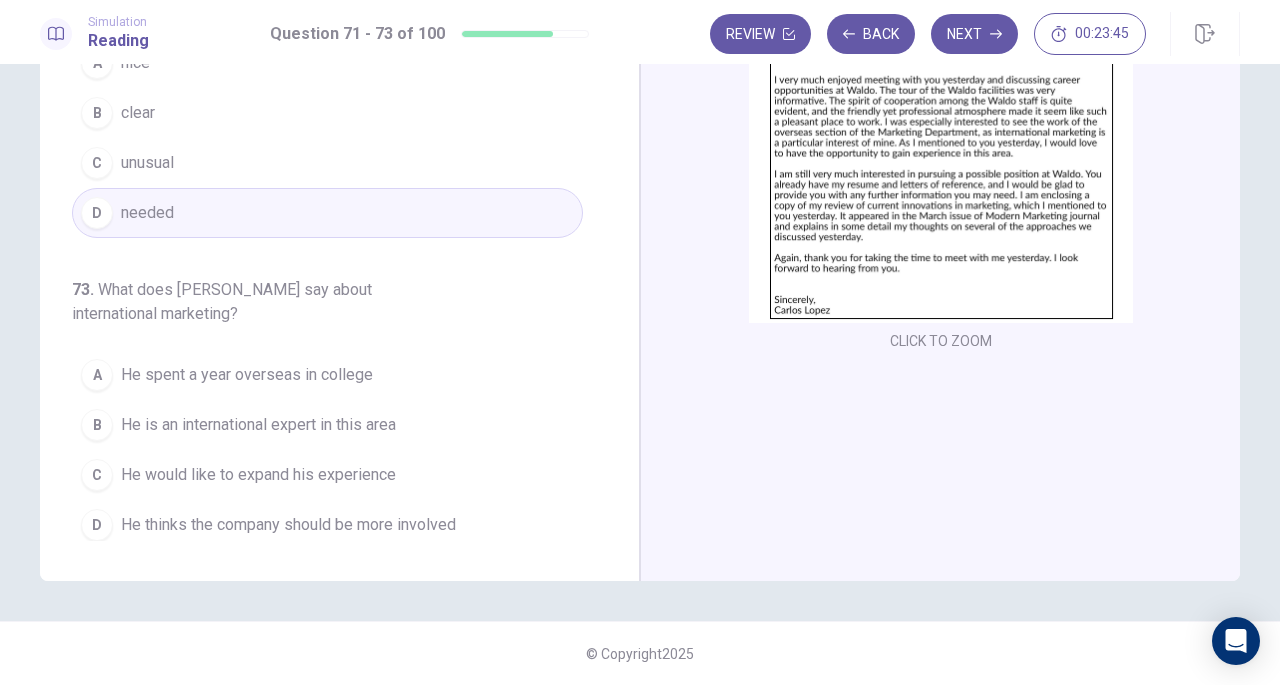 click on "He would like to expand his experience" at bounding box center (258, 475) 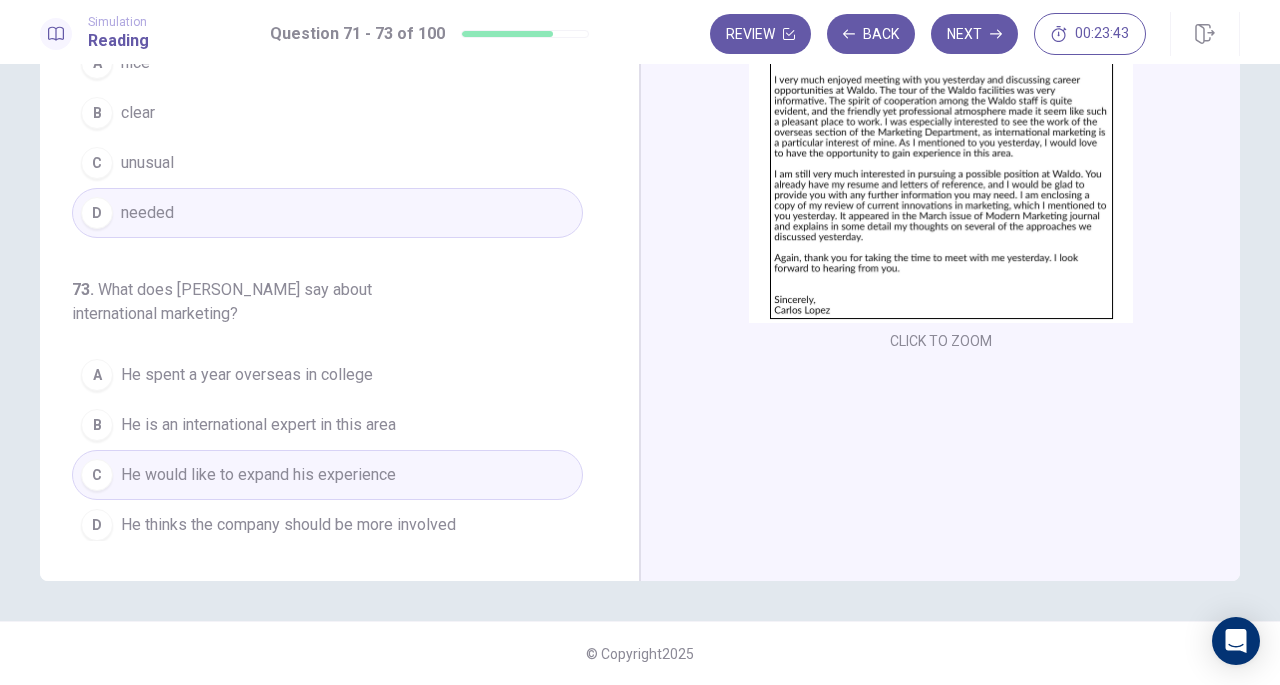 click on "Next" at bounding box center (974, 34) 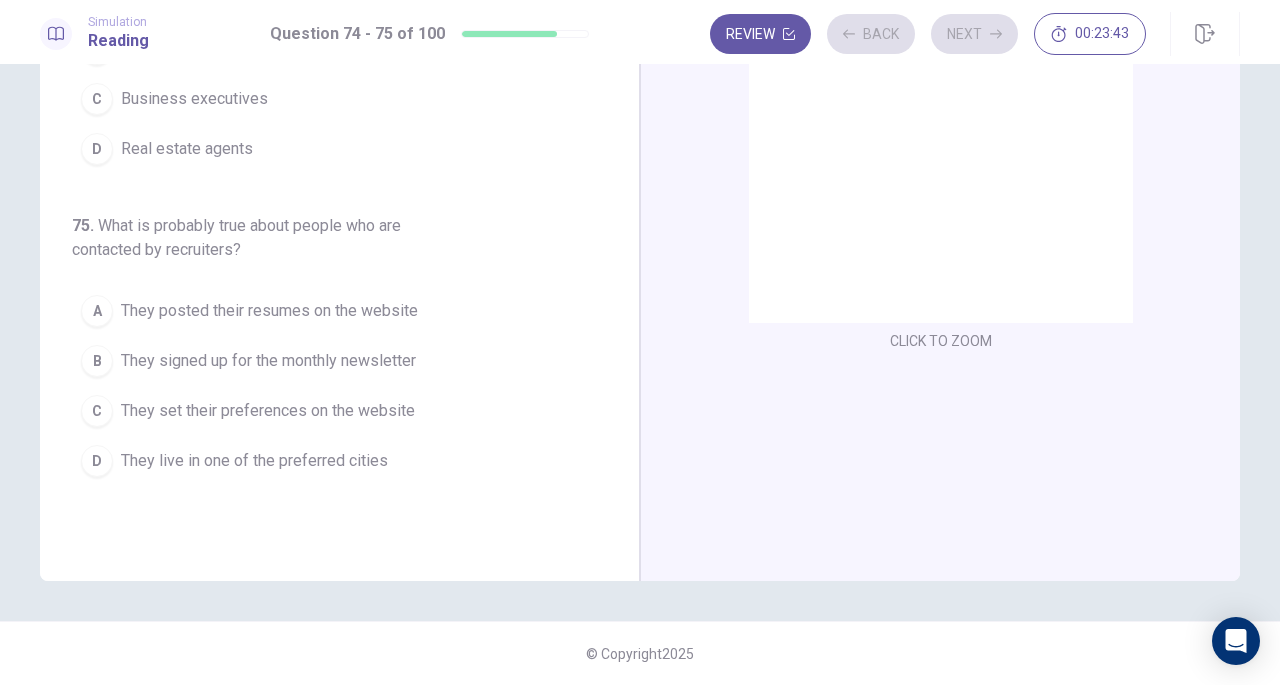 scroll, scrollTop: 0, scrollLeft: 0, axis: both 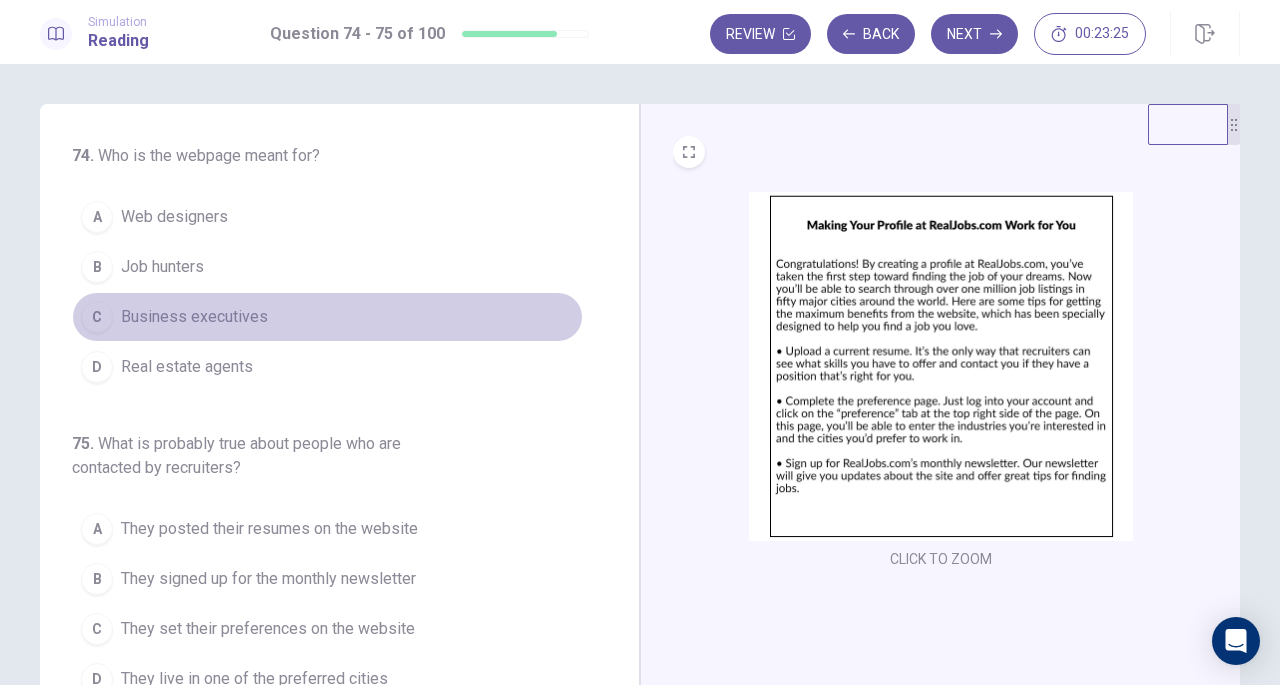 click on "C" at bounding box center [97, 317] 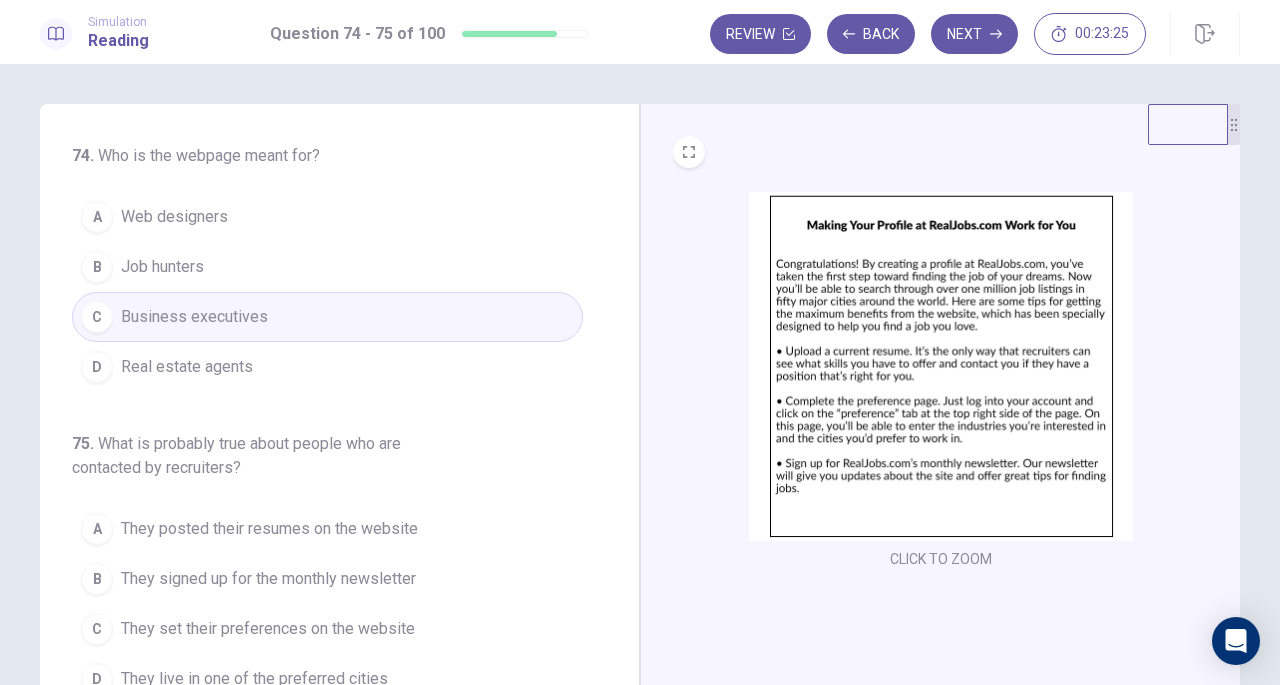 click on "They signed up for the monthly newsletter" at bounding box center [268, 579] 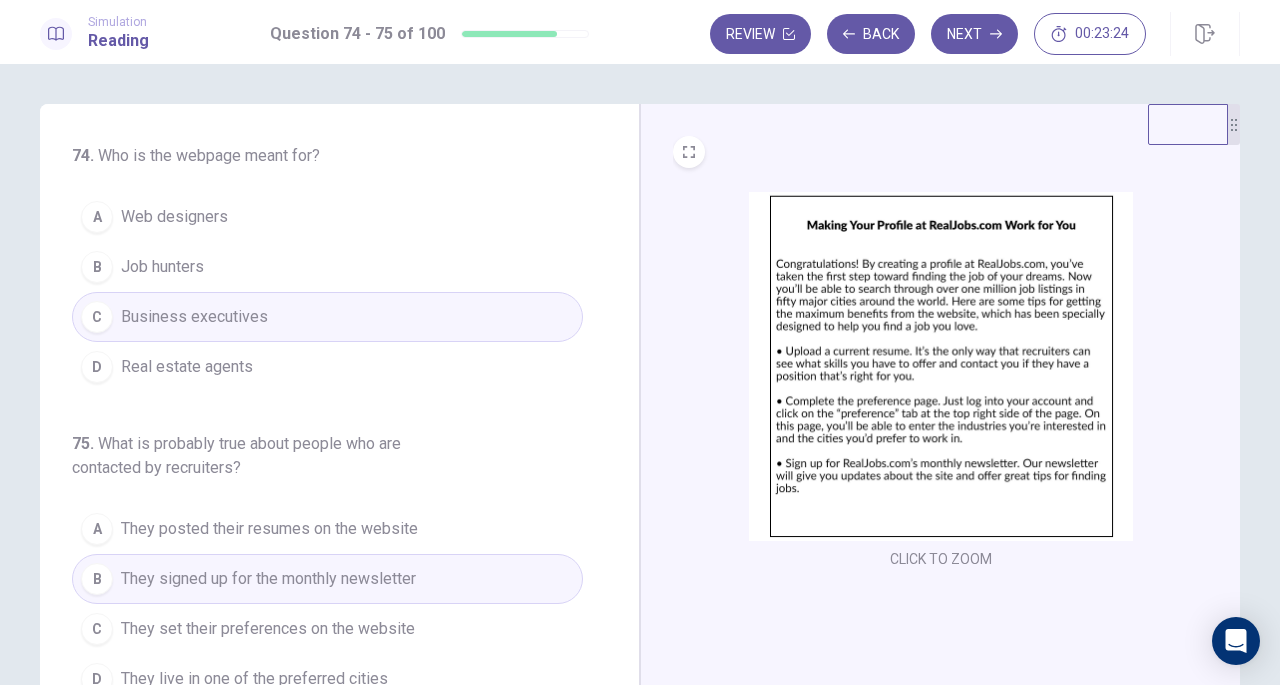 scroll, scrollTop: 218, scrollLeft: 0, axis: vertical 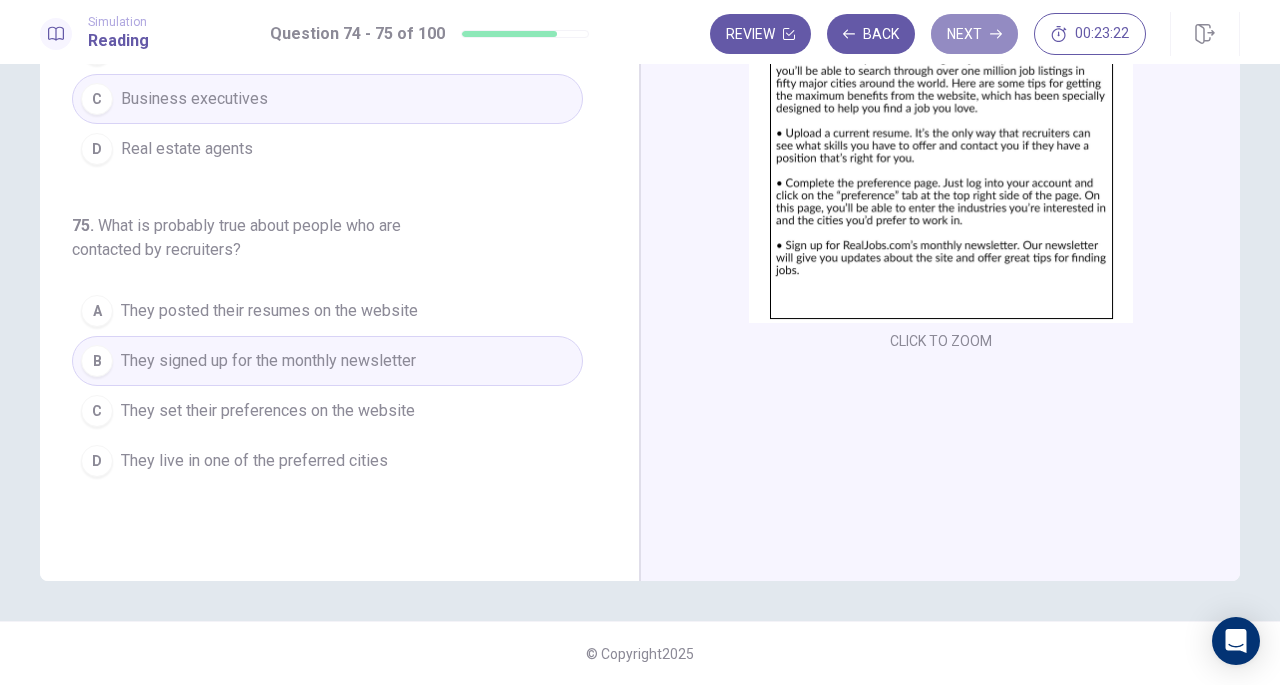 click 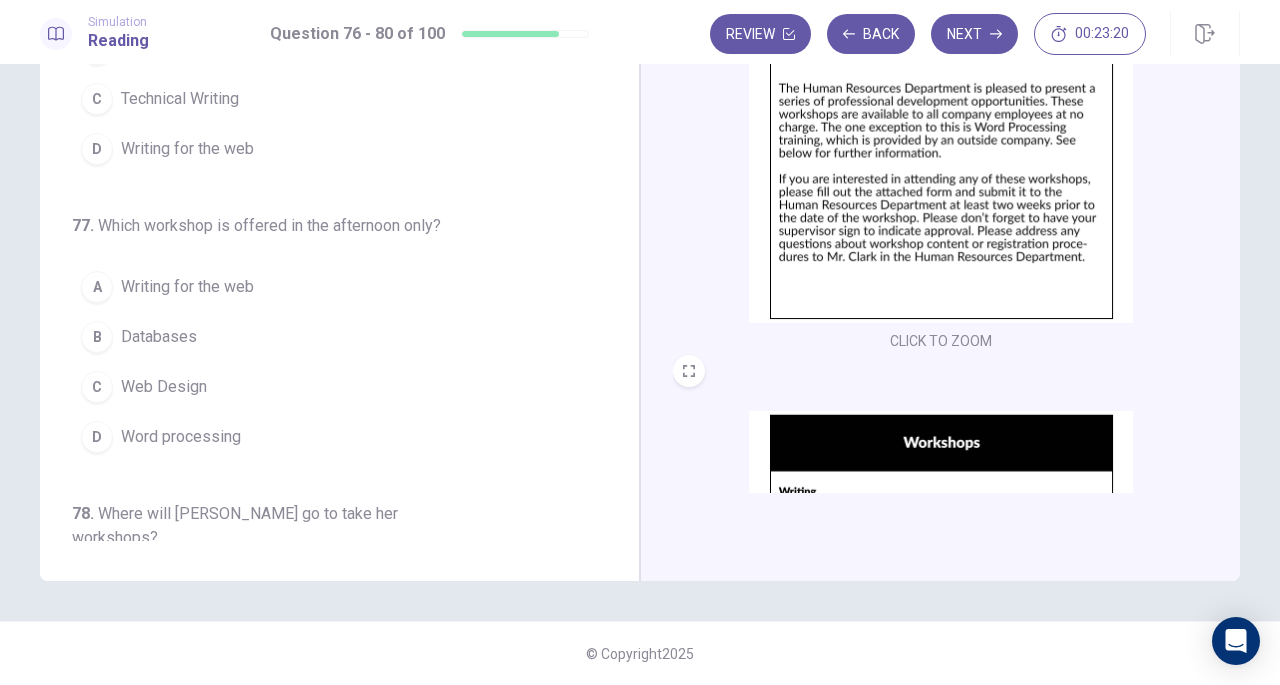 scroll, scrollTop: 0, scrollLeft: 0, axis: both 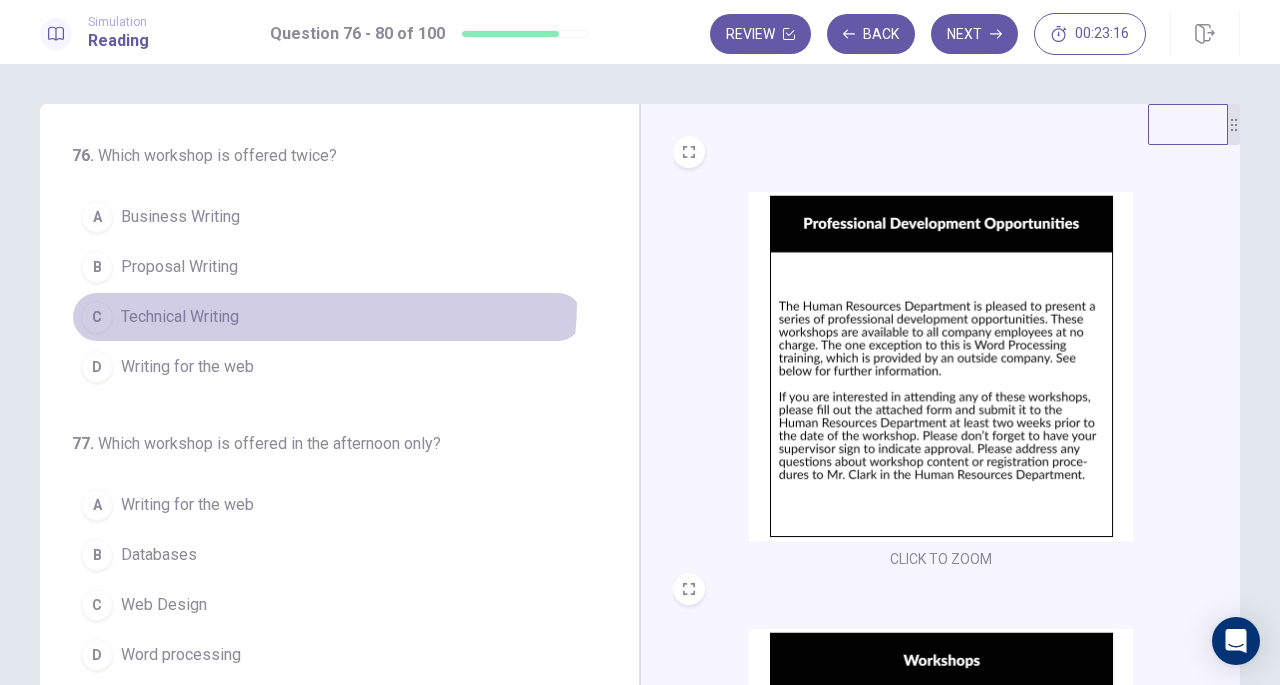 click on "C Technical Writing" at bounding box center (327, 317) 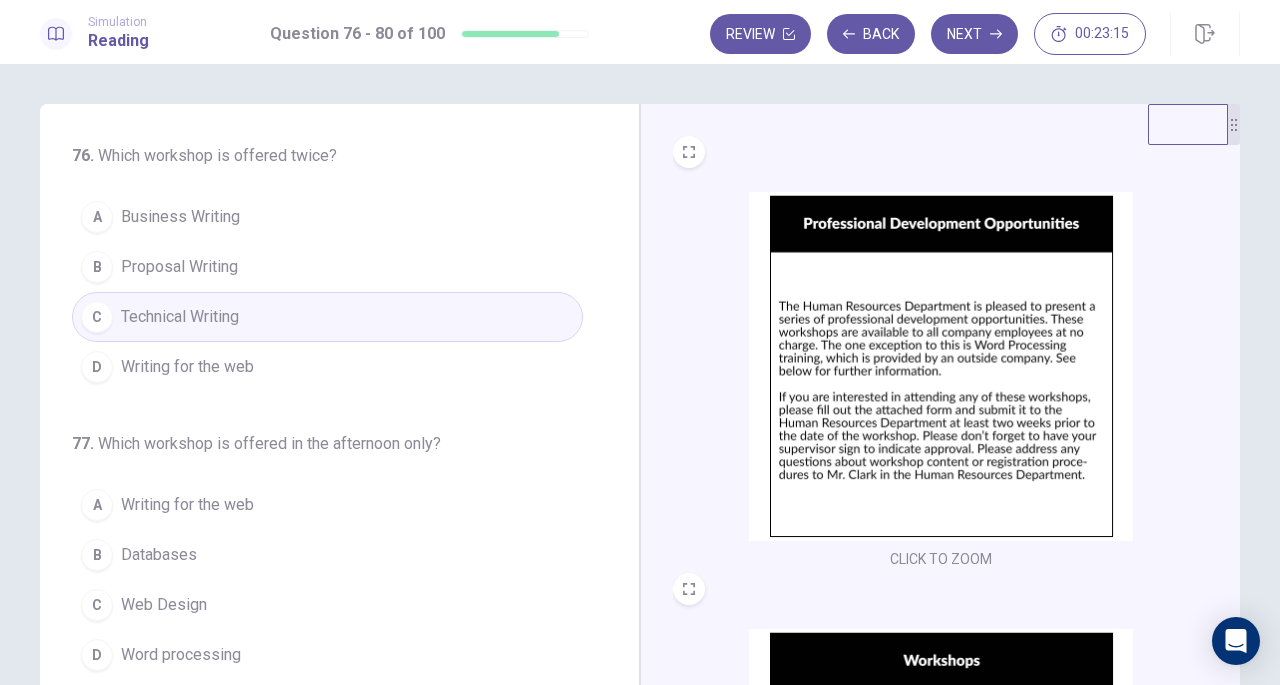 click on "Web Design" at bounding box center (164, 605) 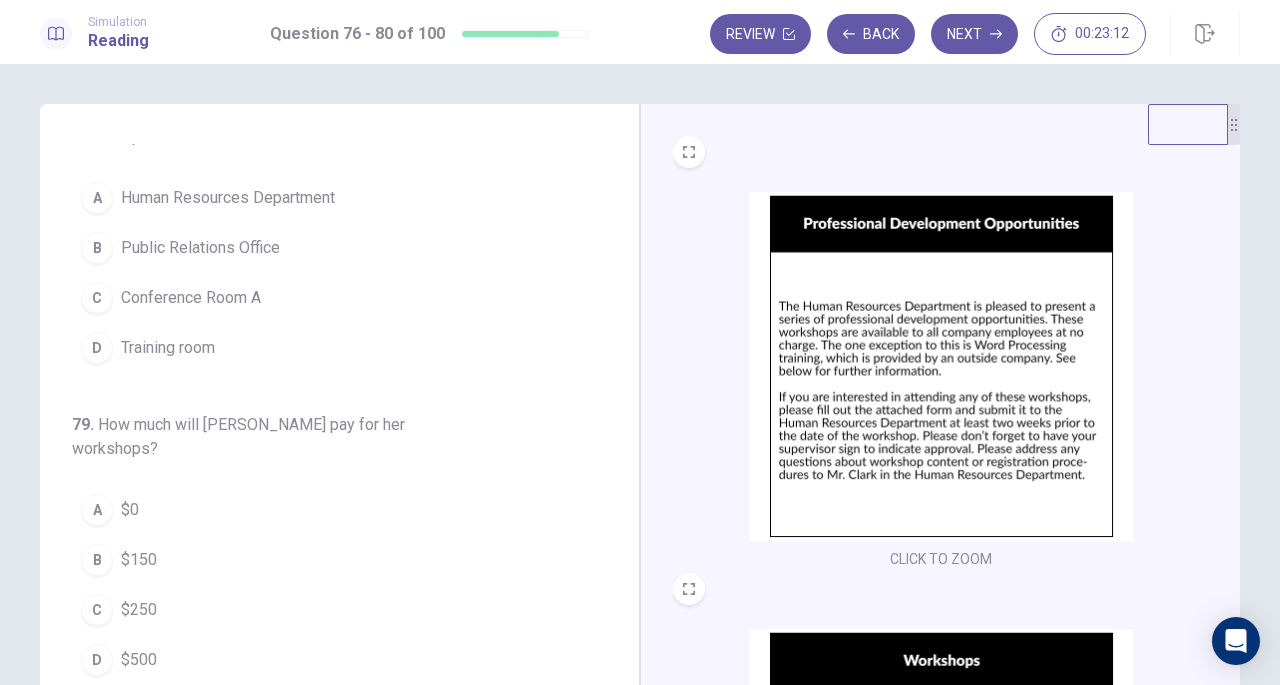 scroll, scrollTop: 622, scrollLeft: 0, axis: vertical 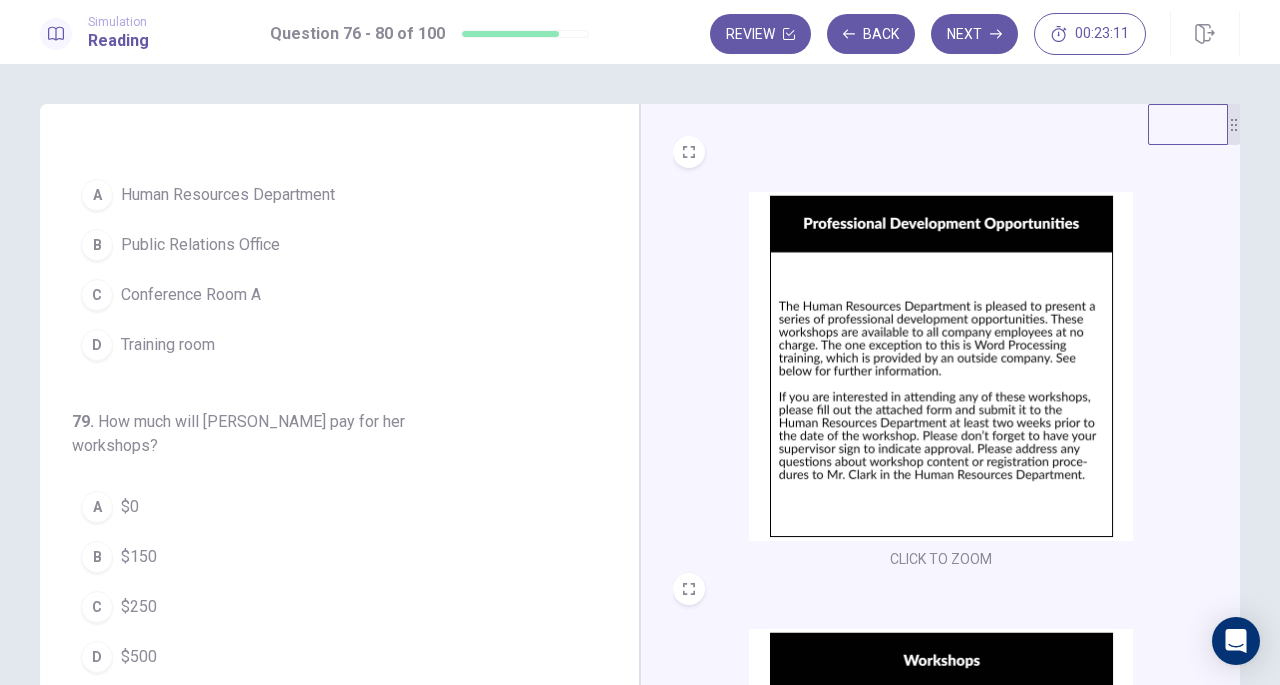 click on "C $250" at bounding box center (327, 607) 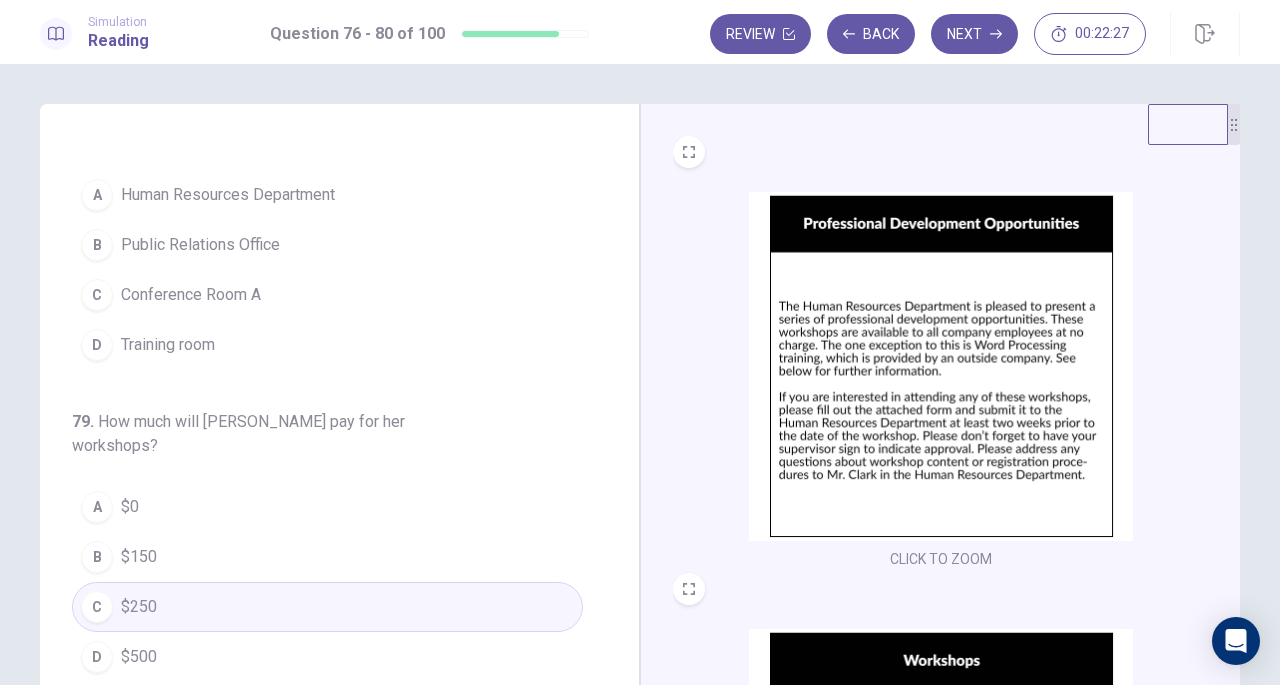 click on "Next" at bounding box center (974, 34) 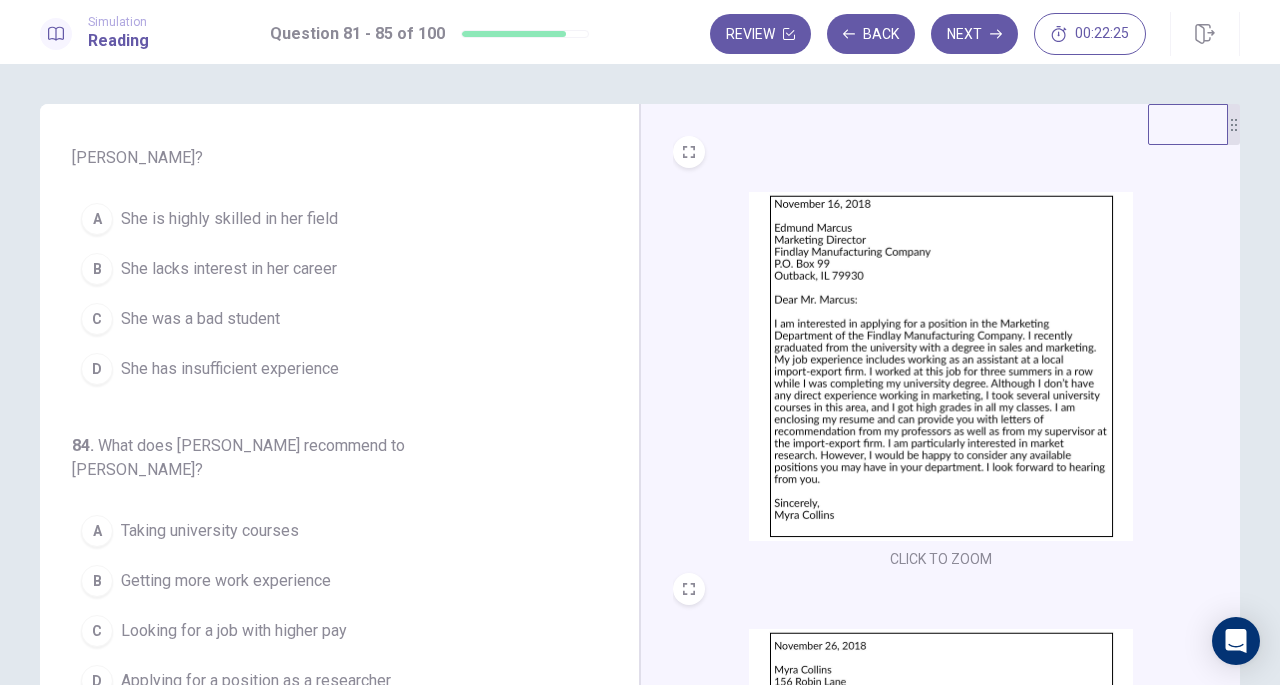 click on "Back" at bounding box center (871, 34) 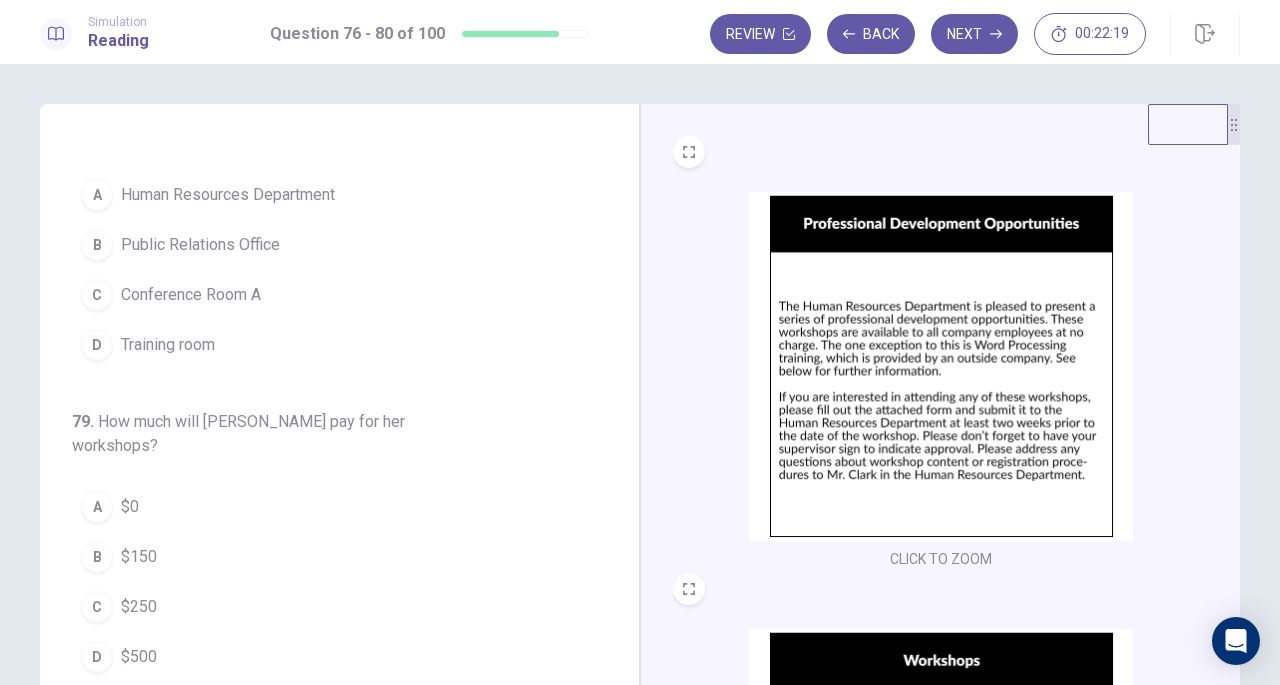 click on "$0" at bounding box center (130, 507) 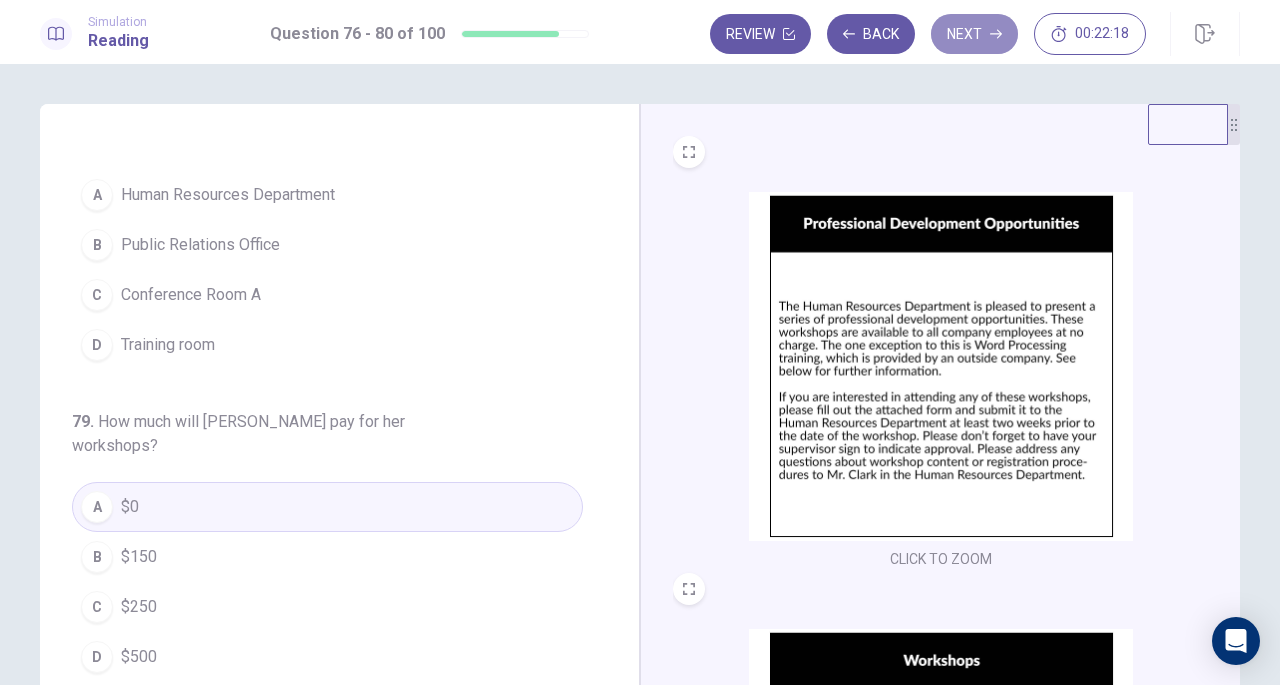 click on "Next" at bounding box center [974, 34] 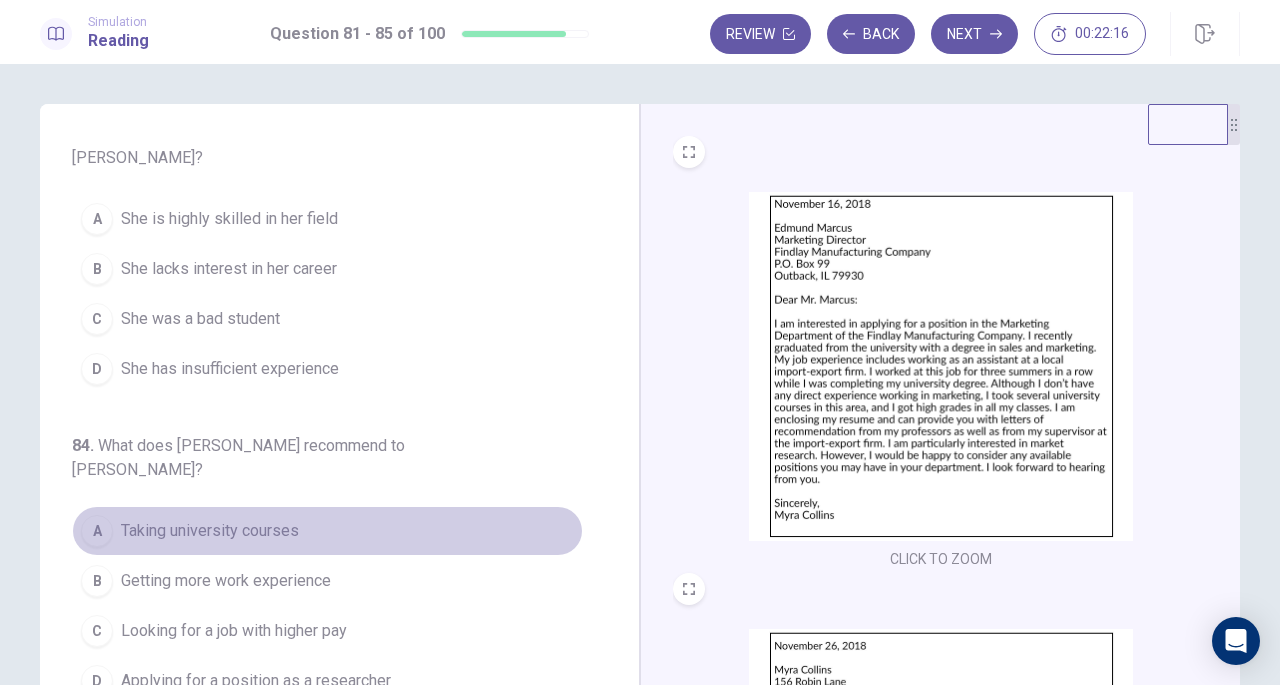 click on "A Taking university courses" at bounding box center (327, 531) 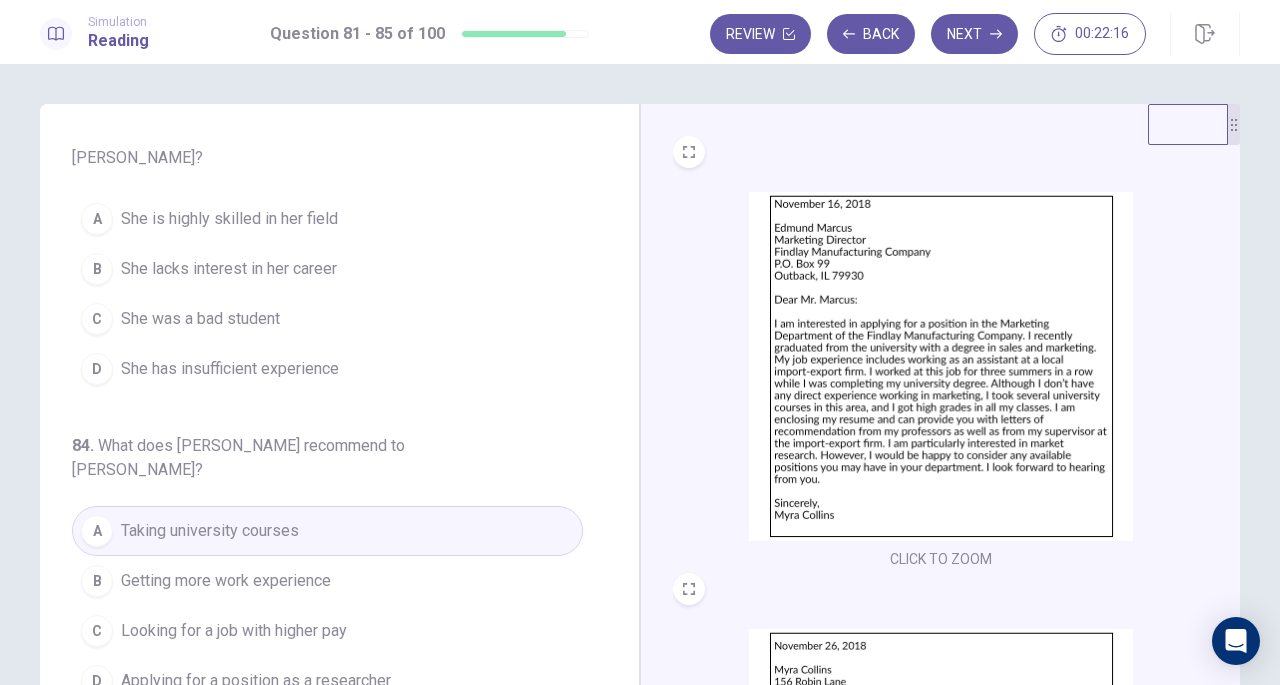 click on "She lacks interest in her career" at bounding box center [229, 269] 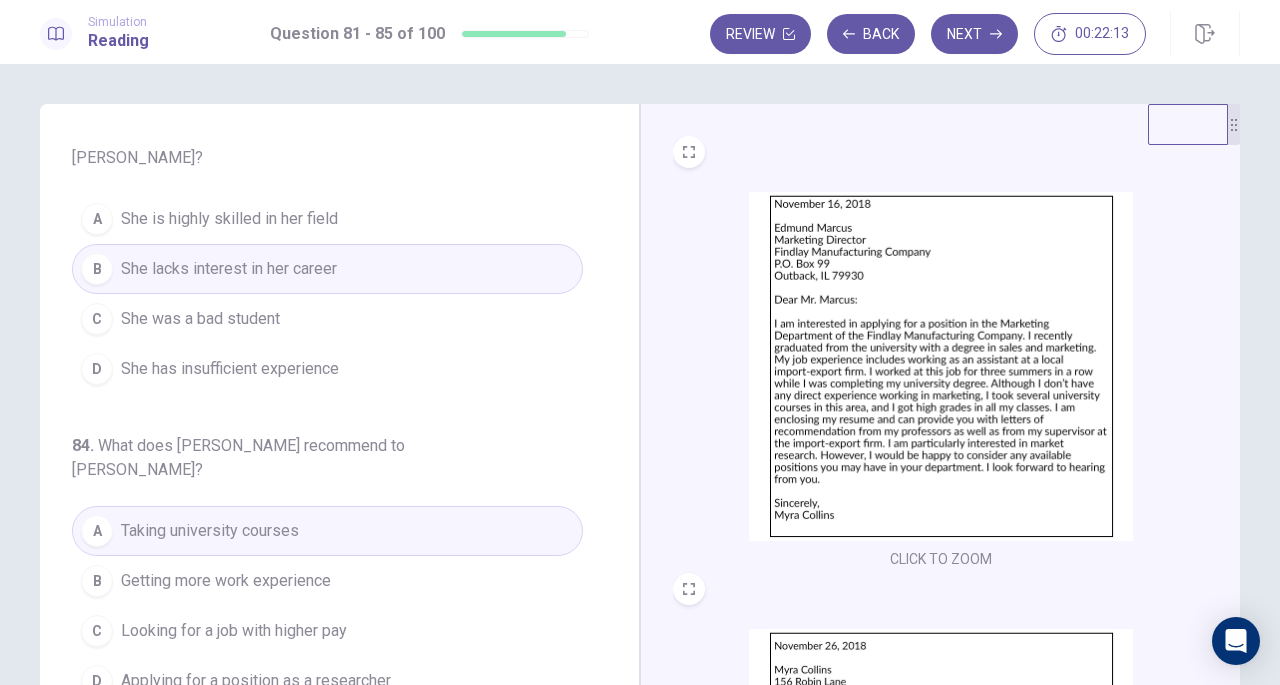 drag, startPoint x: 620, startPoint y: 482, endPoint x: 622, endPoint y: 216, distance: 266.0075 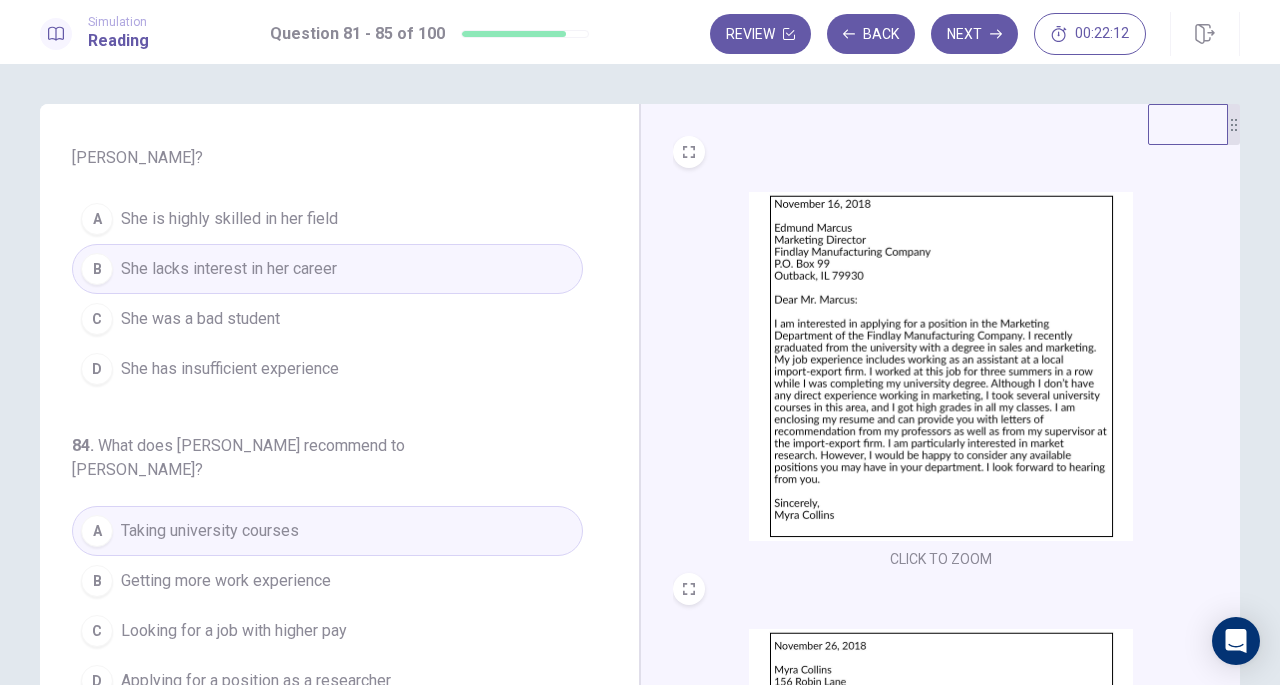 scroll, scrollTop: 84, scrollLeft: 0, axis: vertical 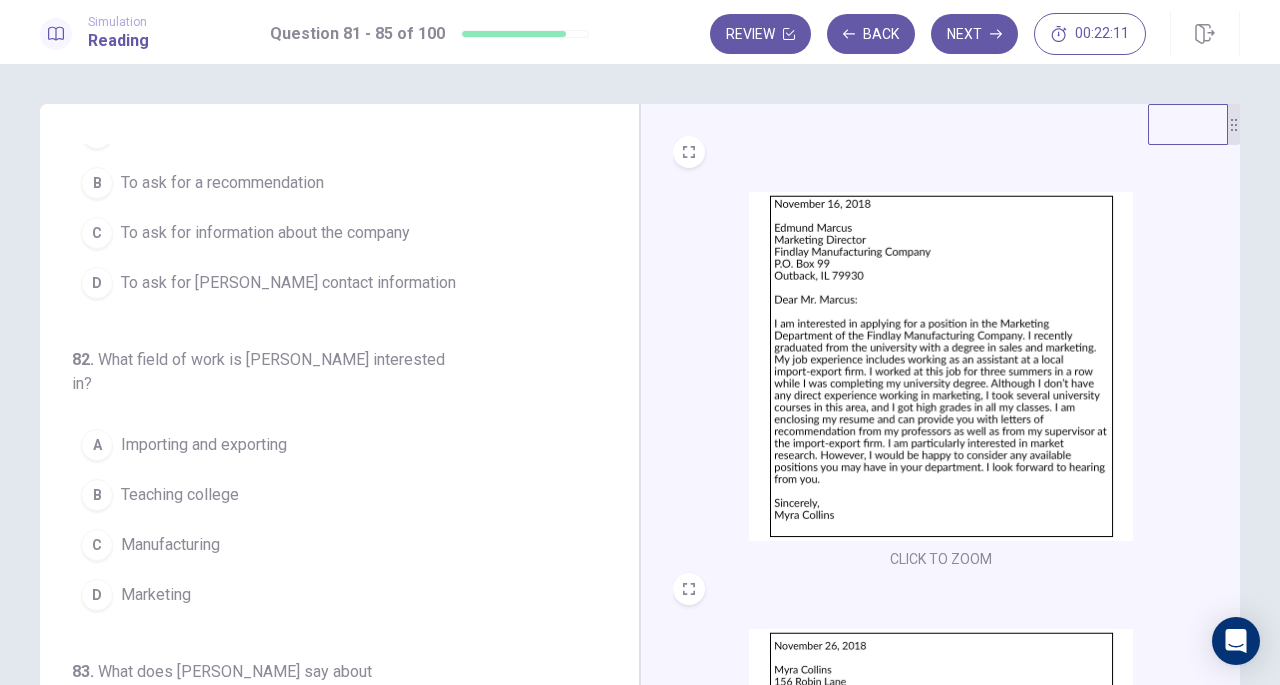 click on "B To ask for a recommendation" at bounding box center (327, 183) 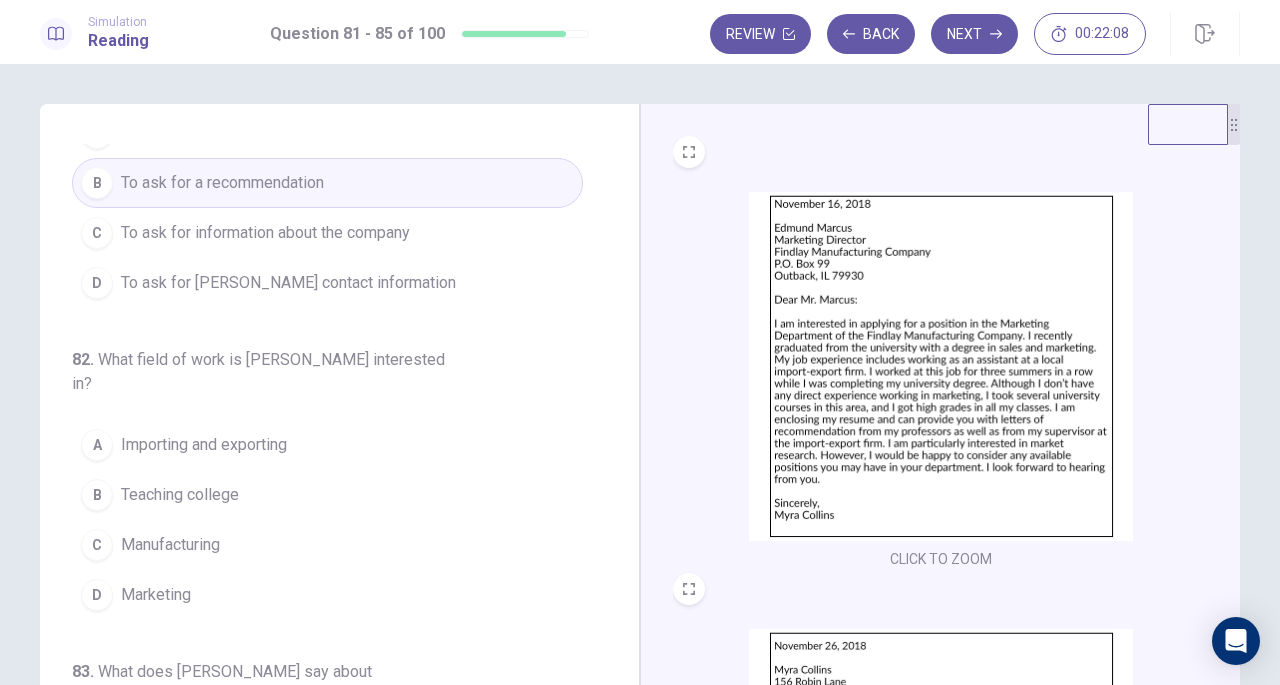 click on "81 .   Why did Ms. Collins write the letter? A To ask for employment B To ask for a recommendation C To ask for information about the company D To ask for Ms. Richardson’s contact information 82 .   What field of work is Ms. Collins interested in? A Importing and exporting B Teaching college C Manufacturing D Marketing 83 .   What does Mr. Marcus say about Ms. Collins? A She is highly skilled in her field B She lacks interest in her career C She was a bad student D She has insufficient experience 84 .   What does Mr. Marcus recommend to Ms. Collins? A Taking university courses B Getting more work experience C Looking for a job with higher pay D Applying for a position as a researcher 85 .   What does Mr. Marcus want to send to Ms. Richardson? A A résumé B Academic records C A university diploma D Letters of recommendation" at bounding box center (347, 451) 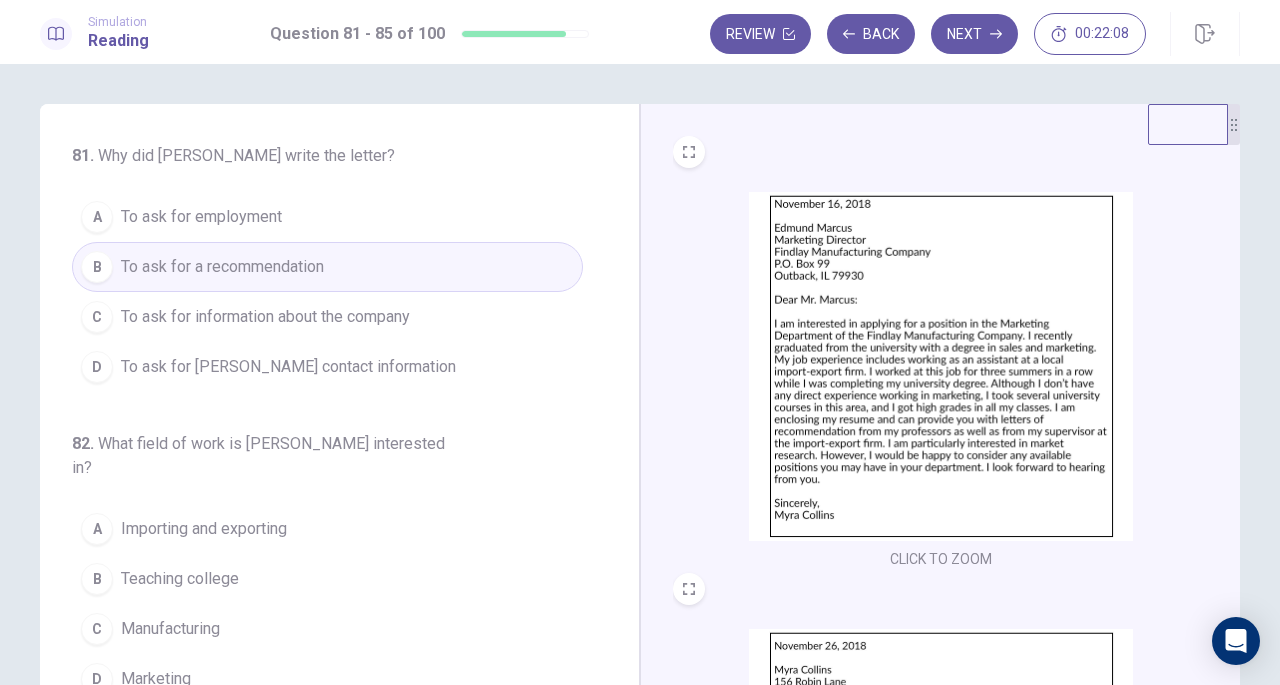 scroll, scrollTop: 0, scrollLeft: 0, axis: both 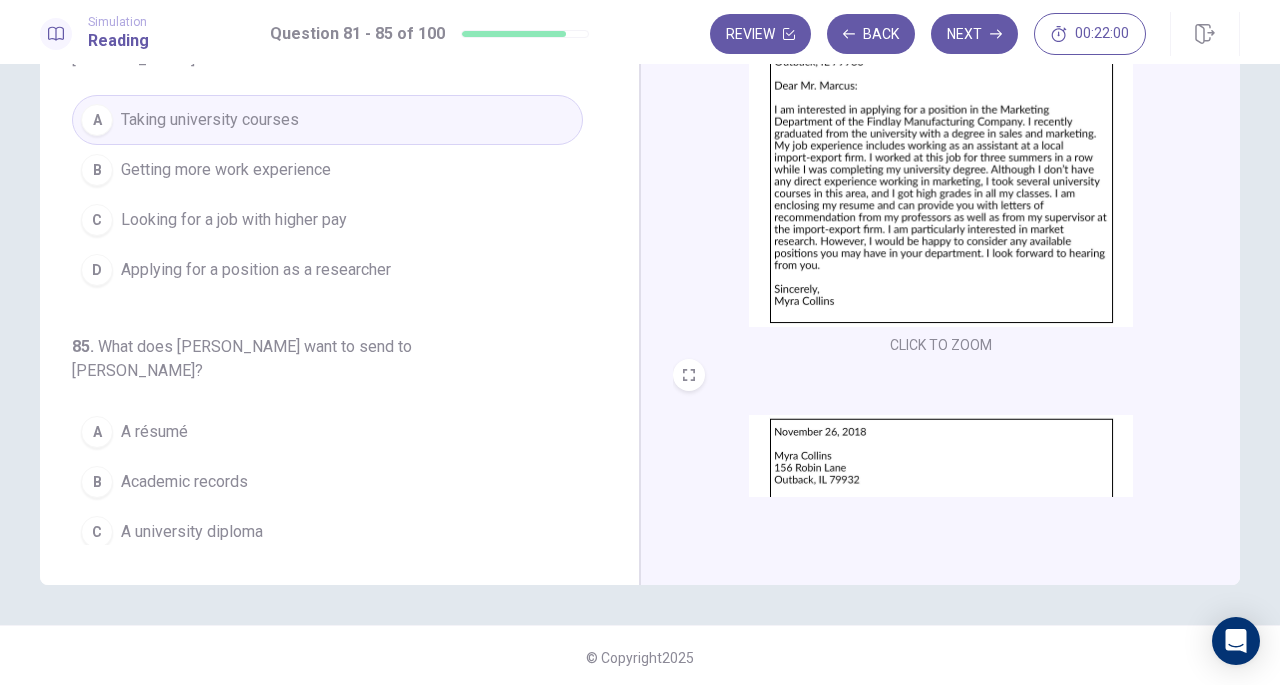click on "C A university diploma" at bounding box center (327, 532) 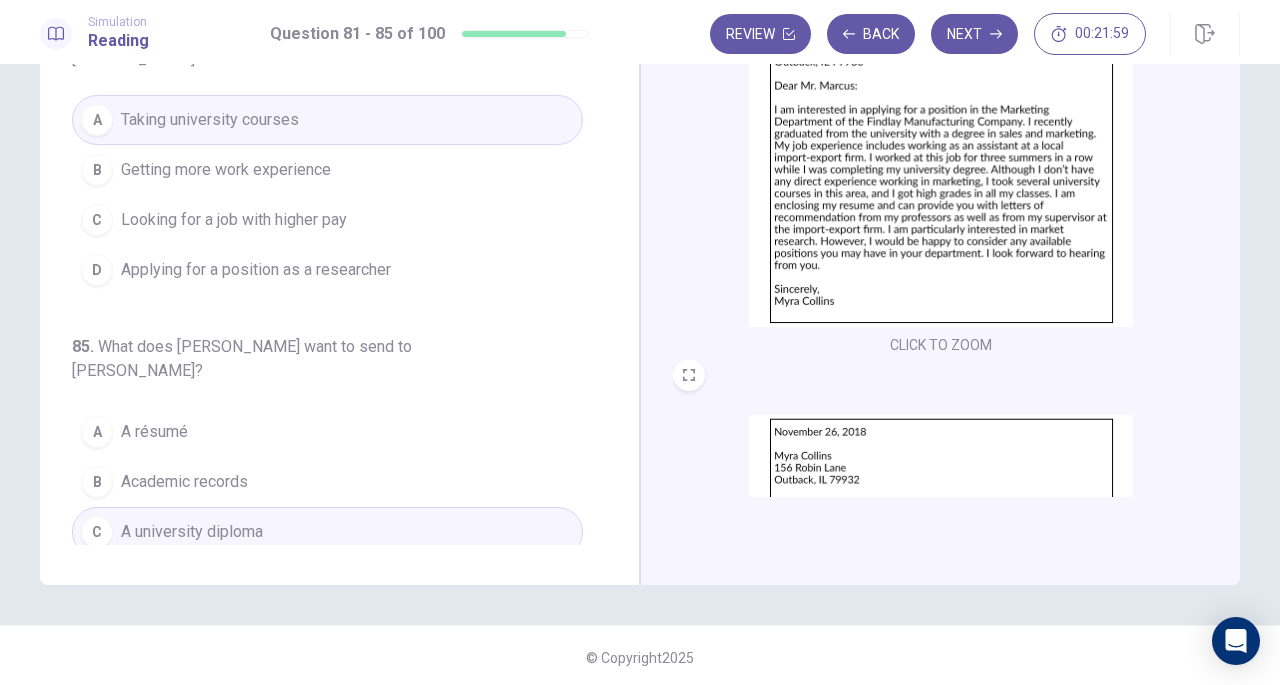 click on "Next" at bounding box center (974, 34) 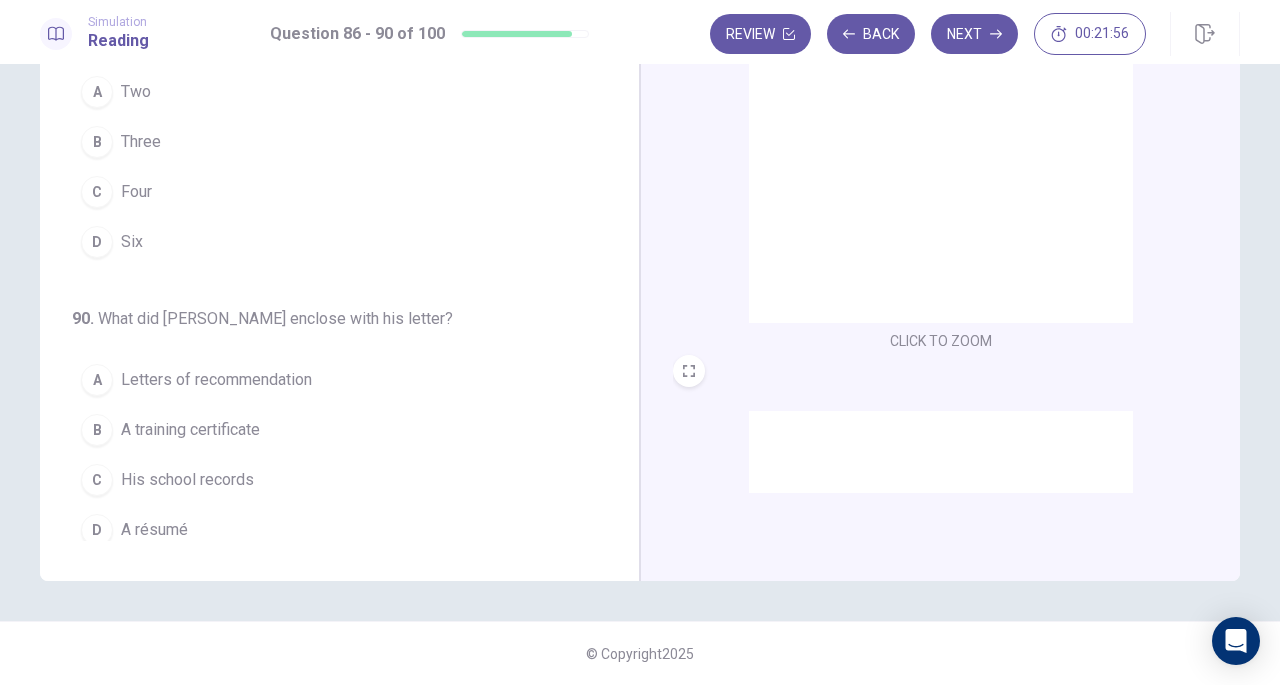 scroll, scrollTop: 0, scrollLeft: 0, axis: both 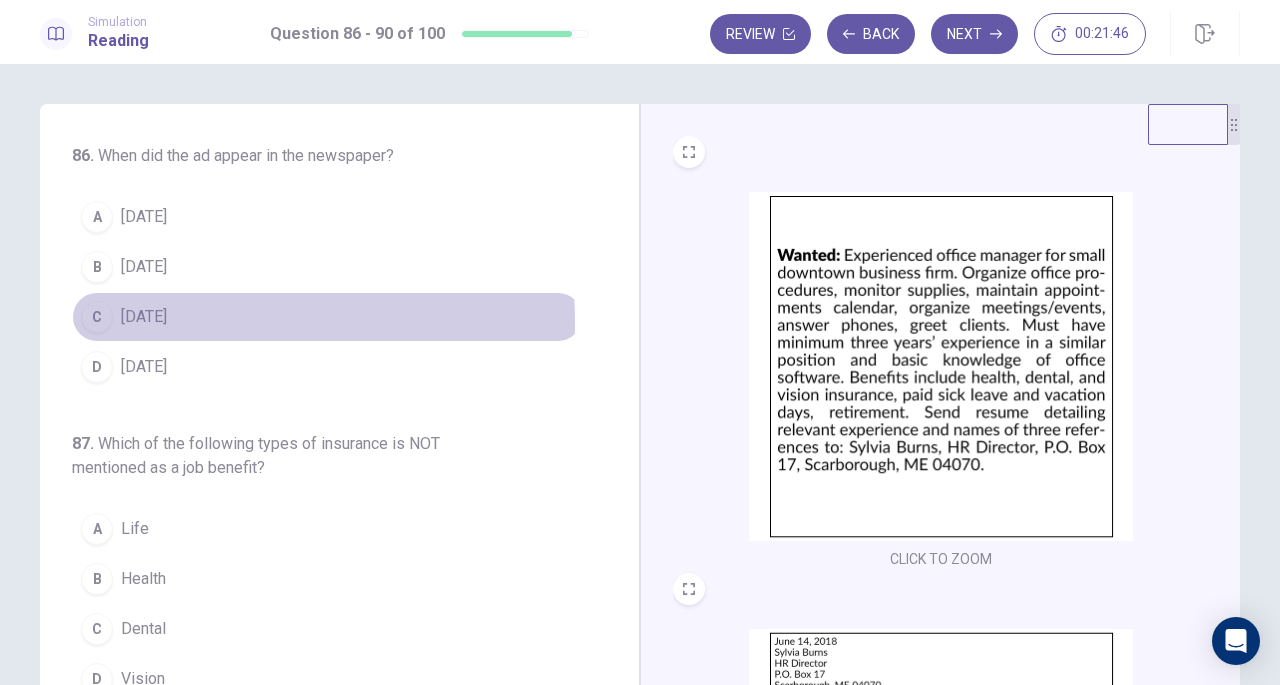 click on "C" at bounding box center [97, 317] 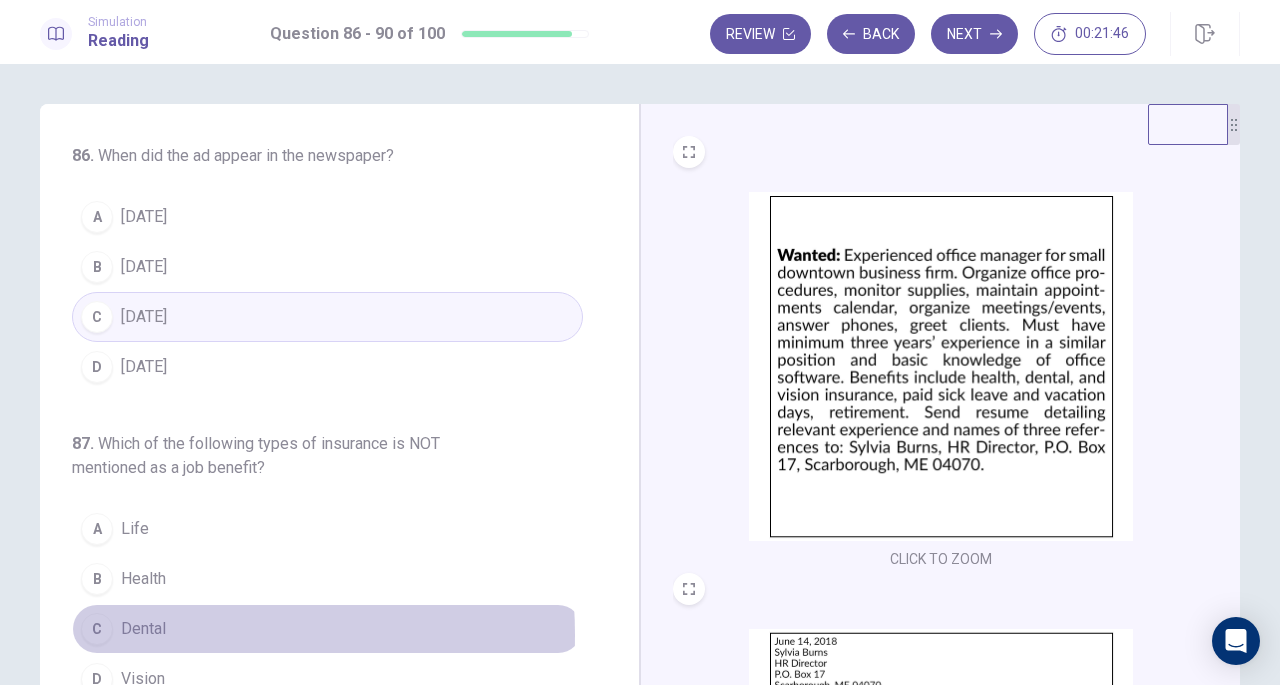 click on "Dental" at bounding box center [143, 629] 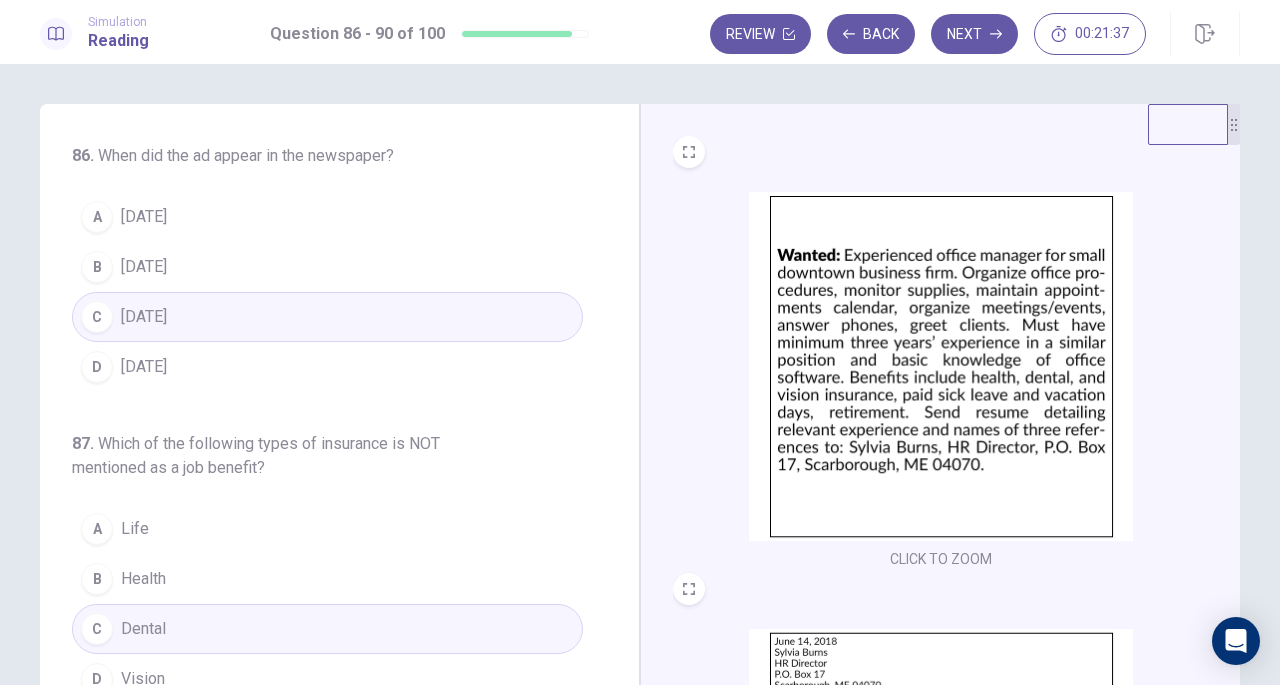 drag, startPoint x: 606, startPoint y: 214, endPoint x: 586, endPoint y: 301, distance: 89.26926 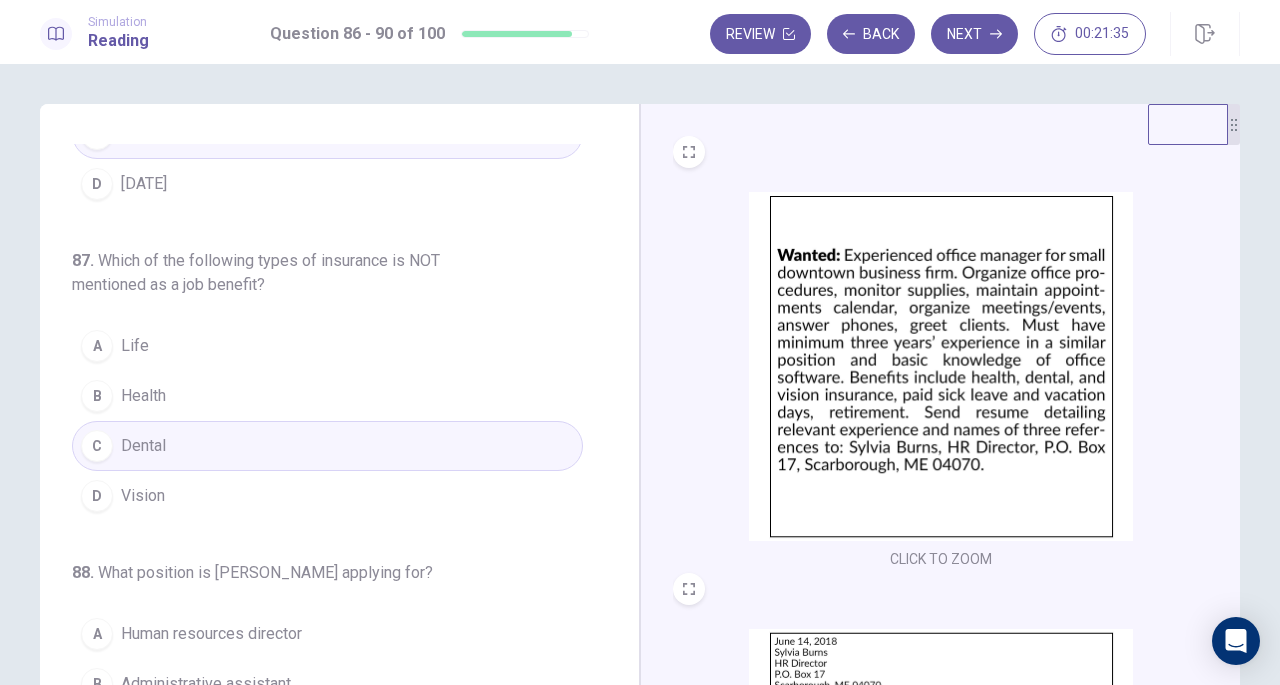 scroll, scrollTop: 191, scrollLeft: 0, axis: vertical 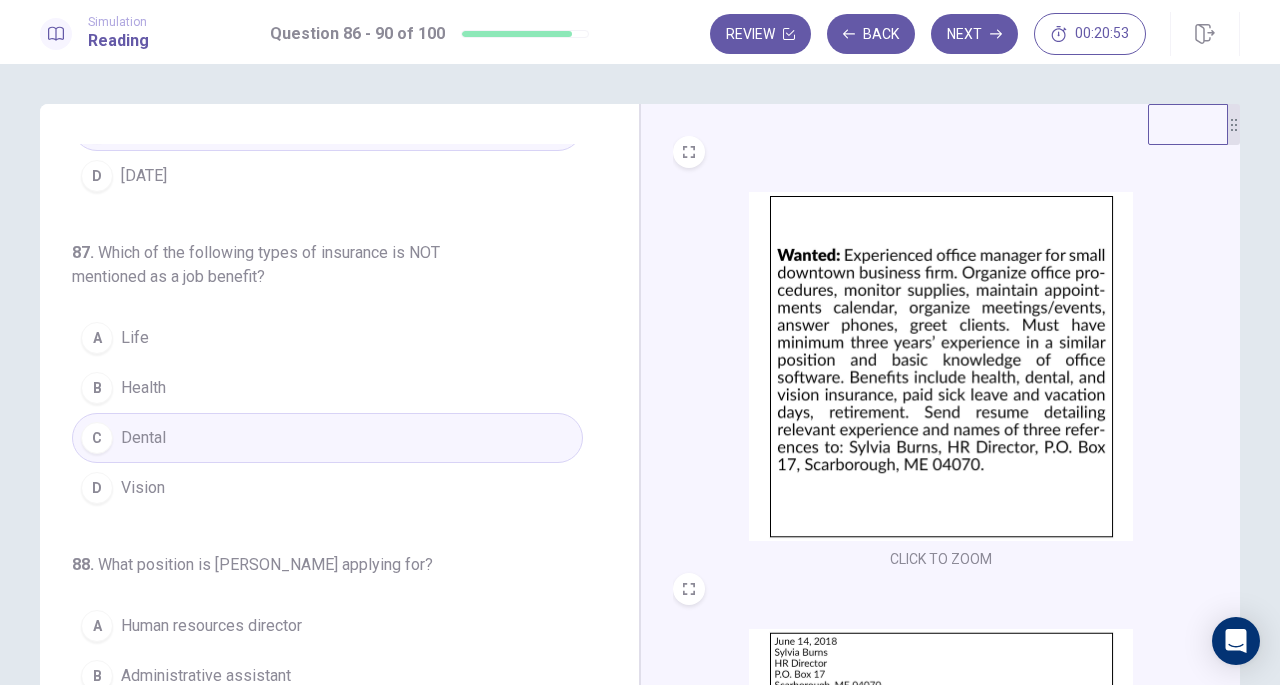click on "A Life" at bounding box center [327, 338] 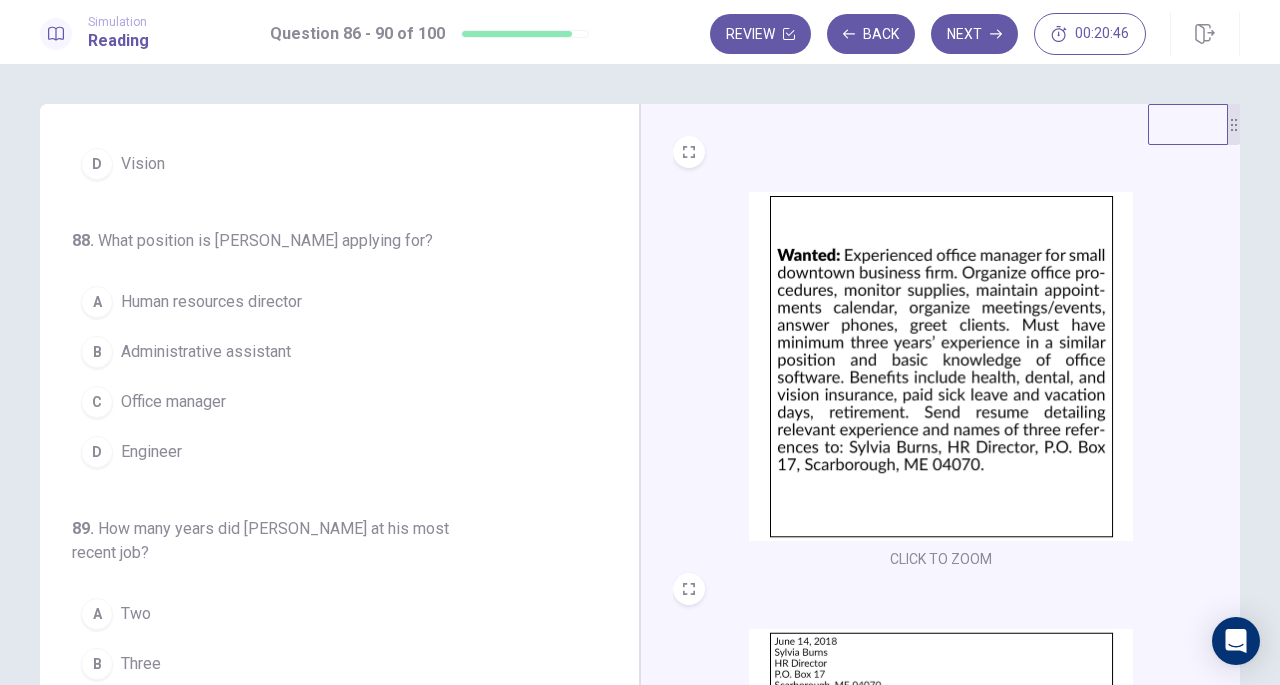 scroll, scrollTop: 522, scrollLeft: 0, axis: vertical 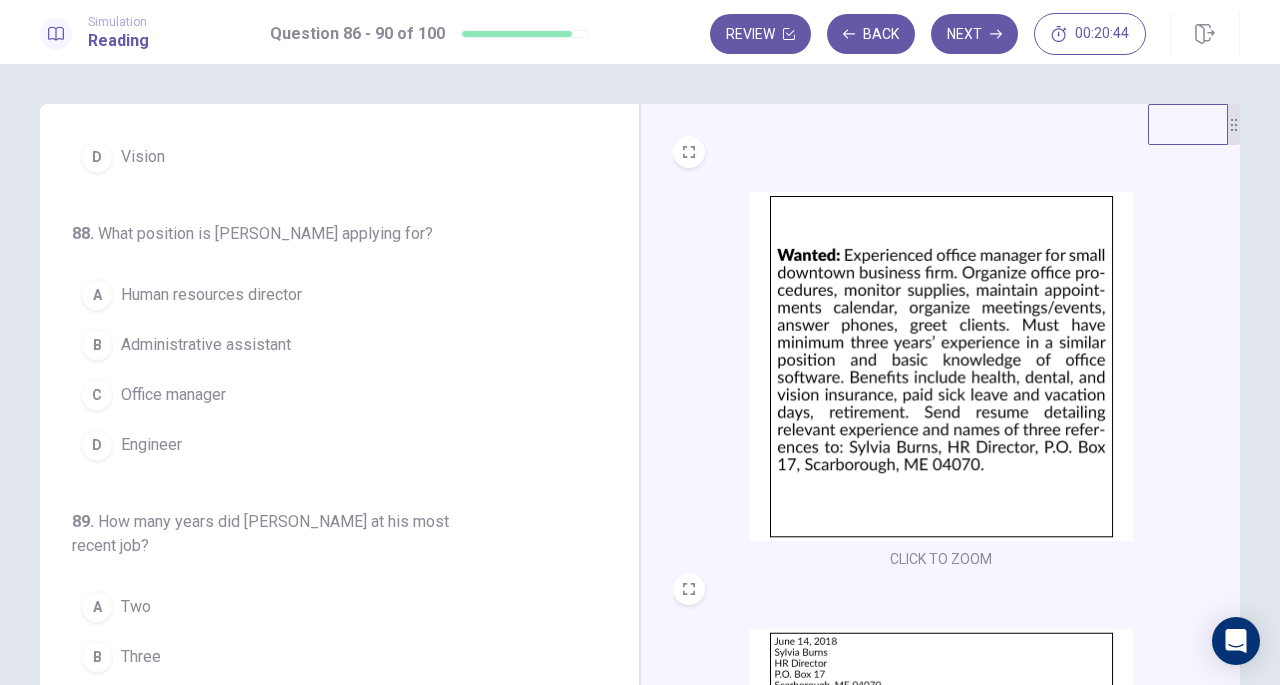 click on "Office manager" at bounding box center (173, 395) 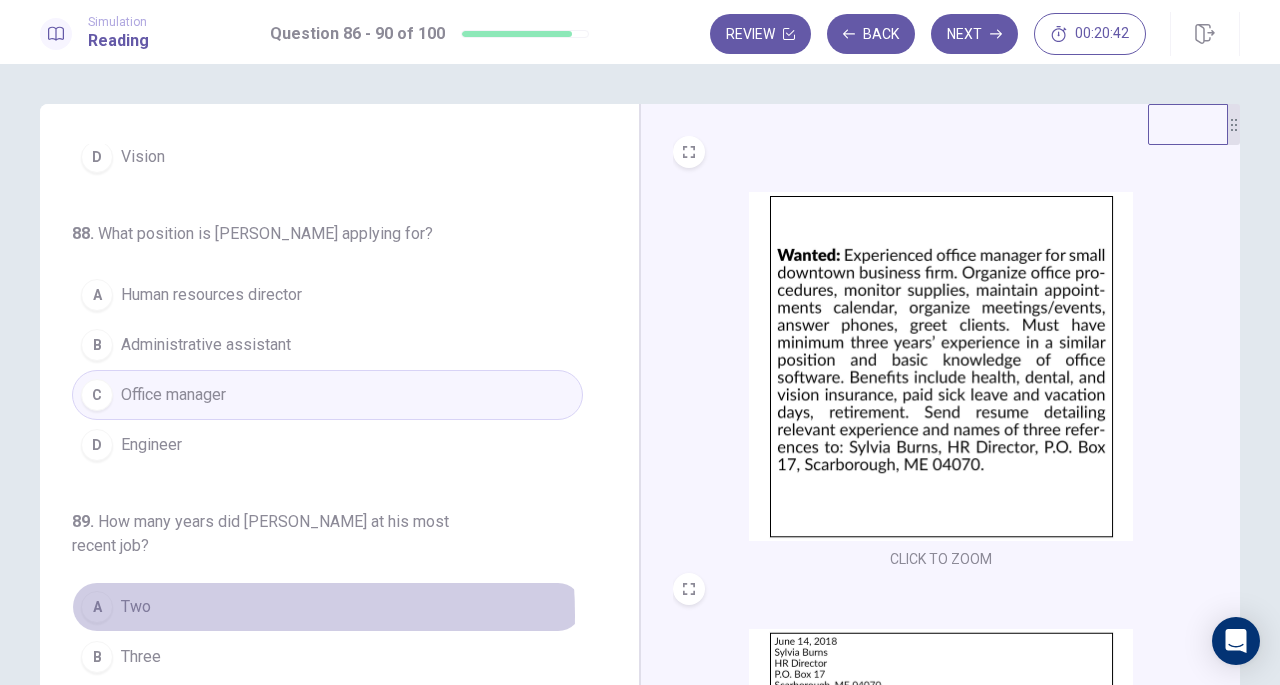 click on "A Two" at bounding box center (327, 607) 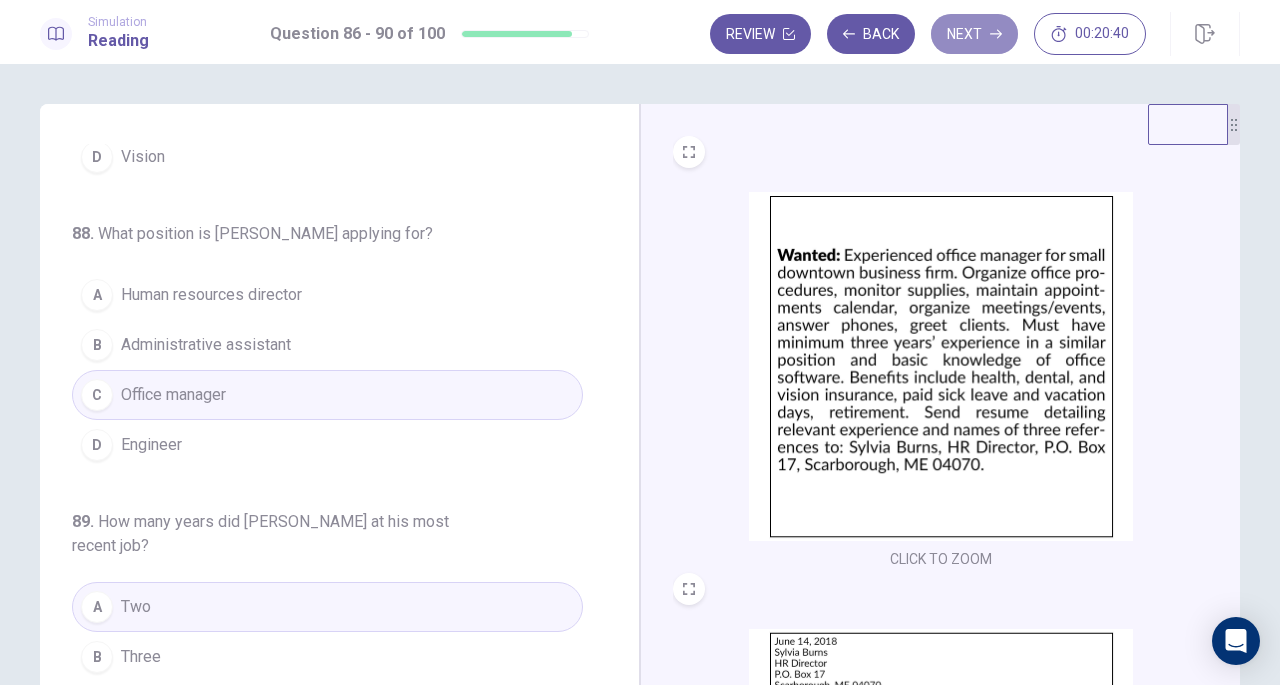 click on "Next" at bounding box center (974, 34) 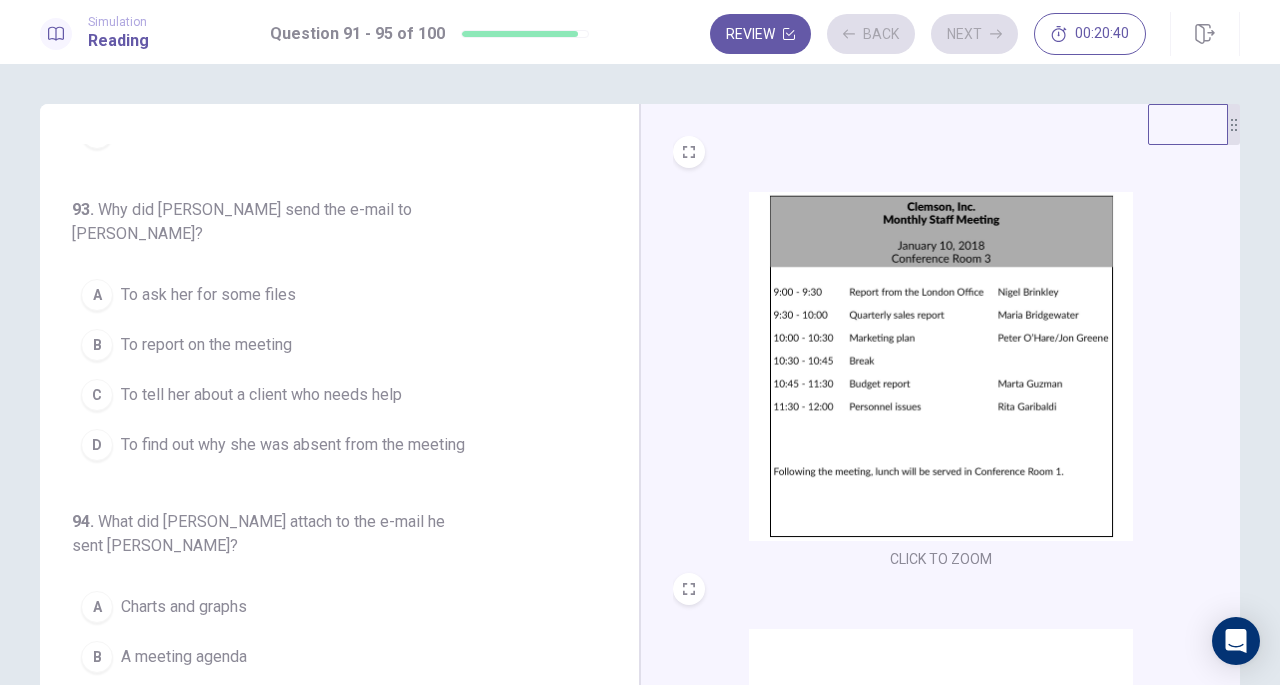 scroll, scrollTop: 498, scrollLeft: 0, axis: vertical 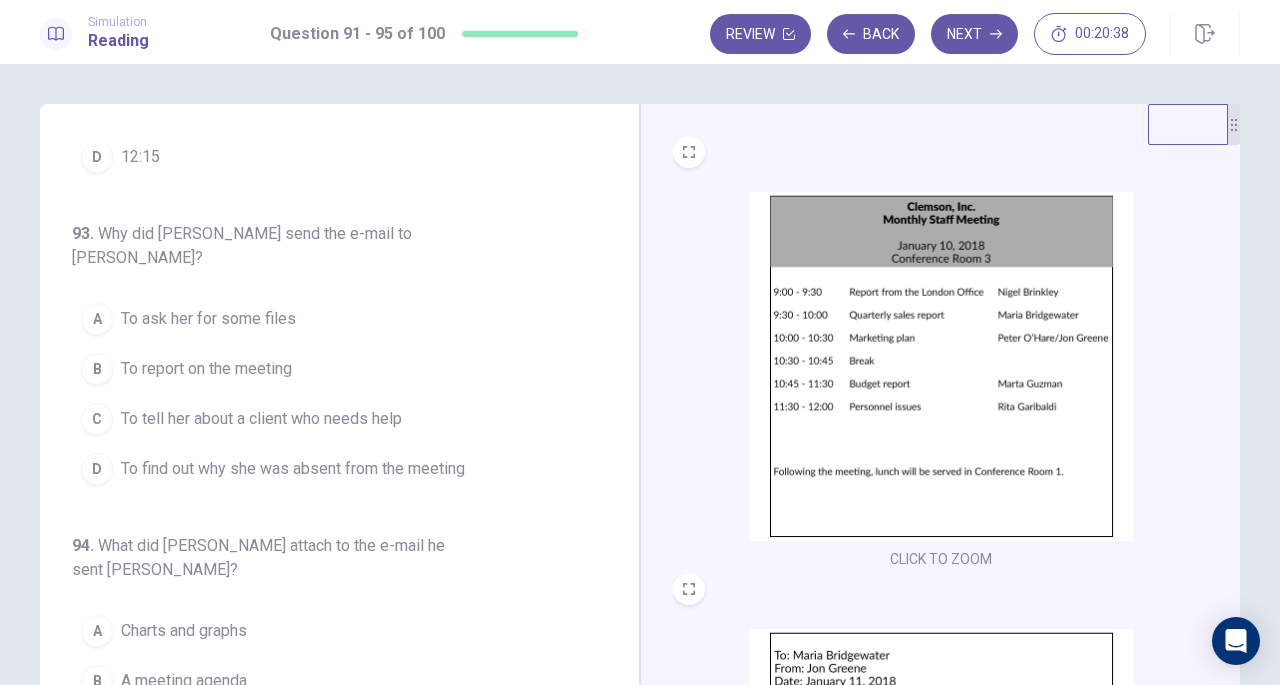 click on "91 .   Who gave the quarterly sales report? A Jon Greene B Maria Bridgewater C Peter O'Hare D Marta Guzman 92 .   What time did the meeting end? A 11:30 B 11:45 C 12:00 D 12:15 93 .   Why did Jon send the e-mail to Maria? A To ask her for some files B To report on the meeting C To tell her about a client who needs help D To find out why she was absent from the meeting 94 .   What did Jon attach to the e-mail he sent Maria? A Charts and graphs B A meeting agenda C The lunch menu D The budget report 95 .   Where was Maria yesterday? A Sick at home B With a client C At the New York Office D At the staff meeting" at bounding box center (347, 451) 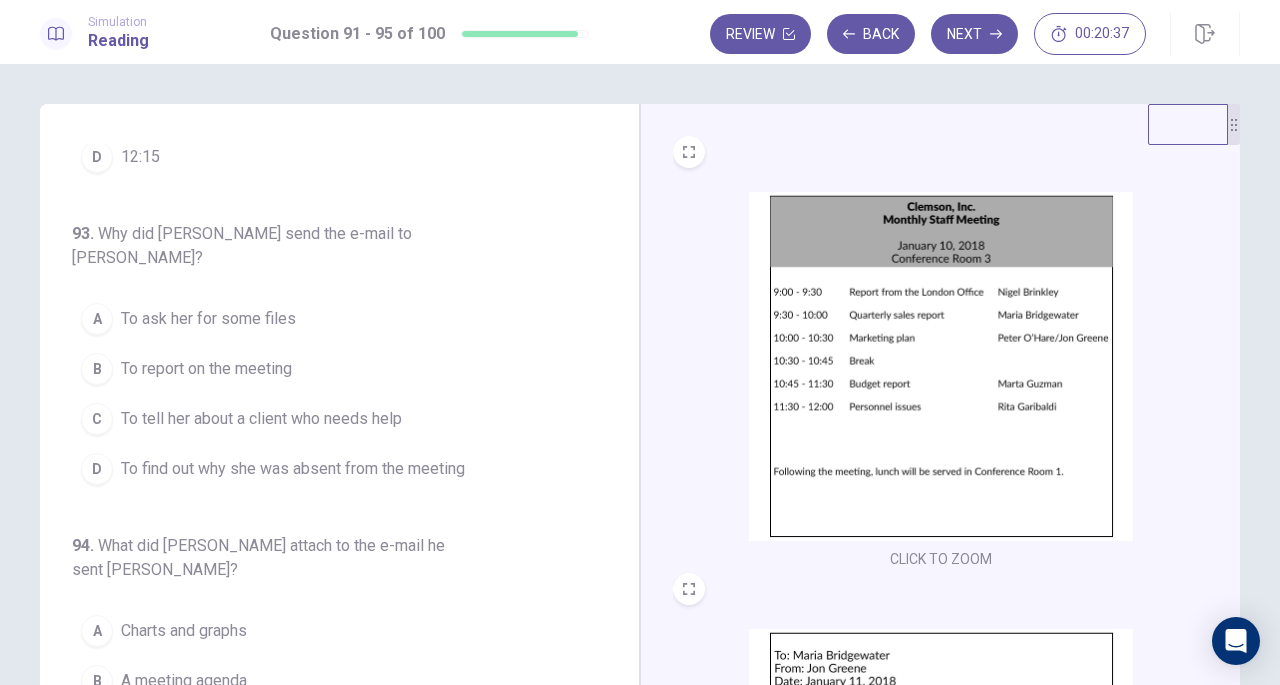click on "91 .   Who gave the quarterly sales report? A Jon Greene B Maria Bridgewater C Peter O'Hare D Marta Guzman 92 .   What time did the meeting end? A 11:30 B 11:45 C 12:00 D 12:15 93 .   Why did Jon send the e-mail to Maria? A To ask her for some files B To report on the meeting C To tell her about a client who needs help D To find out why she was absent from the meeting 94 .   What did Jon attach to the e-mail he sent Maria? A Charts and graphs B A meeting agenda C The lunch menu D The budget report 95 .   Where was Maria yesterday? A Sick at home B With a client C At the New York Office D At the staff meeting" at bounding box center (340, 451) 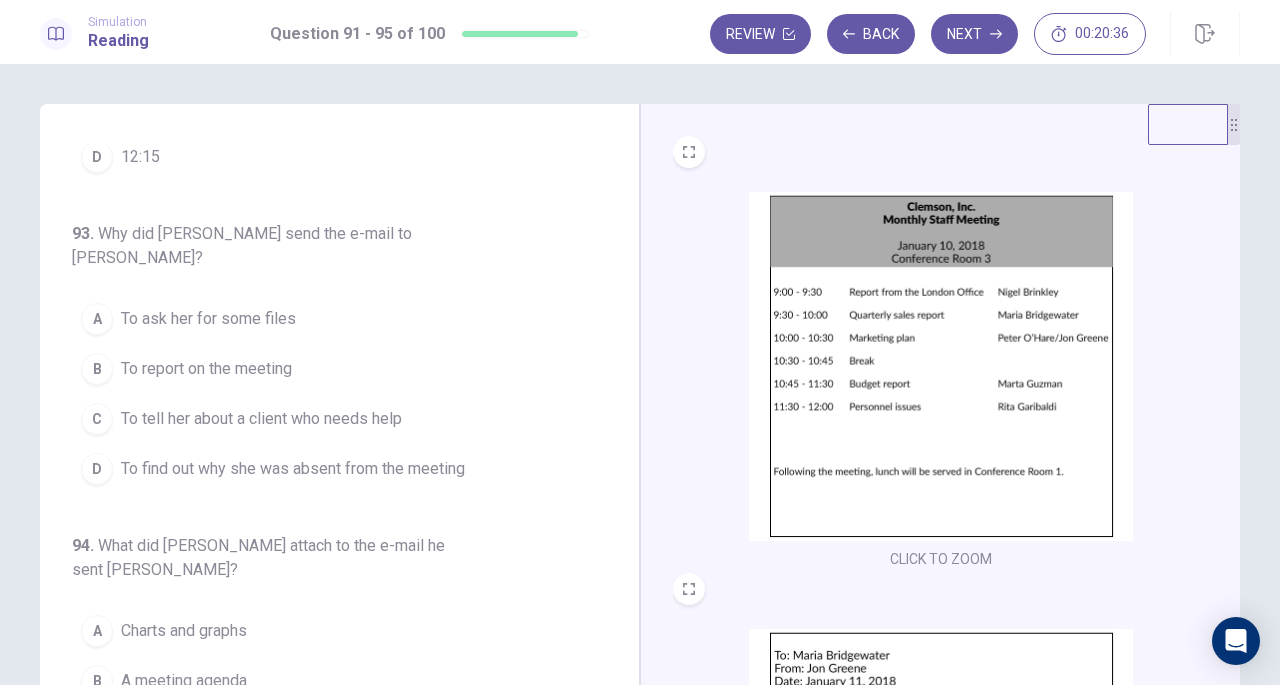 scroll, scrollTop: 0, scrollLeft: 0, axis: both 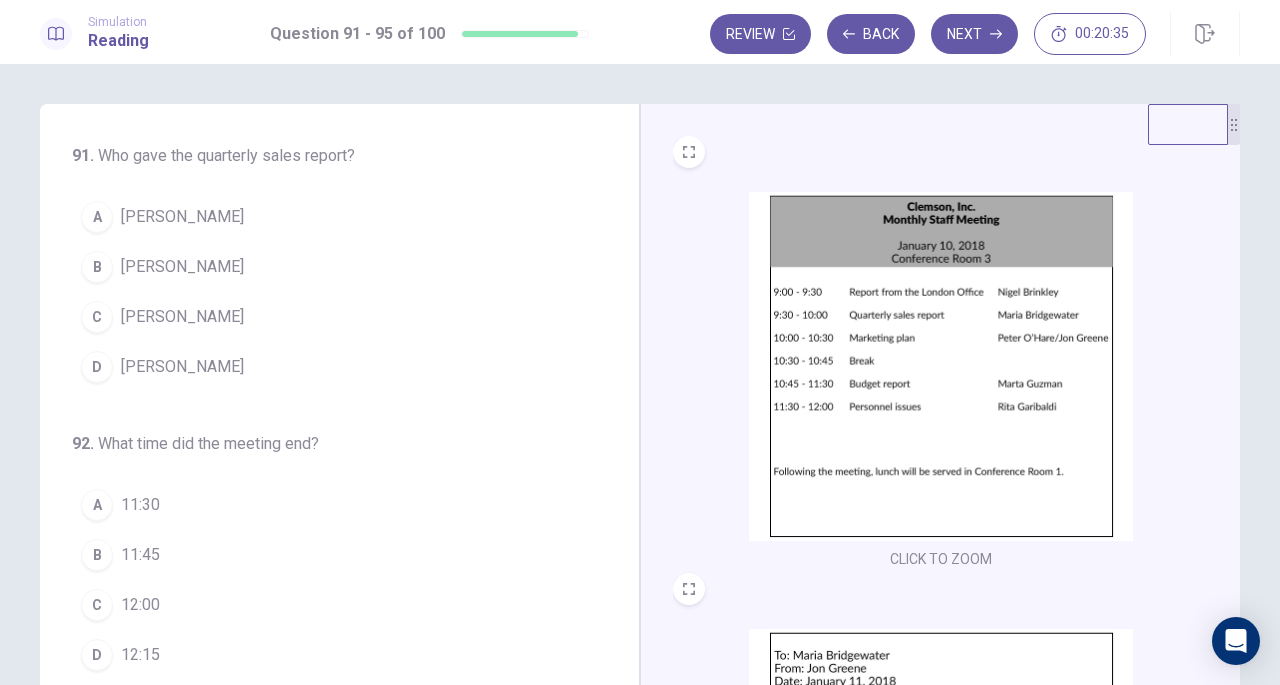 click on "C Peter O'Hare" at bounding box center [327, 317] 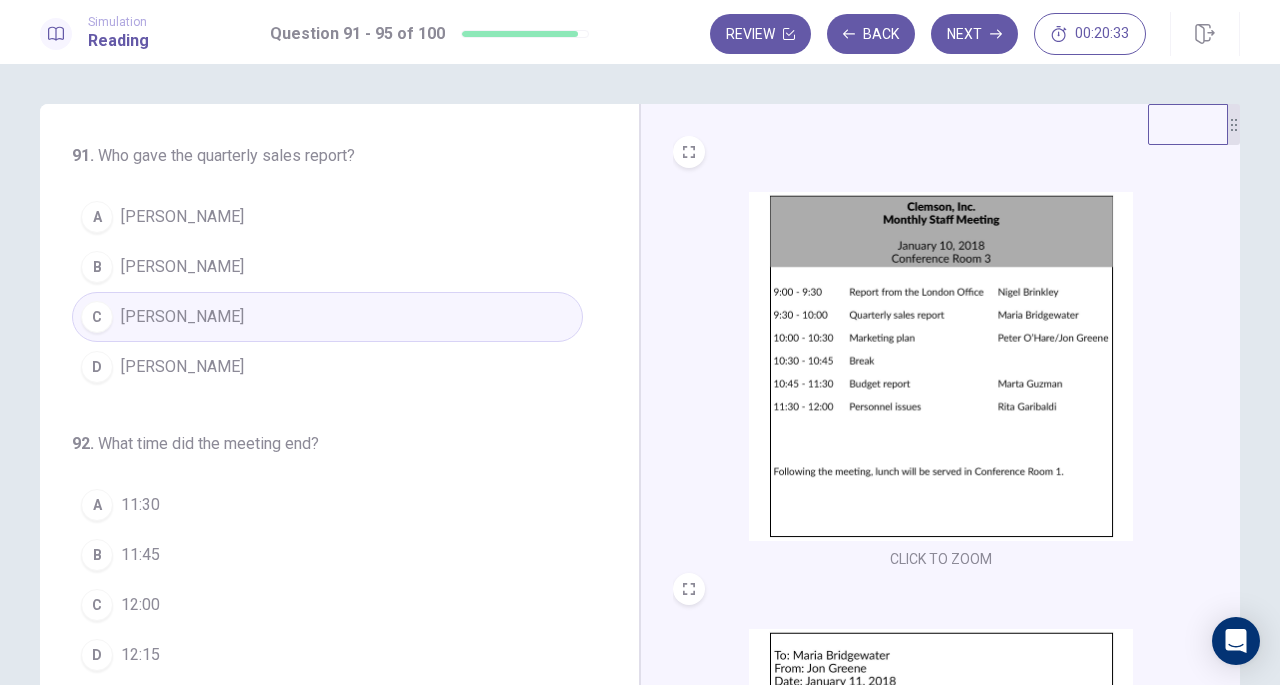 drag, startPoint x: 618, startPoint y: 241, endPoint x: 590, endPoint y: 455, distance: 215.824 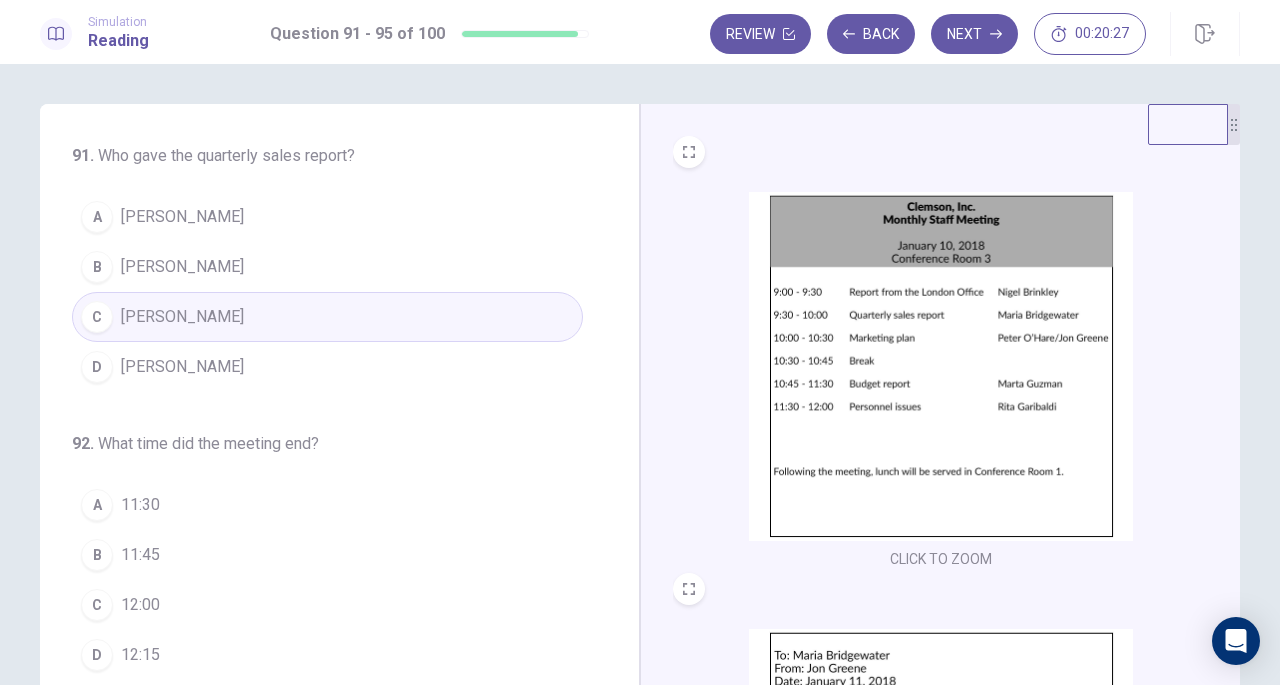 drag, startPoint x: 622, startPoint y: 371, endPoint x: 622, endPoint y: 385, distance: 14 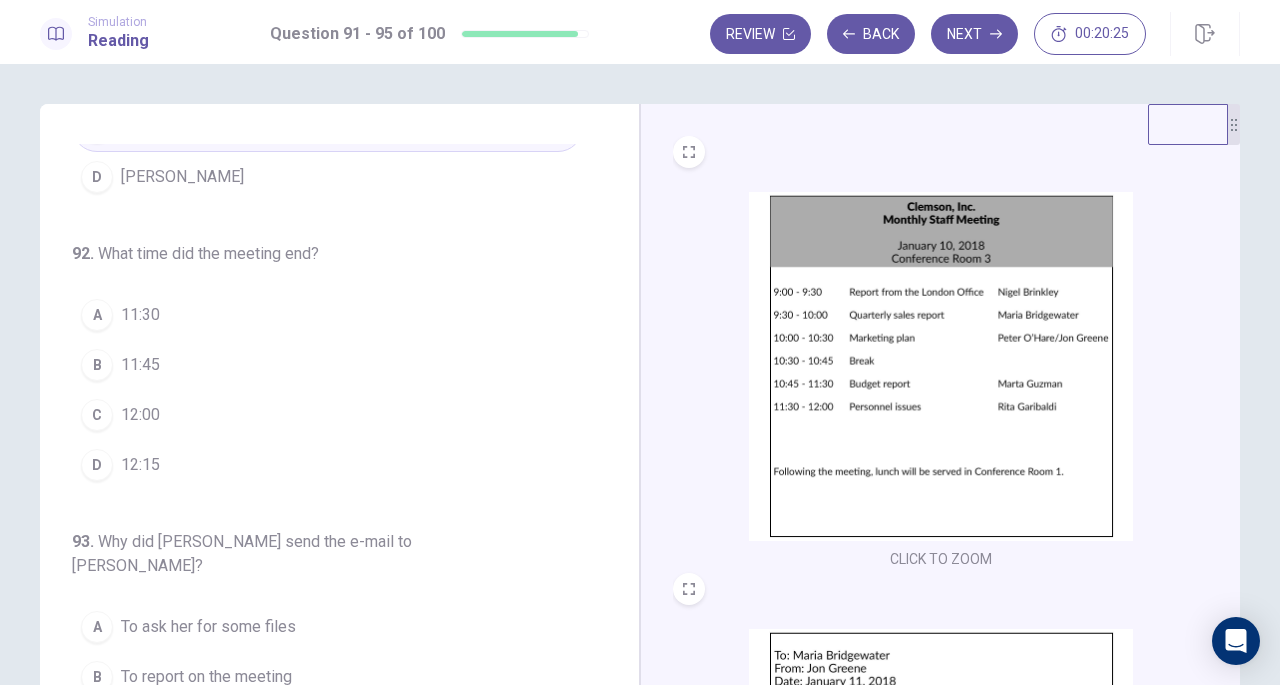 scroll, scrollTop: 207, scrollLeft: 0, axis: vertical 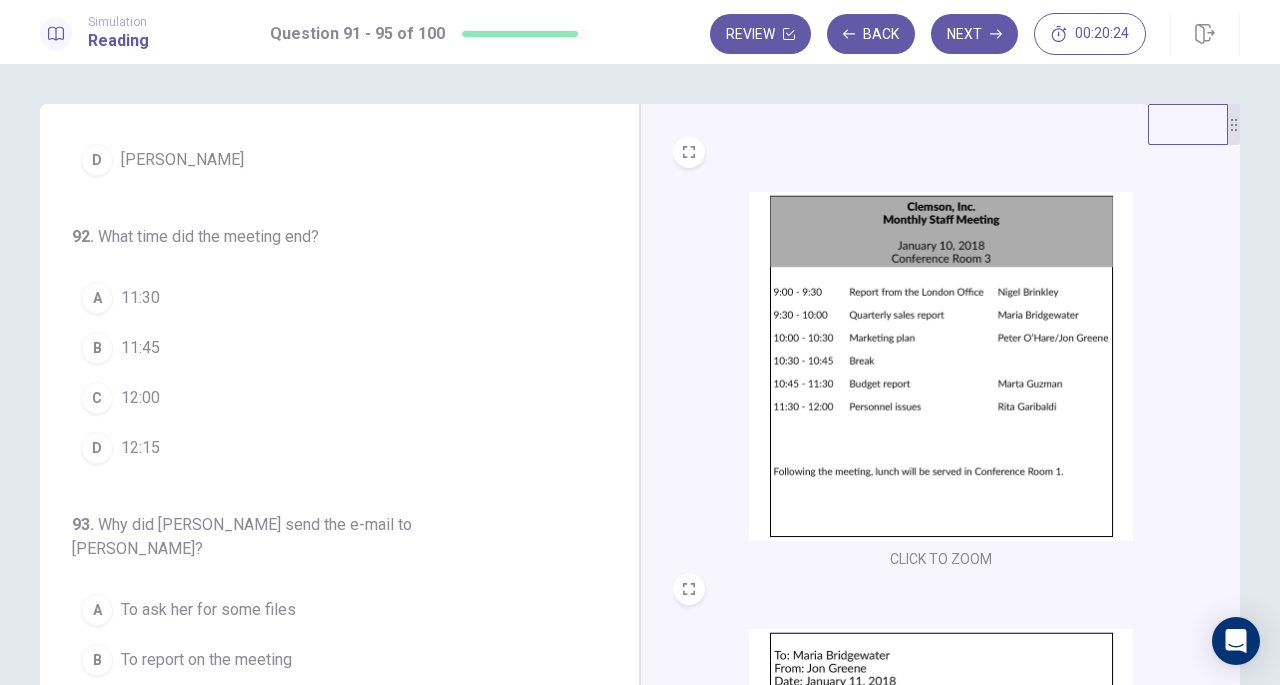 click on "C 12:00" at bounding box center (327, 398) 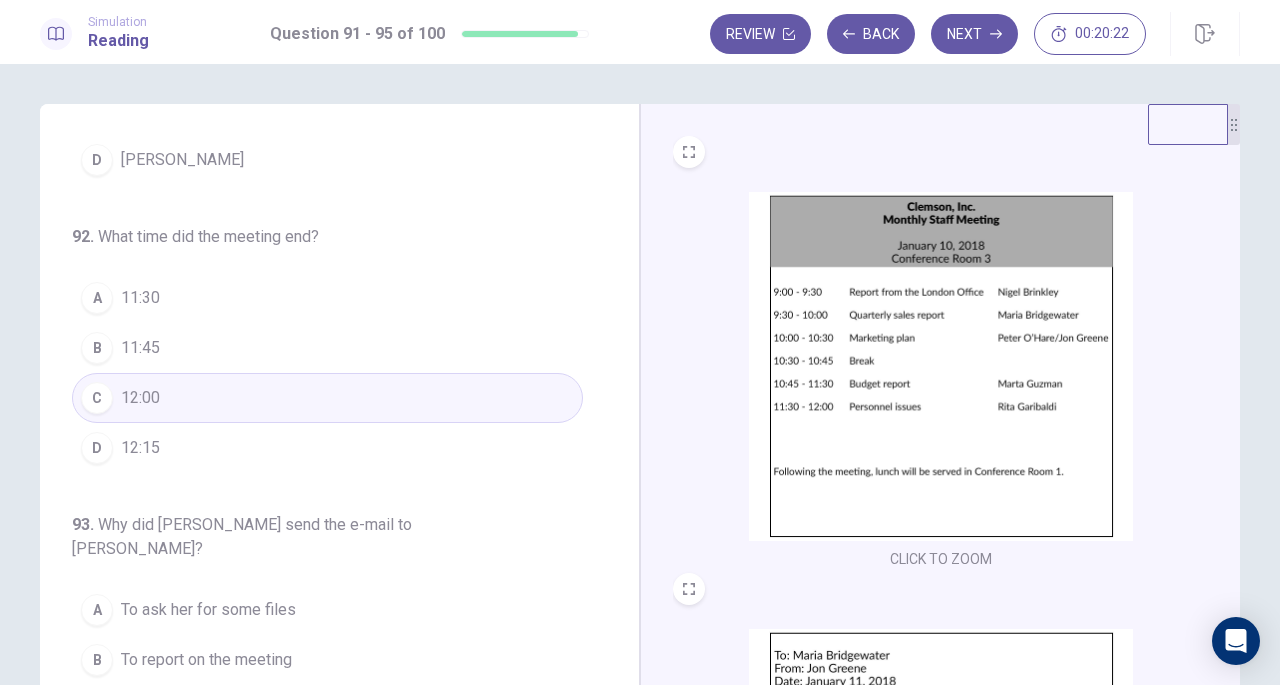 scroll, scrollTop: 0, scrollLeft: 0, axis: both 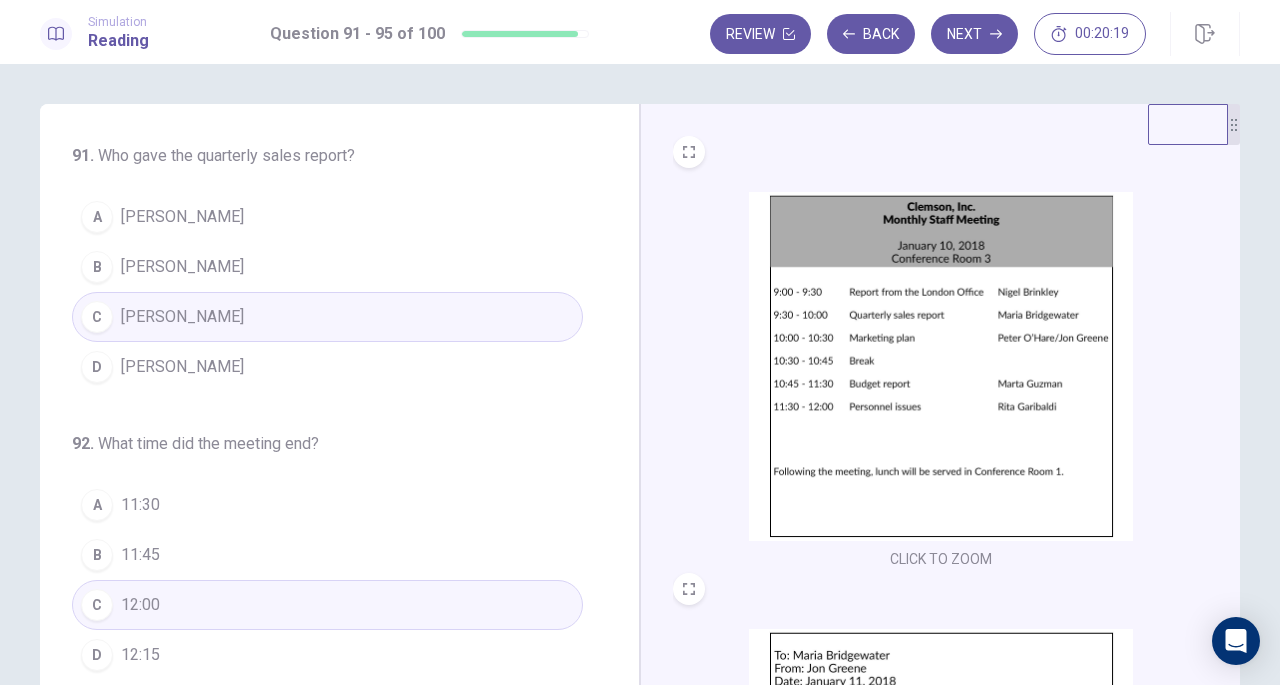 drag, startPoint x: 618, startPoint y: 284, endPoint x: 632, endPoint y: 121, distance: 163.60013 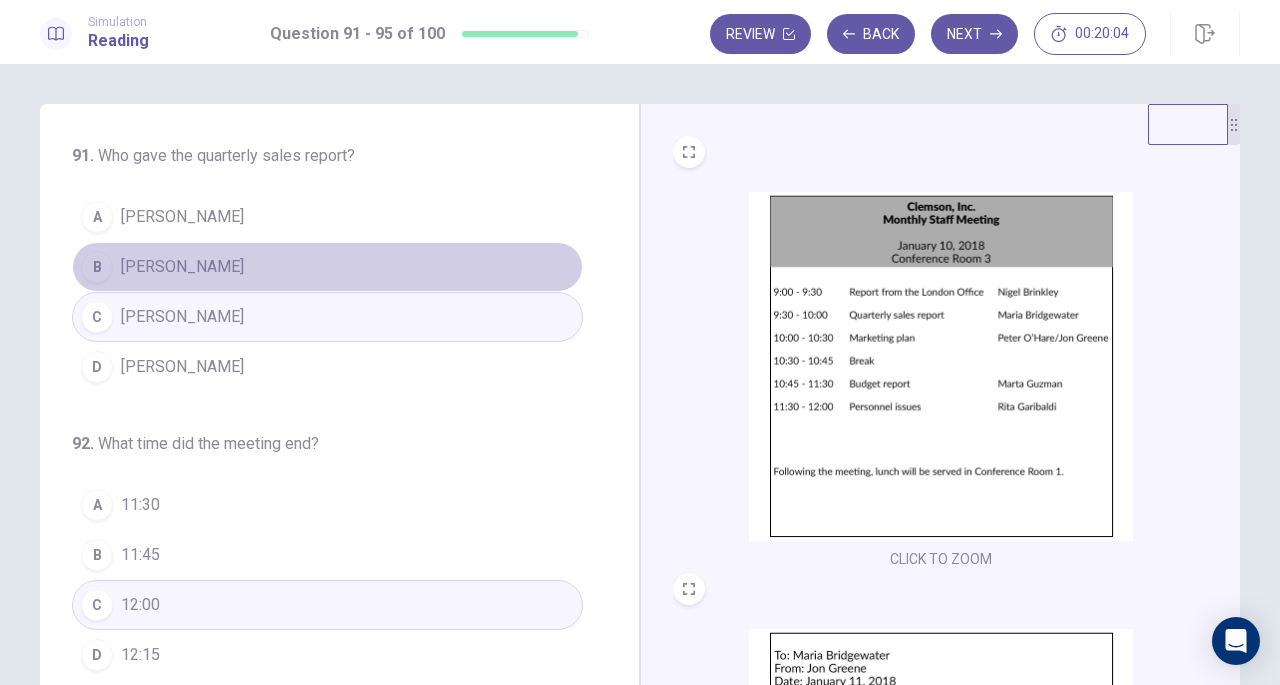click on "B Maria Bridgewater" at bounding box center (327, 267) 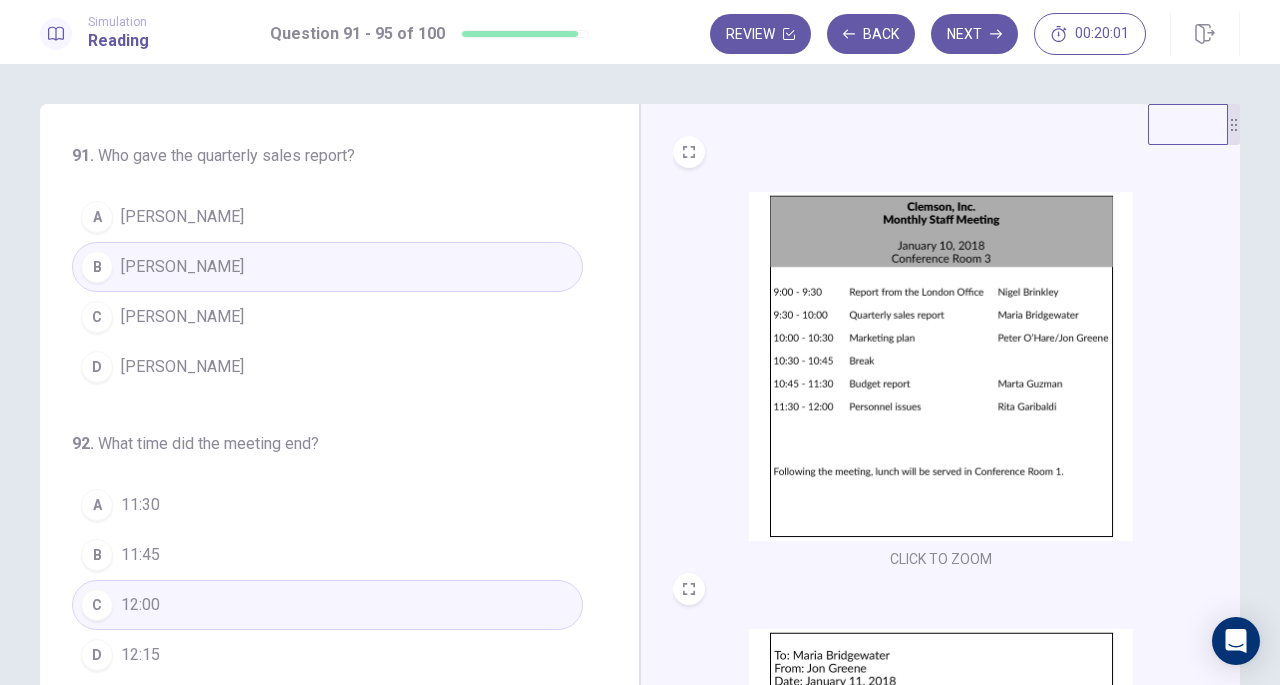 drag, startPoint x: 596, startPoint y: 227, endPoint x: 598, endPoint y: 353, distance: 126.01587 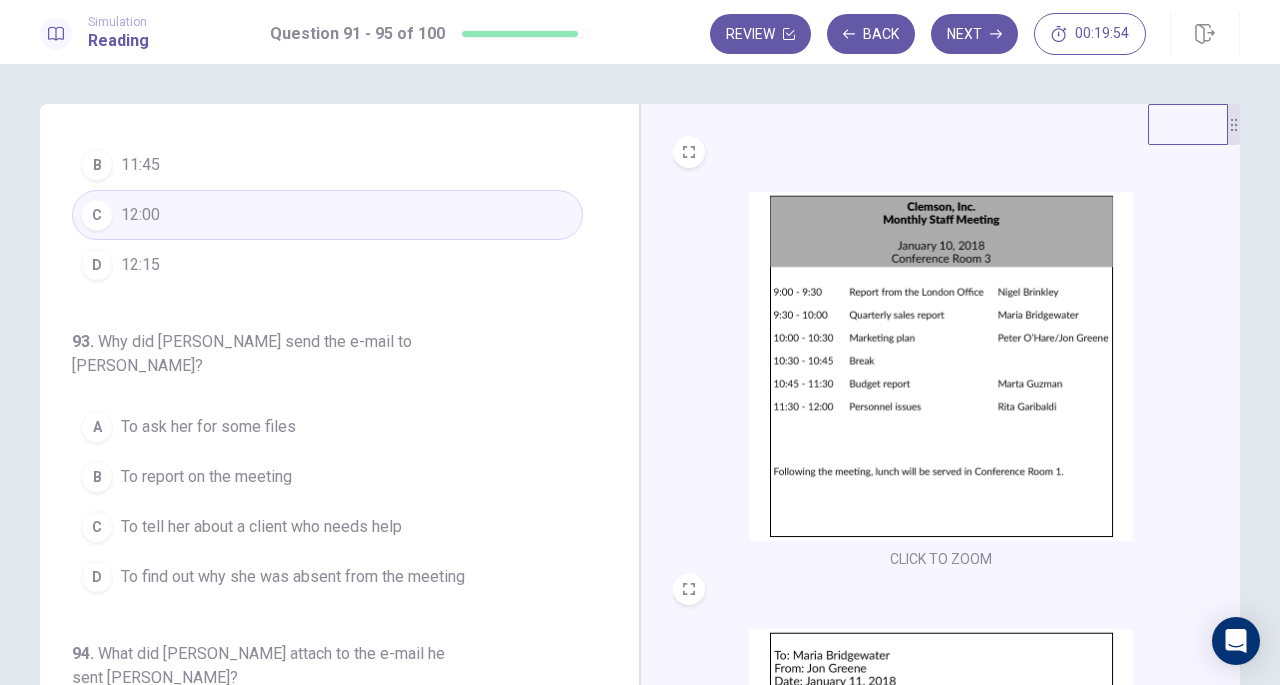 scroll, scrollTop: 392, scrollLeft: 0, axis: vertical 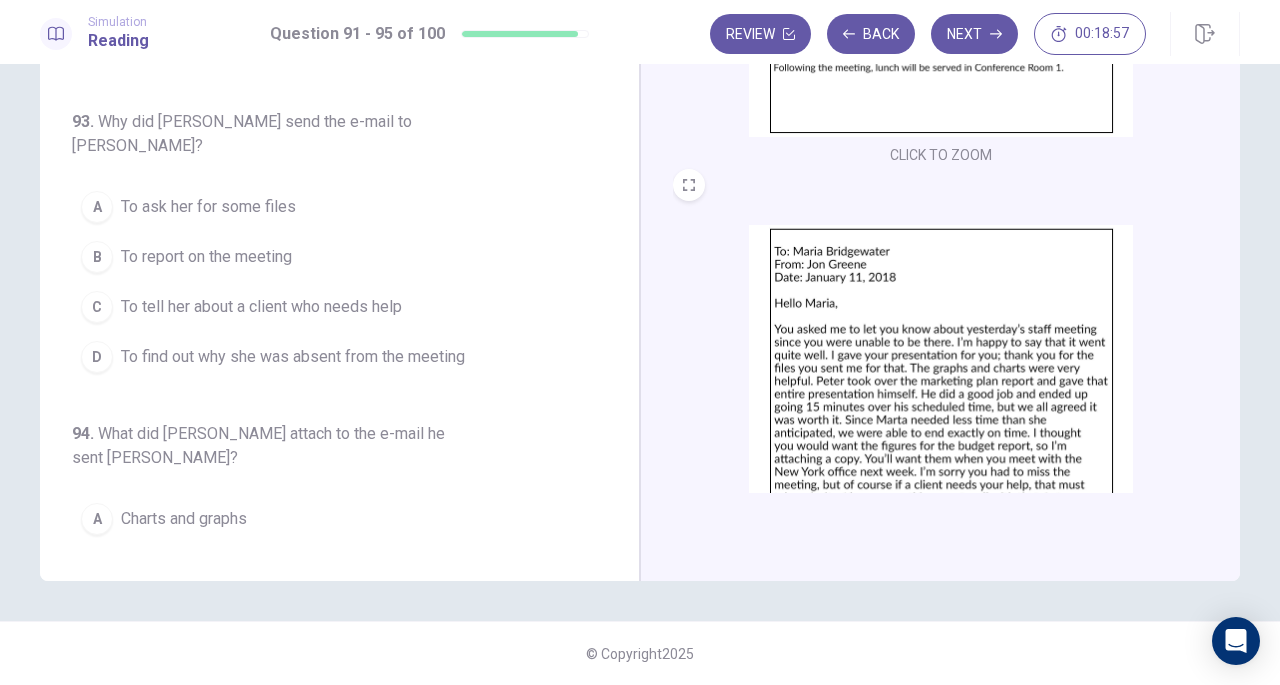 click on "To tell her about a client who needs help" at bounding box center [261, 307] 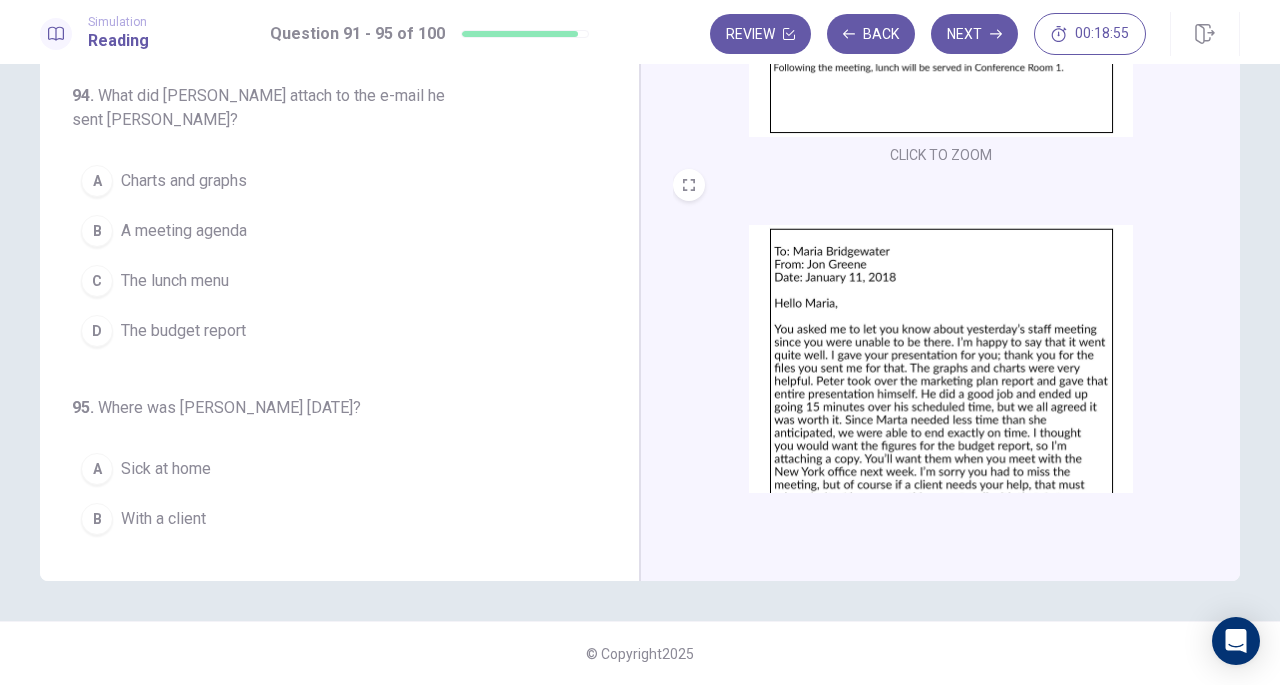 scroll, scrollTop: 771, scrollLeft: 0, axis: vertical 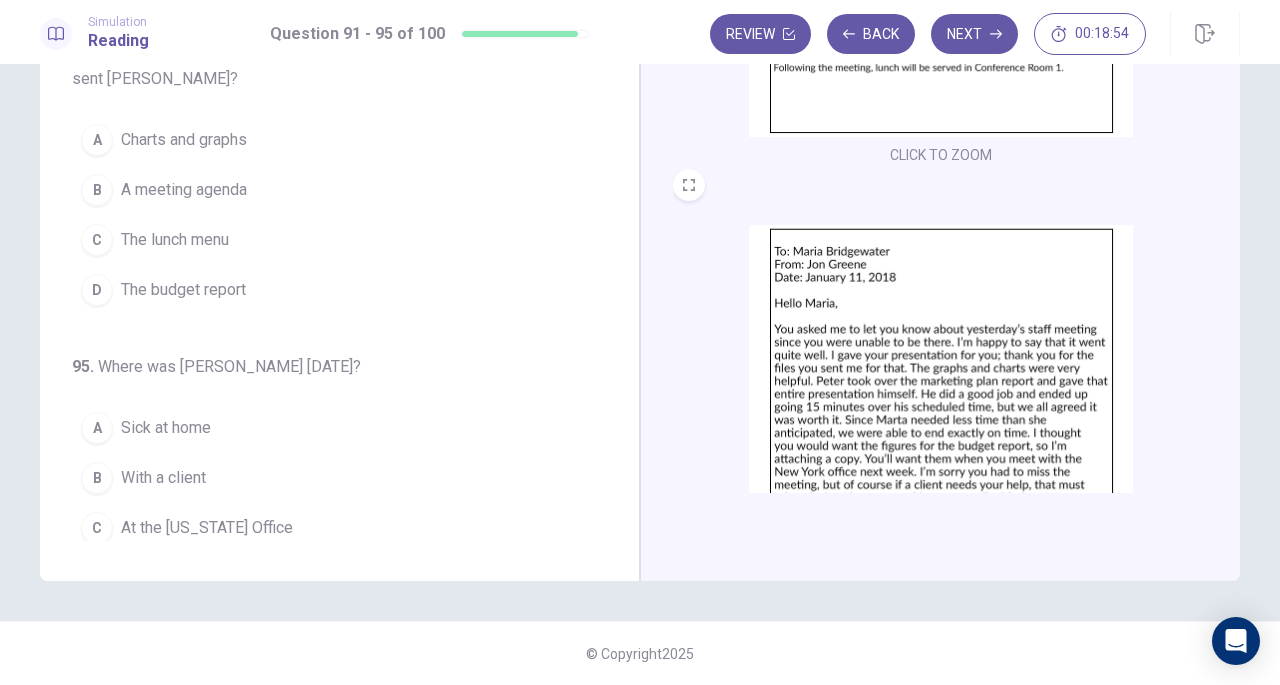 click on "A meeting agenda" at bounding box center [184, 190] 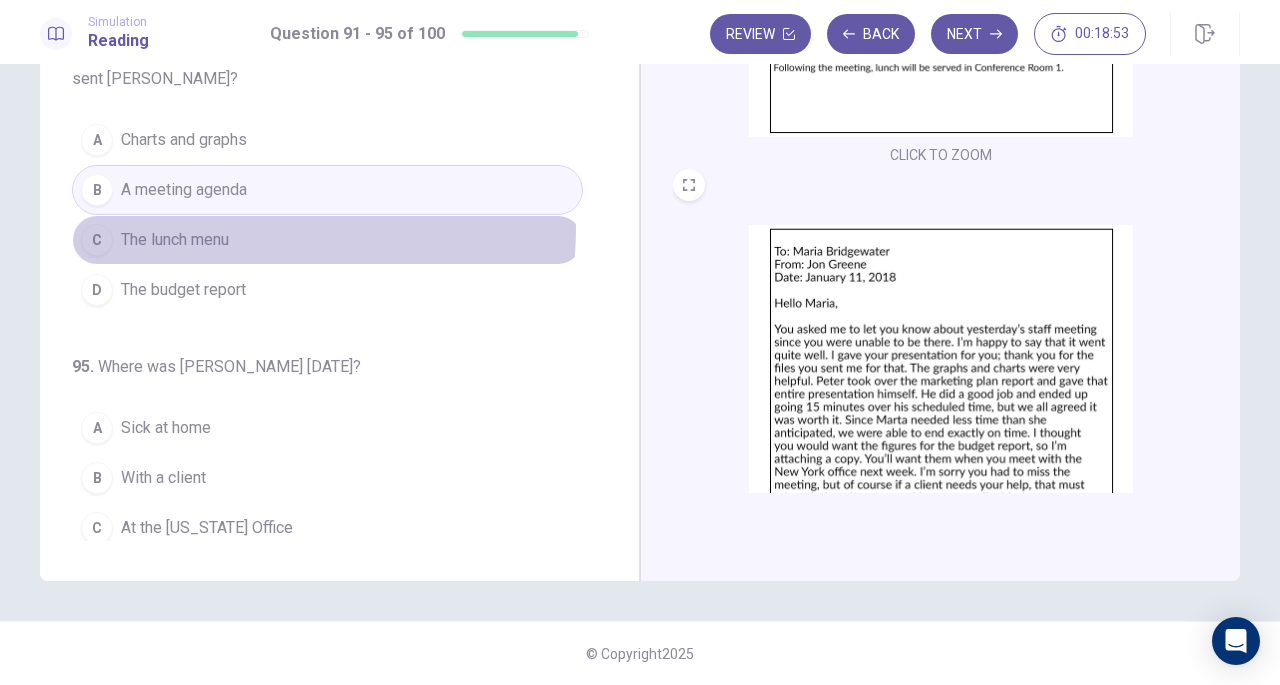 click on "C The lunch menu" at bounding box center [327, 240] 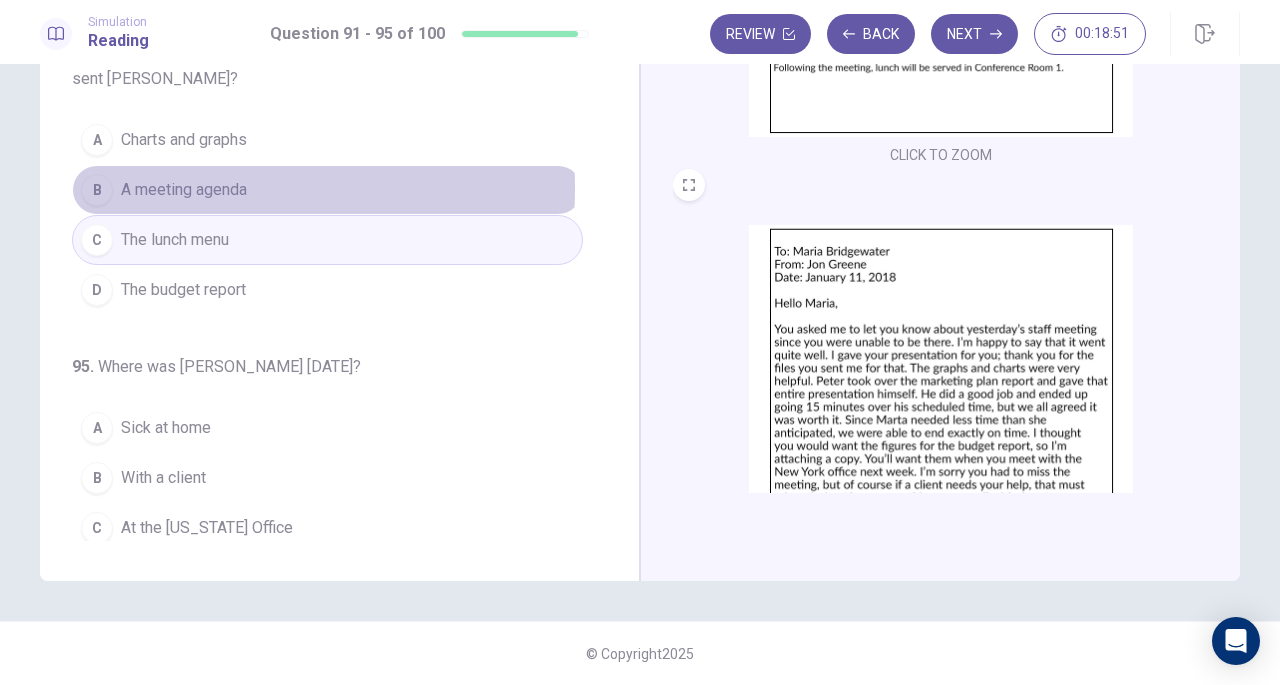 click on "A meeting agenda" at bounding box center (184, 190) 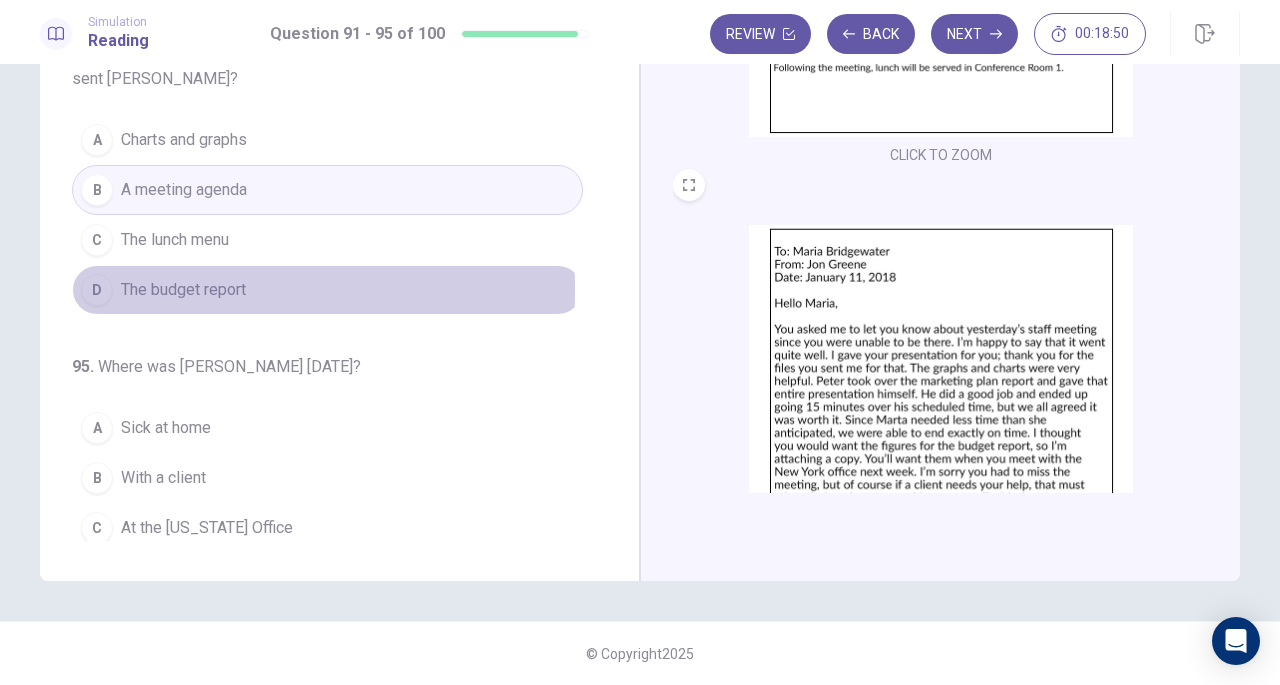 click on "D" at bounding box center [97, 290] 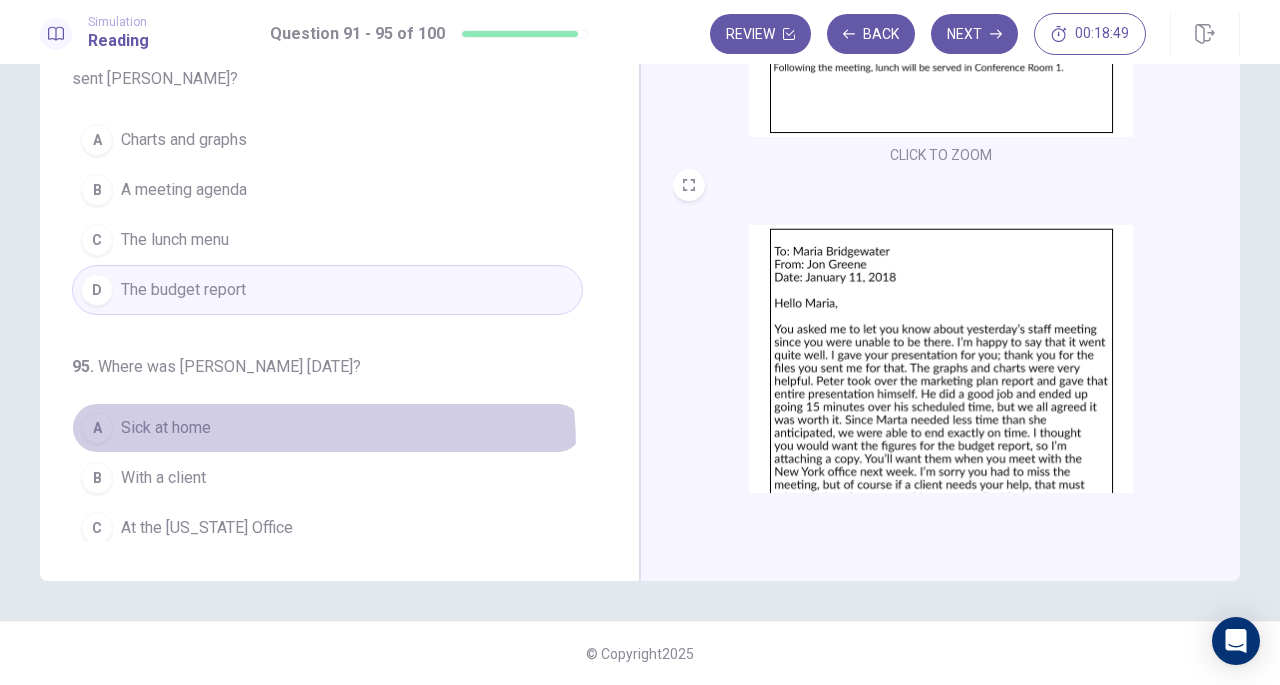 click on "A Sick at home" at bounding box center [327, 428] 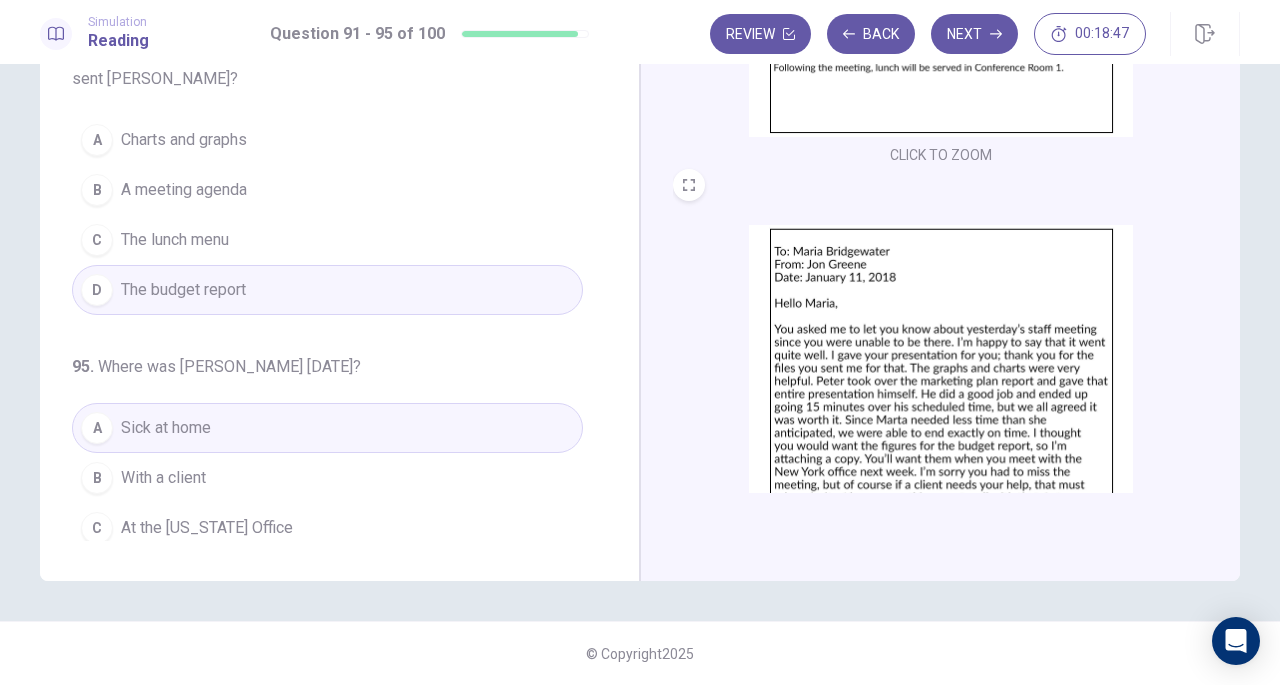 click on "Next" at bounding box center [974, 34] 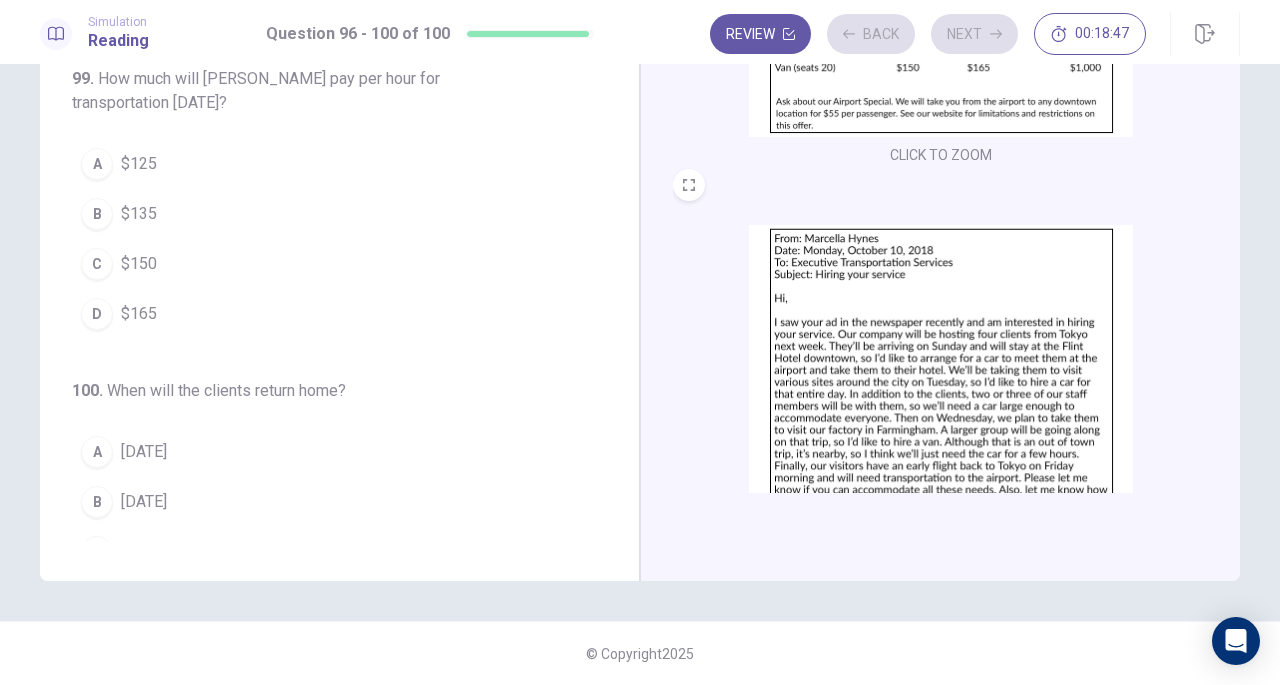 scroll, scrollTop: 795, scrollLeft: 0, axis: vertical 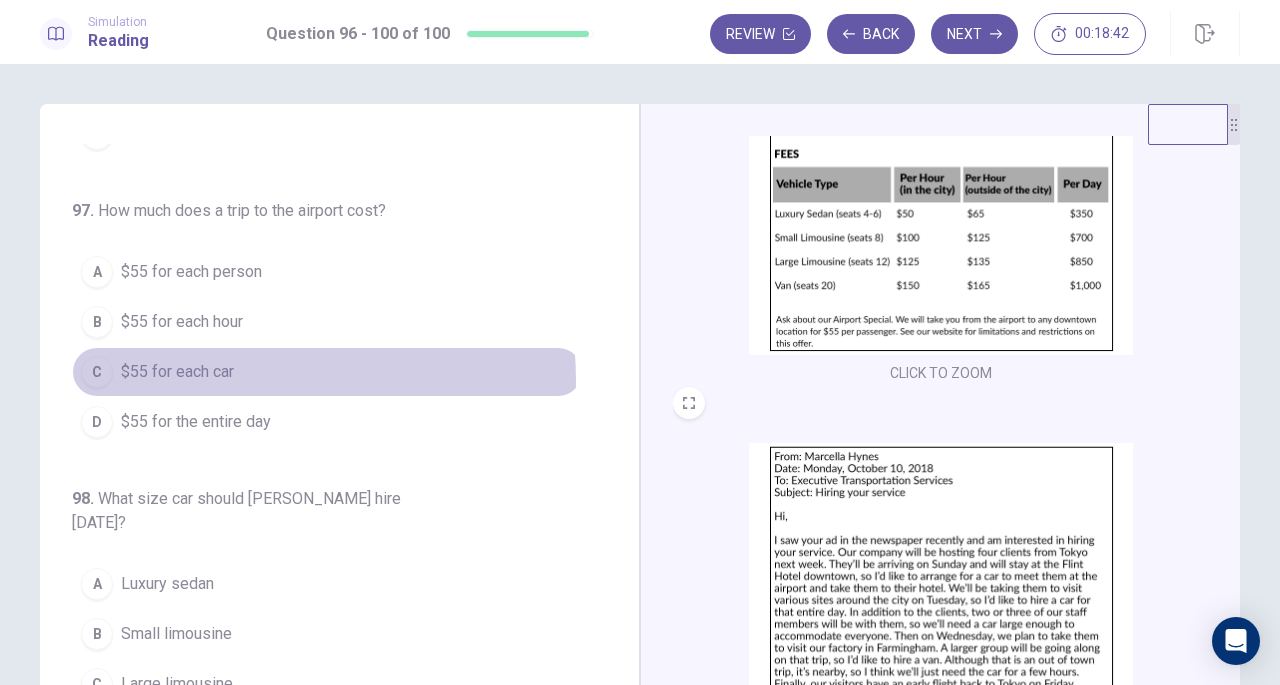 click on "$55 for each car" at bounding box center (177, 372) 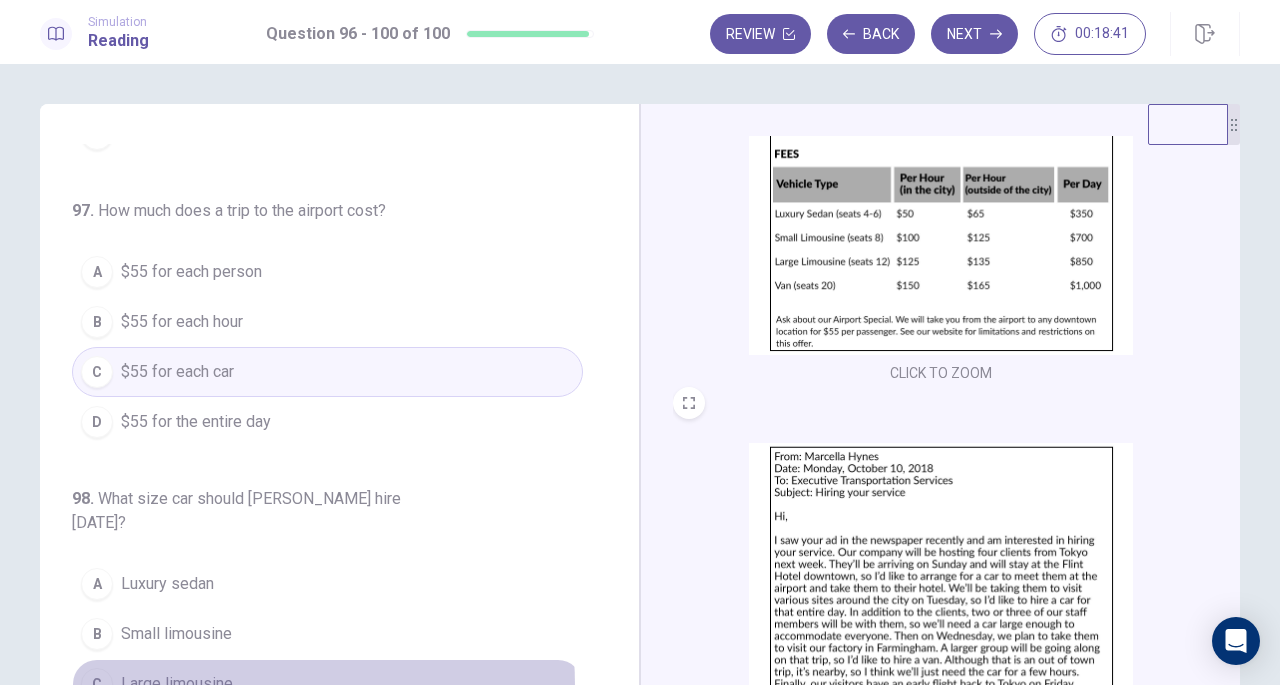 click on "Large limousine" at bounding box center (177, 684) 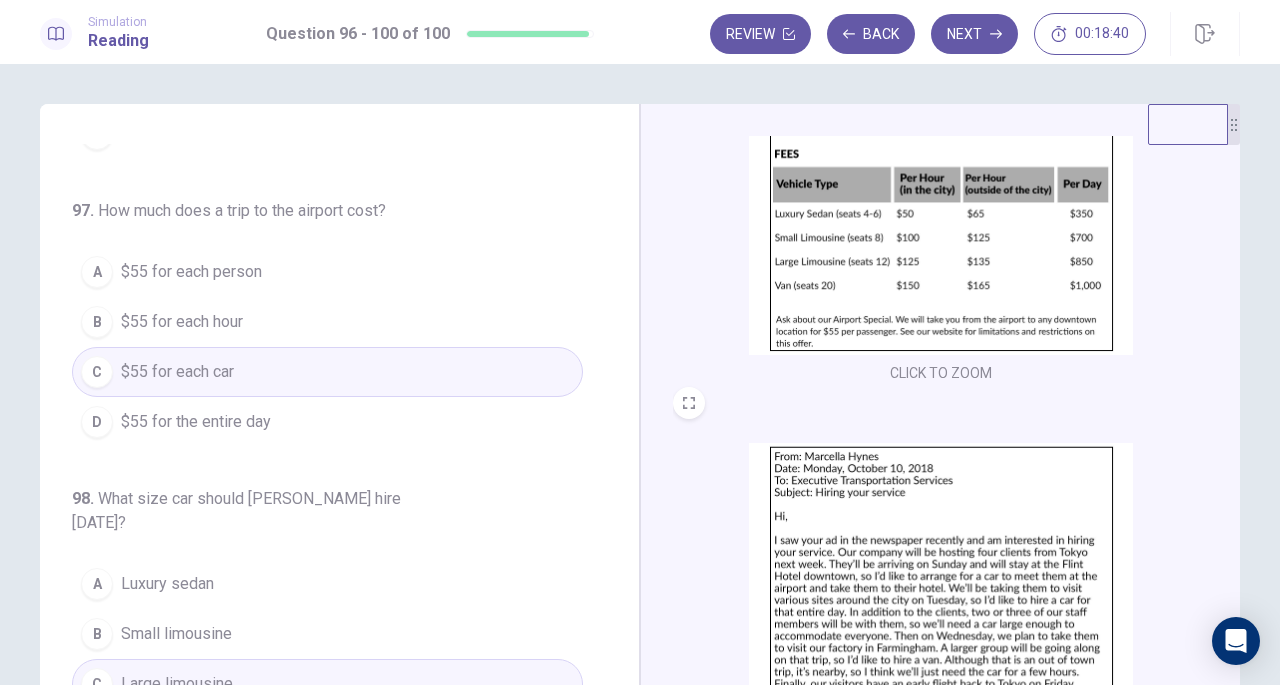 scroll, scrollTop: 819, scrollLeft: 0, axis: vertical 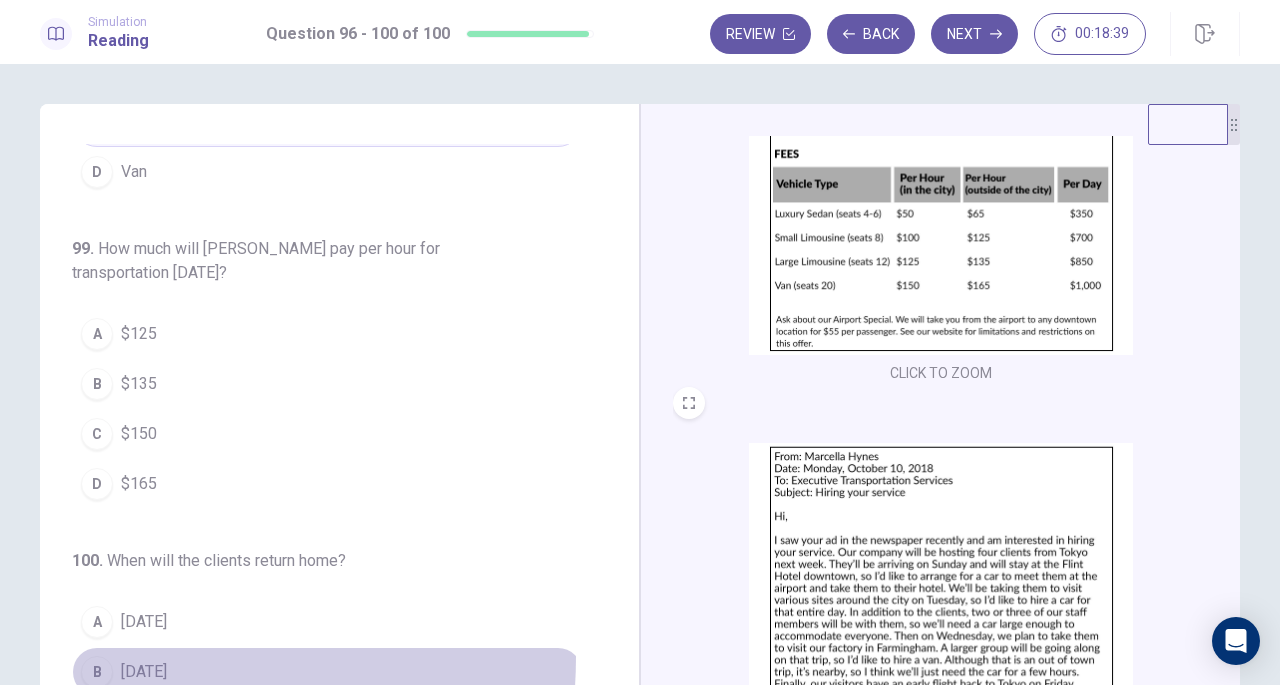 click on "B Monday" at bounding box center [327, 672] 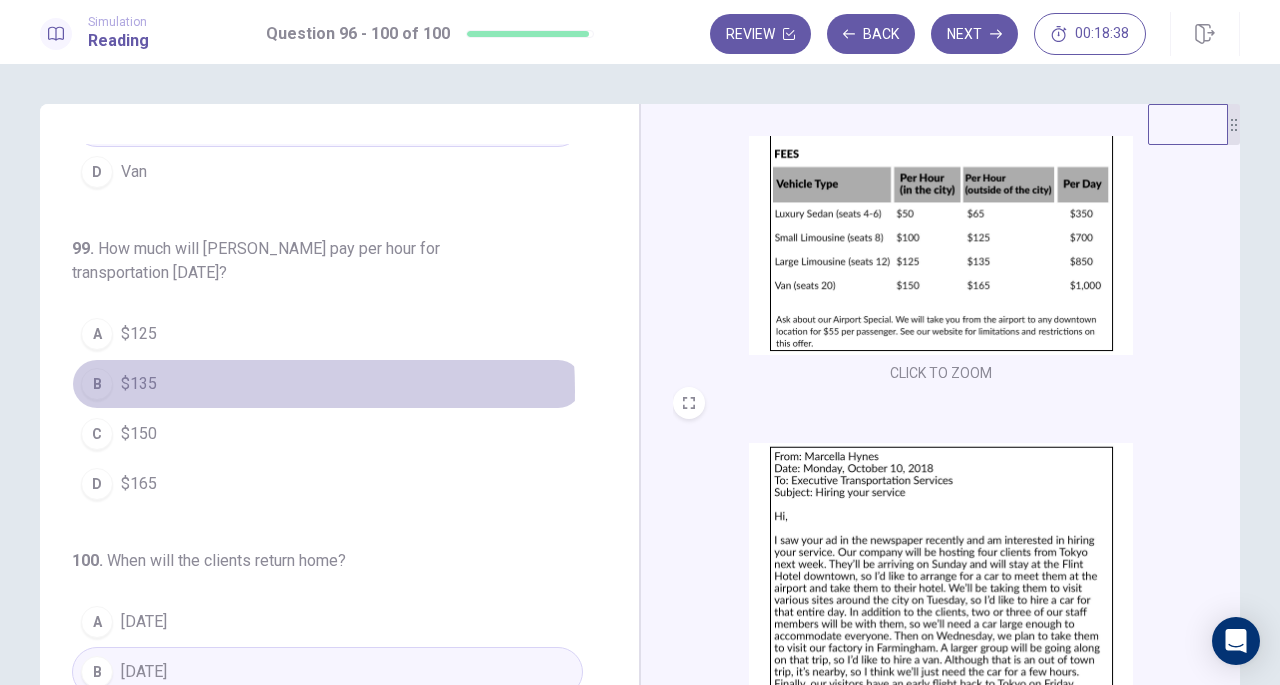 click on "$135" at bounding box center (139, 384) 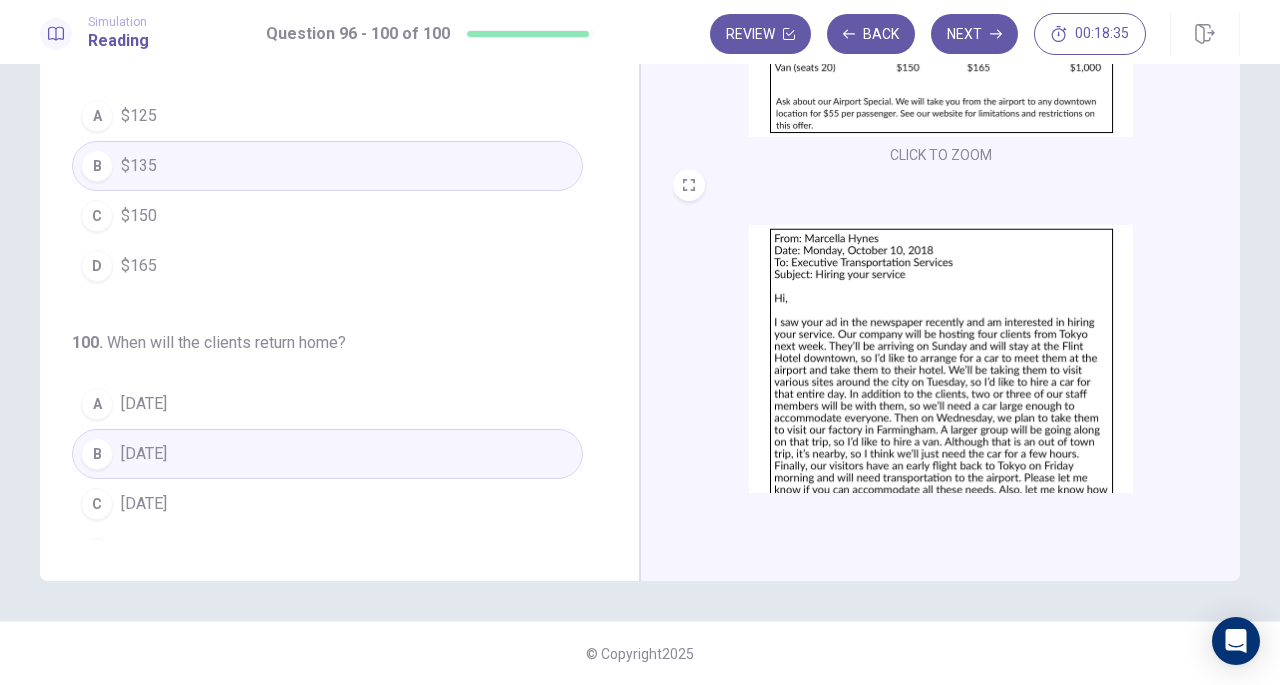 scroll, scrollTop: 0, scrollLeft: 0, axis: both 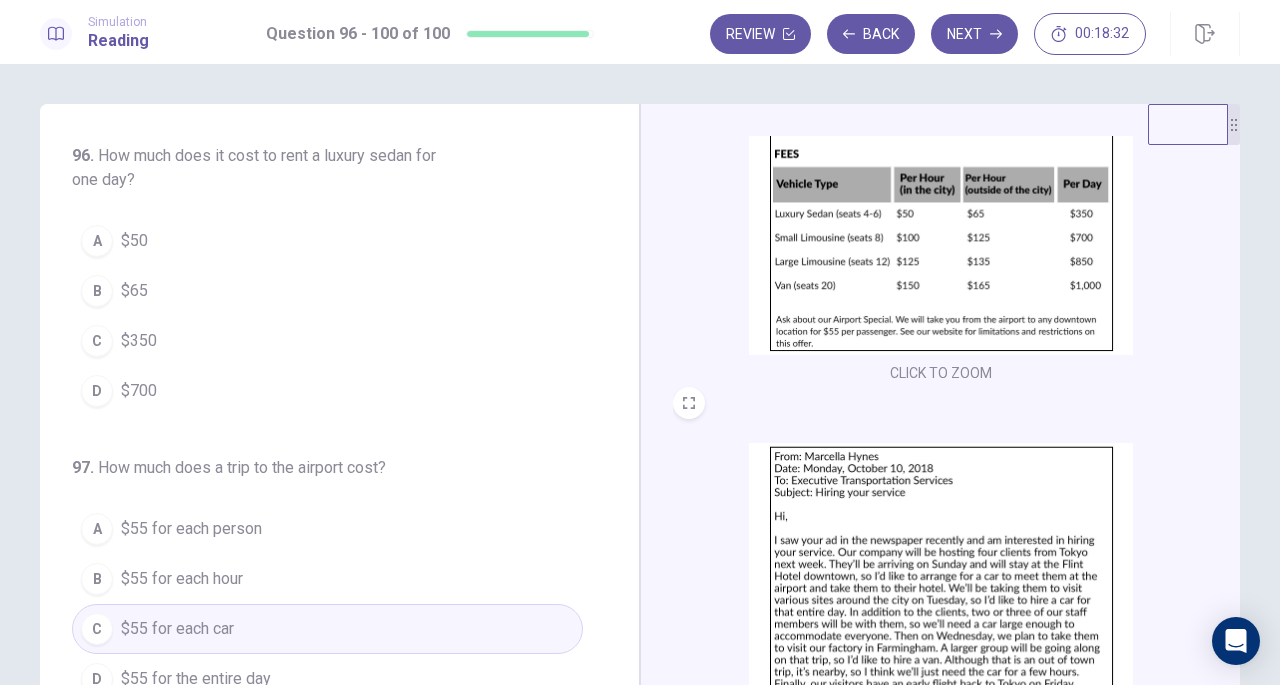 click on "A $50" at bounding box center [327, 241] 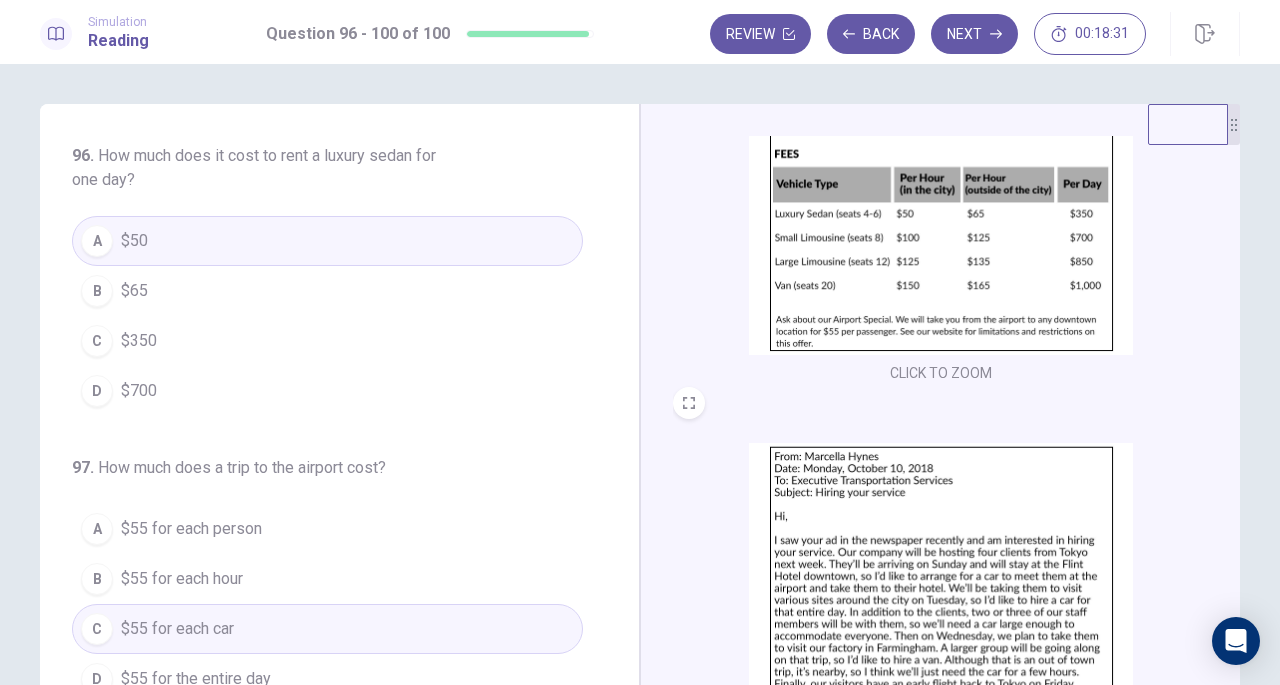 click on "Next" at bounding box center [974, 34] 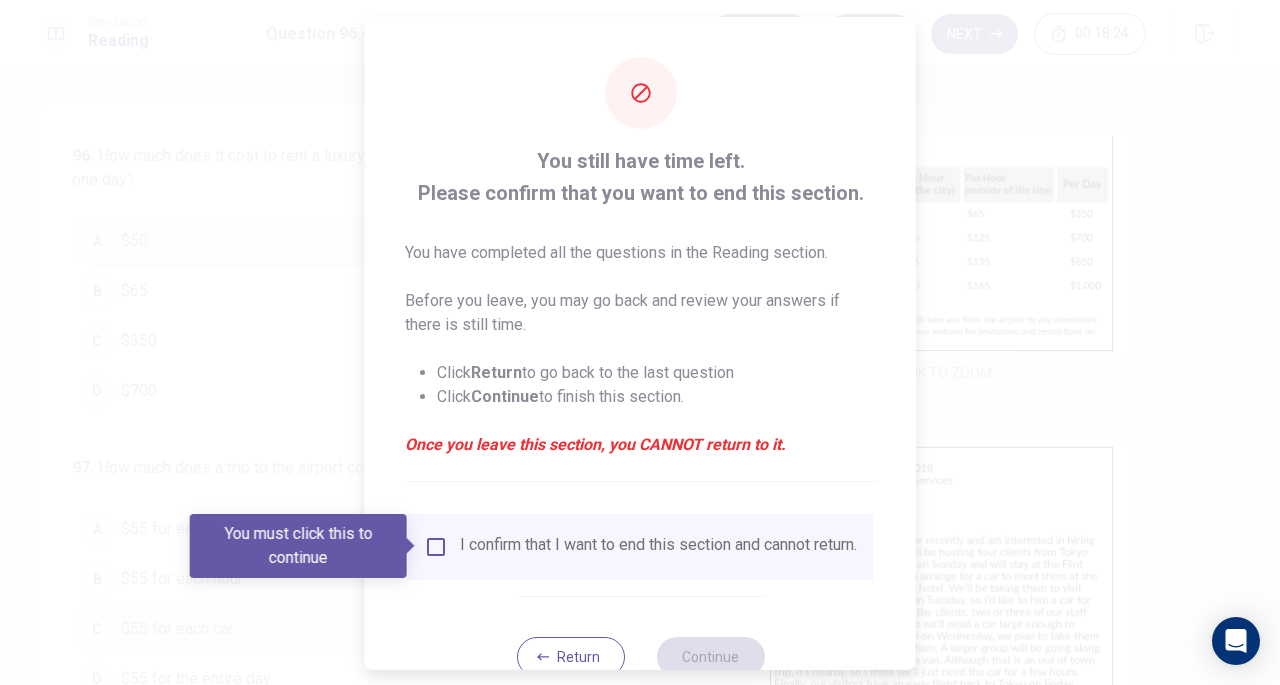 click on "I confirm that I want to end this section and cannot return." at bounding box center [640, 546] 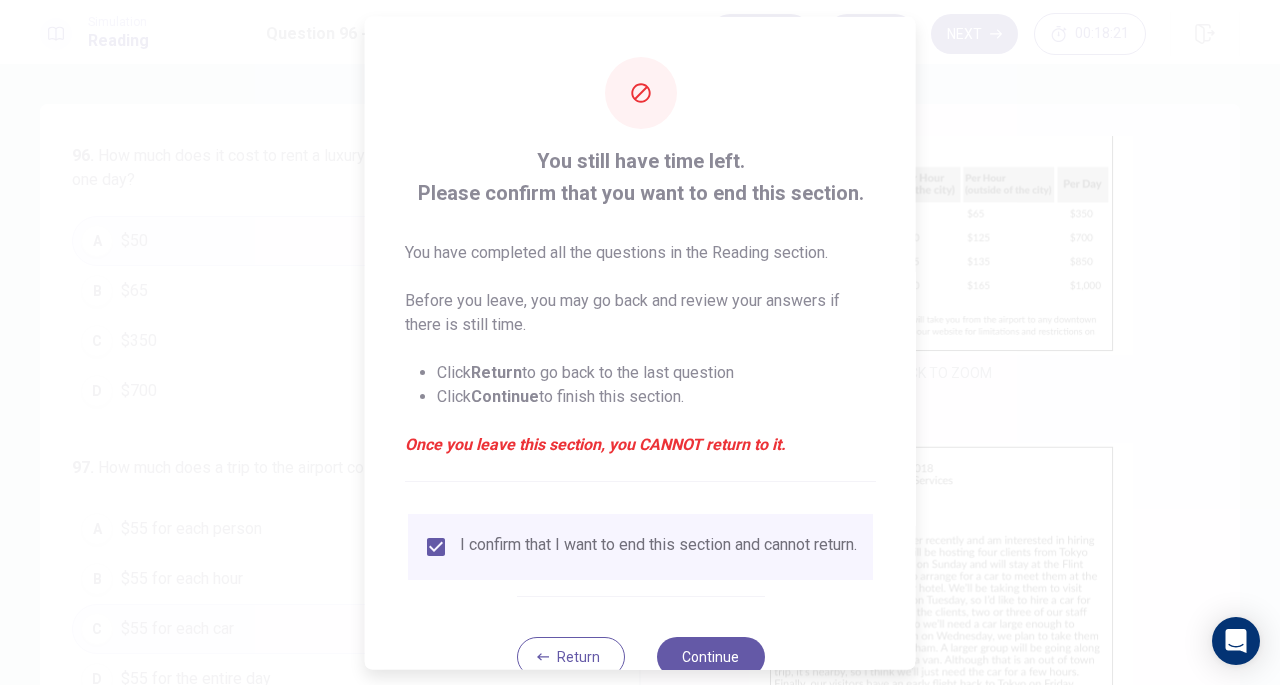scroll, scrollTop: 60, scrollLeft: 0, axis: vertical 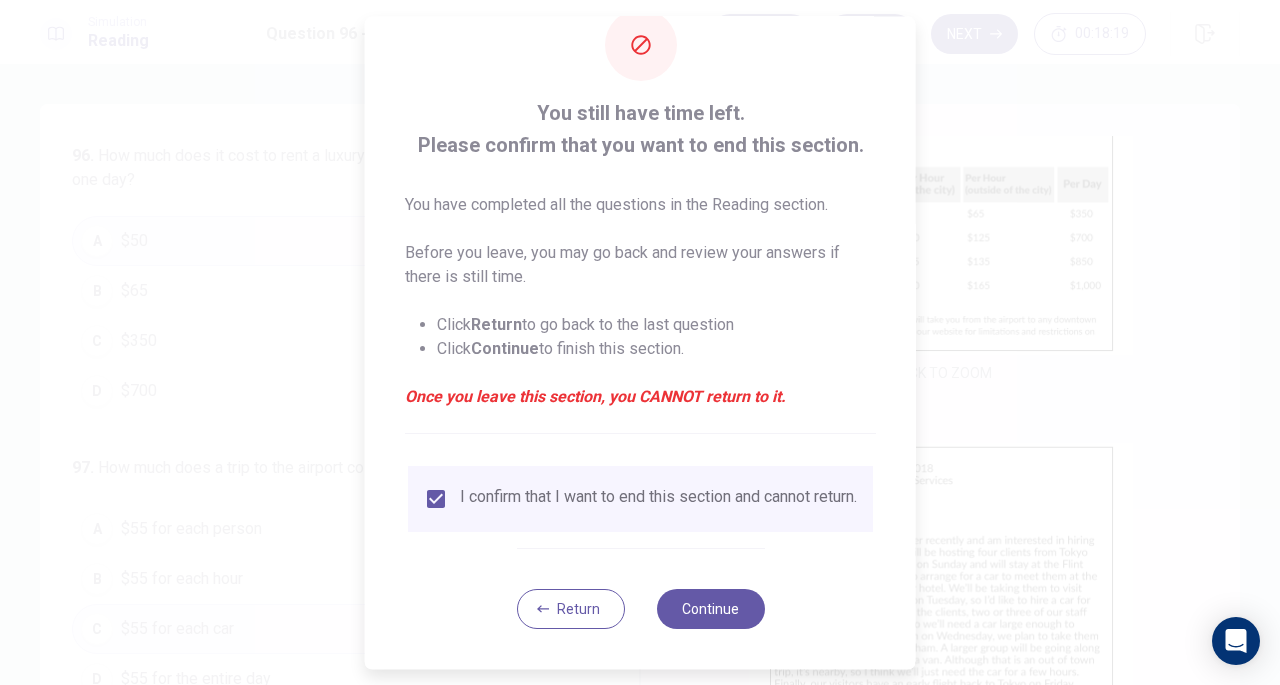 click on "Continue" at bounding box center (710, 609) 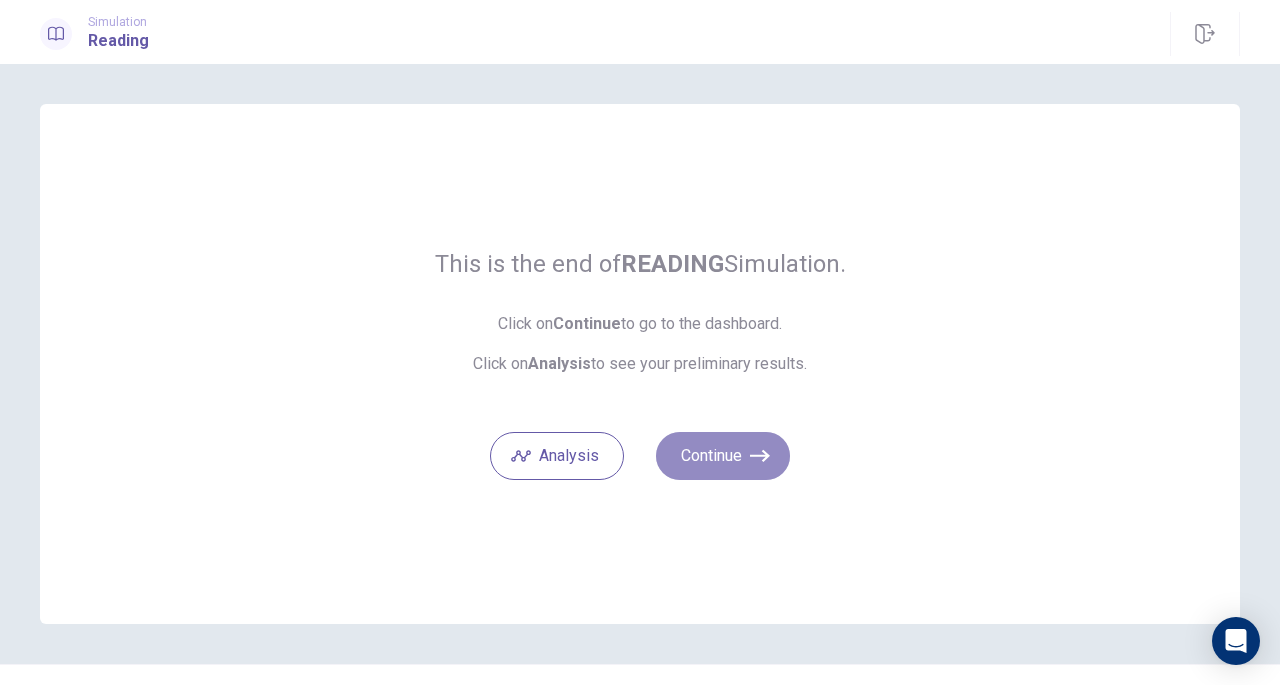 click on "Continue" at bounding box center (723, 456) 